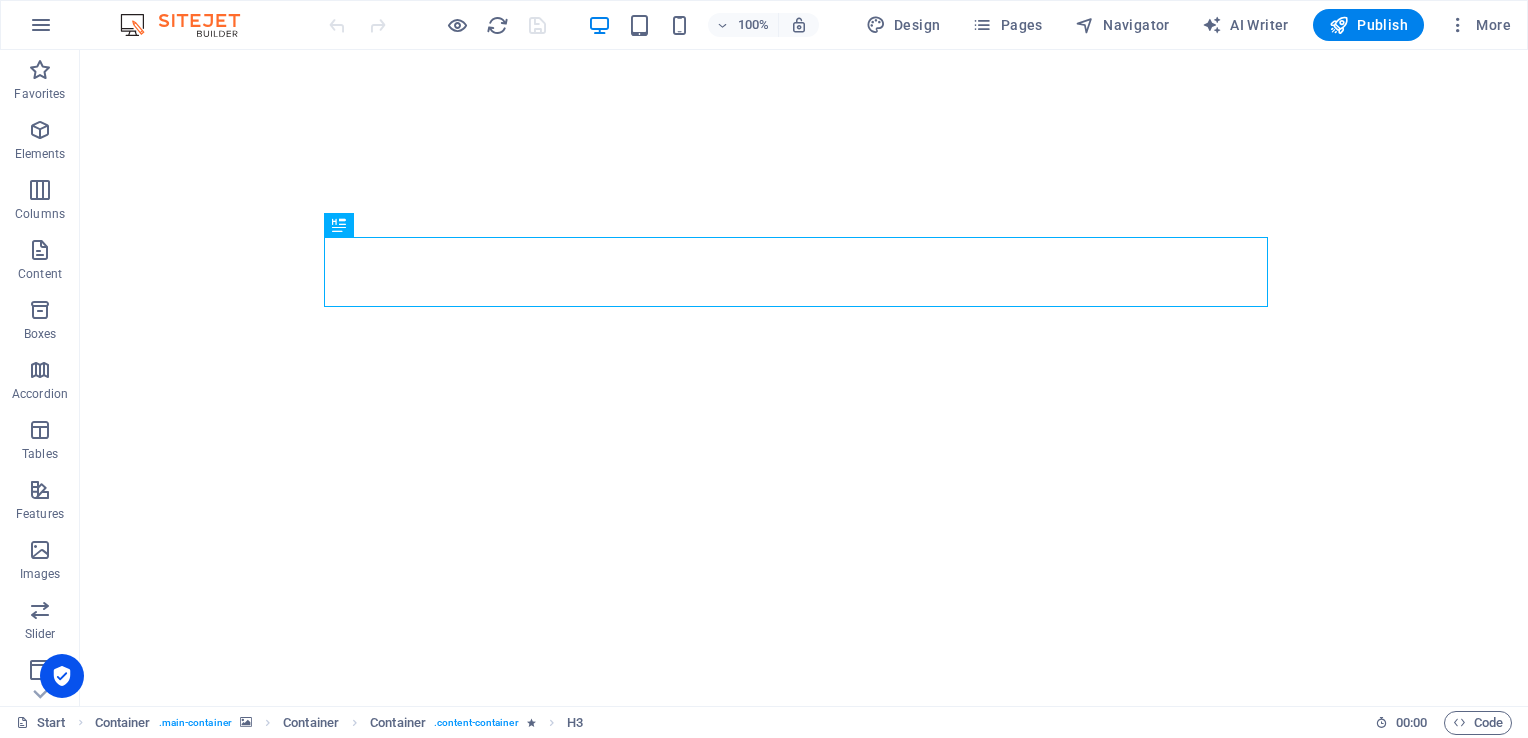 scroll, scrollTop: 0, scrollLeft: 0, axis: both 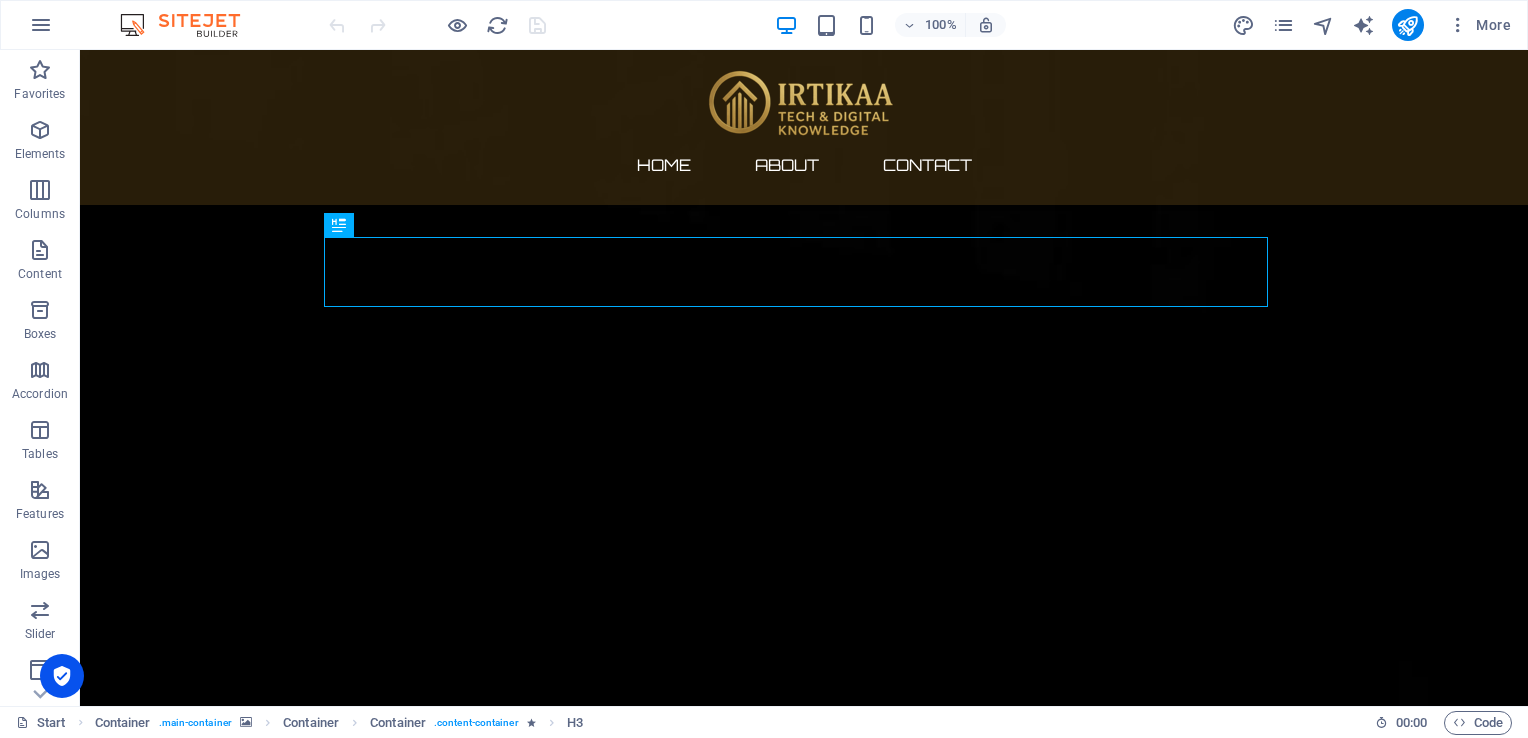 click at bounding box center [437, 25] 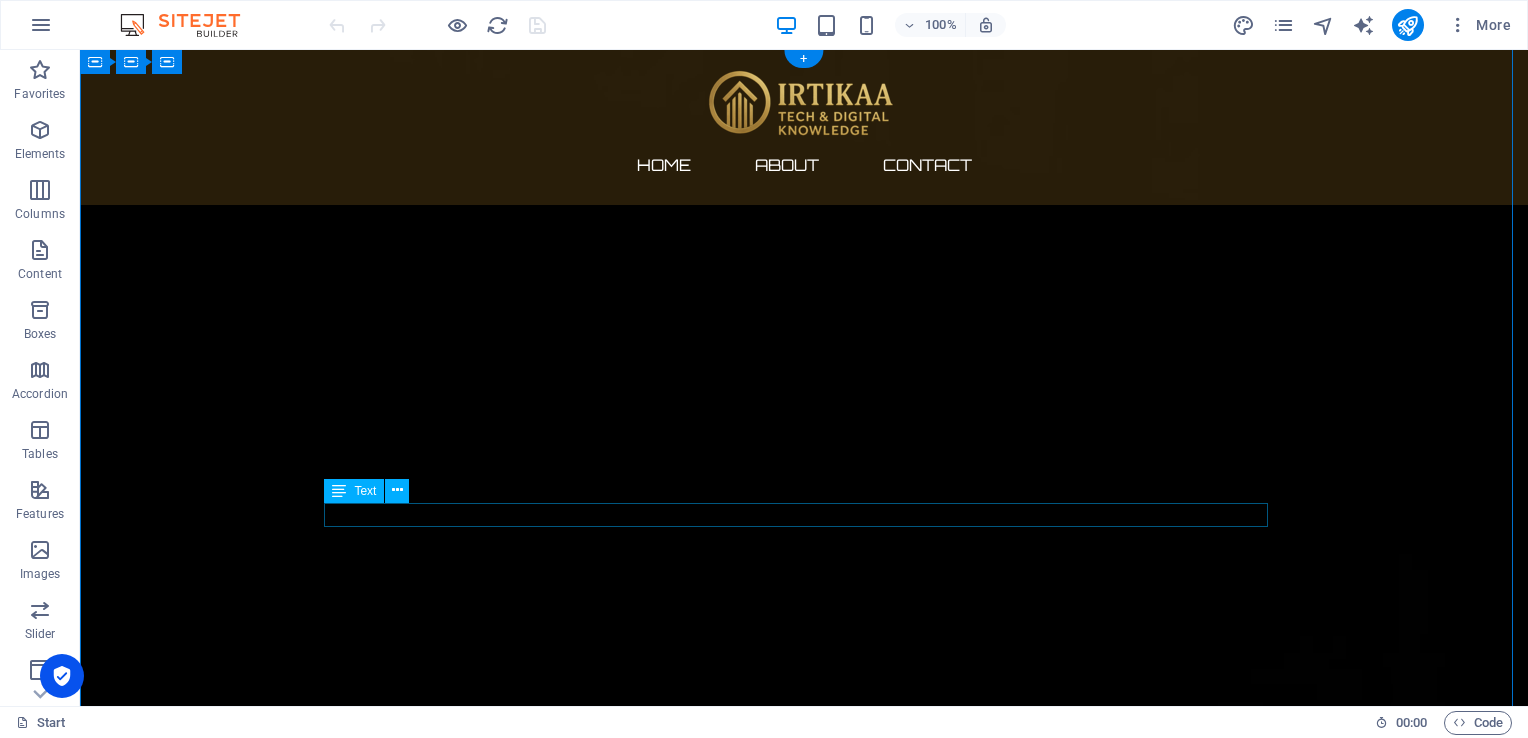 scroll, scrollTop: 0, scrollLeft: 0, axis: both 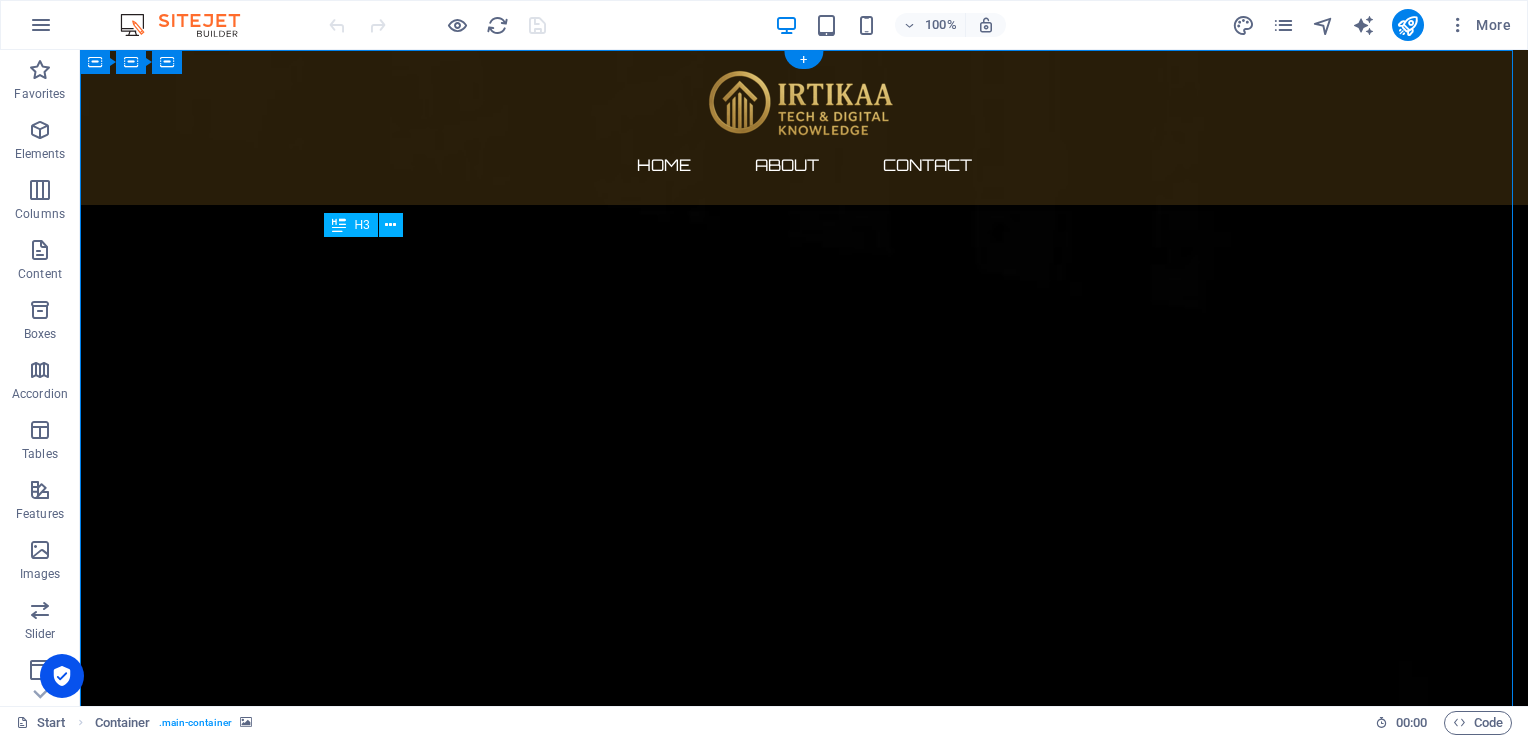 drag, startPoint x: 369, startPoint y: 250, endPoint x: 492, endPoint y: 250, distance: 123 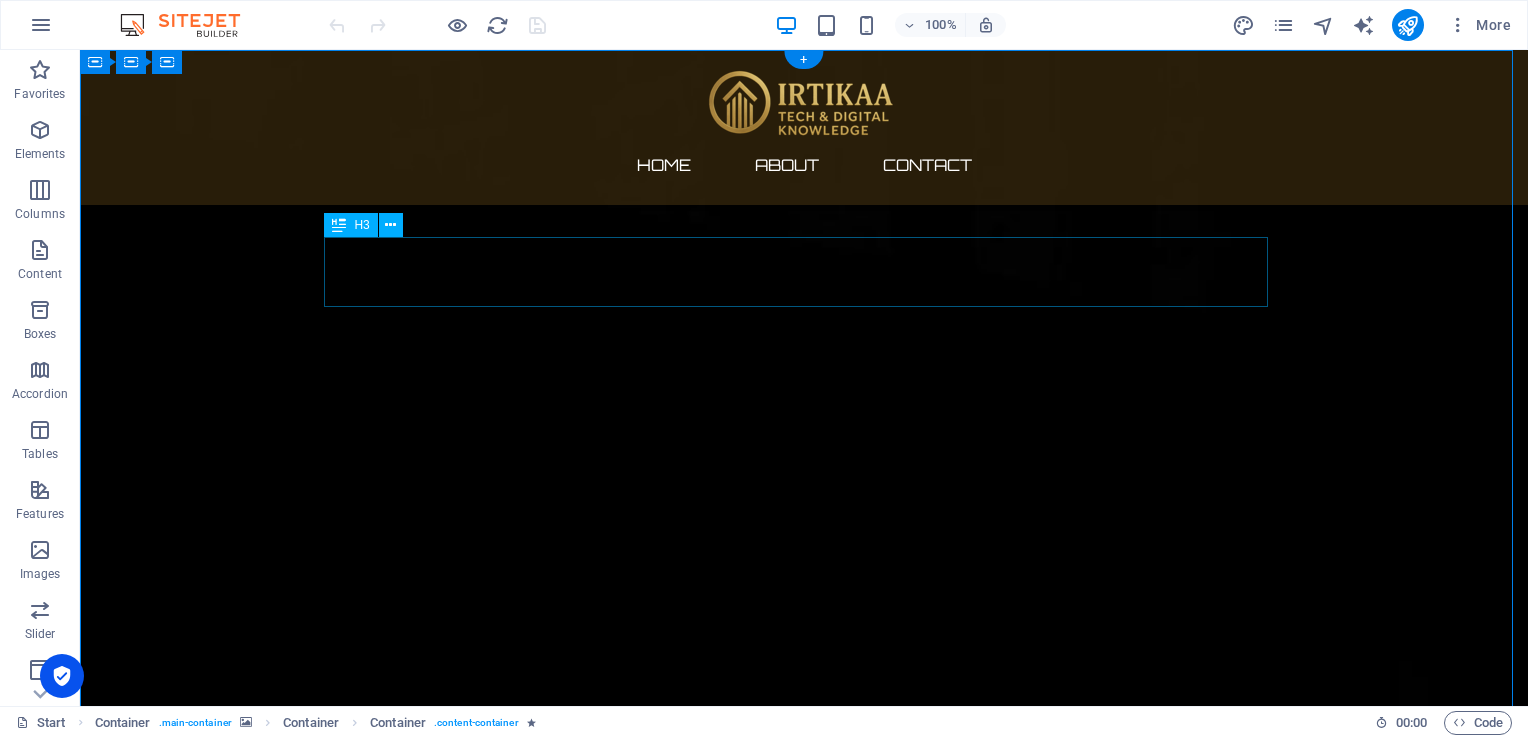 click on "The Communication Devices Products is Camming soon..." at bounding box center (804, 2579) 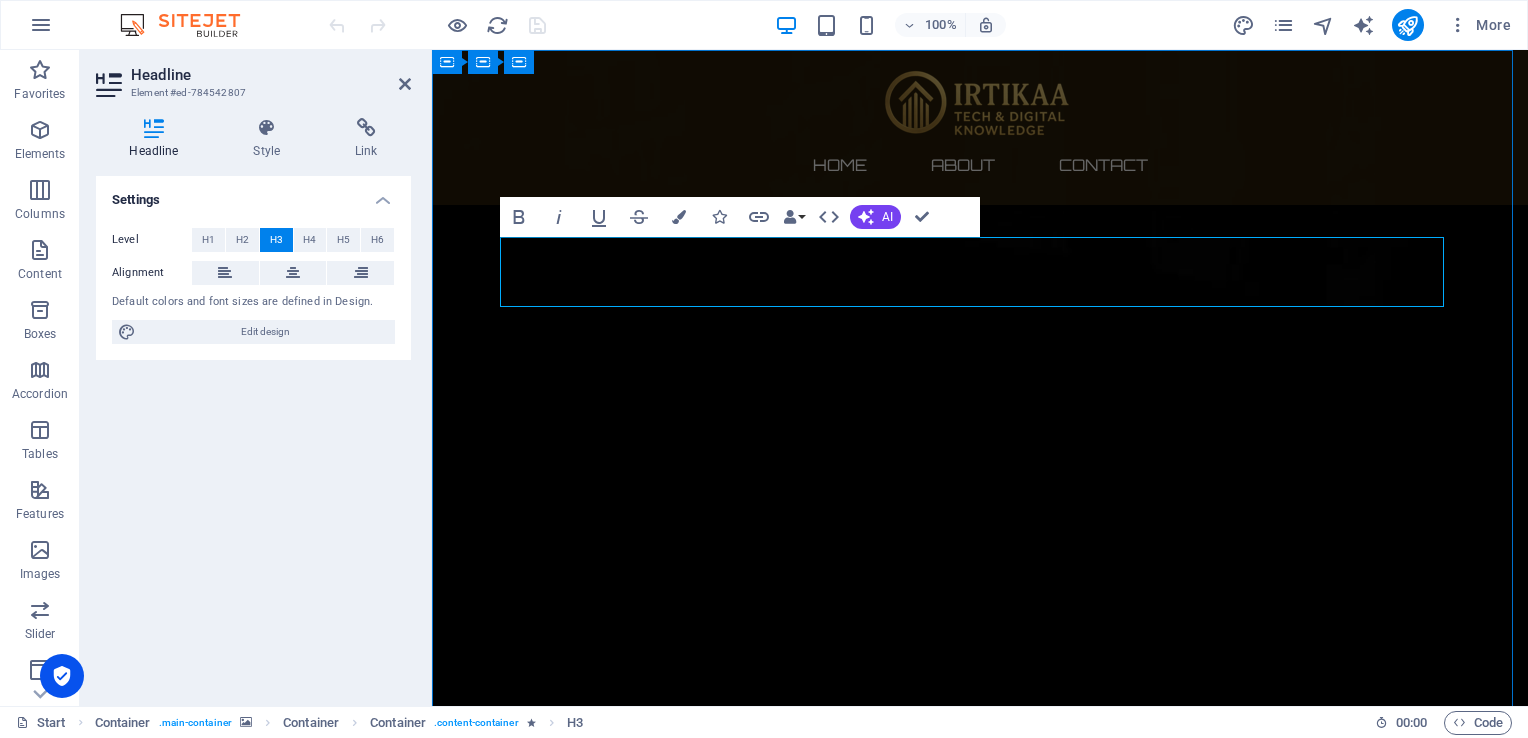 drag, startPoint x: 972, startPoint y: 257, endPoint x: 620, endPoint y: 257, distance: 352 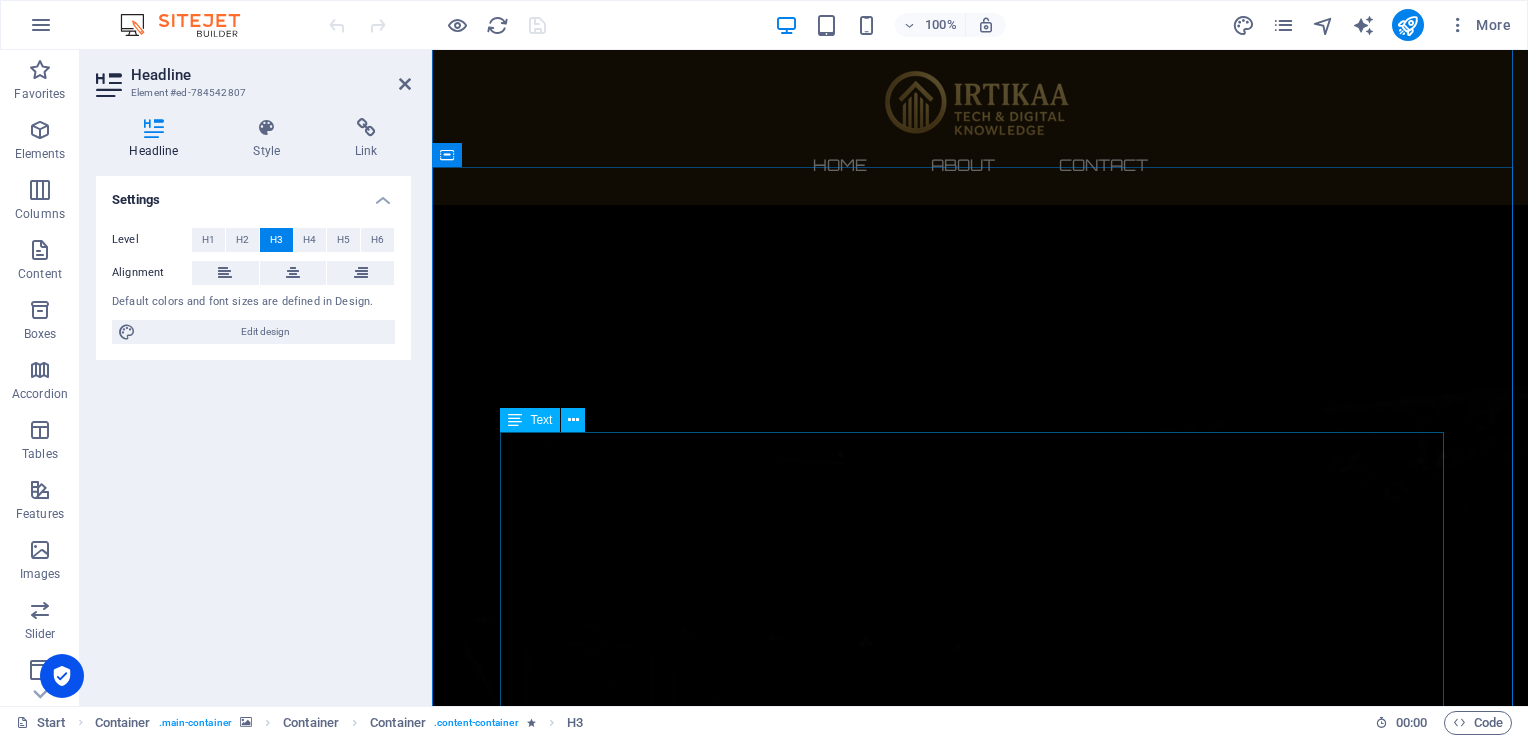 scroll, scrollTop: 800, scrollLeft: 0, axis: vertical 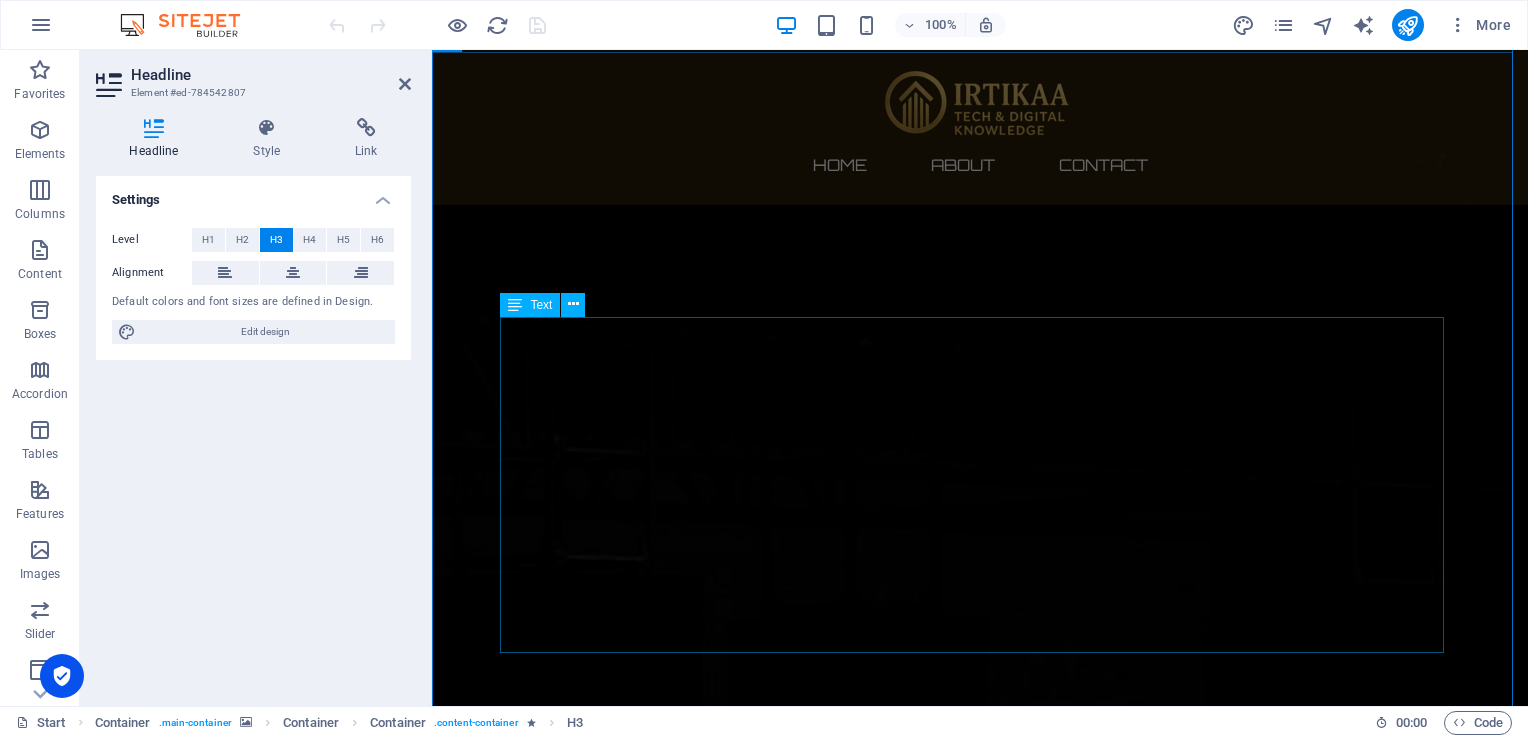 click on "Lorem ipsum dolor sit amet, consetetur sadipscing elitr, sed diam nonumy eirmod tempor invidunt ut labore et dolore magna aliquyam erat, sed diam voluptua. At vero eos et accusam et justo duo dolores et ea rebum. Stet clita kasd gubergren, no sea takimata sanctus est Lorem ipsum dolor sit amet. Lorem ipsum dolor sit amet, consetetur sadipscing elitr, sed diam nonumy eirmod tempor invidunt ut labore et dolore magna aliquyam erat, sed diam voluptua. At vero eos et accusam et justo duo dolores et ea rebum. Stet clita kasd gubergren, no sea takimata sanctus est Lorem ipsum dolor sit amet. Lorem ipsum dolor sit amet, consetetur sadipscing elitr, sed diam nonumy eirmod tempor invidunt ut labore et dolore magna aliquyam erat, sed diam voluptua. At vero eos et accusam et justo duo dolores et ea rebum. Stet clita kasd gubergren, no sea takimata sanctus est Lorem ipsum dolor sit amet." at bounding box center [980, 3253] 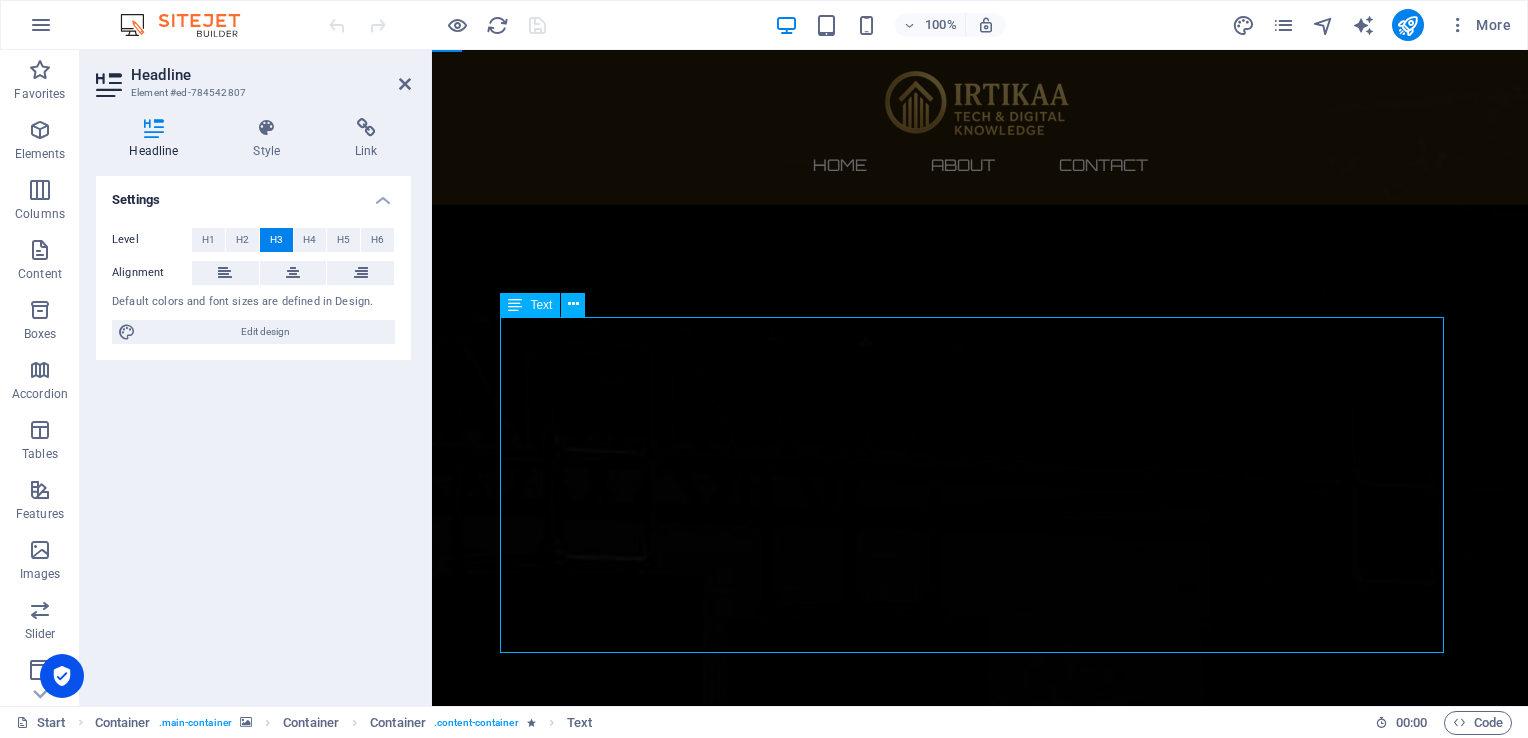 click on "Lorem ipsum dolor sit amet, consetetur sadipscing elitr, sed diam nonumy eirmod tempor invidunt ut labore et dolore magna aliquyam erat, sed diam voluptua. At vero eos et accusam et justo duo dolores et ea rebum. Stet clita kasd gubergren, no sea takimata sanctus est Lorem ipsum dolor sit amet. Lorem ipsum dolor sit amet, consetetur sadipscing elitr, sed diam nonumy eirmod tempor invidunt ut labore et dolore magna aliquyam erat, sed diam voluptua. At vero eos et accusam et justo duo dolores et ea rebum. Stet clita kasd gubergren, no sea takimata sanctus est Lorem ipsum dolor sit amet. Lorem ipsum dolor sit amet, consetetur sadipscing elitr, sed diam nonumy eirmod tempor invidunt ut labore et dolore magna aliquyam erat, sed diam voluptua. At vero eos et accusam et justo duo dolores et ea rebum. Stet clita kasd gubergren, no sea takimata sanctus est Lorem ipsum dolor sit amet." at bounding box center (980, 3253) 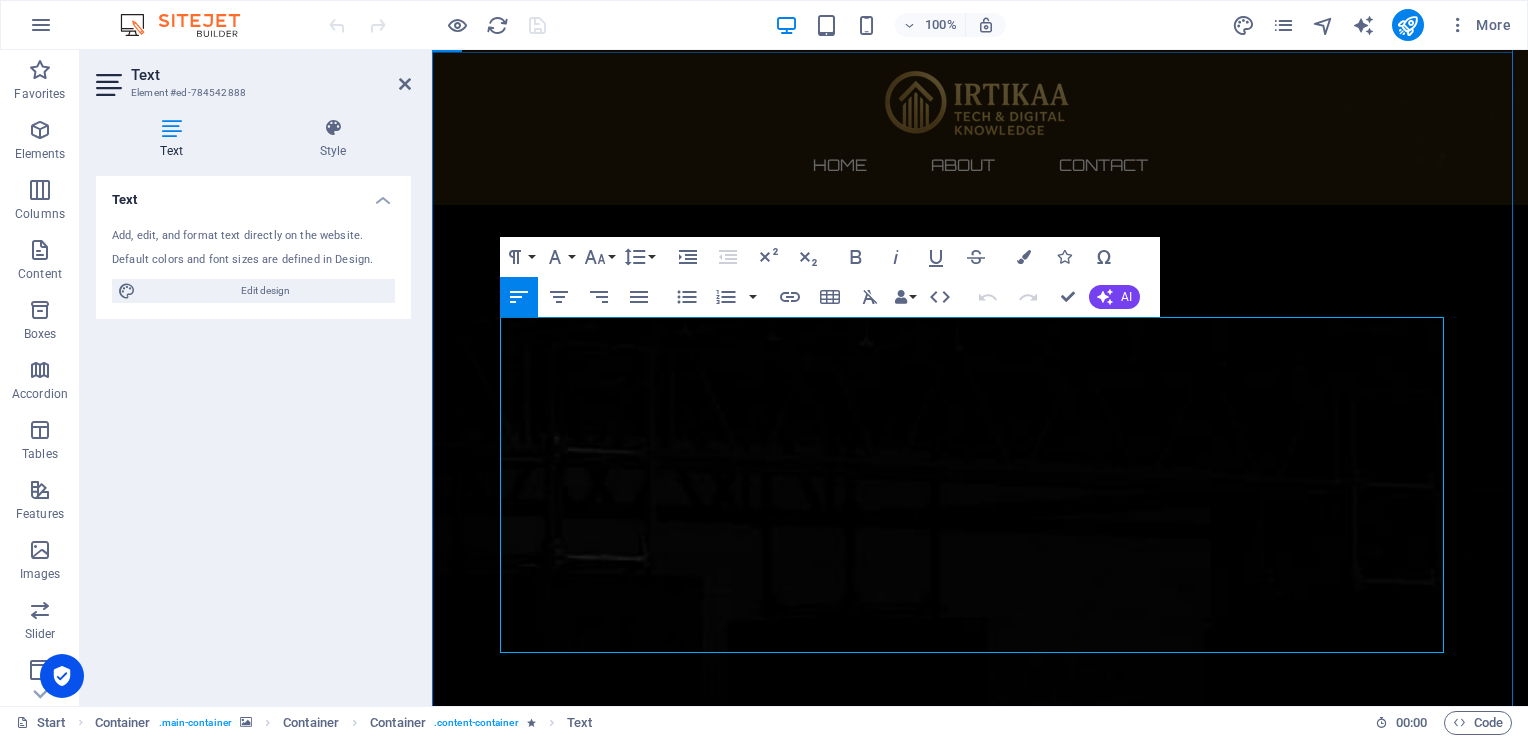 drag, startPoint x: 674, startPoint y: 622, endPoint x: 501, endPoint y: 330, distance: 339.40094 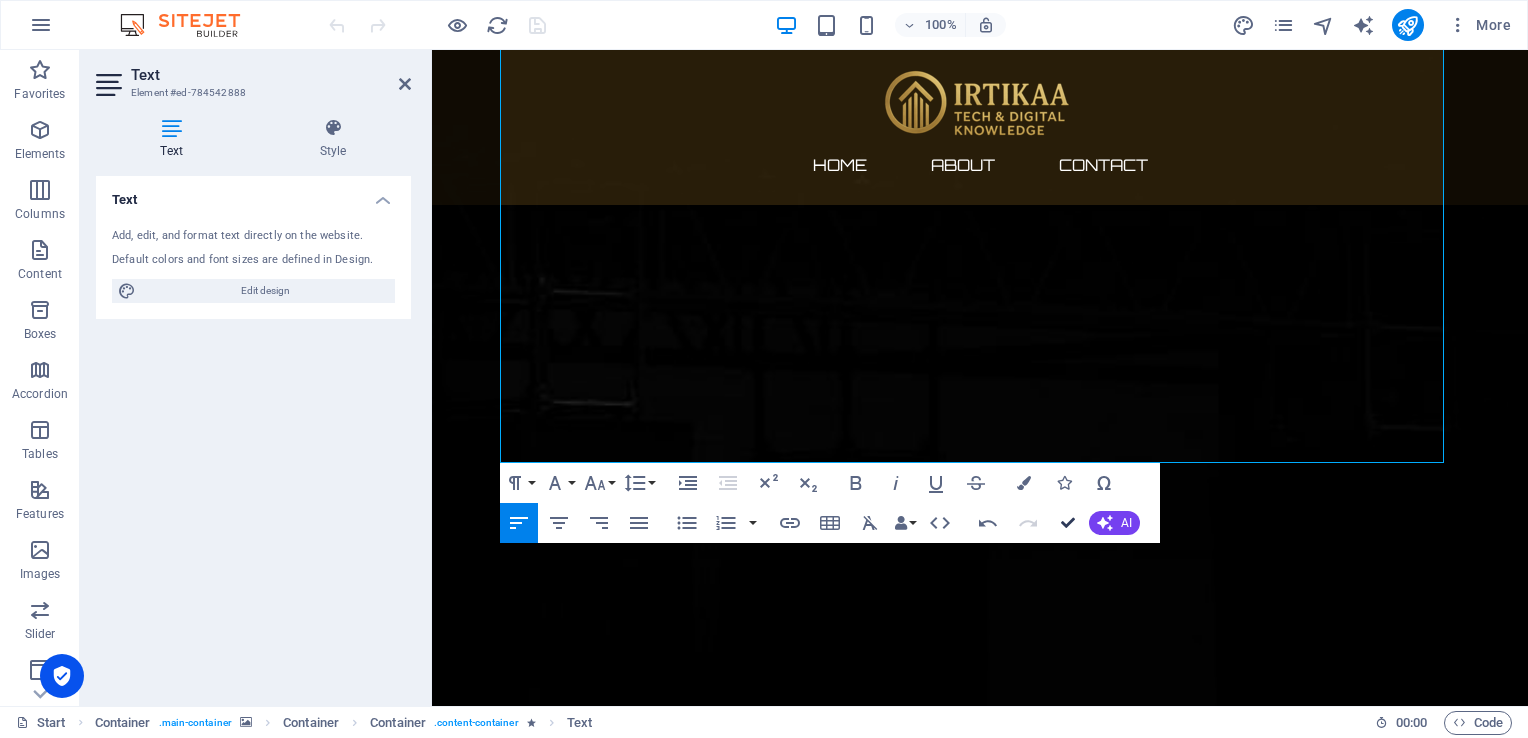 scroll, scrollTop: 1100, scrollLeft: 0, axis: vertical 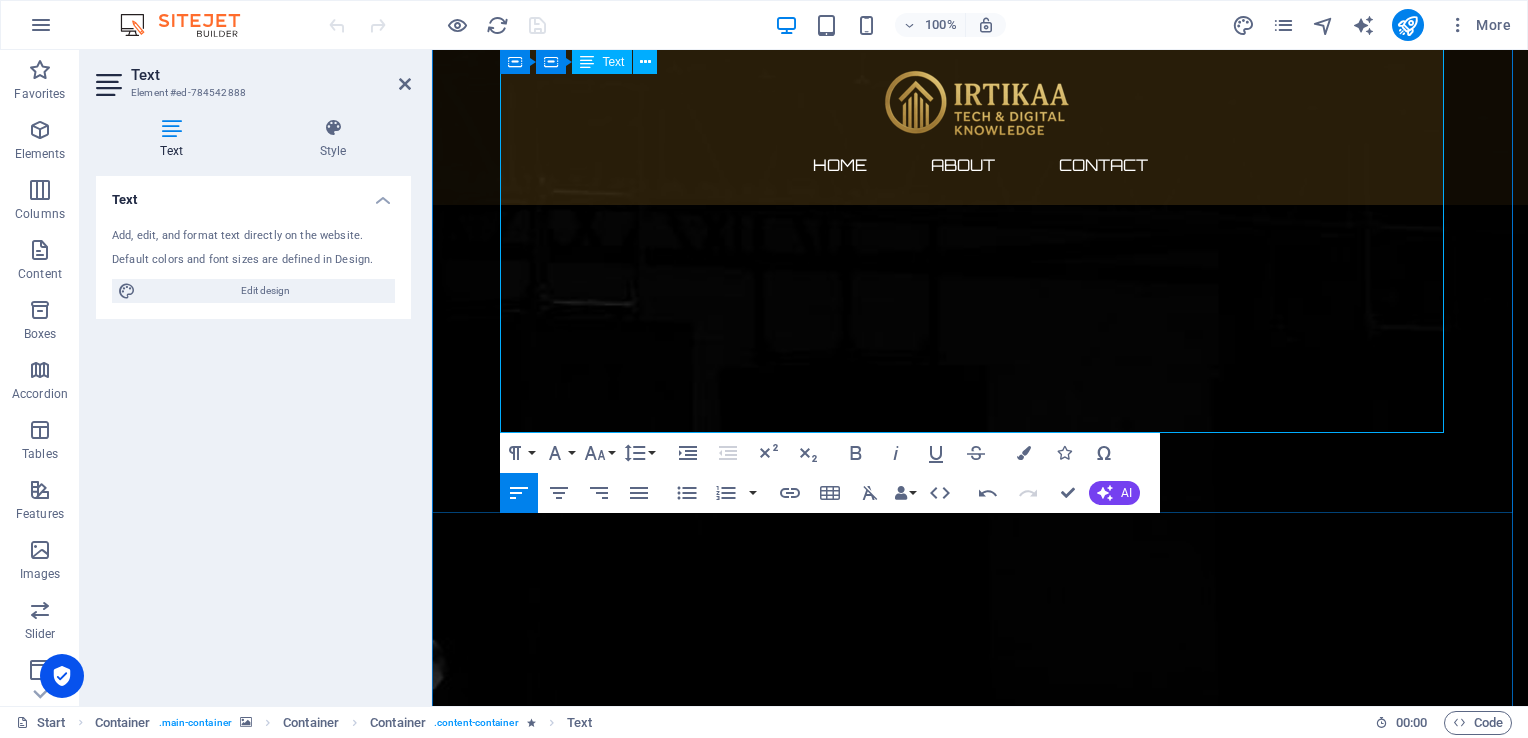 click on "Backed by the expertise of  Irtikaa Tech & Digital Knowledge , our dedicated team of technical professionals is committed to setting new benchmarks in the communication technology space. The new subsite will not only offer access to world-class devices but also provide insights, guidance, and customized solutions to help your organization stay connected and competitive. Stay tuned for the launch—your next step in communication excellence begins here." at bounding box center (980, 3177) 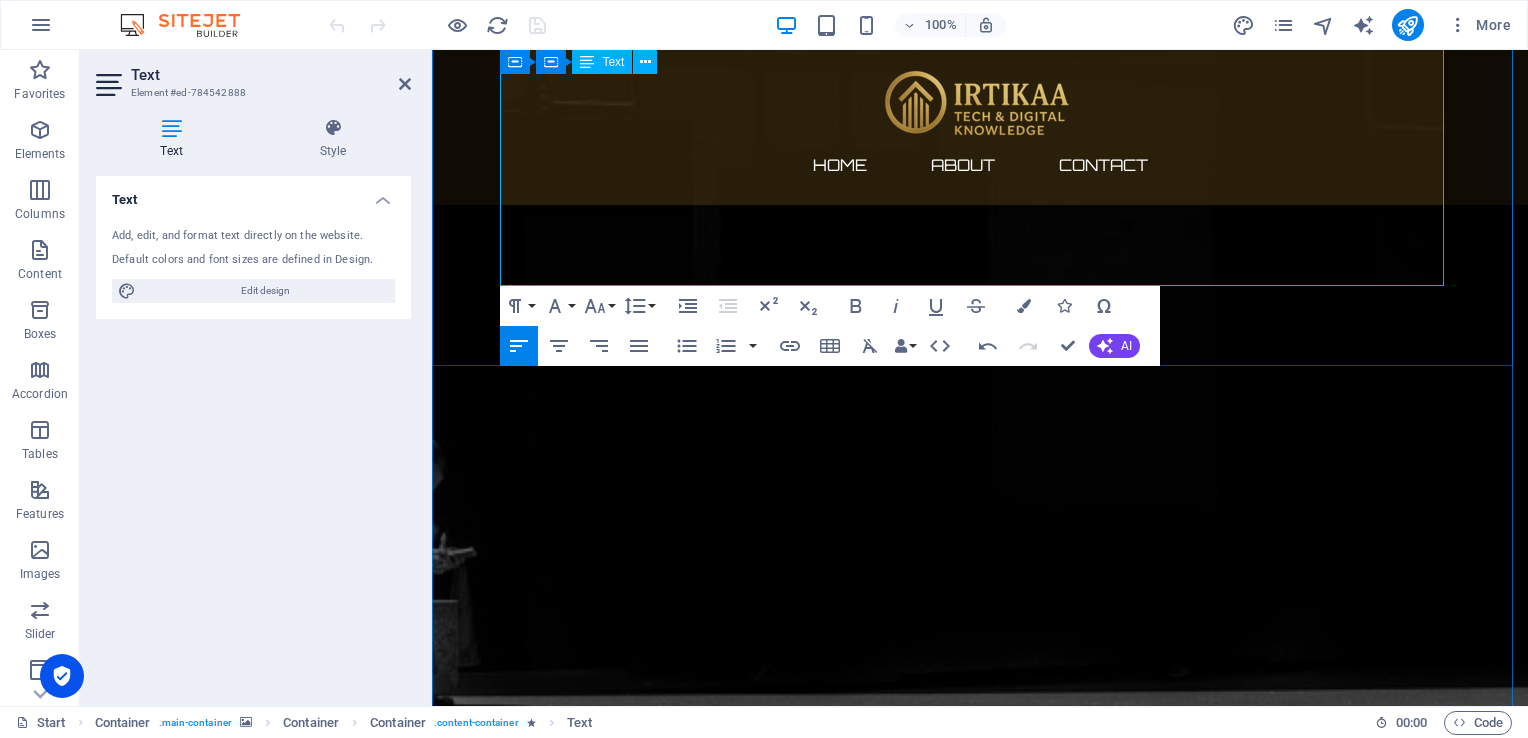 scroll, scrollTop: 1100, scrollLeft: 0, axis: vertical 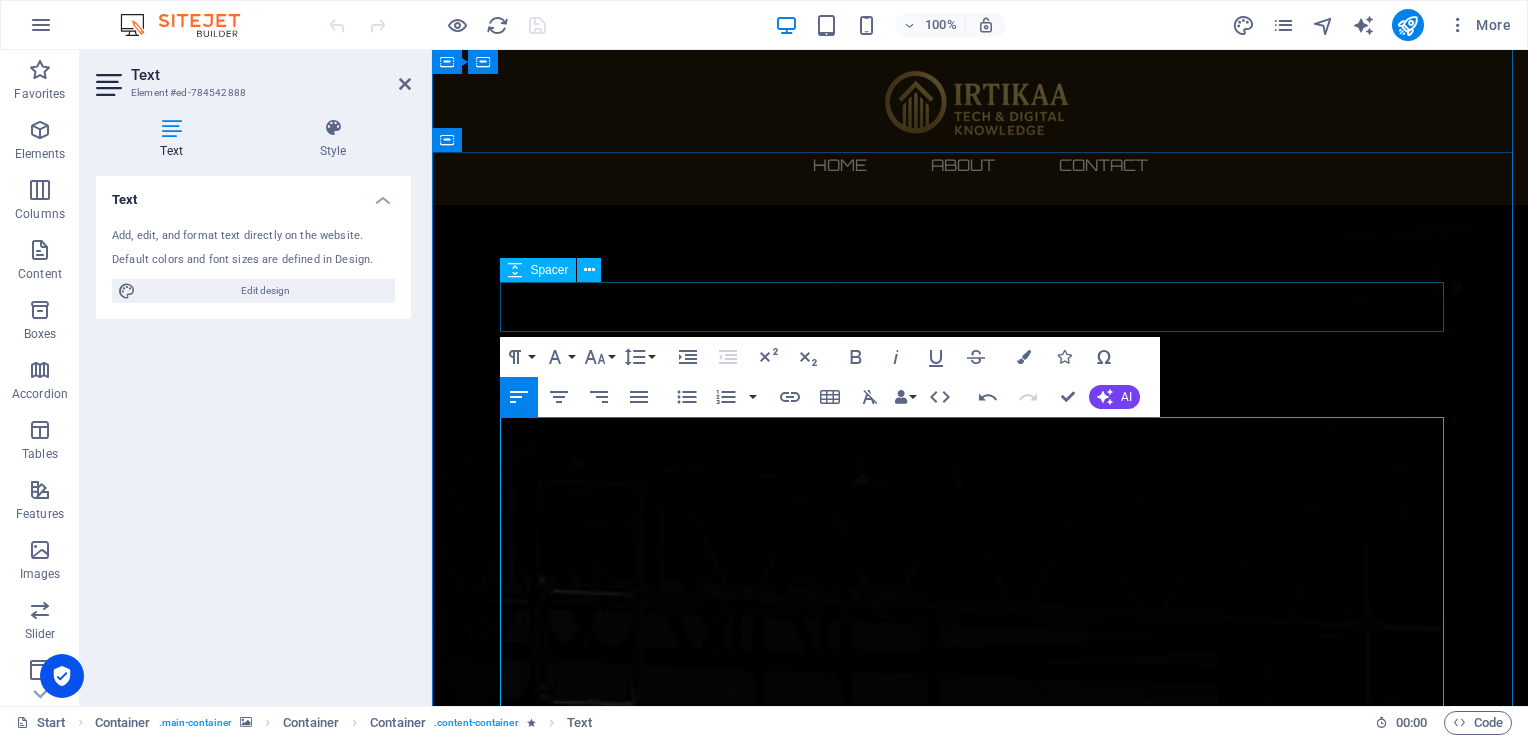 drag, startPoint x: 1399, startPoint y: 403, endPoint x: 1082, endPoint y: 464, distance: 322.81573 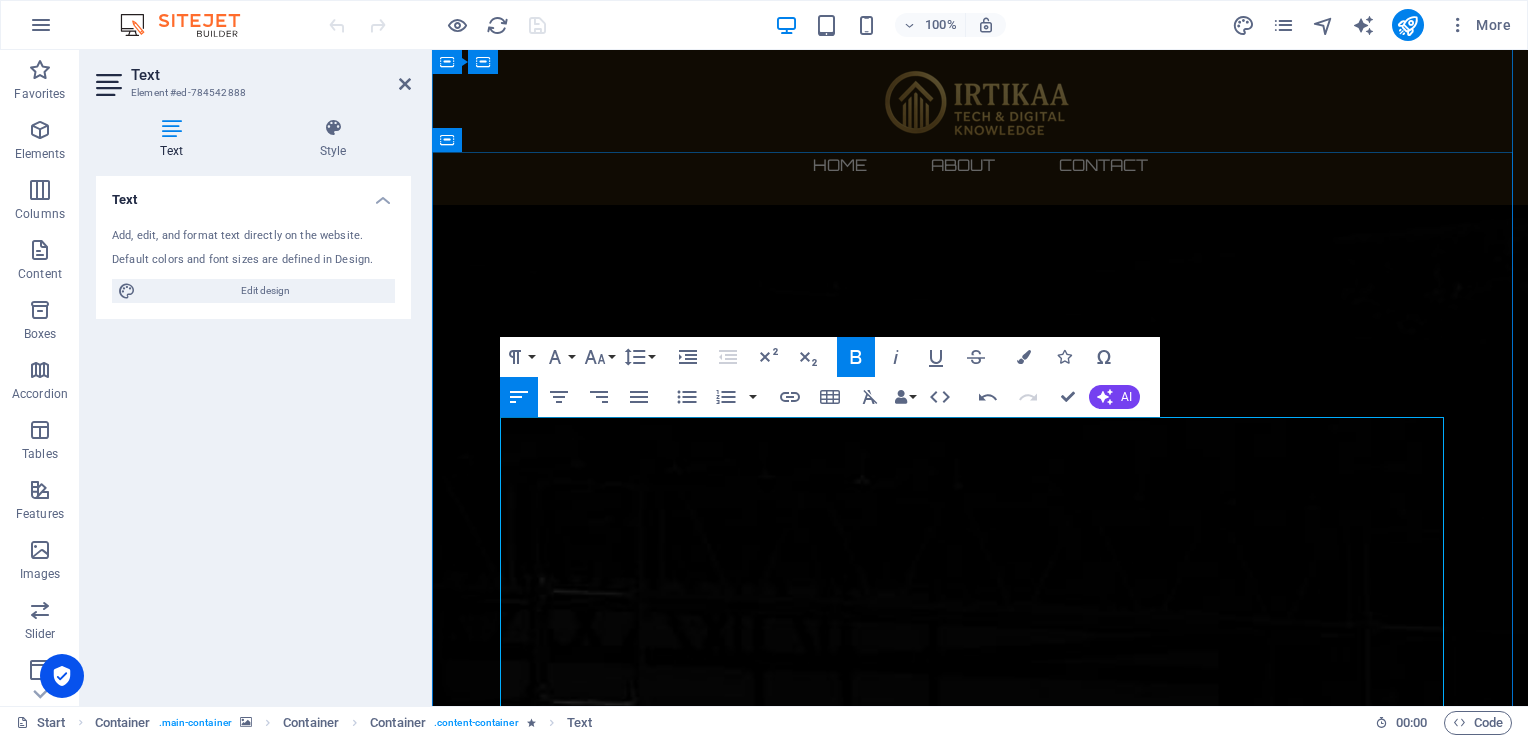 click on "Beyond the products, our services extend to specialized  commercial packaging  tailored to the unique requirements of communication hardware. We ensure your devices are protected, presented, and delivered with precision—from secure transport packaging to retail-ready presentation kits. This integration of technology and packaging streamlines deployment and elevates the customer experience. As we prepare to launch, we are building a platform that combines product excellence with comprehensive support, helping businesses communicate smarter and operate with greater confidence." at bounding box center [980, 3469] 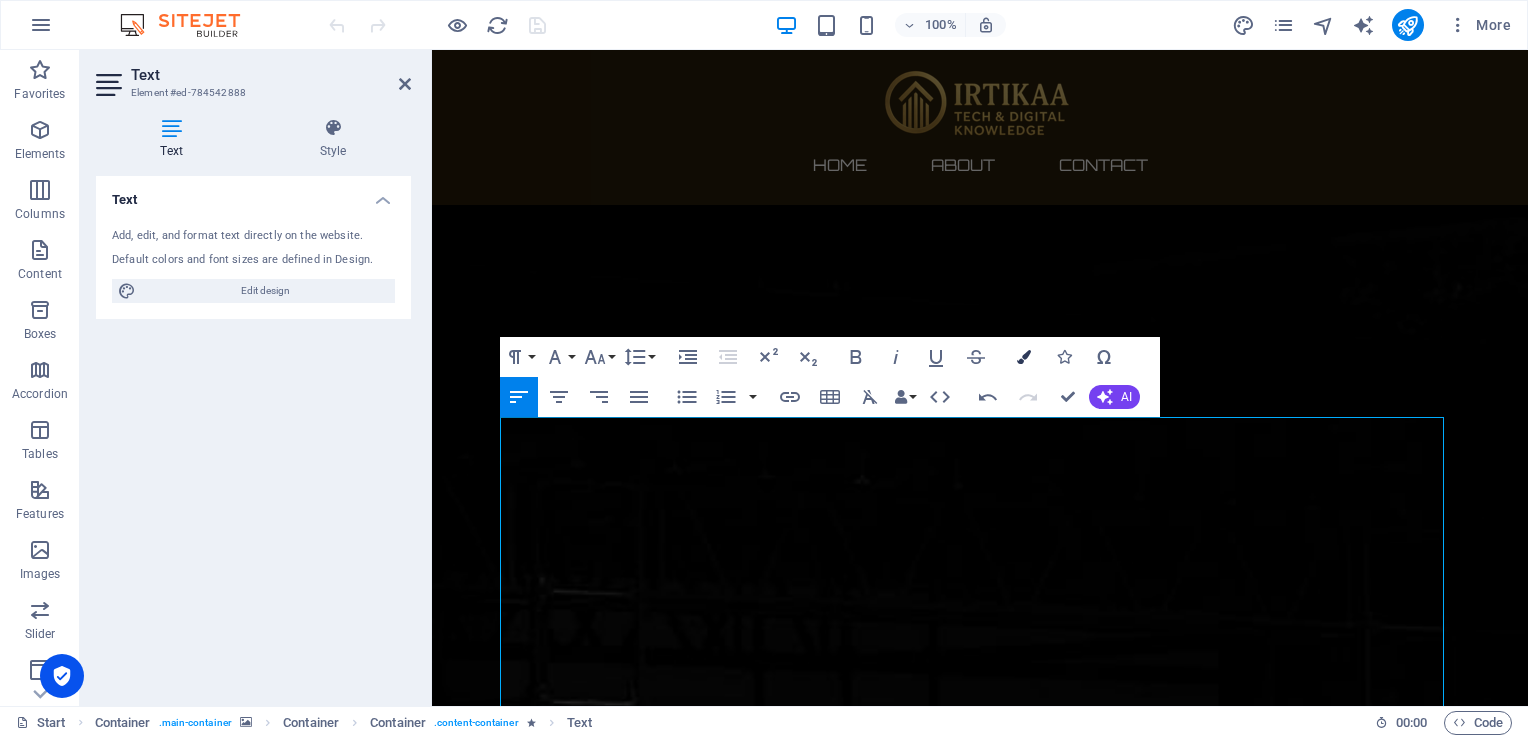 click at bounding box center (1024, 357) 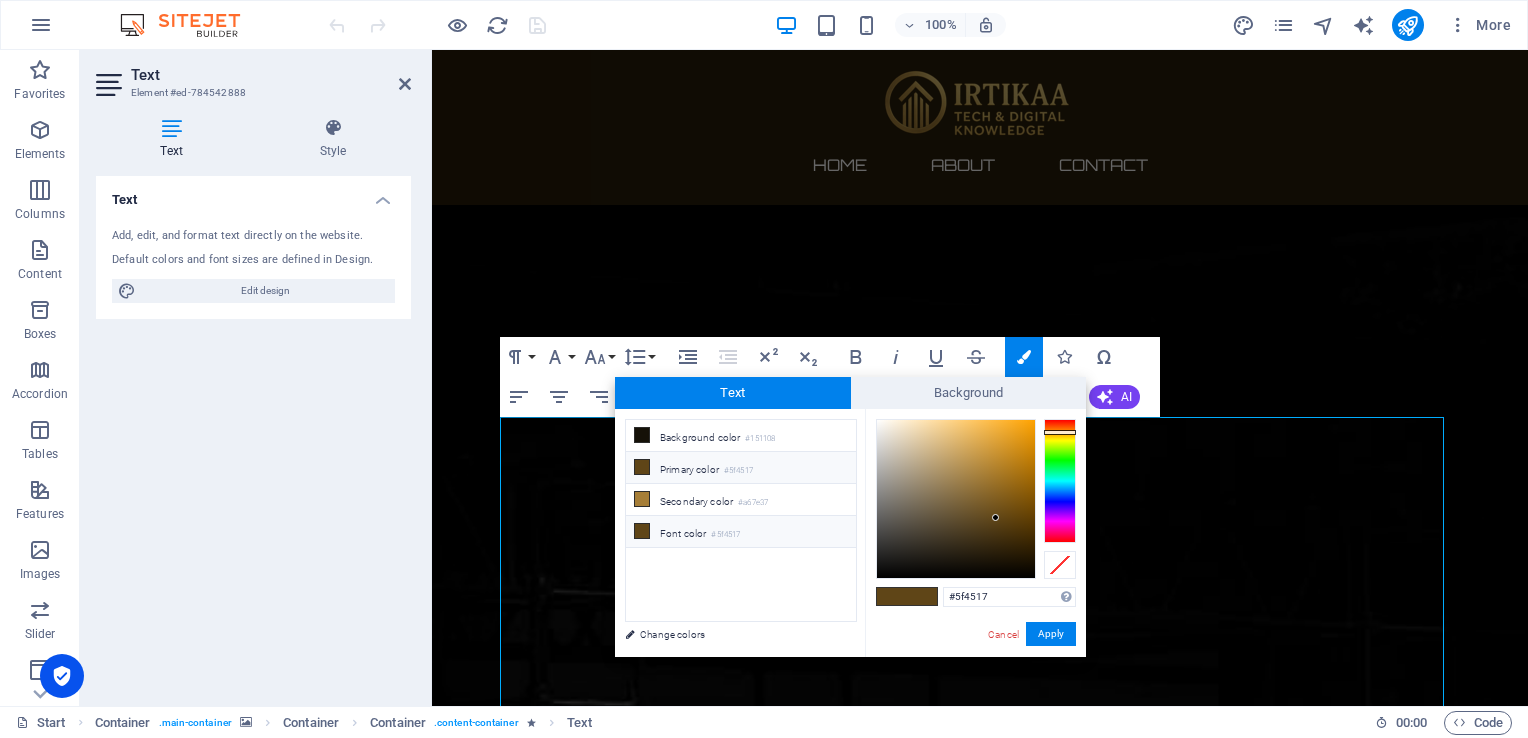 click on "Font color
#5f4517" at bounding box center [741, 532] 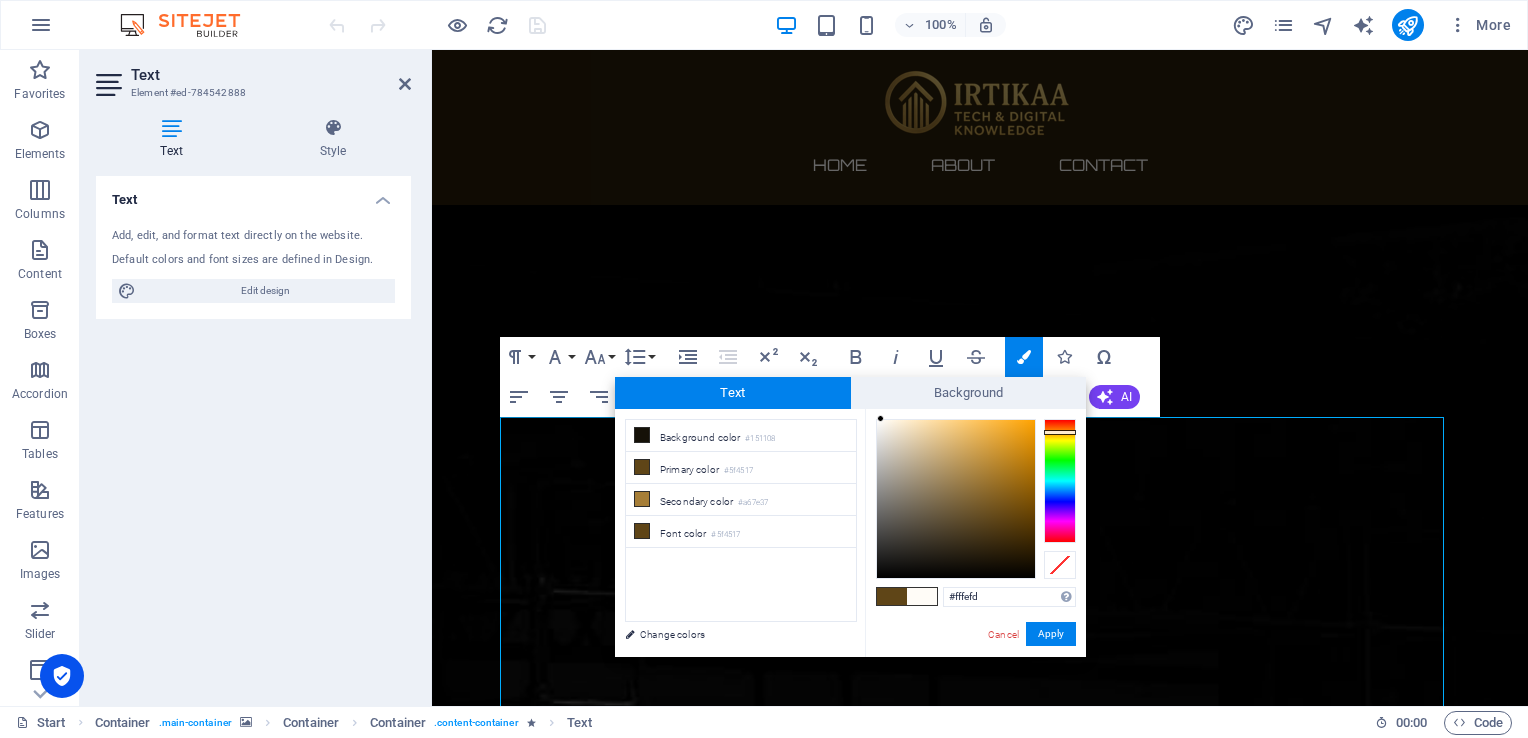 type on "#ffffff" 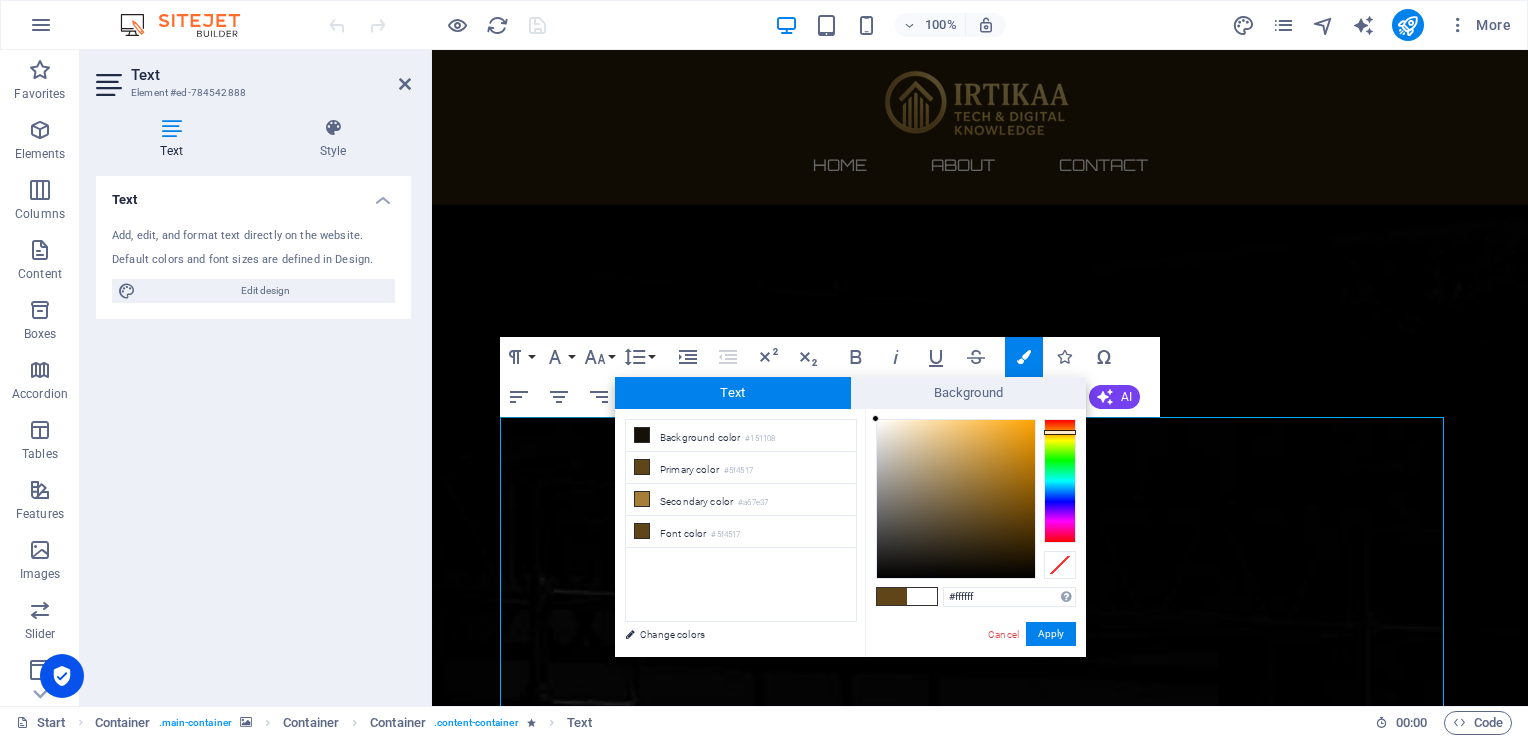 drag, startPoint x: 994, startPoint y: 517, endPoint x: 874, endPoint y: 414, distance: 158.14233 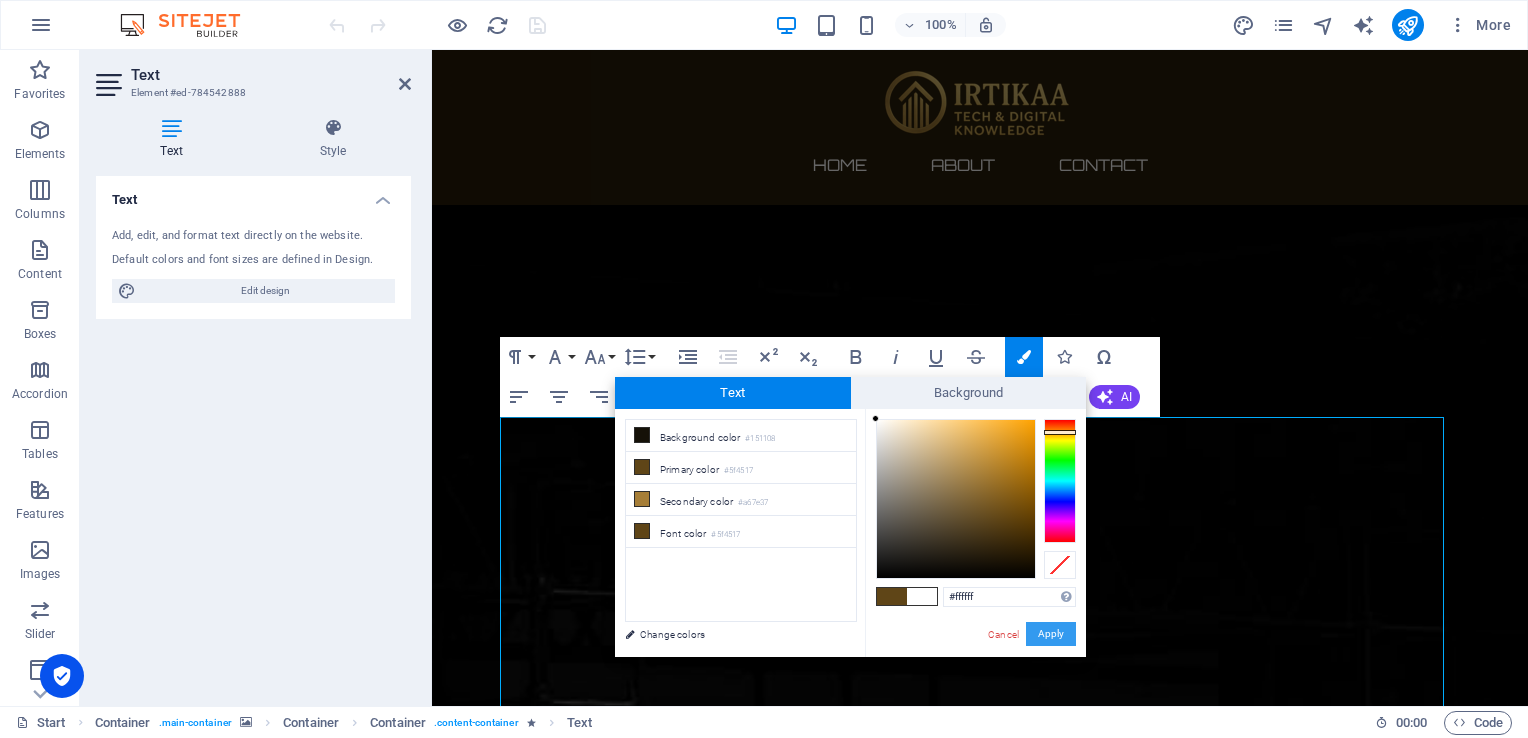 click on "Apply" at bounding box center [1051, 634] 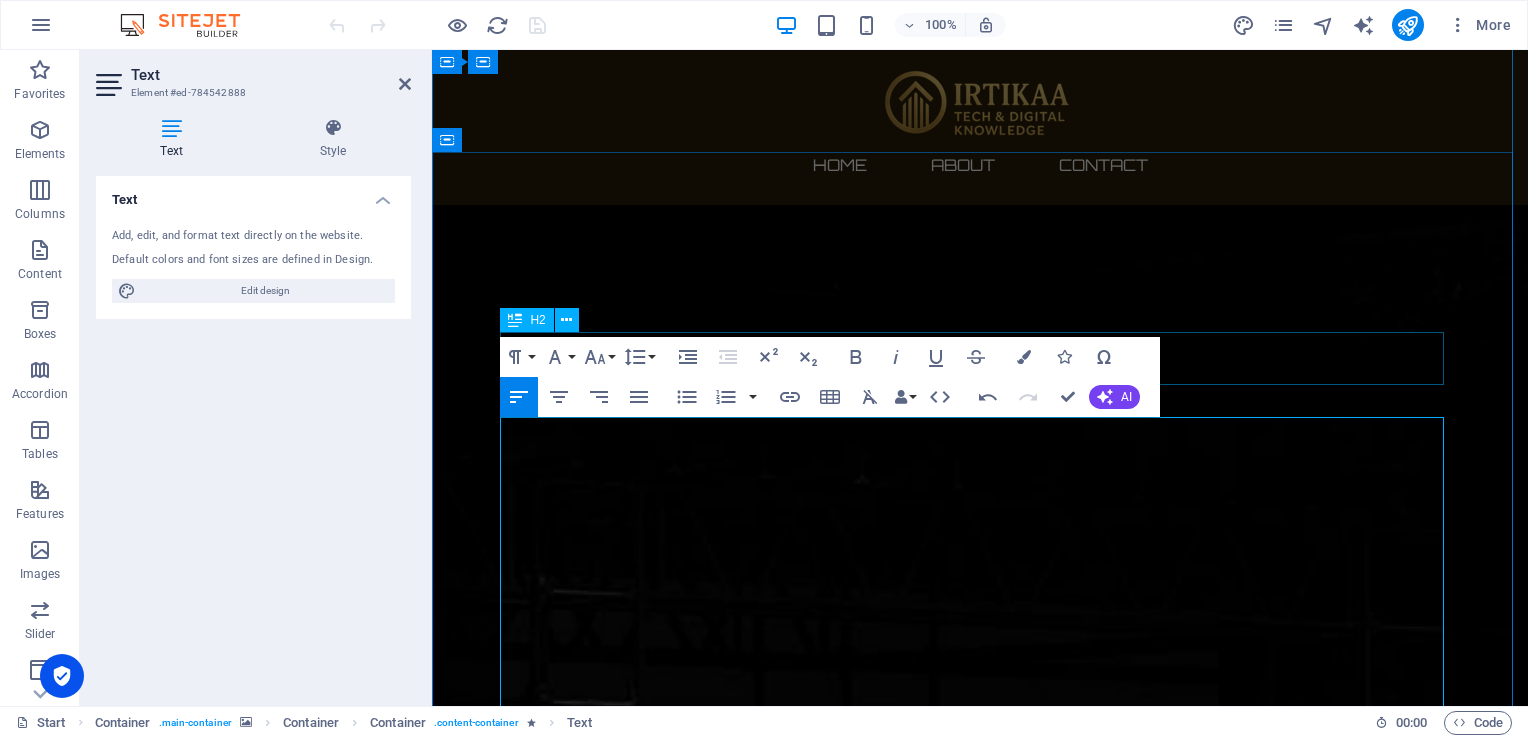 click at bounding box center (980, 3155) 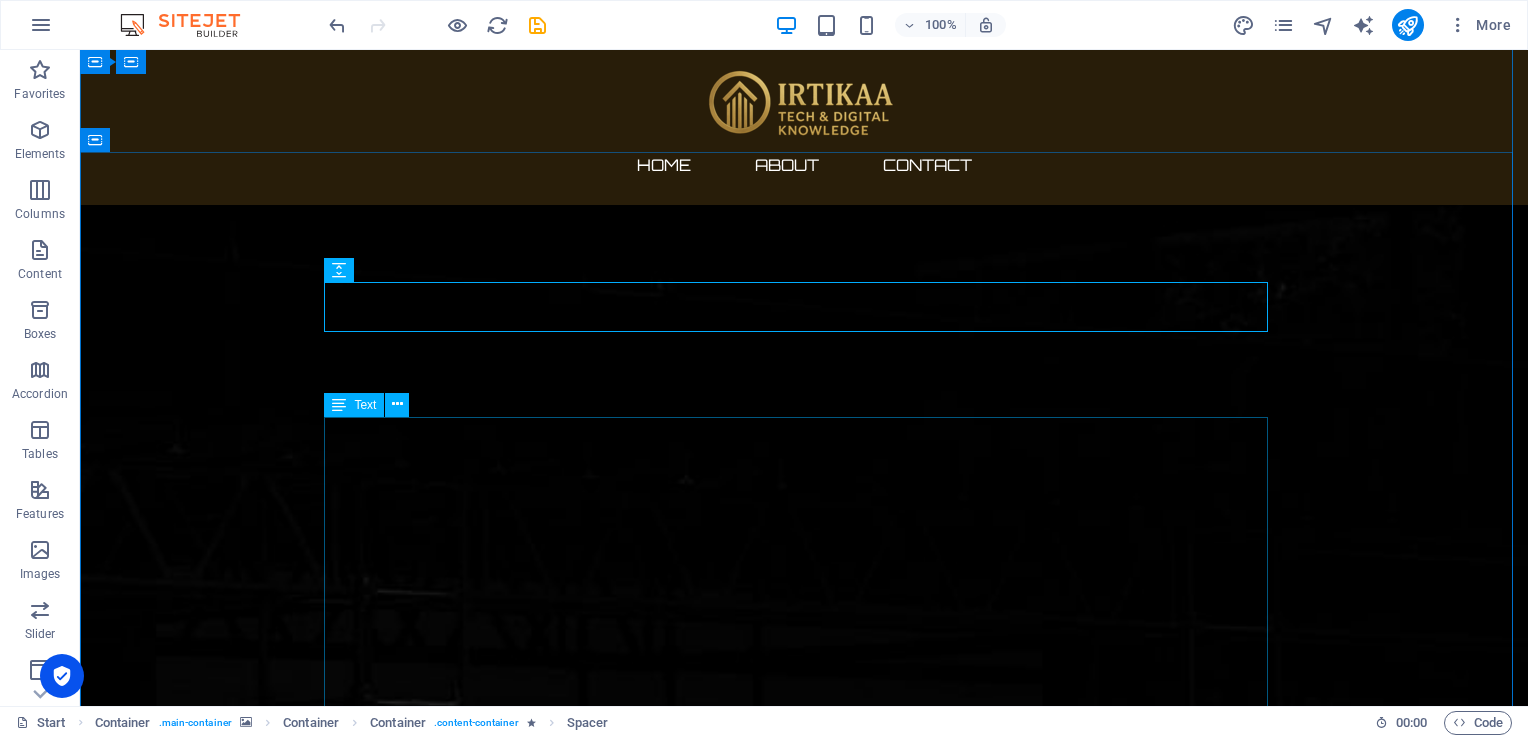 click on "At  Irtikaa Tech & Digital Knowledge , our Communication Devices Products division is committed to delivering high-performance solutions that empower connectivity across industries. Our upcoming platform will feature a curated range of cutting-edge communication devices designed to meet the evolving demands of modern business environments. Whether it's enterprise-level networking equipment or durable outdoor systems, our products reflect innovation, reliability, and user-focused design. We understand the growing importance of seamless communication, and our mission is to support organizations in achieving just that—through dependable technology built for performance. Beyond the products, our services extend to specialized  commercial packaging Backed by the expertise of  Irtikaa Tech & Digital Knowledge Let me know if you'd like to emphasize a particular product line, industry (e.g., government, education), or value proposition." at bounding box center [804, 3473] 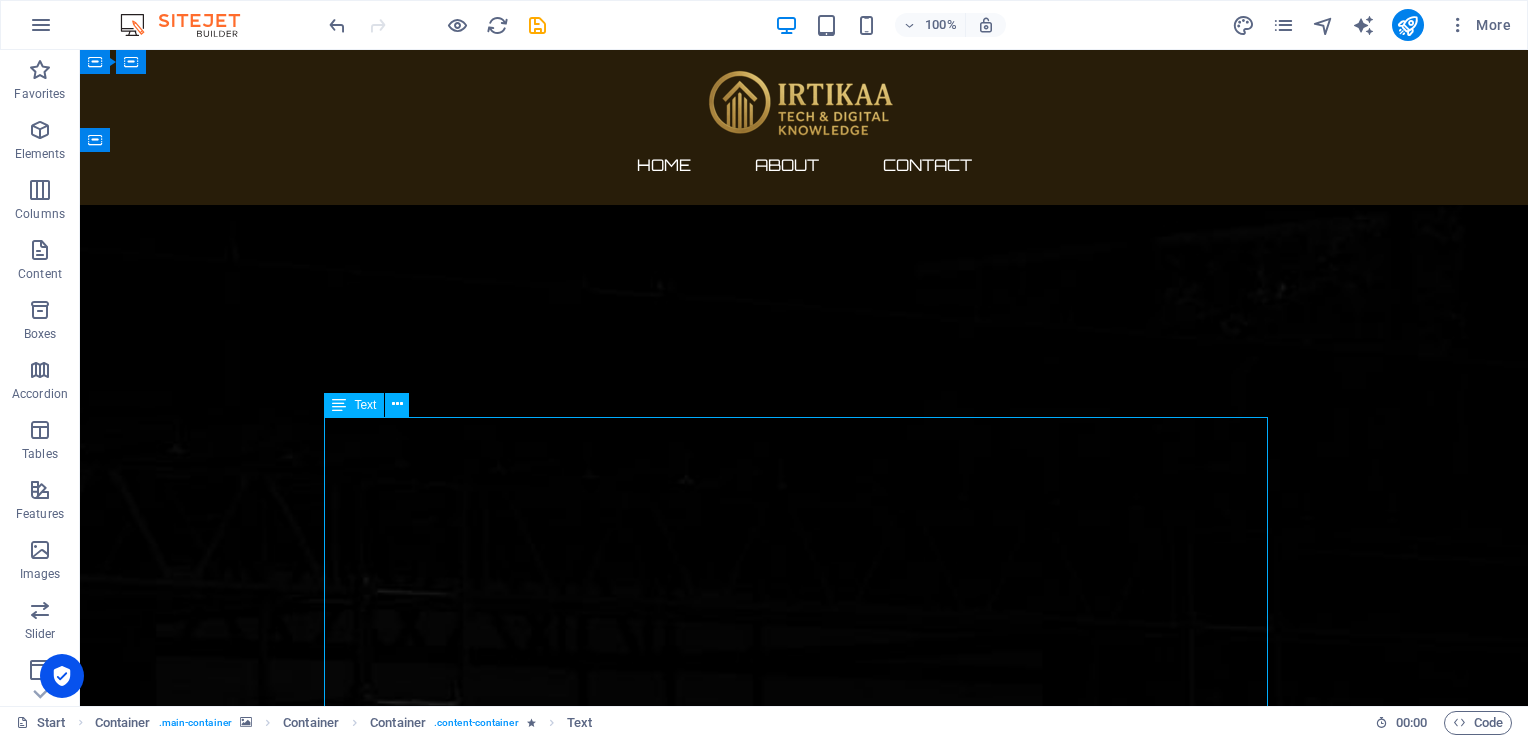 click on "At  Irtikaa Tech & Digital Knowledge , our Communication Devices Products division is committed to delivering high-performance solutions that empower connectivity across industries. Our upcoming platform will feature a curated range of cutting-edge communication devices designed to meet the evolving demands of modern business environments. Whether it's enterprise-level networking equipment or durable outdoor systems, our products reflect innovation, reliability, and user-focused design. We understand the growing importance of seamless communication, and our mission is to support organizations in achieving just that—through dependable technology built for performance. Beyond the products, our services extend to specialized  commercial packaging Backed by the expertise of  Irtikaa Tech & Digital Knowledge Let me know if you'd like to emphasize a particular product line, industry (e.g., government, education), or value proposition." at bounding box center (804, 3473) 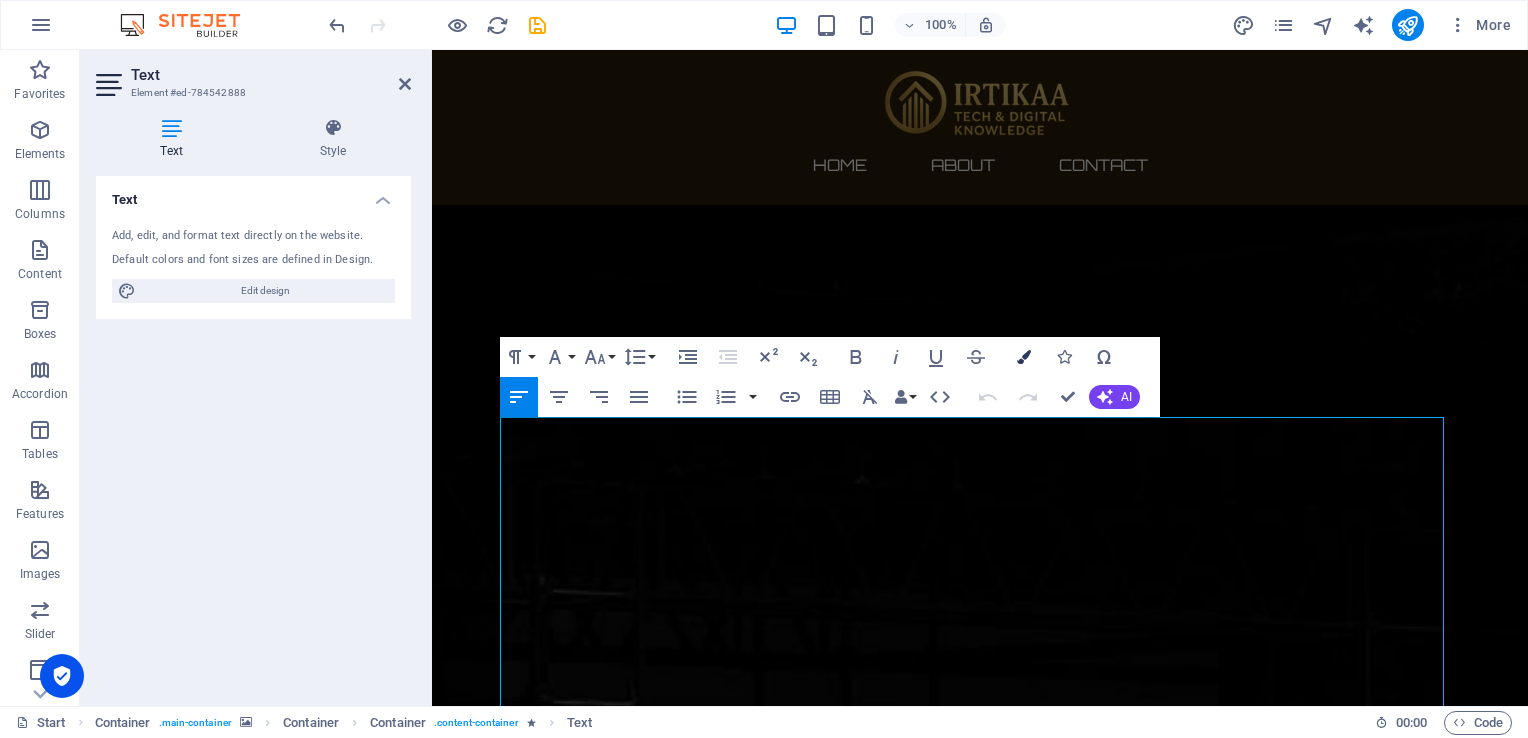 click at bounding box center [1024, 357] 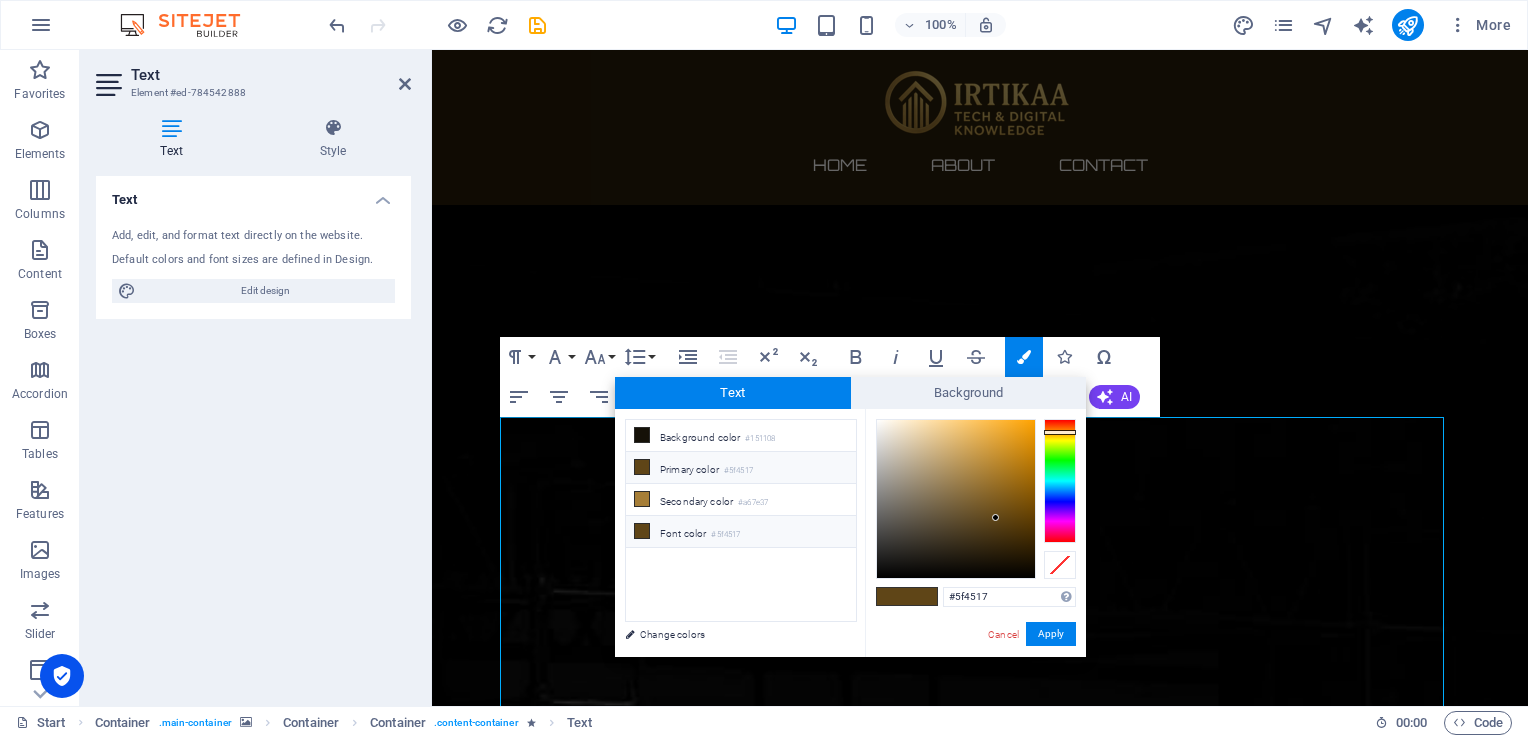 click on "Font color
#5f4517" at bounding box center (741, 532) 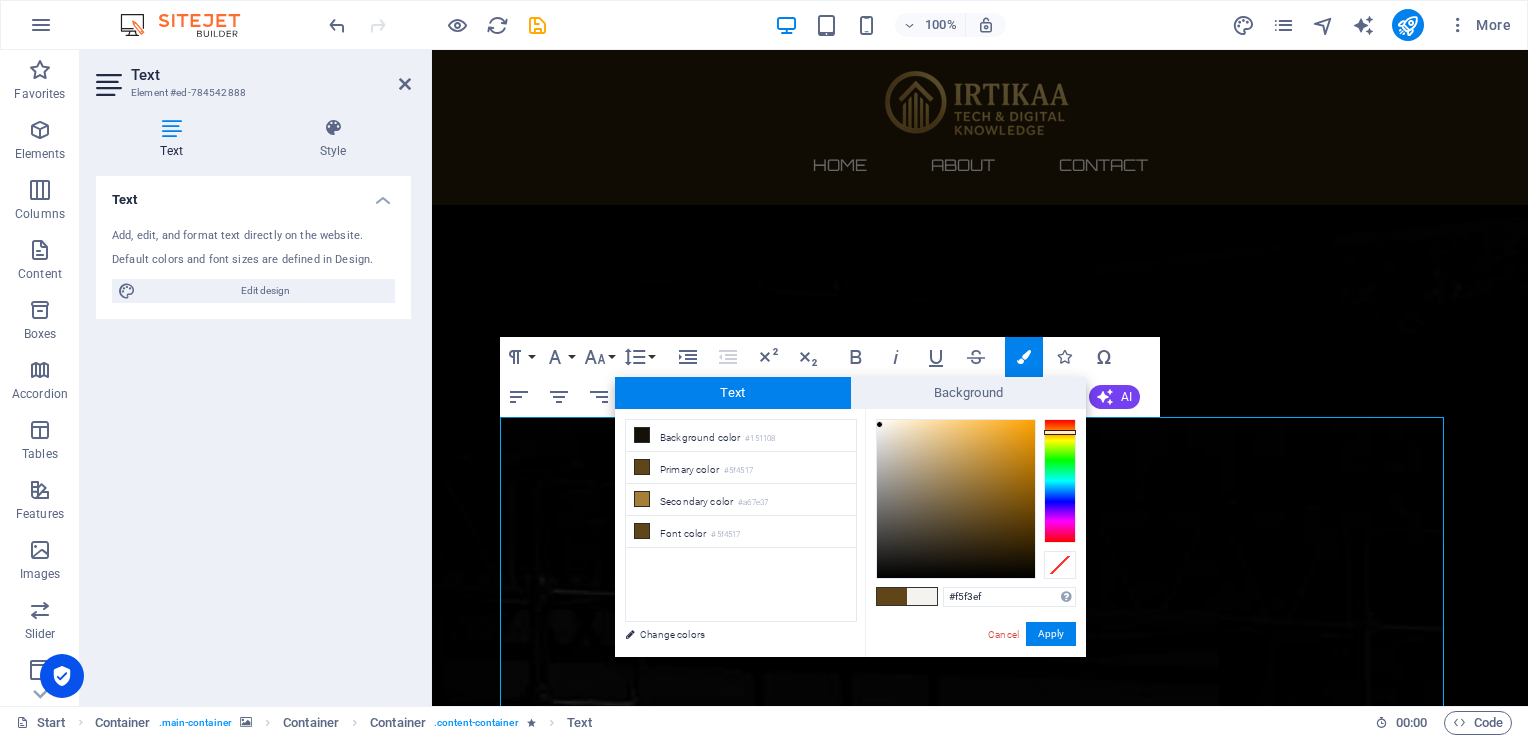drag, startPoint x: 992, startPoint y: 514, endPoint x: 880, endPoint y: 424, distance: 143.6802 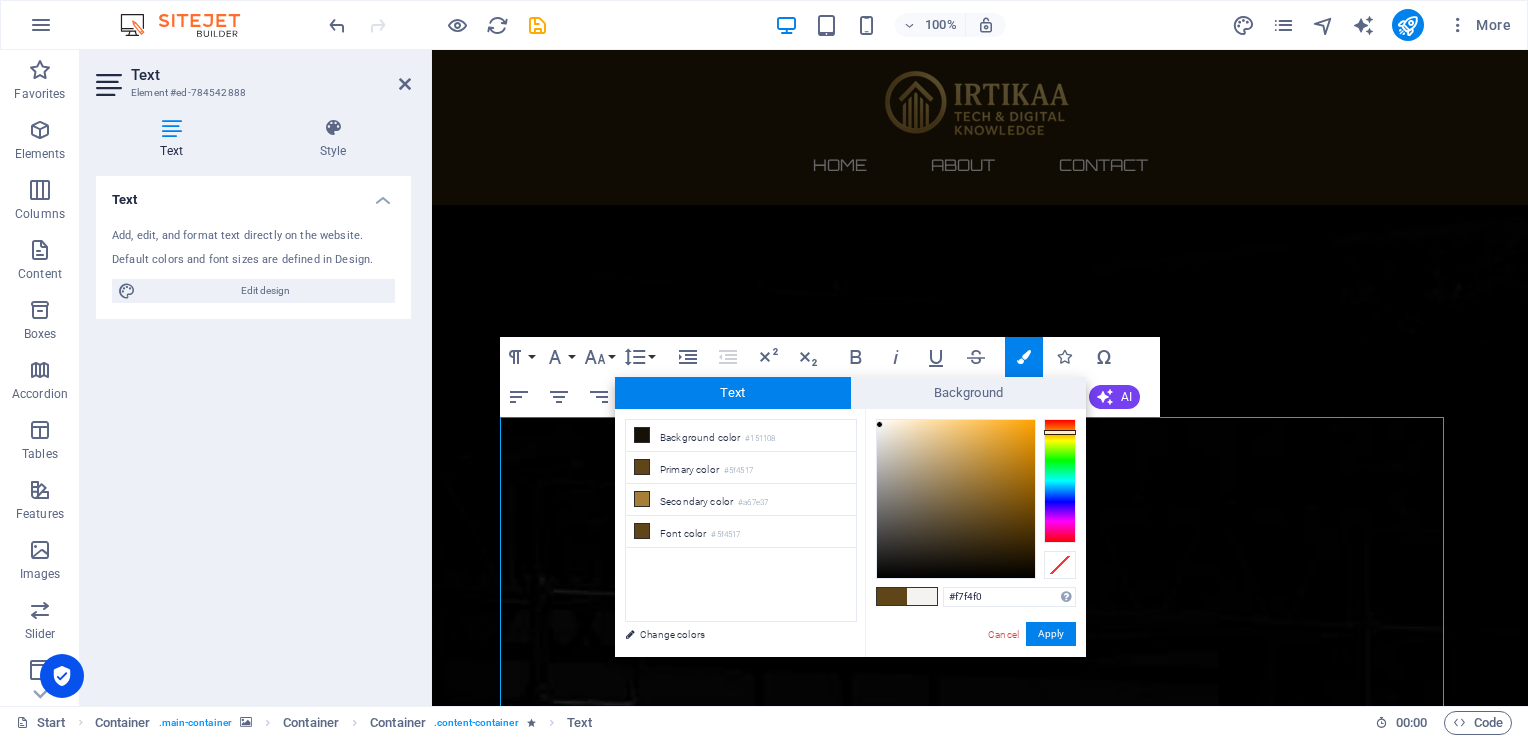 click at bounding box center [879, 424] 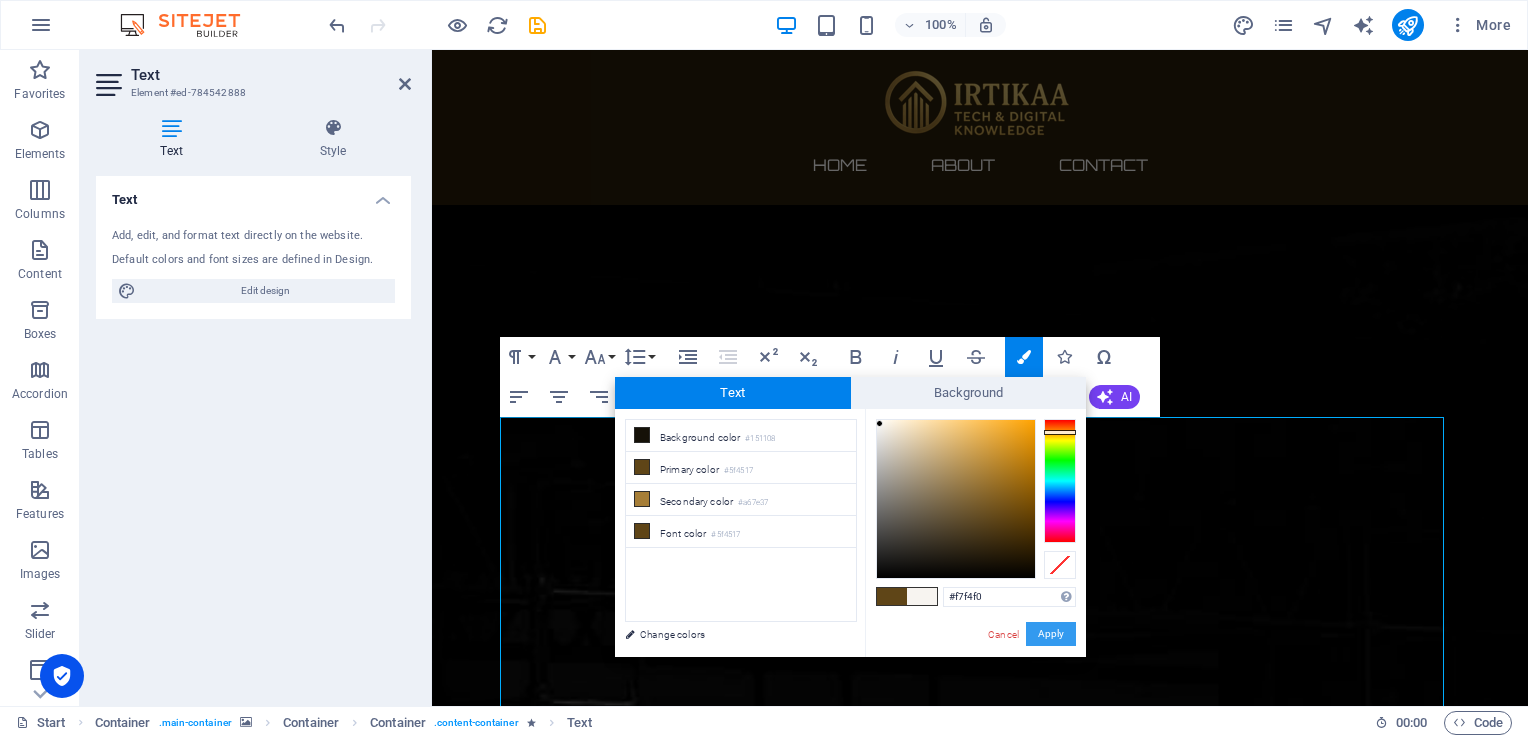 click on "Apply" at bounding box center (1051, 634) 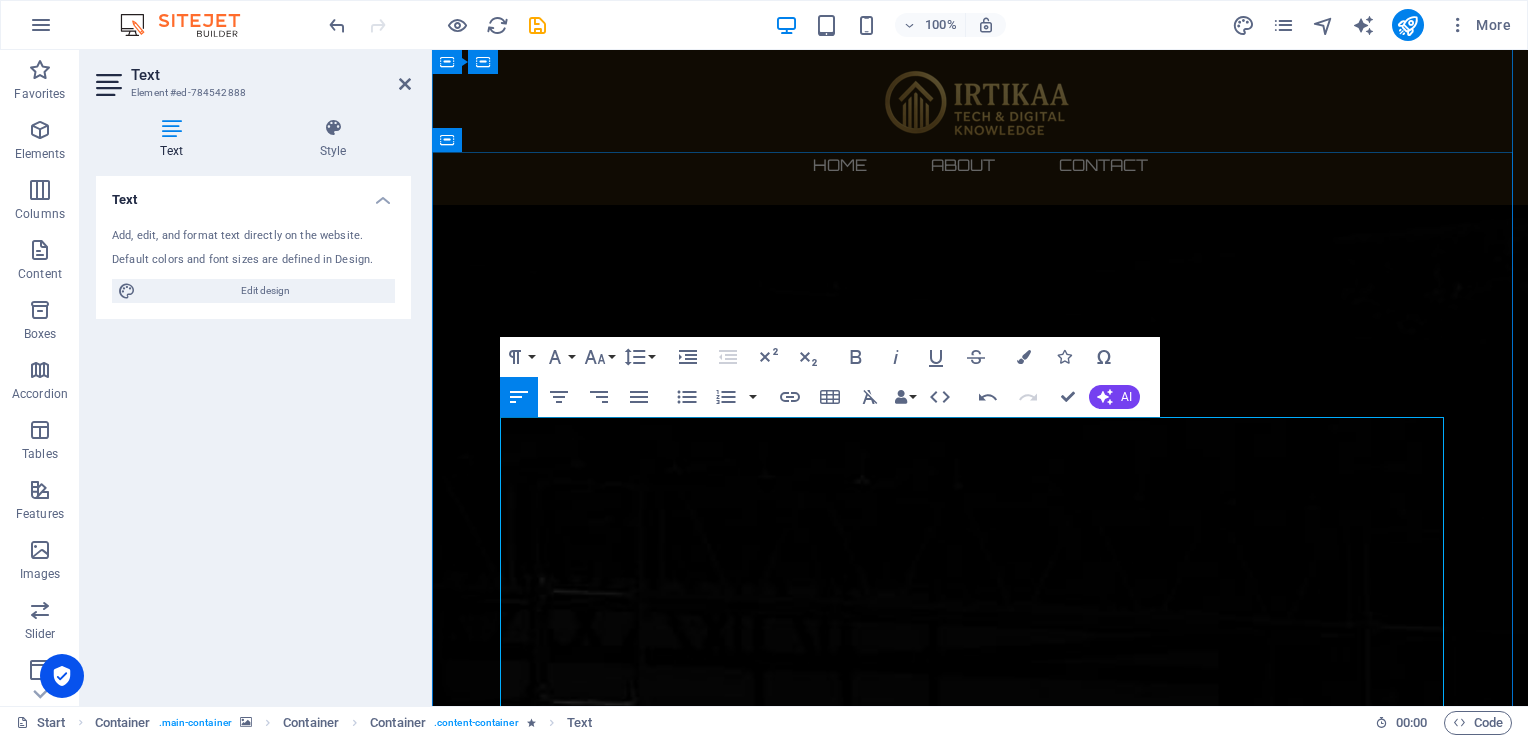 click on "Beyond the products, our services extend to specialized  commercial packaging  tailored to the unique requirements of communication hardware. We ensure your devices are protected, presented, and delivered with precision—from secure transport packaging to retail-ready presentation kits. This integration of technology and packaging streamlines deployment and elevates the customer experience. As we prepare to launch, we are building a platform that combines product excellence with comprehensive support, helping businesses communicate smarter and operate with greater confidence." at bounding box center [980, 3469] 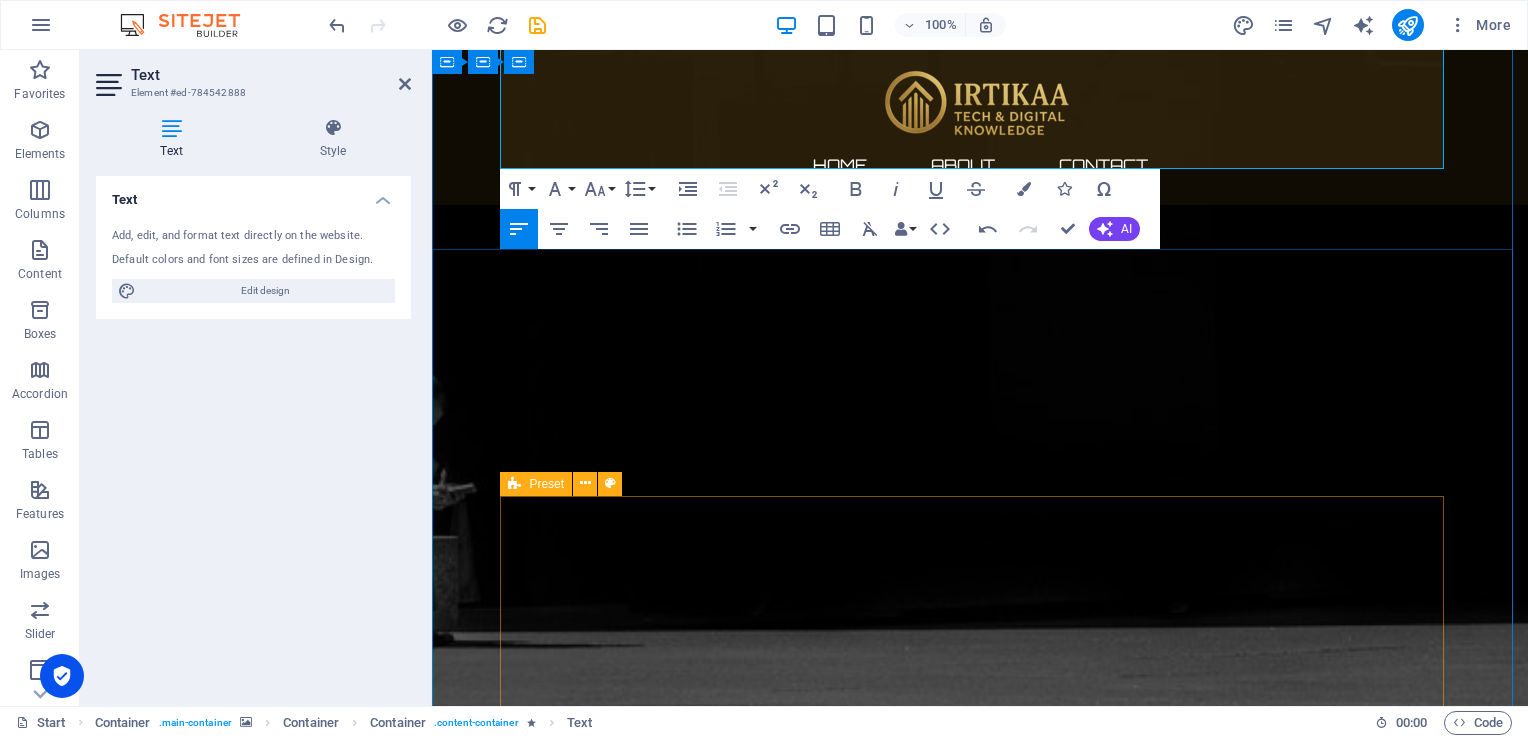 scroll, scrollTop: 1300, scrollLeft: 0, axis: vertical 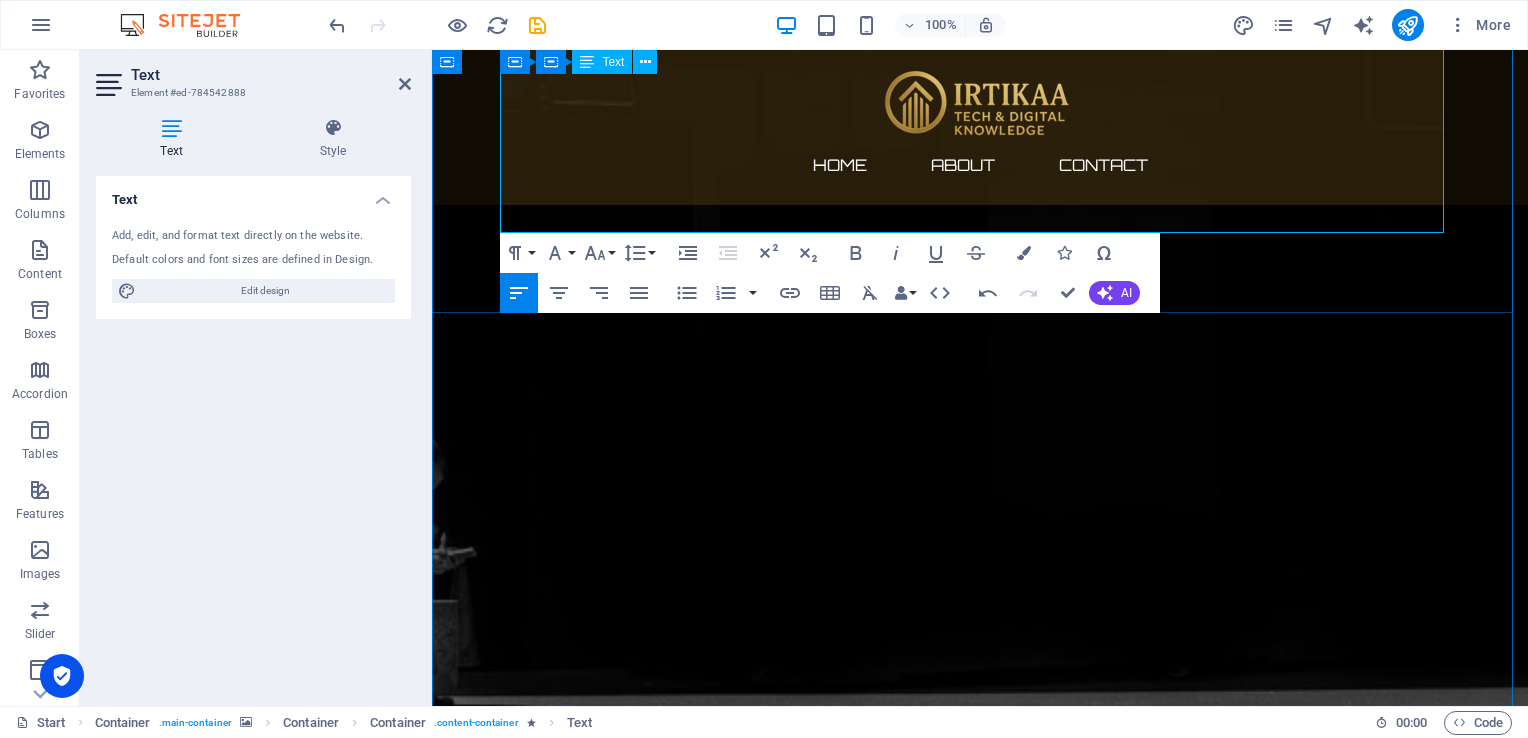 click on "Let me know if you'd like to emphasize a particular product line, industry (e.g., government, education), or value proposition." at bounding box center [980, 3045] 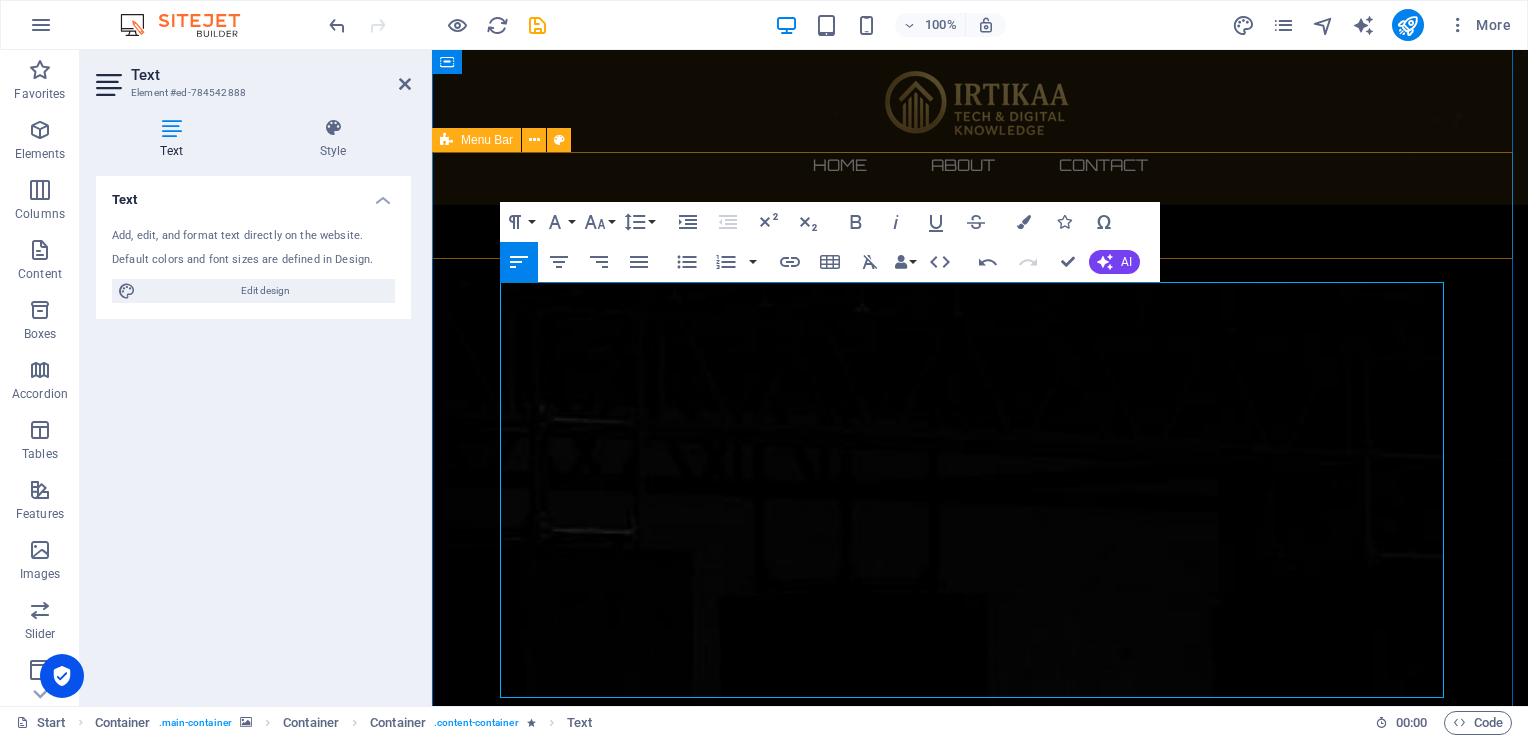 scroll, scrollTop: 788, scrollLeft: 0, axis: vertical 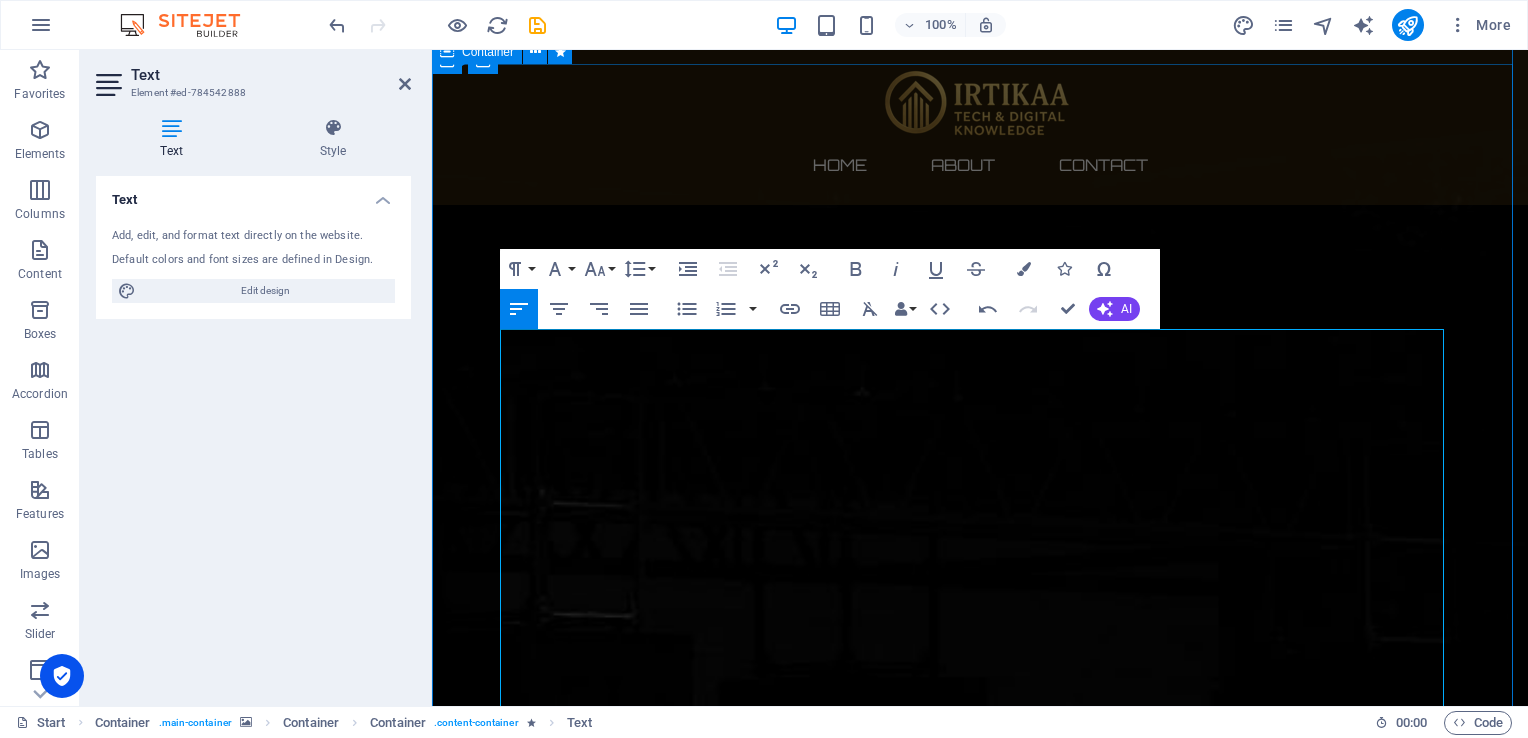 drag, startPoint x: 1392, startPoint y: 194, endPoint x: 494, endPoint y: 338, distance: 909.47235 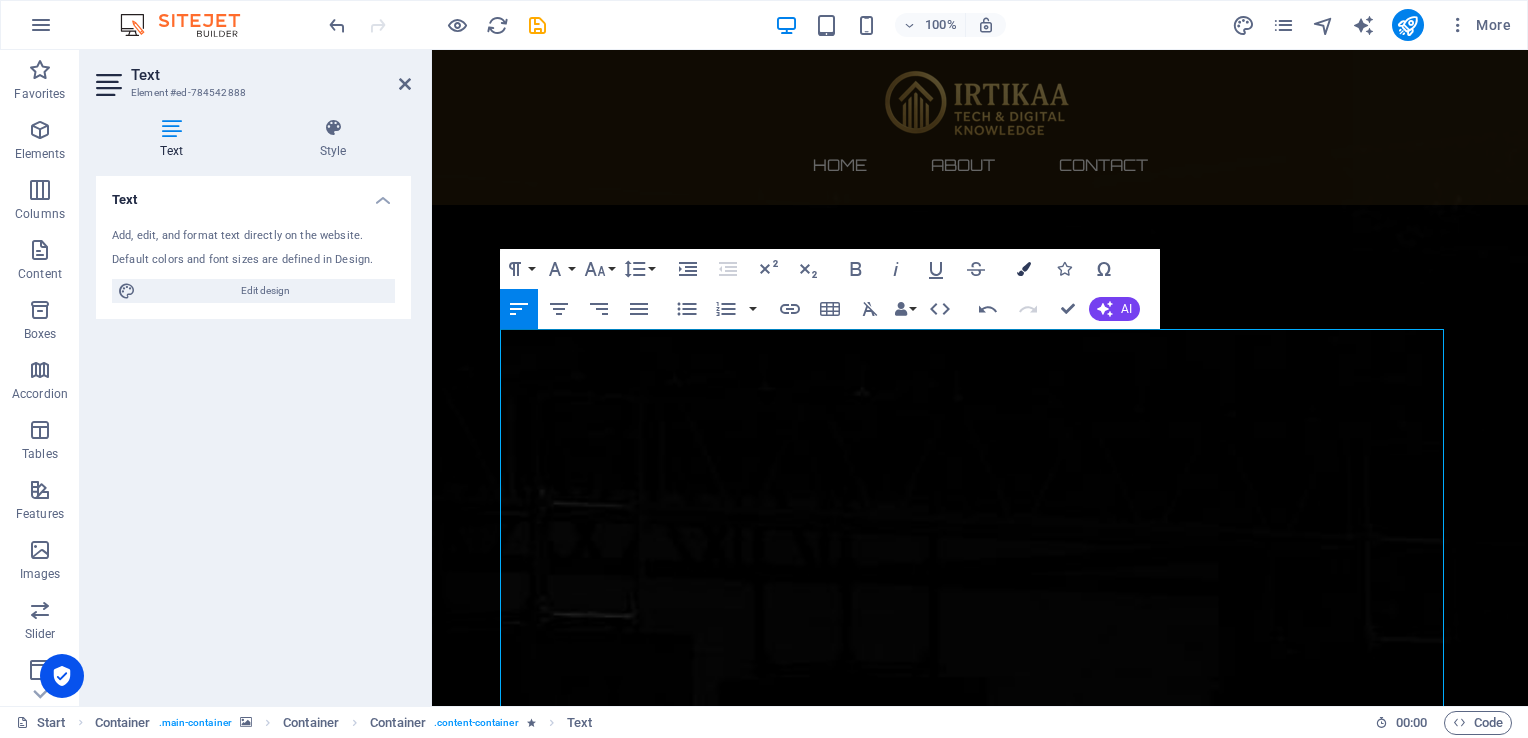 click at bounding box center (1024, 269) 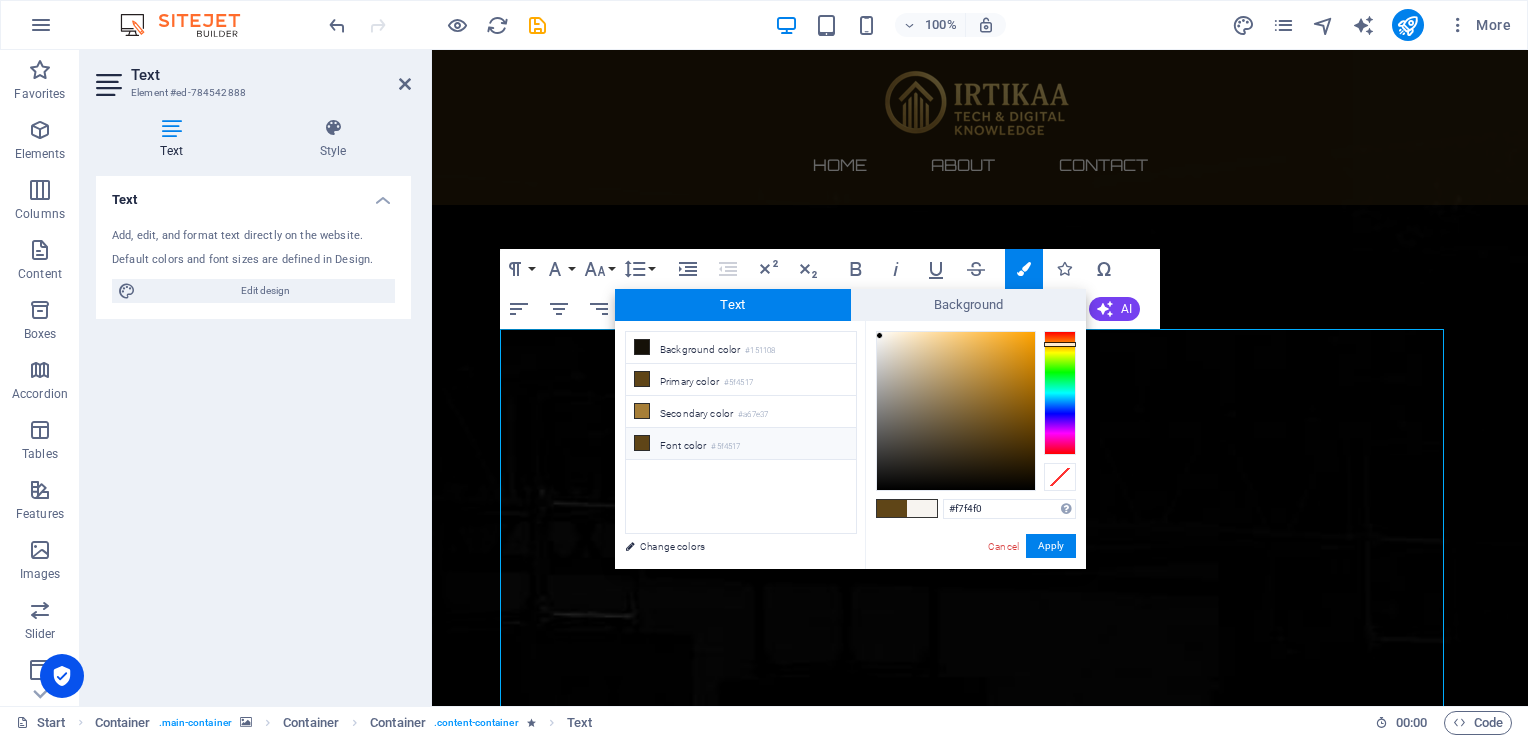 click on "Font color
#5f4517" at bounding box center [741, 444] 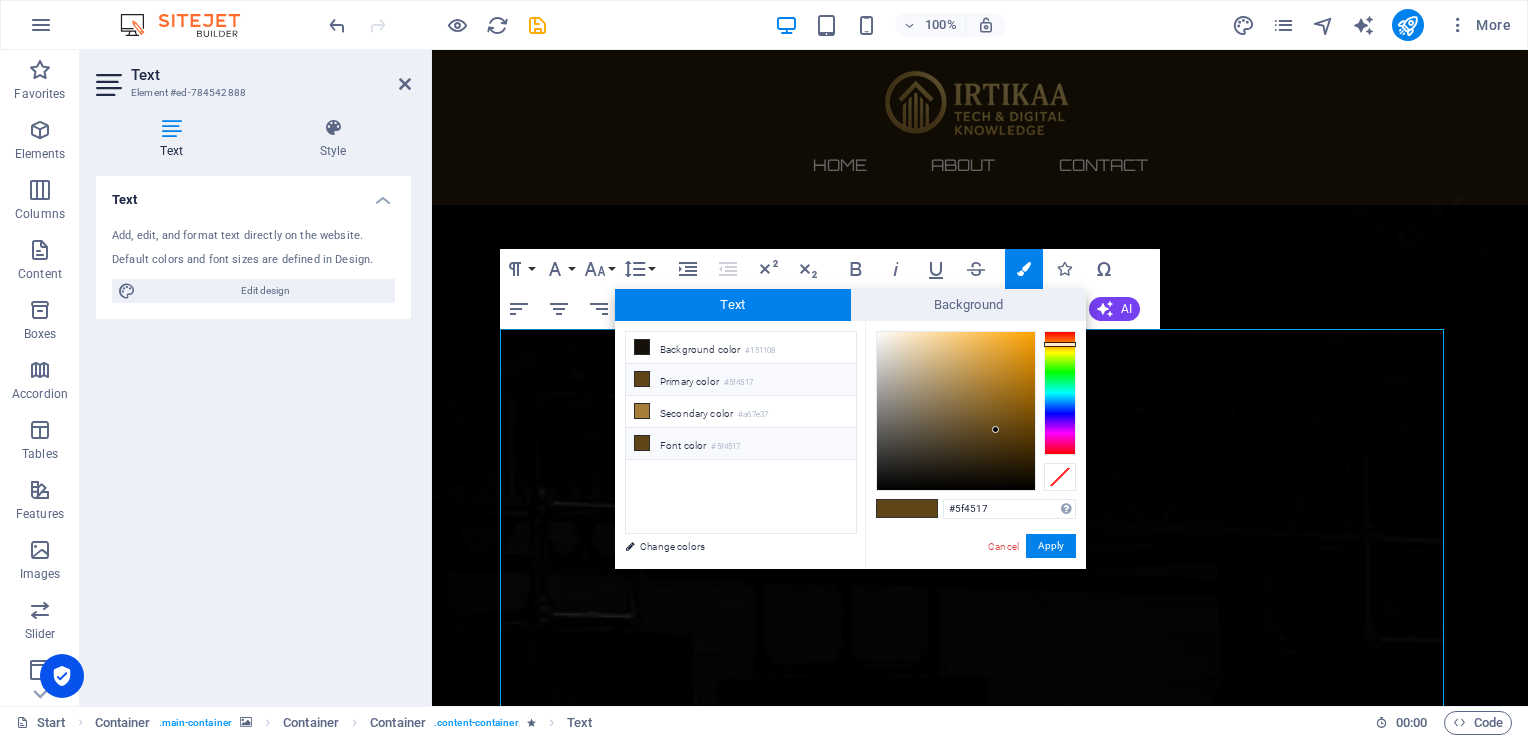 click on "Font color
#5f4517" at bounding box center [741, 444] 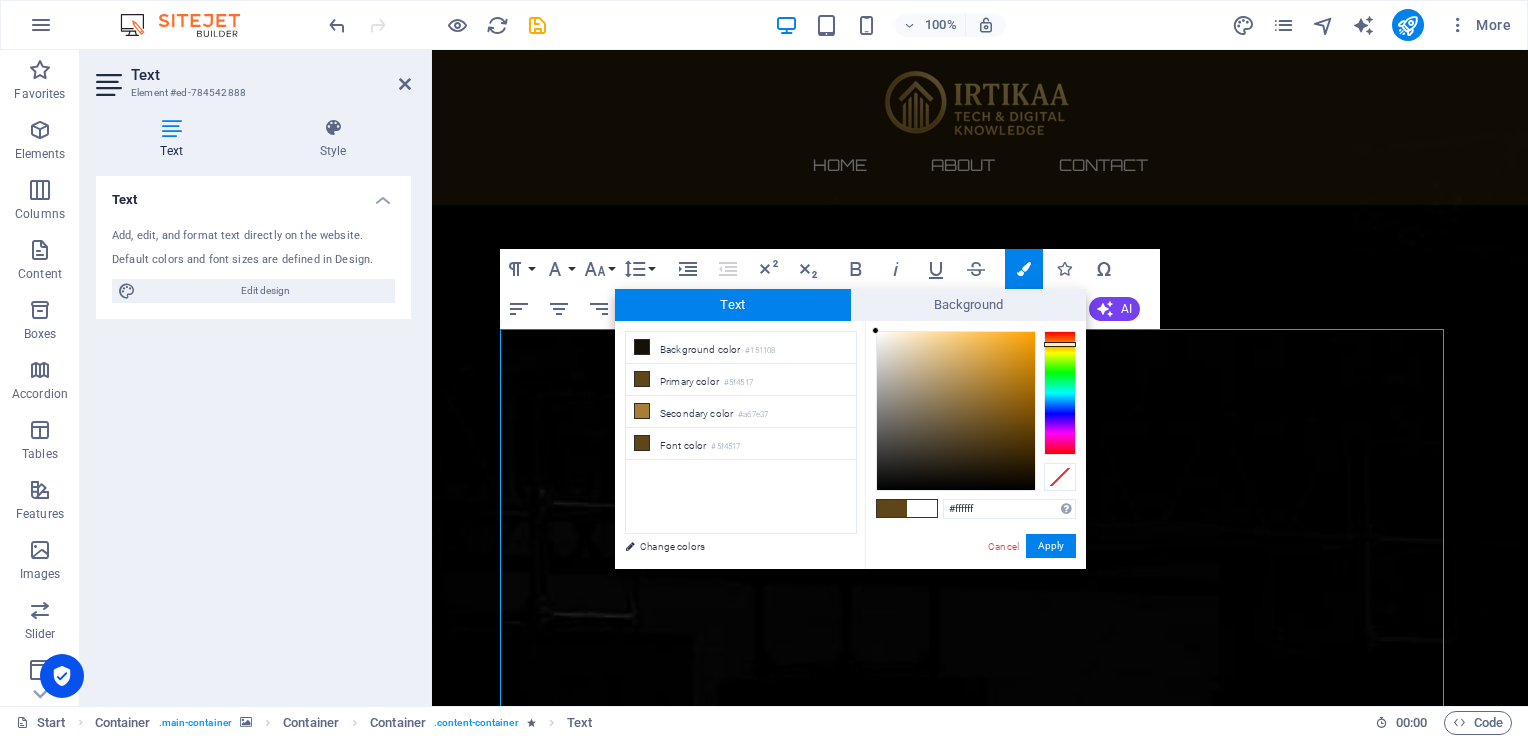 drag, startPoint x: 993, startPoint y: 428, endPoint x: 868, endPoint y: 322, distance: 163.89326 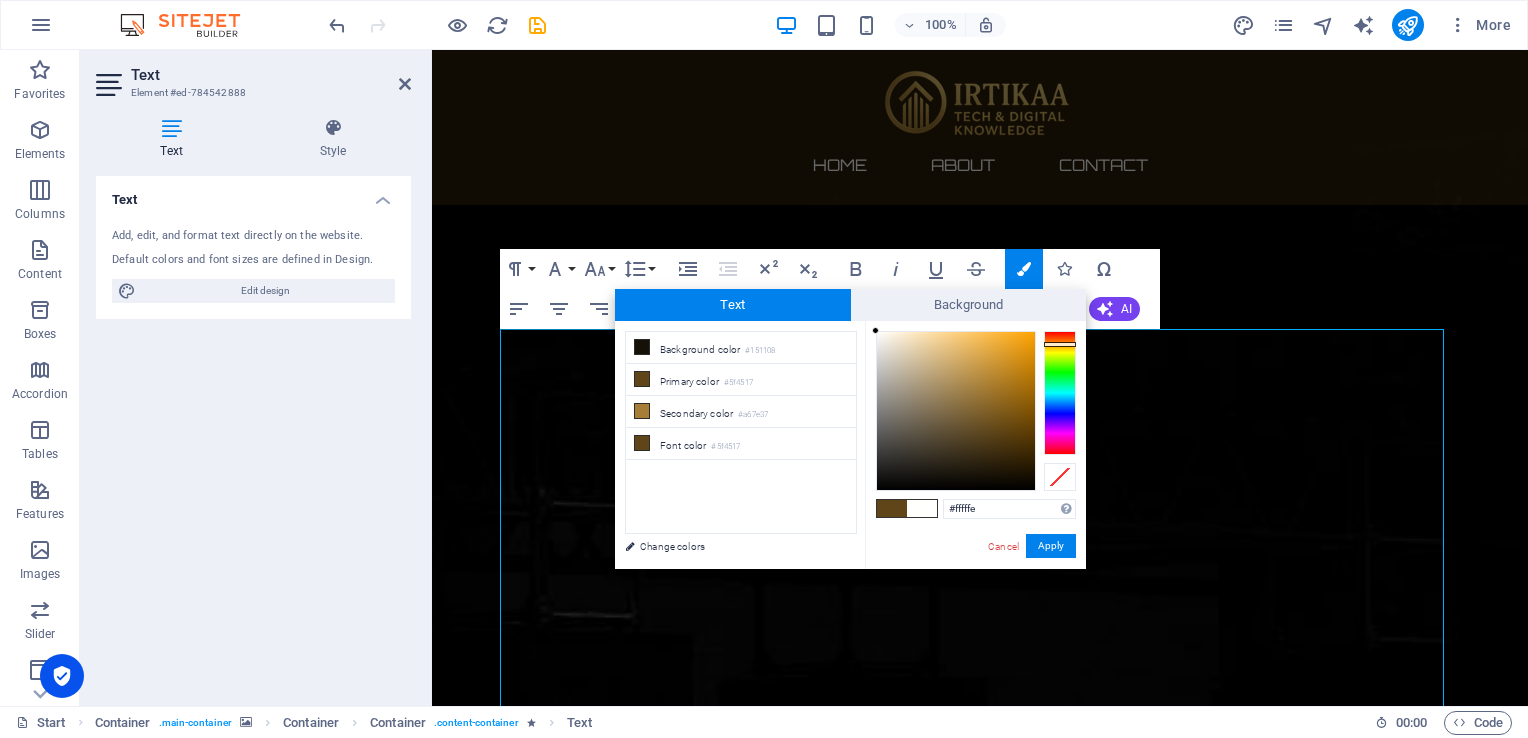 type on "#fdfdfd" 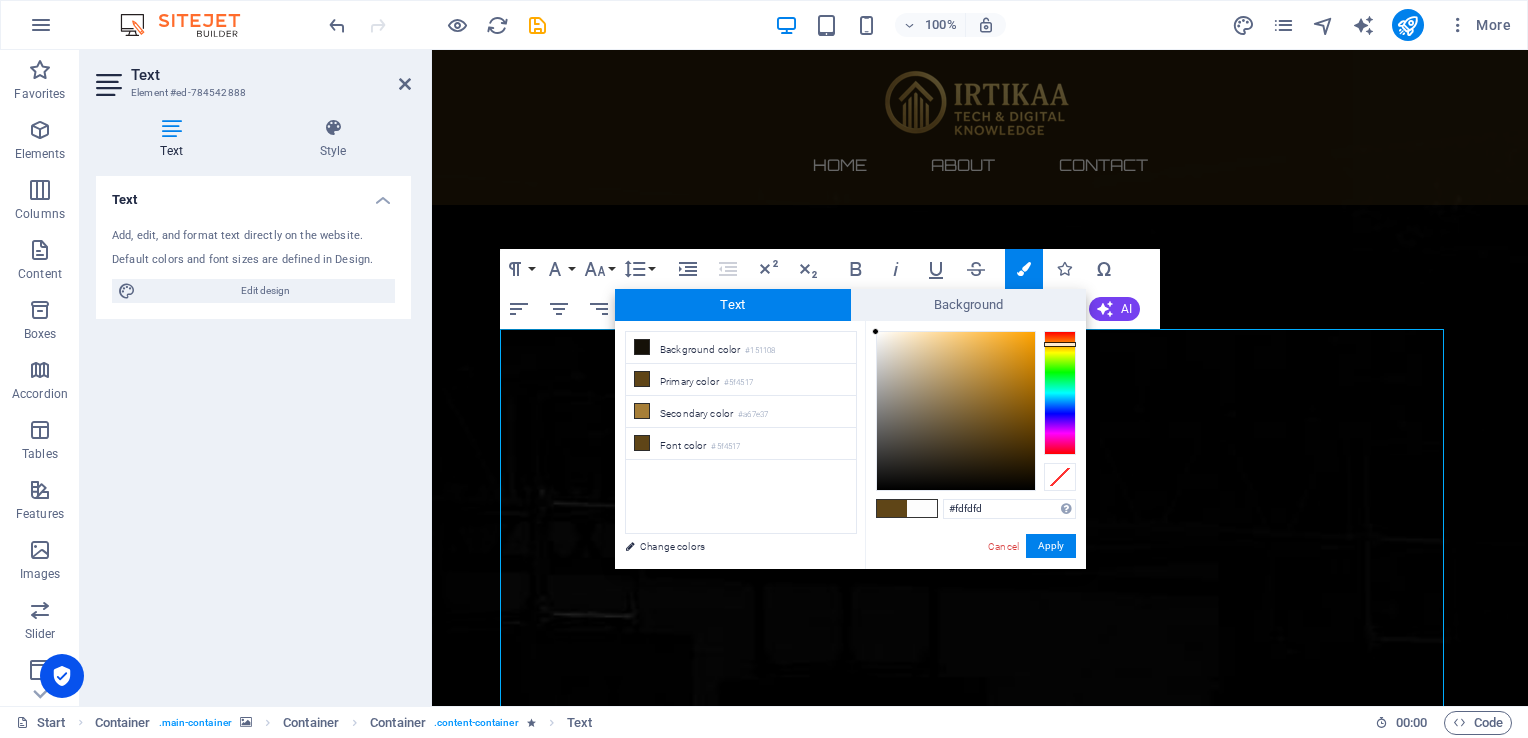 click at bounding box center (875, 331) 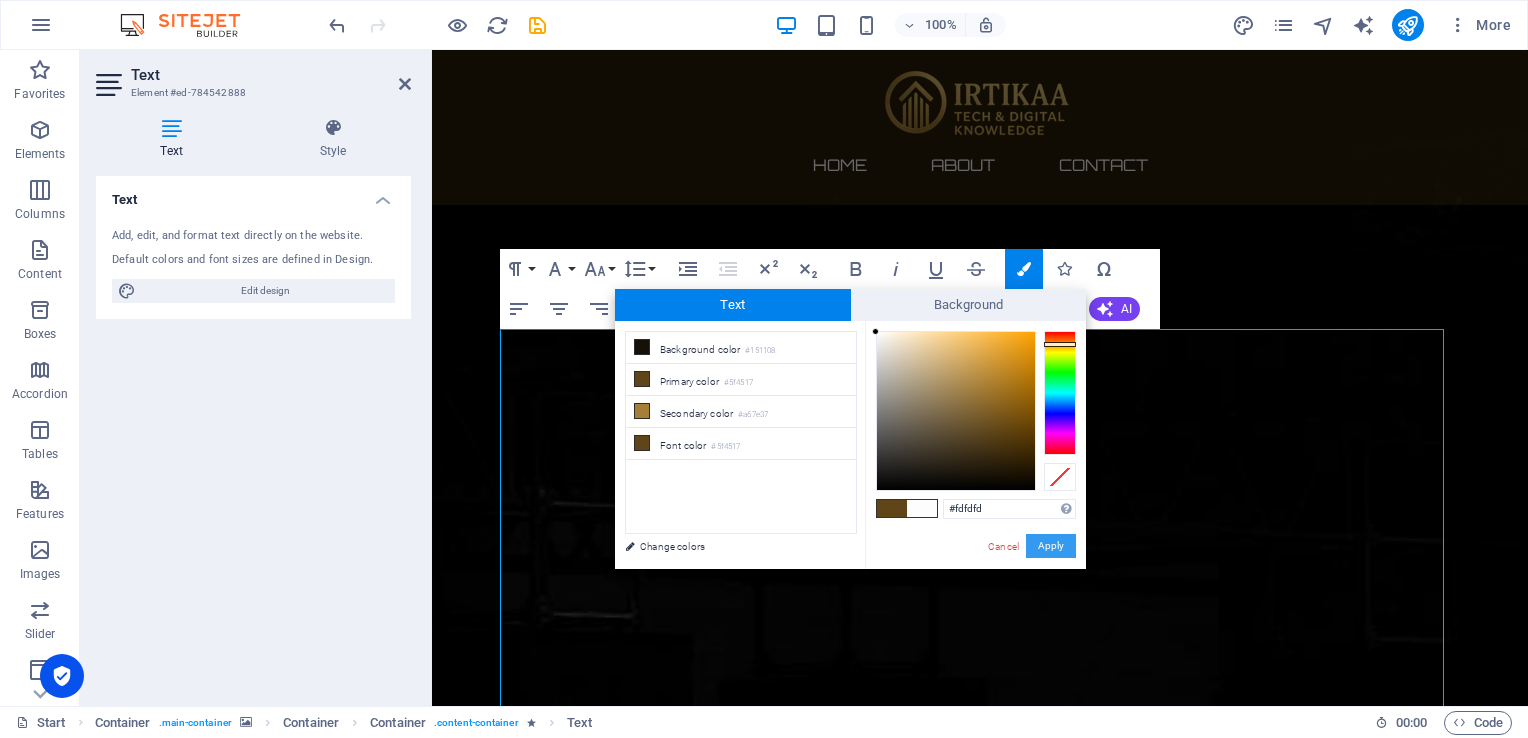 click on "Apply" at bounding box center [1051, 546] 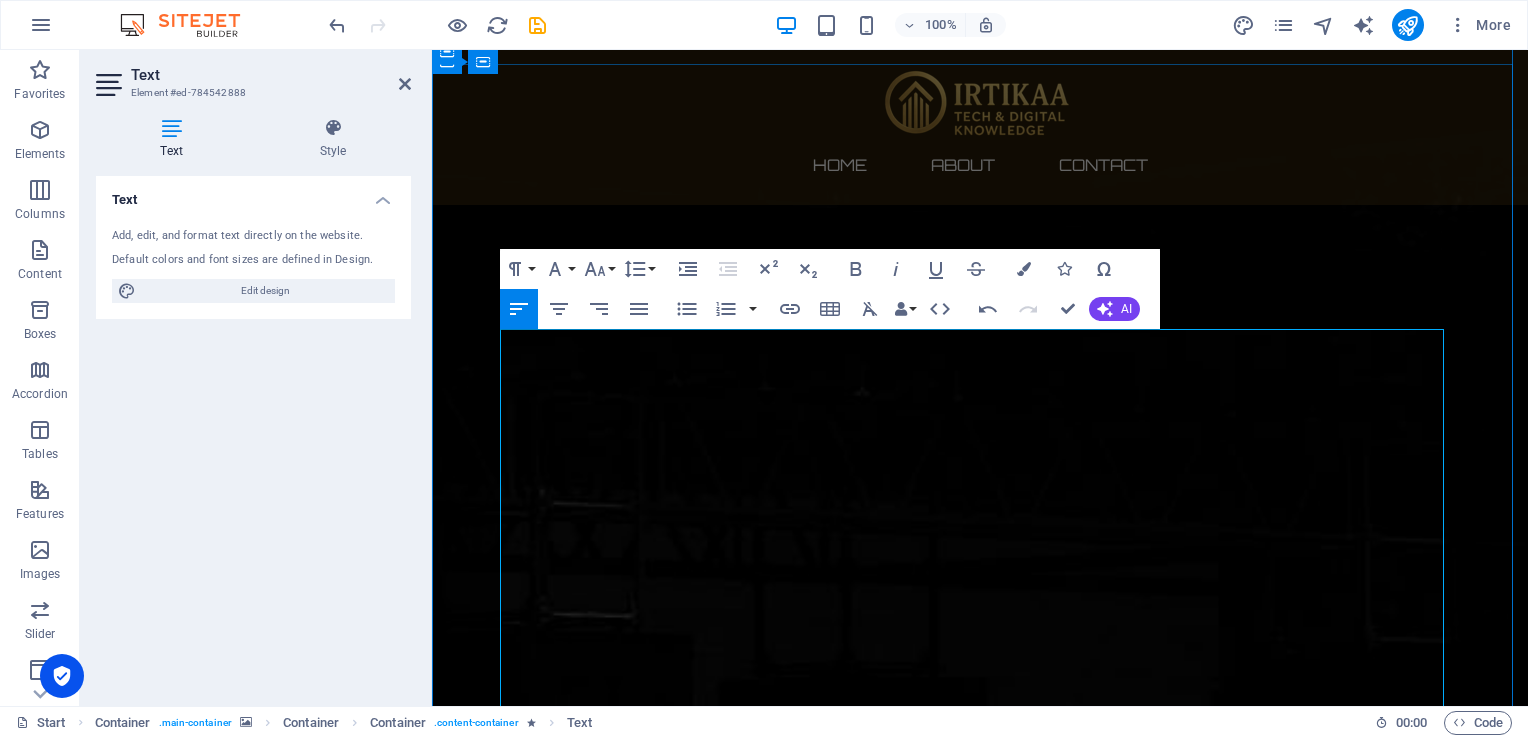 click on "Beyond the products, our services extend to specialized  commercial packaging  tailored to the unique requirements of communication hardware. We ensure your devices are protected, presented, and delivered with precision—from secure transport packaging to retail-ready presentation kits. This integration of technology and packaging streamlines deployment and elevates the customer experience. As we prepare to launch, we are building a platform that combines product excellence with comprehensive support, helping businesses communicate smarter and operate with greater confidence." at bounding box center (979, 3381) 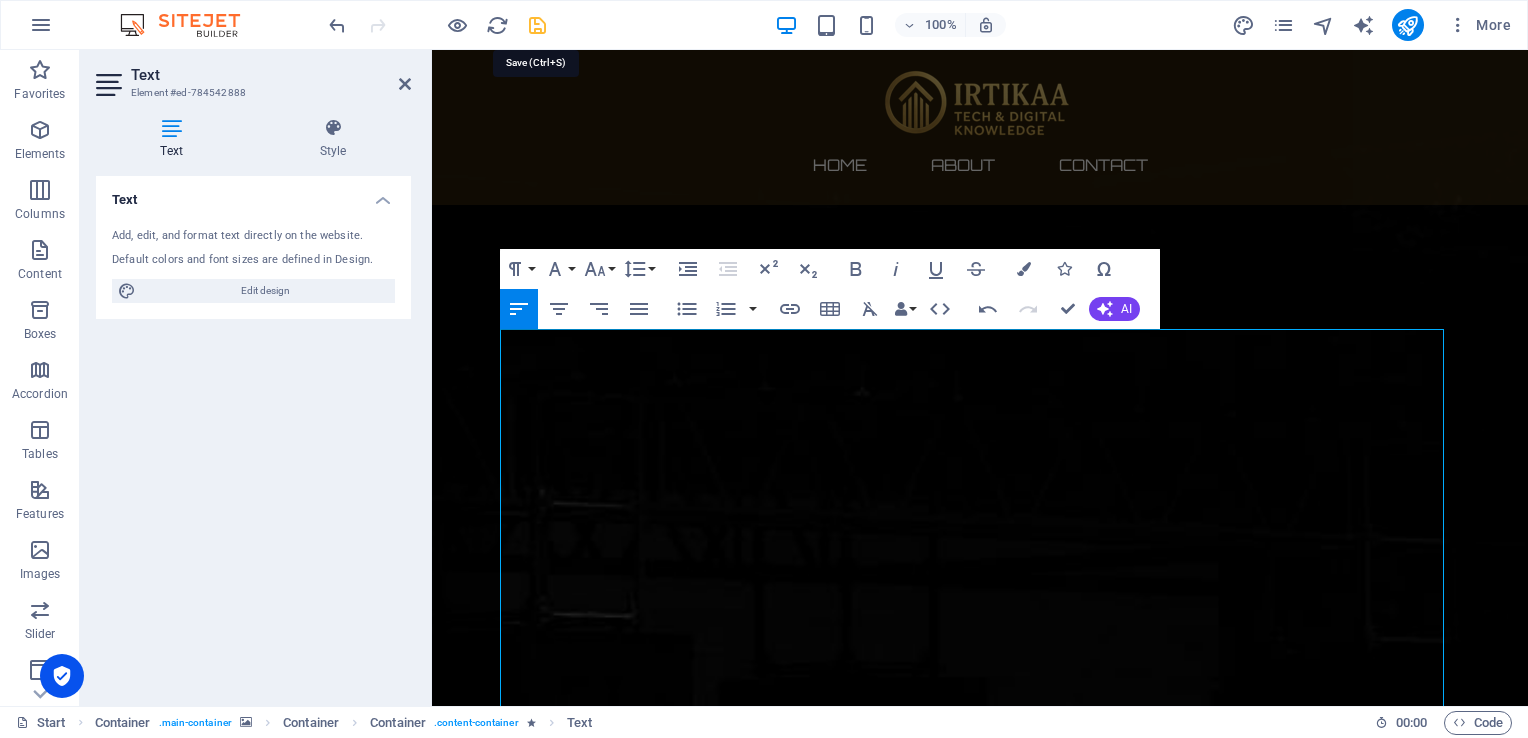 click at bounding box center [537, 25] 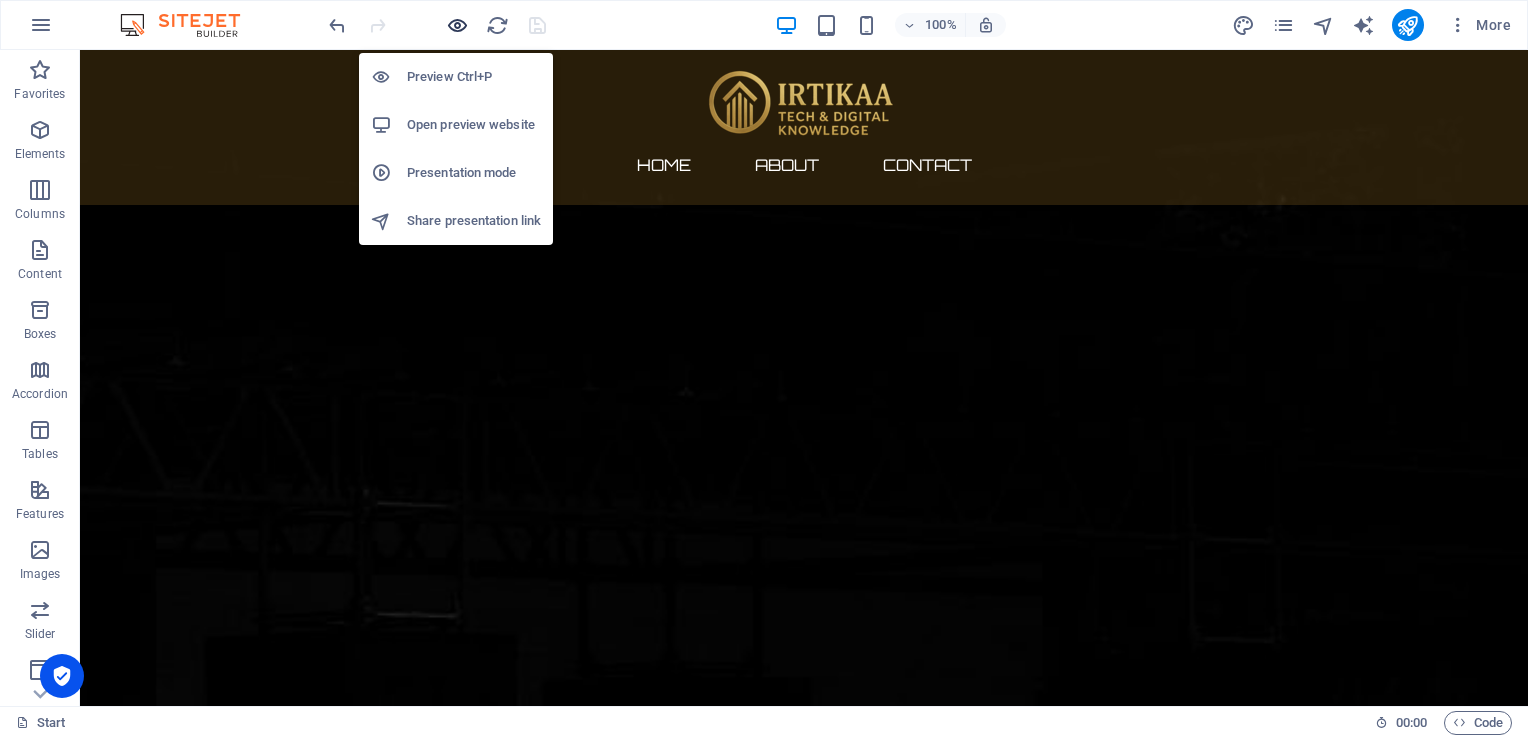 click at bounding box center (457, 25) 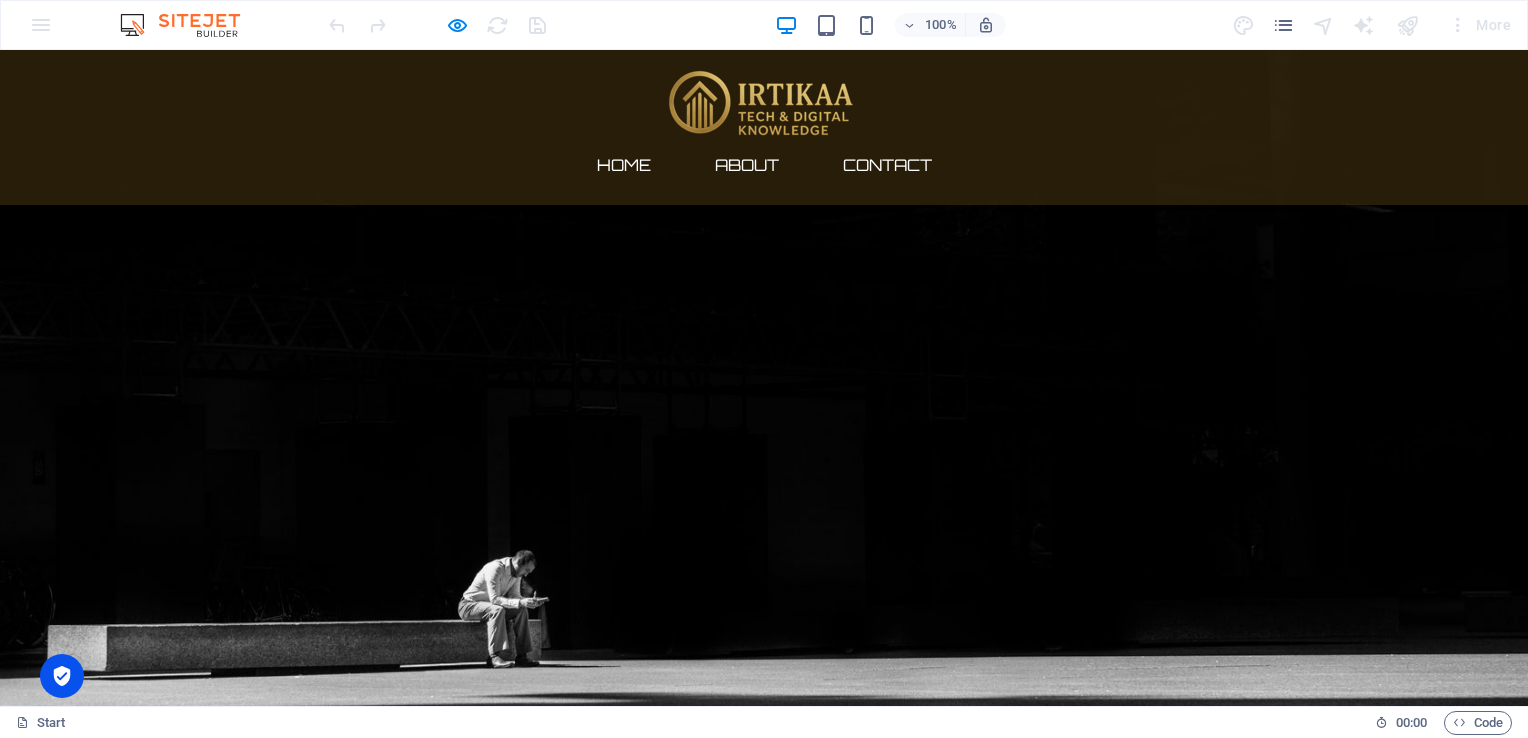 scroll, scrollTop: 0, scrollLeft: 0, axis: both 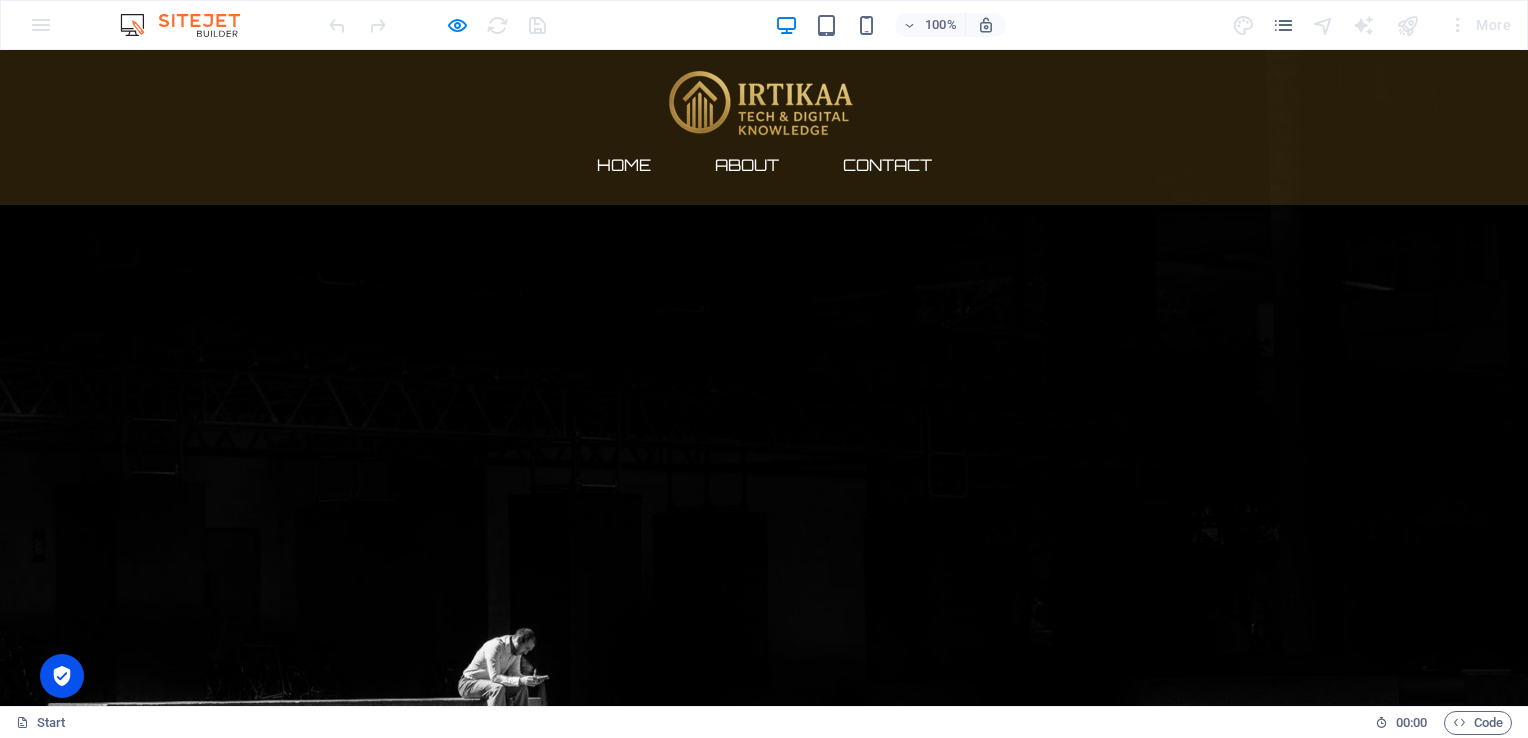 click on "About" at bounding box center (747, 165) 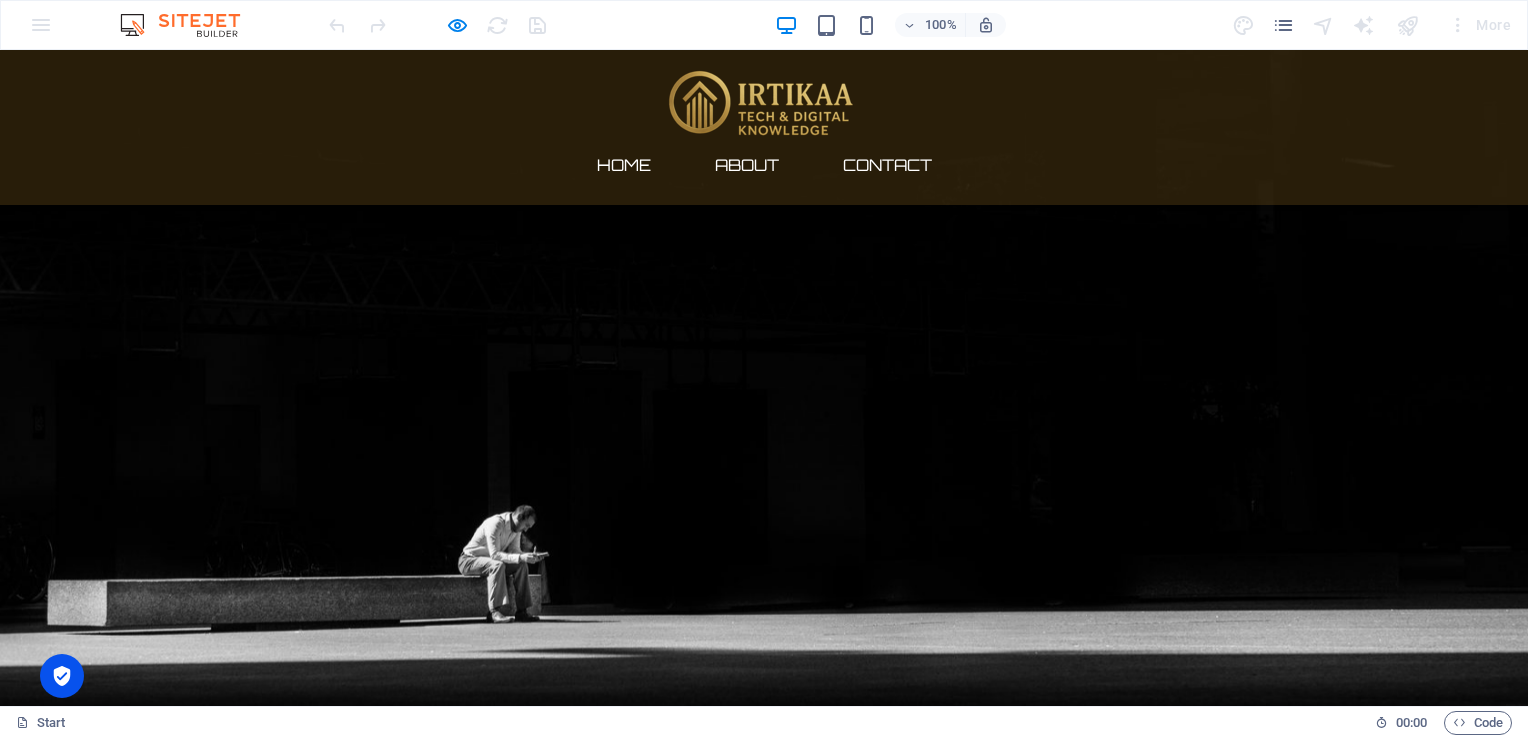 scroll, scrollTop: 0, scrollLeft: 0, axis: both 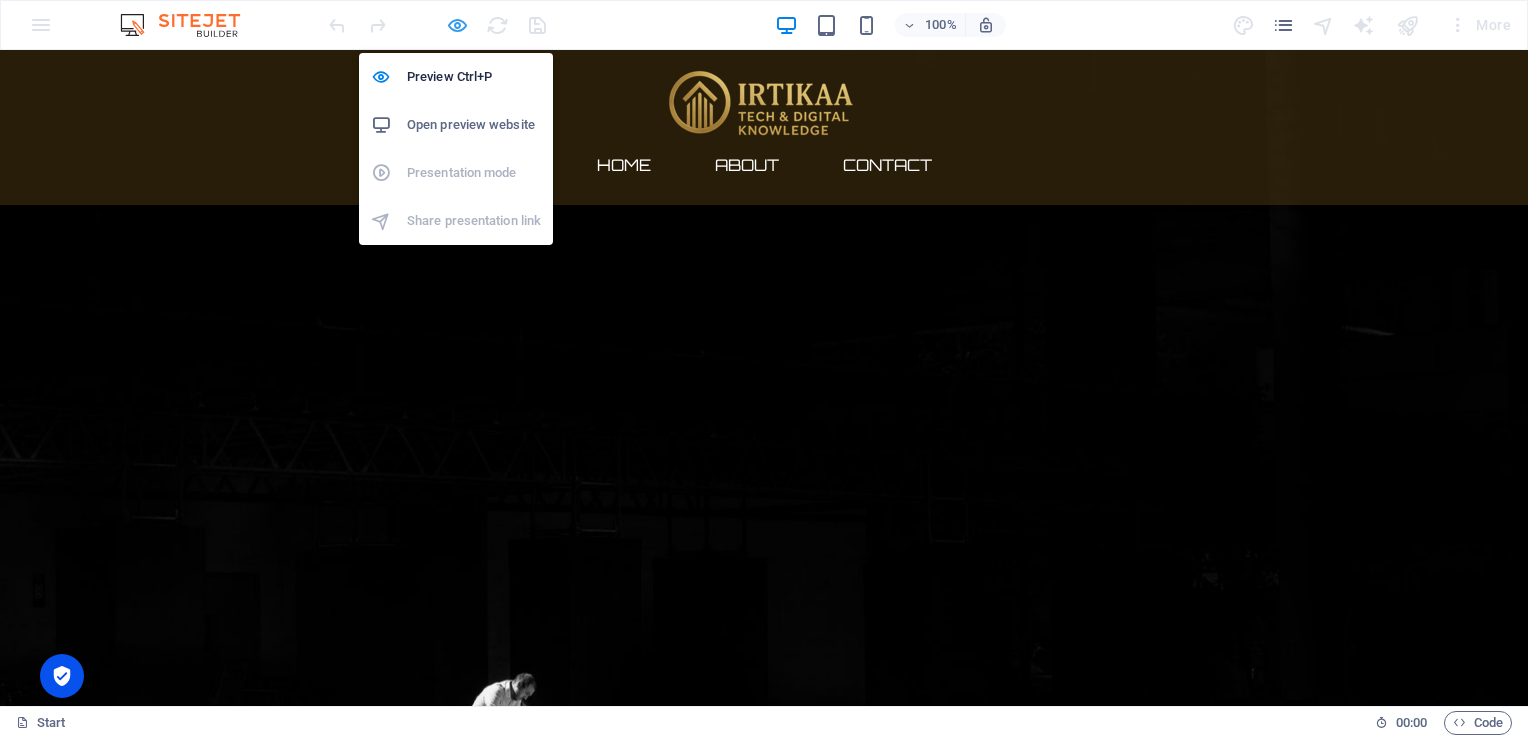 click at bounding box center (457, 25) 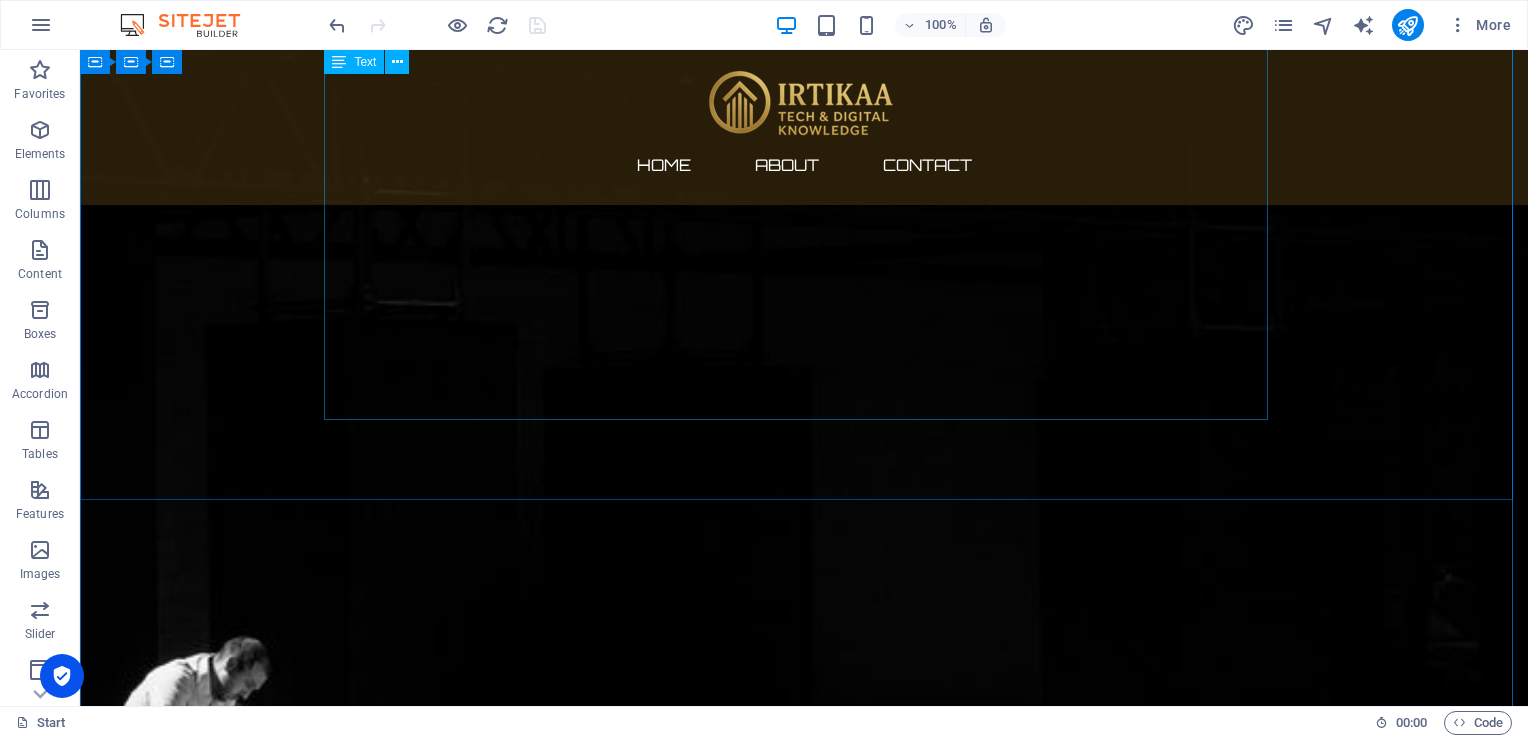 scroll, scrollTop: 1200, scrollLeft: 0, axis: vertical 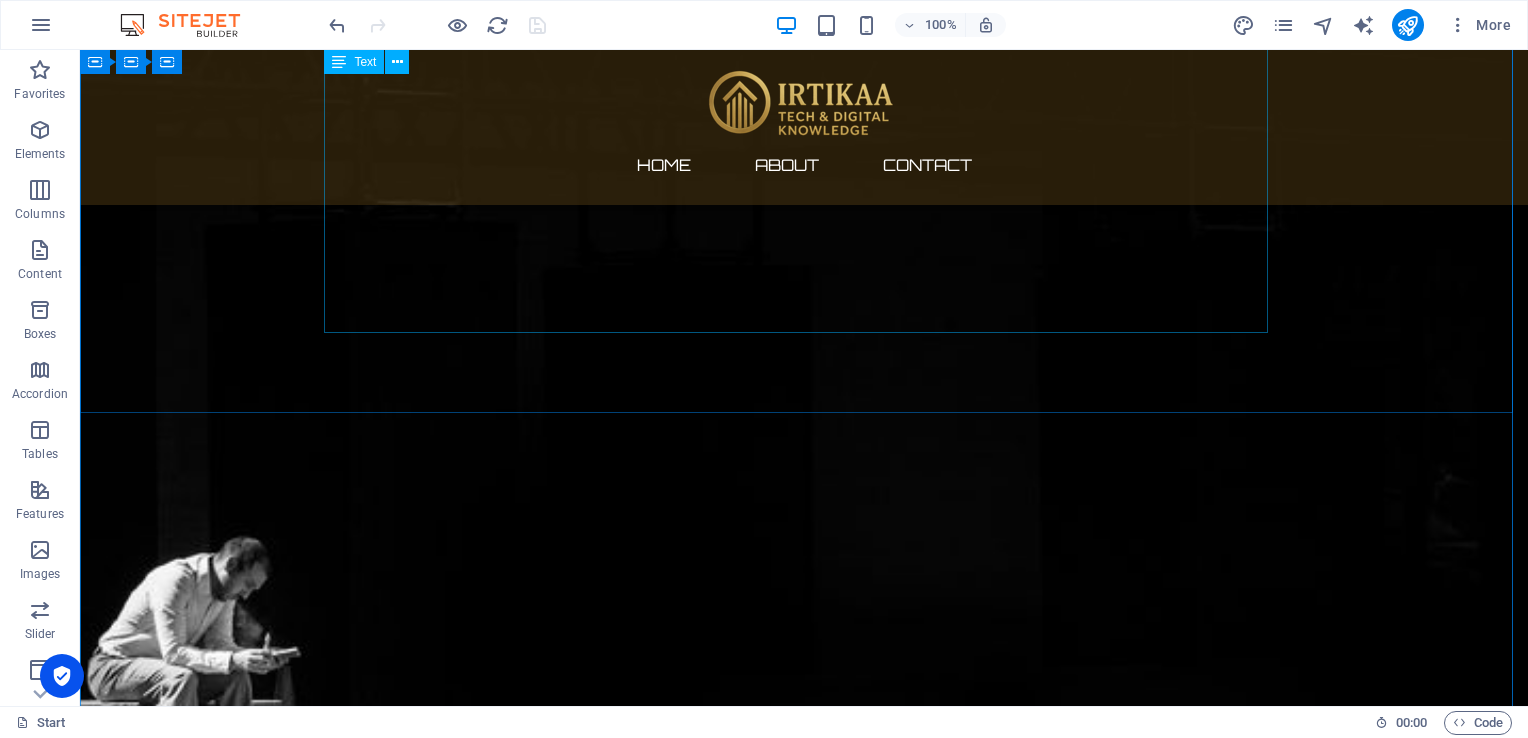 click on "At  Irtikaa Tech & Digital Knowledge , our Communication Devices Products division is committed to delivering high-performance solutions that empower connectivity across industries. Our upcoming platform will feature a curated range of cutting-edge communication devices designed to meet the evolving demands of modern business environments. Whether it's enterprise-level networking equipment or durable outdoor systems, our products reflect innovation, reliability, and user-focused design. We understand the growing importance of seamless communication, and our mission is to support organizations in achieving just that—through dependable technology built for performance. Beyond the products, our services extend to specialized  commercial packaging Backed by the expertise of  Irtikaa Tech & Digital Knowledge Let me know if you'd like to emphasize a particular product line, industry (e.g., government, education), or value proposition." at bounding box center [804, 2973] 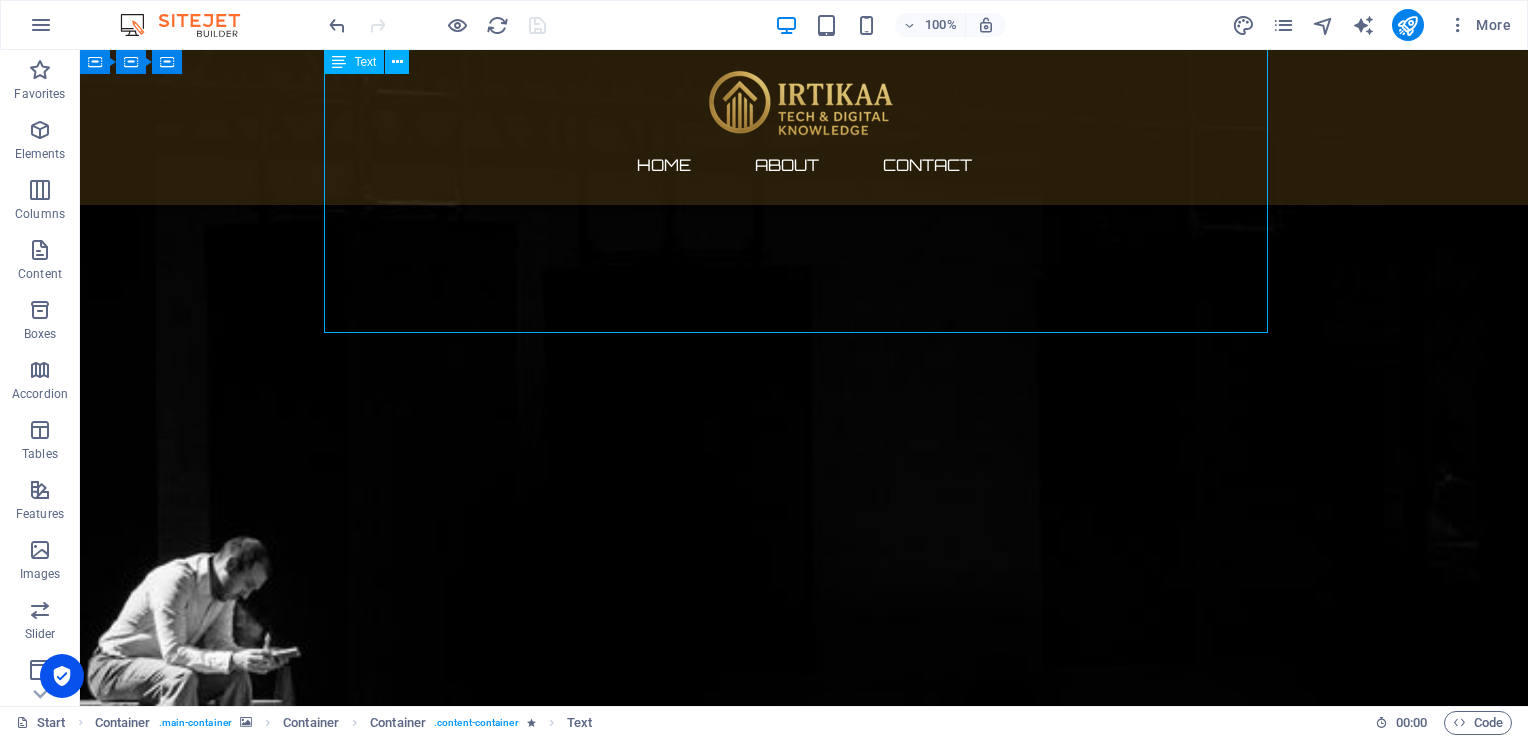 click on "At  Irtikaa Tech & Digital Knowledge , our Communication Devices Products division is committed to delivering high-performance solutions that empower connectivity across industries. Our upcoming platform will feature a curated range of cutting-edge communication devices designed to meet the evolving demands of modern business environments. Whether it's enterprise-level networking equipment or durable outdoor systems, our products reflect innovation, reliability, and user-focused design. We understand the growing importance of seamless communication, and our mission is to support organizations in achieving just that—through dependable technology built for performance. Beyond the products, our services extend to specialized  commercial packaging Backed by the expertise of  Irtikaa Tech & Digital Knowledge Let me know if you'd like to emphasize a particular product line, industry (e.g., government, education), or value proposition." at bounding box center [804, 2973] 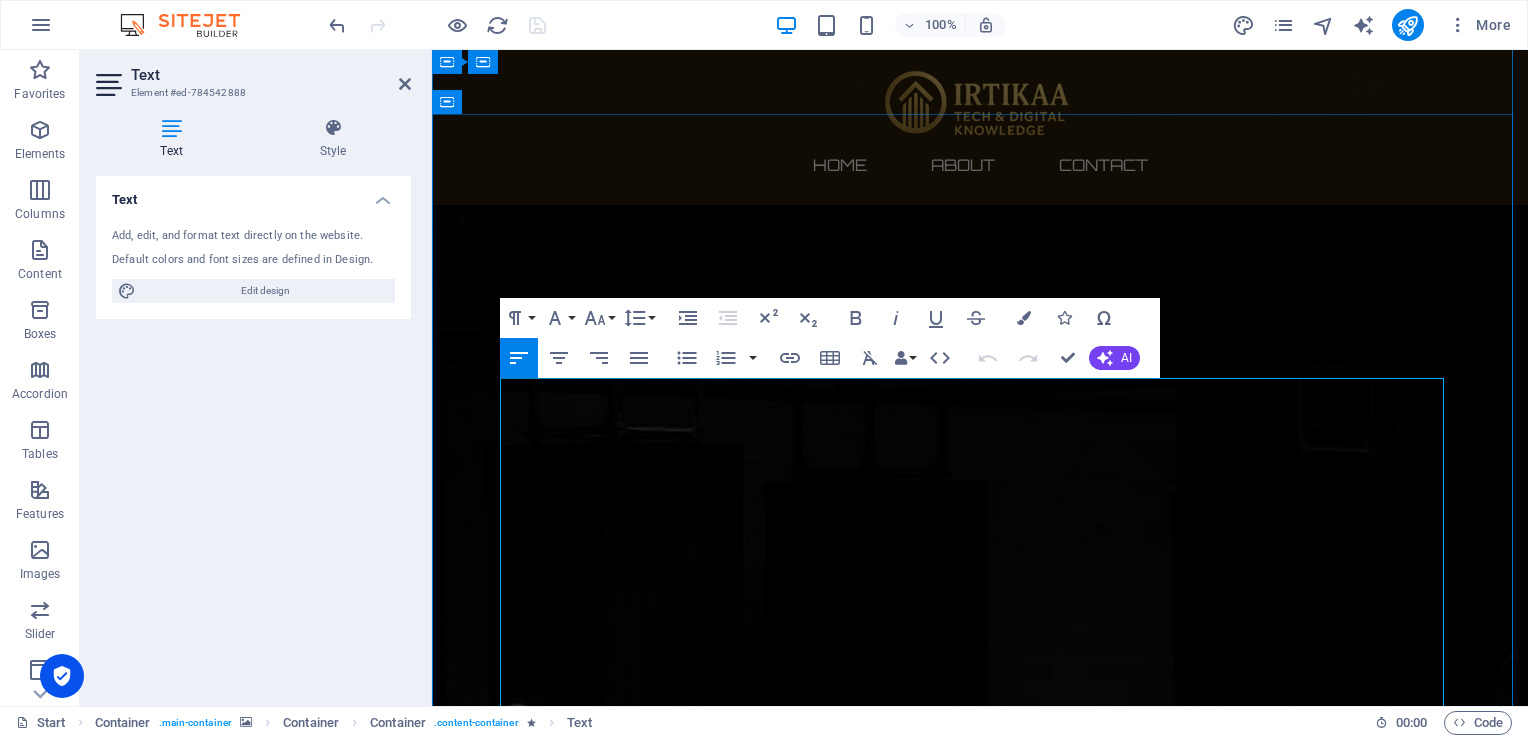 click on "At  Irtikaa Tech & Digital Knowledge , our Communication Devices Products division is committed to delivering high-performance solutions that empower connectivity across industries. Our upcoming platform will feature a curated range of cutting-edge communication devices designed to meet the evolving demands of modern business environments. Whether it's enterprise-level networking equipment or durable outdoor systems, our products reflect innovation, reliability, and user-focused design. We understand the growing importance of seamless communication, and our mission is to support organizations in achieving just that—through dependable technology built for performance." at bounding box center (972, 2883) 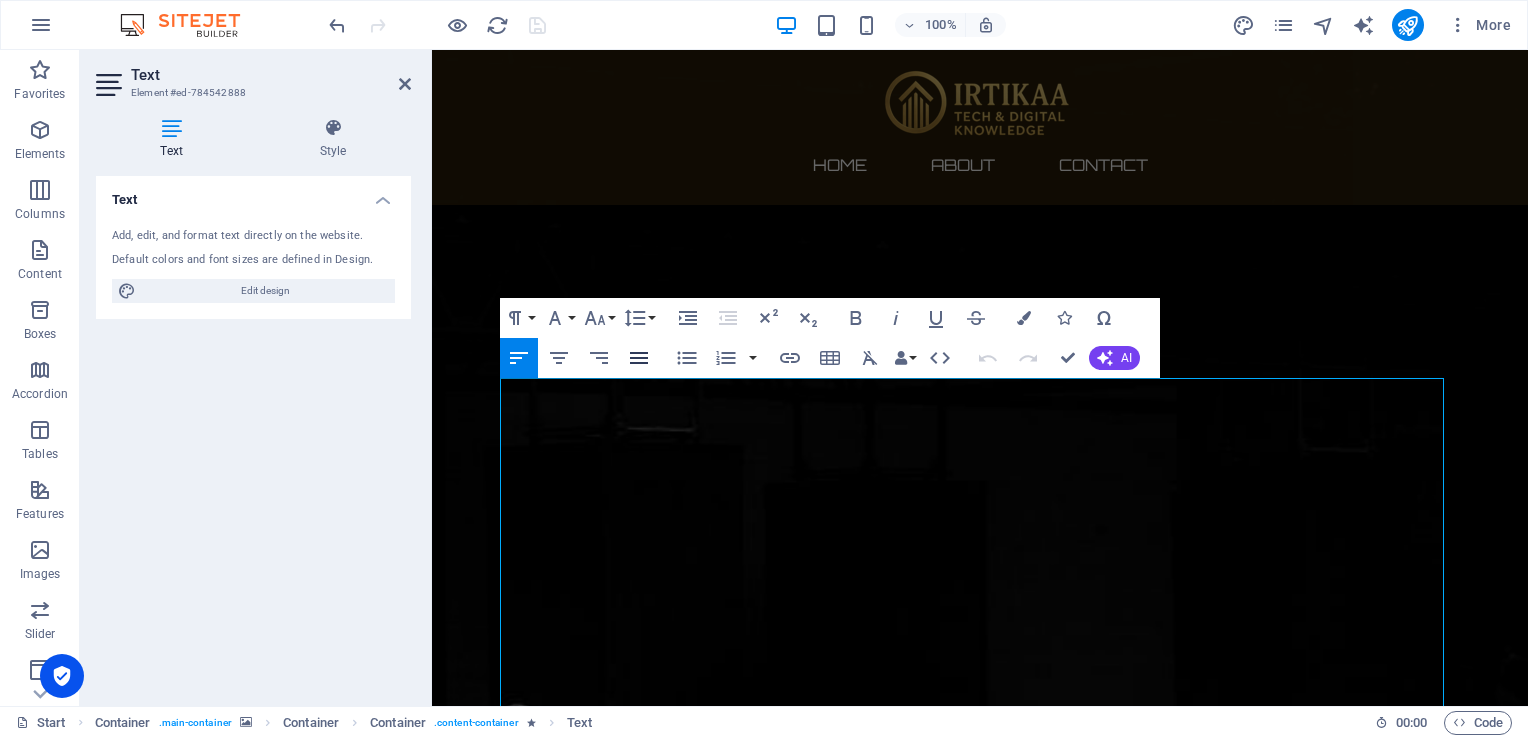 click 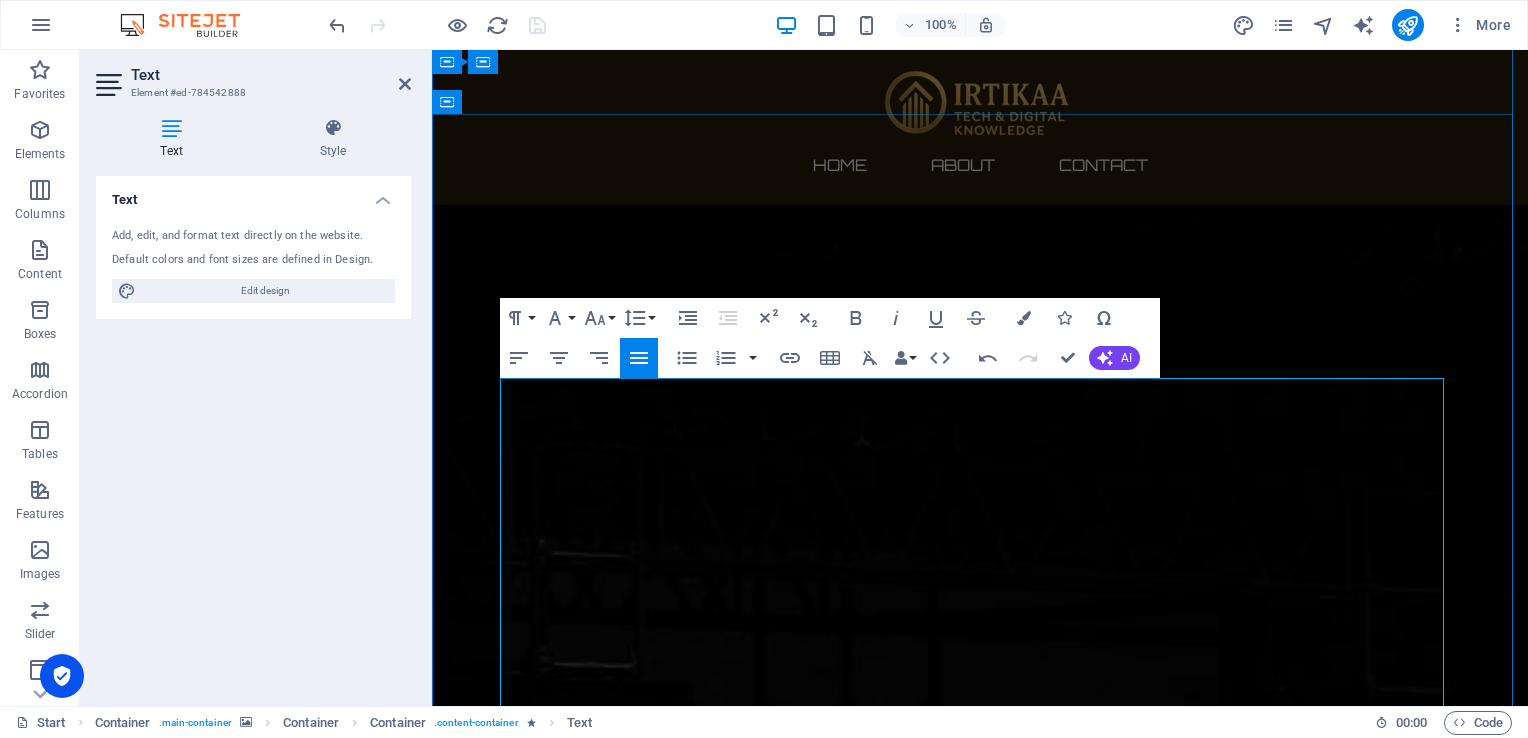 click on "Beyond the products, our services extend to specialized  commercial packaging  tailored to the unique requirements of communication hardware. We ensure your devices are protected, presented, and delivered with precision—from secure transport packaging to retail-ready presentation kits. This integration of technology and packaging streamlines deployment and elevates the customer experience. As we prepare to launch, we are building a platform that combines product excellence with comprehensive support, helping businesses communicate smarter and operate with greater confidence." at bounding box center [979, 3431] 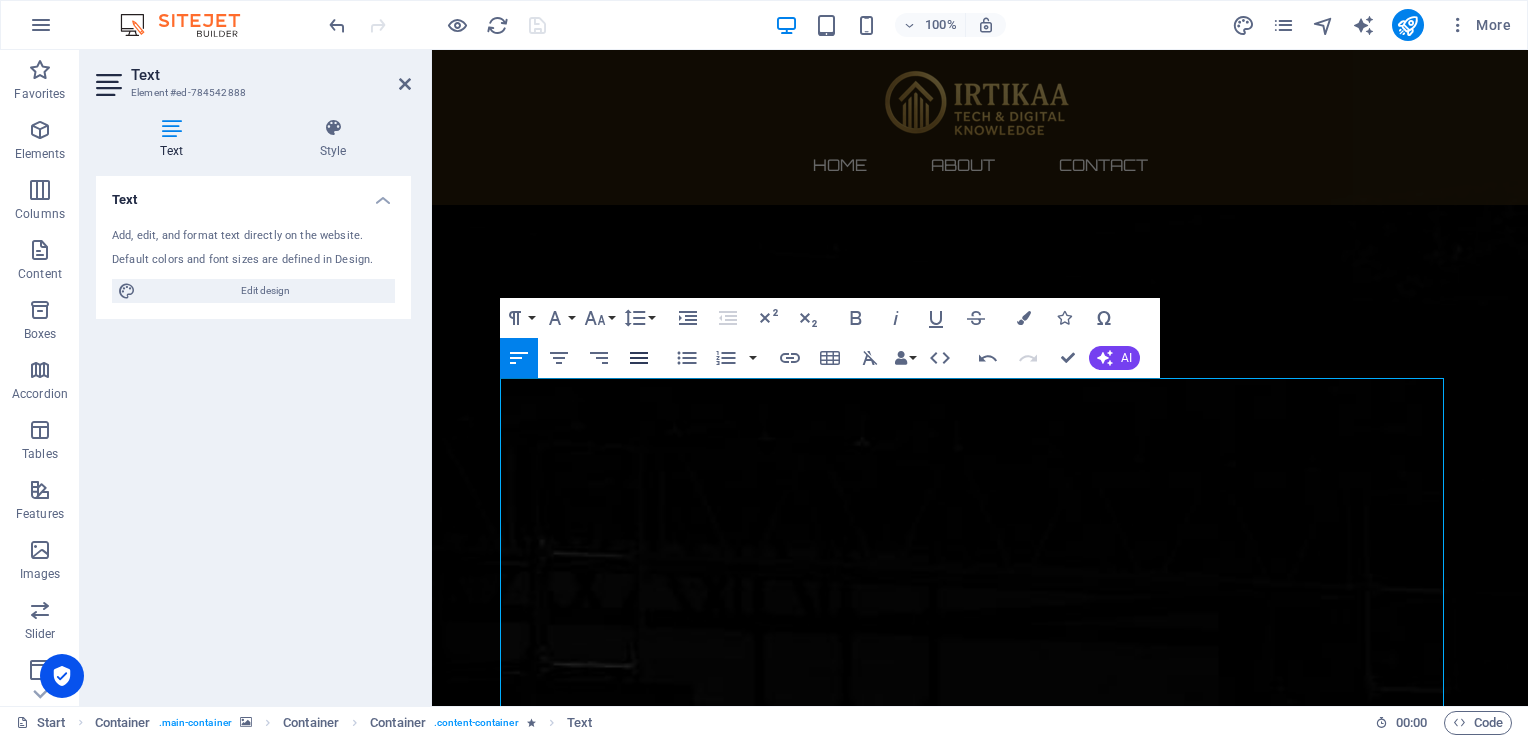 click 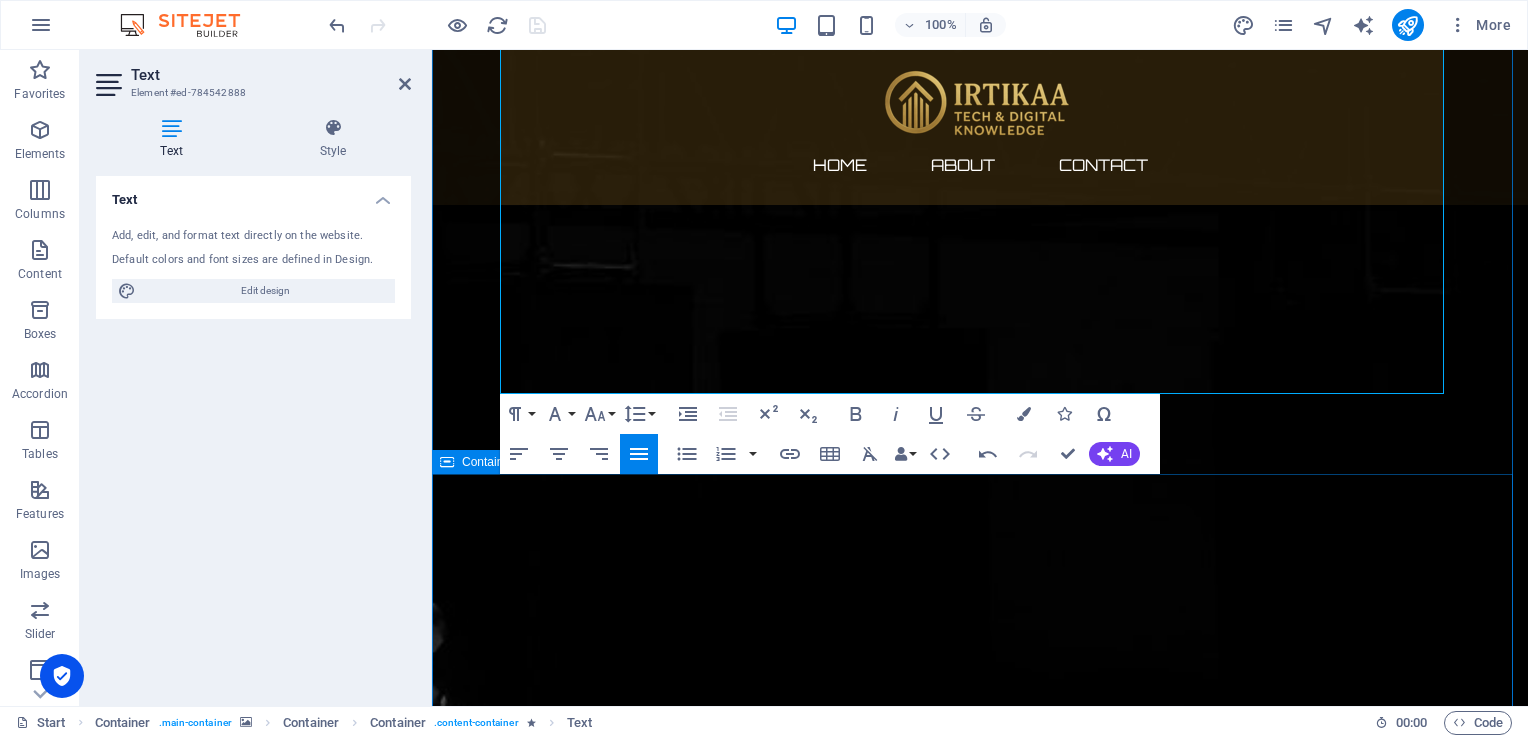 scroll, scrollTop: 1138, scrollLeft: 0, axis: vertical 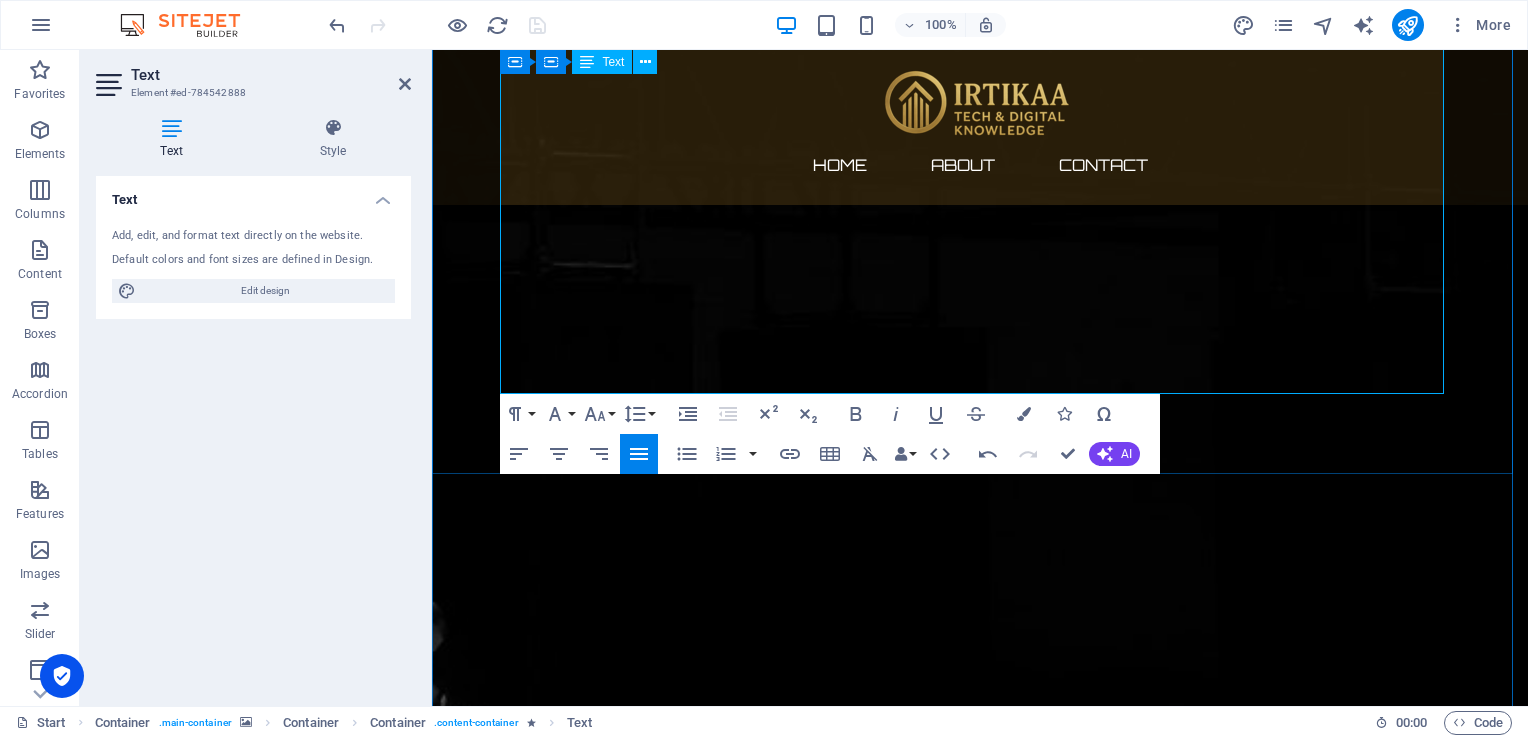 click on "Irtikaa Tech & Digital Knowledge" at bounding box center [811, 3103] 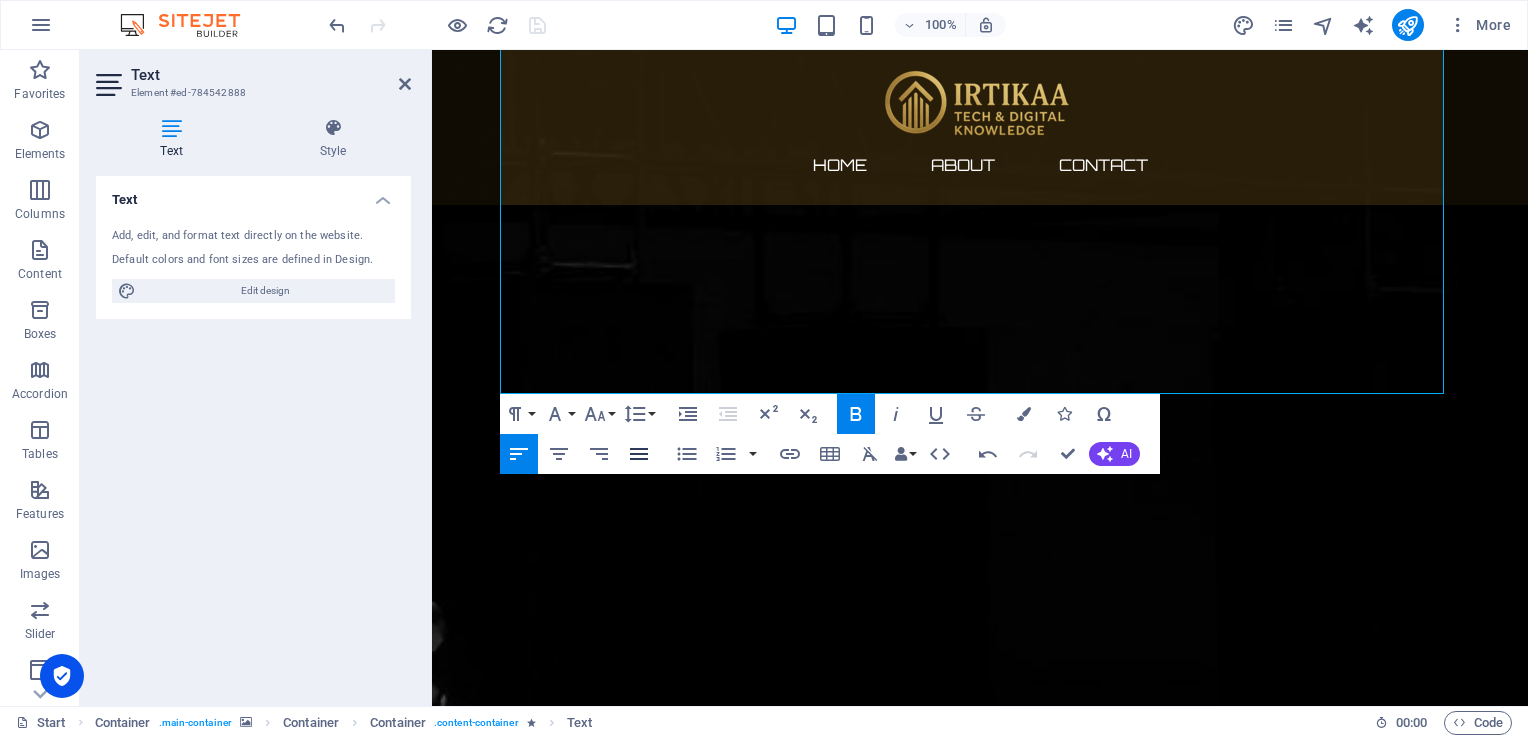 click 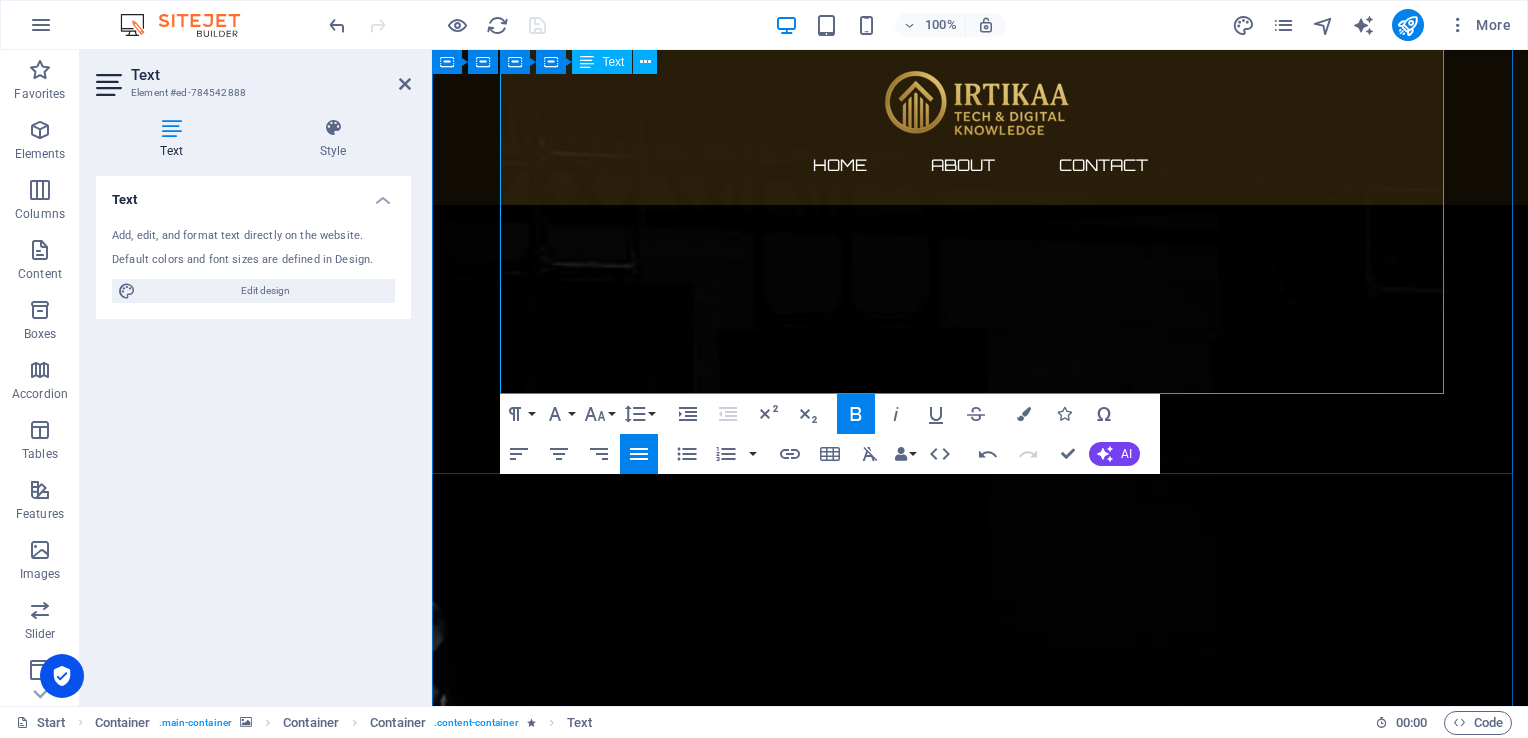click on "Let me know if you'd like to emphasize a particular product line, industry (e.g., government, education), or value proposition." at bounding box center [944, 3207] 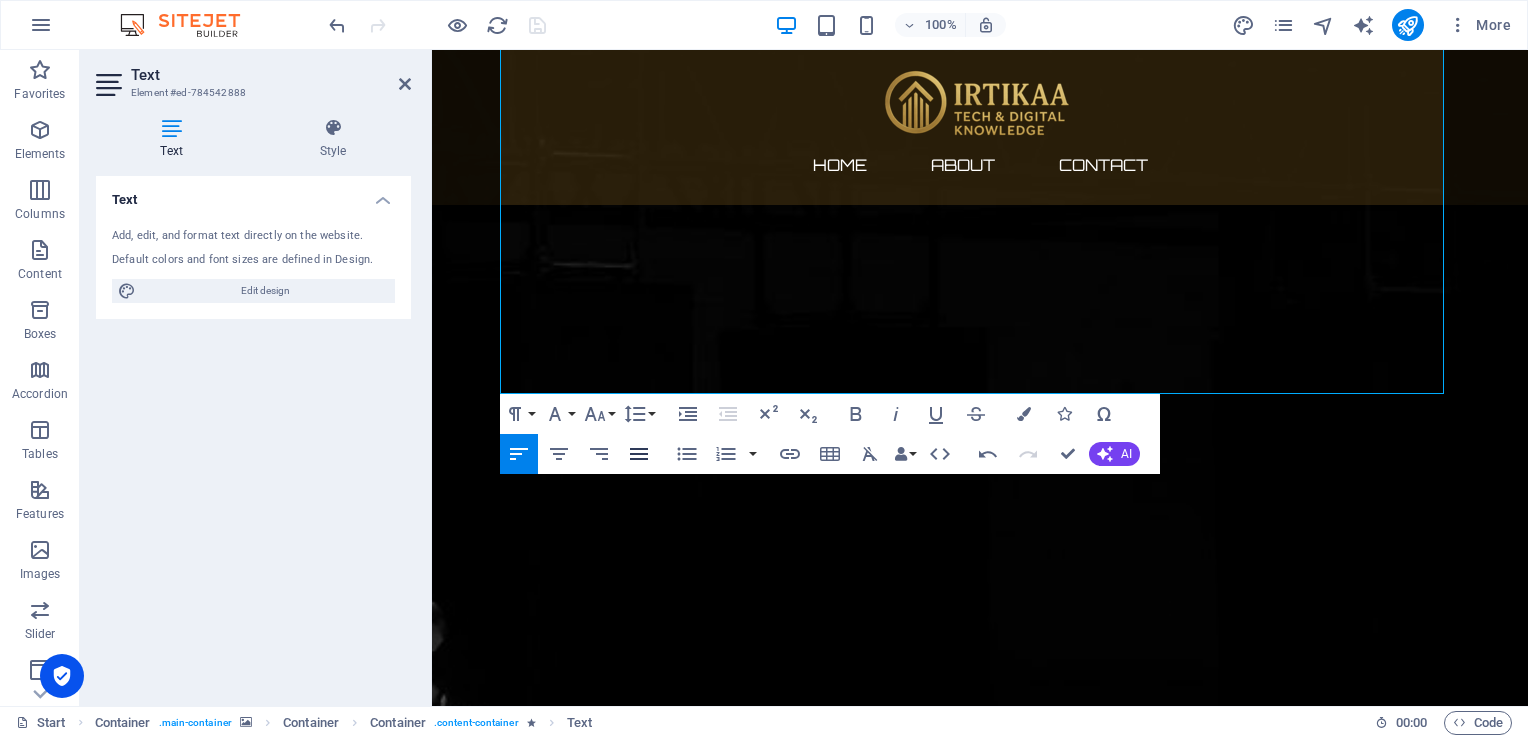 click 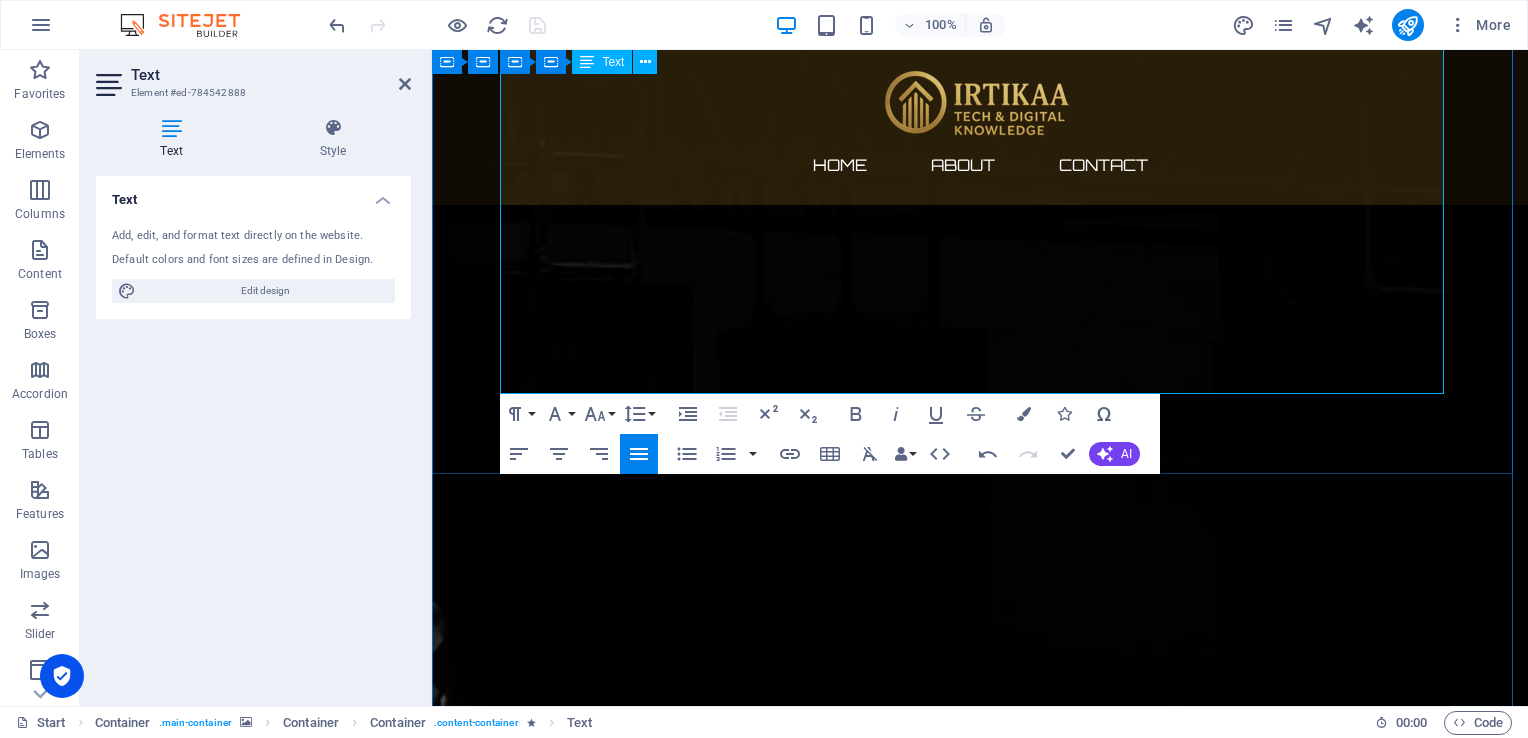 click at bounding box center (980, 3231) 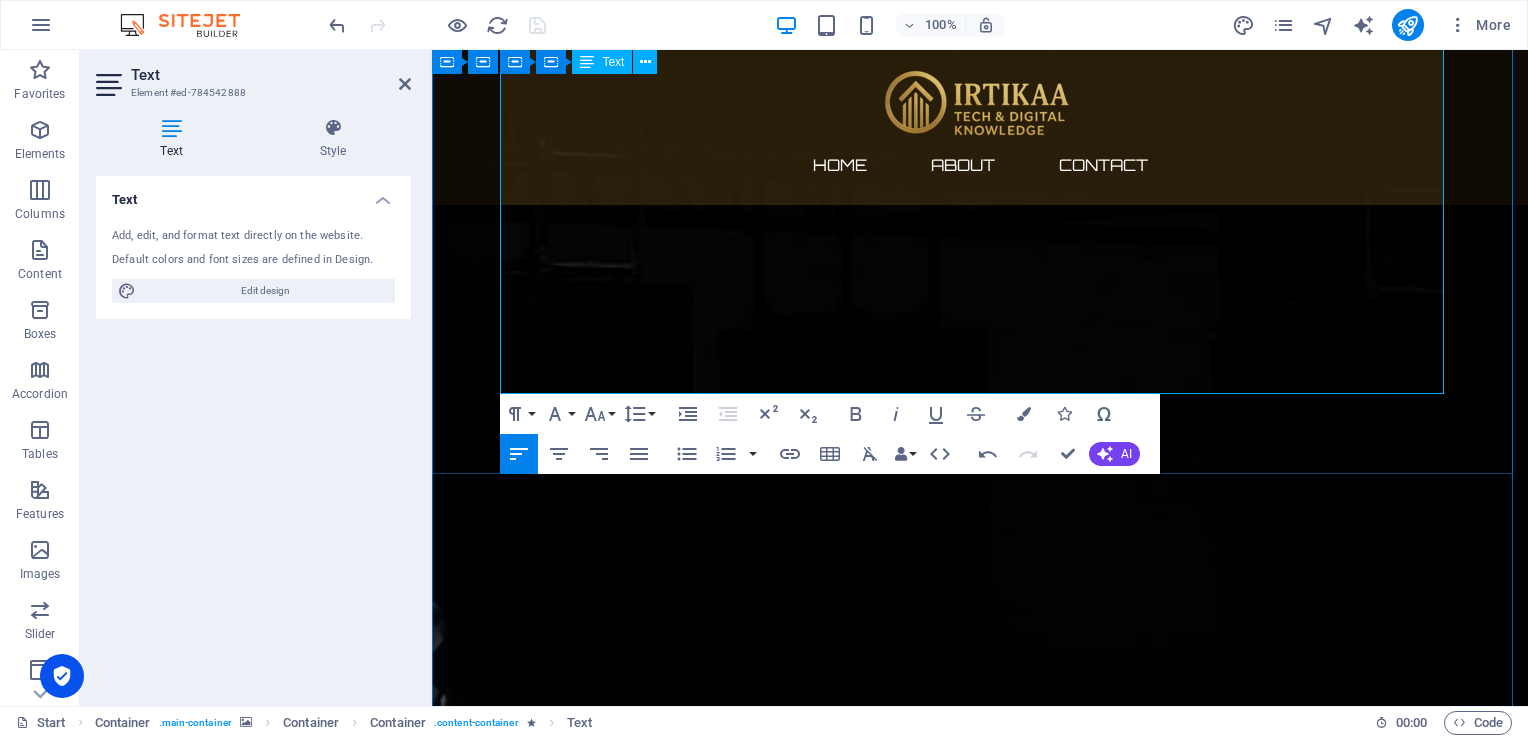 click at bounding box center [980, 3231] 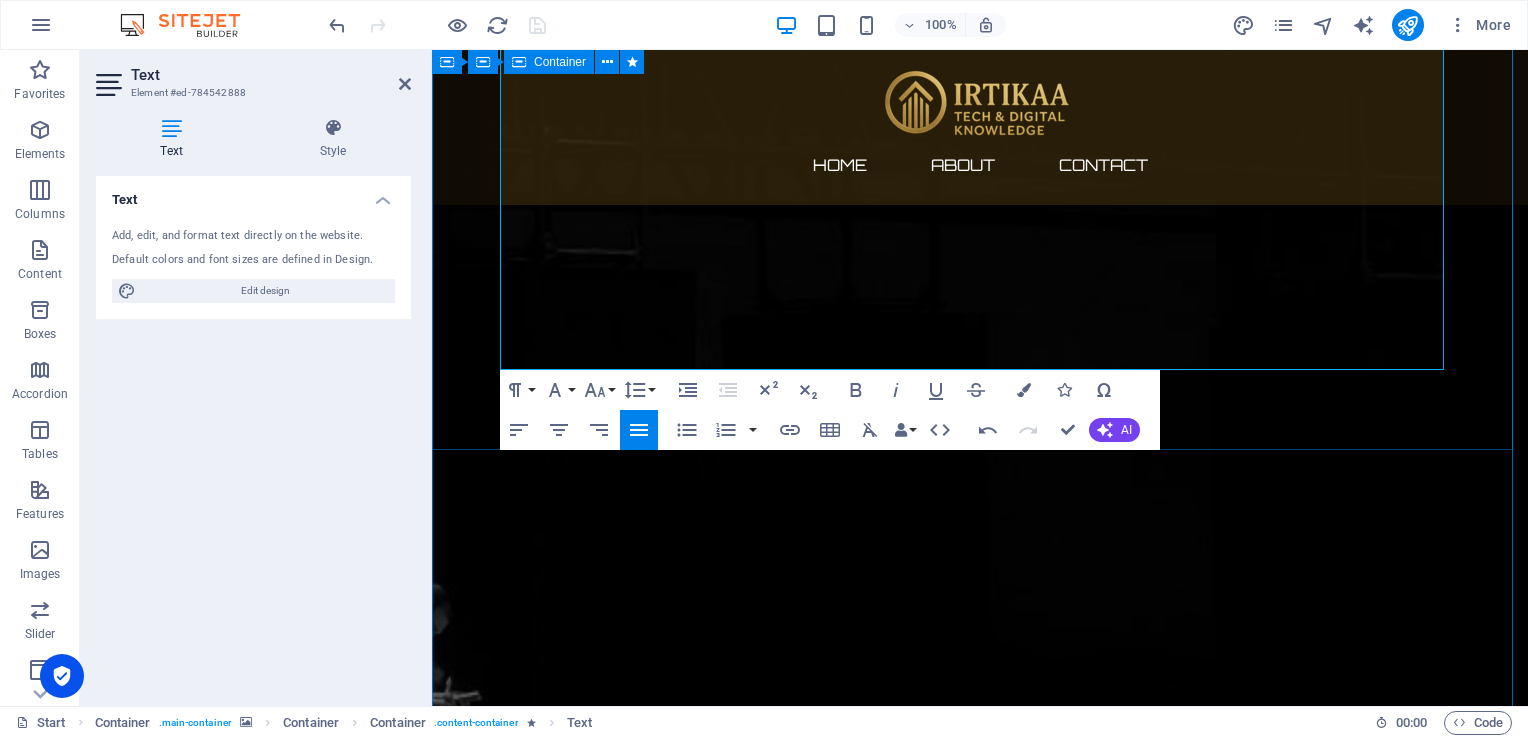 click on "About us At  Irtikaa Tech & Digital Knowledge , our Communication Devices Products division is committed to delivering high-performance solutions that empower connectivity across industries. Our upcoming platform will feature a curated range of cutting-edge communication devices designed to meet the evolving demands of modern business environments. Whether it's enterprise-level networking equipment or durable outdoor systems, our products reflect innovation, reliability, and user-focused design. We understand the growing importance of seamless communication, and our mission is to support organizations in achieving just that—through dependable technology built for performance. Beyond the products, our services extend to specialized  commercial packaging Backed by the expertise of  Irtikaa Tech & Digital Knowledge Let me know if you'd like to emphasize a particular product line, industry (e.g., government, education), or value proposition." at bounding box center (980, 2906) 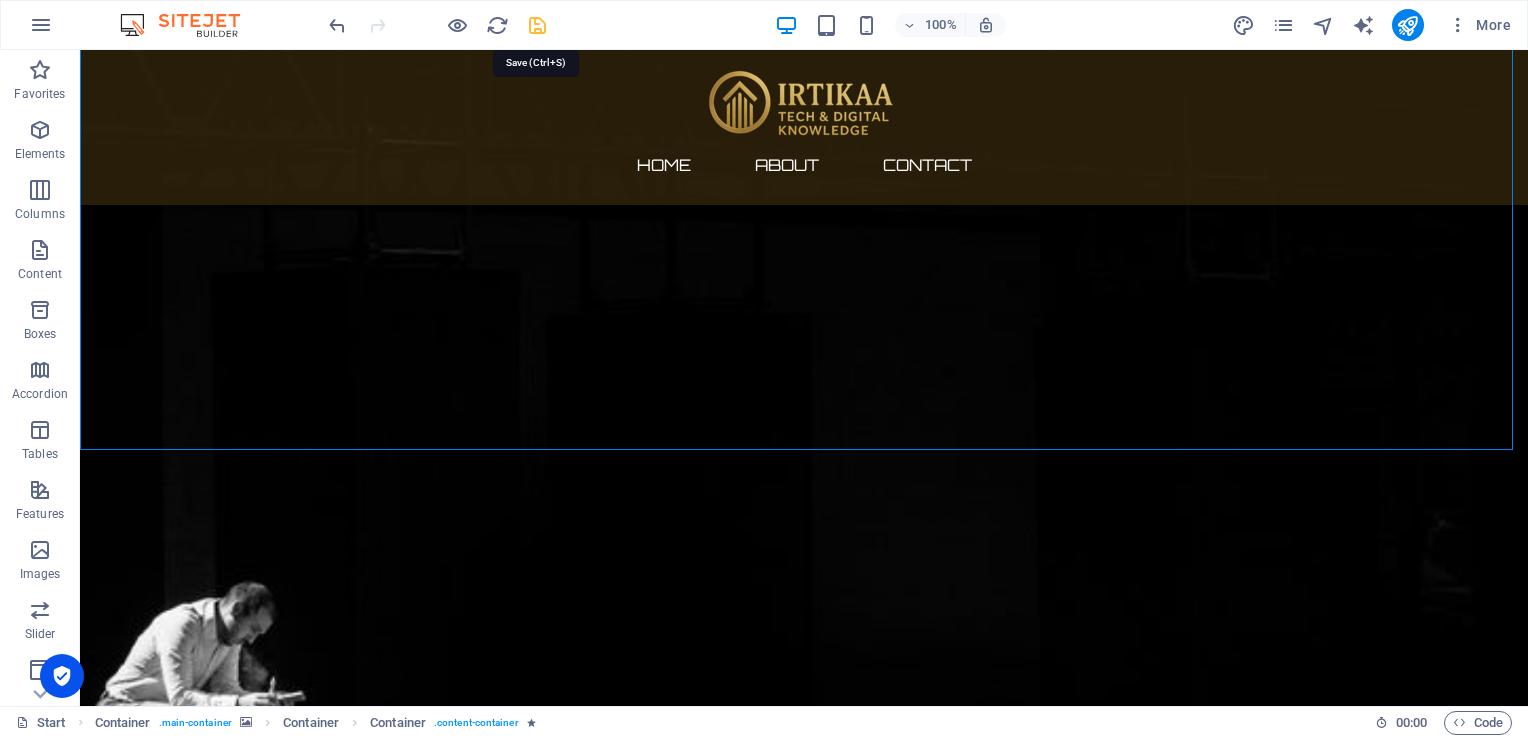 click at bounding box center [537, 25] 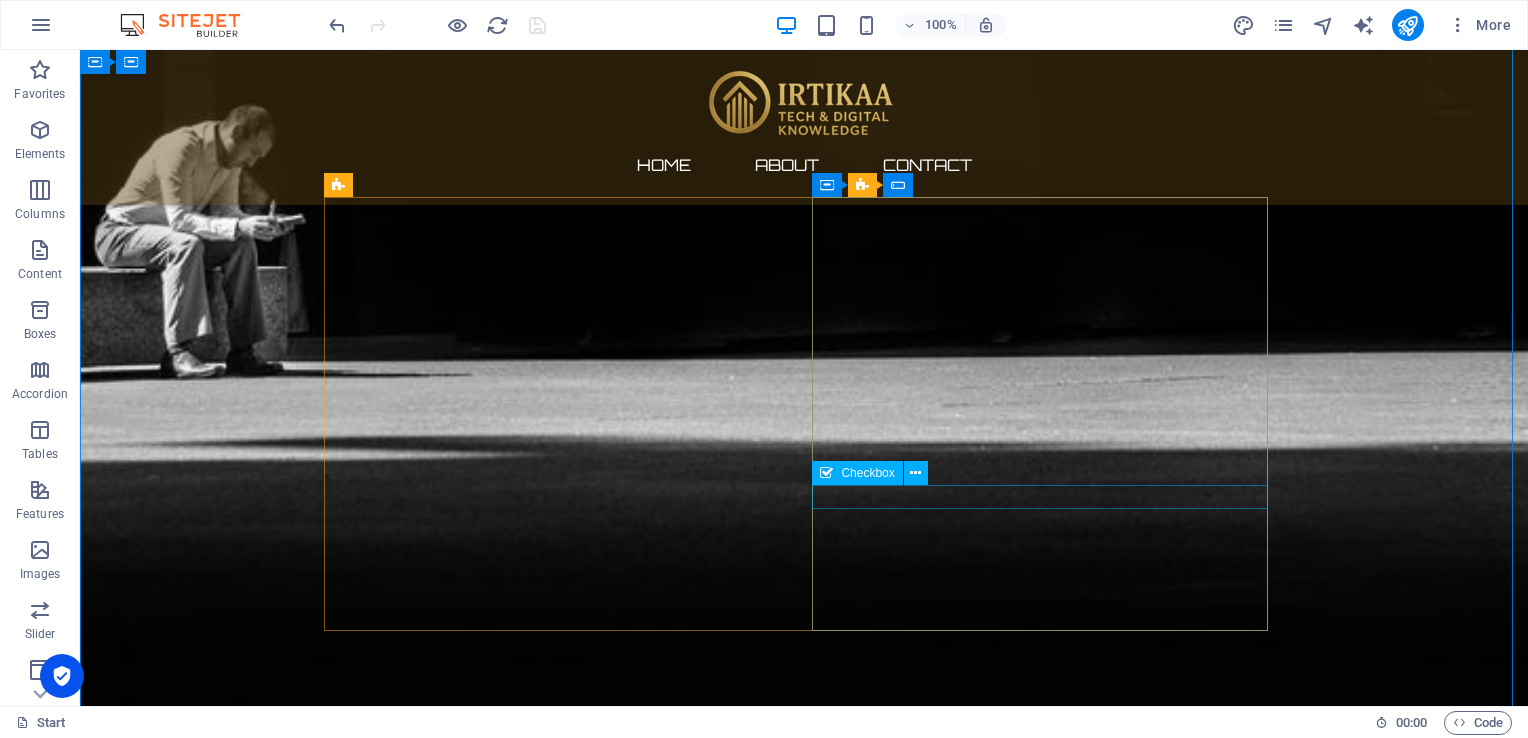scroll, scrollTop: 1638, scrollLeft: 0, axis: vertical 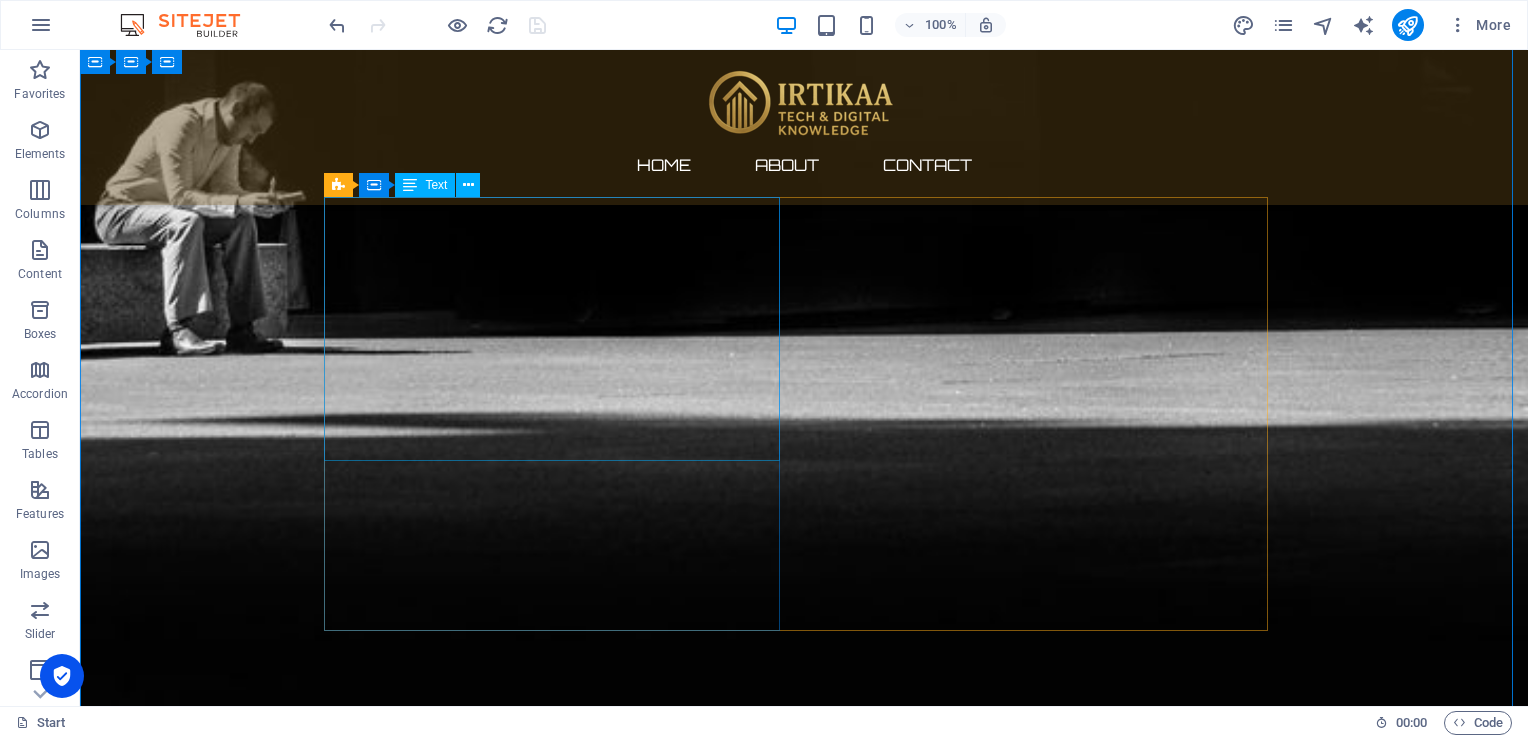 click on "Lorem ipsum dolor sit amet, consetetur sadipscing elitr, sed diam nonumy eirmod tempor invidunt ut labore et dolore magna aliquyam erat, sed diam voluptua. At vero eos et accusam et justo duo dolores et ea rebum. Stet clita kasd gubergren, no sea takimata sanctus est Lorem ipsum dolor sit amet. Lorem ipsum dolor sit amet, consetetur sadipscing elitr, sed diam nonumy eirmod tempor invidunt ut labore et dolore magna aliquyam erat, sed diam voluptua. At vero eos et accusam et justo duo dolores et ea rebum. Stet clita kasd gubergren, no sea takimata sanctus est Lorem ipsum dolor sit amet." at bounding box center (804, 3094) 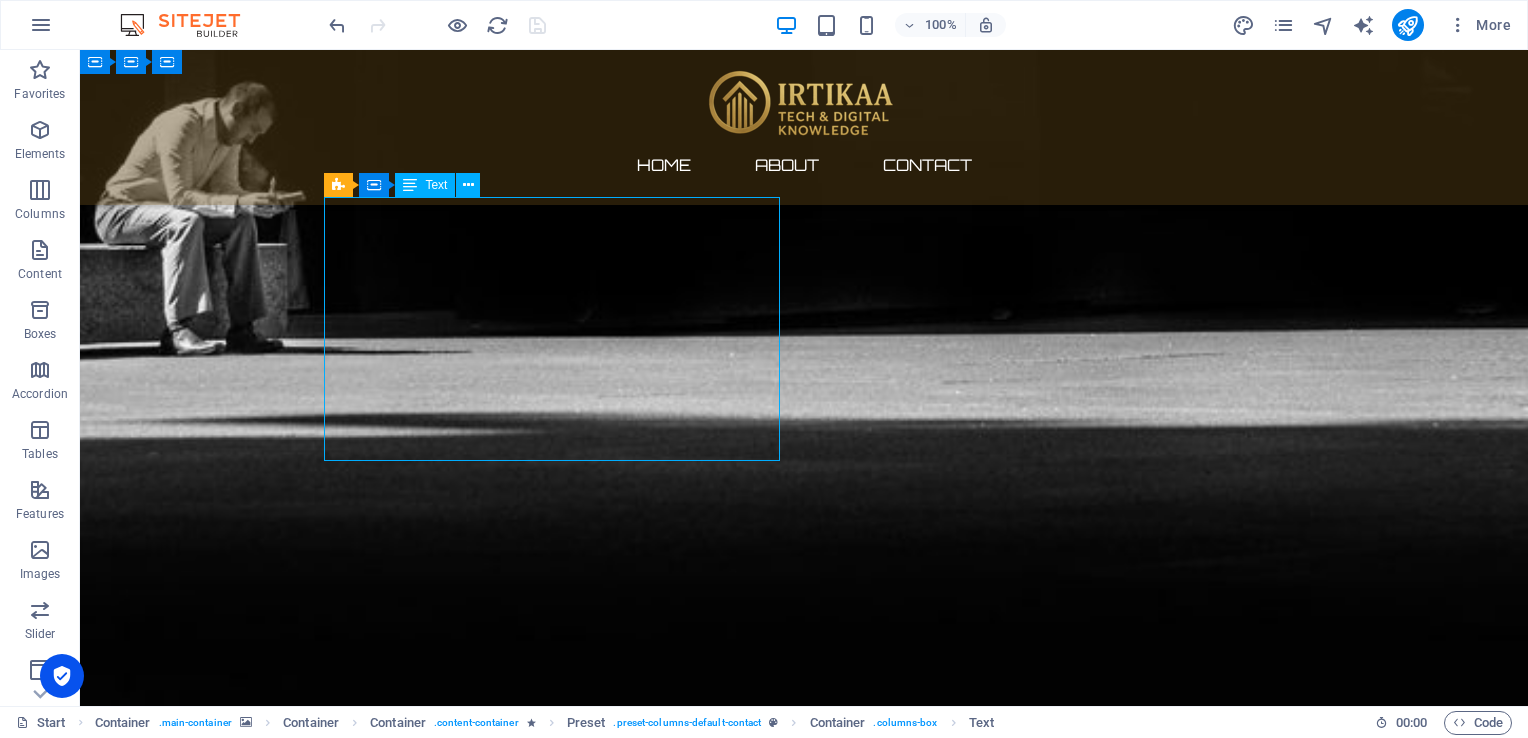 click on "Lorem ipsum dolor sit amet, consetetur sadipscing elitr, sed diam nonumy eirmod tempor invidunt ut labore et dolore magna aliquyam erat, sed diam voluptua. At vero eos et accusam et justo duo dolores et ea rebum. Stet clita kasd gubergren, no sea takimata sanctus est Lorem ipsum dolor sit amet. Lorem ipsum dolor sit amet, consetetur sadipscing elitr, sed diam nonumy eirmod tempor invidunt ut labore et dolore magna aliquyam erat, sed diam voluptua. At vero eos et accusam et justo duo dolores et ea rebum. Stet clita kasd gubergren, no sea takimata sanctus est Lorem ipsum dolor sit amet." at bounding box center [804, 3094] 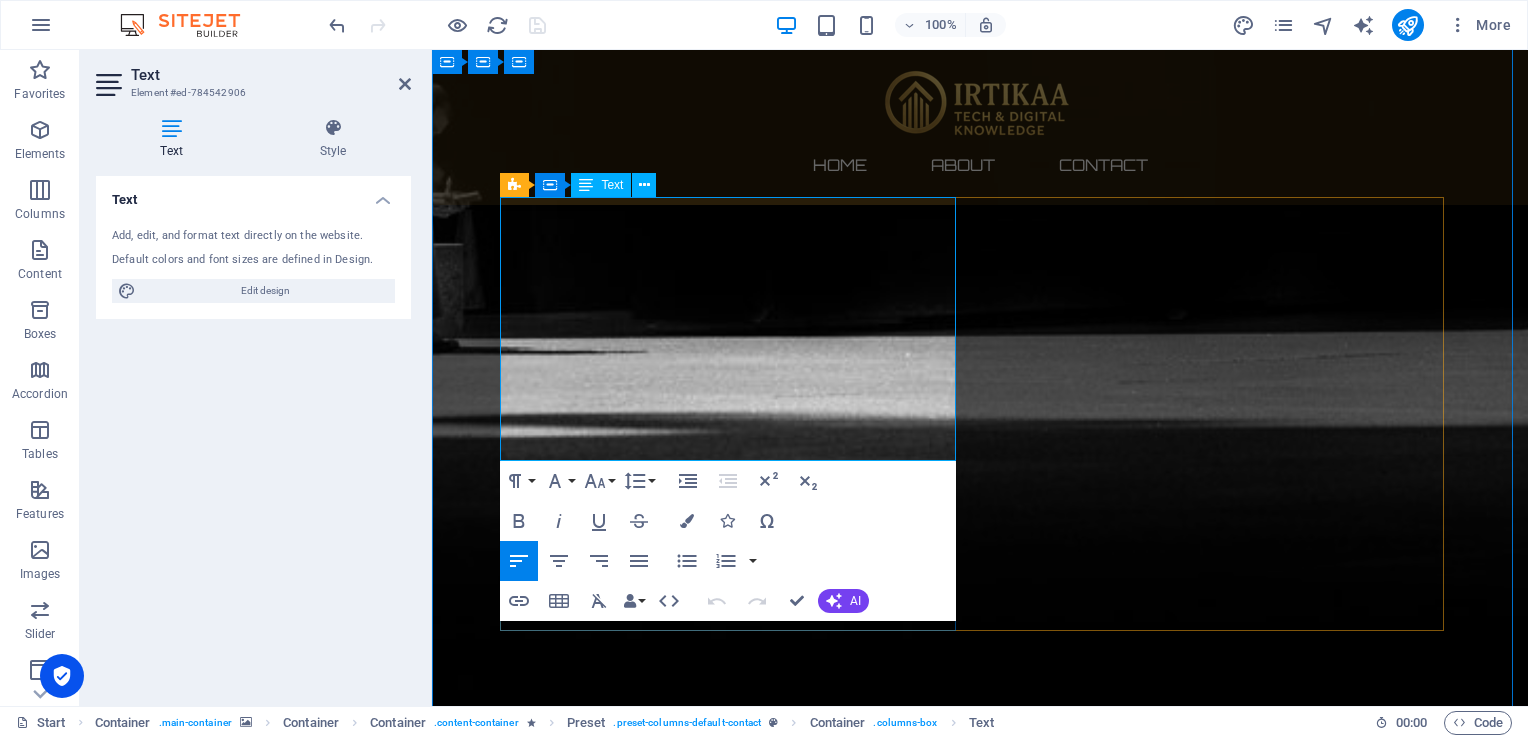 click on "Lorem ipsum dolor sit amet, consetetur sadipscing elitr, sed diam nonumy eirmod tempor invidunt ut labore et dolore magna aliquyam erat, sed diam voluptua. At vero eos et accusam et justo duo dolores et ea rebum. Stet clita kasd gubergren, no sea takimata sanctus est Lorem ipsum dolor sit amet. Lorem ipsum dolor sit amet, consetetur sadipscing elitr, sed diam nonumy eirmod tempor invidunt ut labore et dolore magna aliquyam erat, sed diam voluptua. At vero eos et accusam et justo duo dolores et ea rebum. Stet clita kasd gubergren, no sea takimata sanctus est Lorem ipsum dolor sit amet." at bounding box center (980, 3094) 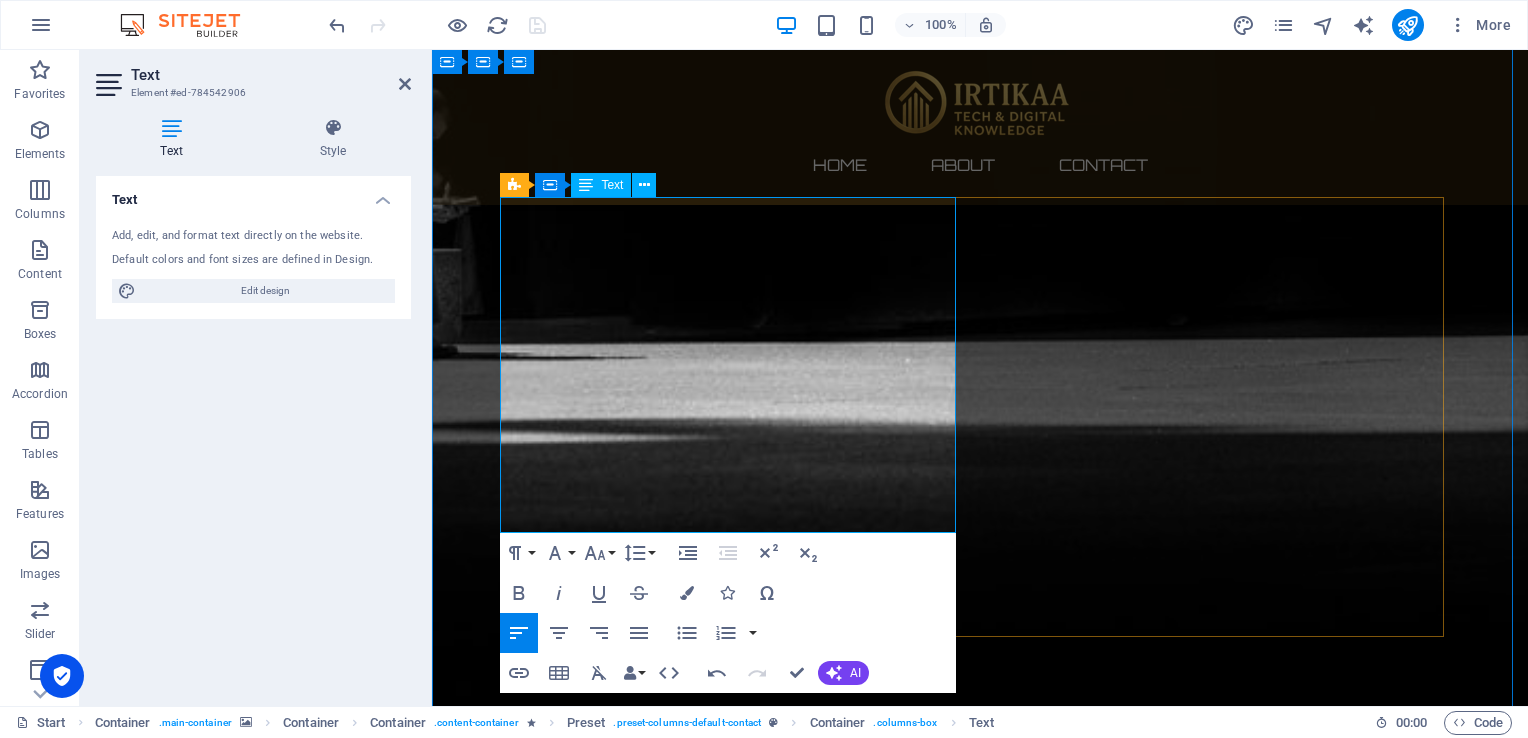click on "We’re here to support your journey toward smarter communication solutions. Whether you’re seeking technical guidance, product details, or custom packaging services, our team at  Irtikaa Tech & Digital Knowledge  is ready to help. We value every inquiry and are committed to providing timely, informed responses that match your business needs. From tailored device recommendations to solution planning, we're just a message away." at bounding box center [980, 3077] 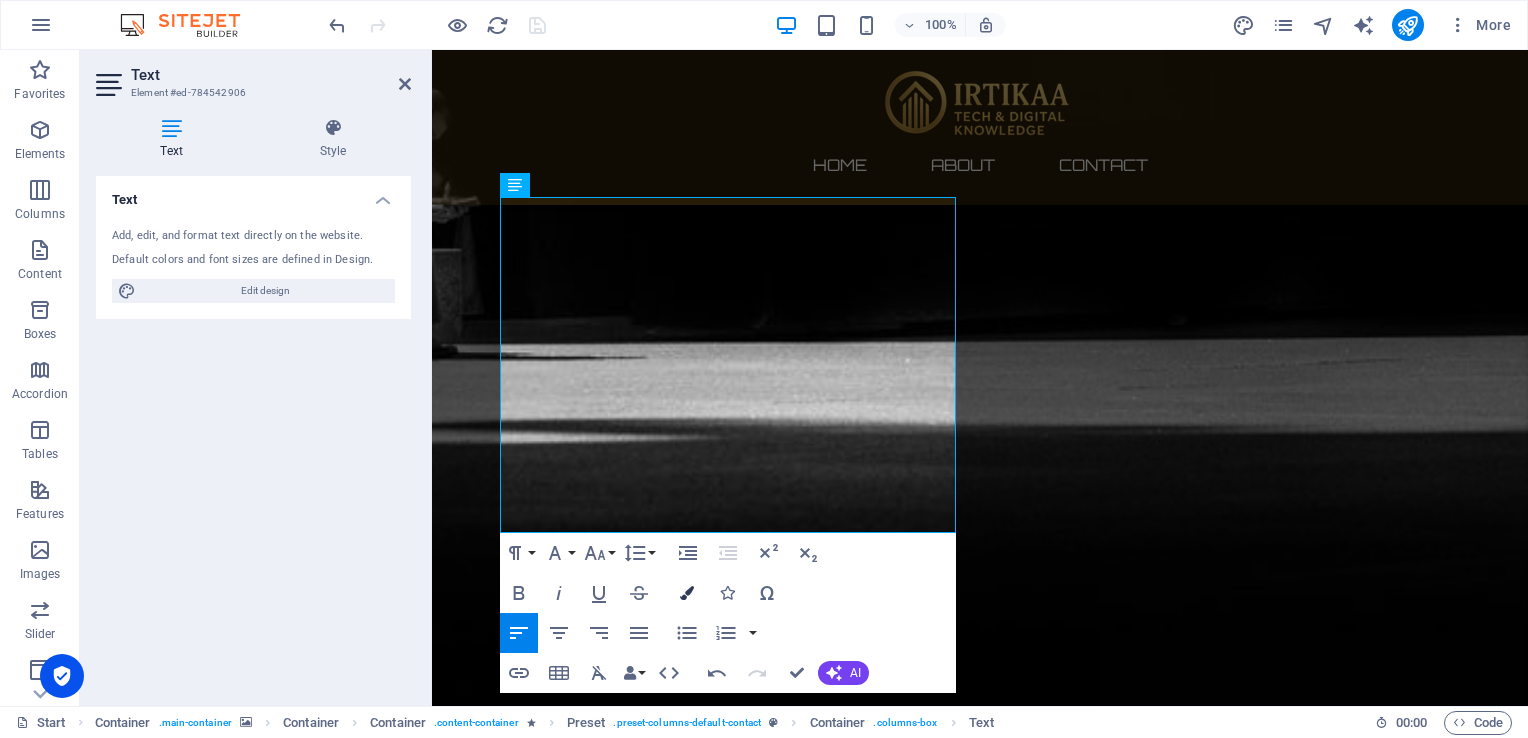 click at bounding box center [687, 593] 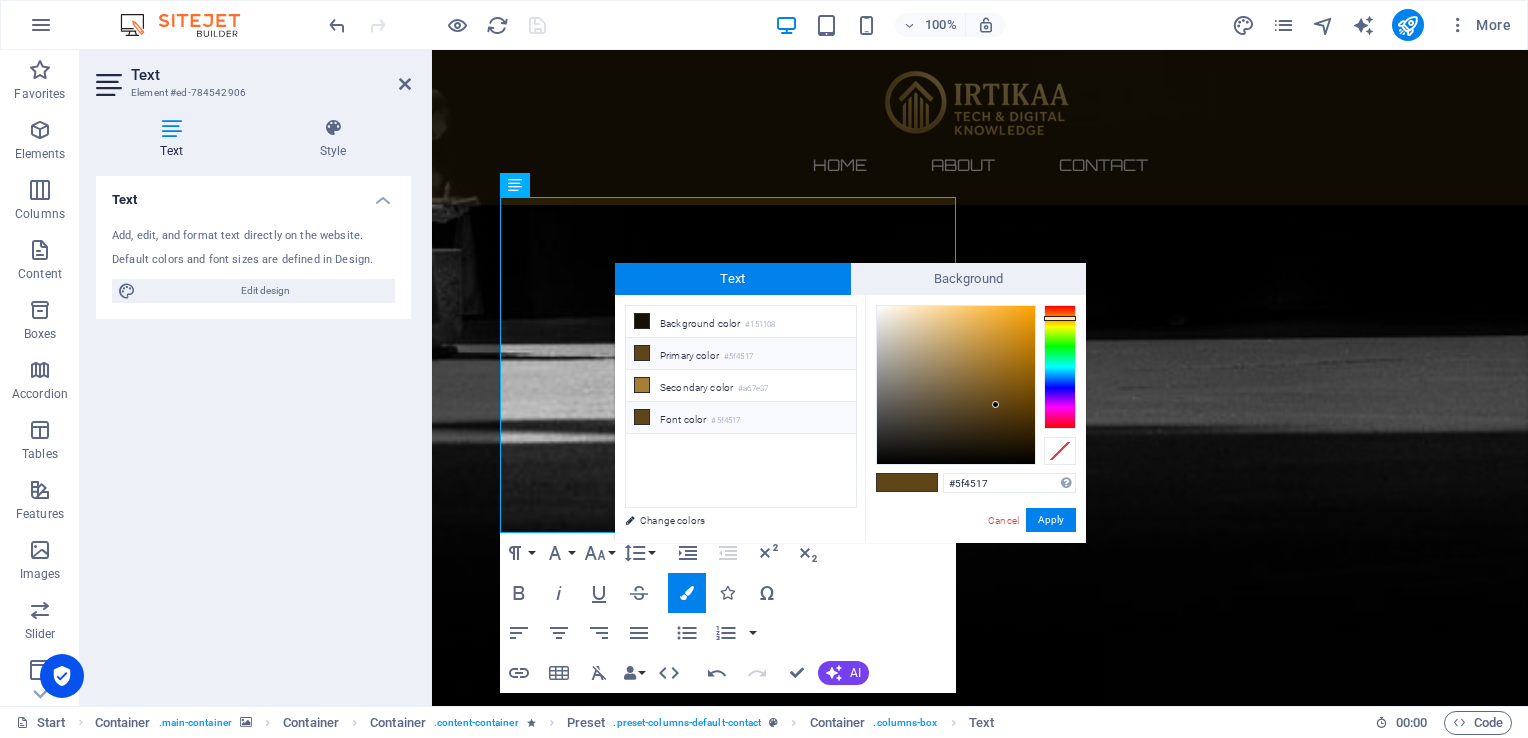 click on "Font color
#5f4517" at bounding box center [741, 418] 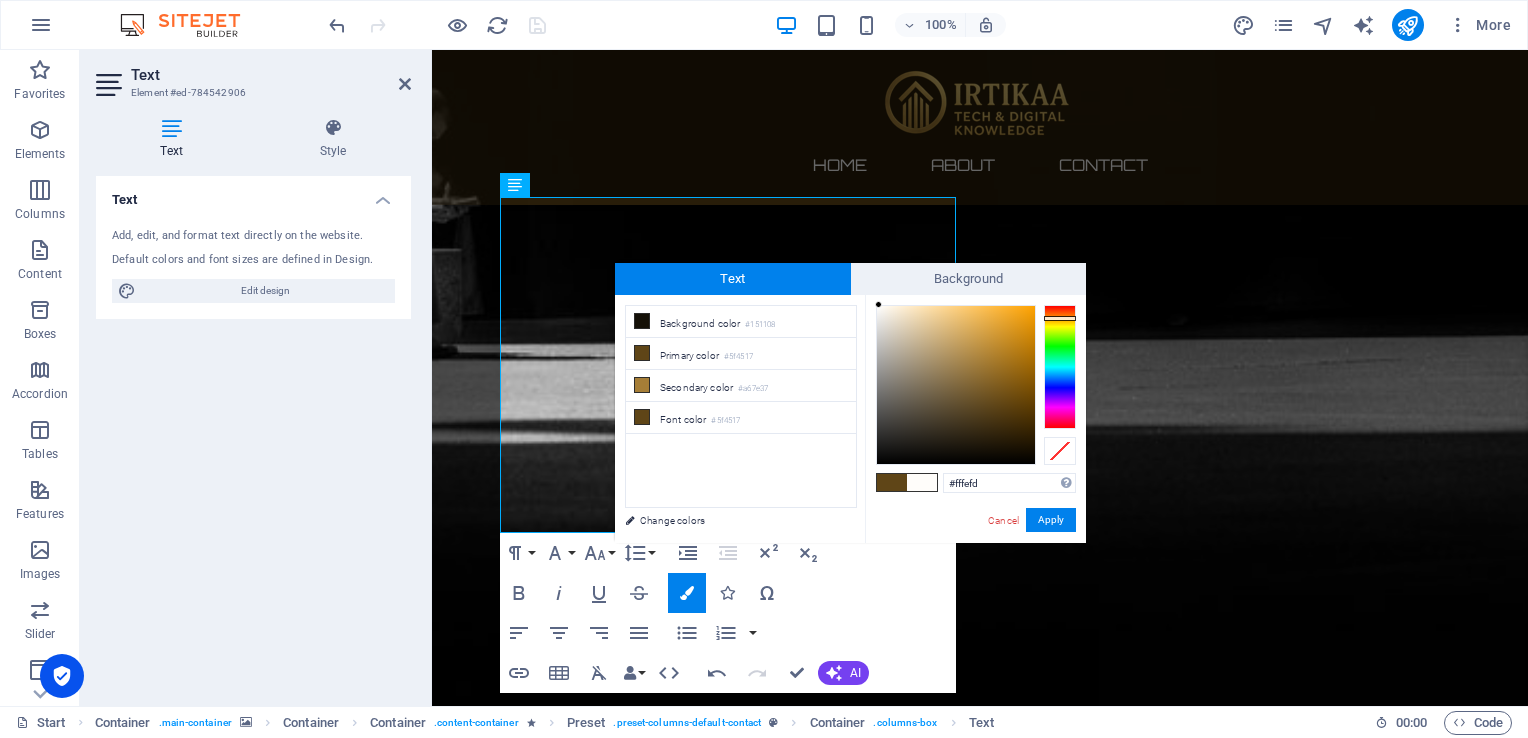 type on "#ffffff" 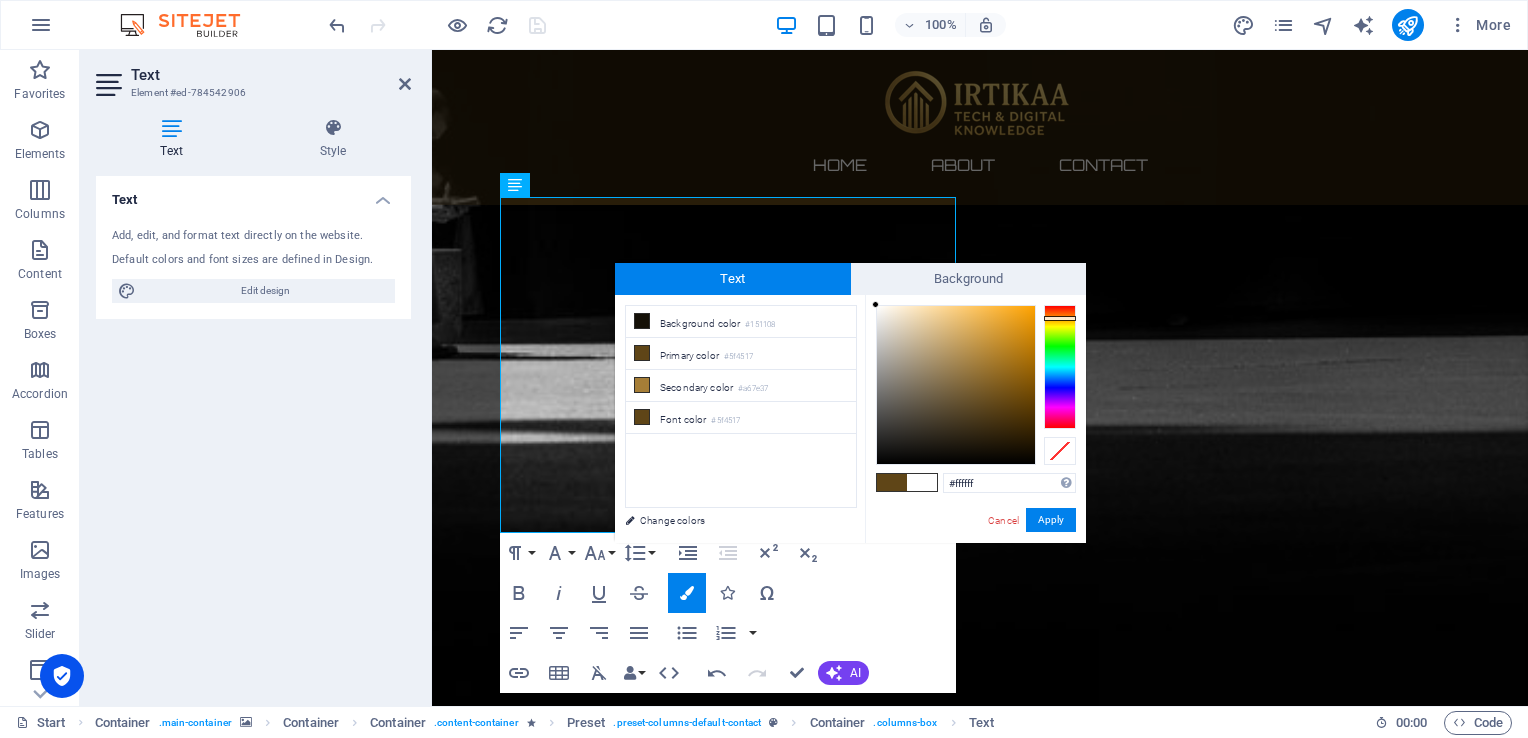 drag, startPoint x: 962, startPoint y: 384, endPoint x: 876, endPoint y: 302, distance: 118.82761 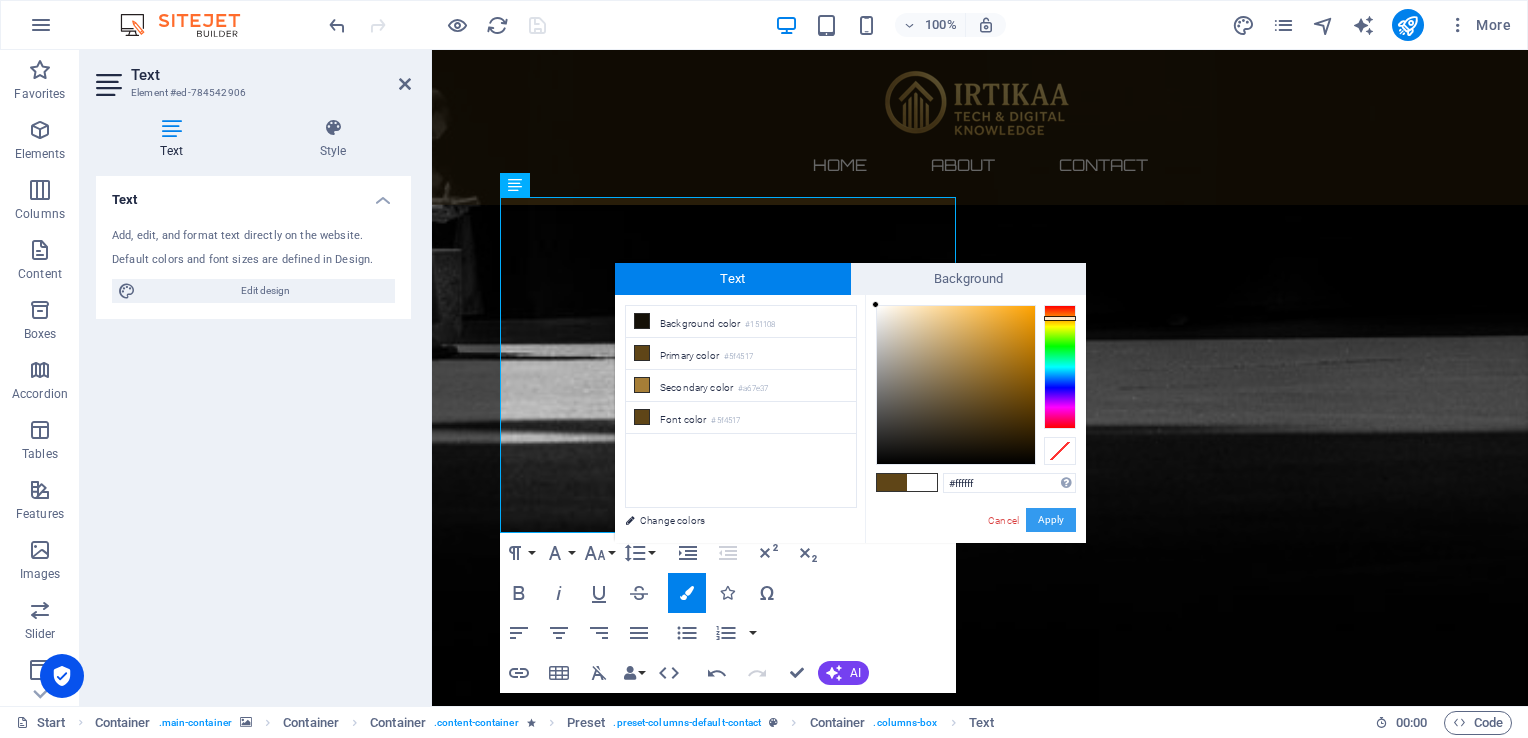 click on "Apply" at bounding box center (1051, 520) 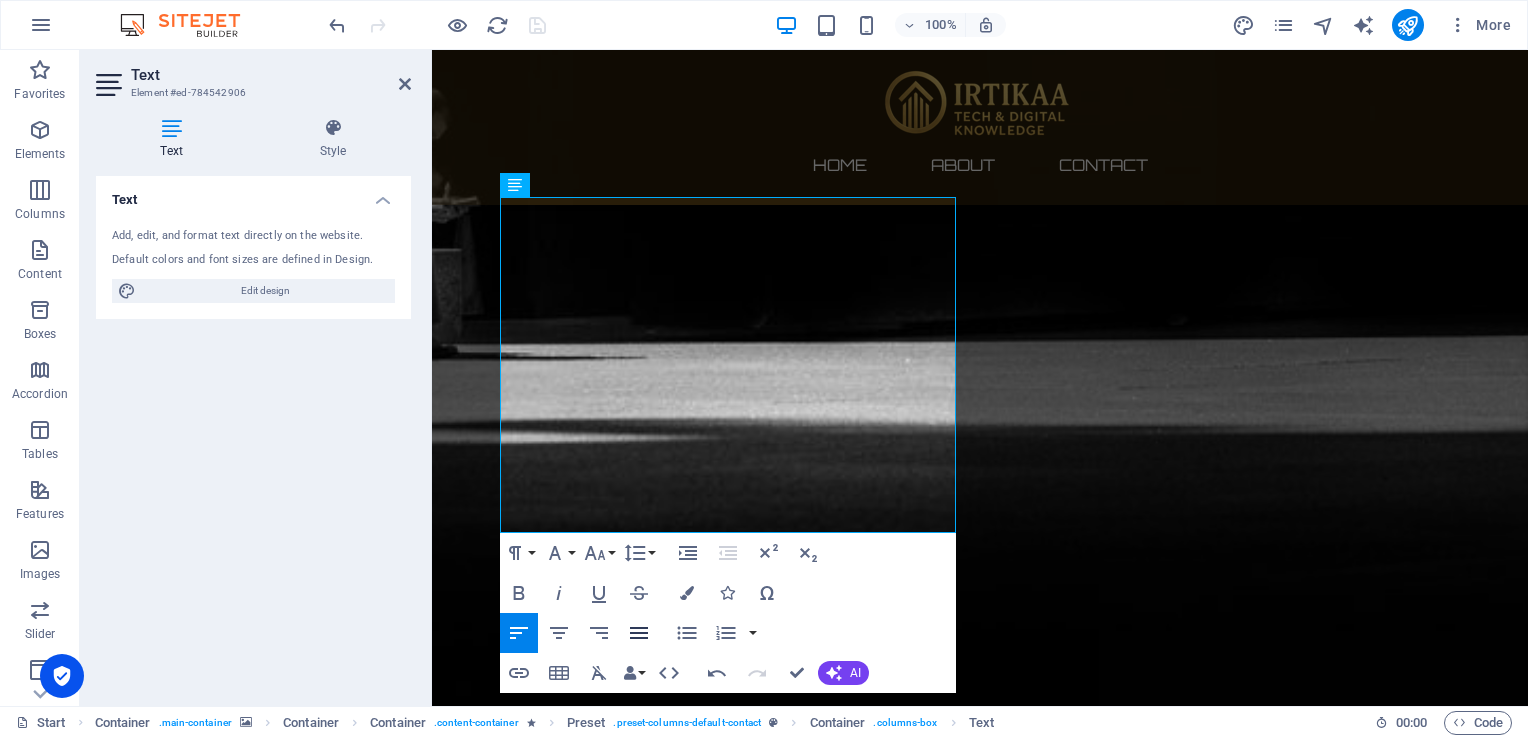 click 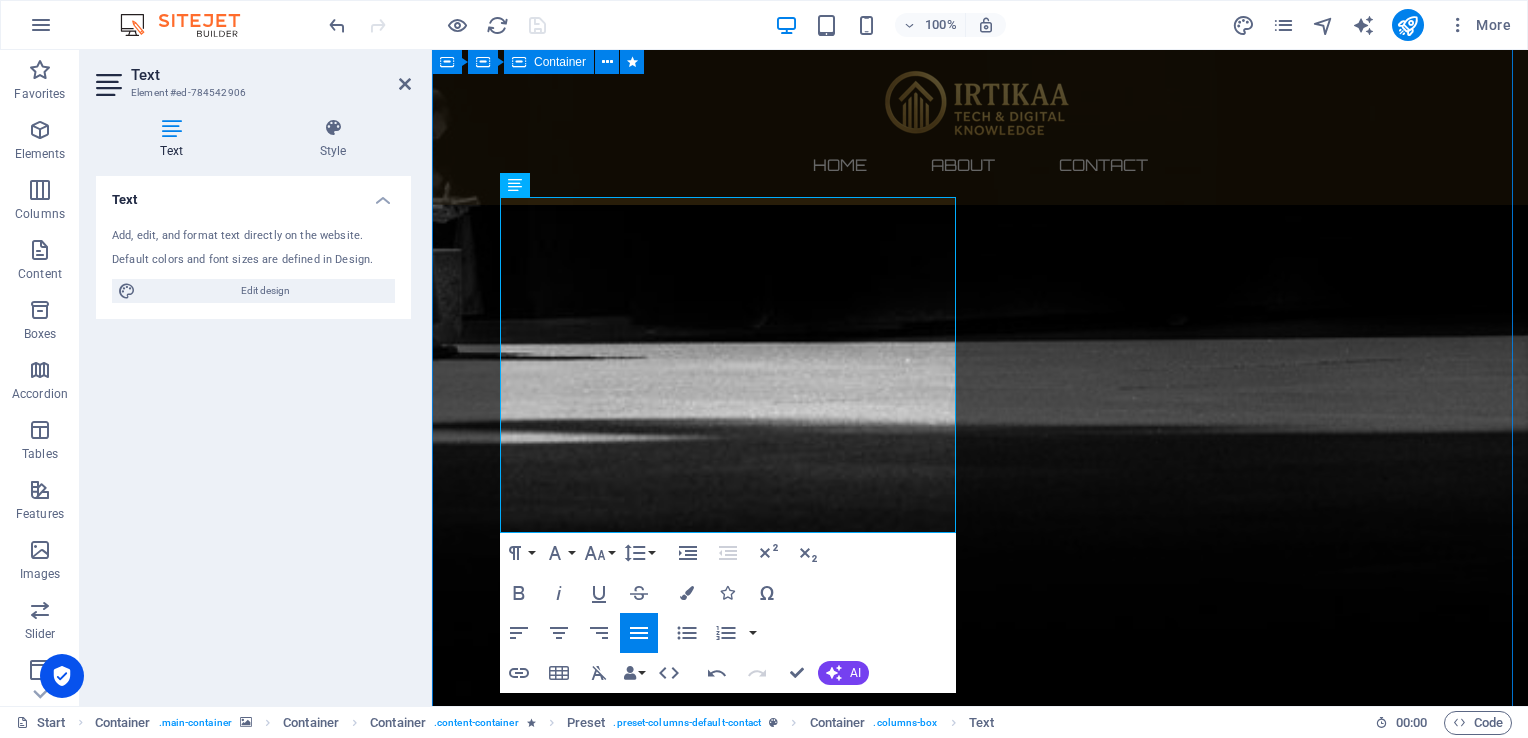 click on "Contact us We’re here to support your journey toward smarter communication solutions. Whether you’re seeking technical guidance, product details, or custom packaging services, our team at  Irtikaa Tech & Digital Knowledge  is ready to help. We value every inquiry and are committed to providing timely, informed responses that match your business needs. From tailored device recommendations to solution planning, we're just a message away. Connect with us to learn more about our communication products, service options, and upcoming platform launch. Our experts are available to answer your questions, schedule consultations, or provide detailed specifications upon request. Your success is our priority—and every conversation is an opportunity to deliver value. Let’s move forward together. Address :  Brooklyn Bridge   New York, NY   10038 Phone :  + 1-123-456-7890 Email :  64a22f896097c01f8594f42205f5de@cpanel.local   I have read and understand the privacy policy. Unreadable? Regenerate Submit" at bounding box center (980, 3312) 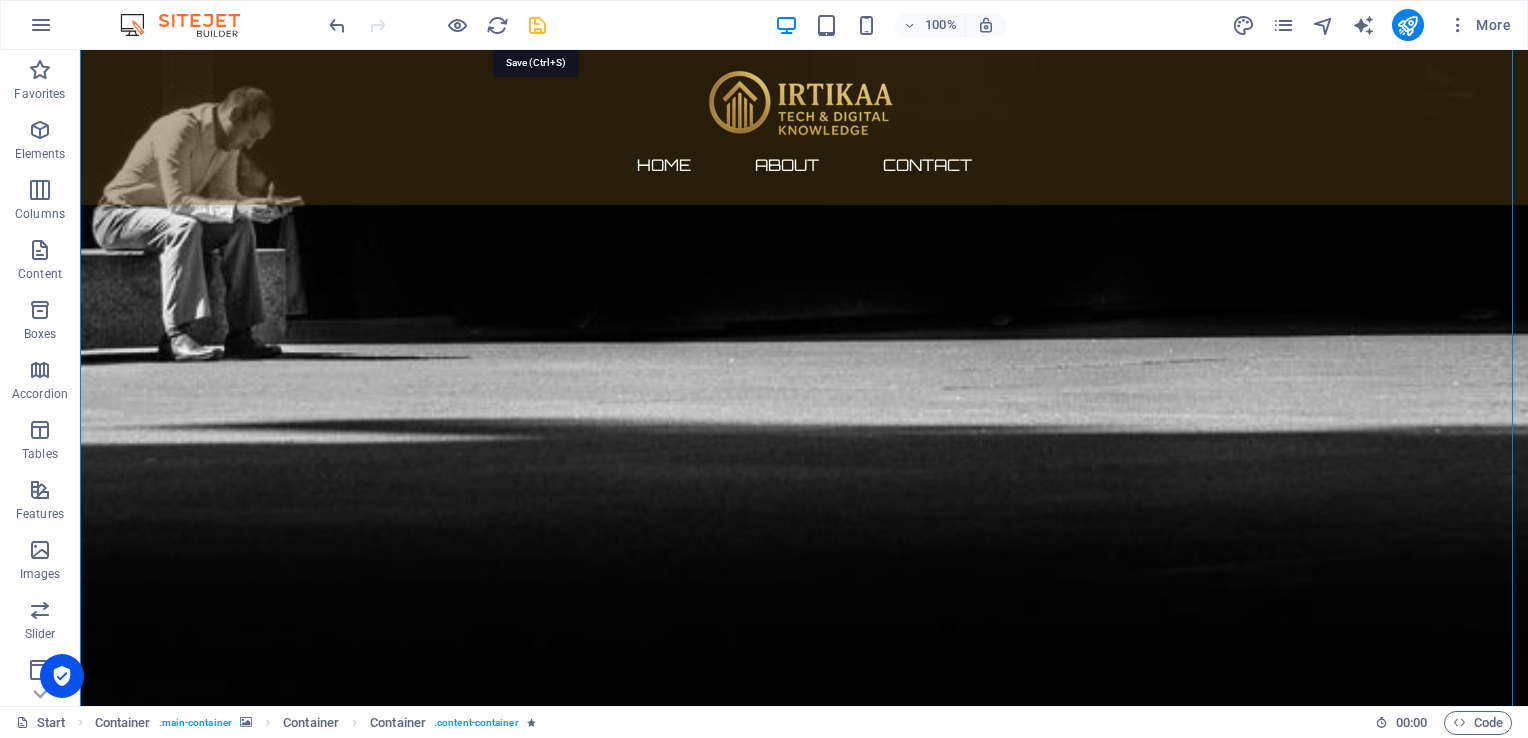 click at bounding box center (537, 25) 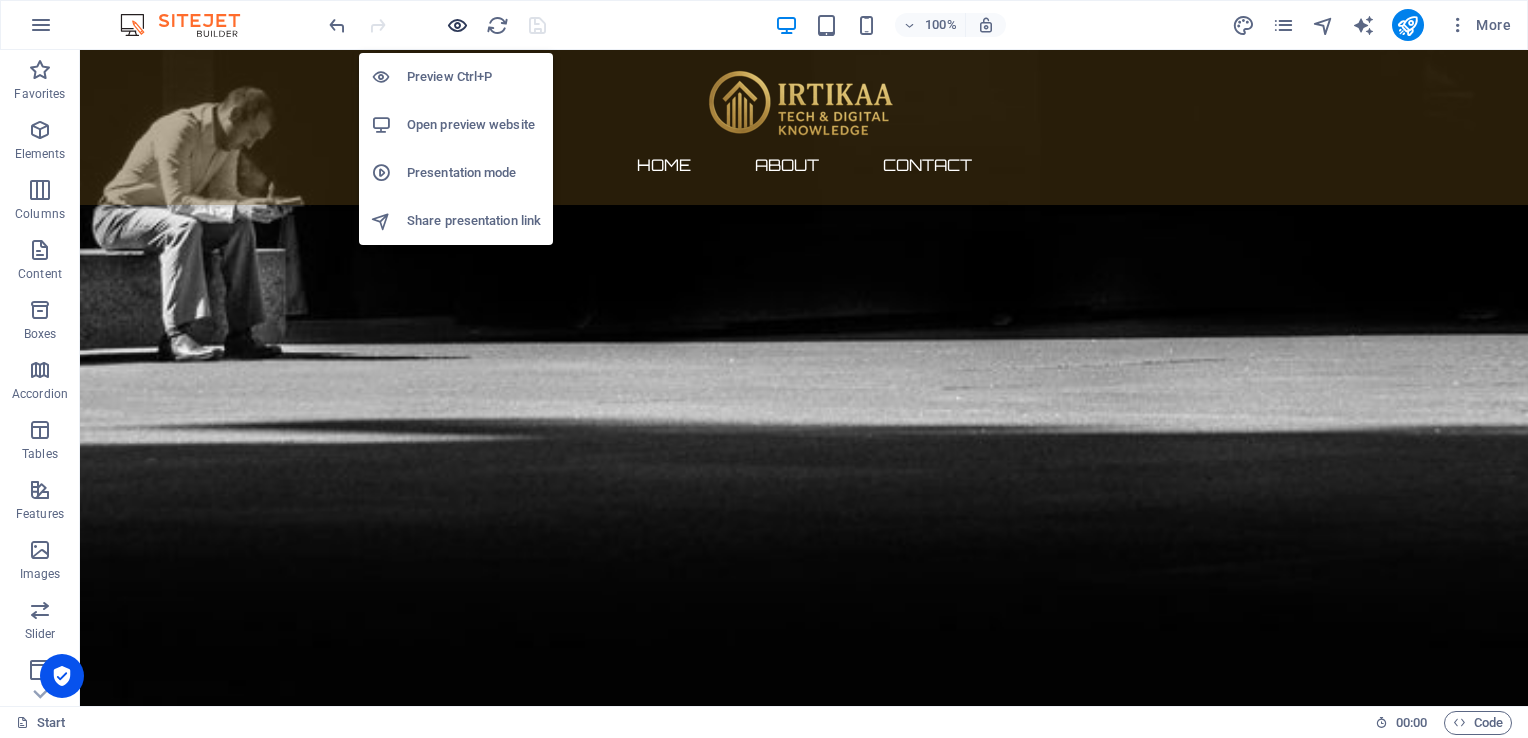 click at bounding box center (457, 25) 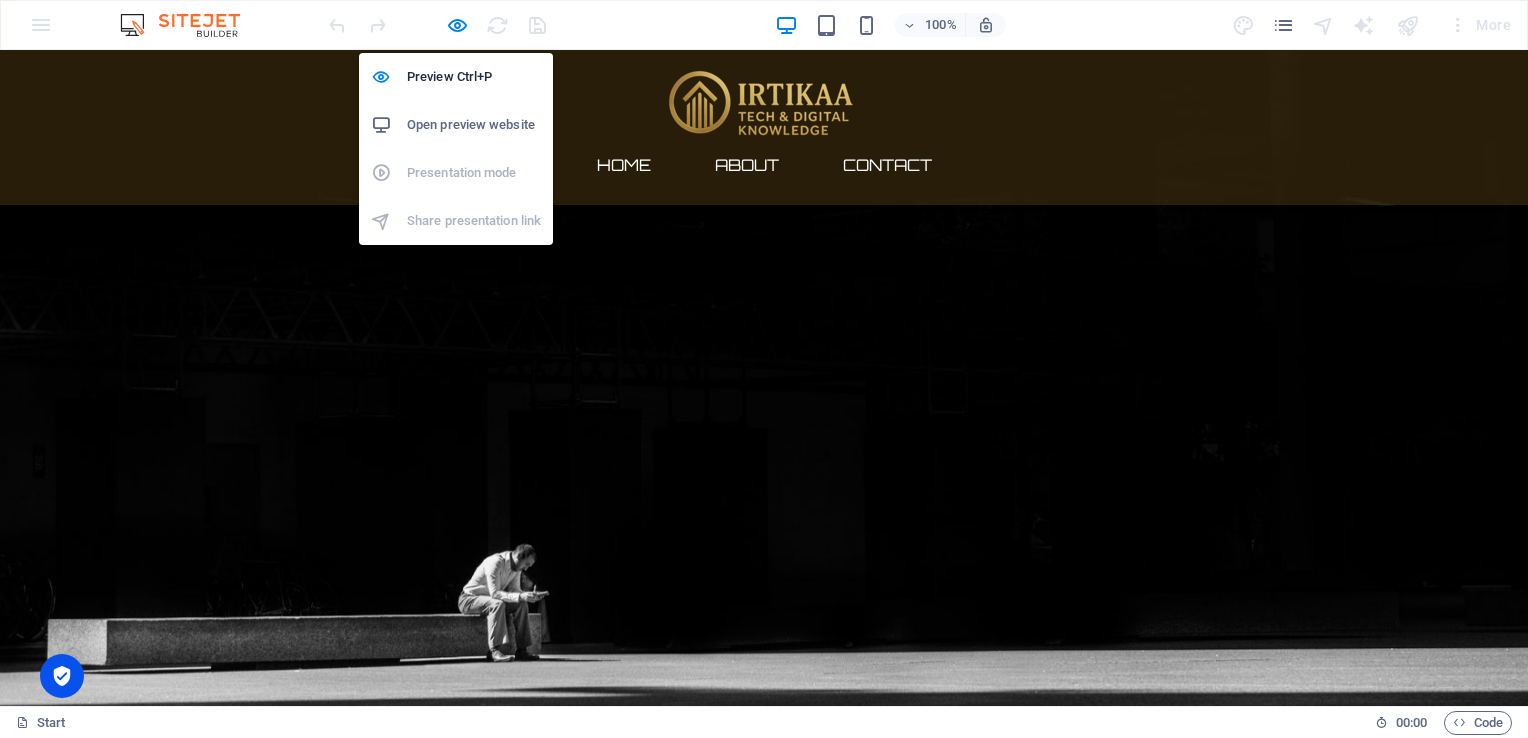 scroll, scrollTop: 78, scrollLeft: 0, axis: vertical 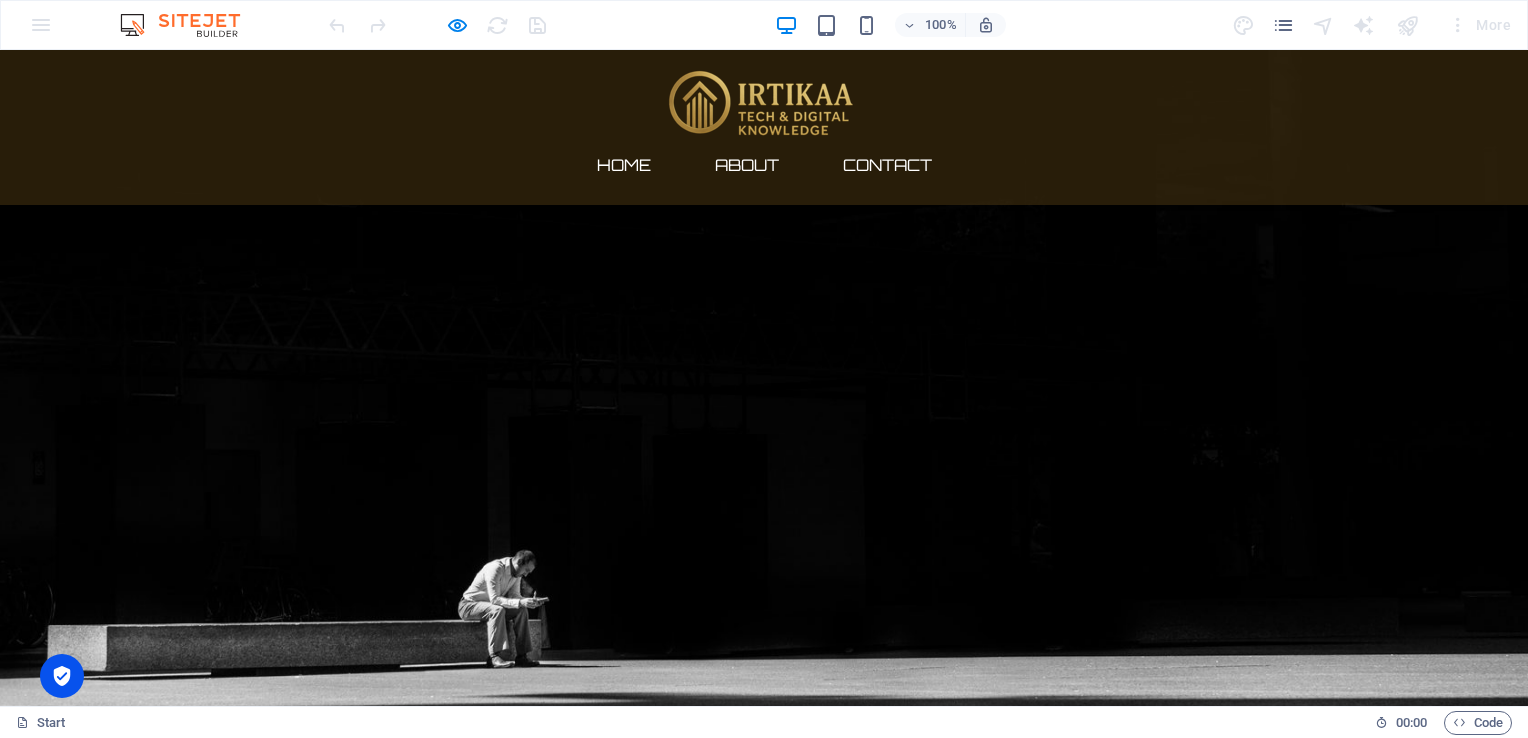click on "Contact" at bounding box center [887, 165] 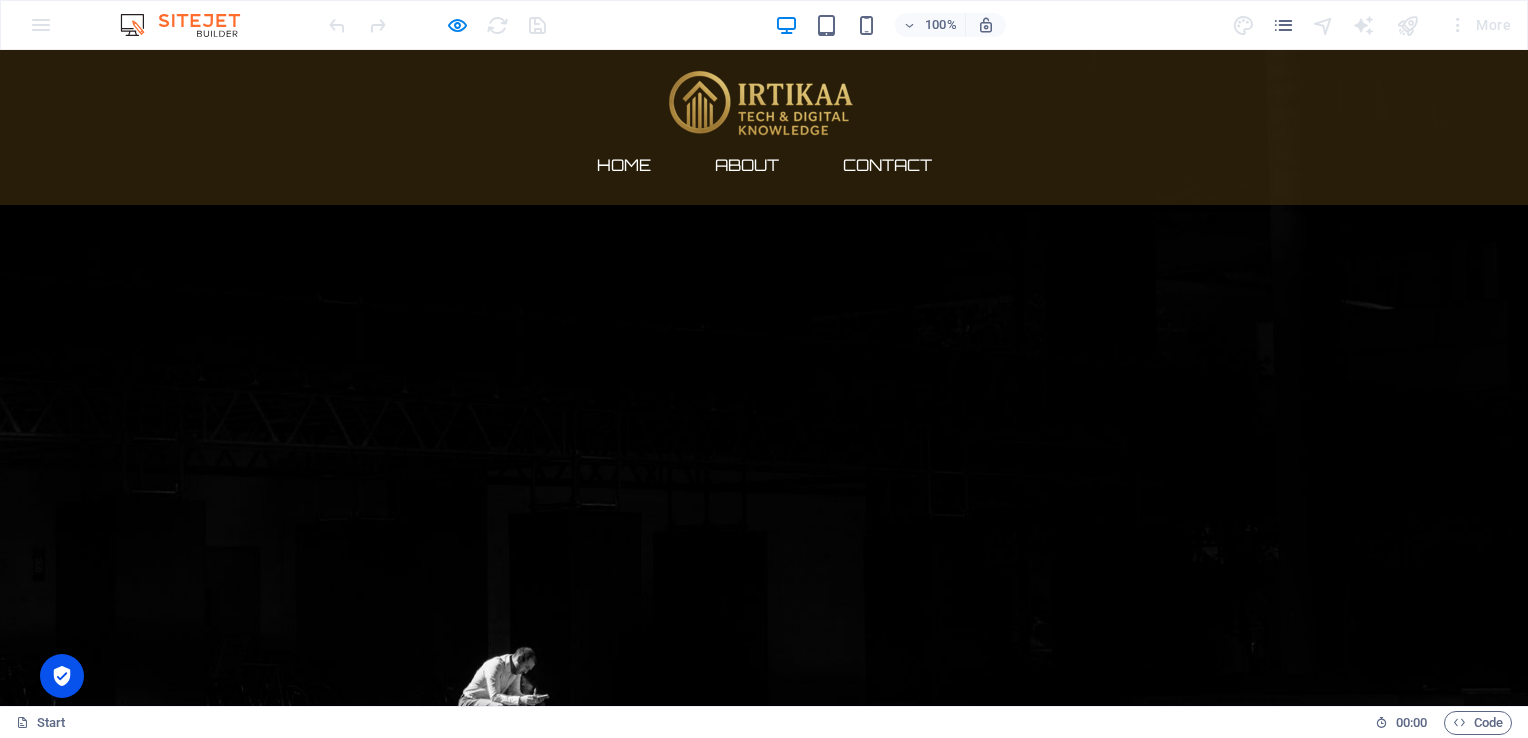 scroll, scrollTop: 0, scrollLeft: 0, axis: both 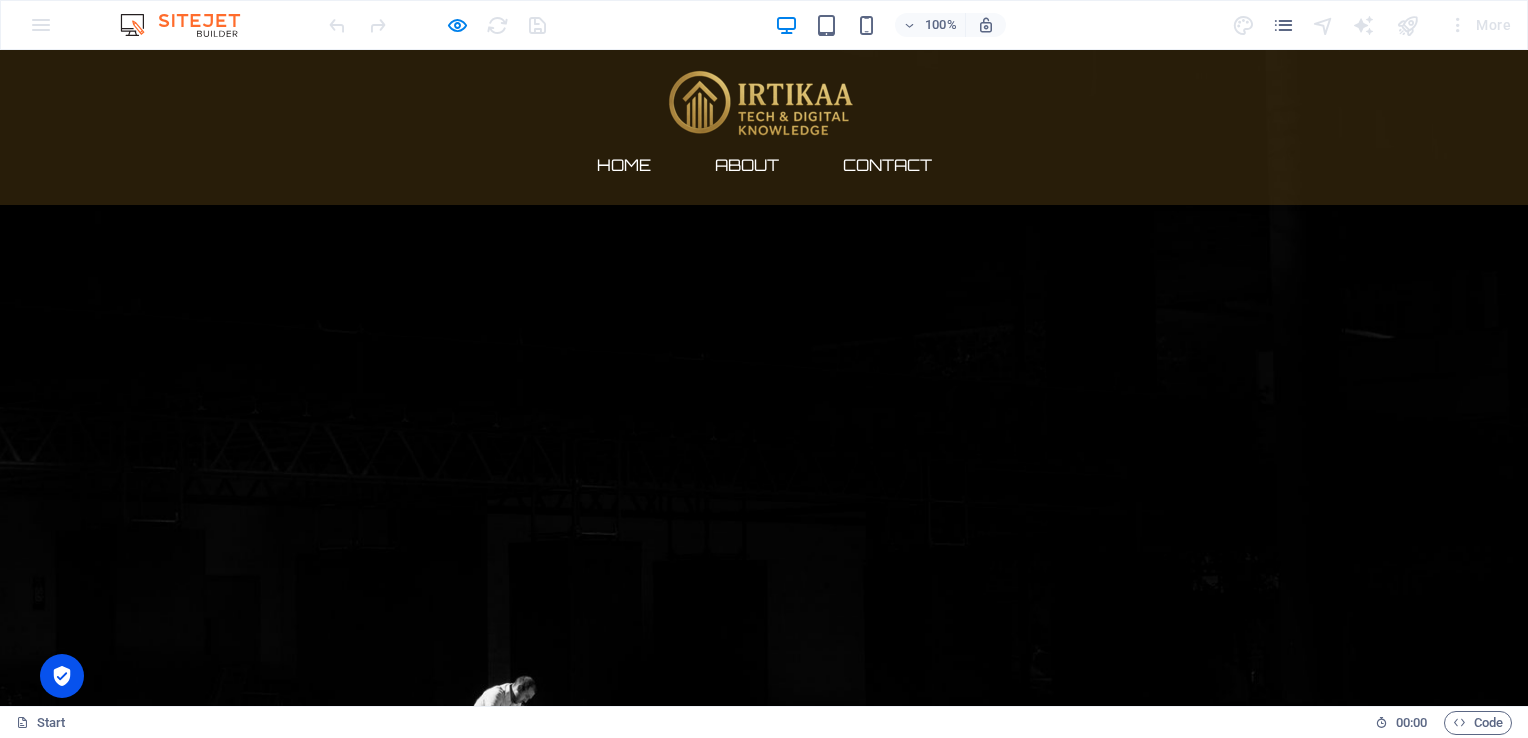 click on "About" at bounding box center (747, 165) 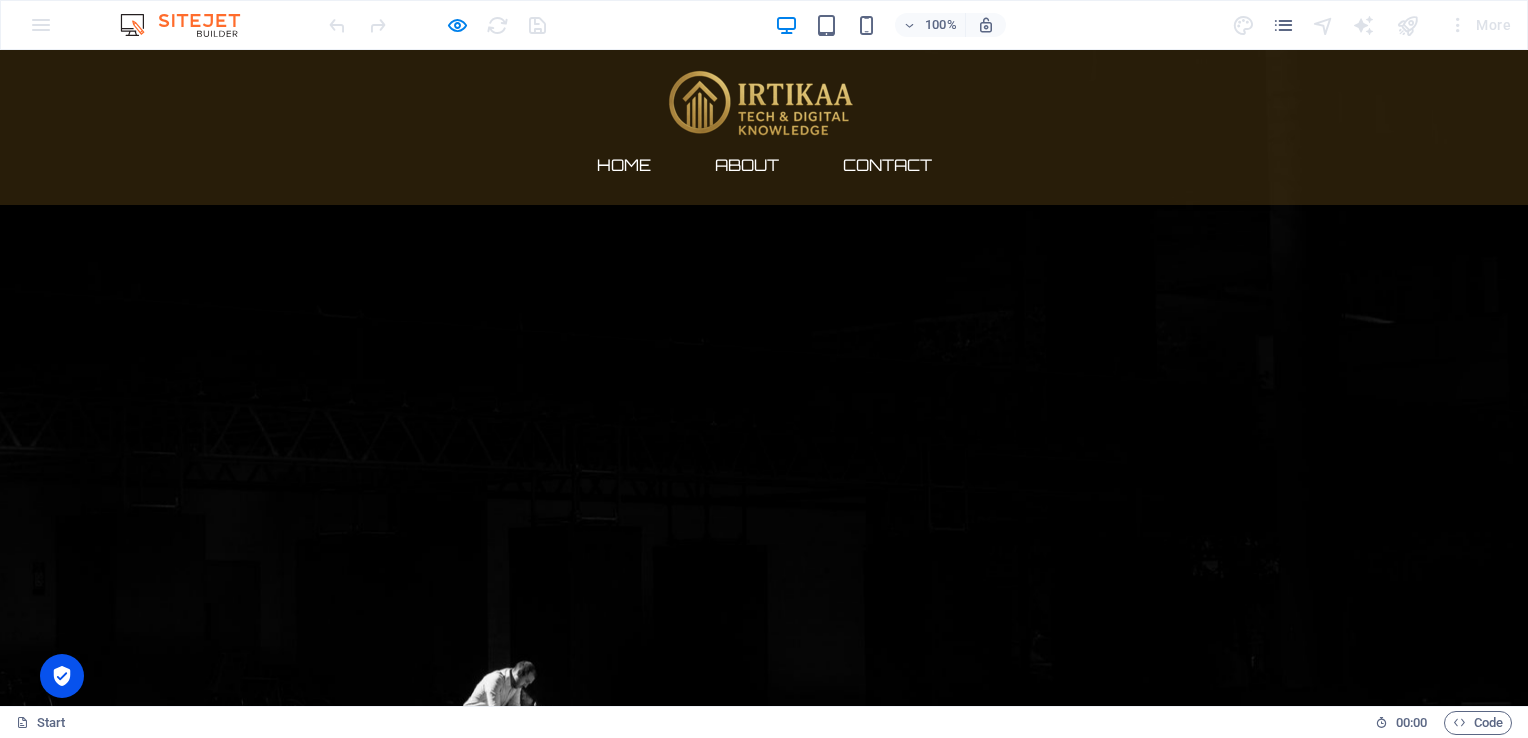 click at bounding box center [764, 1006] 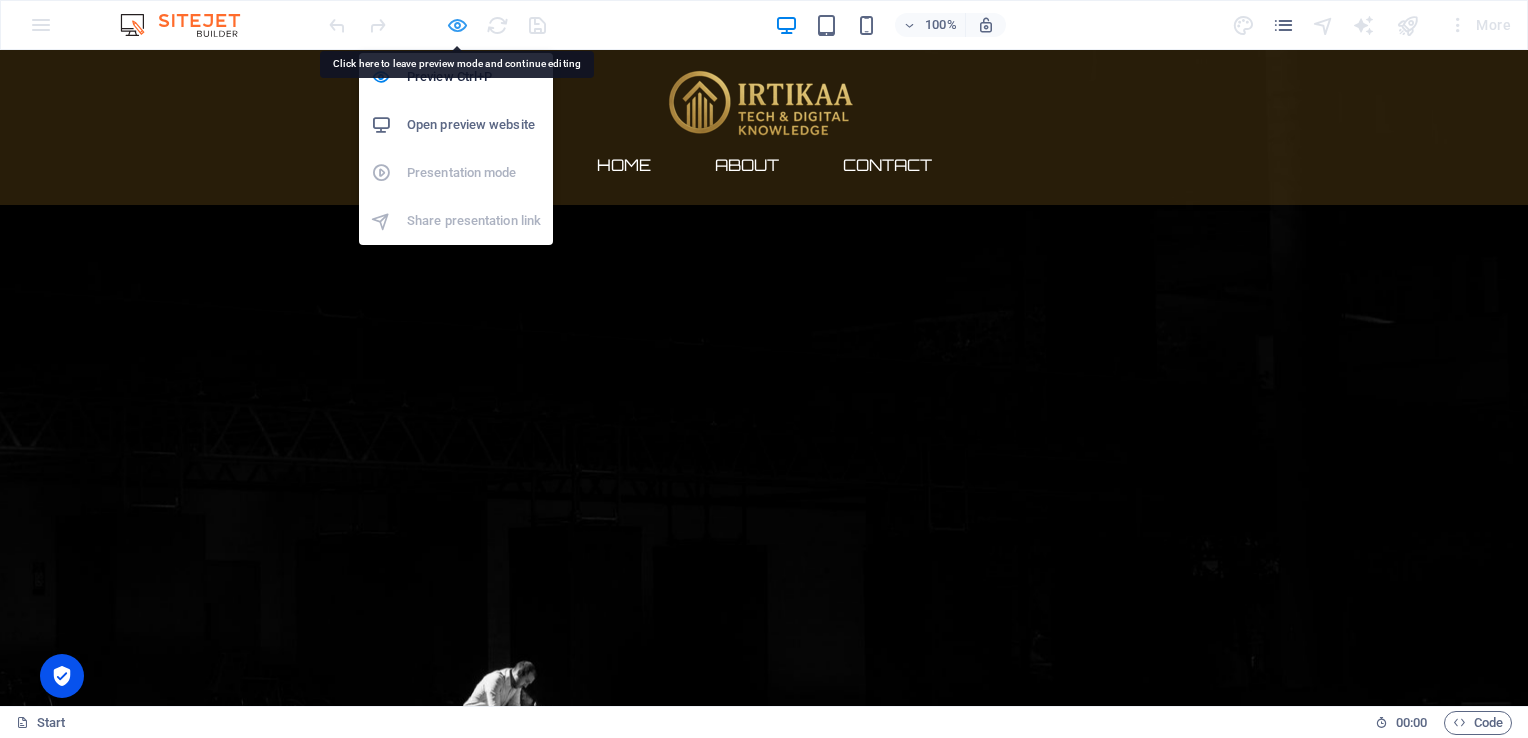 click at bounding box center (457, 25) 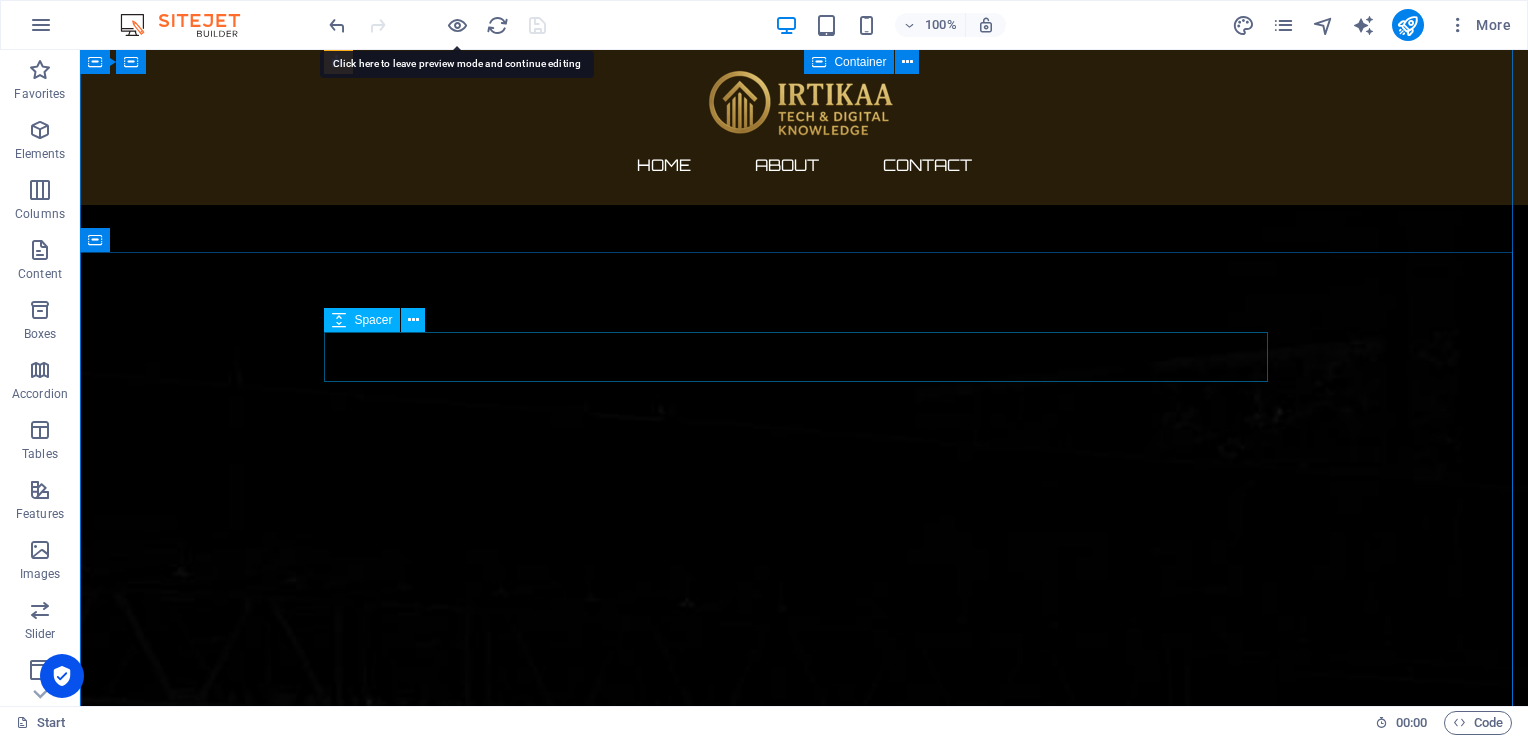 scroll, scrollTop: 600, scrollLeft: 0, axis: vertical 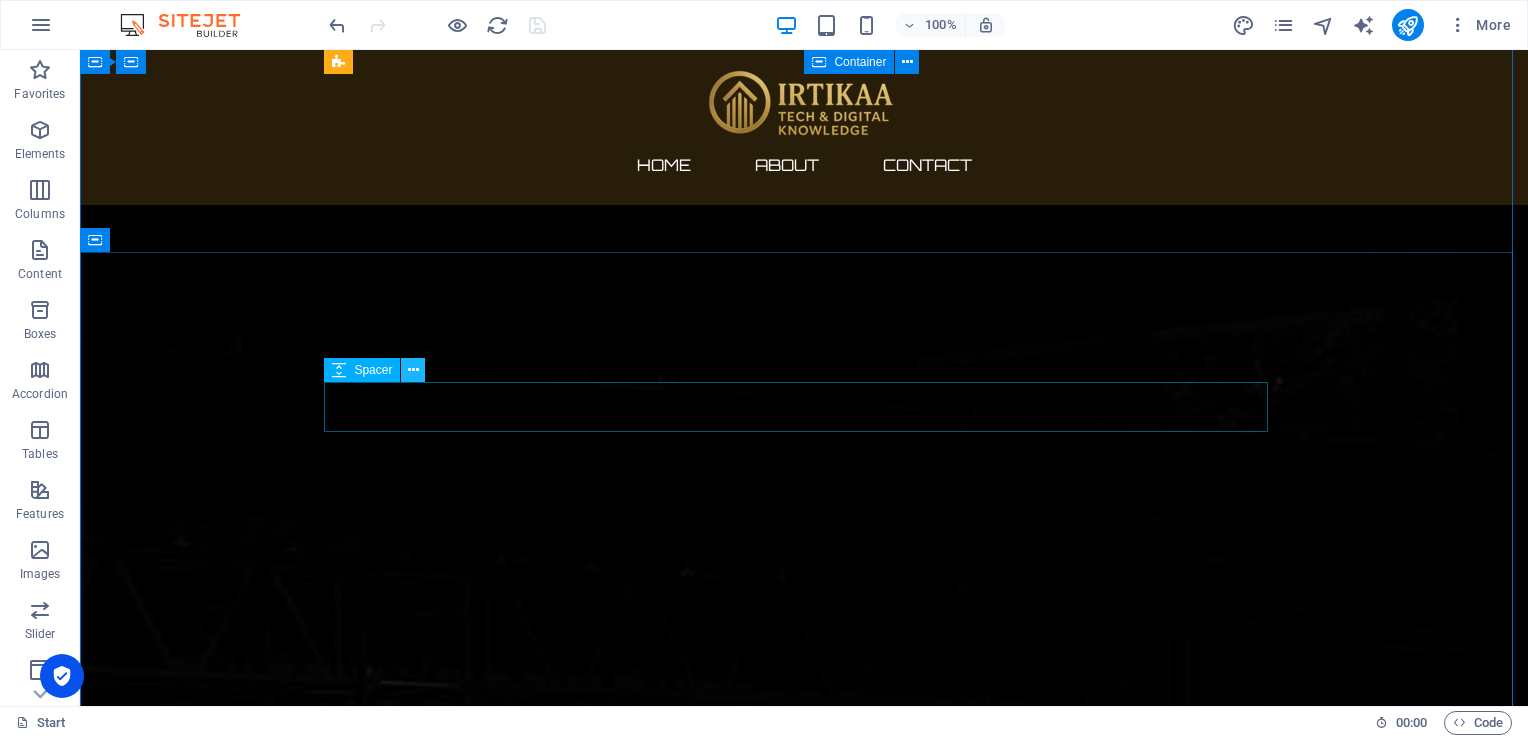 click at bounding box center [413, 370] 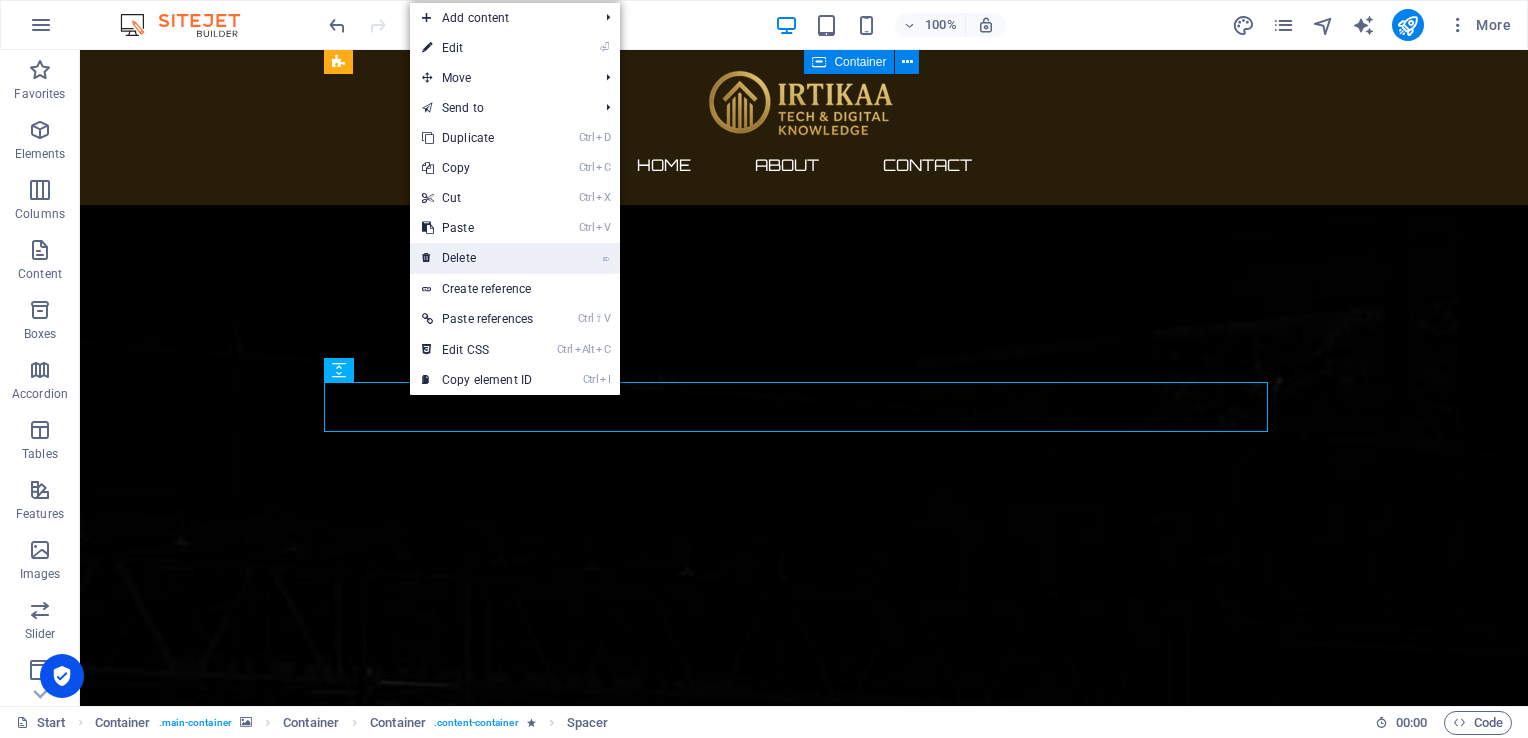 click on "⌦  Delete" at bounding box center (477, 258) 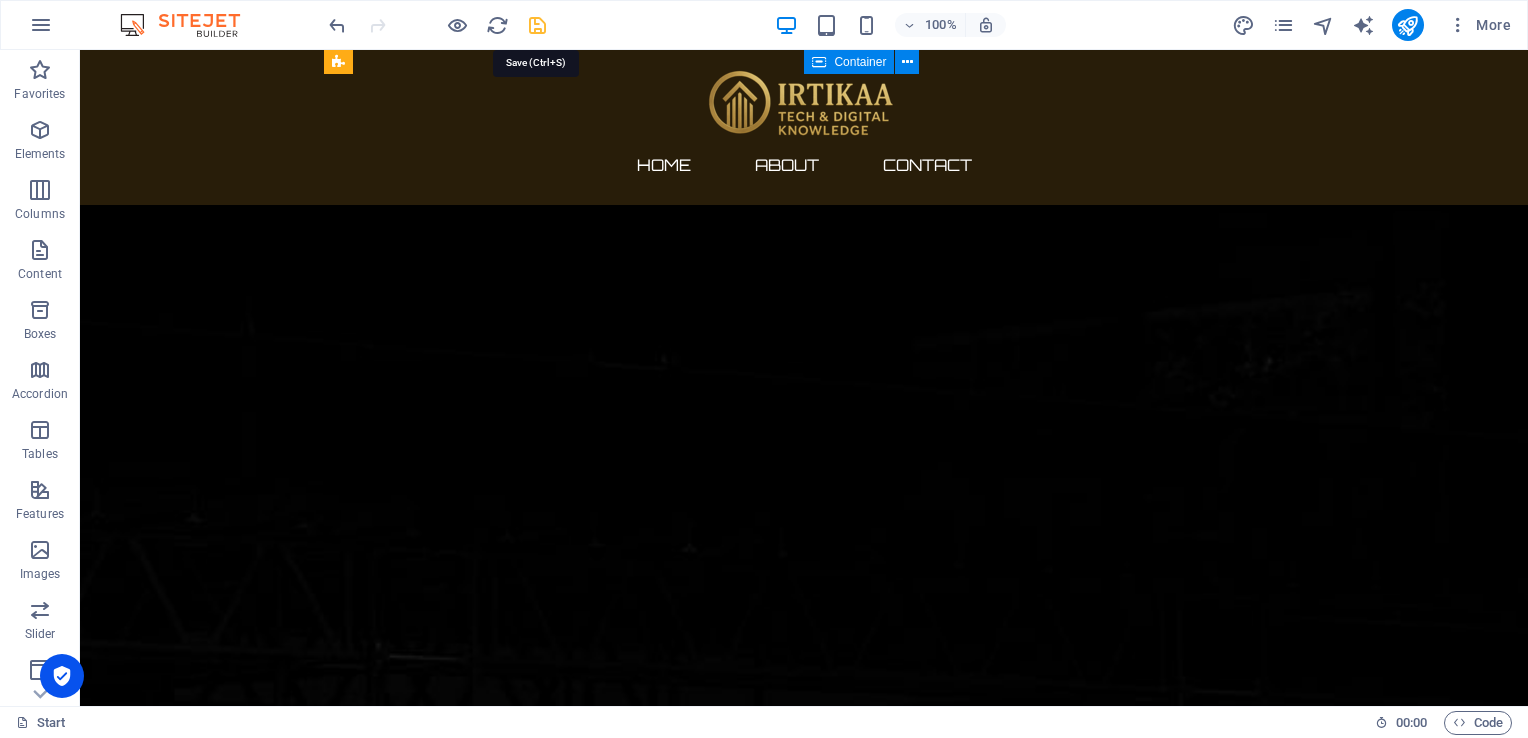 click at bounding box center [537, 25] 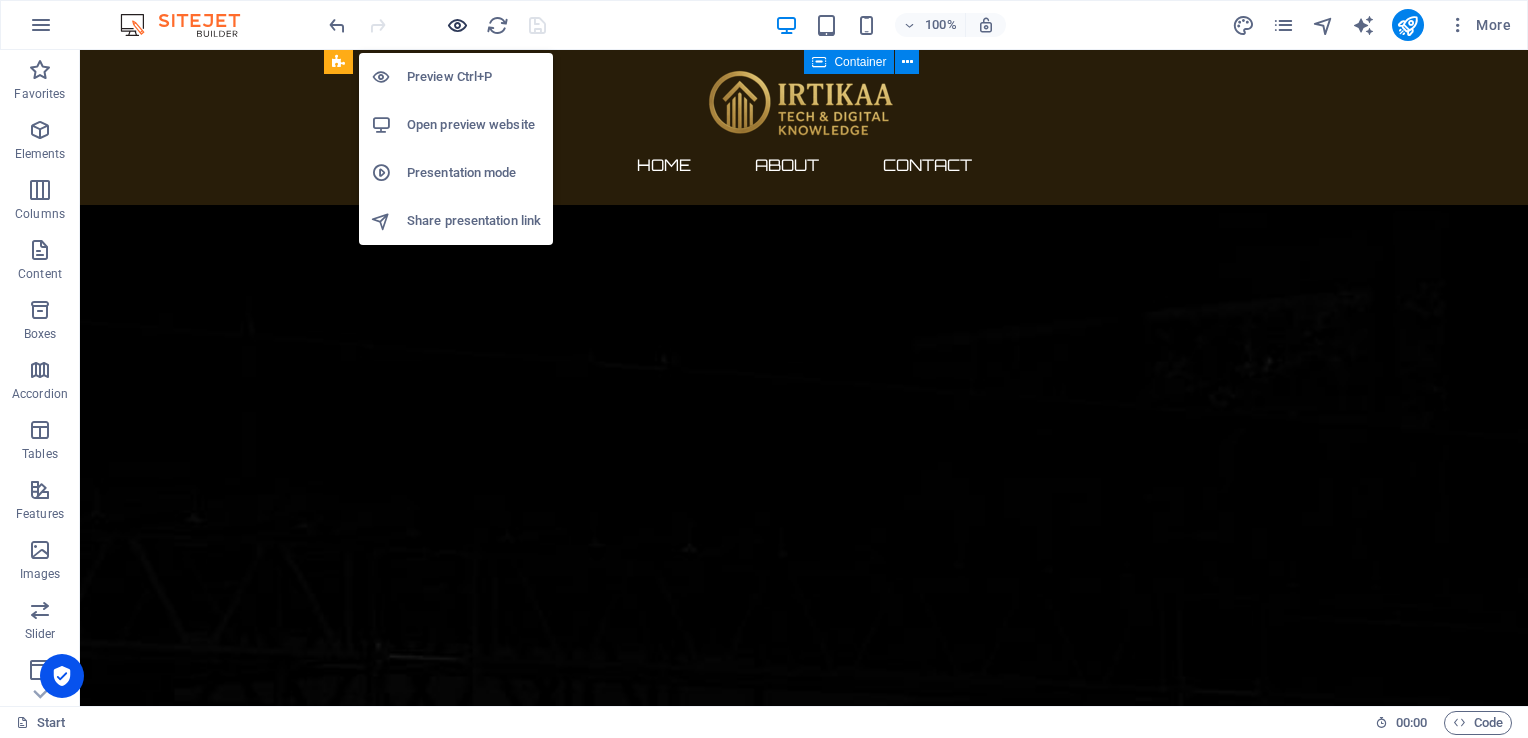 click at bounding box center [457, 25] 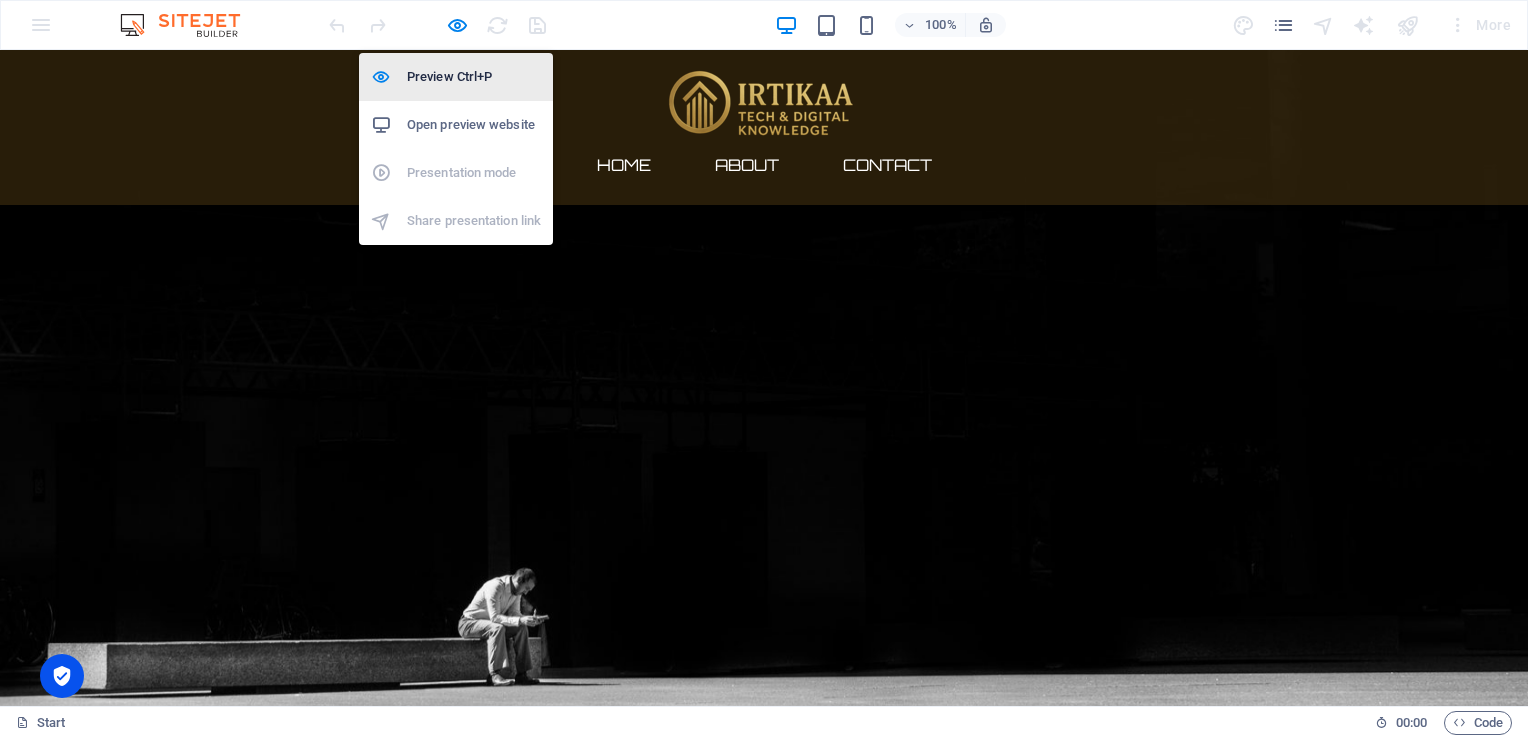 scroll, scrollTop: 78, scrollLeft: 0, axis: vertical 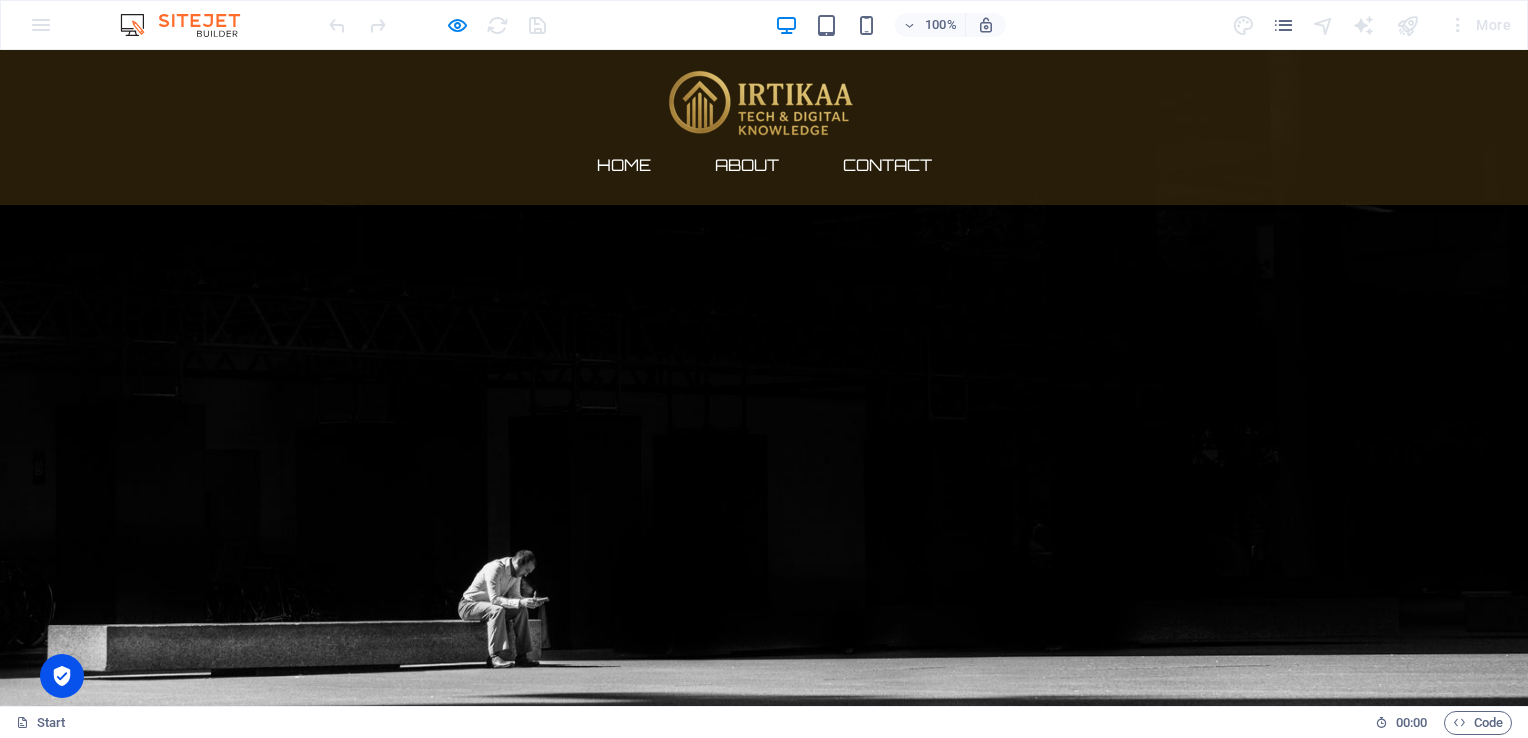 click on "About" at bounding box center (747, 165) 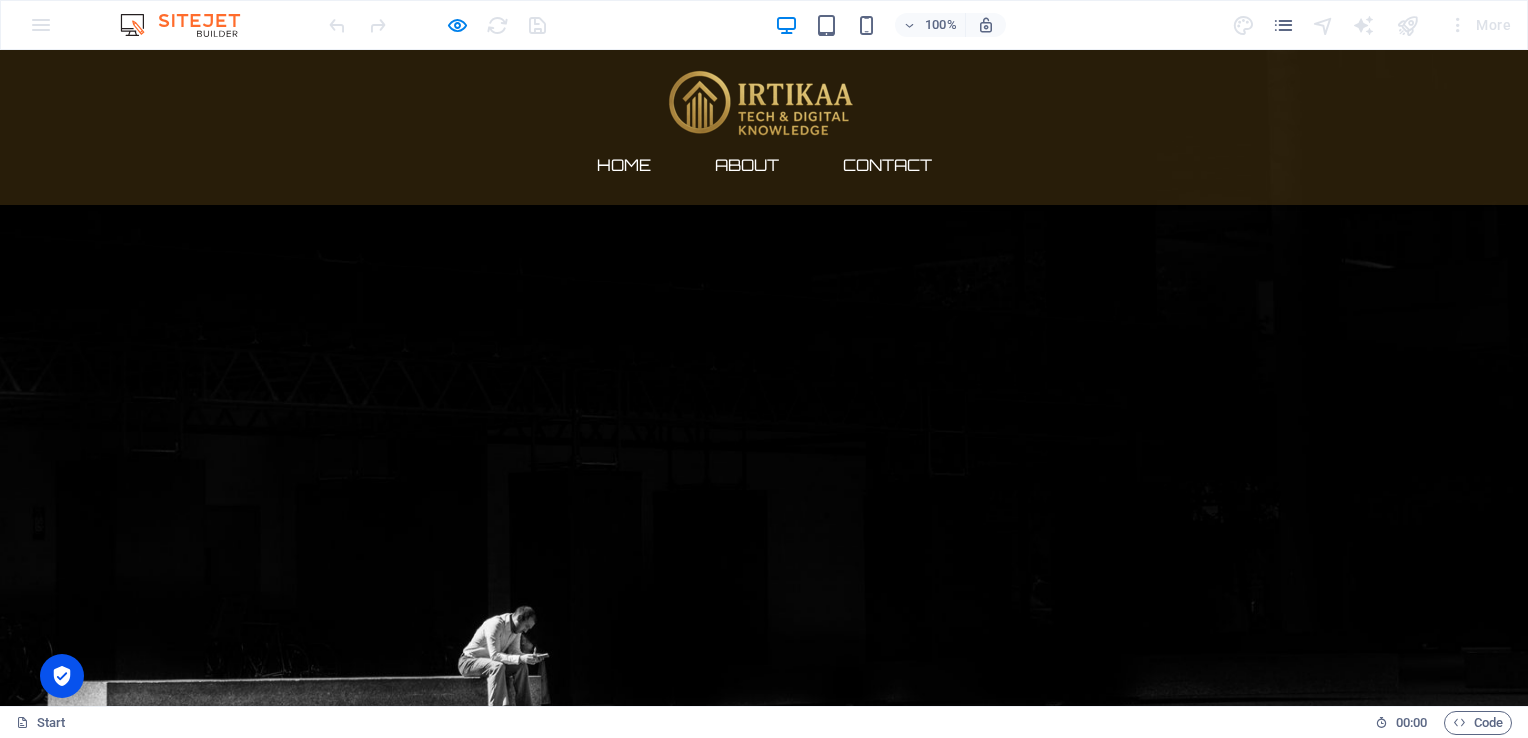 scroll, scrollTop: 0, scrollLeft: 0, axis: both 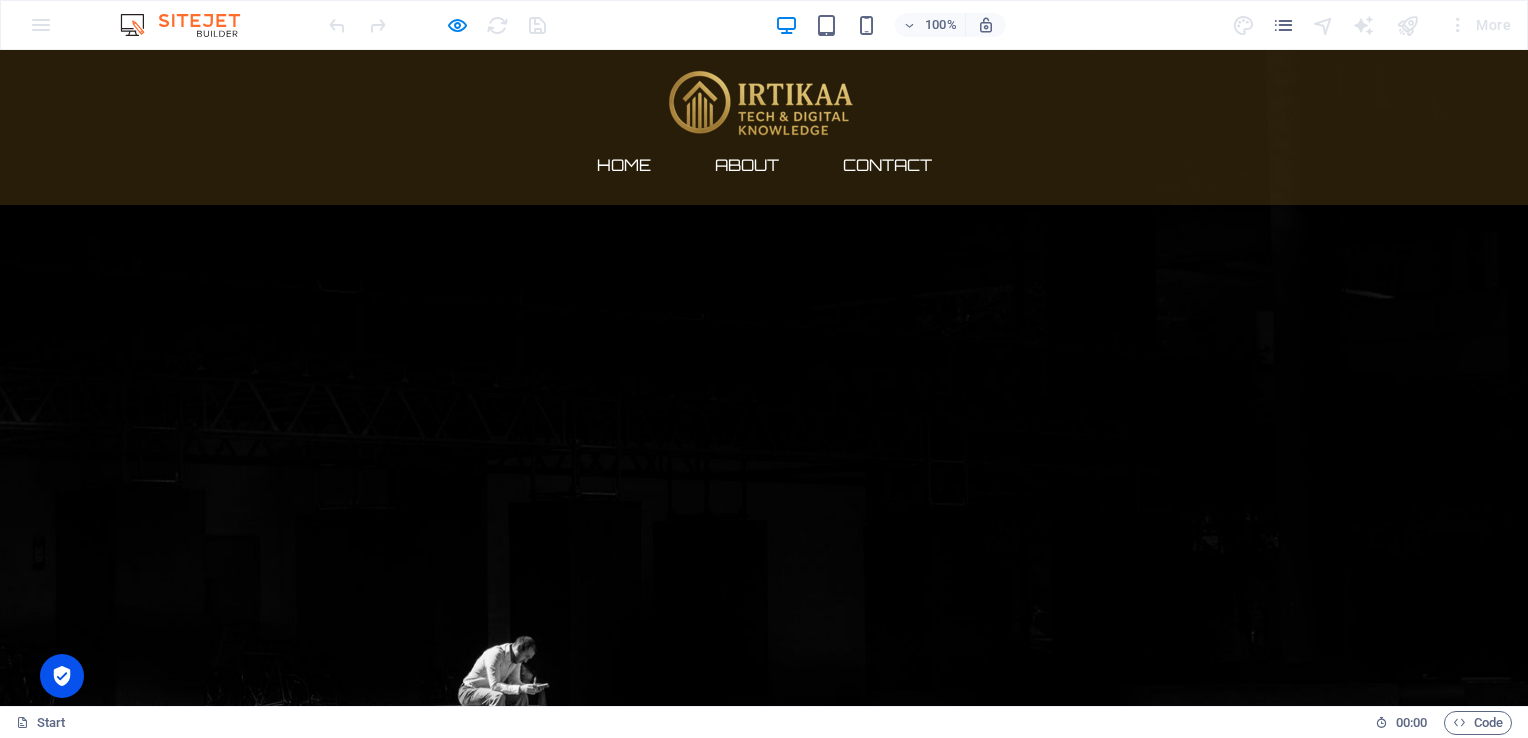 click on "Contact" at bounding box center [887, 165] 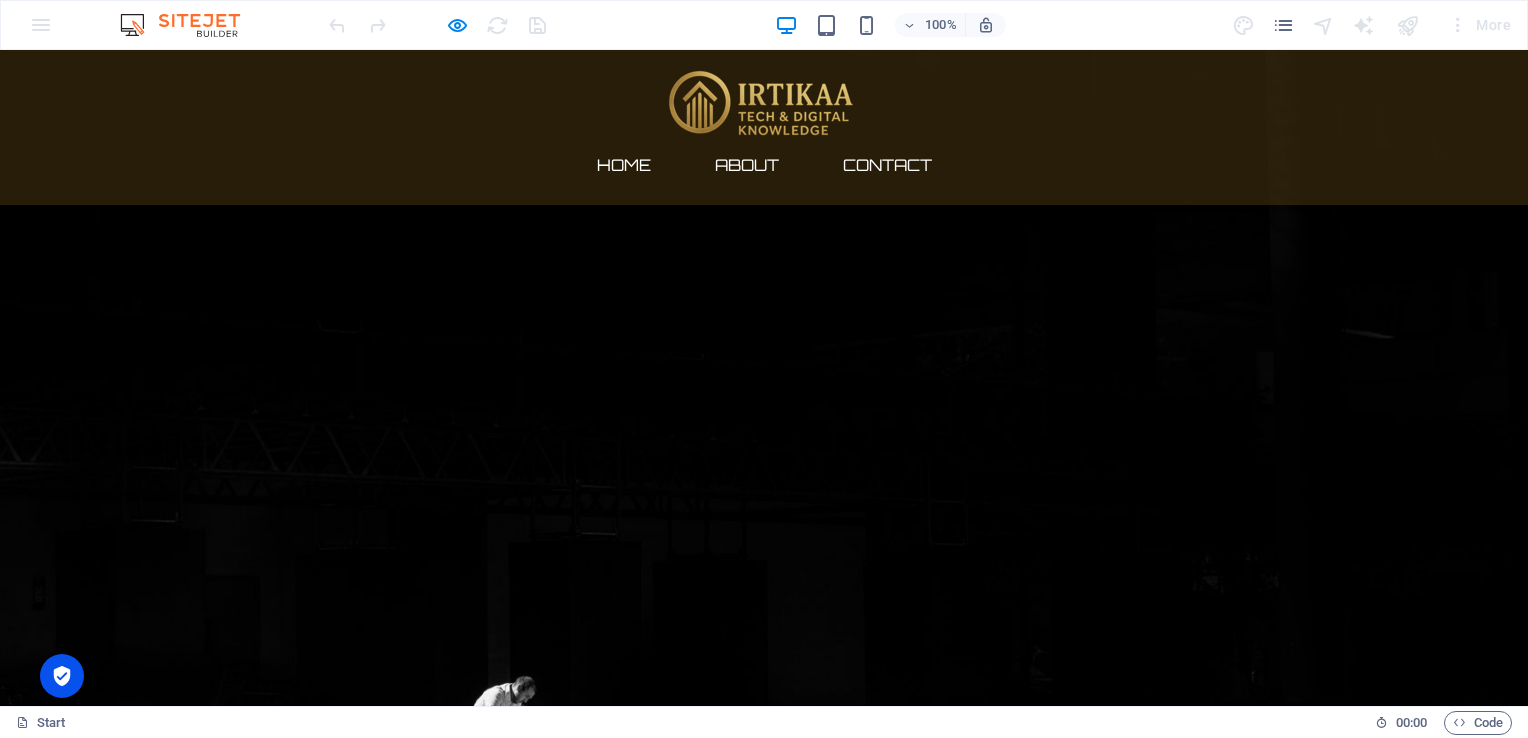 click on "Home" at bounding box center [624, 165] 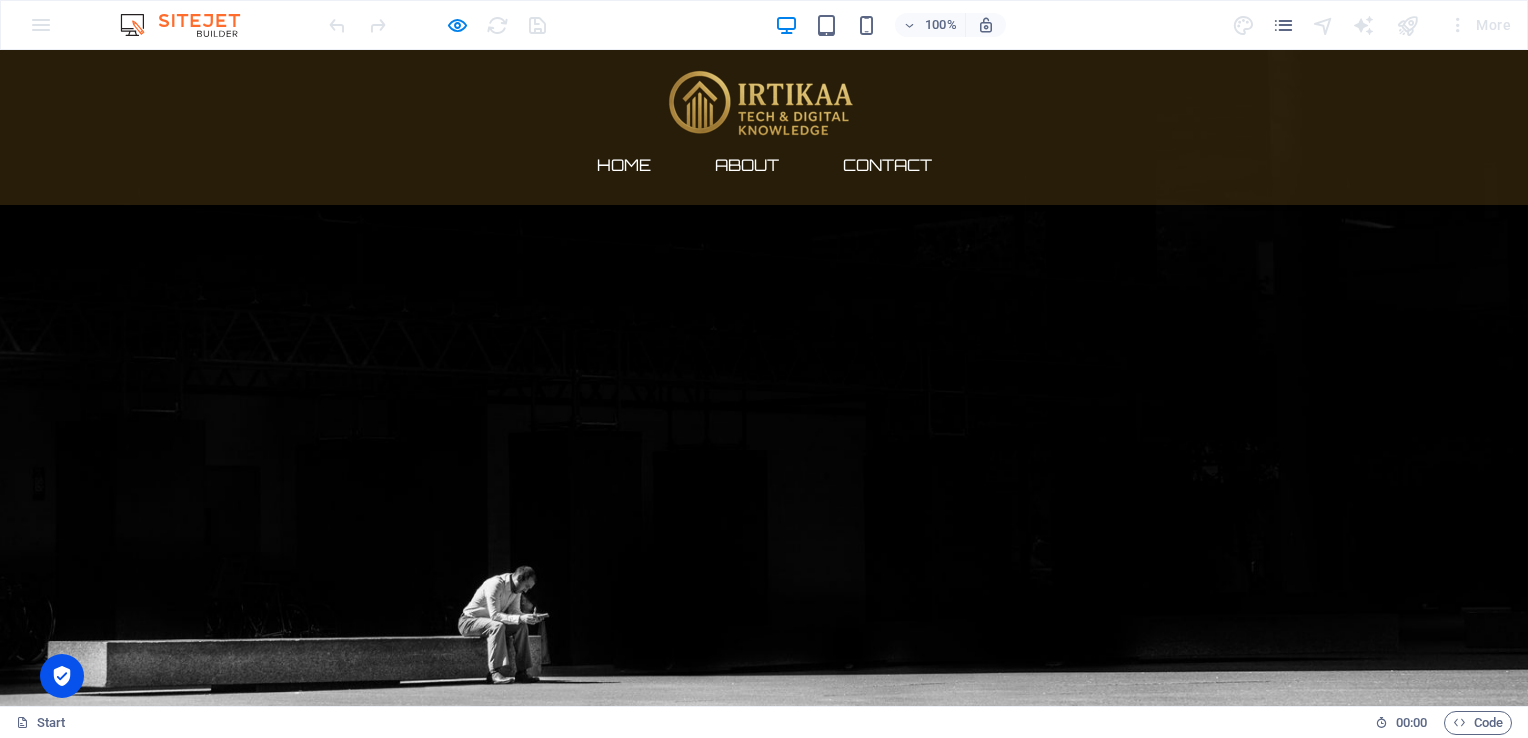 scroll, scrollTop: 78, scrollLeft: 0, axis: vertical 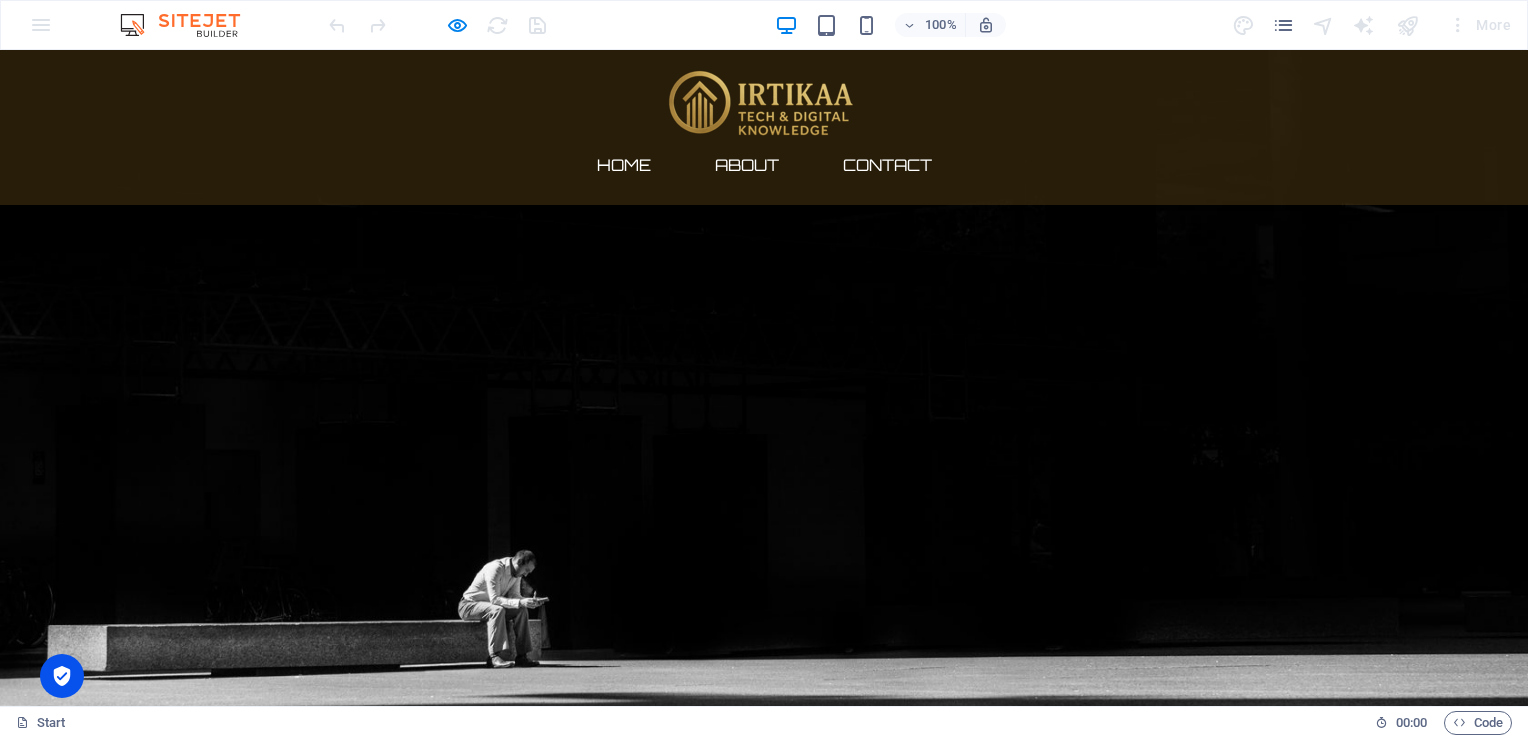 click on "Contact" at bounding box center [887, 165] 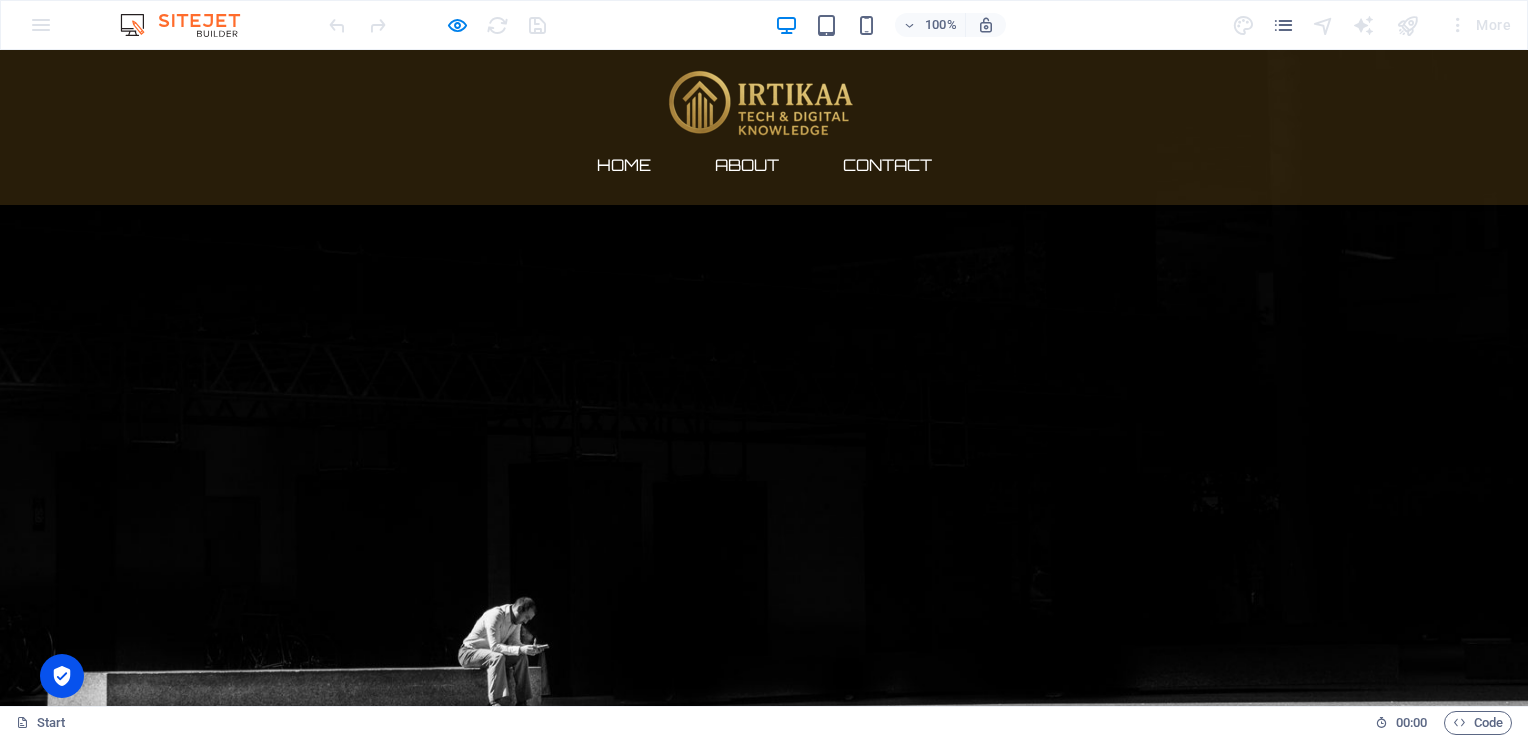 scroll, scrollTop: 174, scrollLeft: 0, axis: vertical 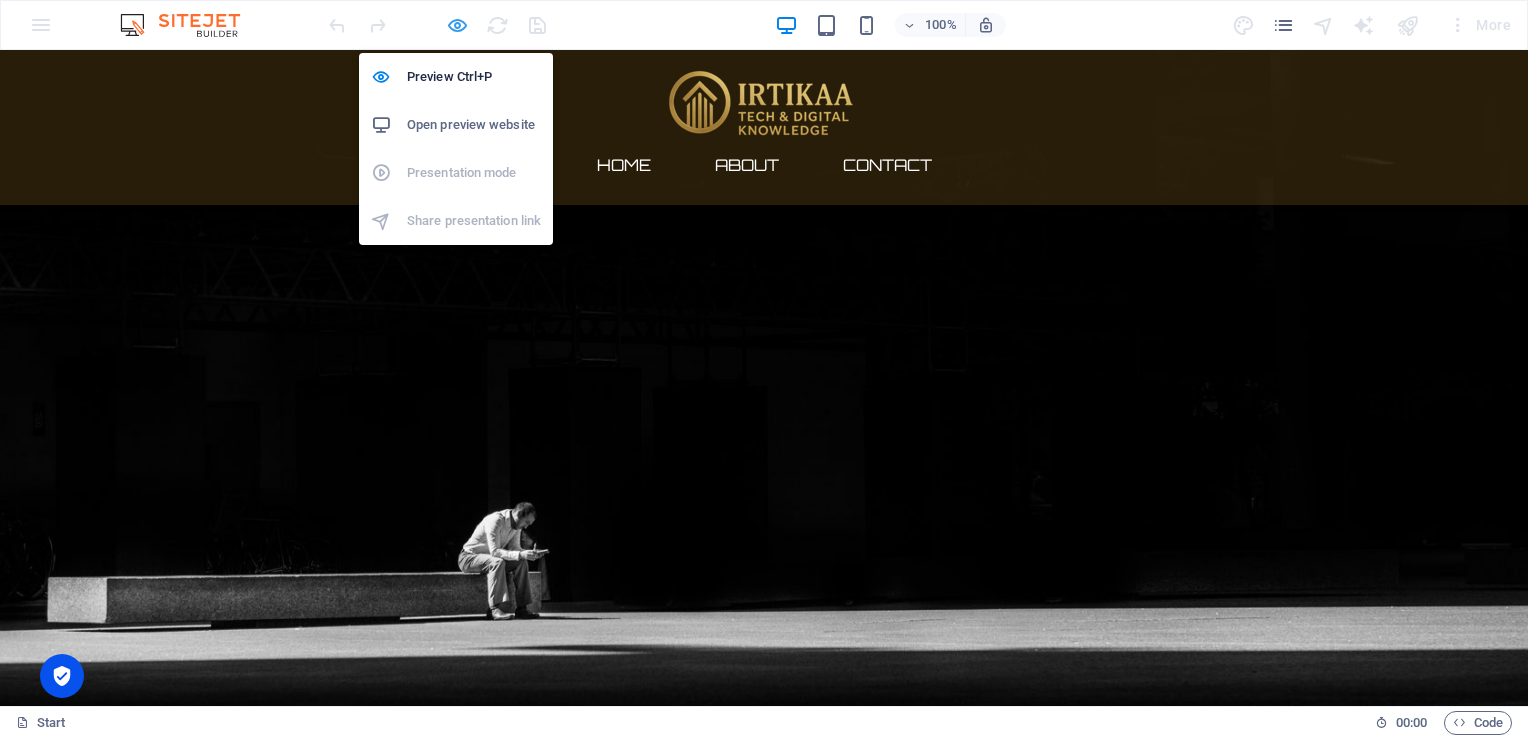 click at bounding box center (457, 25) 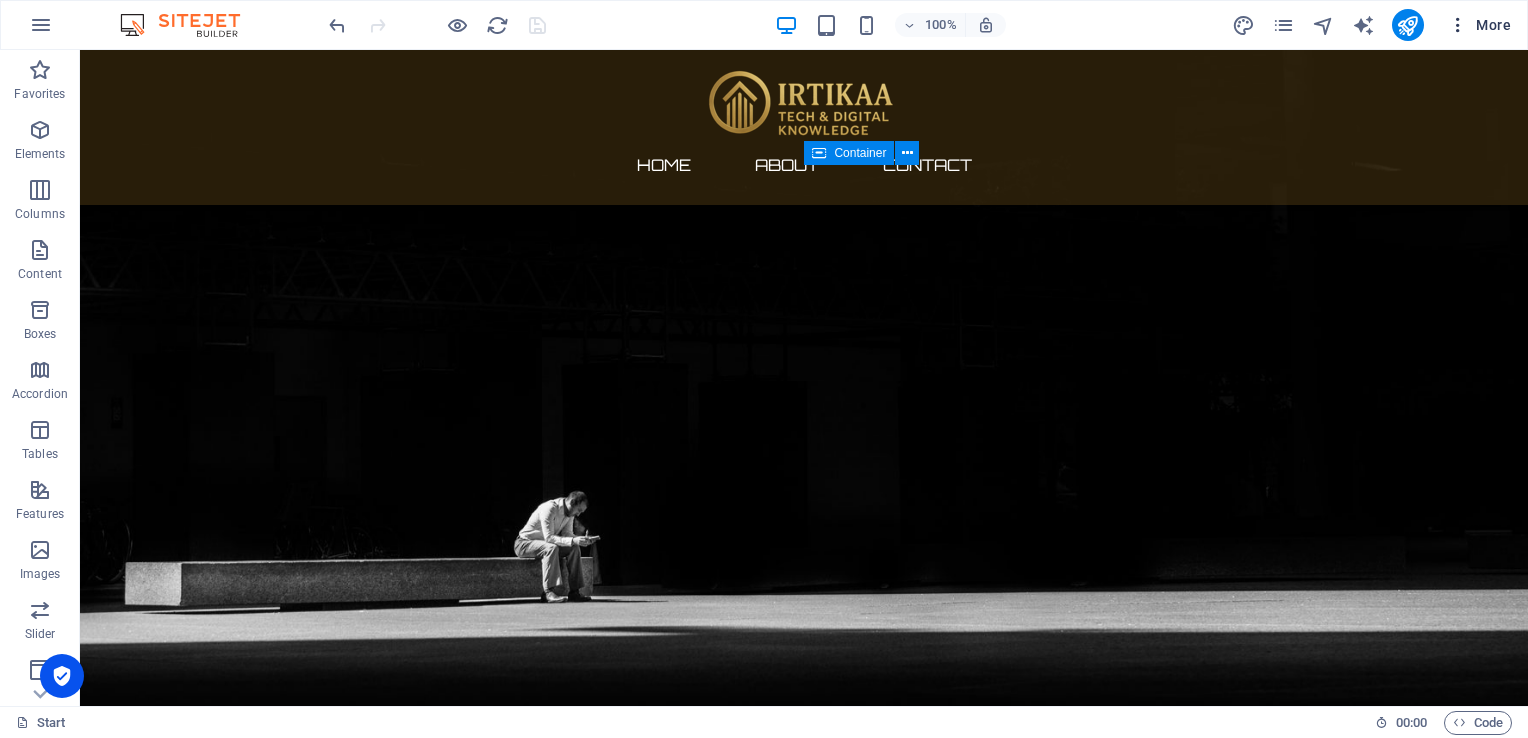 click at bounding box center [1458, 25] 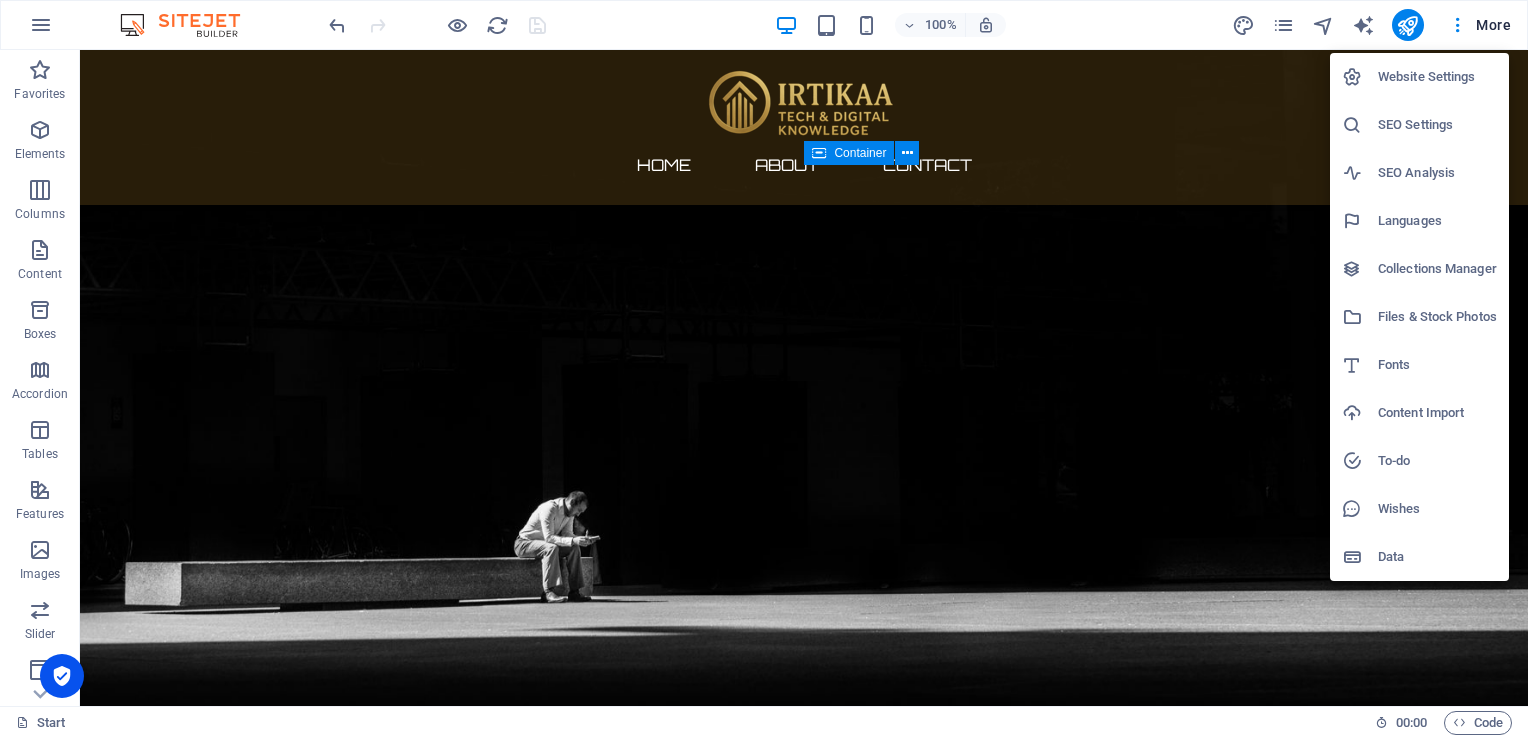 click on "SEO Settings" at bounding box center [1437, 125] 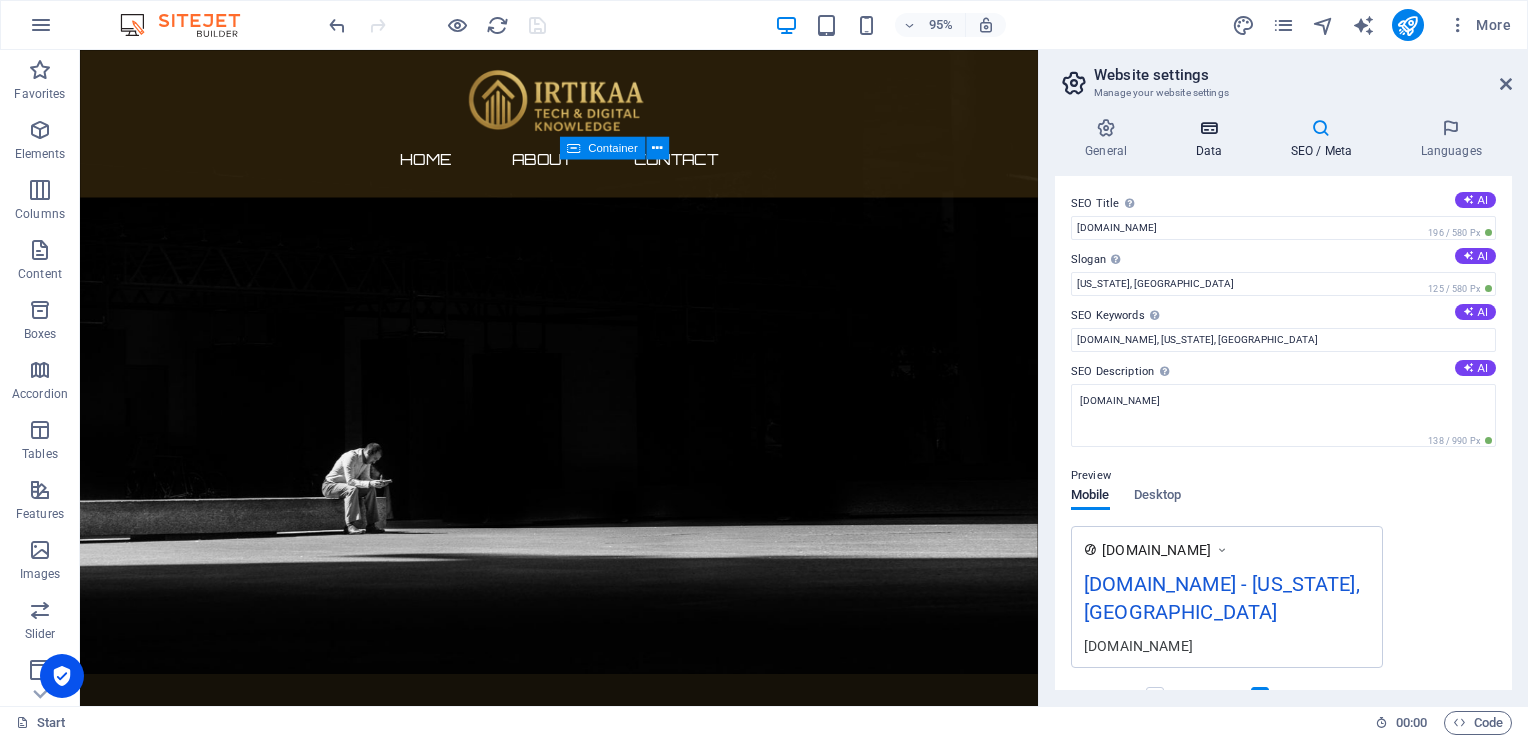 click on "Data" at bounding box center (1212, 139) 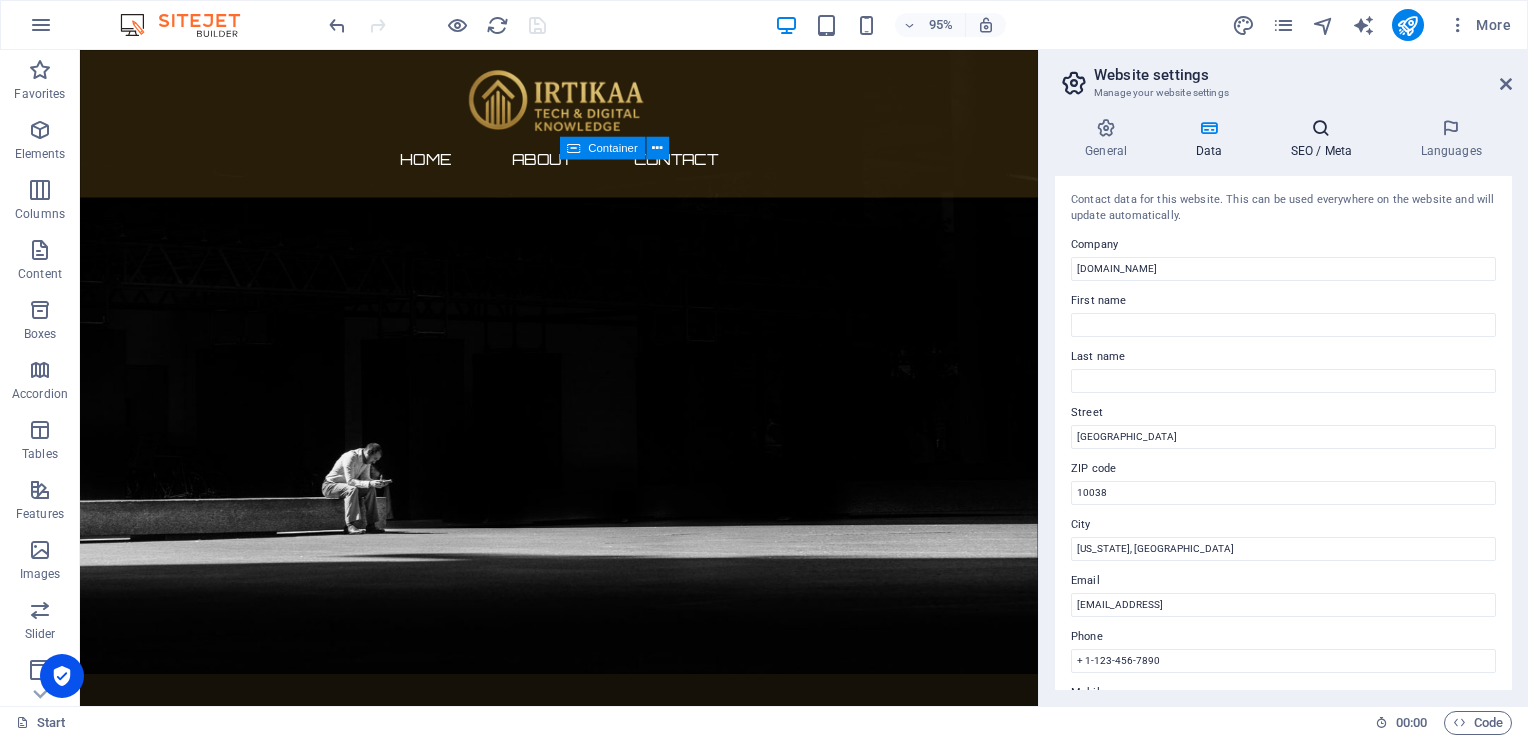 click on "SEO / Meta" at bounding box center [1325, 139] 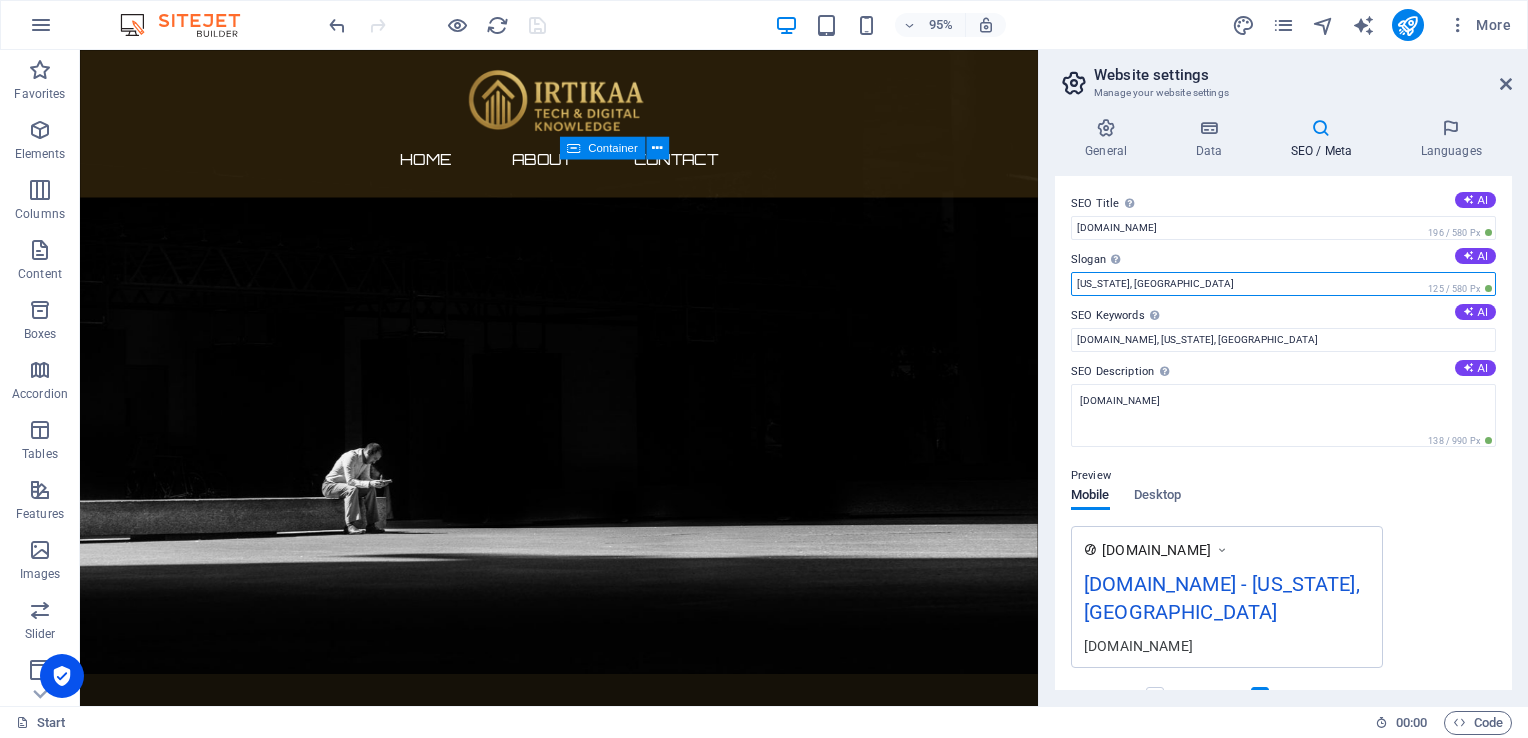 click on "New York, NY" at bounding box center (1283, 284) 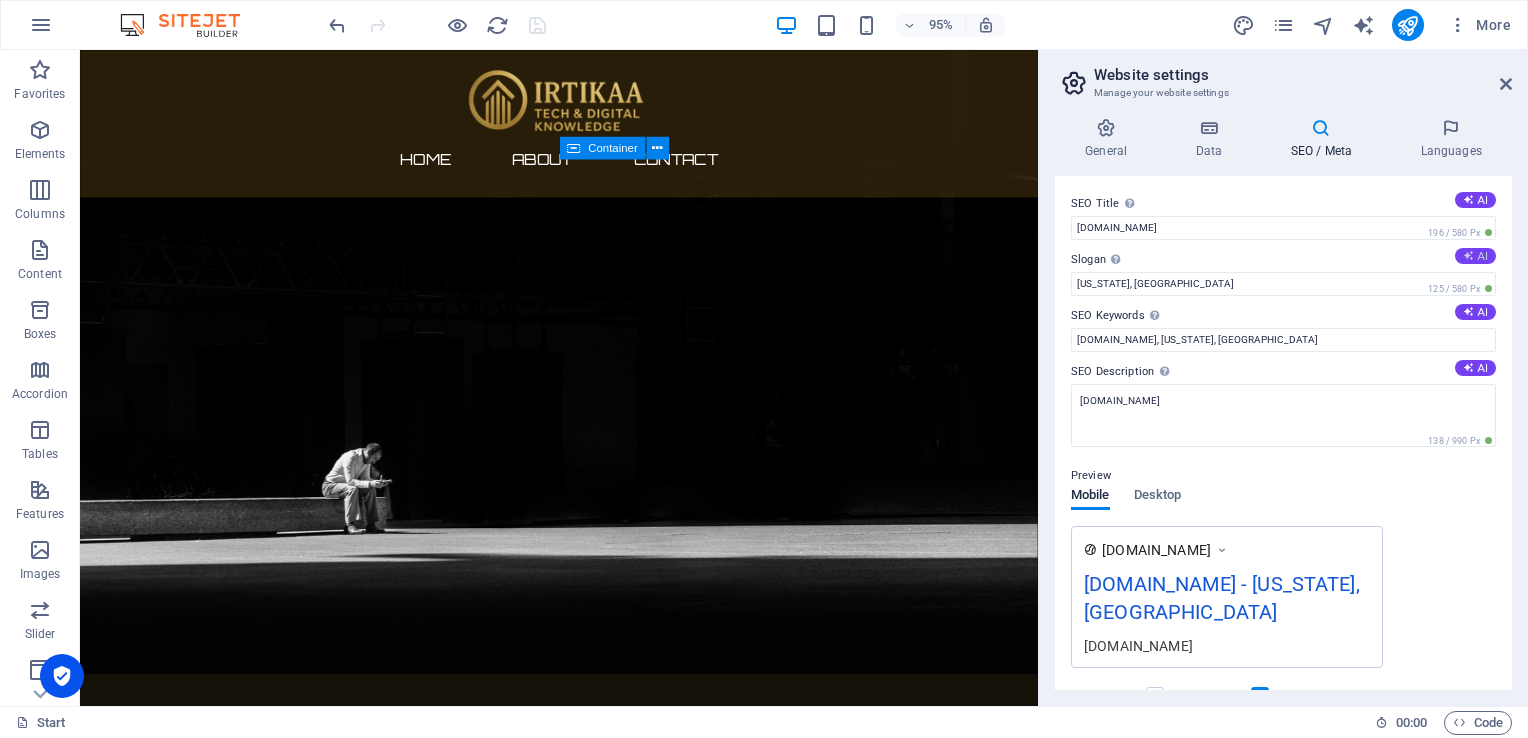 click on "AI" at bounding box center [1475, 256] 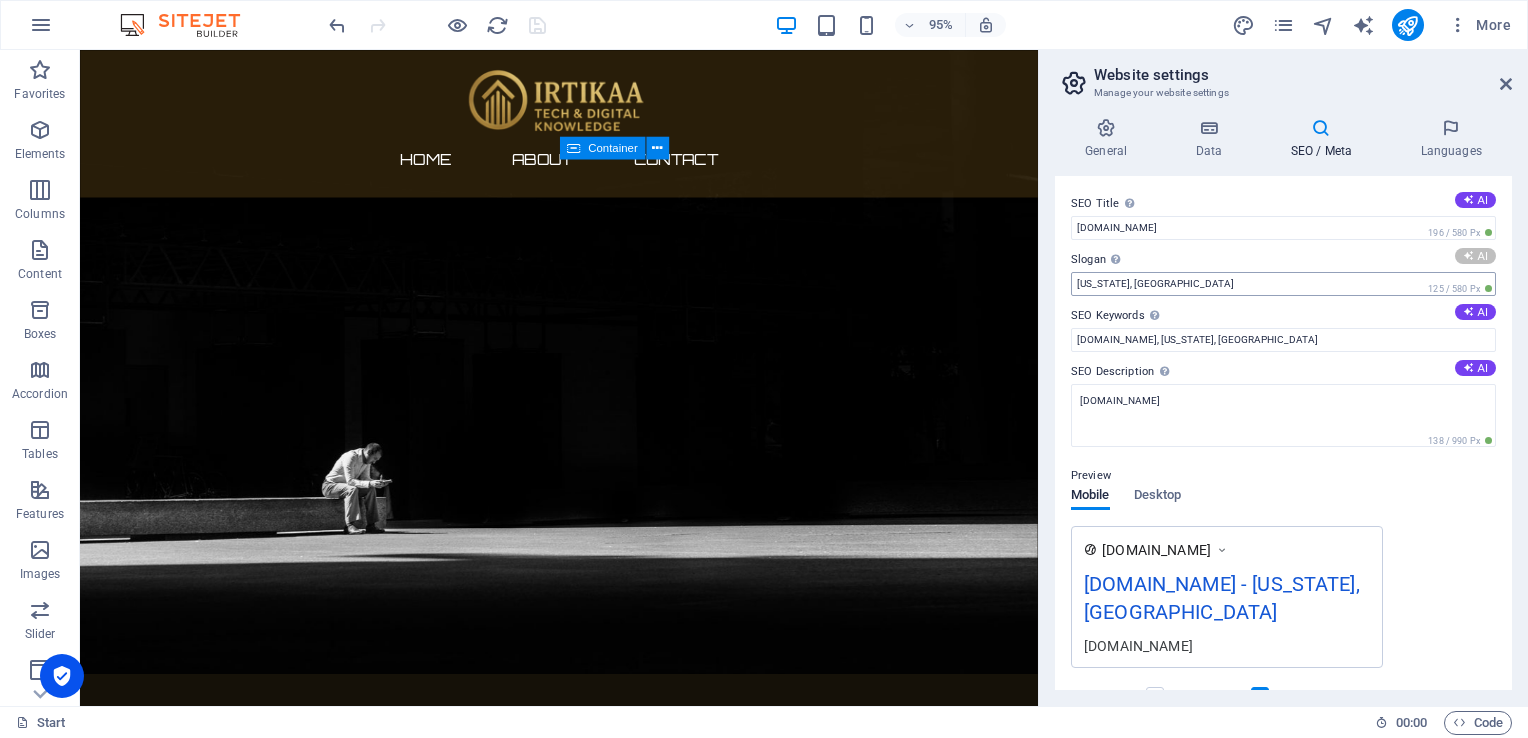 type on "Empowering Connectivity with Cutting-Edge Solutions" 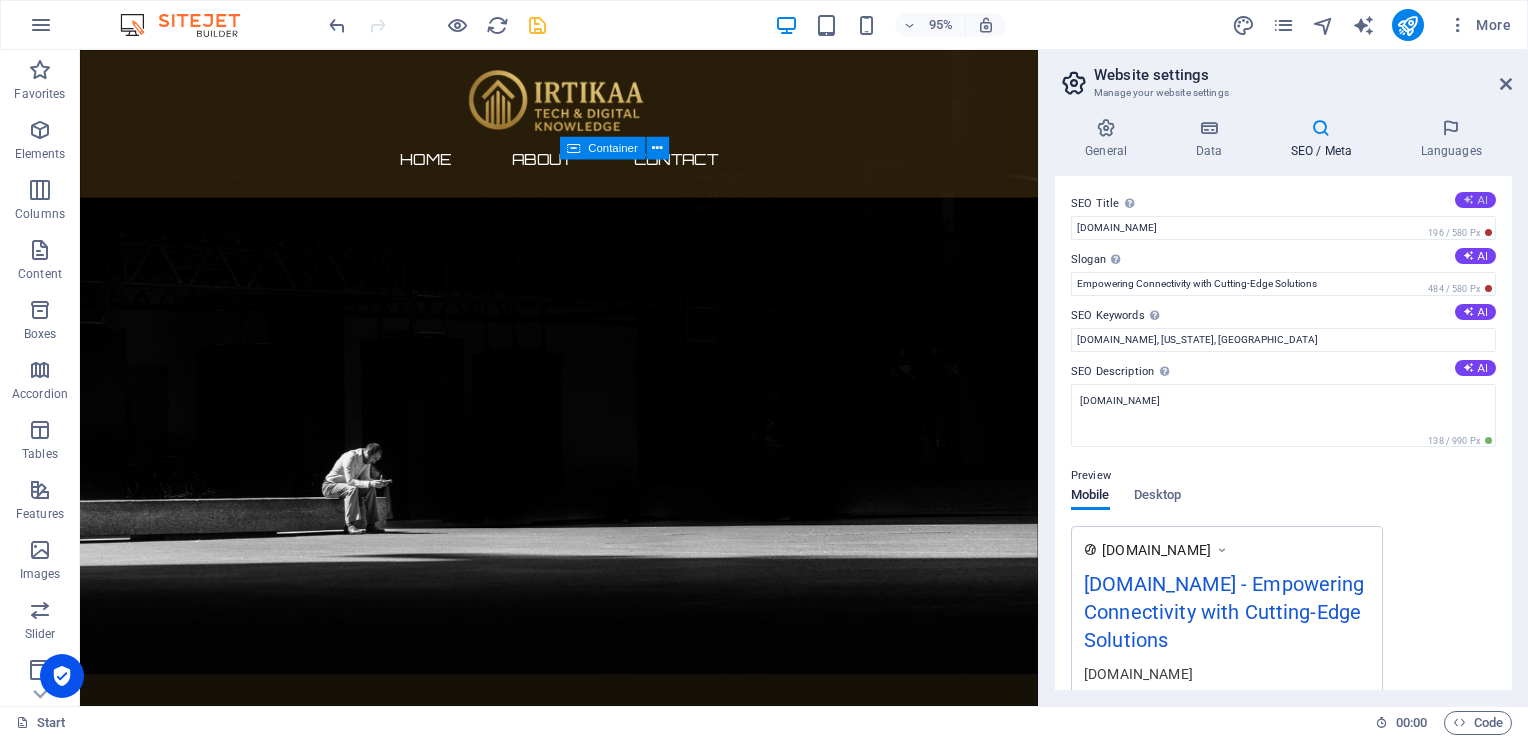 click on "AI" at bounding box center (1475, 200) 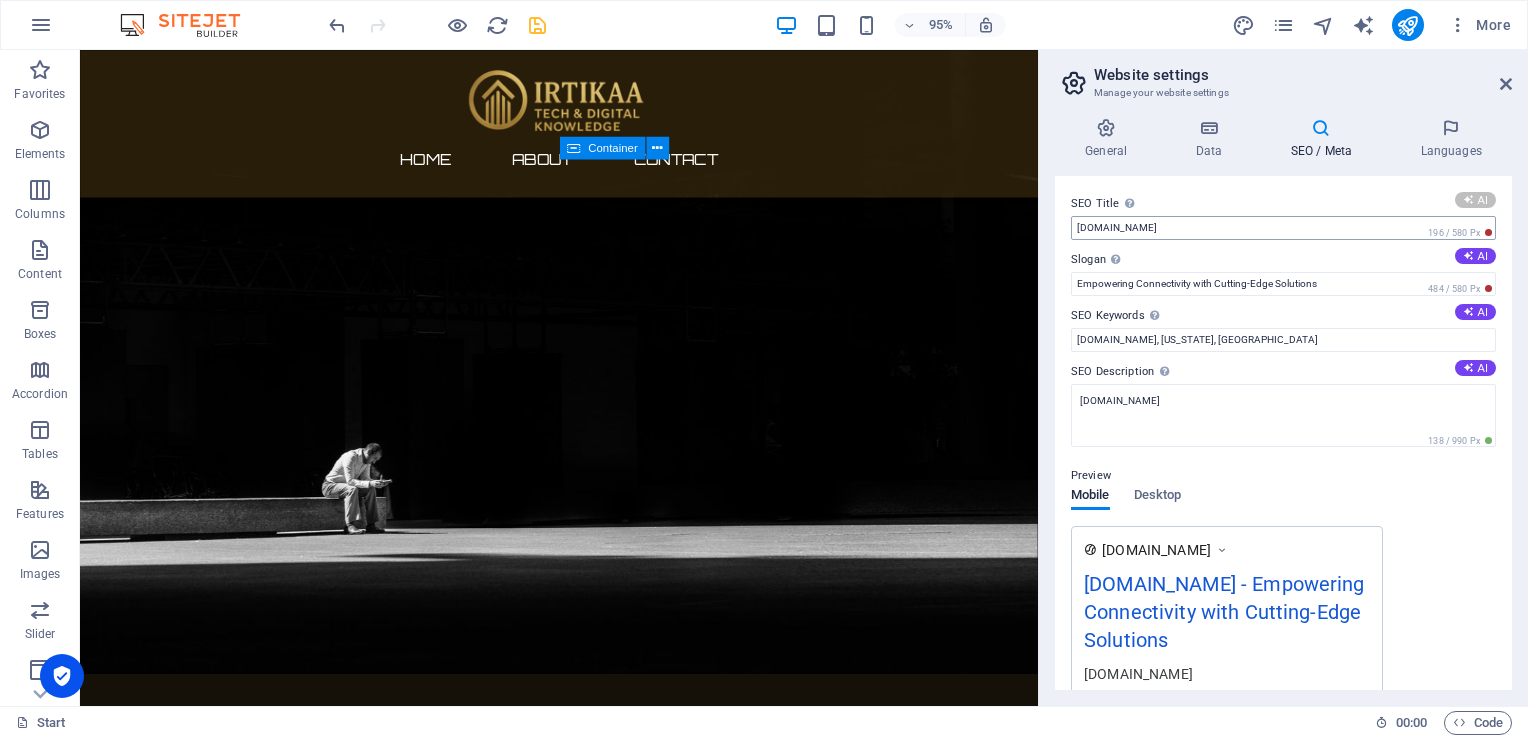 type on "Coming Soon: Top Comm Devices!" 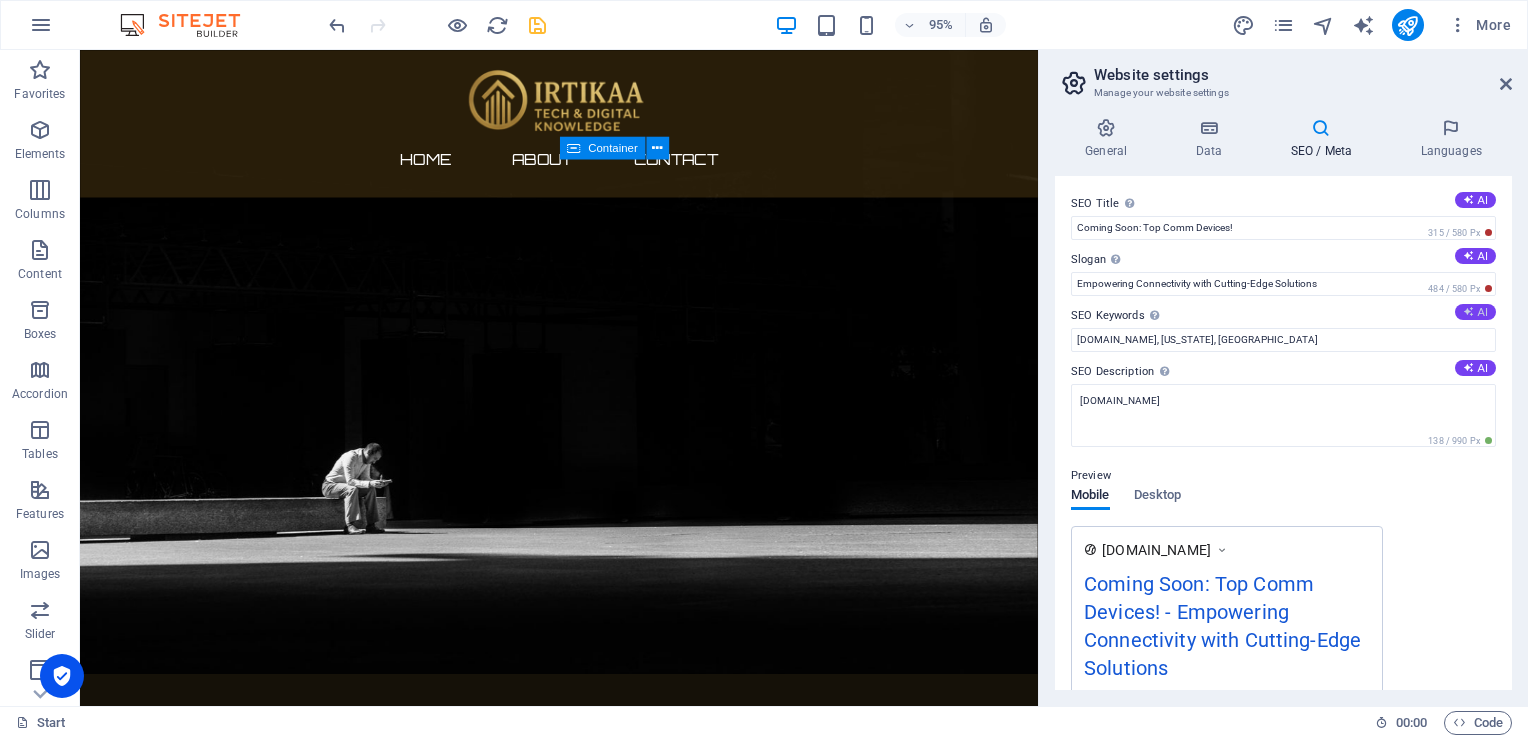 click at bounding box center (1468, 311) 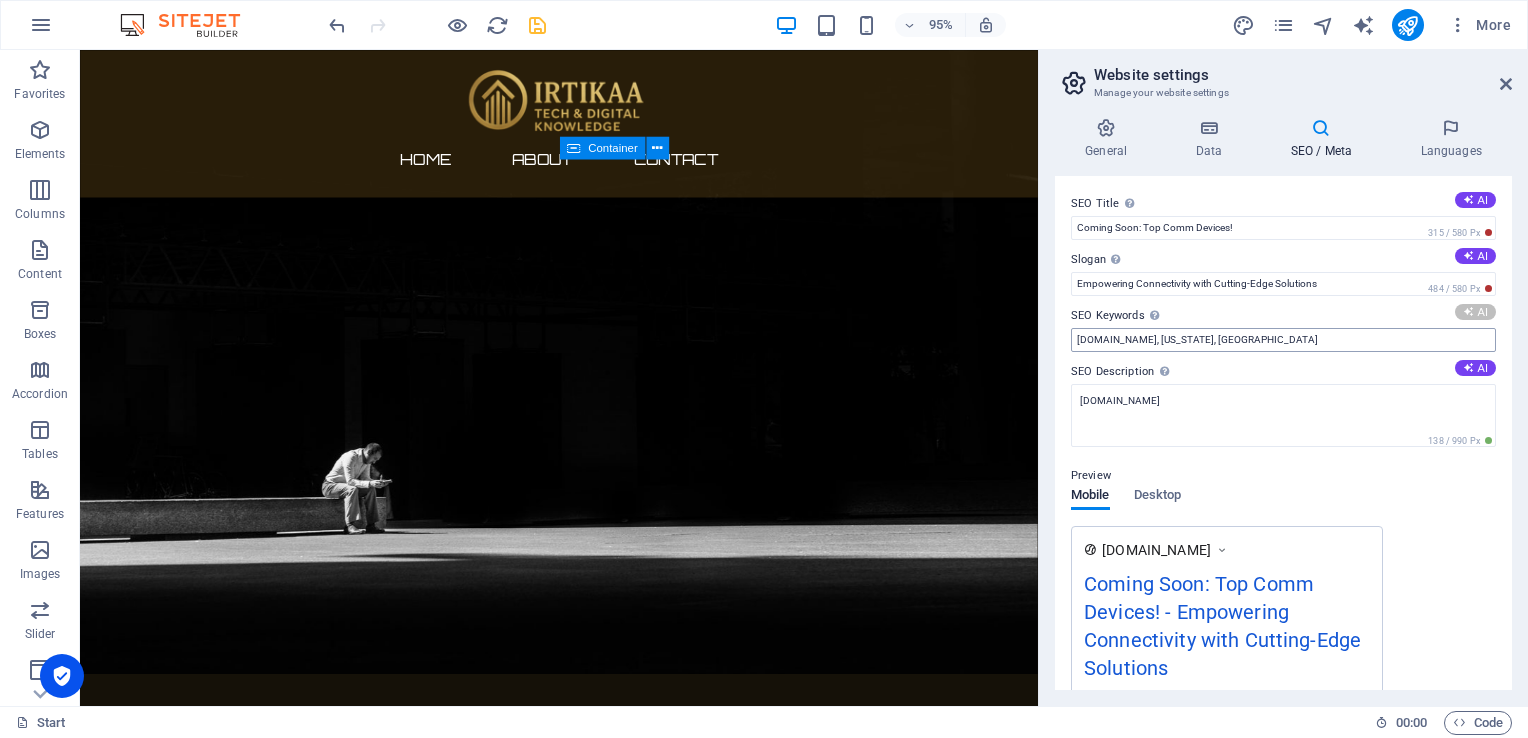 type on "communication devices, tech solutions, enterprise networking, seamless connectivity, custom packaging services, Irtikaa Tech" 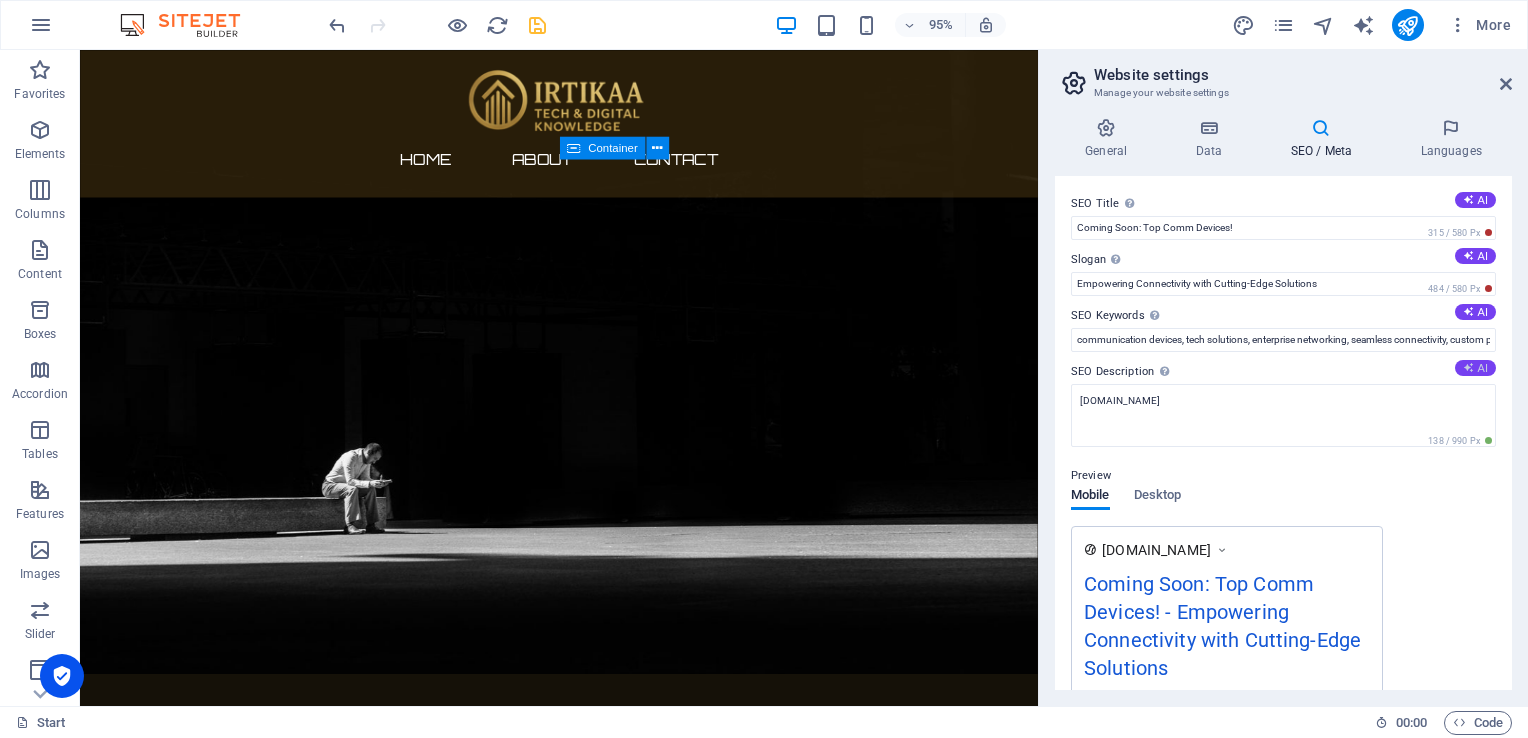 click on "AI" at bounding box center (1475, 368) 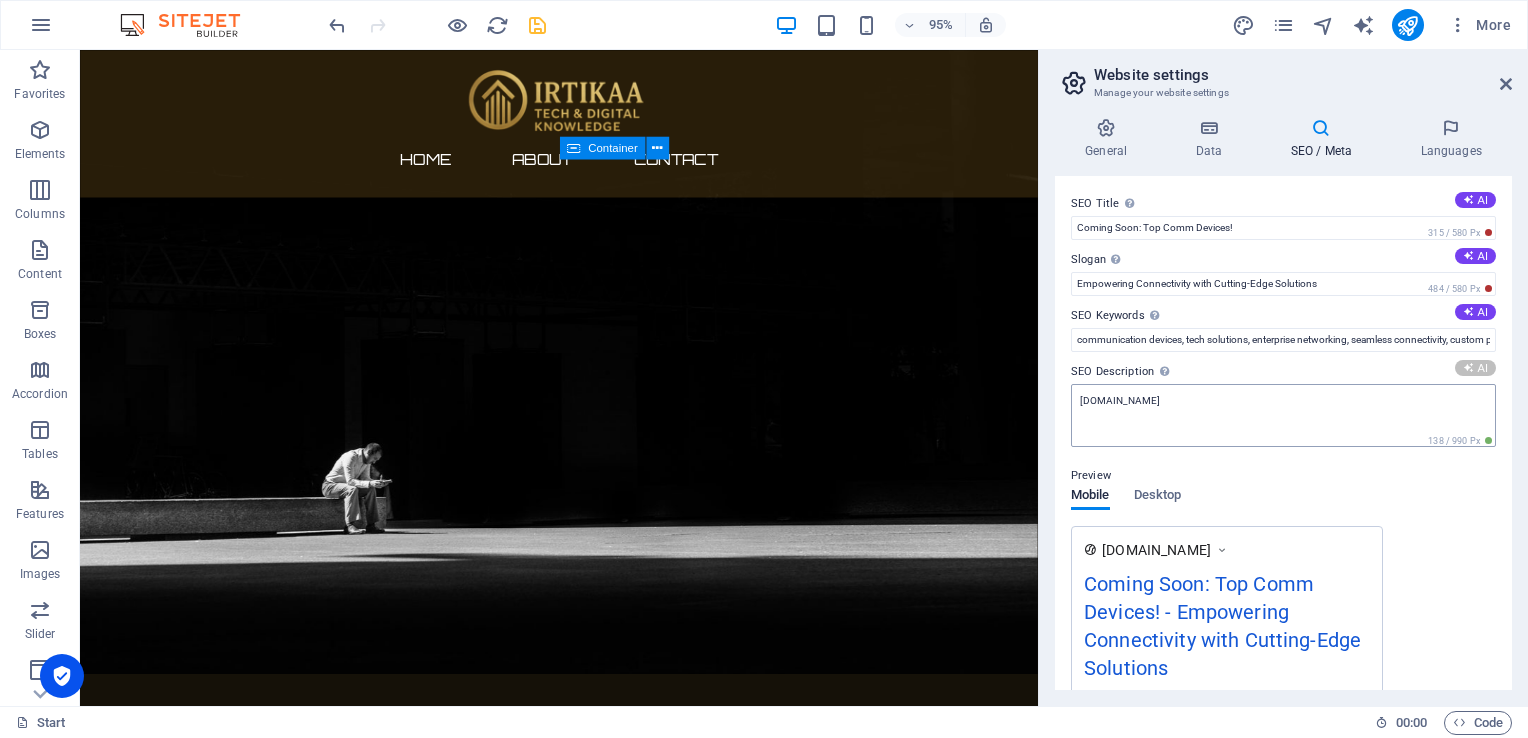 type on "Explore high-performance communication devices tailored for modern businesses. Launching soon—subscribe for updates!" 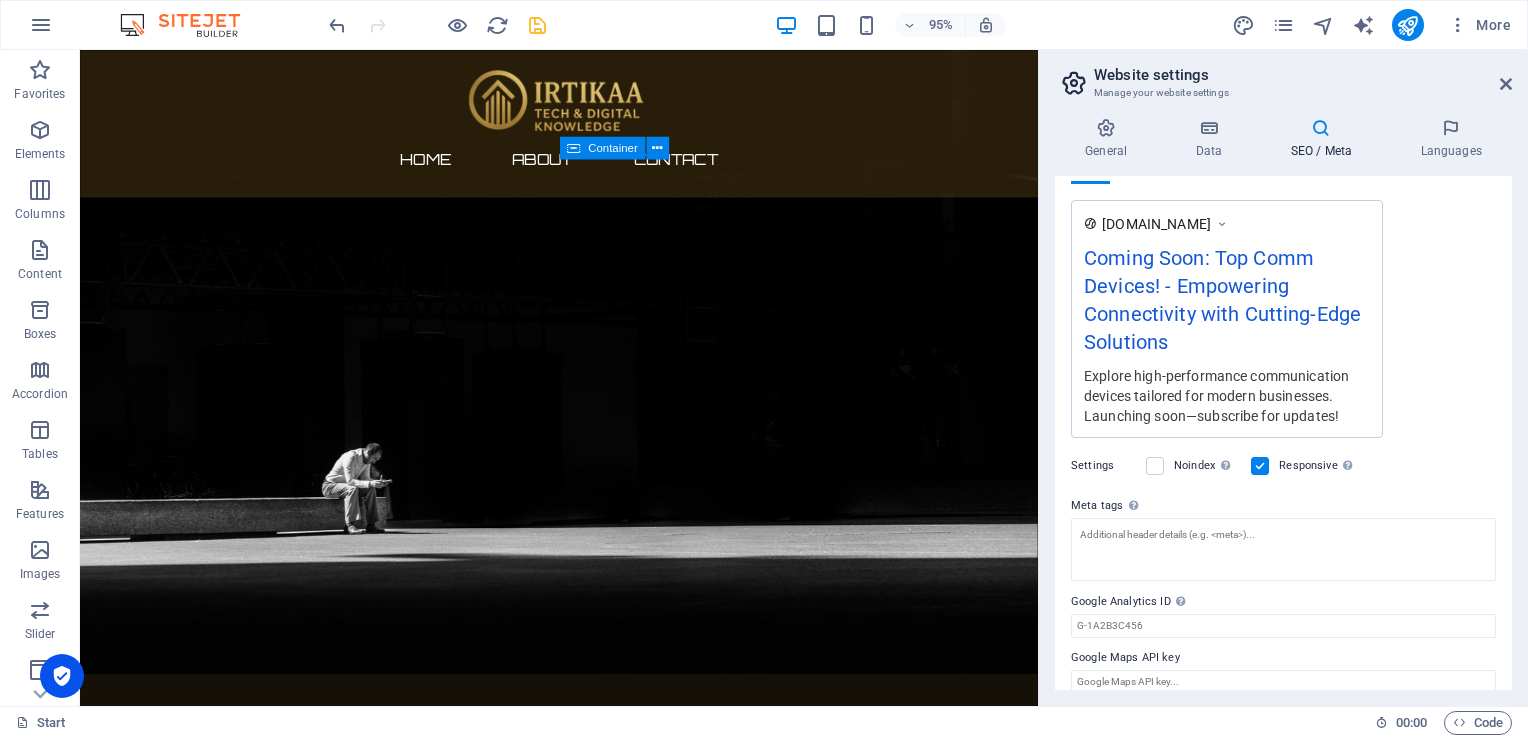 scroll, scrollTop: 344, scrollLeft: 0, axis: vertical 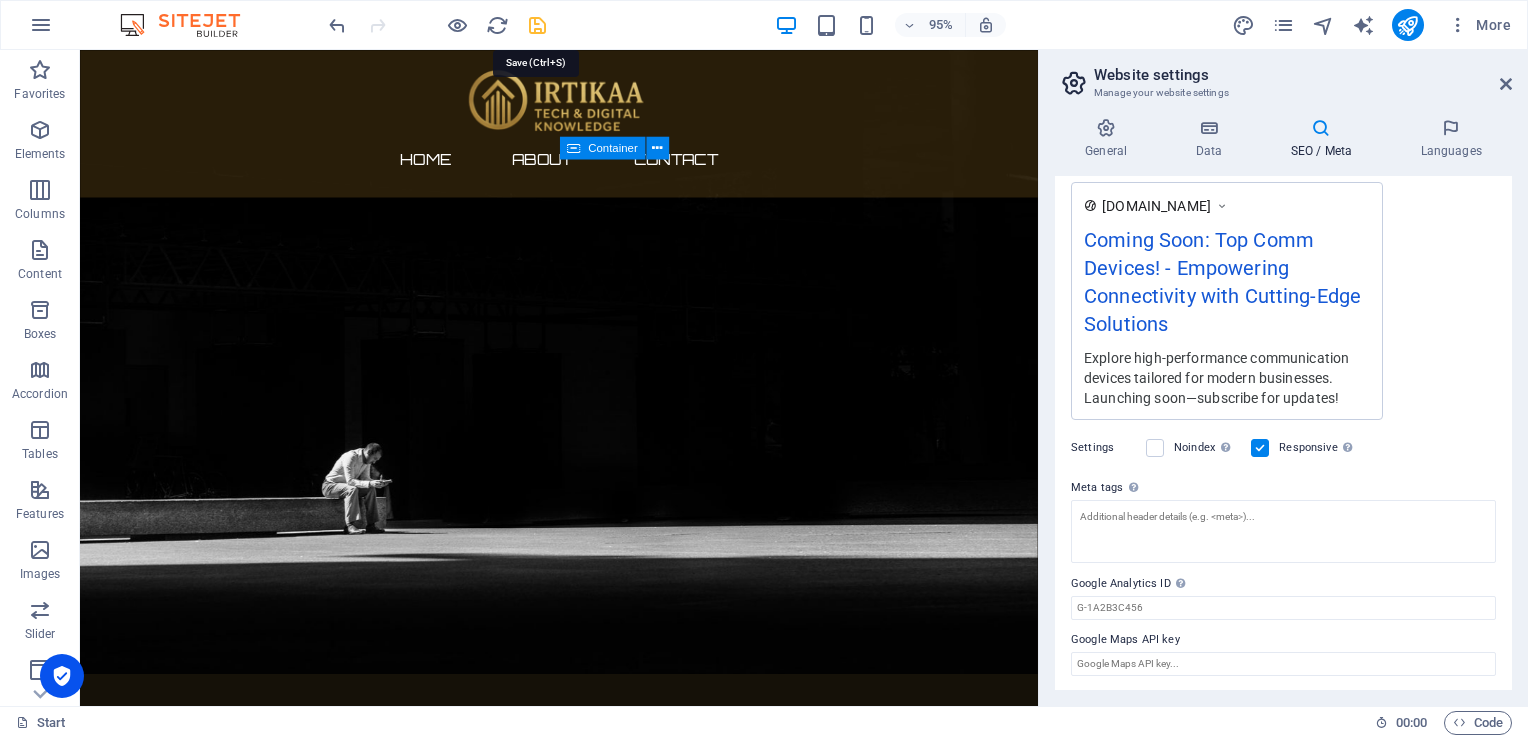 click at bounding box center [537, 25] 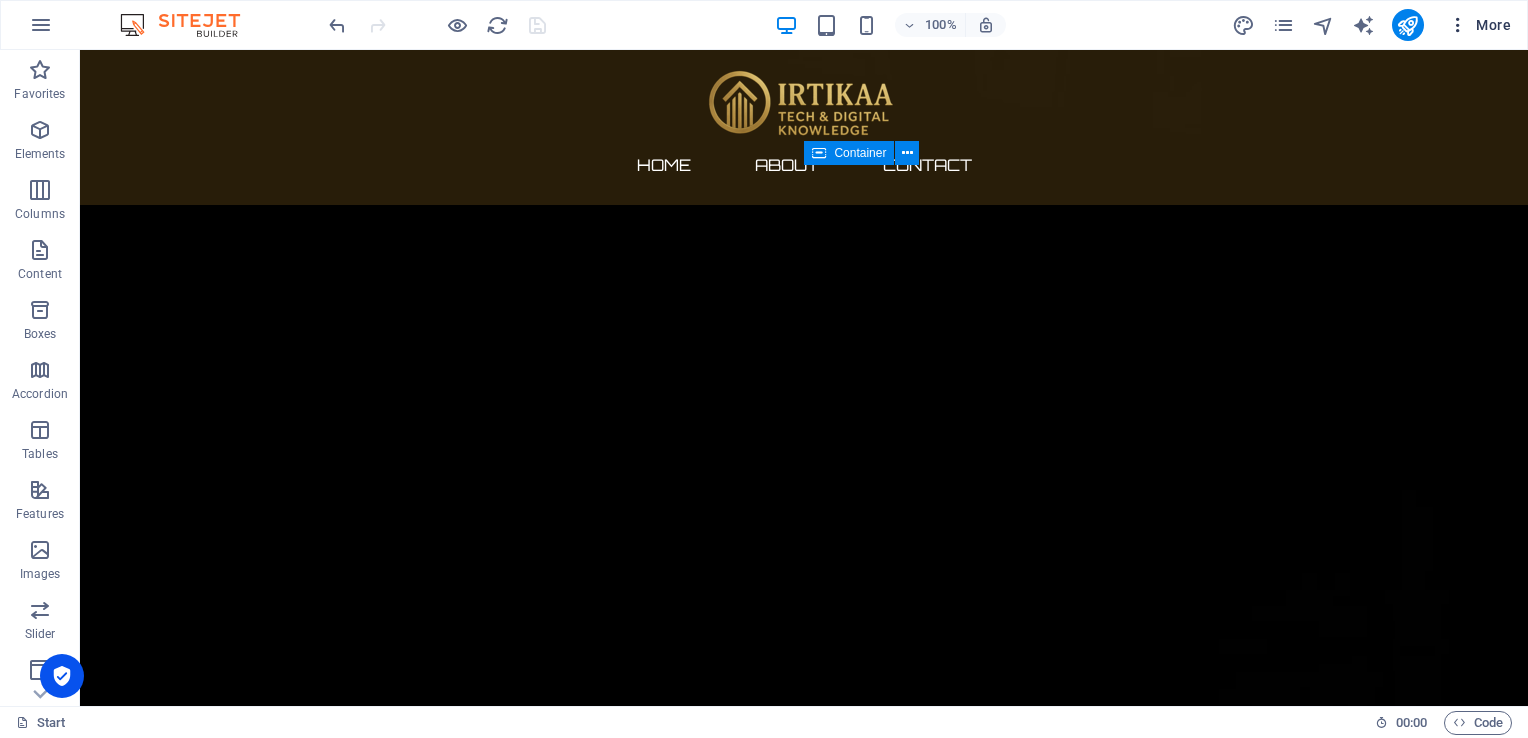 click on "More" at bounding box center [1479, 25] 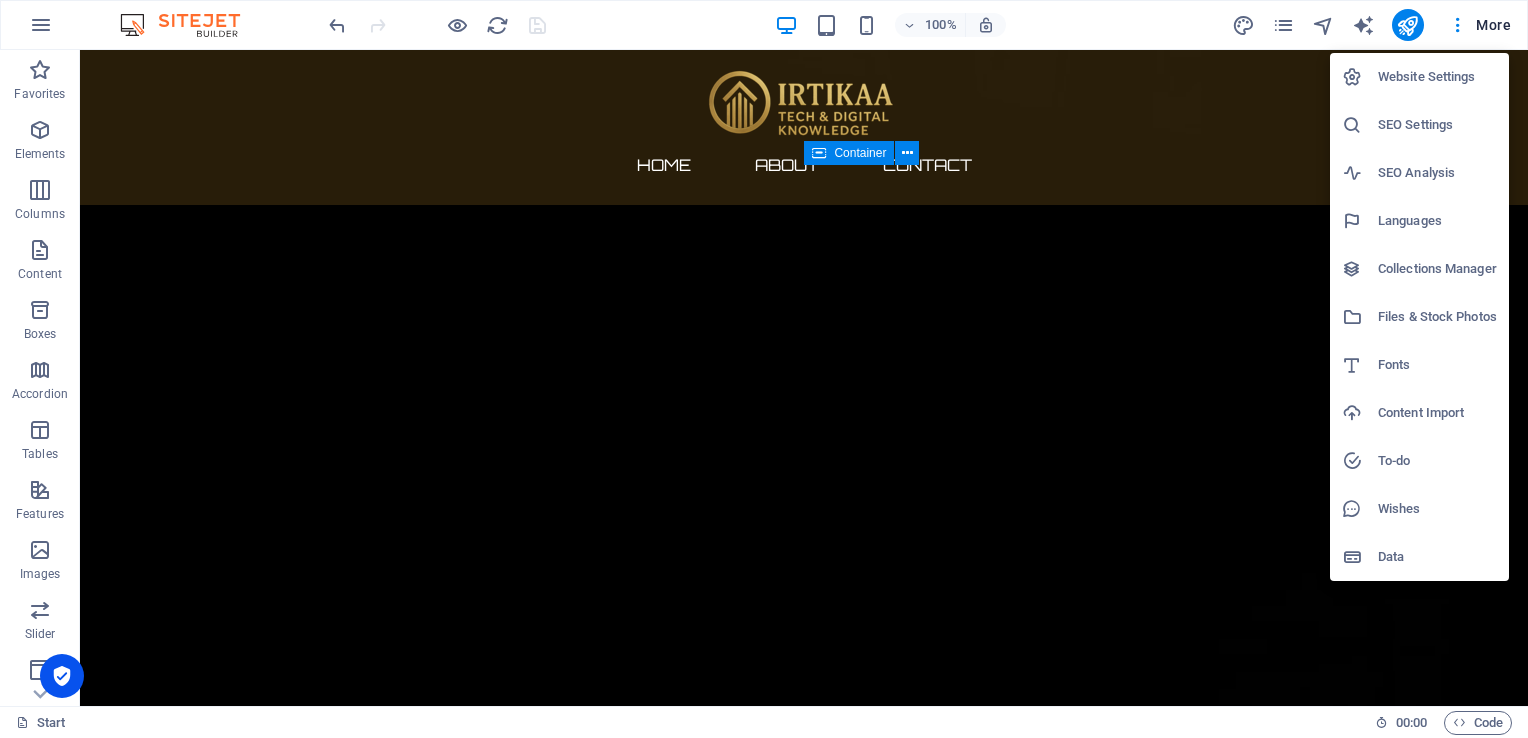 click on "SEO Settings" at bounding box center (1437, 125) 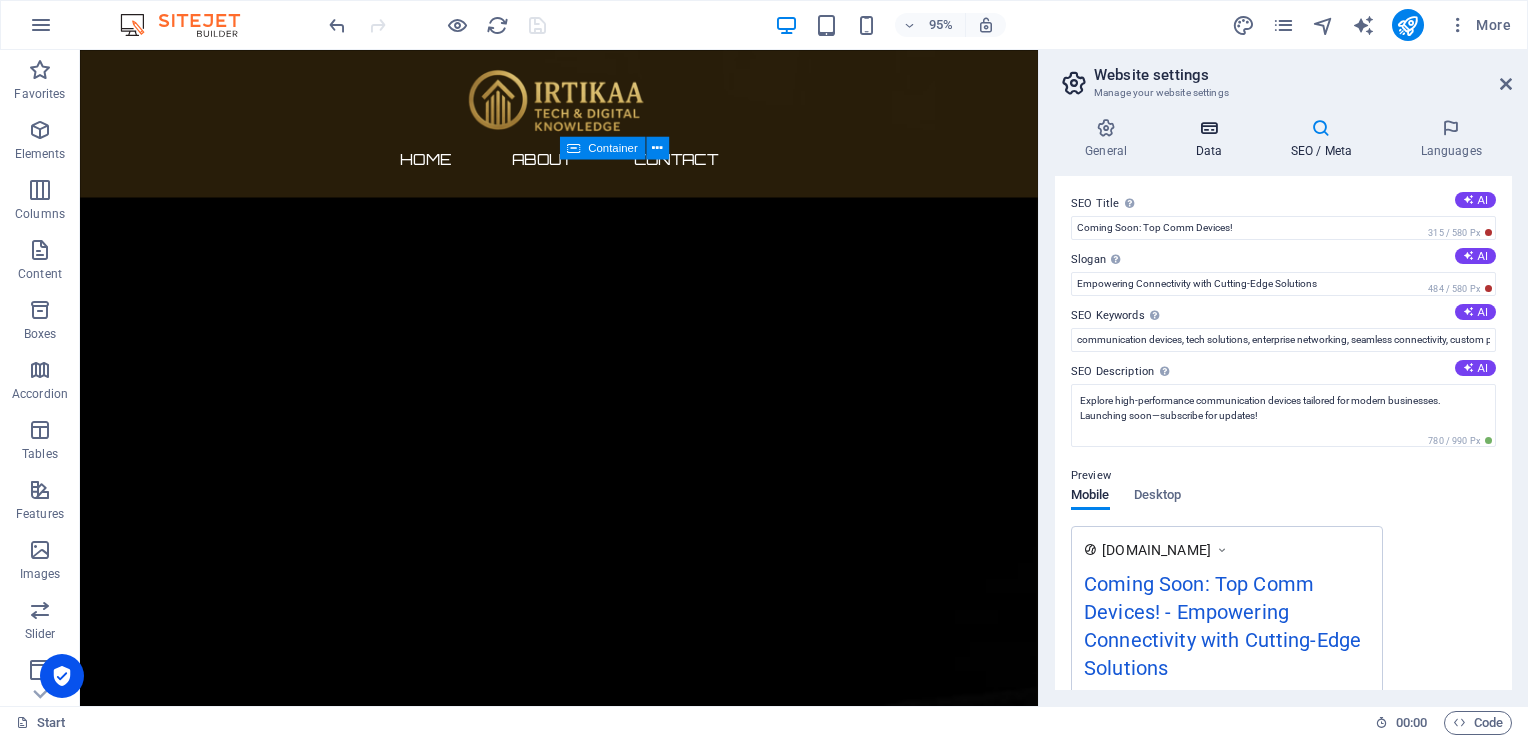 click at bounding box center [1208, 128] 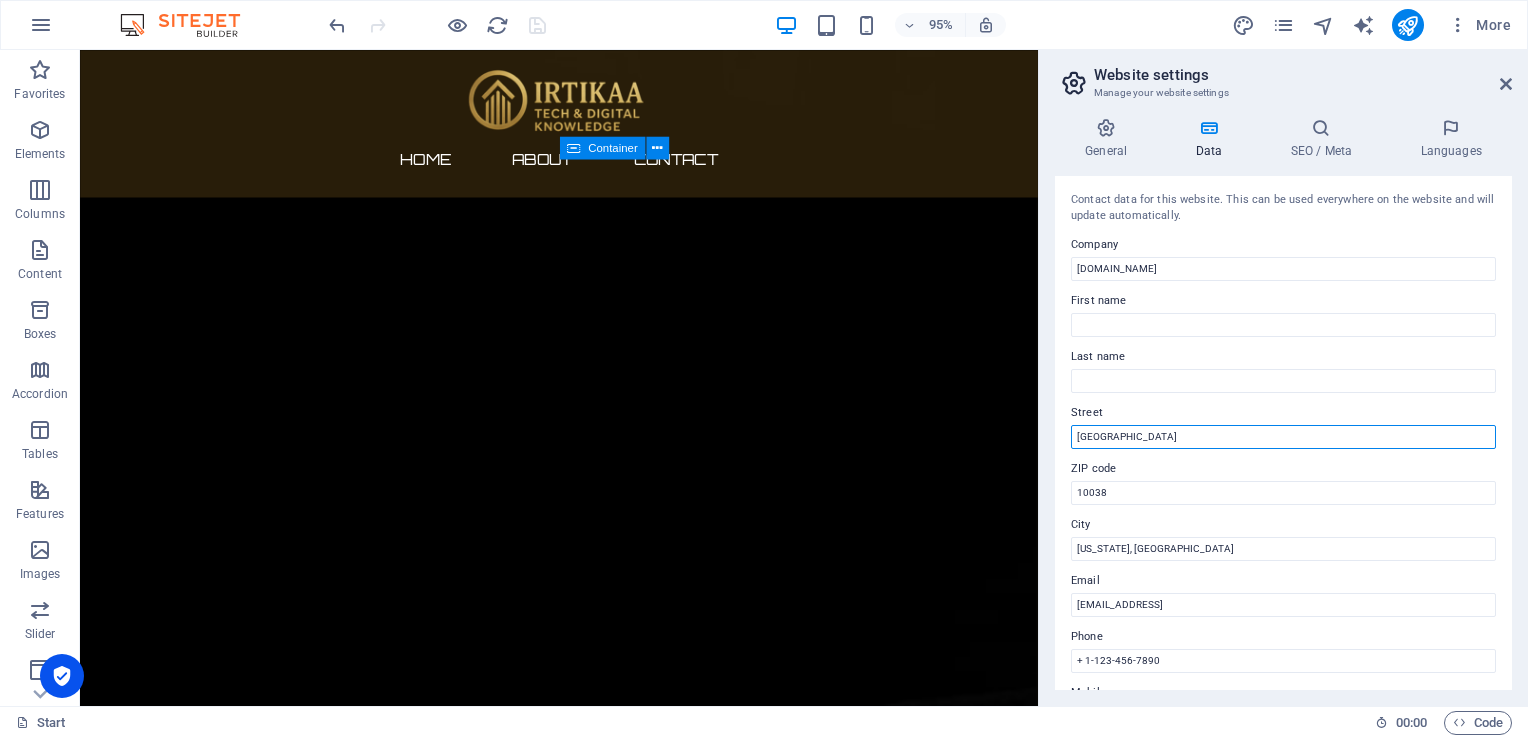 drag, startPoint x: 1270, startPoint y: 484, endPoint x: 1078, endPoint y: 439, distance: 197.20294 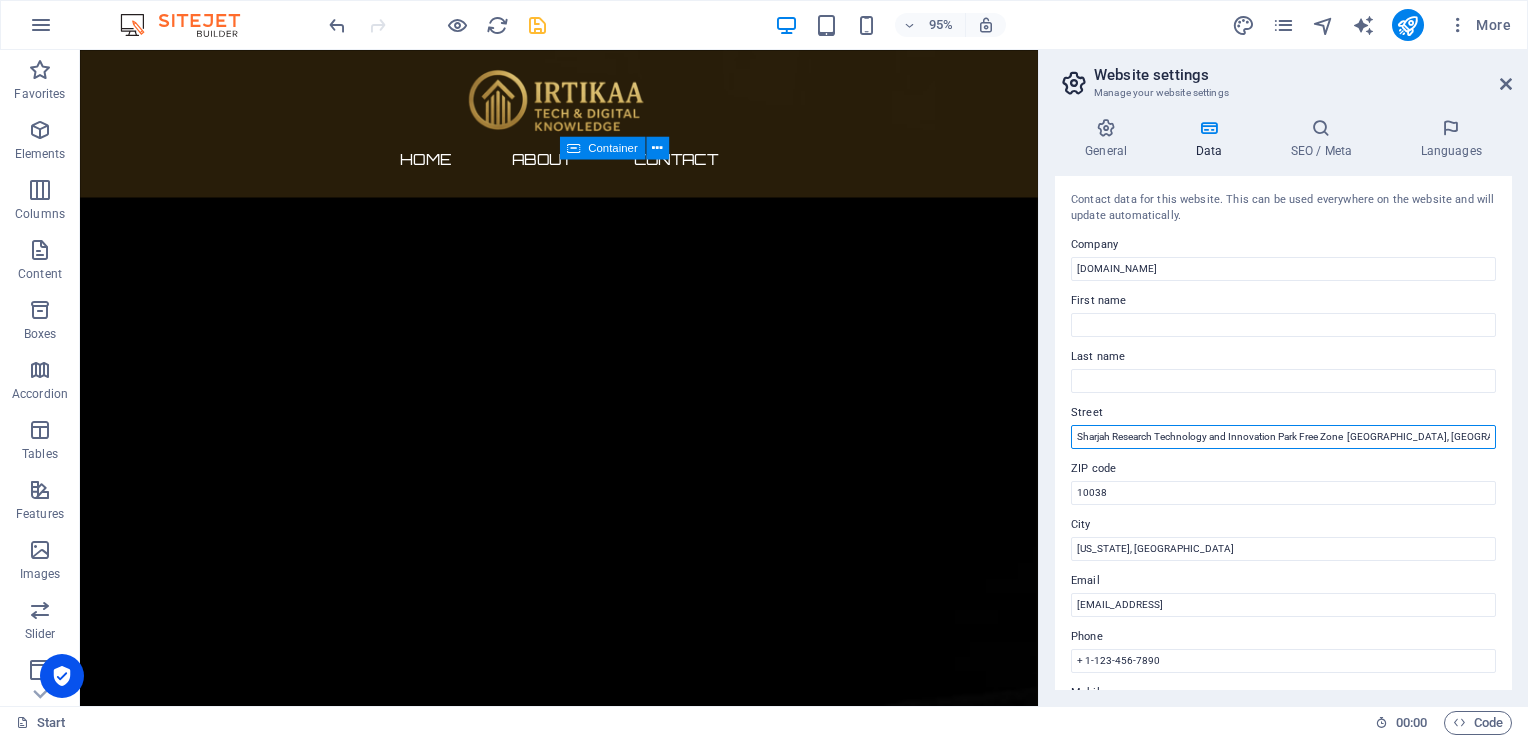 drag, startPoint x: 1347, startPoint y: 434, endPoint x: 1443, endPoint y: 436, distance: 96.02083 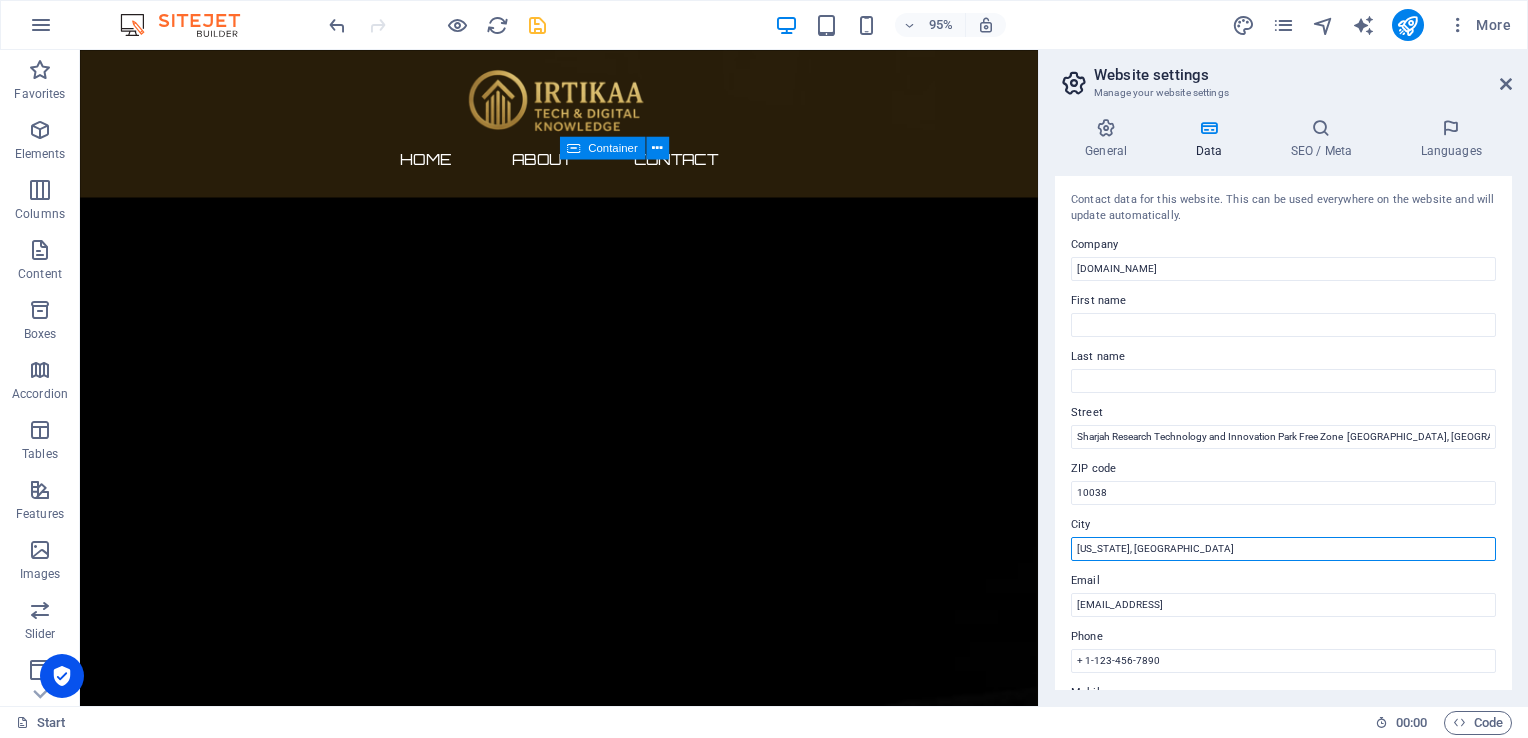 drag, startPoint x: 1236, startPoint y: 600, endPoint x: 1069, endPoint y: 576, distance: 168.71574 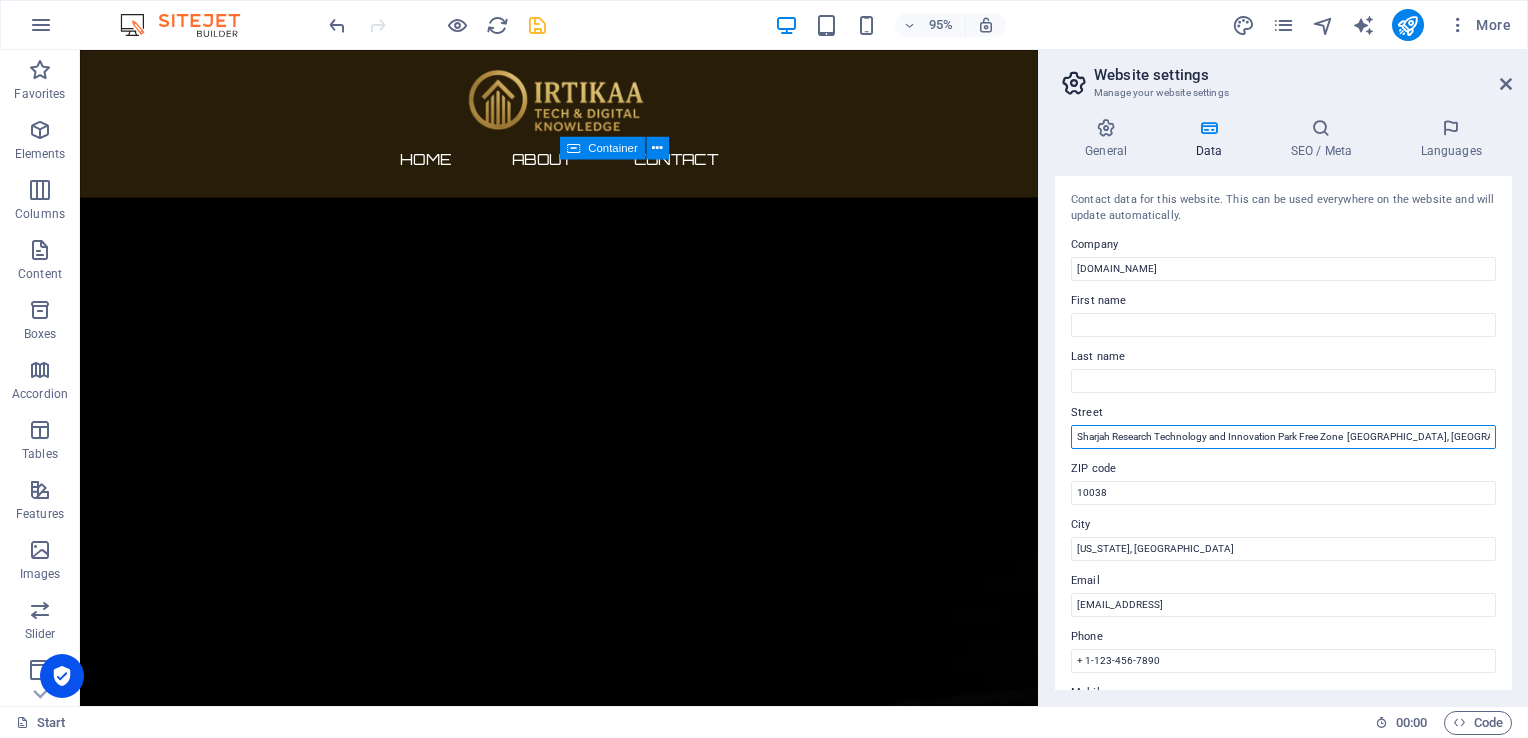 drag, startPoint x: 1356, startPoint y: 435, endPoint x: 1468, endPoint y: 426, distance: 112.36102 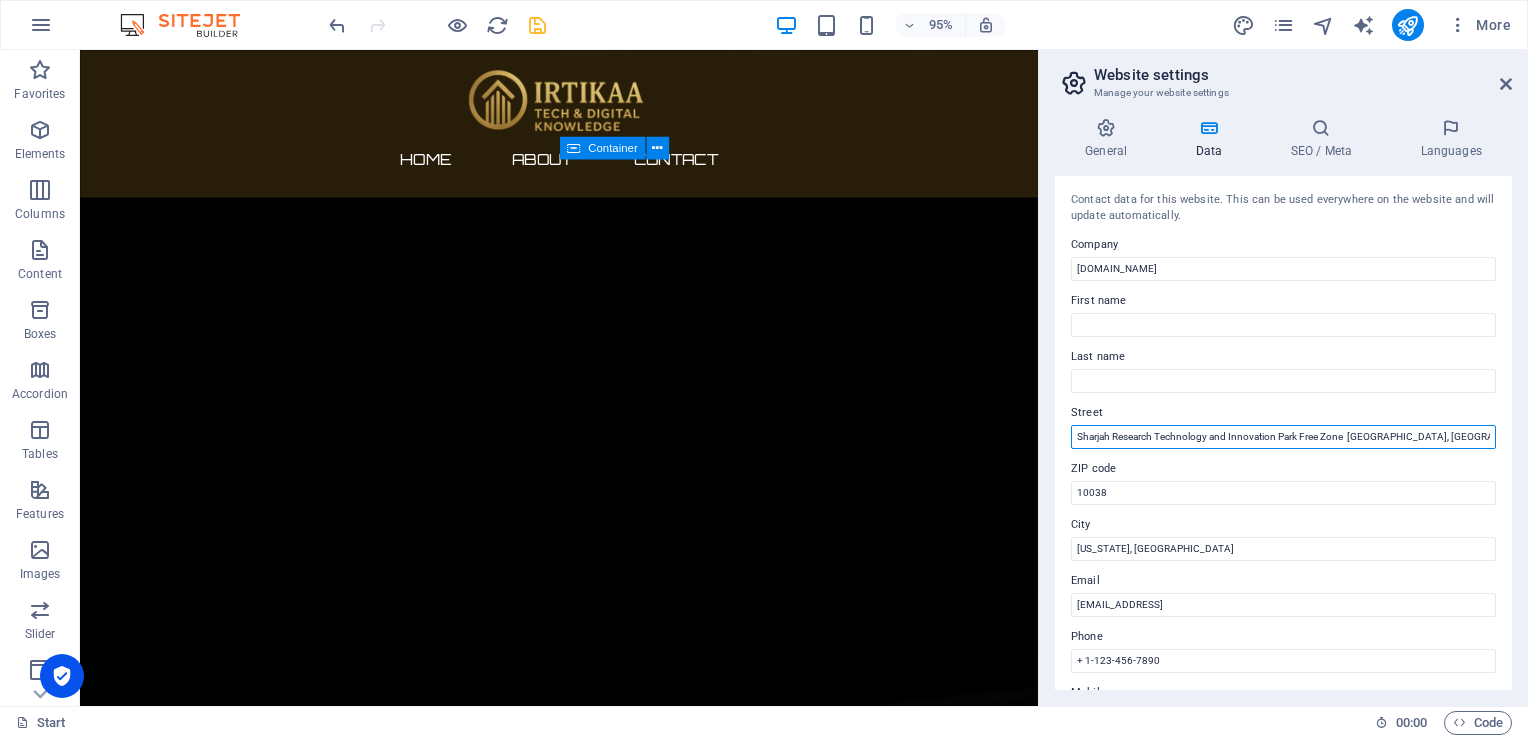click on "Sharjah Research Technology and Innovation Park Free Zone  Sharjah, UAE" at bounding box center [1283, 437] 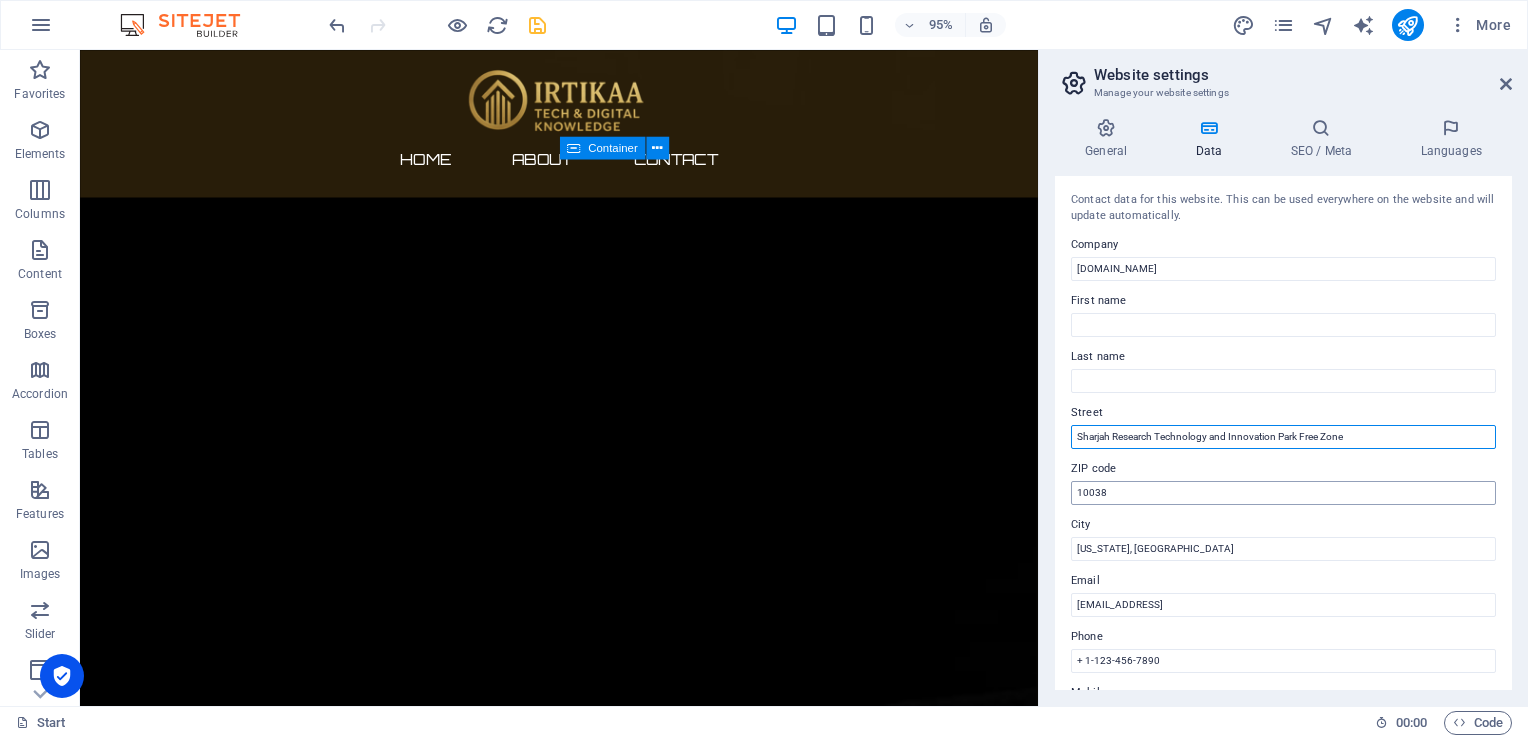type on "Sharjah Research Technology and Innovation Park Free Zone" 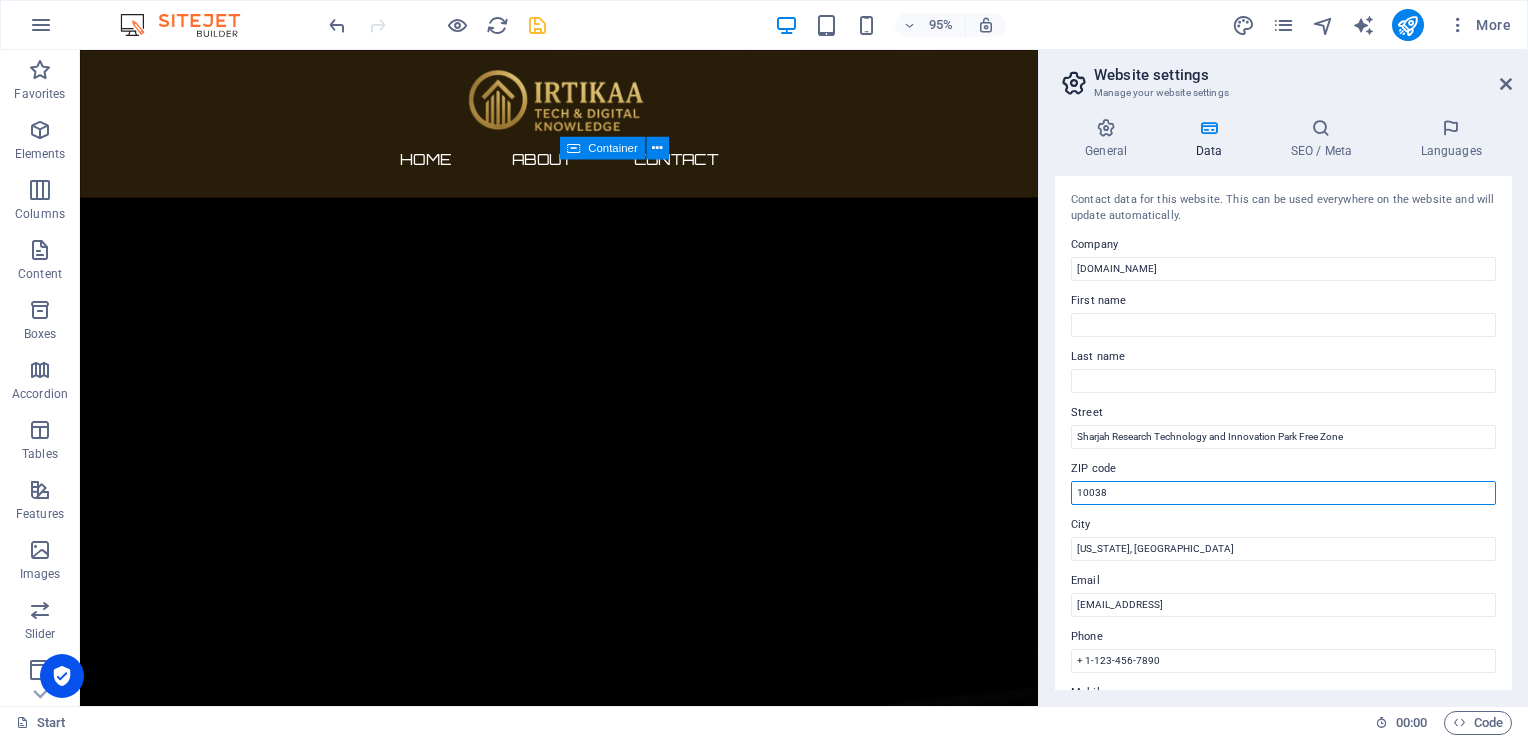 click on "10038" at bounding box center [1283, 493] 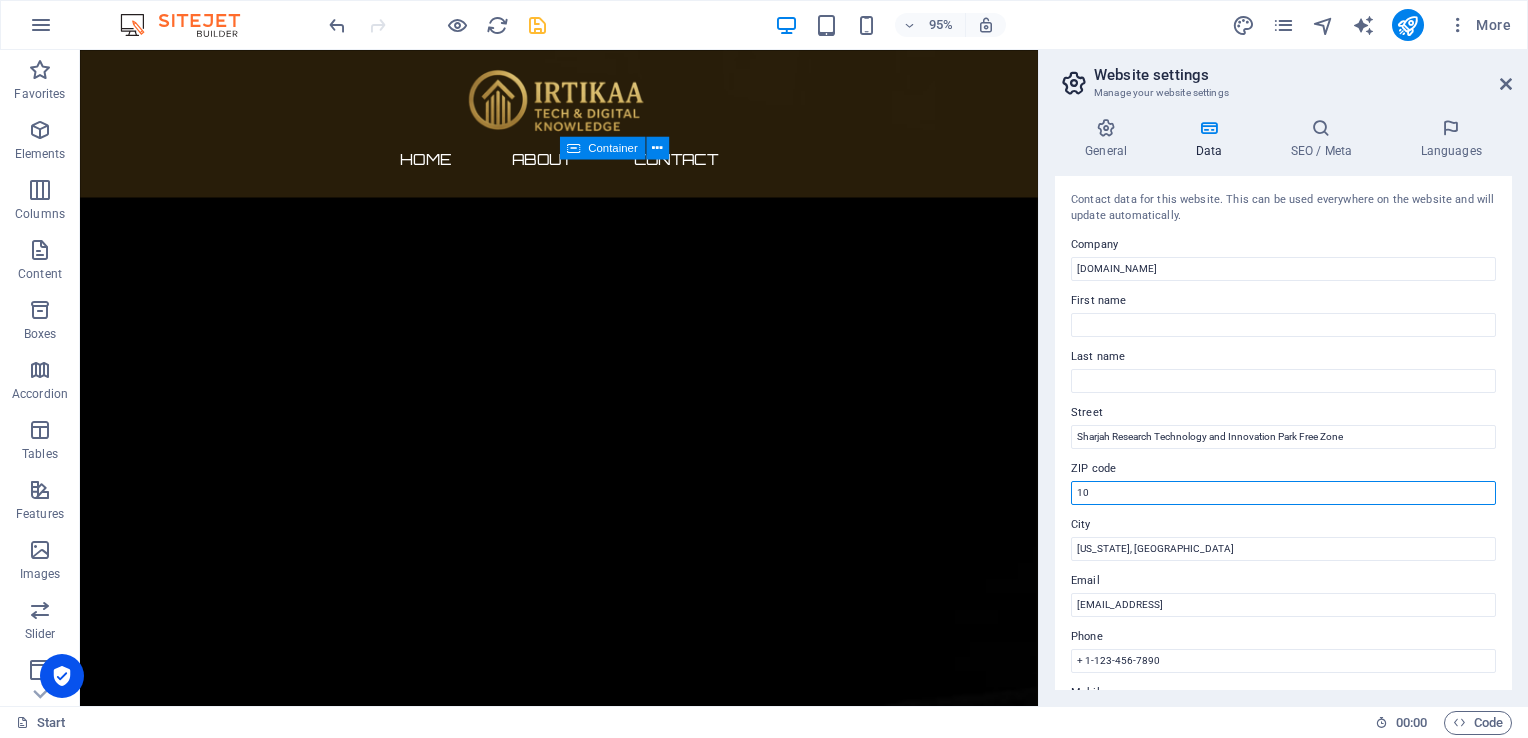 type on "1" 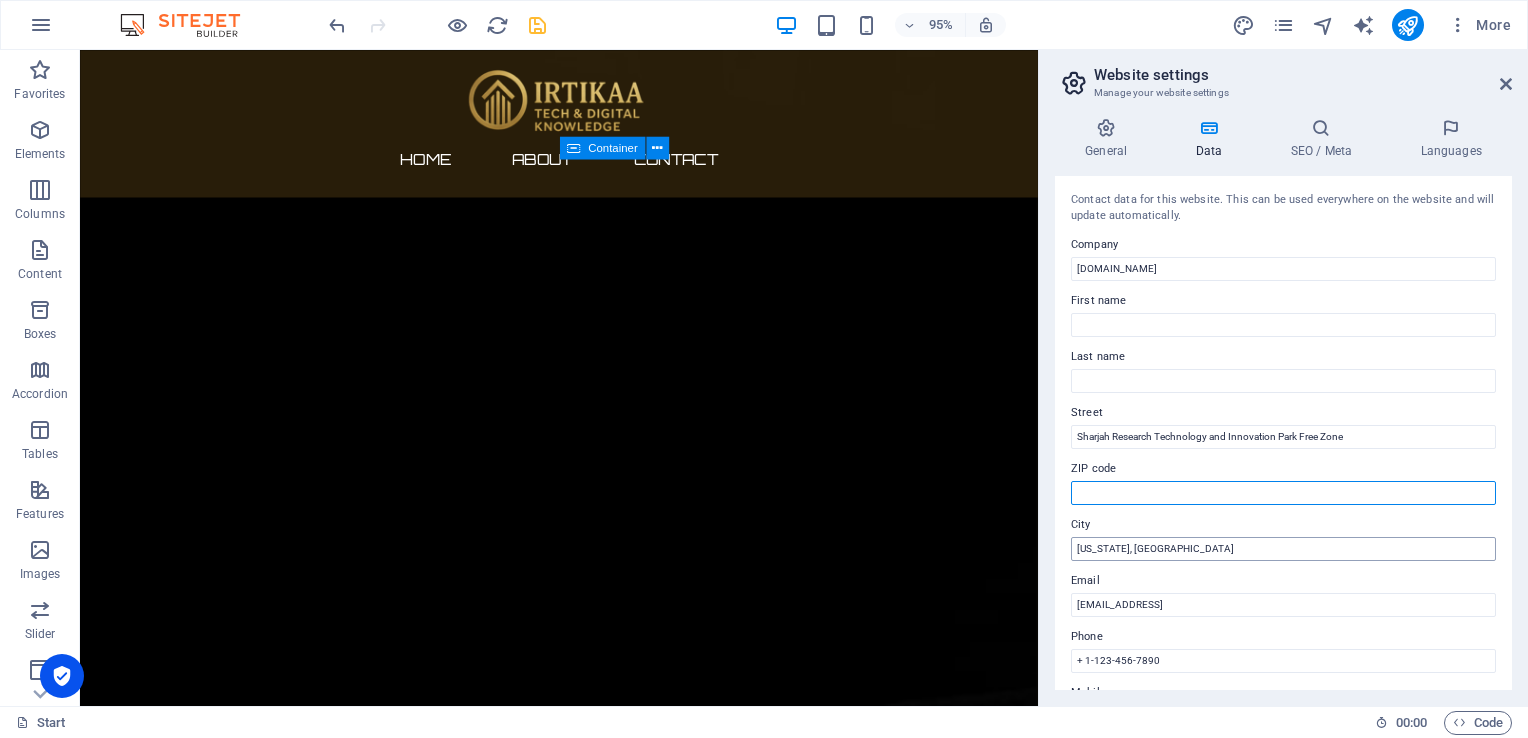 type 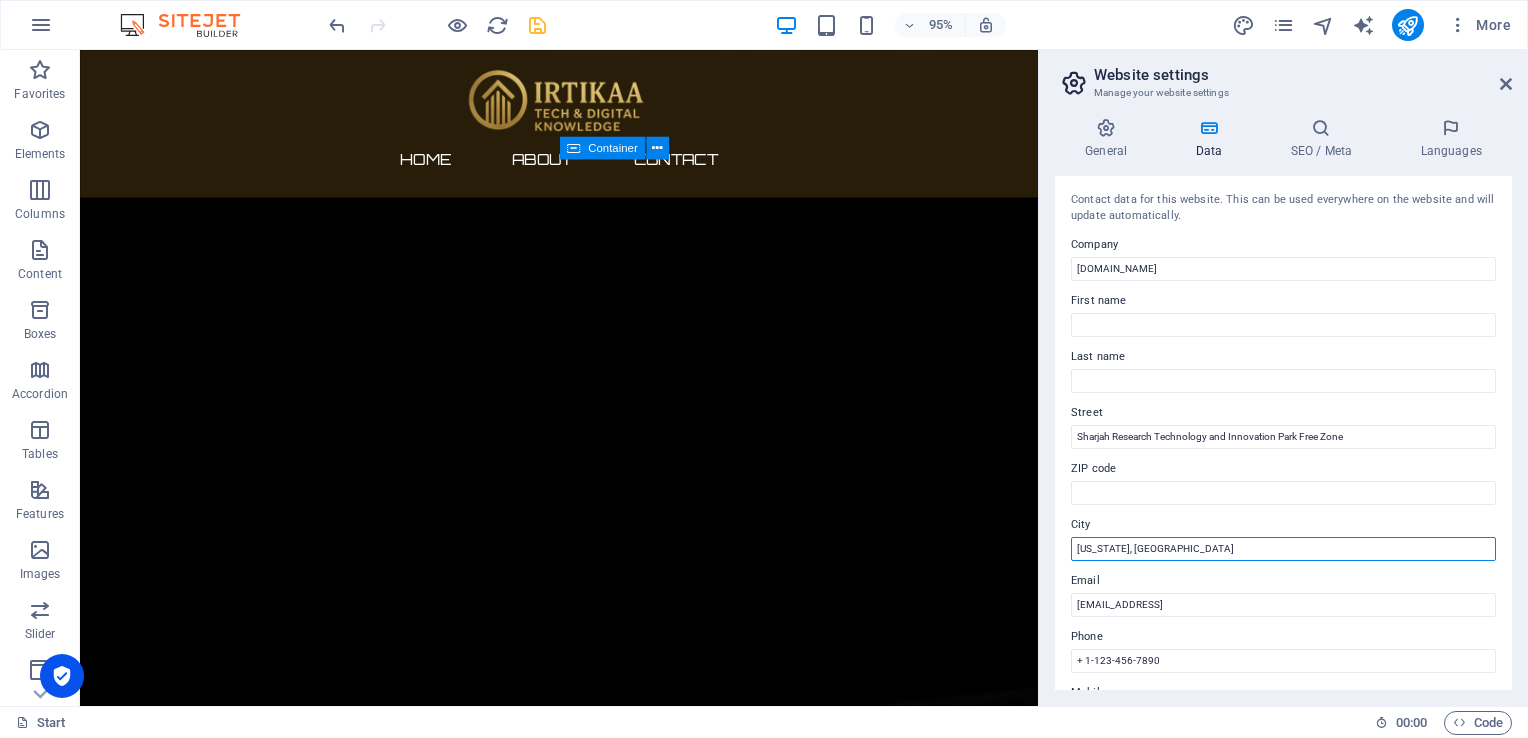 click on "New York, NY" at bounding box center [1283, 549] 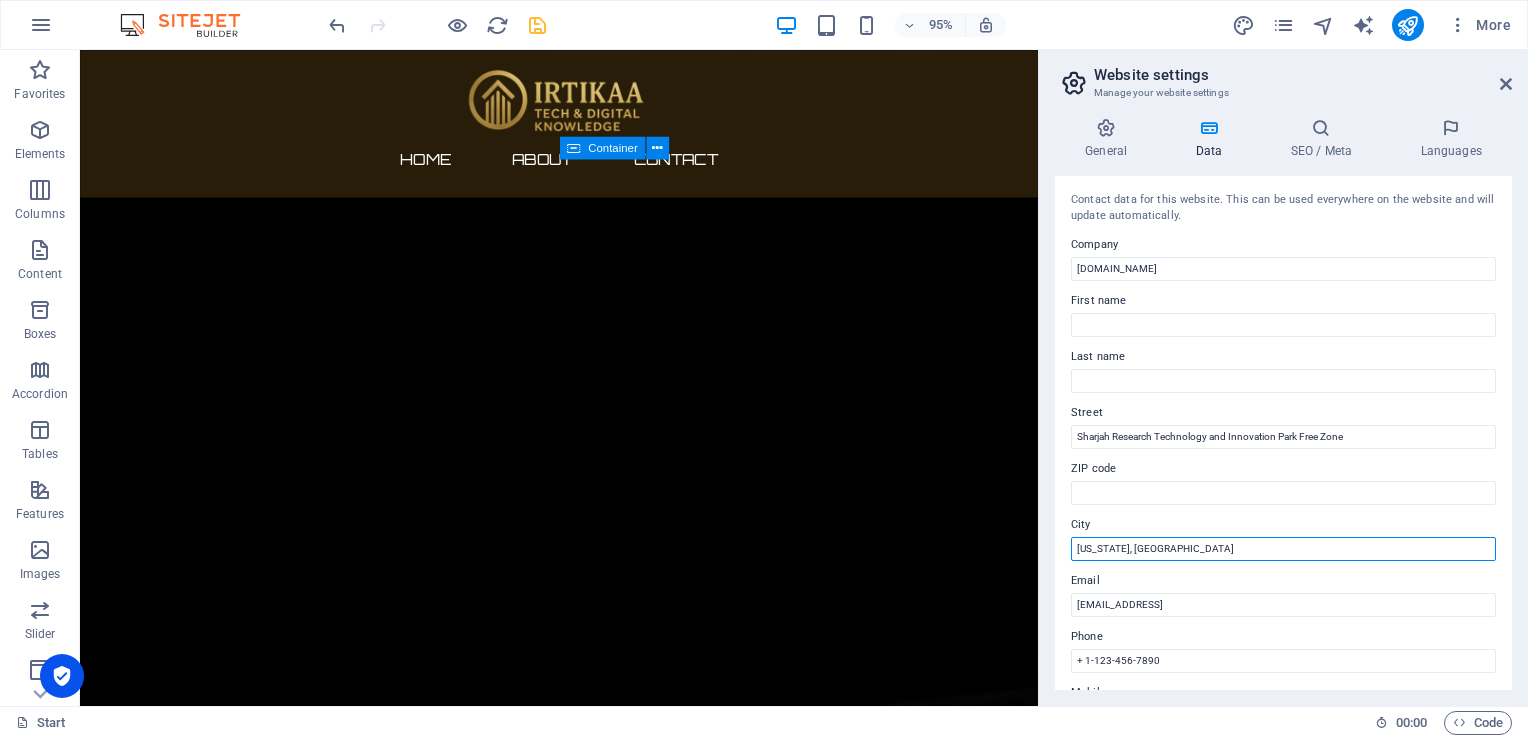 paste on "[GEOGRAPHIC_DATA], [GEOGRAPHIC_DATA]" 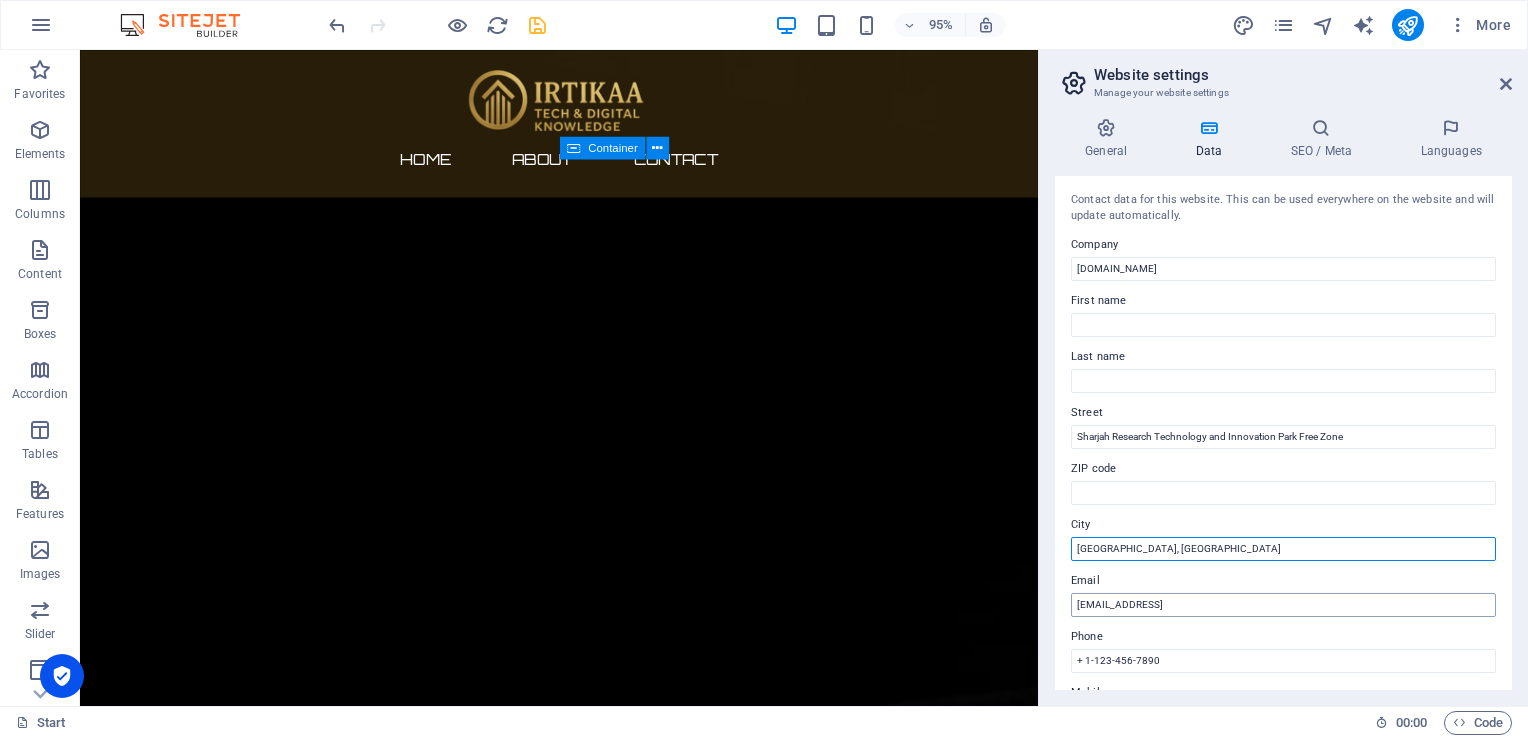 type on "[GEOGRAPHIC_DATA], [GEOGRAPHIC_DATA]" 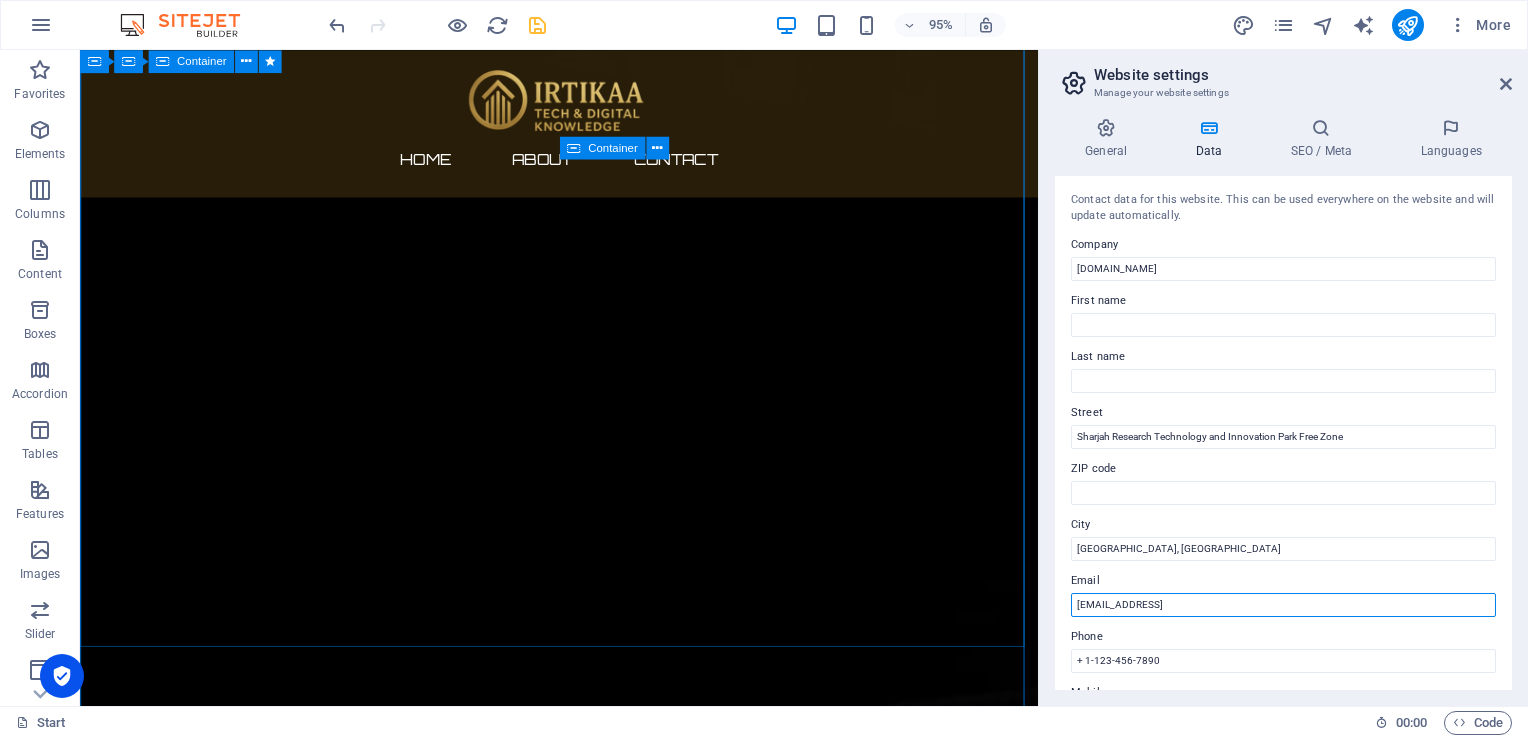 drag, startPoint x: 1351, startPoint y: 656, endPoint x: 996, endPoint y: 625, distance: 356.35095 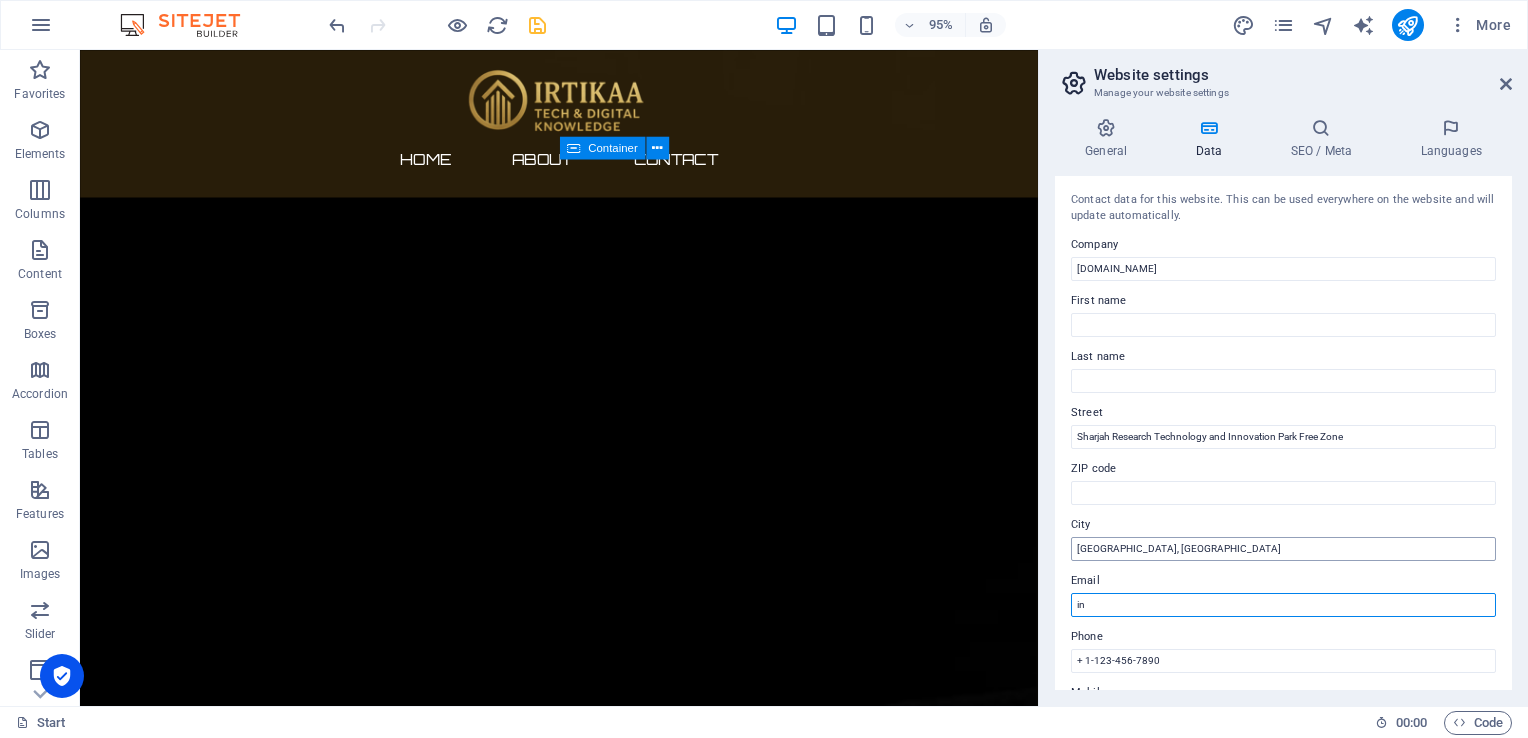 type on "info@itdk.ae" 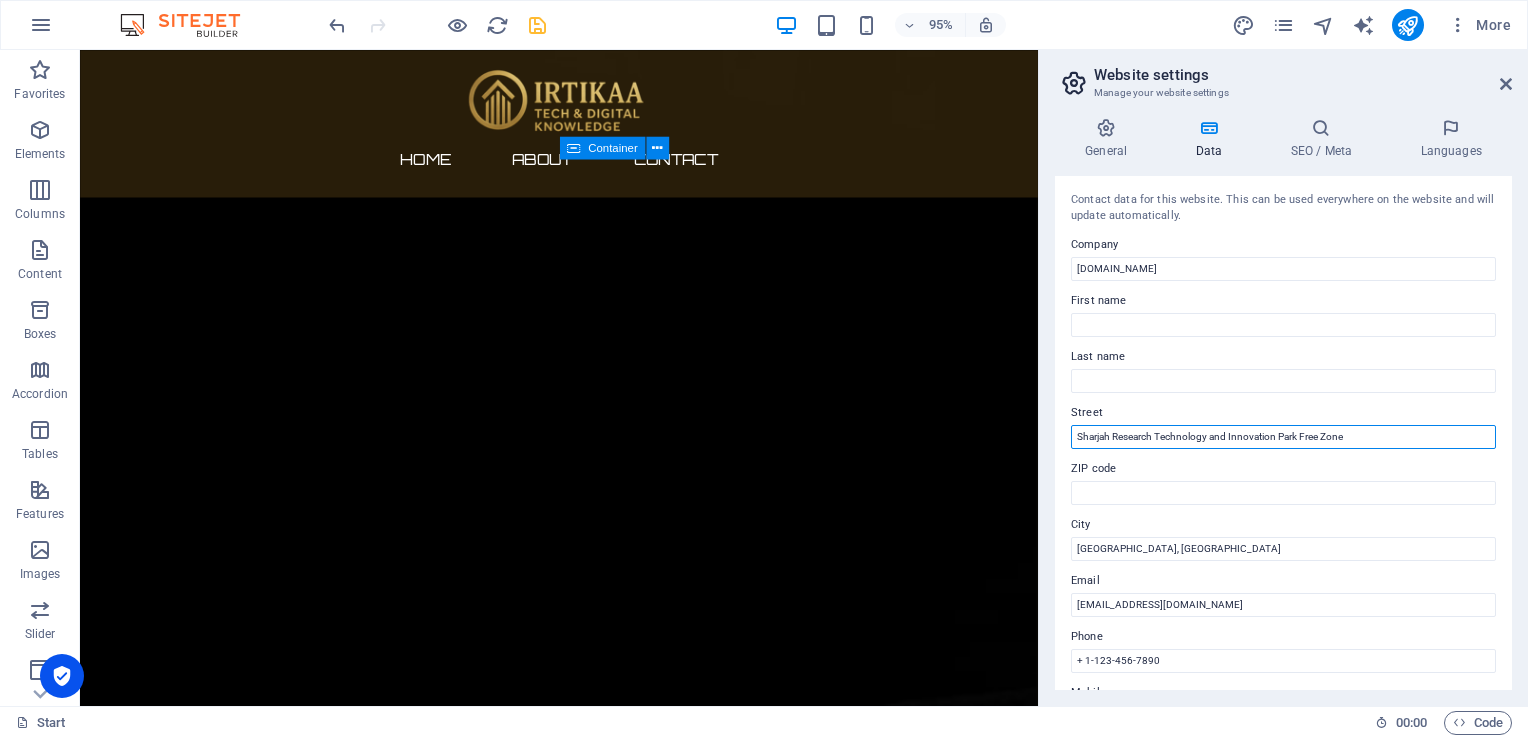 click on "Sharjah Research Technology and Innovation Park Free Zone" at bounding box center (1283, 437) 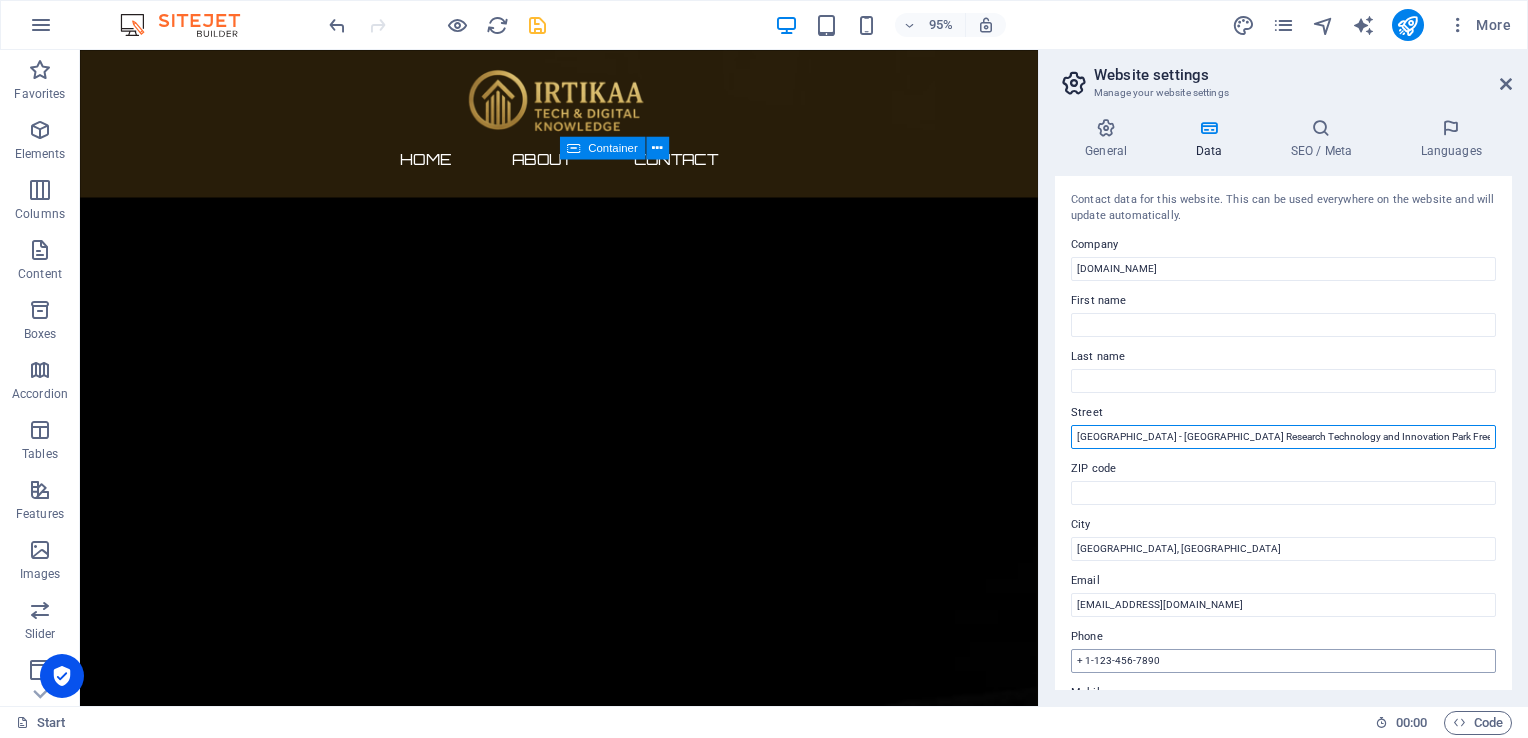 type on "Airport Road - Sharjah Research Technology and Innovation Park Free Zone" 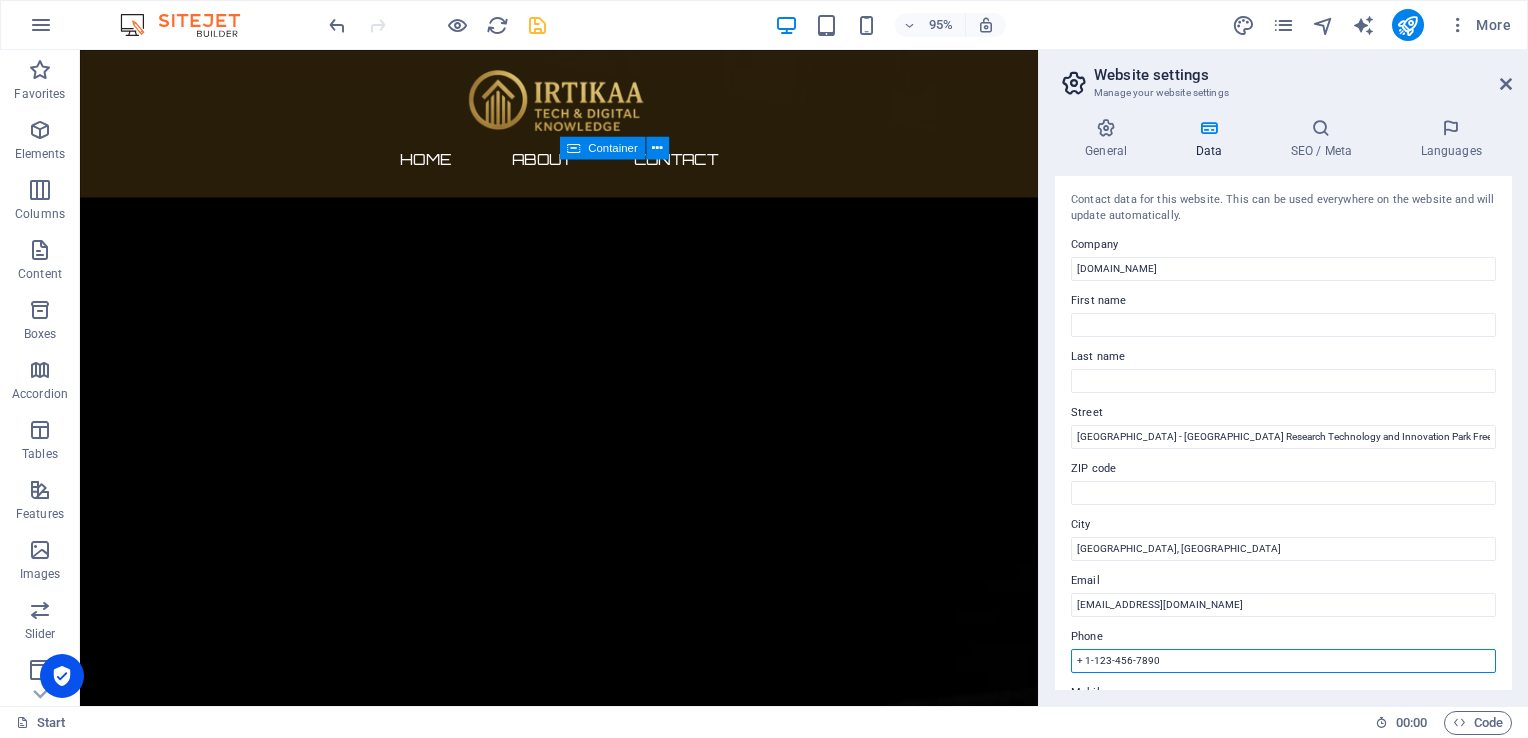 click on "+ 1-123-456-7890" at bounding box center [1283, 661] 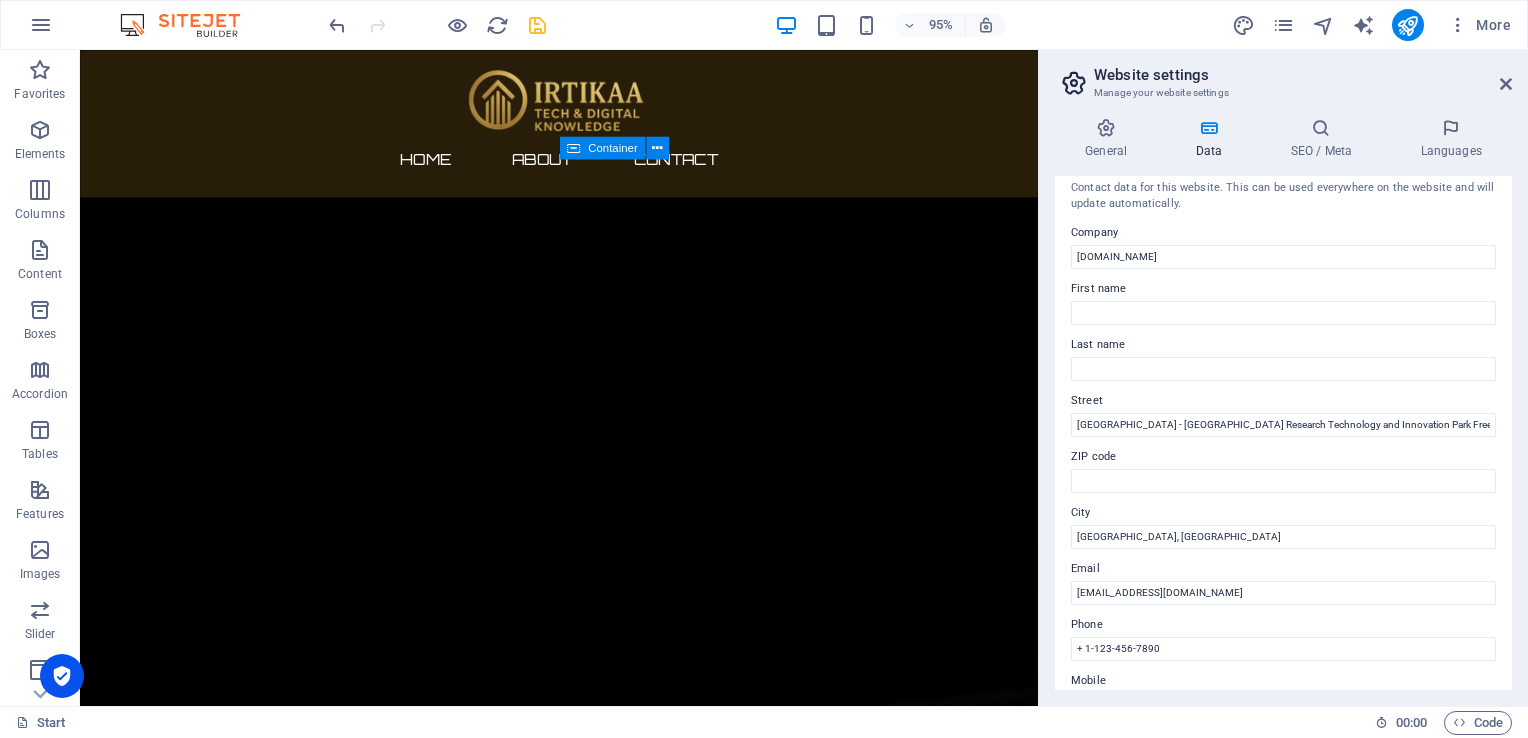 click on "Contact data for this website. This can be used everywhere on the website and will update automatically. Company comm-devices.itdk.ae First name Last name Street Airport Road - Sharjah Research Technology and Innovation Park Free Zone ZIP code City Sharjah, UAE Email info@itdk.ae Phone + 1-123-456-7890 Mobile Fax Custom field 1 Custom field 2 Custom field 3 Custom field 4 Custom field 5 Custom field 6" at bounding box center [1283, 433] 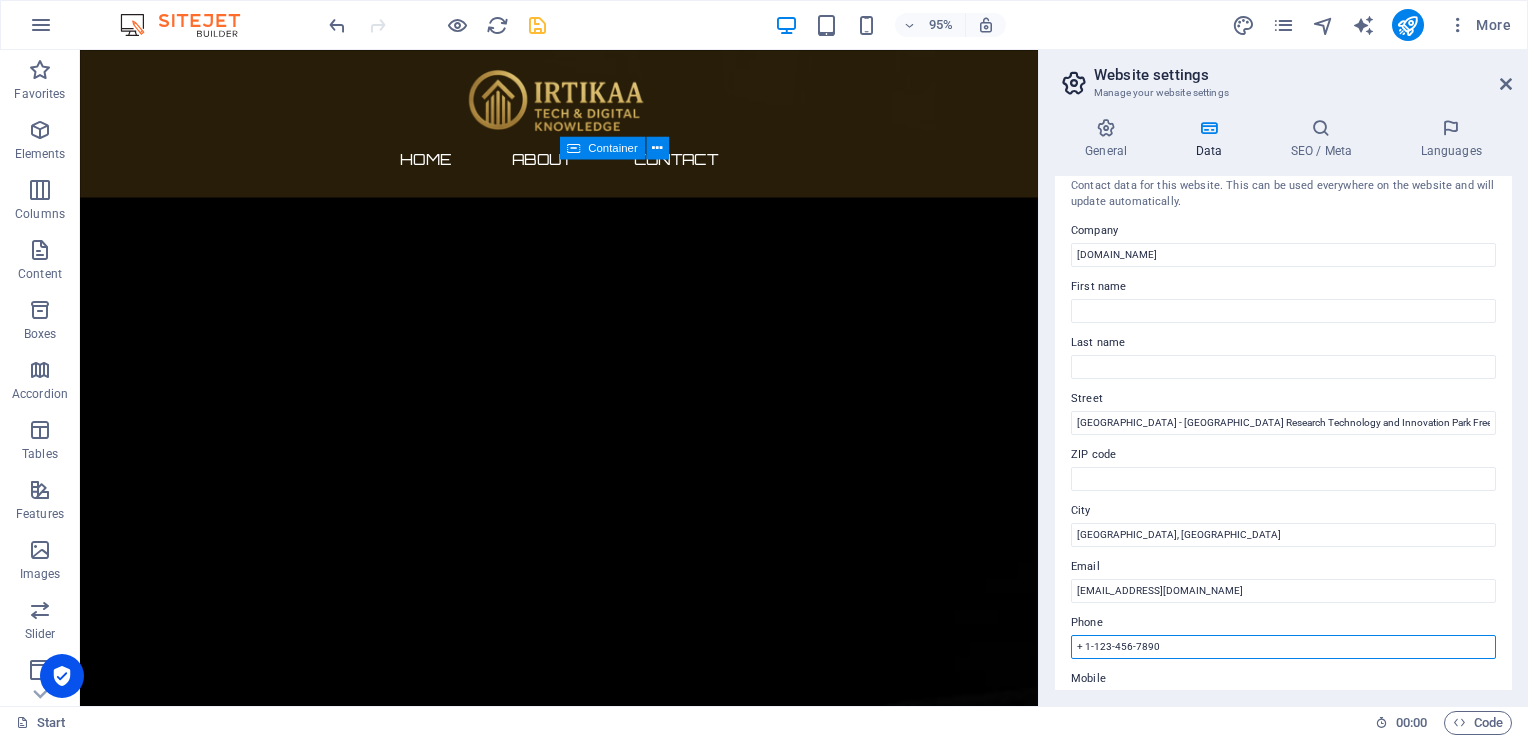 click on "+ 1-123-456-7890" at bounding box center (1283, 647) 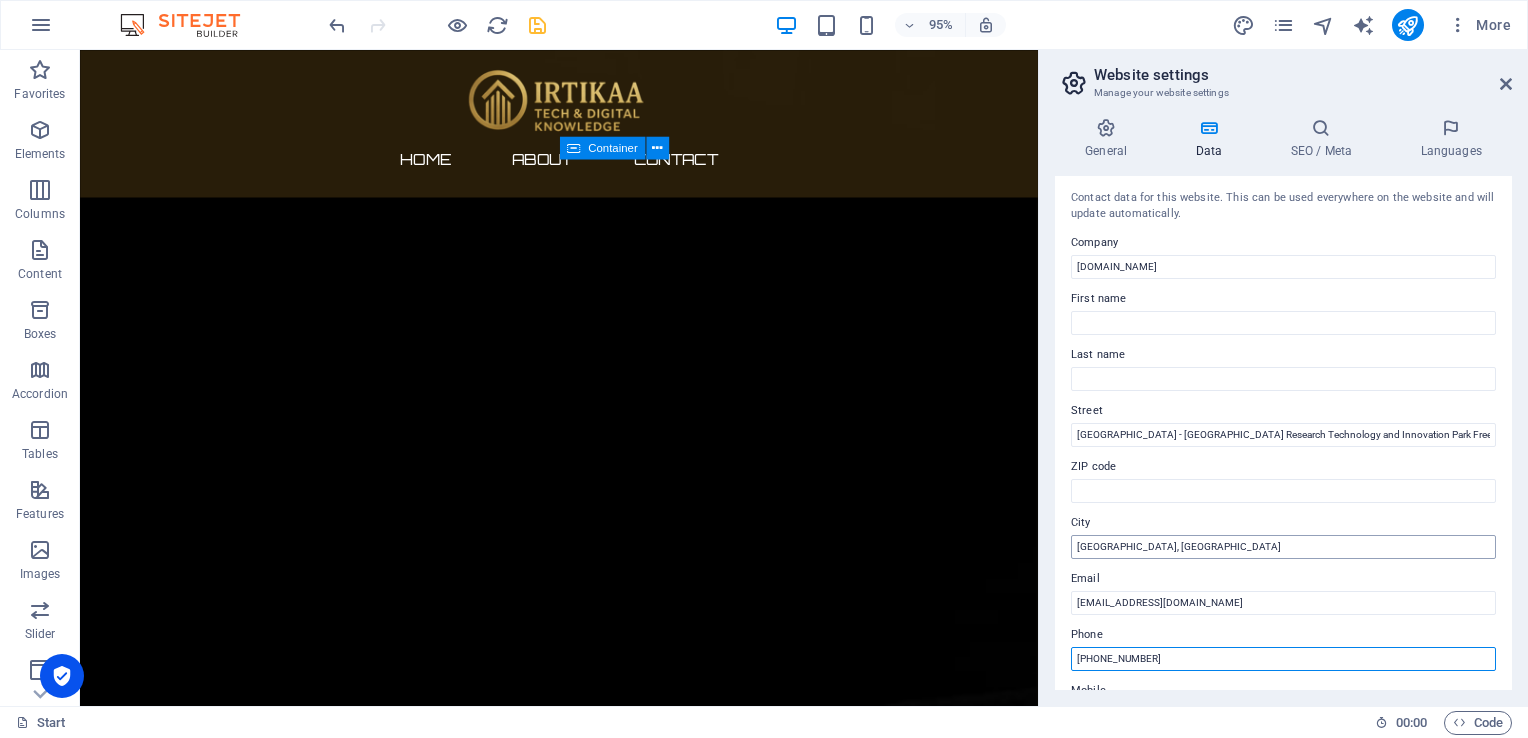 scroll, scrollTop: 0, scrollLeft: 0, axis: both 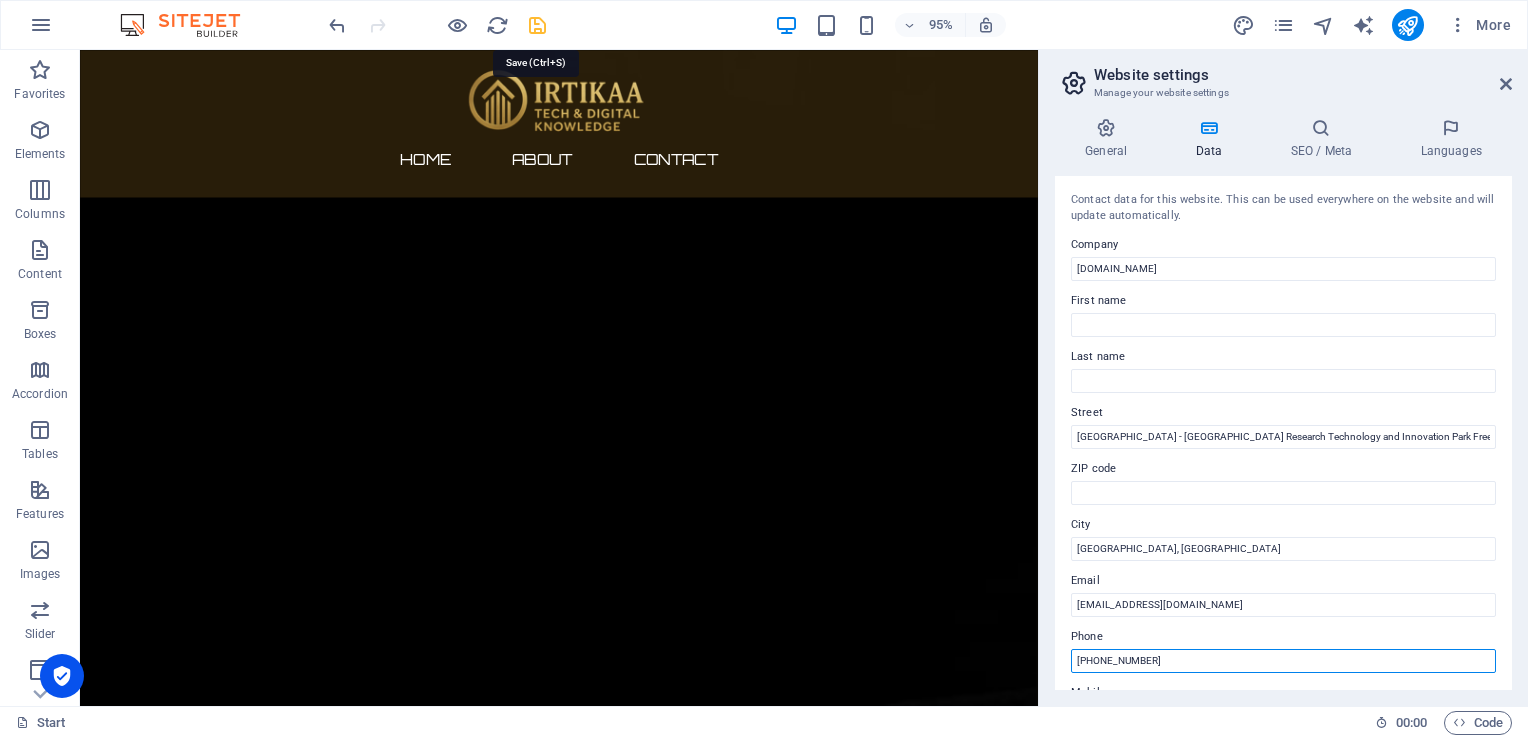 type on "+971-55-1394049" 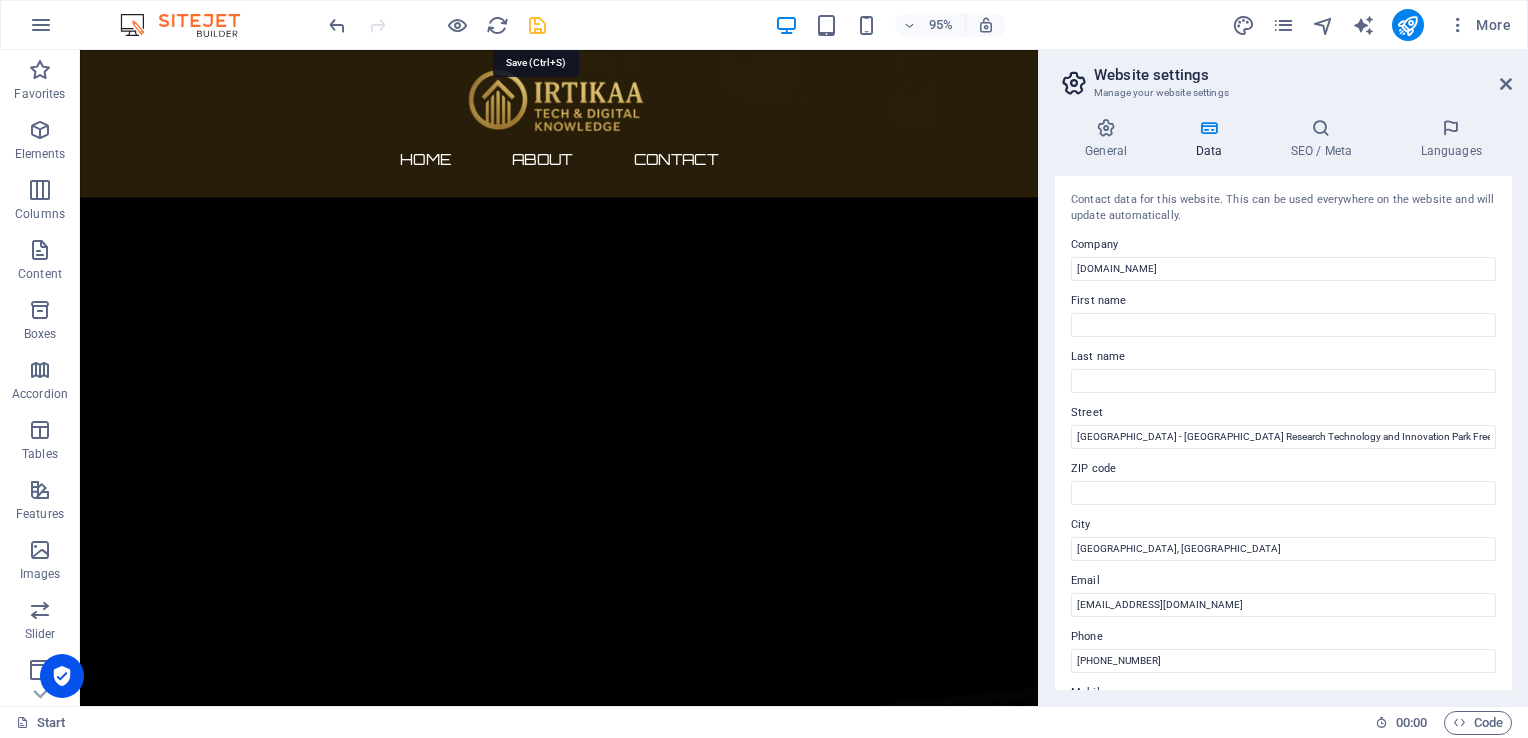 click at bounding box center [537, 25] 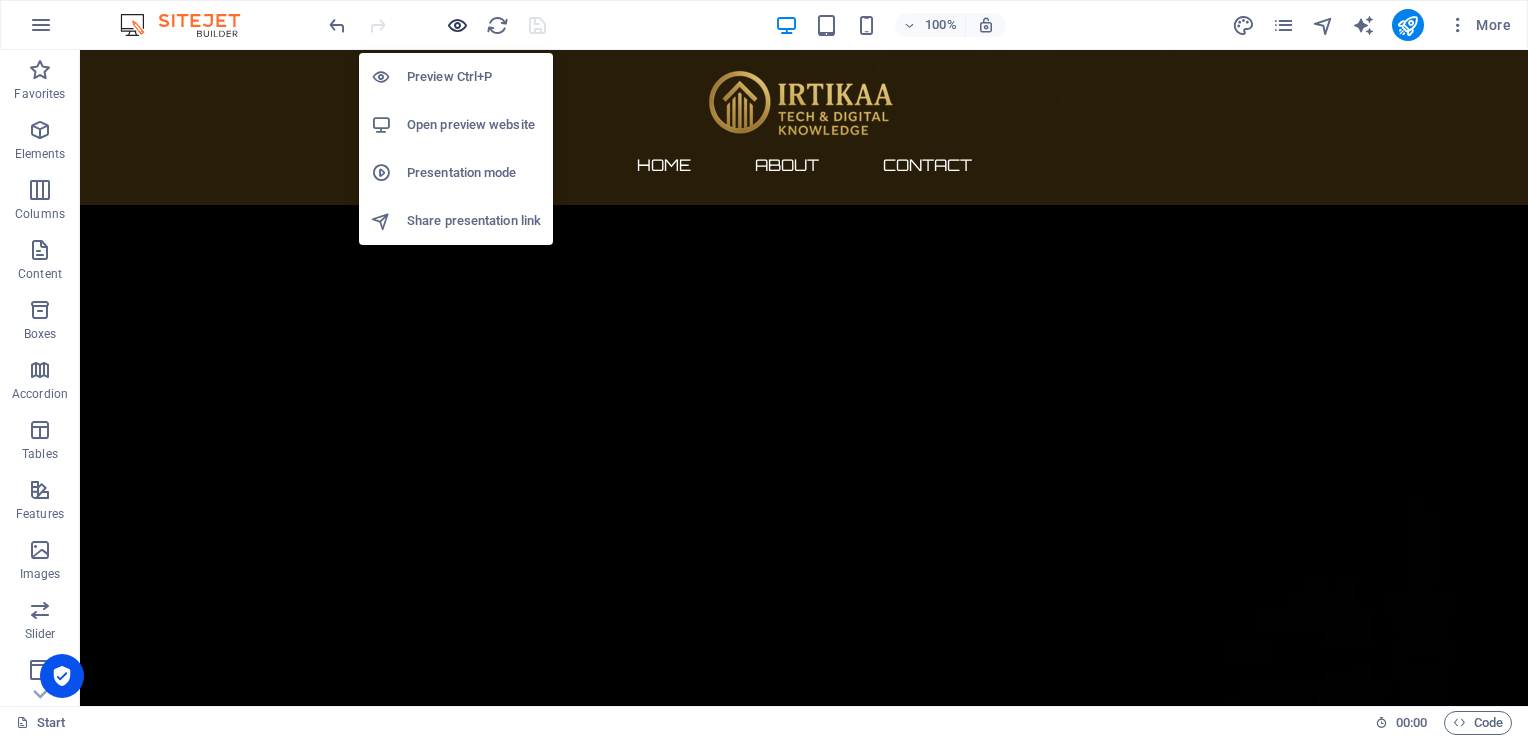 click at bounding box center [457, 25] 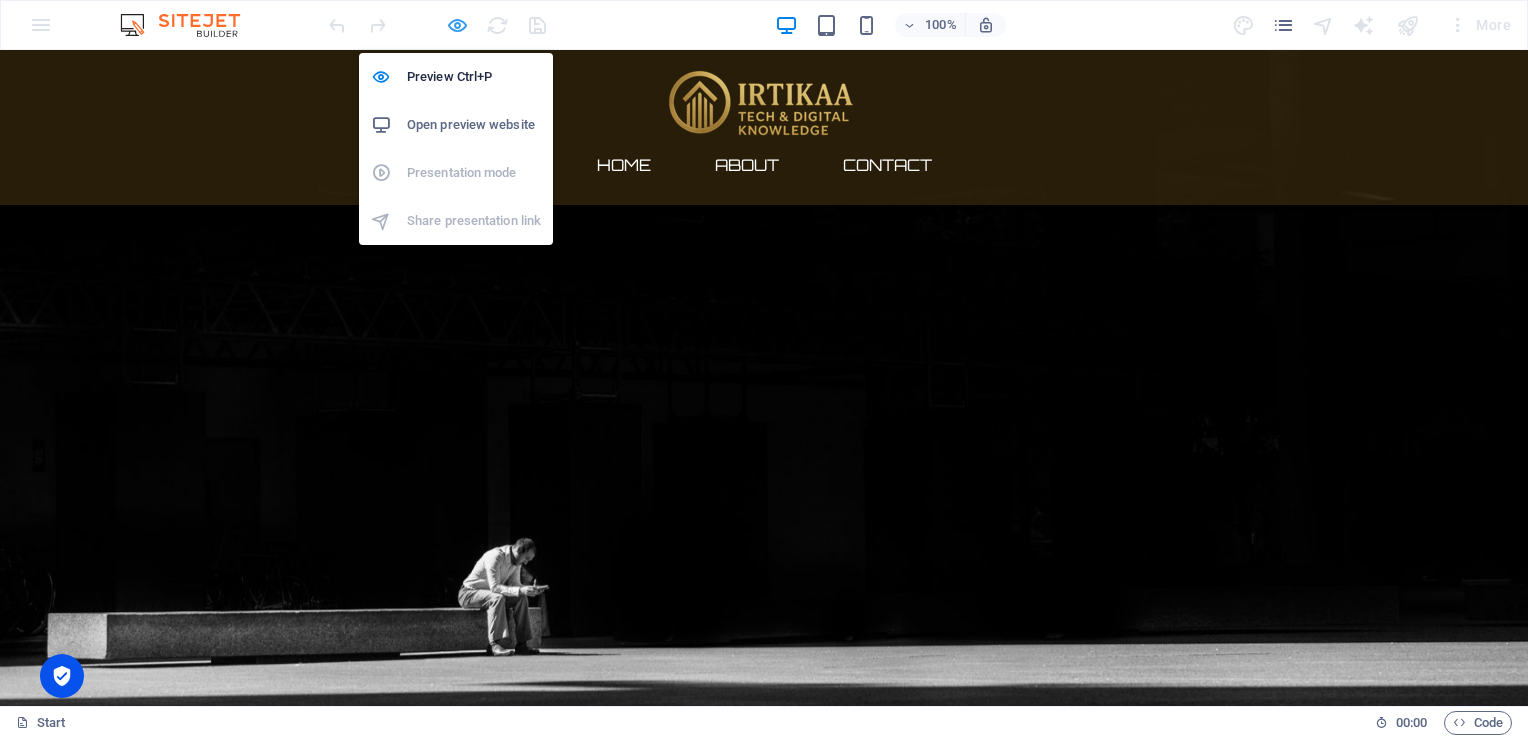 scroll, scrollTop: 78, scrollLeft: 0, axis: vertical 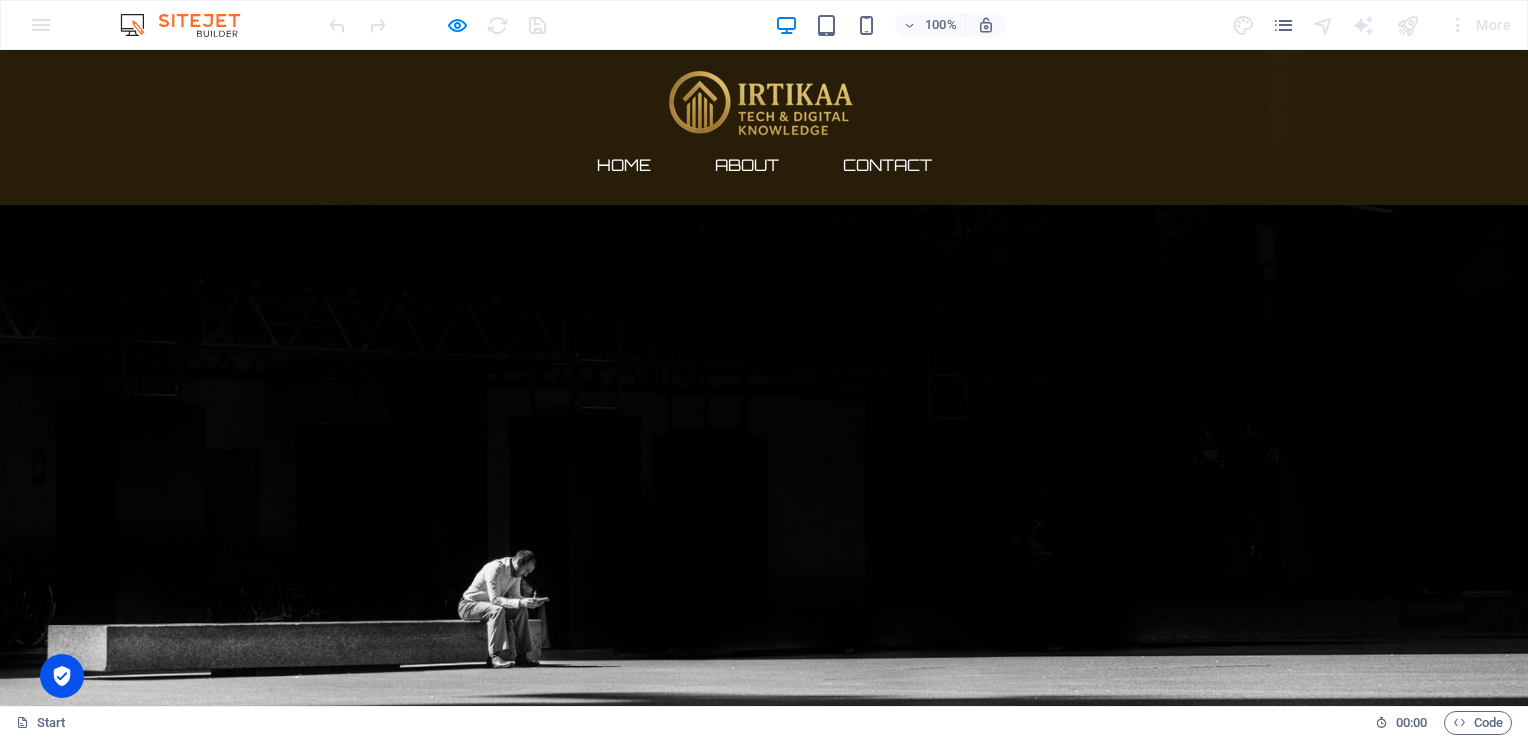 click on "Contact" at bounding box center (887, 165) 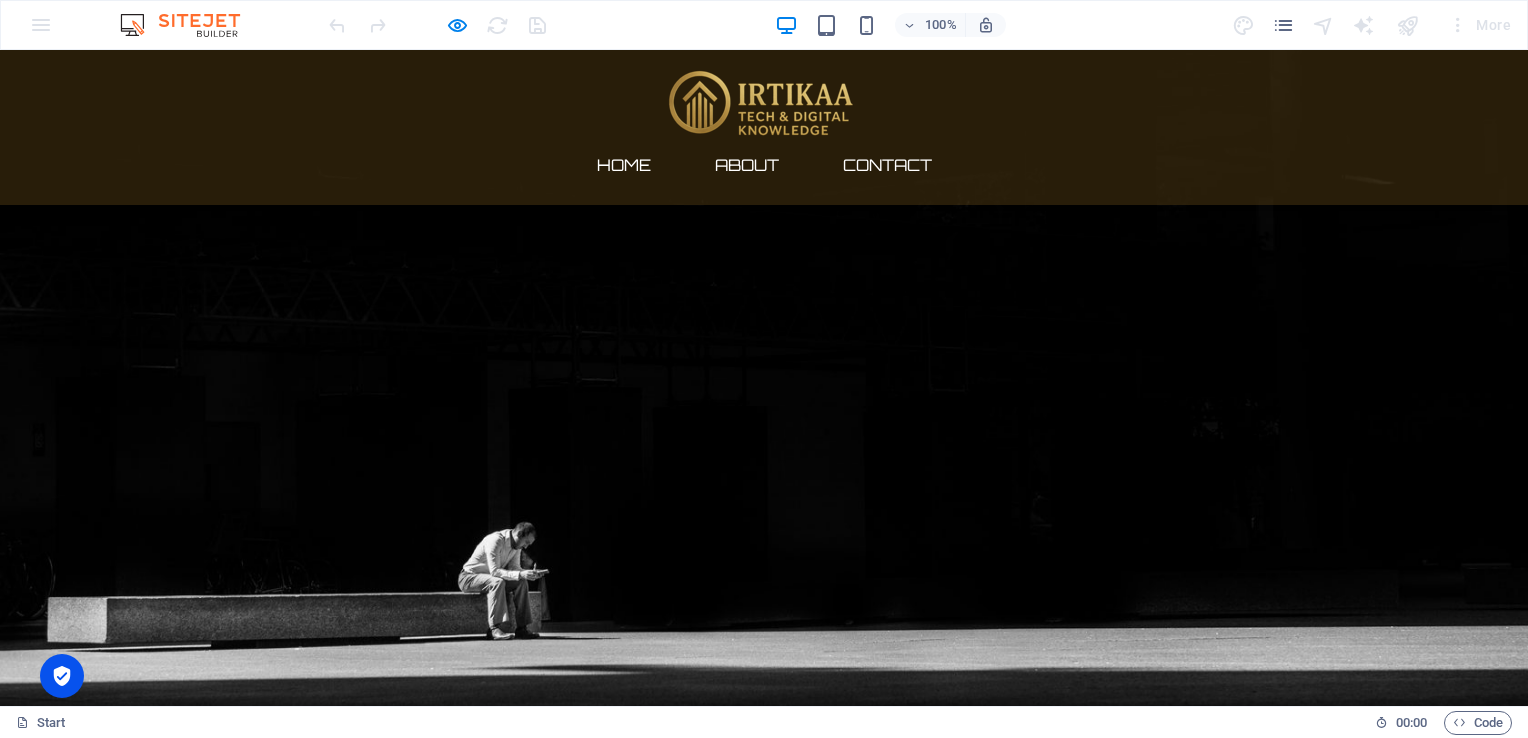 scroll, scrollTop: 198, scrollLeft: 0, axis: vertical 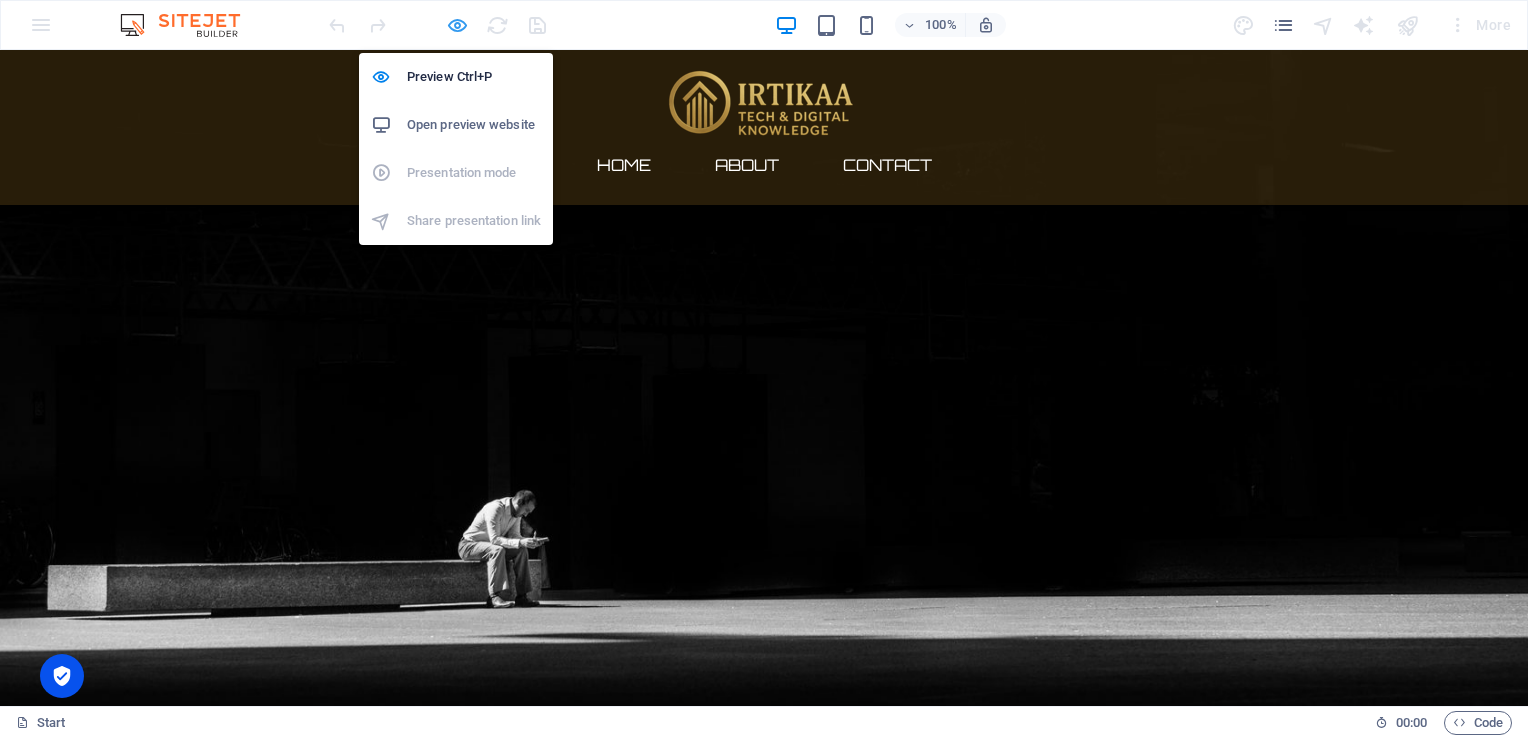 click at bounding box center (457, 25) 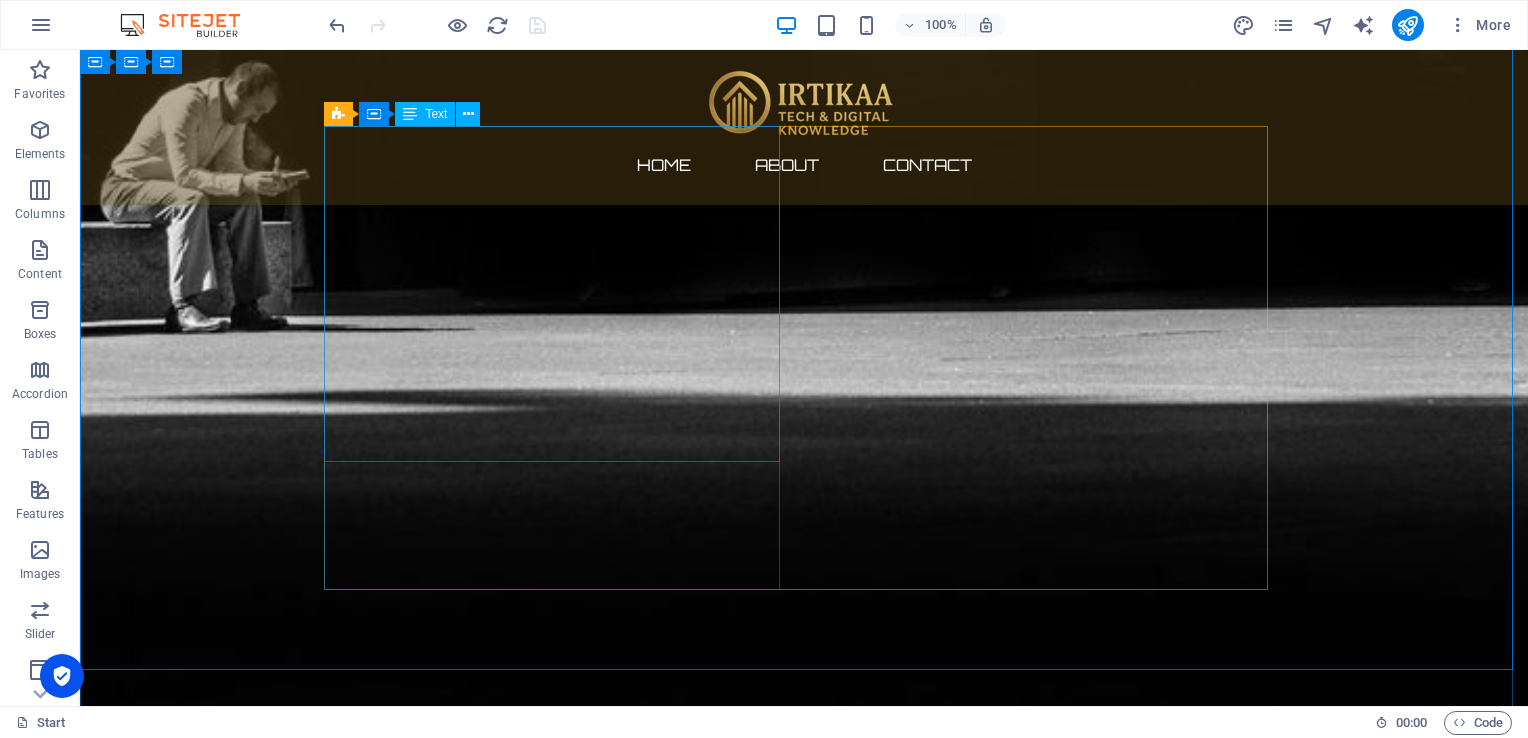scroll, scrollTop: 1687, scrollLeft: 0, axis: vertical 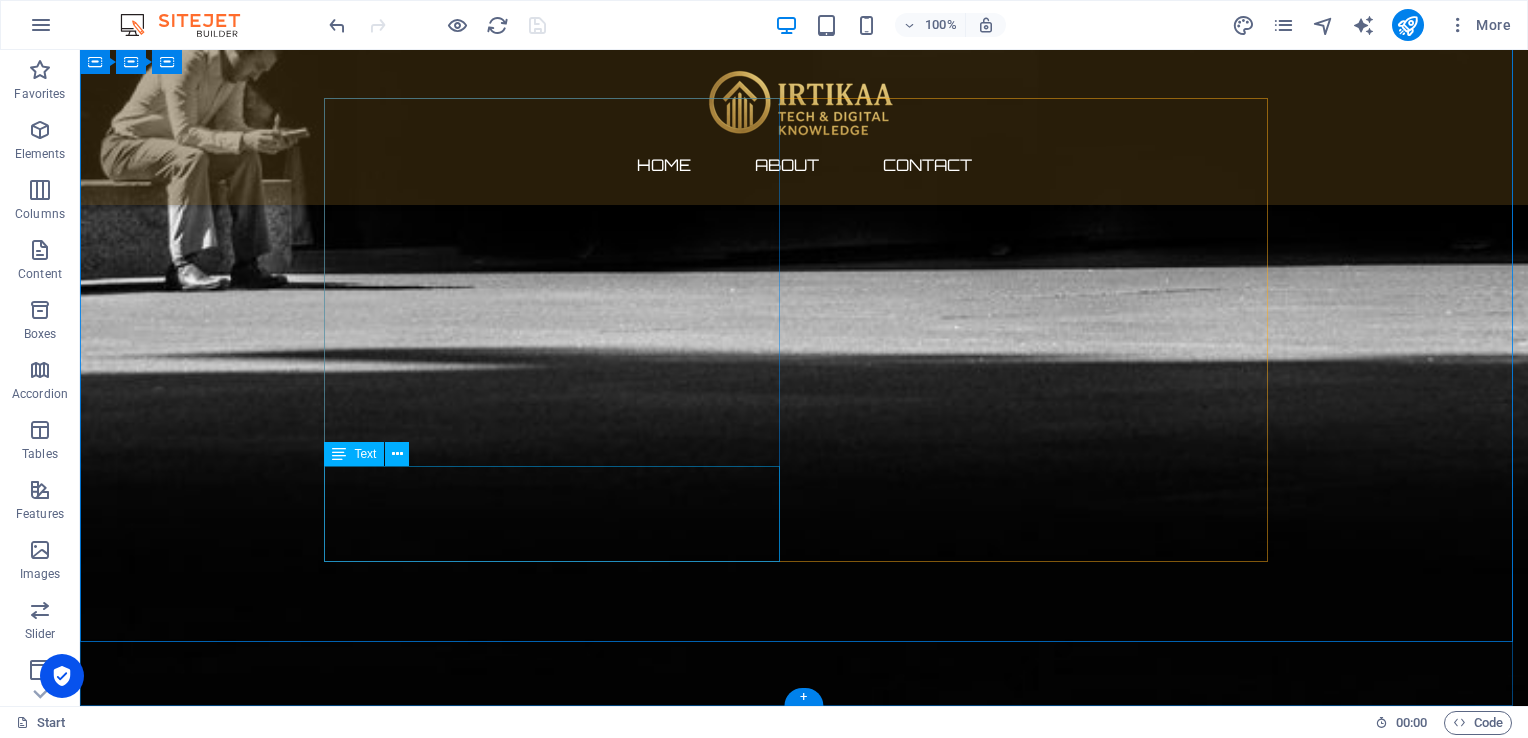 click on "Airport Road - Sharjah Research Technology and Innovation Park Free Zone" at bounding box center [748, 3116] 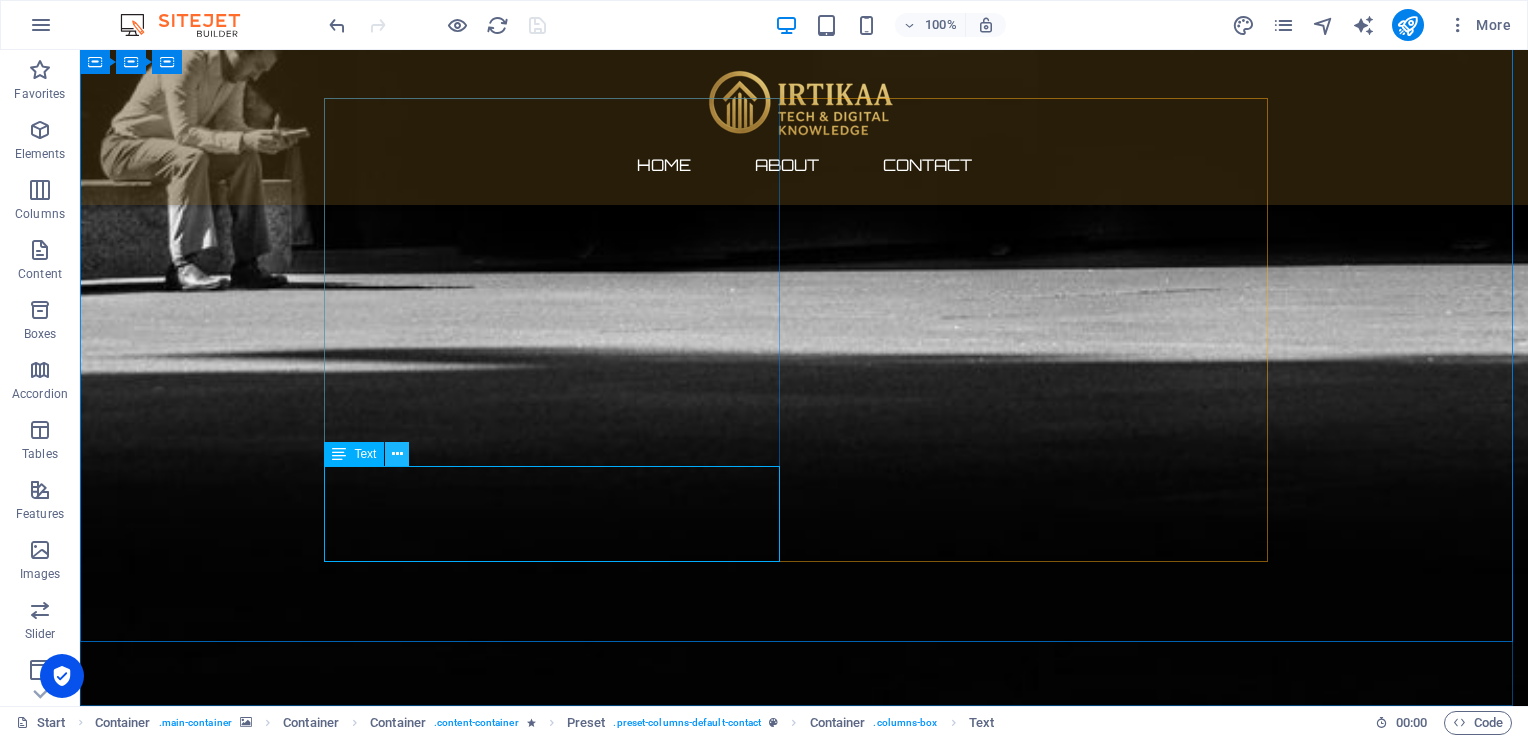 click at bounding box center (397, 454) 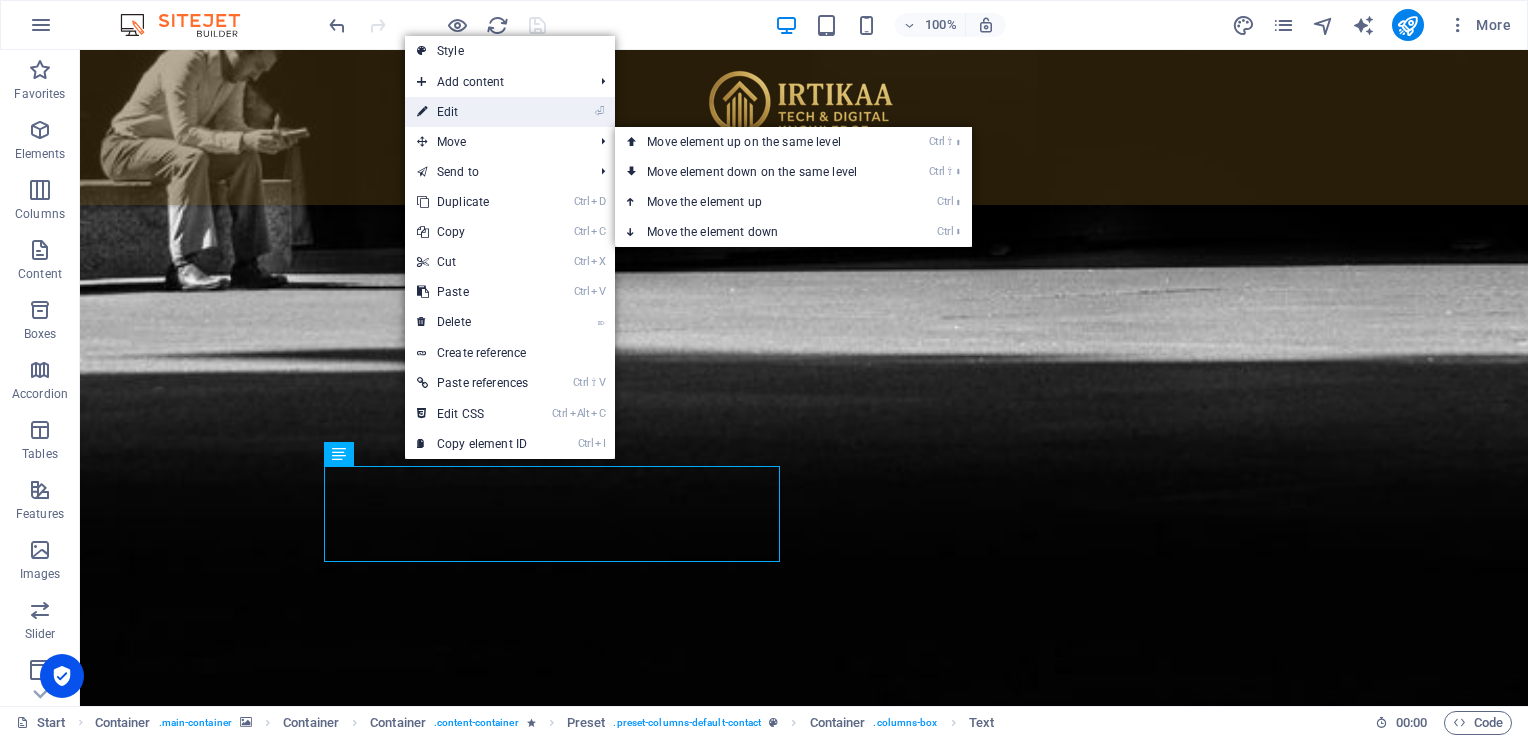 click on "⏎  Edit" at bounding box center (472, 112) 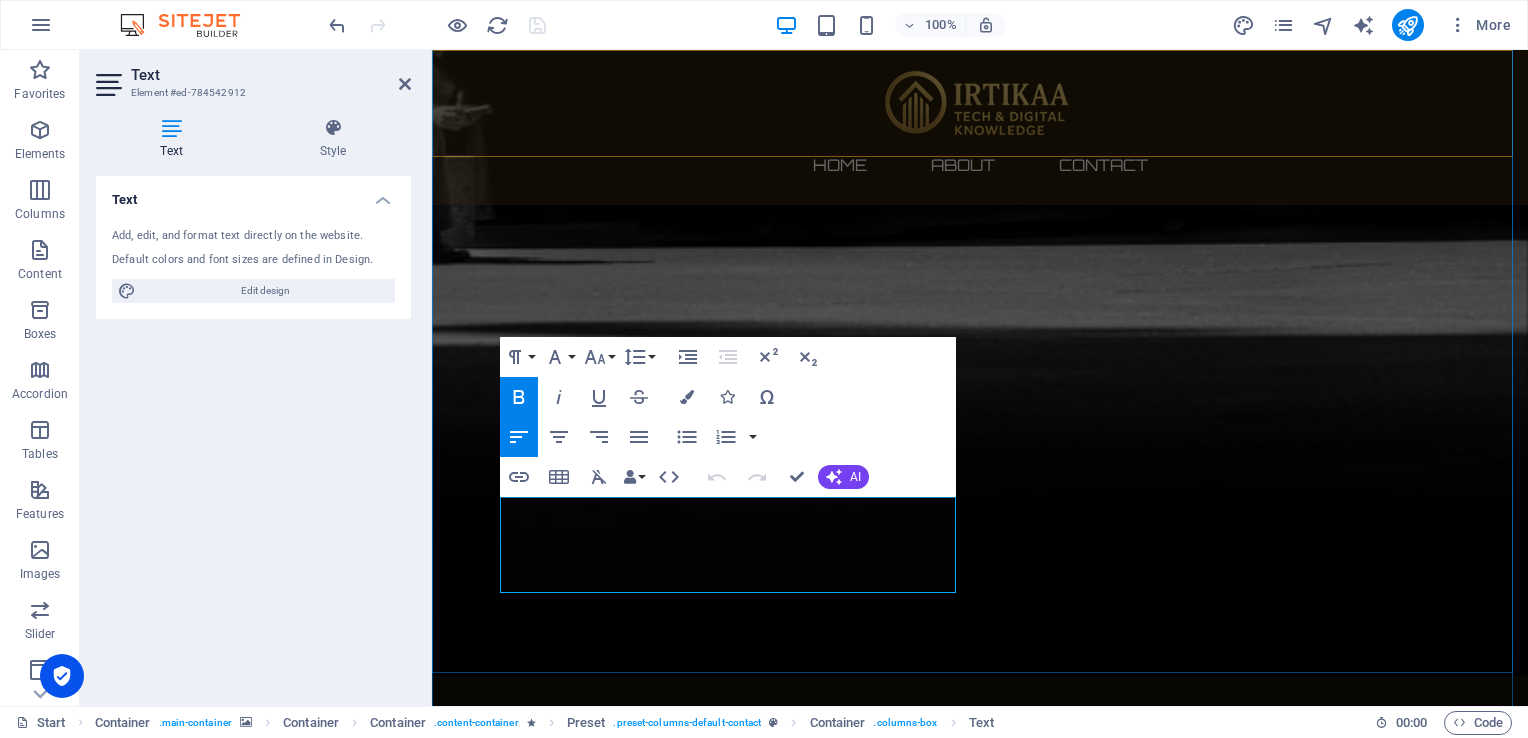 scroll, scrollTop: 1656, scrollLeft: 0, axis: vertical 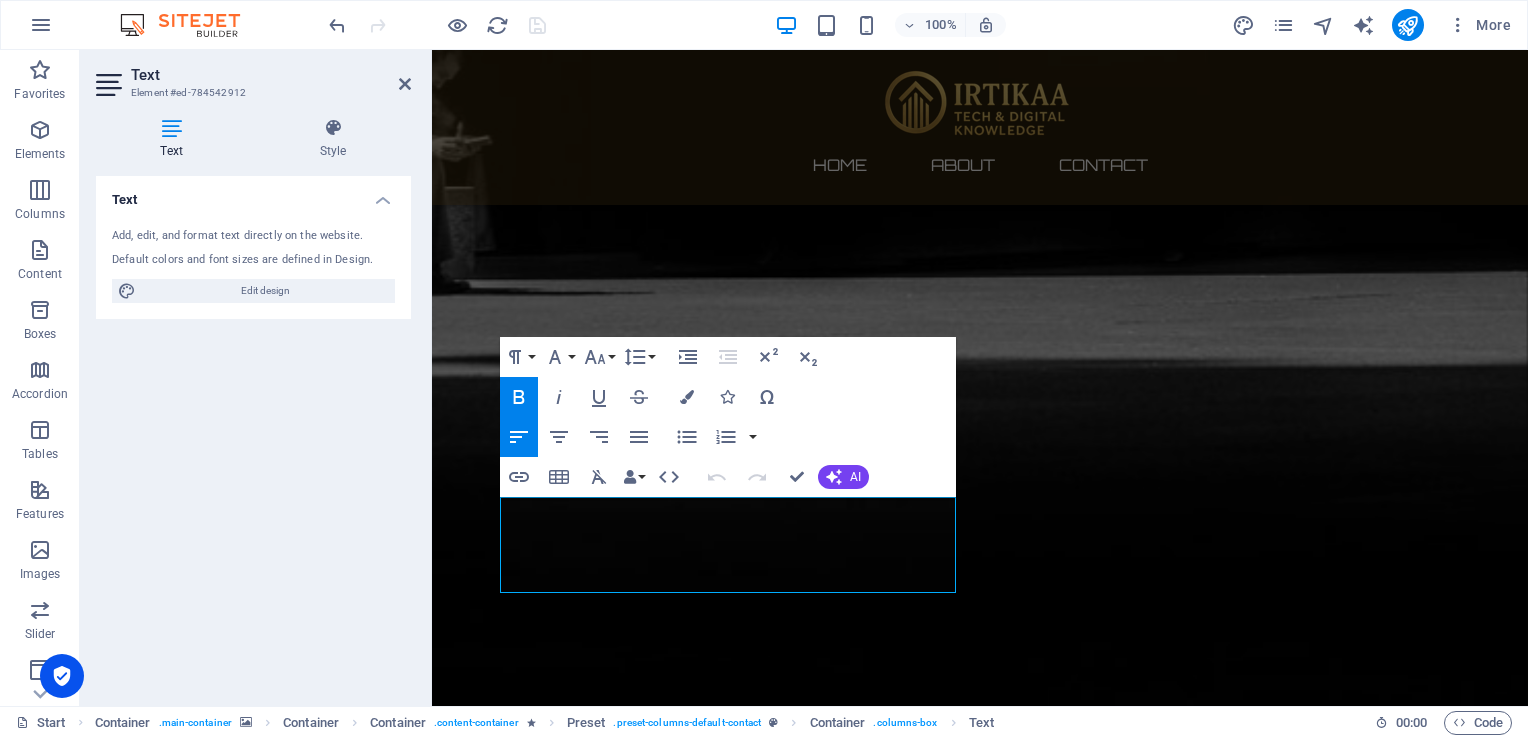 click on "Text" at bounding box center [175, 139] 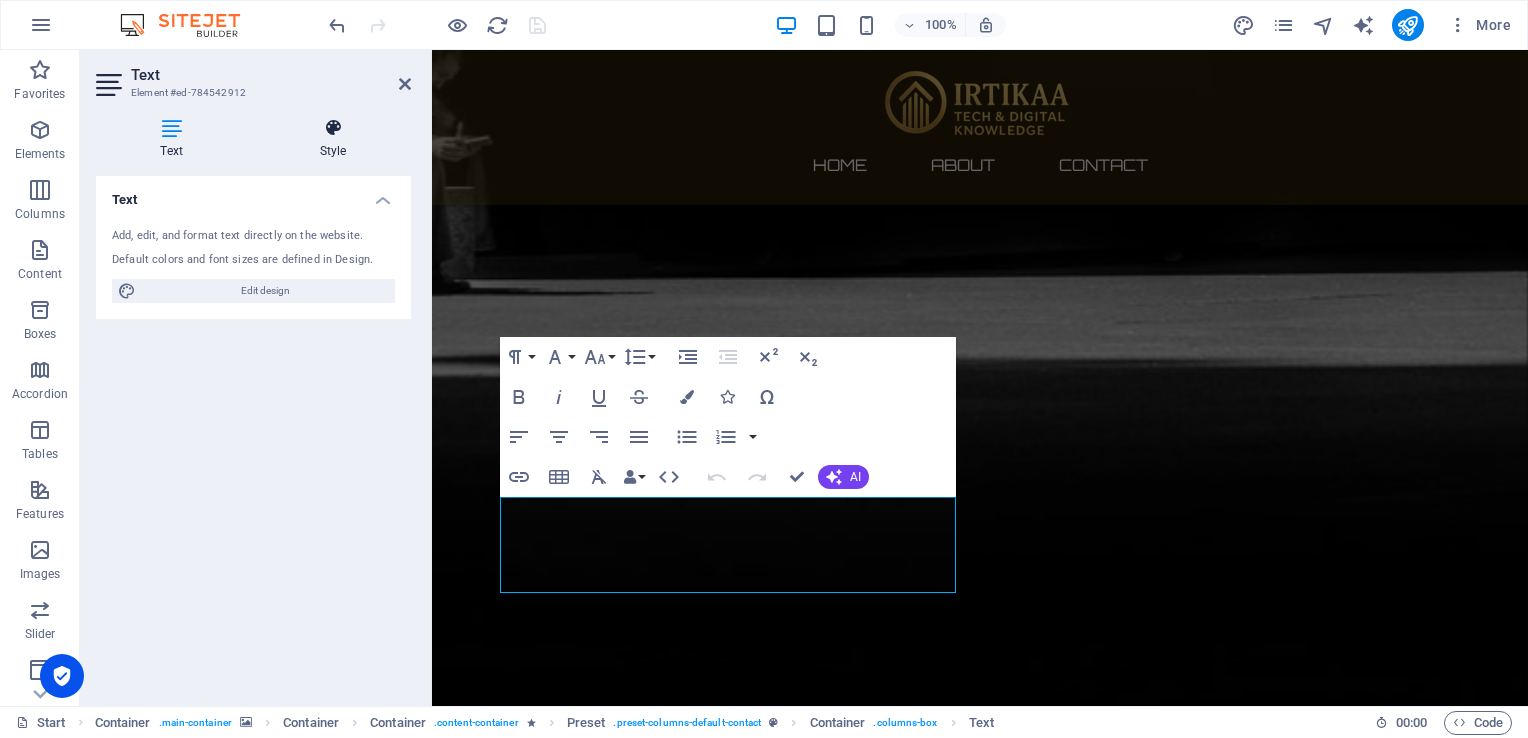 click at bounding box center (333, 128) 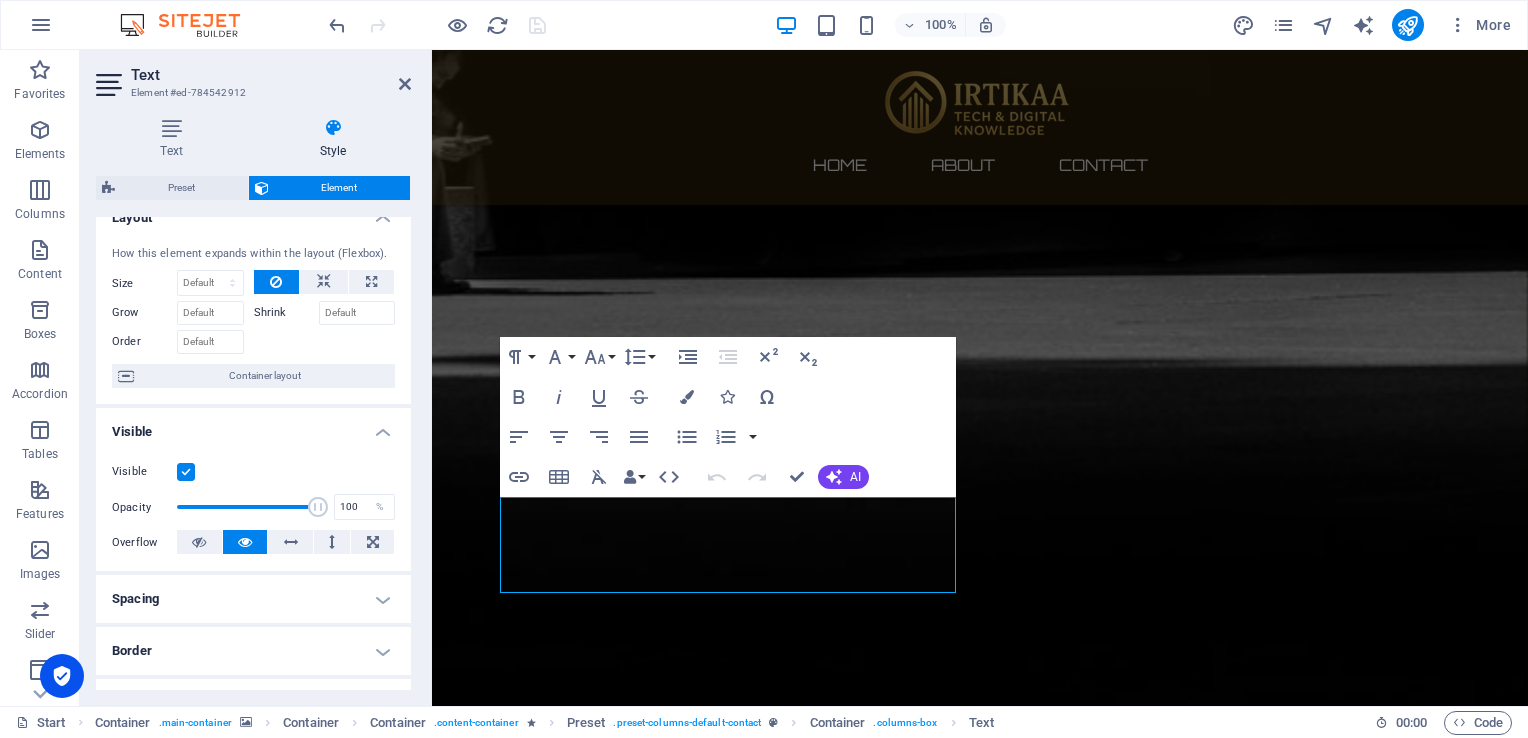 scroll, scrollTop: 0, scrollLeft: 0, axis: both 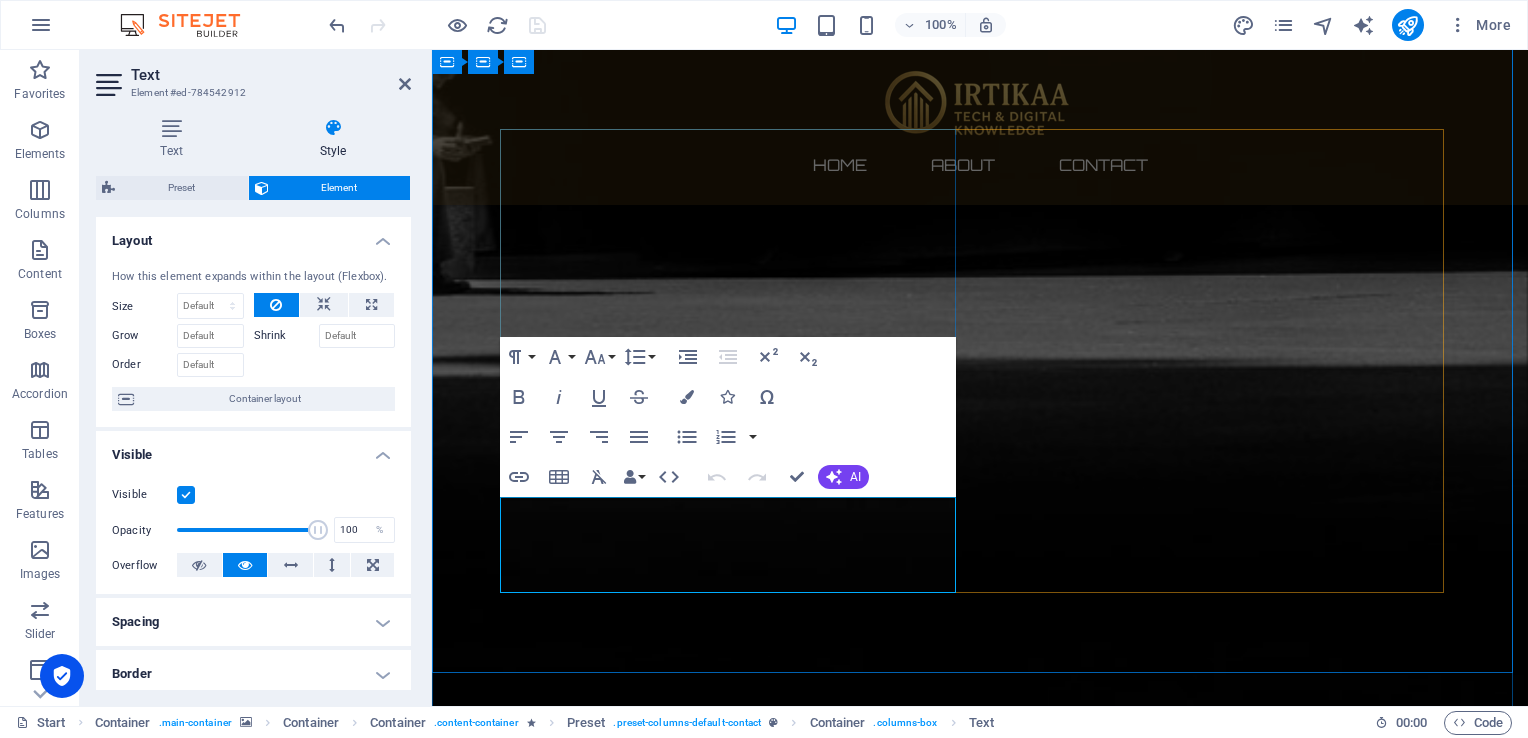 click on "info@itdk.ae" at bounding box center [683, 3188] 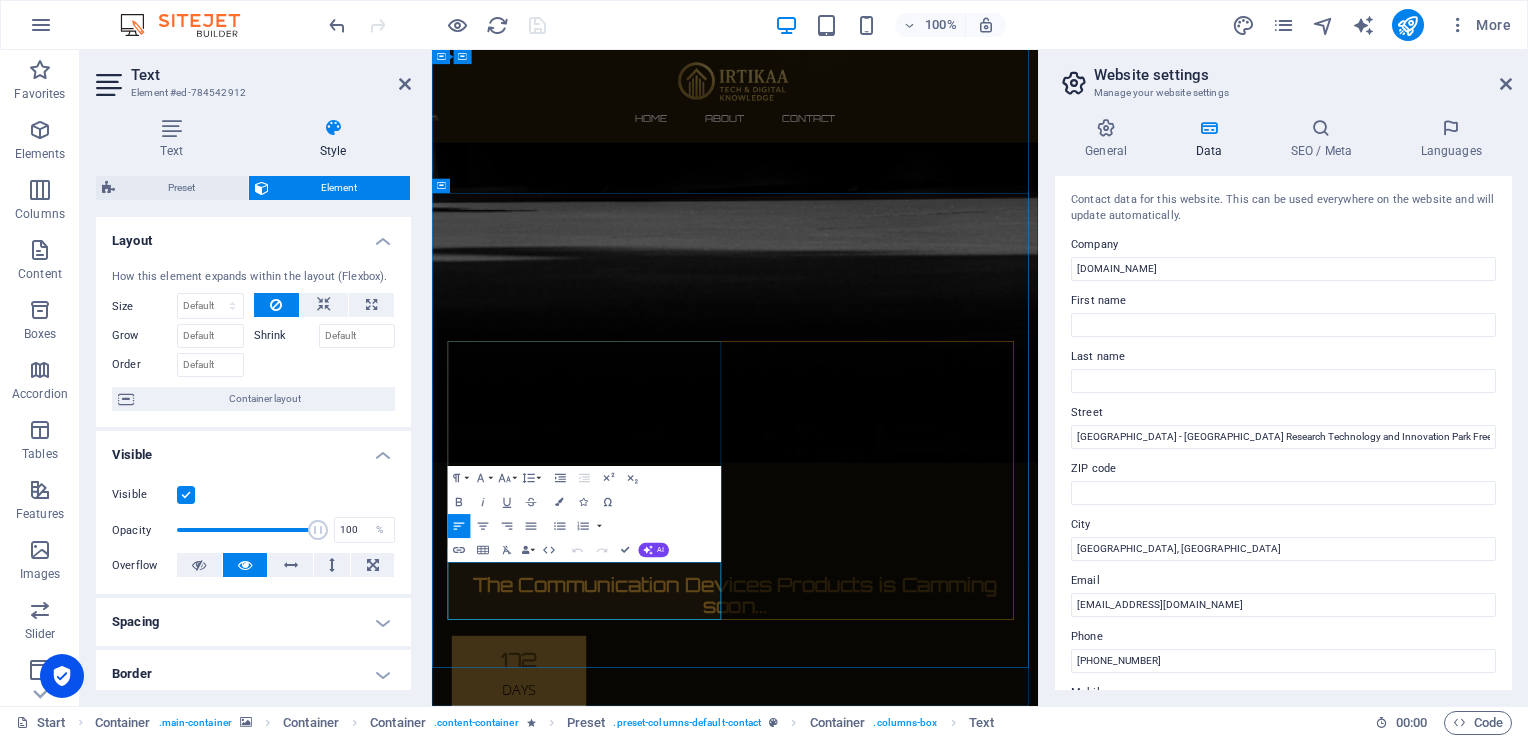 drag, startPoint x: 608, startPoint y: 581, endPoint x: 726, endPoint y: 935, distance: 373.14877 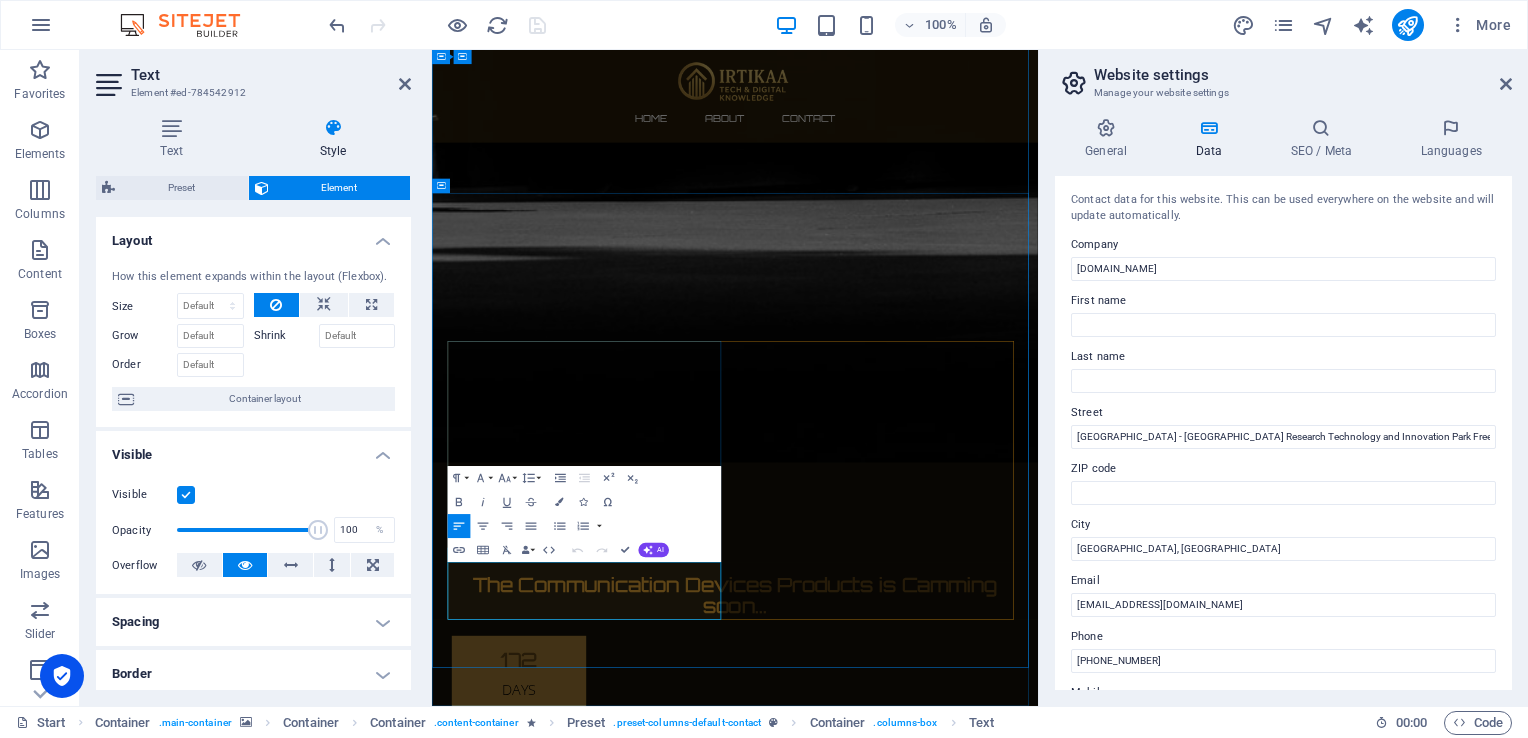 click on "[GEOGRAPHIC_DATA], [GEOGRAPHIC_DATA]" at bounding box center [929, 3159] 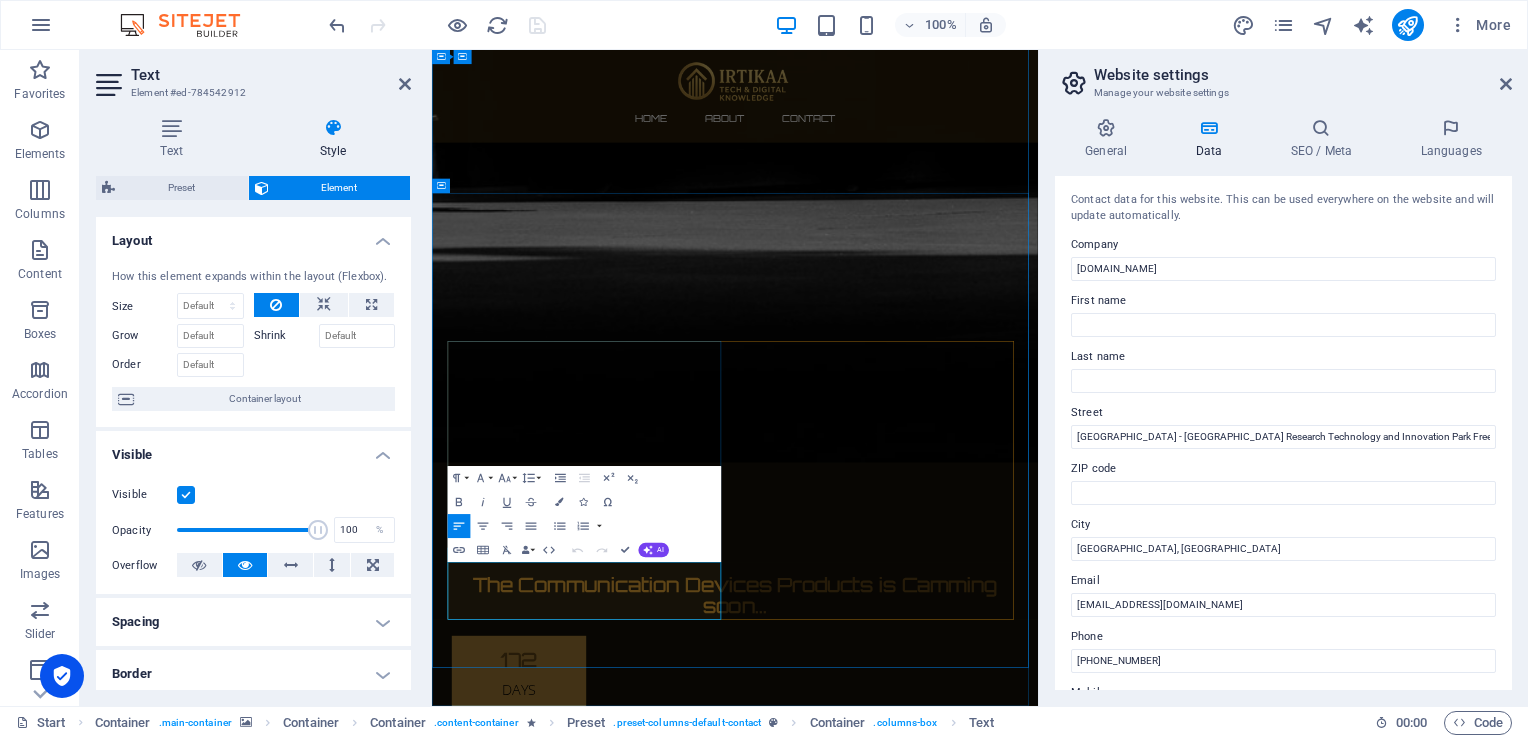 scroll, scrollTop: 1249, scrollLeft: 0, axis: vertical 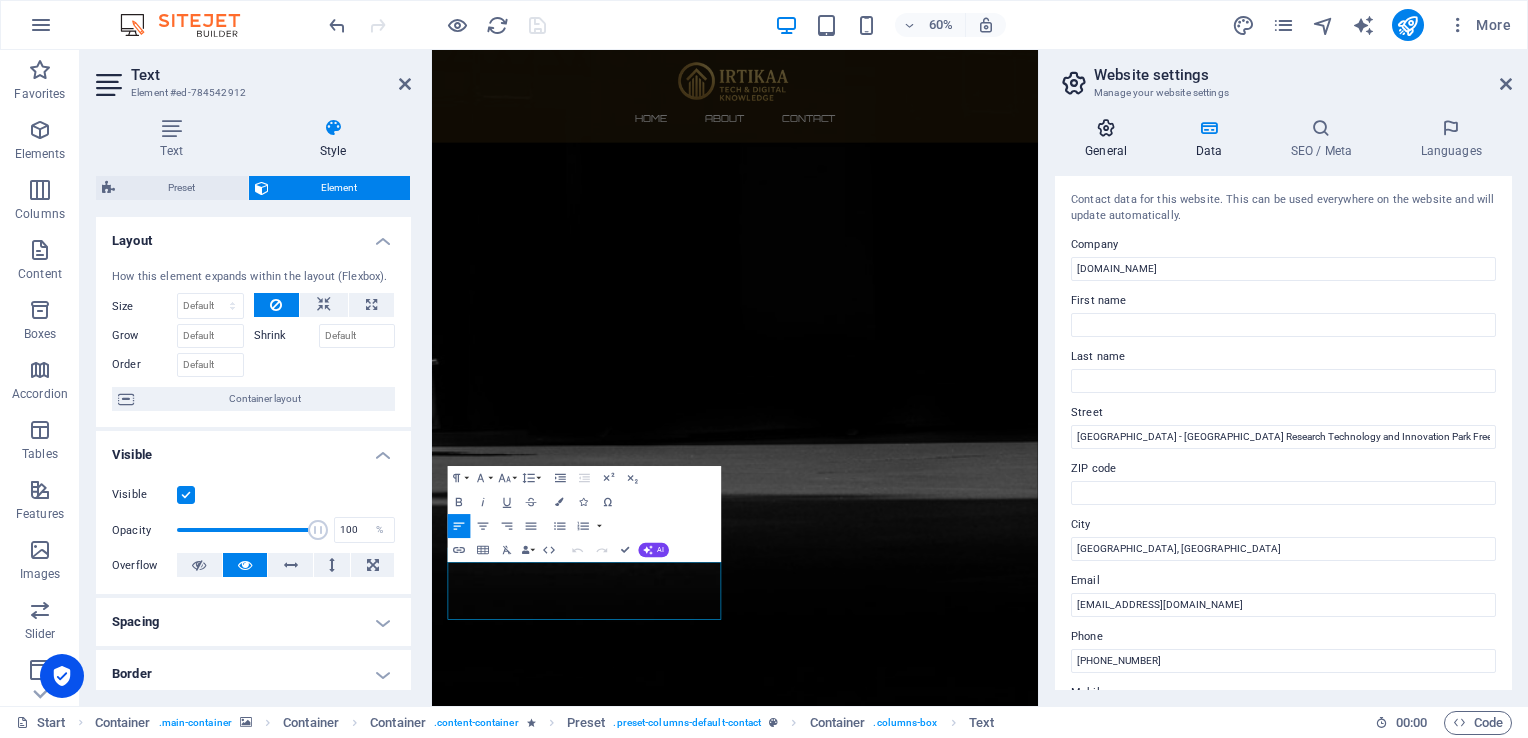 click on "General" at bounding box center [1110, 139] 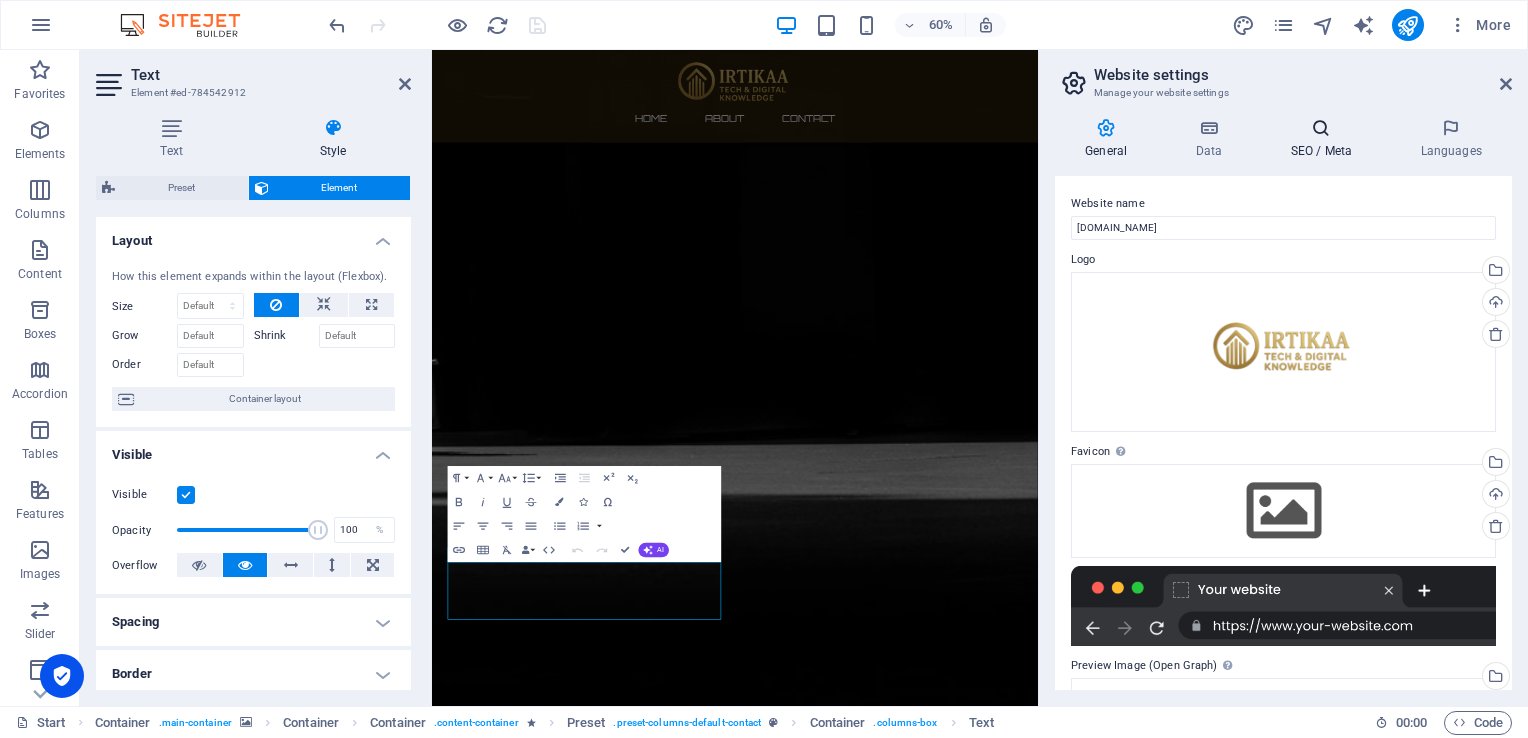 click at bounding box center [1321, 128] 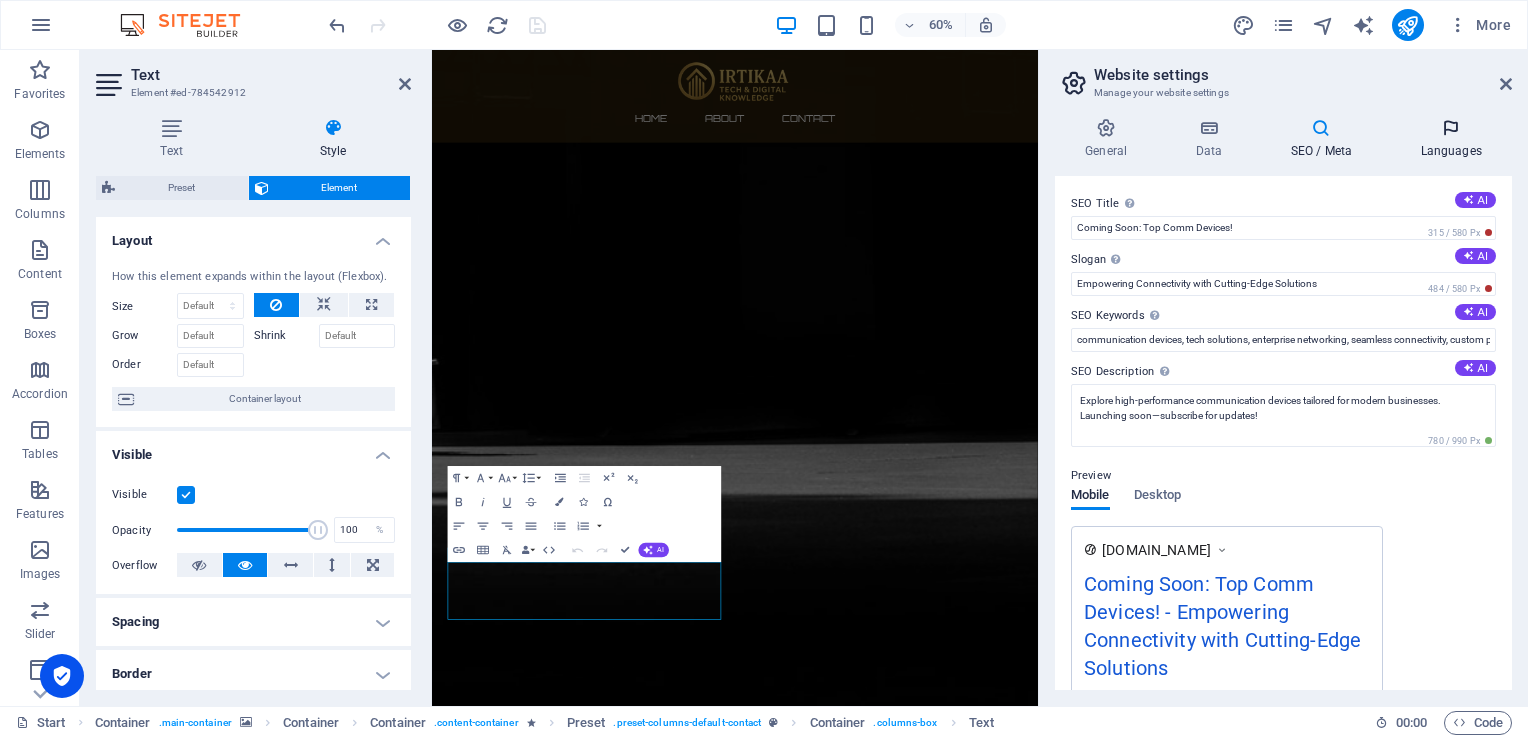 click on "Languages" at bounding box center (1451, 139) 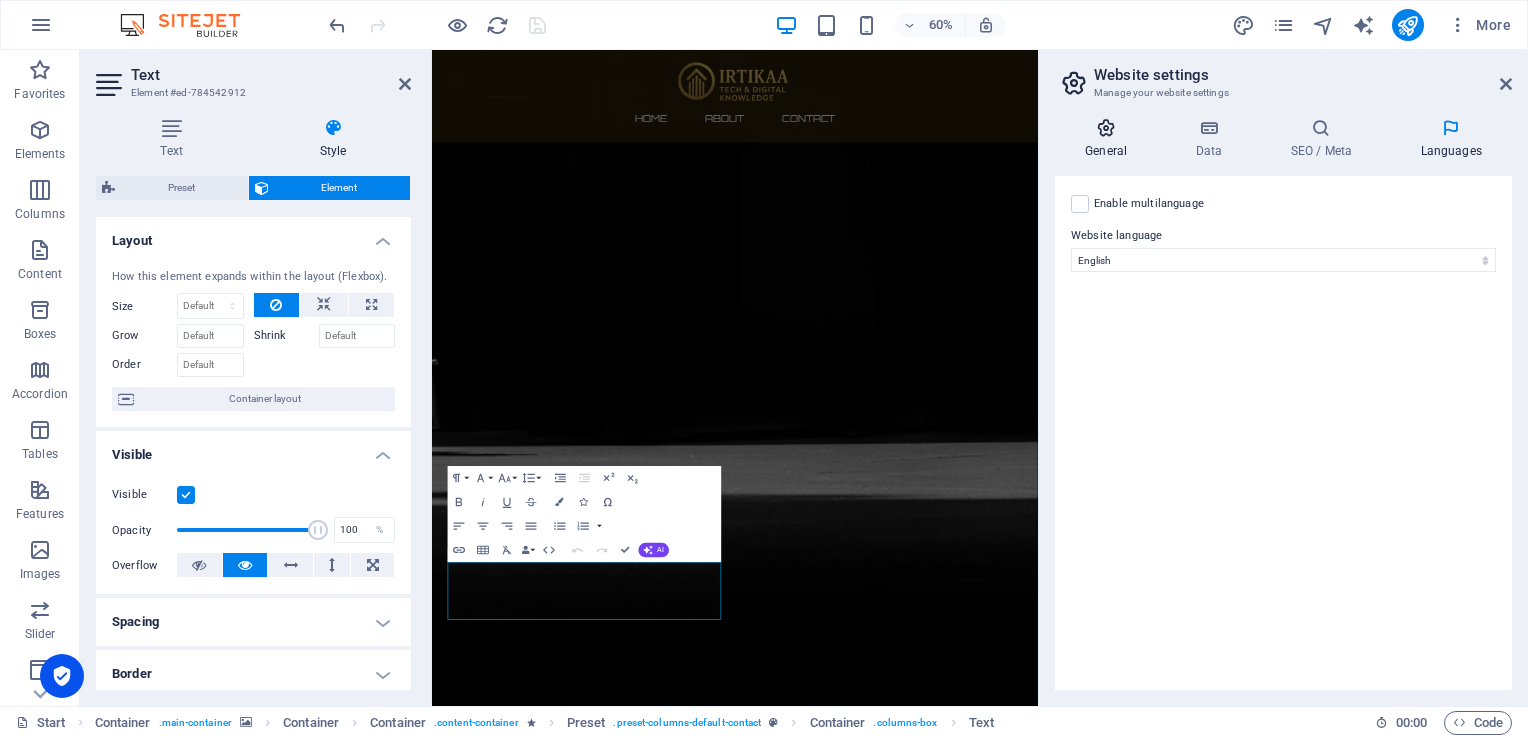 click on "General" at bounding box center [1110, 139] 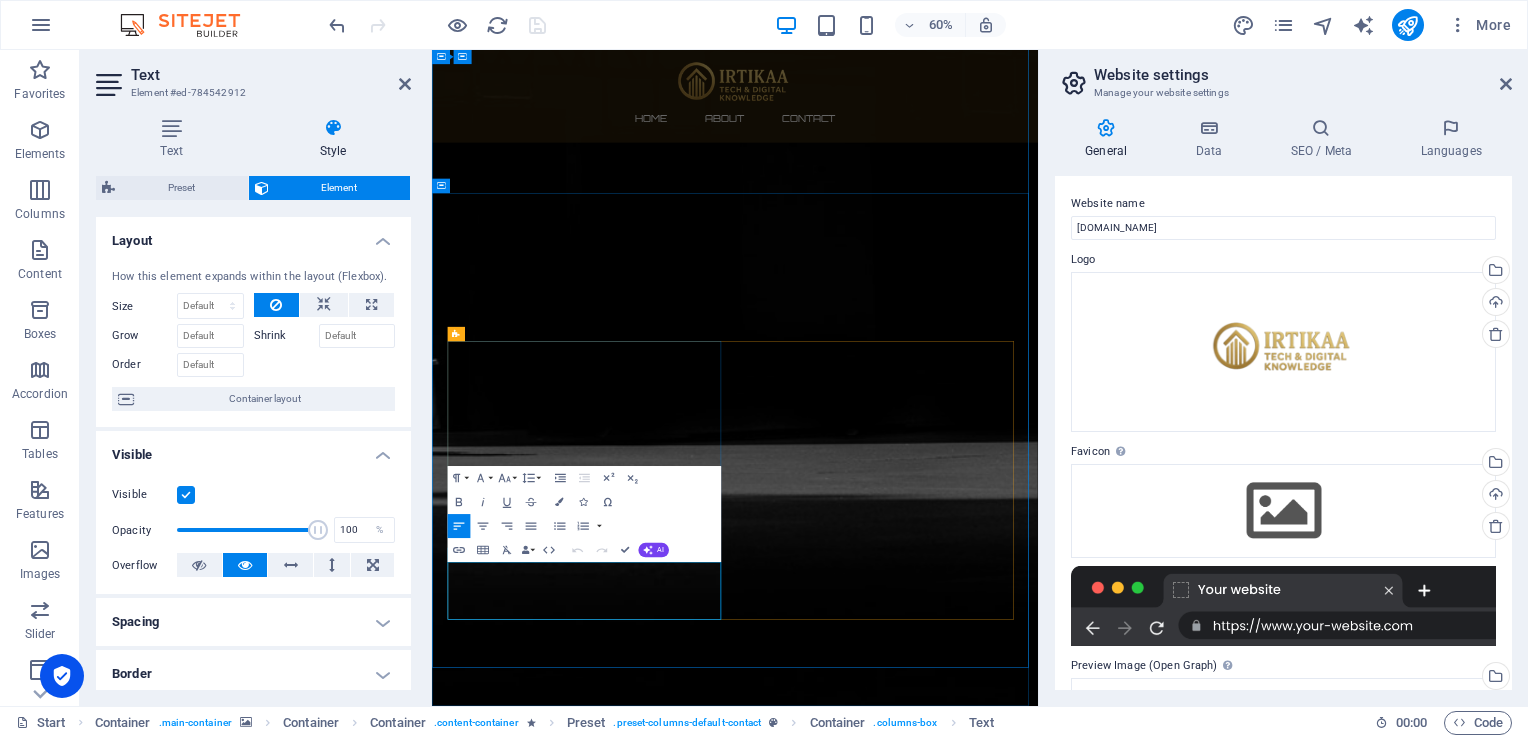 click on "Phone :  +971-55-1394049" at bounding box center [937, 3602] 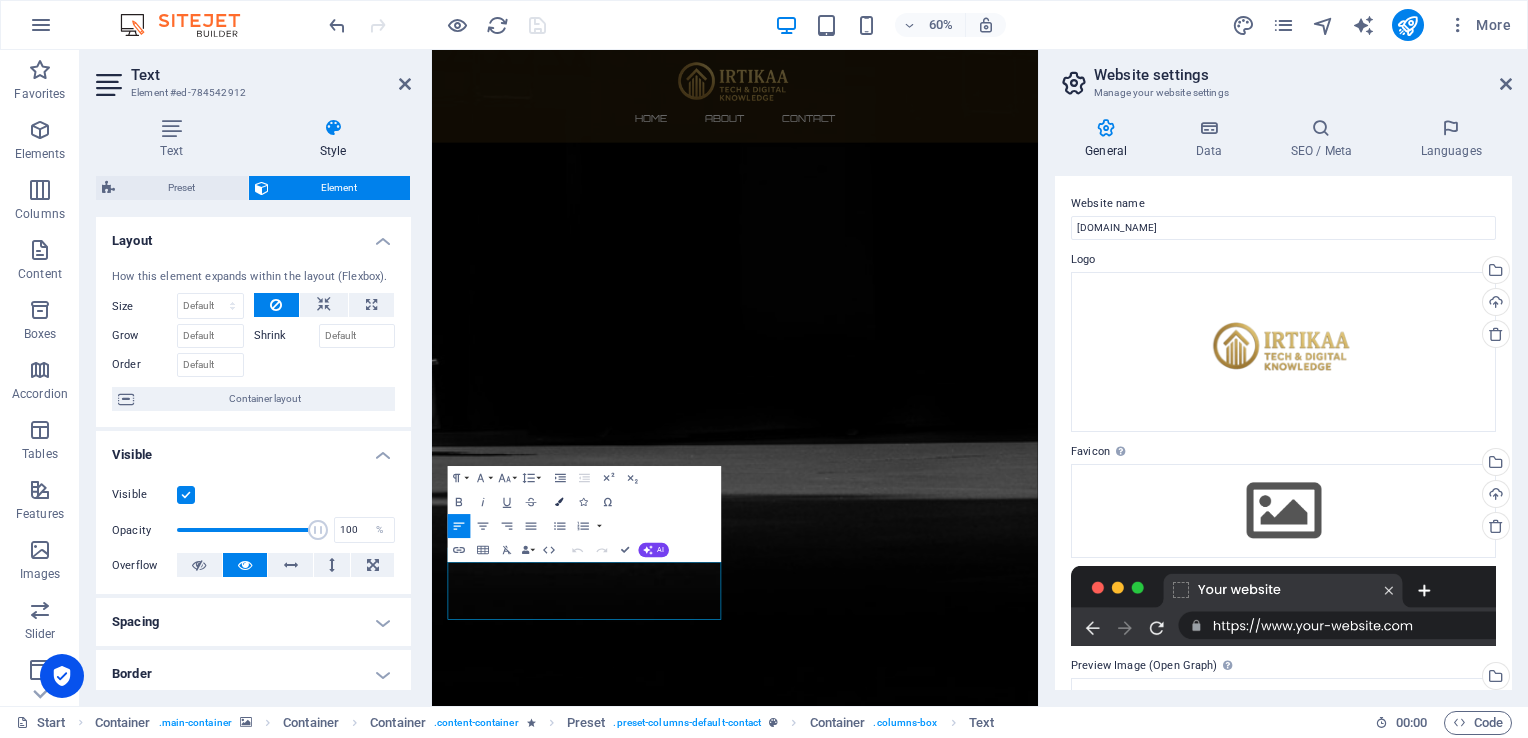 click at bounding box center [559, 502] 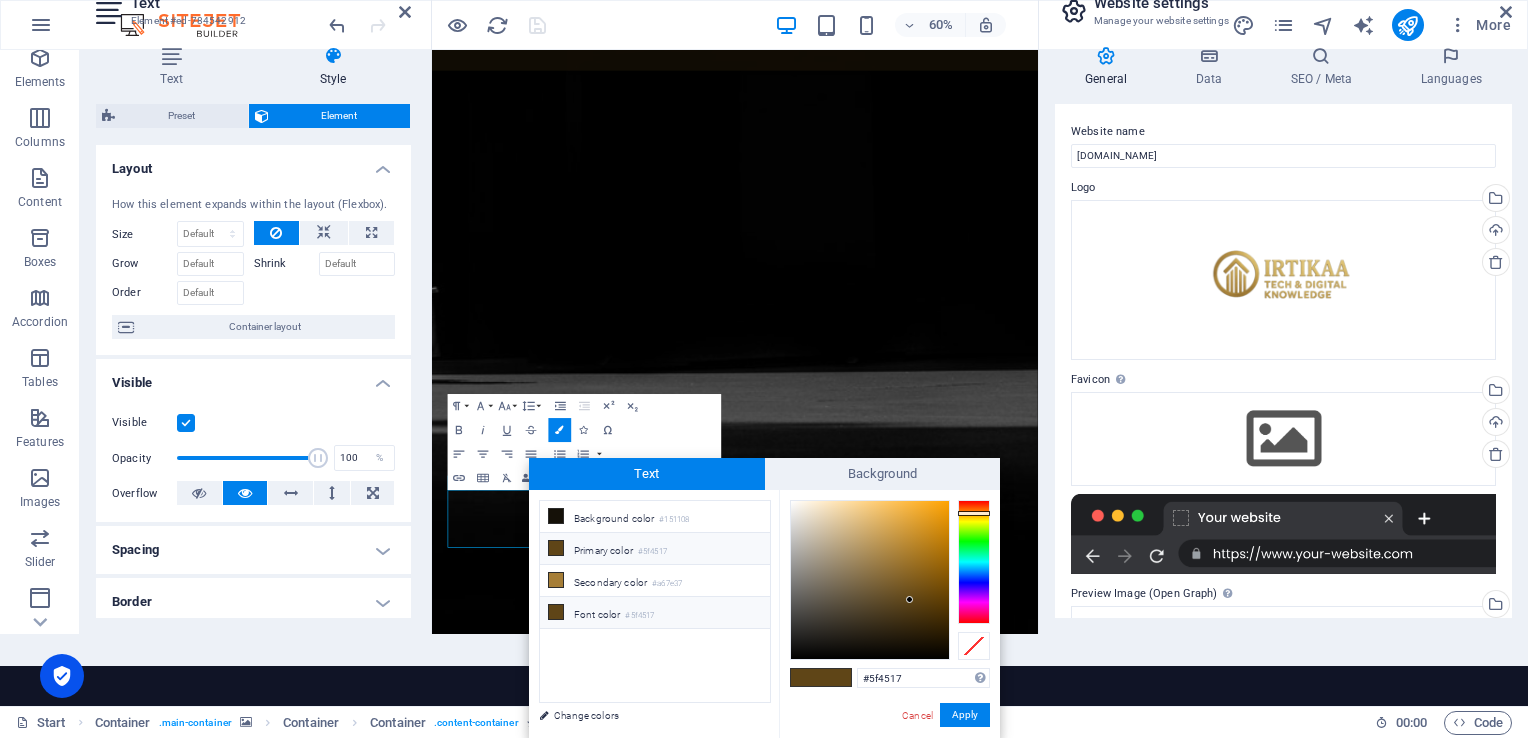 click on "Font color
#5f4517" at bounding box center [655, 613] 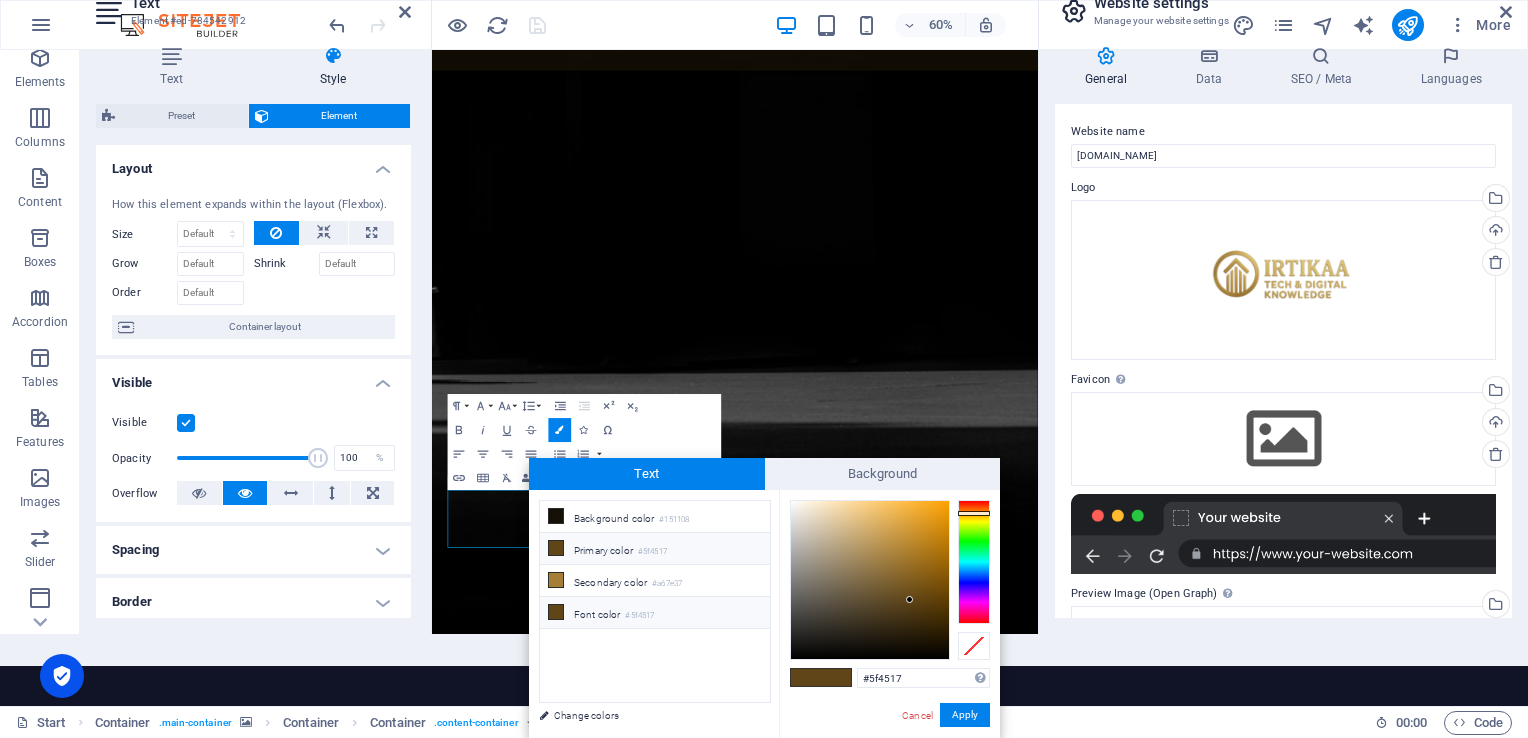 click on "Font color
#5f4517" at bounding box center (655, 613) 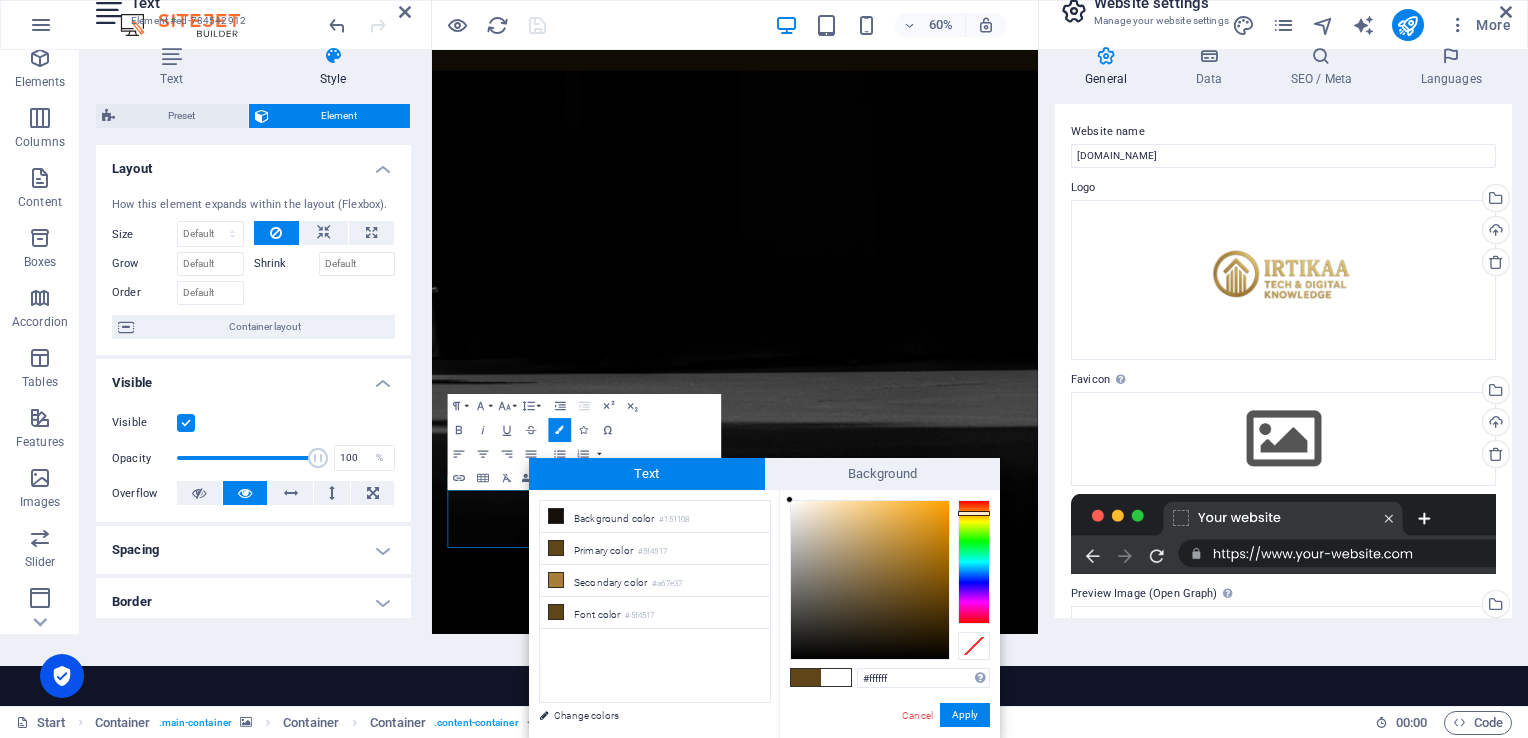 drag, startPoint x: 908, startPoint y: 595, endPoint x: 789, endPoint y: 498, distance: 153.52524 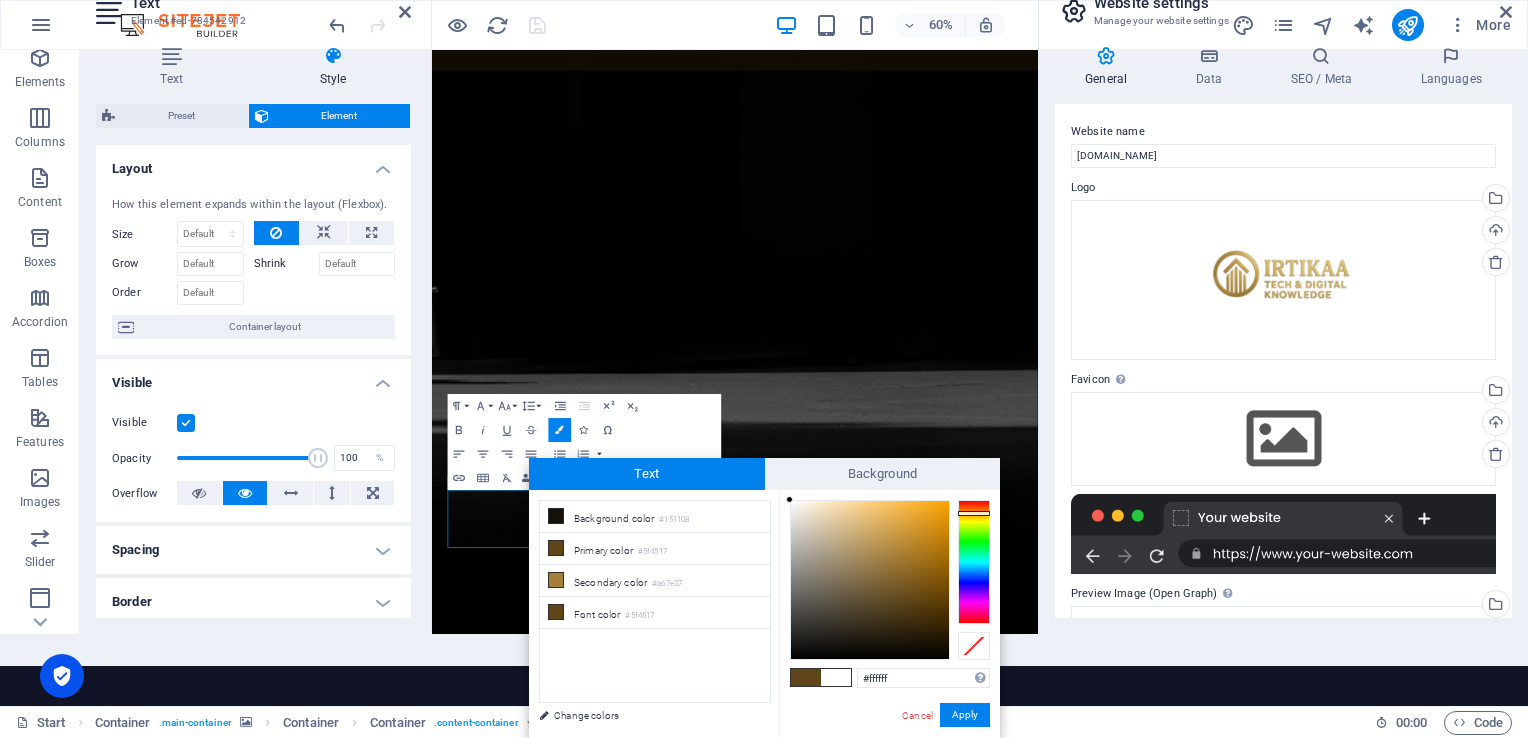 click at bounding box center (789, 499) 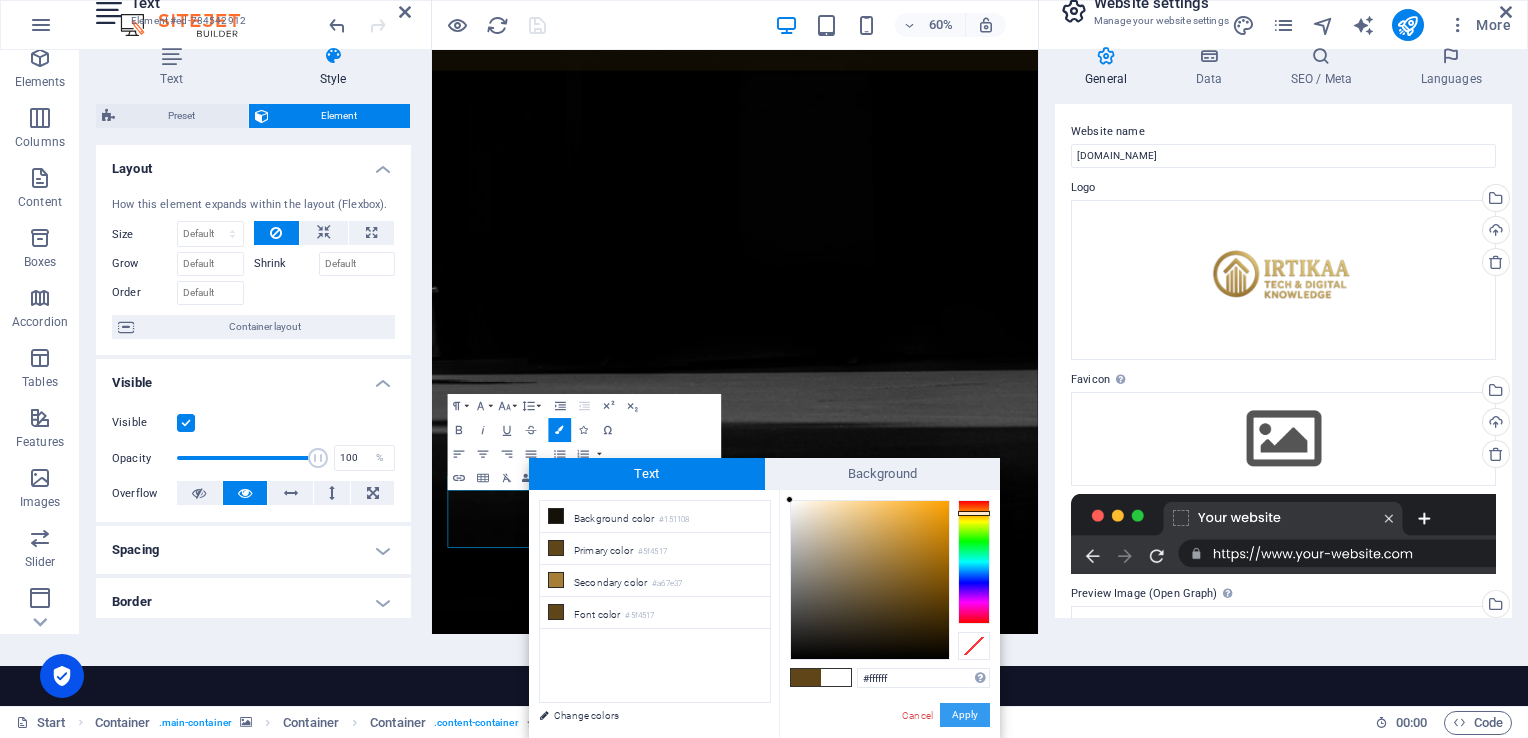 click on "Apply" at bounding box center [965, 715] 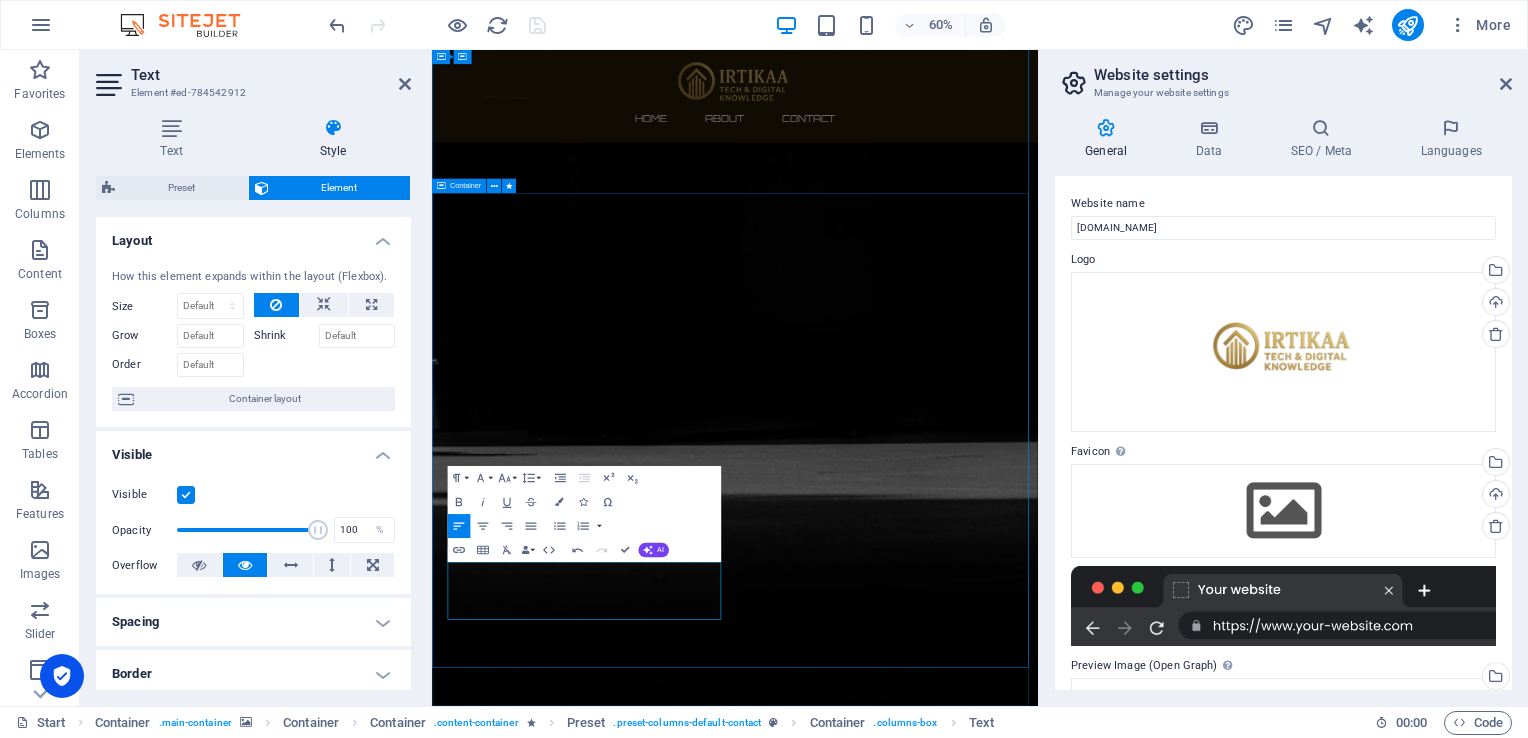 drag, startPoint x: 686, startPoint y: 983, endPoint x: 919, endPoint y: 602, distance: 446.59827 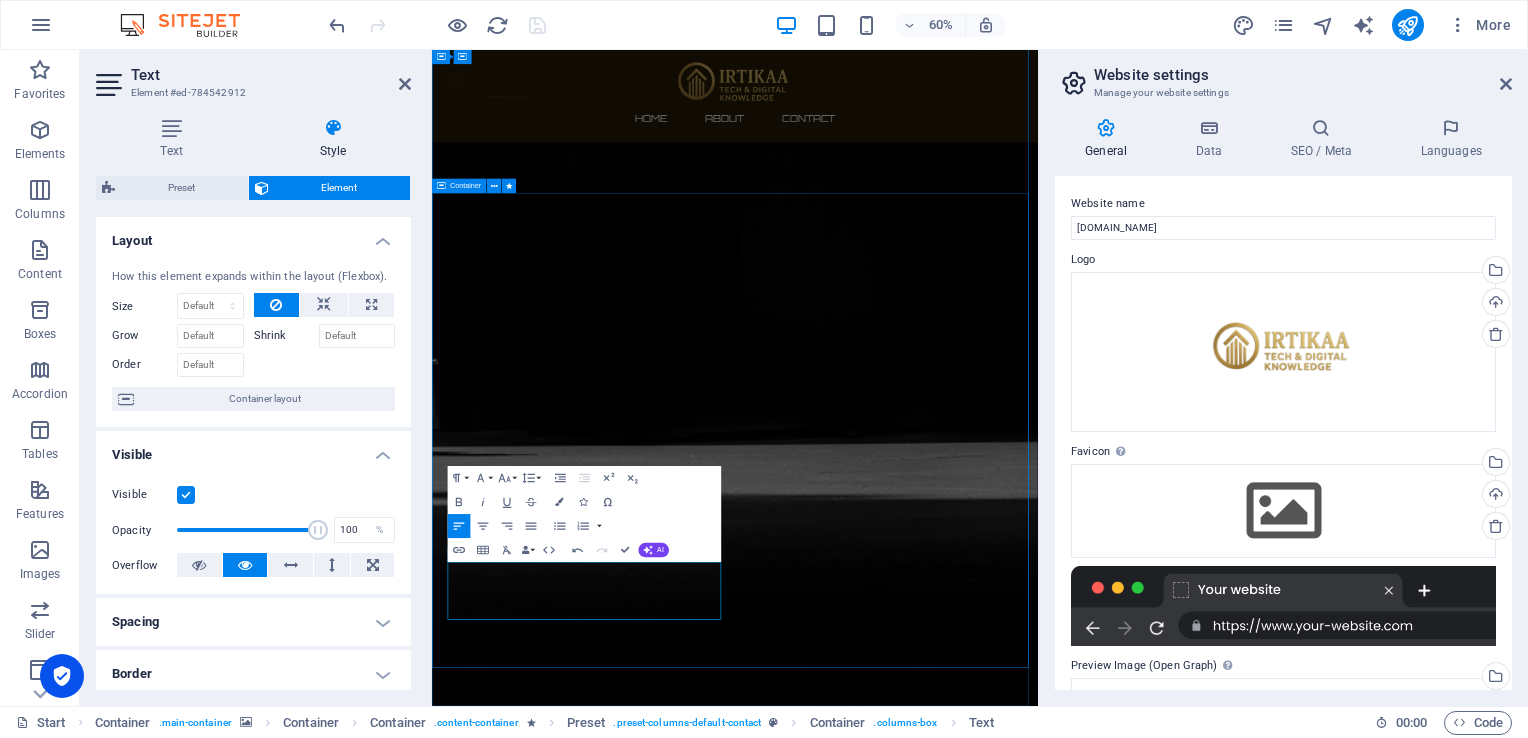click on "Contact us We’re here to support your journey toward smarter communication solutions. Whether you’re seeking technical guidance, product details, or custom packaging services, our team at  Irtikaa Tech & Digital Knowledge  is ready to help. We value every inquiry and are committed to providing timely, informed responses that match your business needs. From tailored device recommendations to solution planning, we're just a message away. Connect with us to learn more about our communication products, service options, and upcoming platform launch. Our experts are available to answer your questions, schedule consultations, or provide detailed specifications upon request. Your success is our priority—and every conversation is an opportunity to deliver value. Let’s move forward together. Address :  Airport Road - Sharjah Research Technology and Innovation Park Free Zone   Sharjah, UAE       Phone :  +971-55-1394049​ ​ Email :  info@itdk.ae   I have read and understand the privacy policy. Submit" at bounding box center (937, 3637) 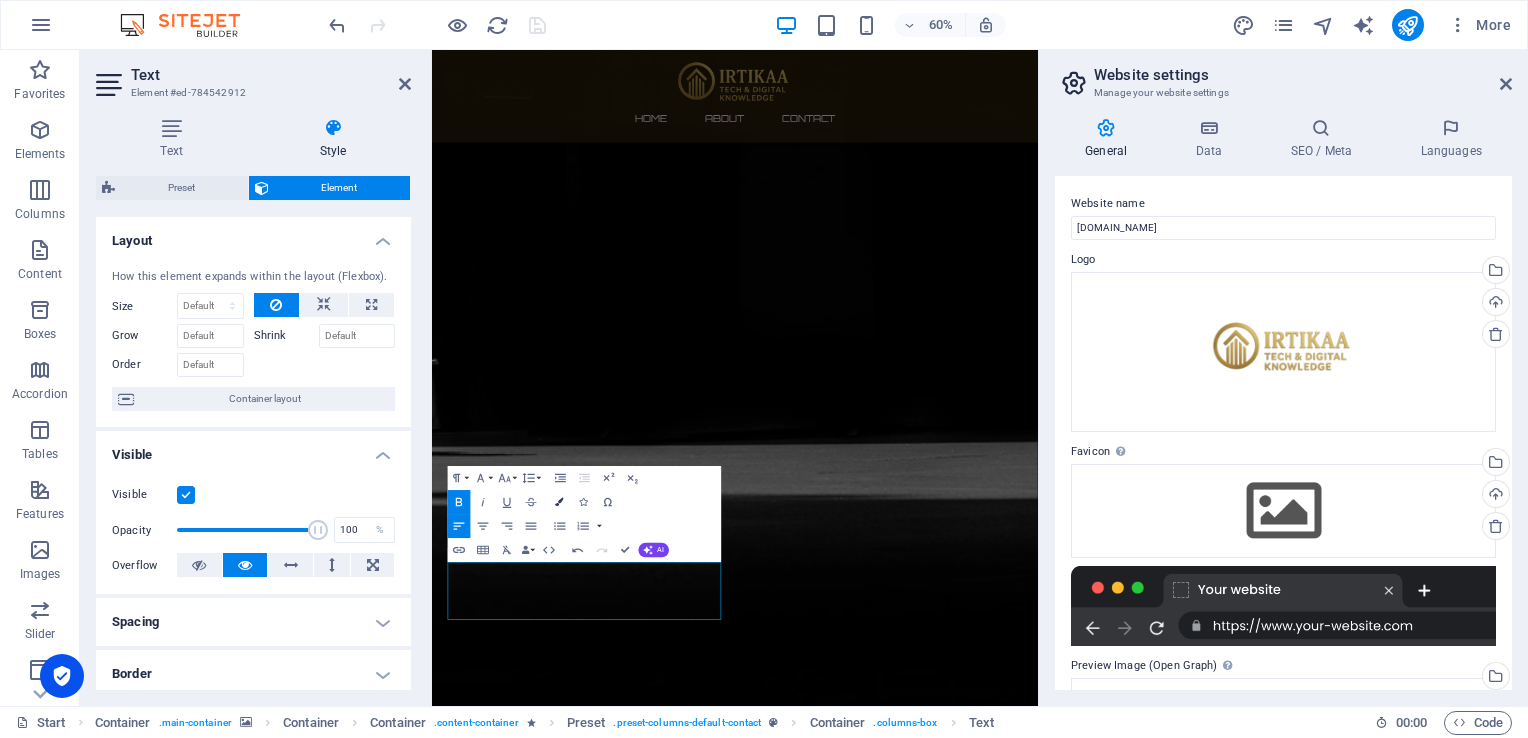 click on "Colors" at bounding box center (559, 502) 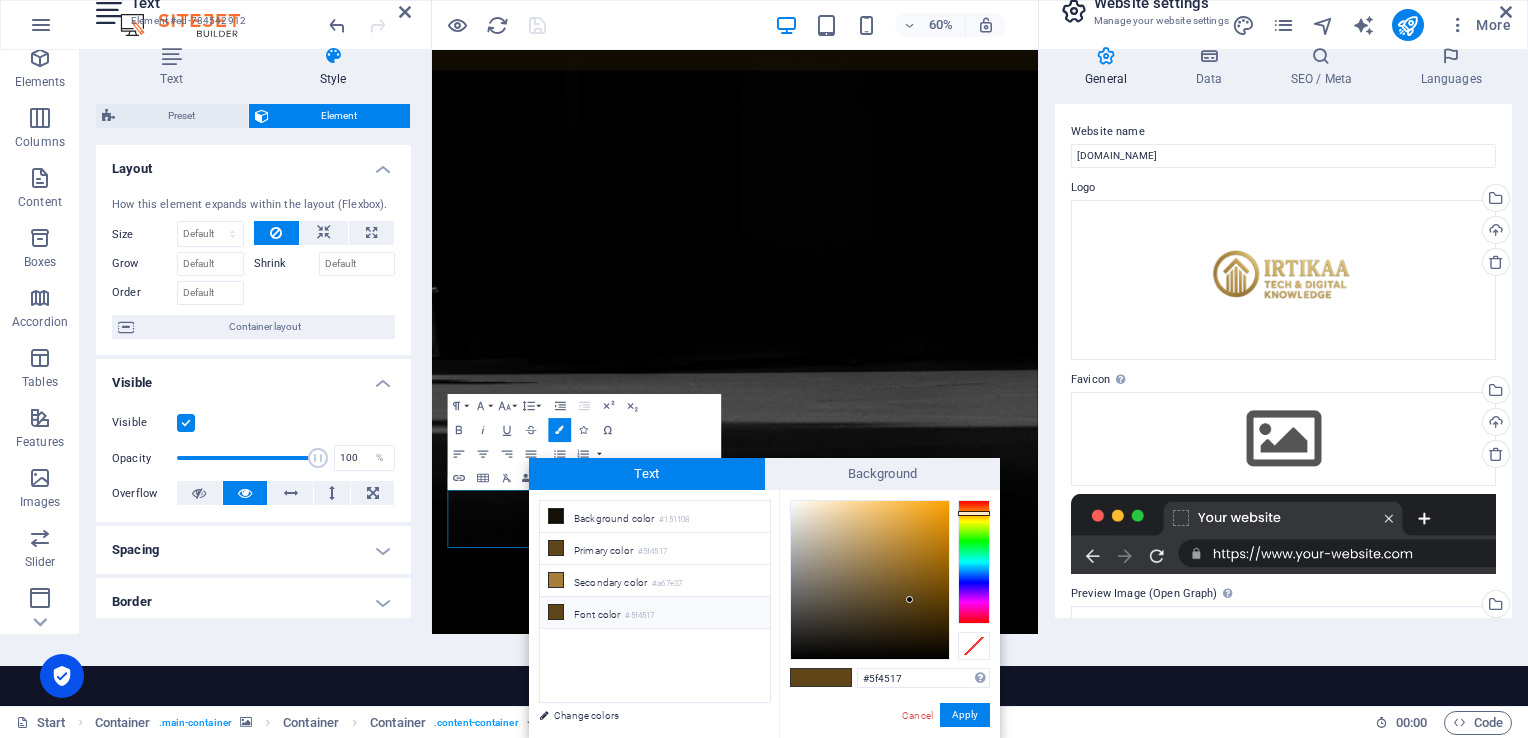 click on "#5f4517" at bounding box center (639, 616) 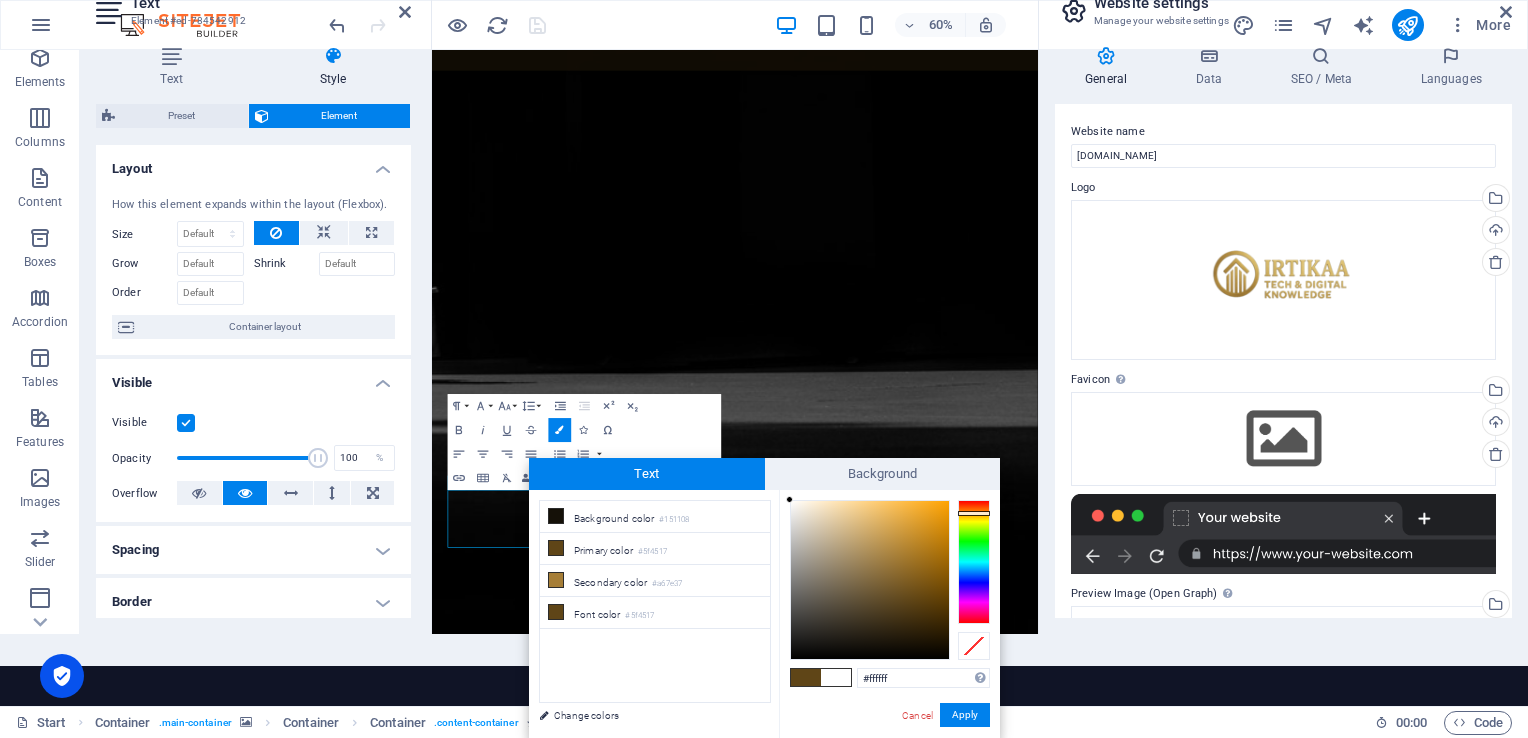 drag, startPoint x: 906, startPoint y: 597, endPoint x: 784, endPoint y: 498, distance: 157.11461 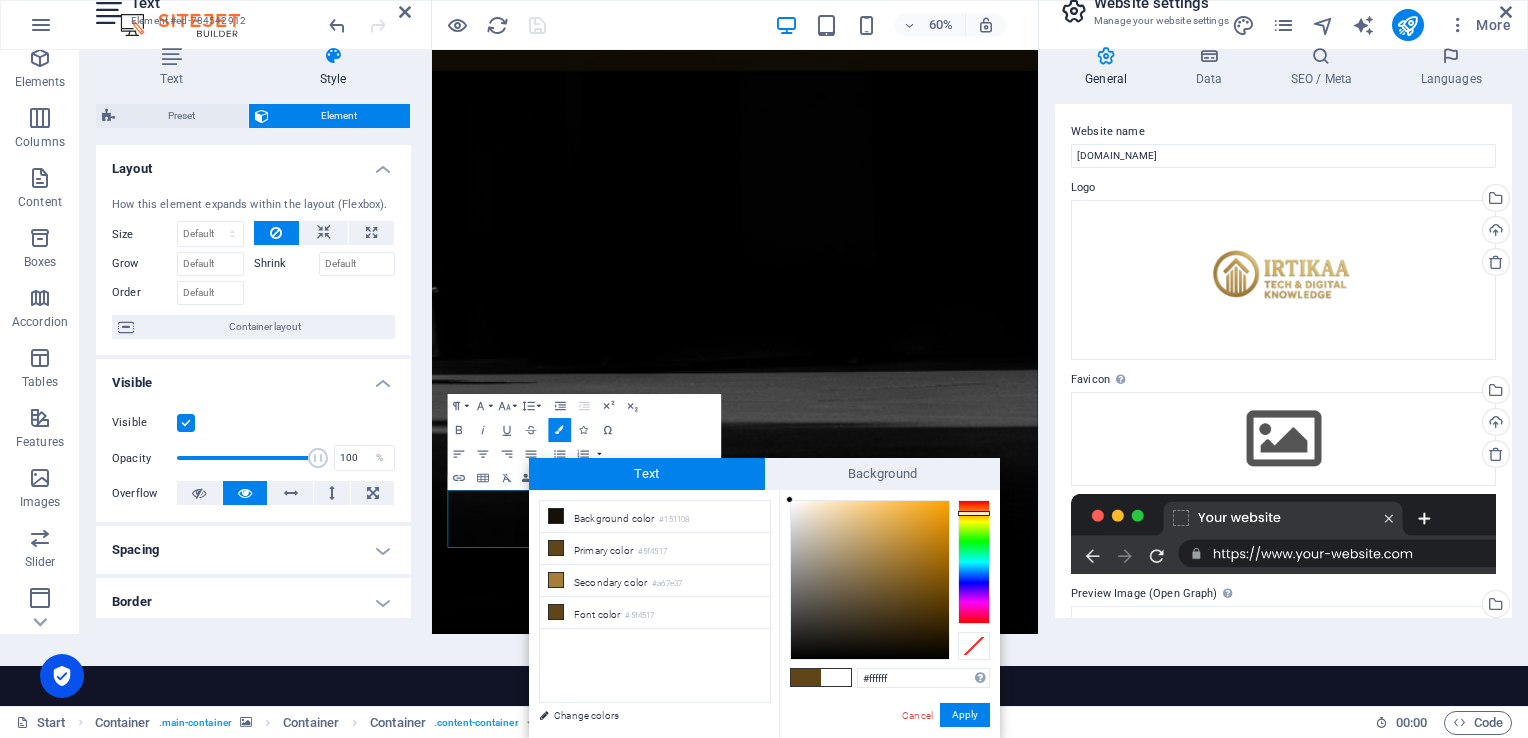 click on "#ffffff Supported formats #0852ed rgb(8, 82, 237) rgba(8, 82, 237, 90%) hsv(221,97,93) hsl(221, 93%, 48%) Cancel Apply" at bounding box center [889, 759] 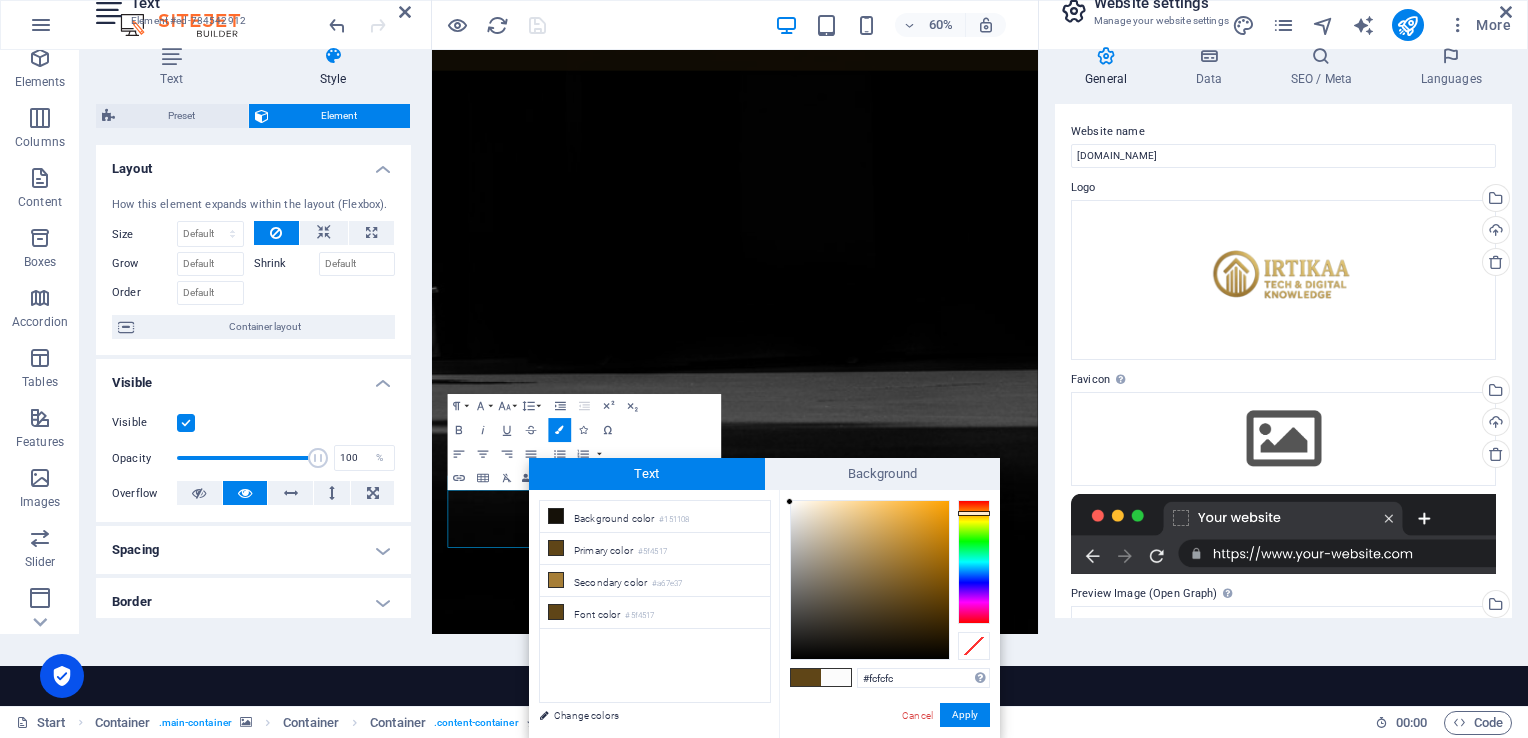 type on "#fefefe" 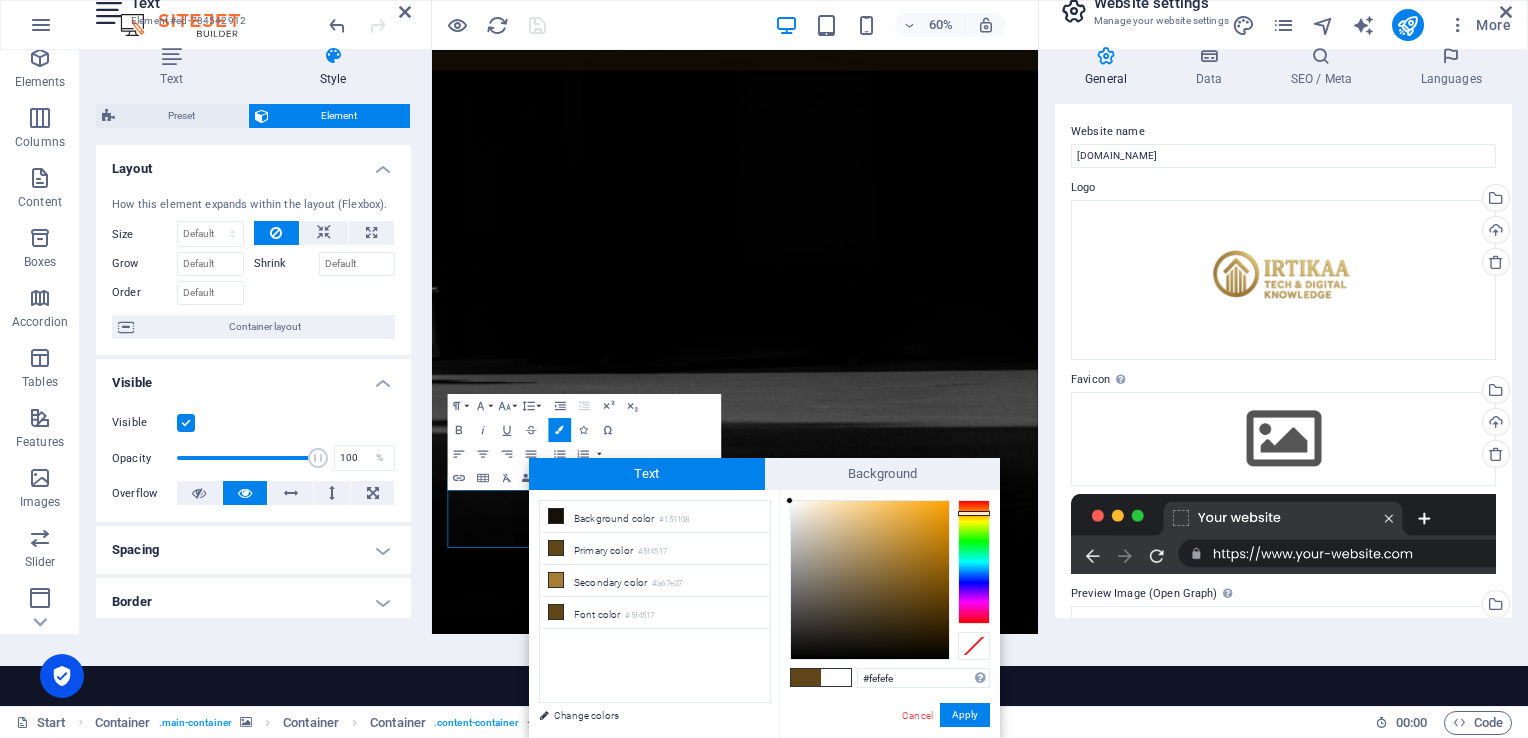 click at bounding box center [789, 500] 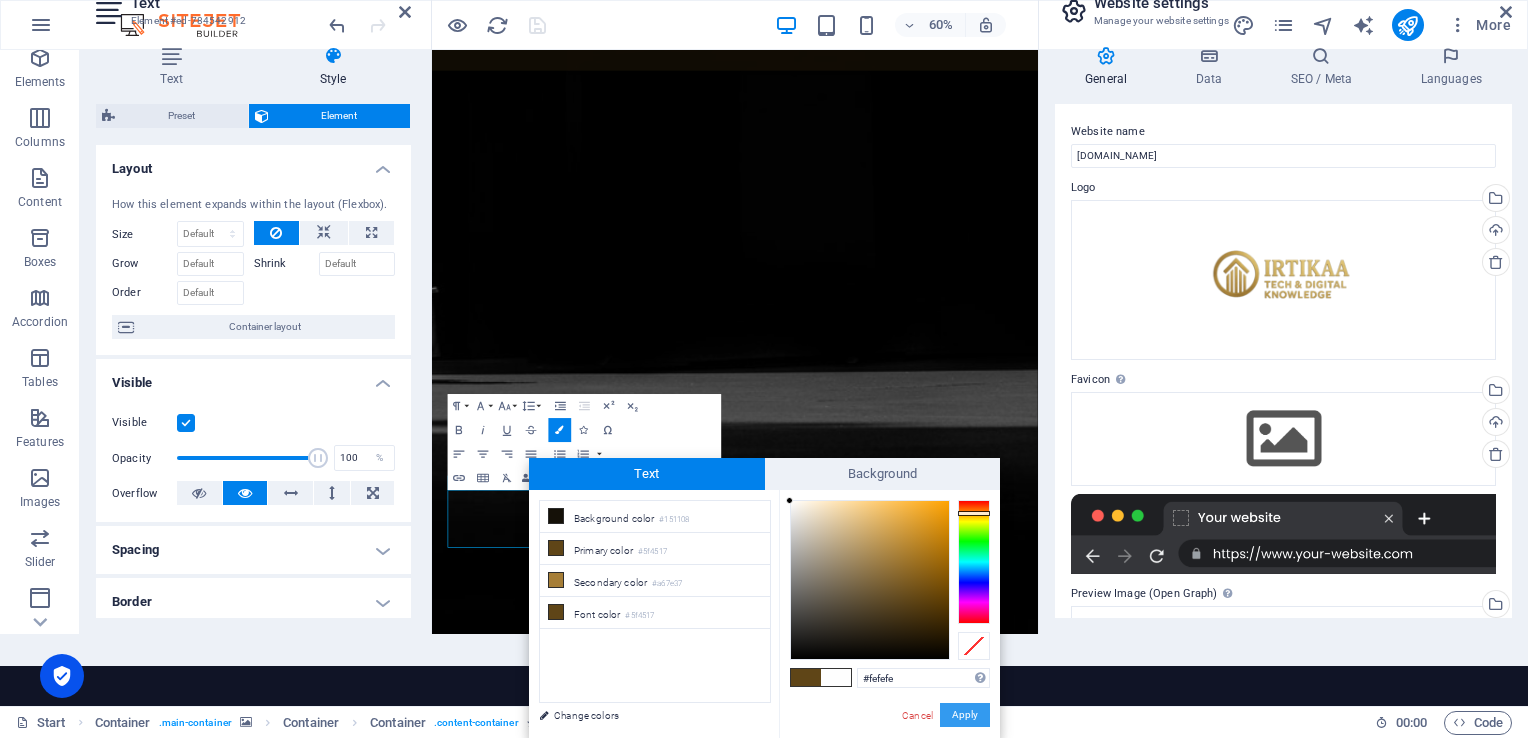 click on "Apply" at bounding box center (965, 715) 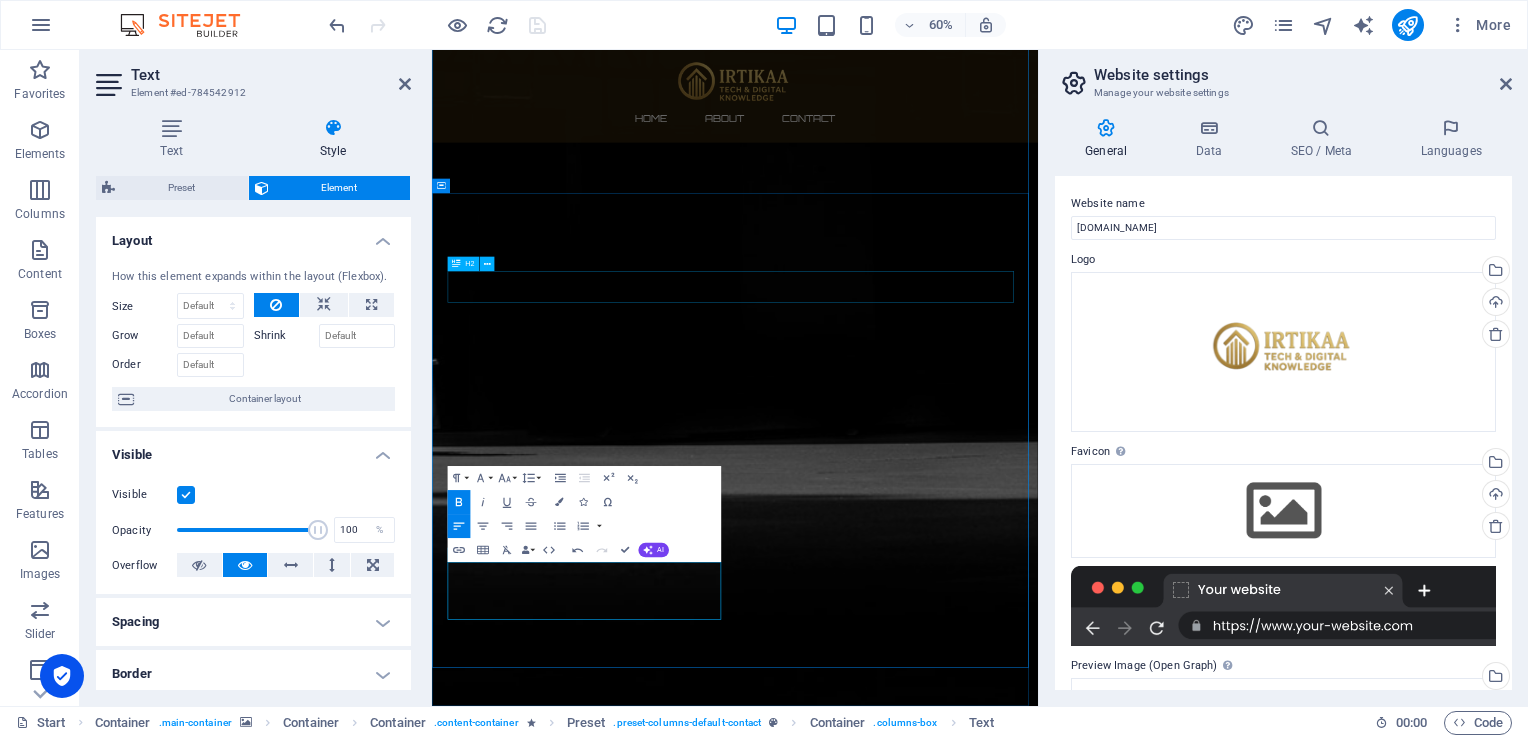 click on "Contact us" at bounding box center [937, 3251] 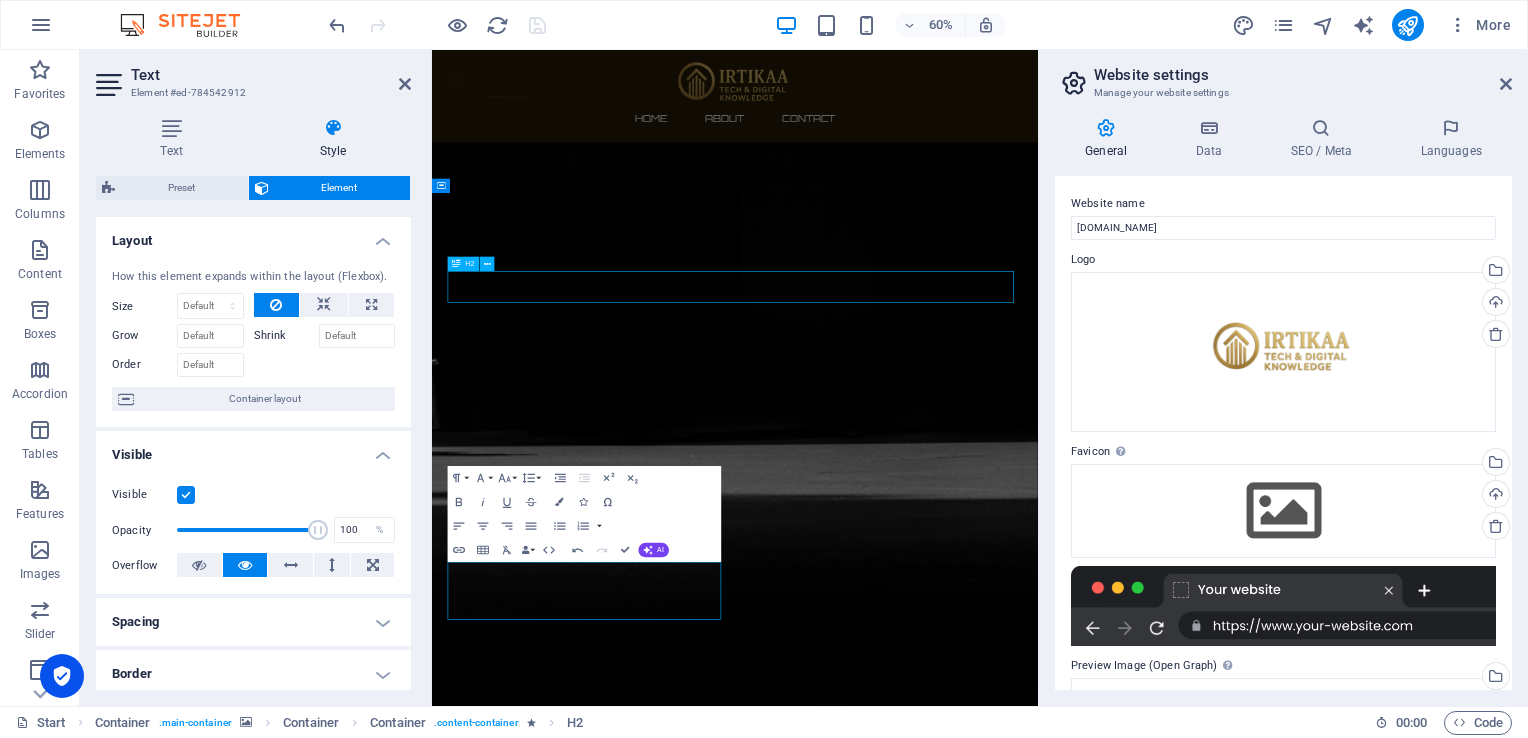 scroll, scrollTop: 1652, scrollLeft: 0, axis: vertical 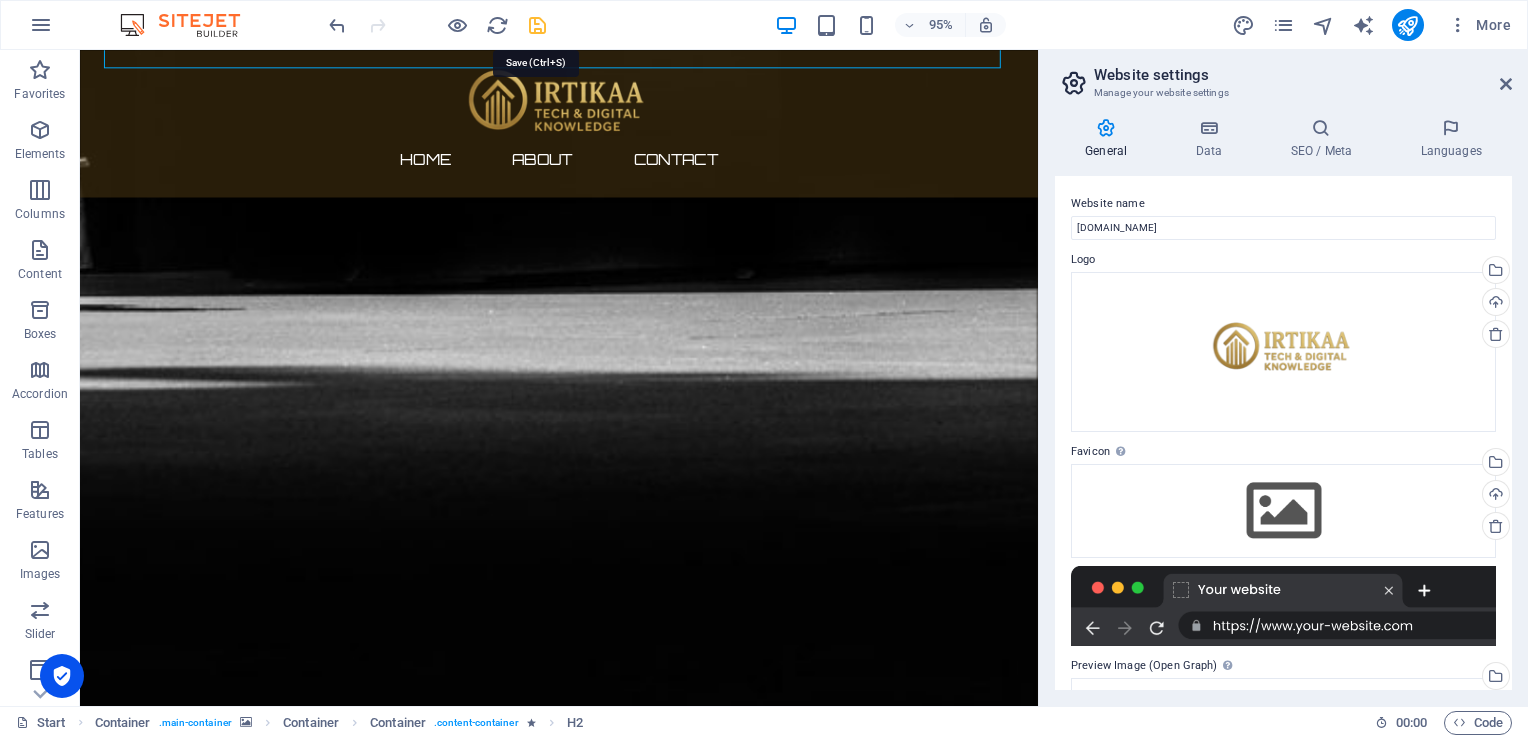 click at bounding box center (537, 25) 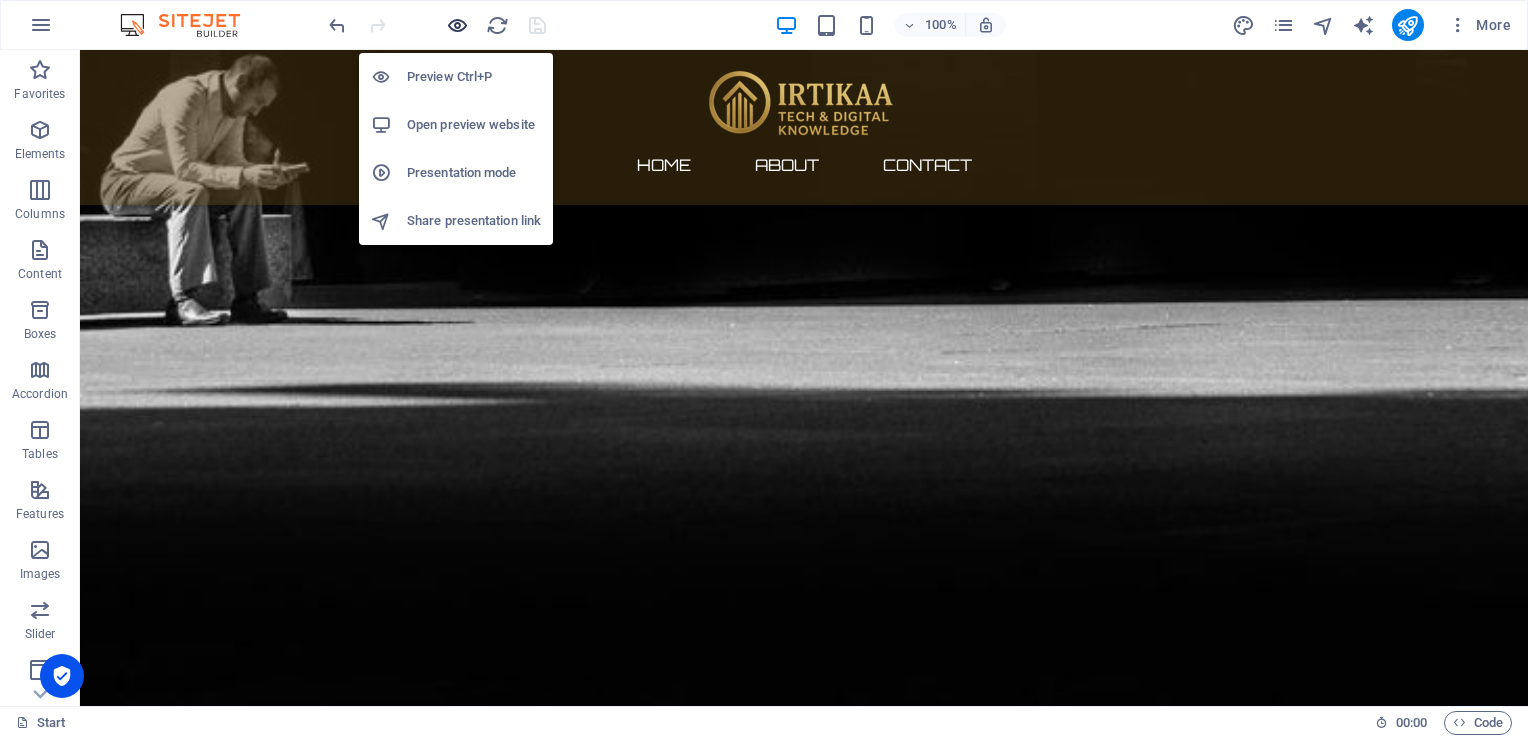 click at bounding box center (457, 25) 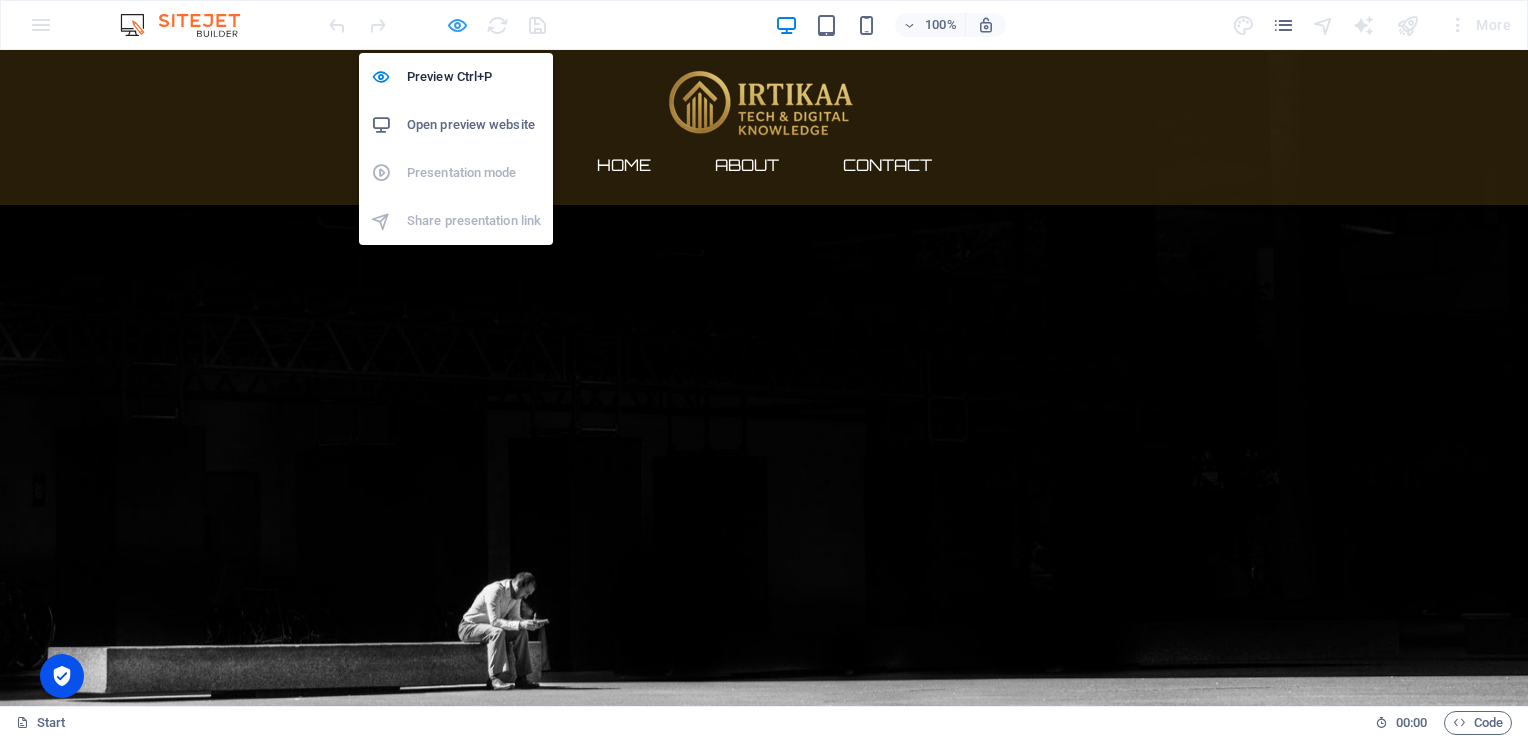 scroll, scrollTop: 78, scrollLeft: 0, axis: vertical 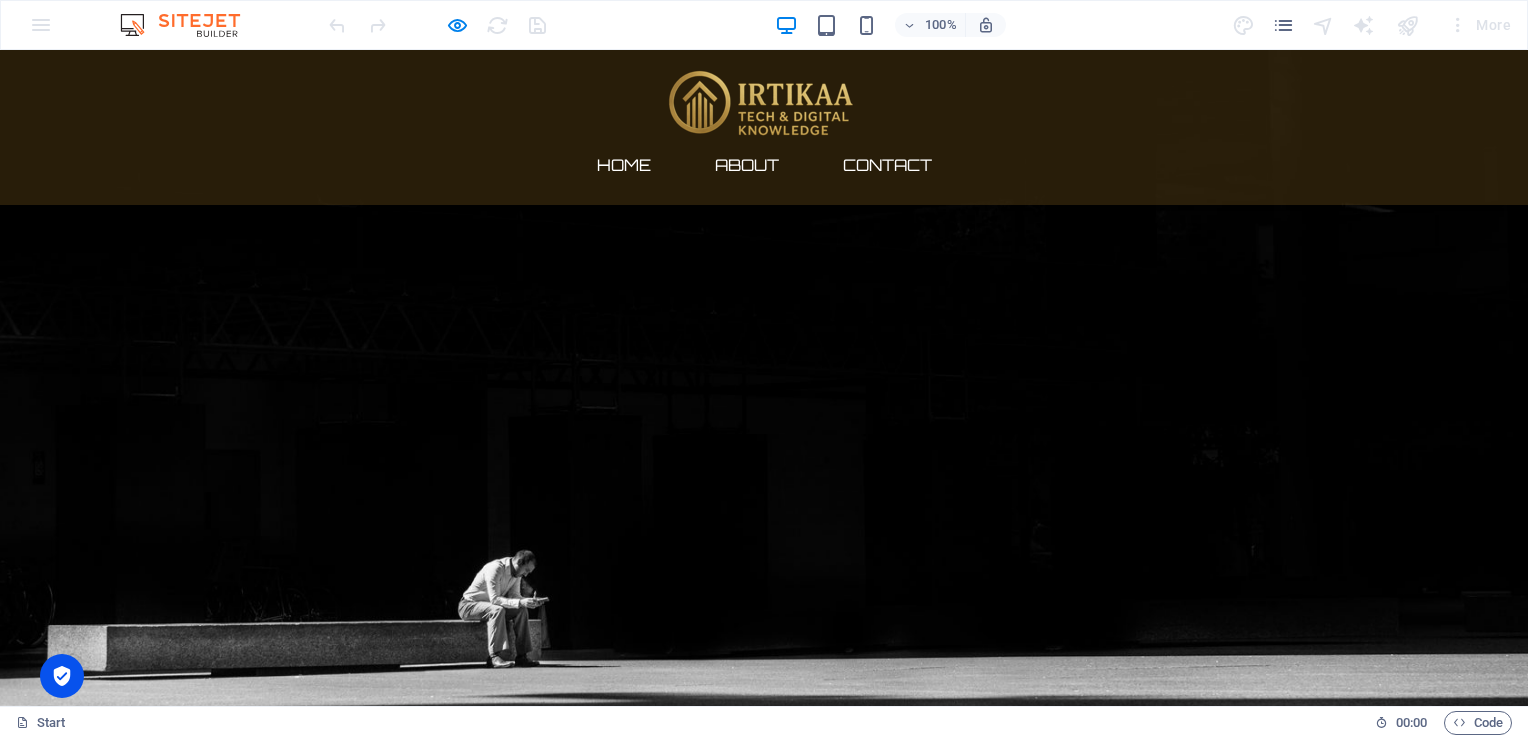 click on "I have read and understand the privacy policy." 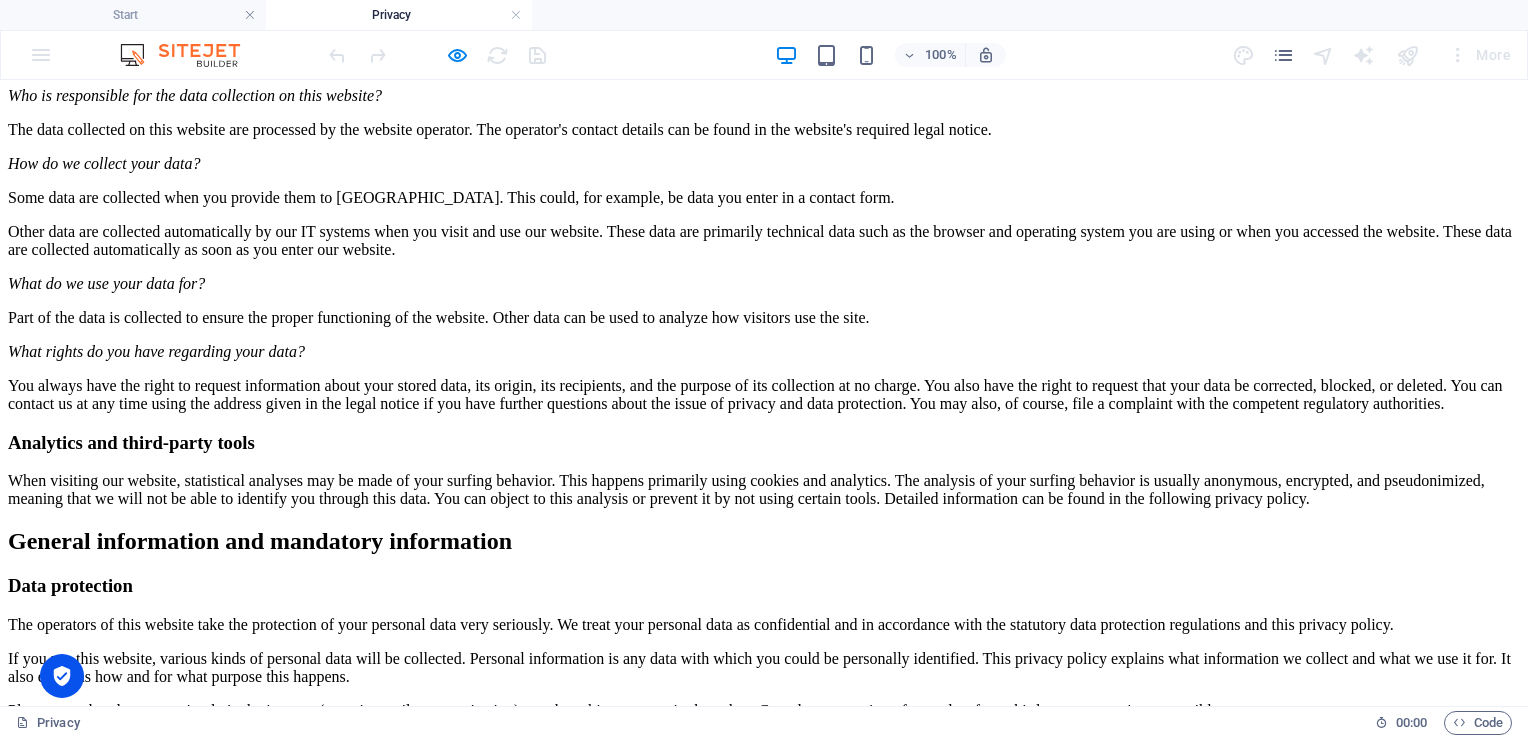 scroll, scrollTop: 0, scrollLeft: 0, axis: both 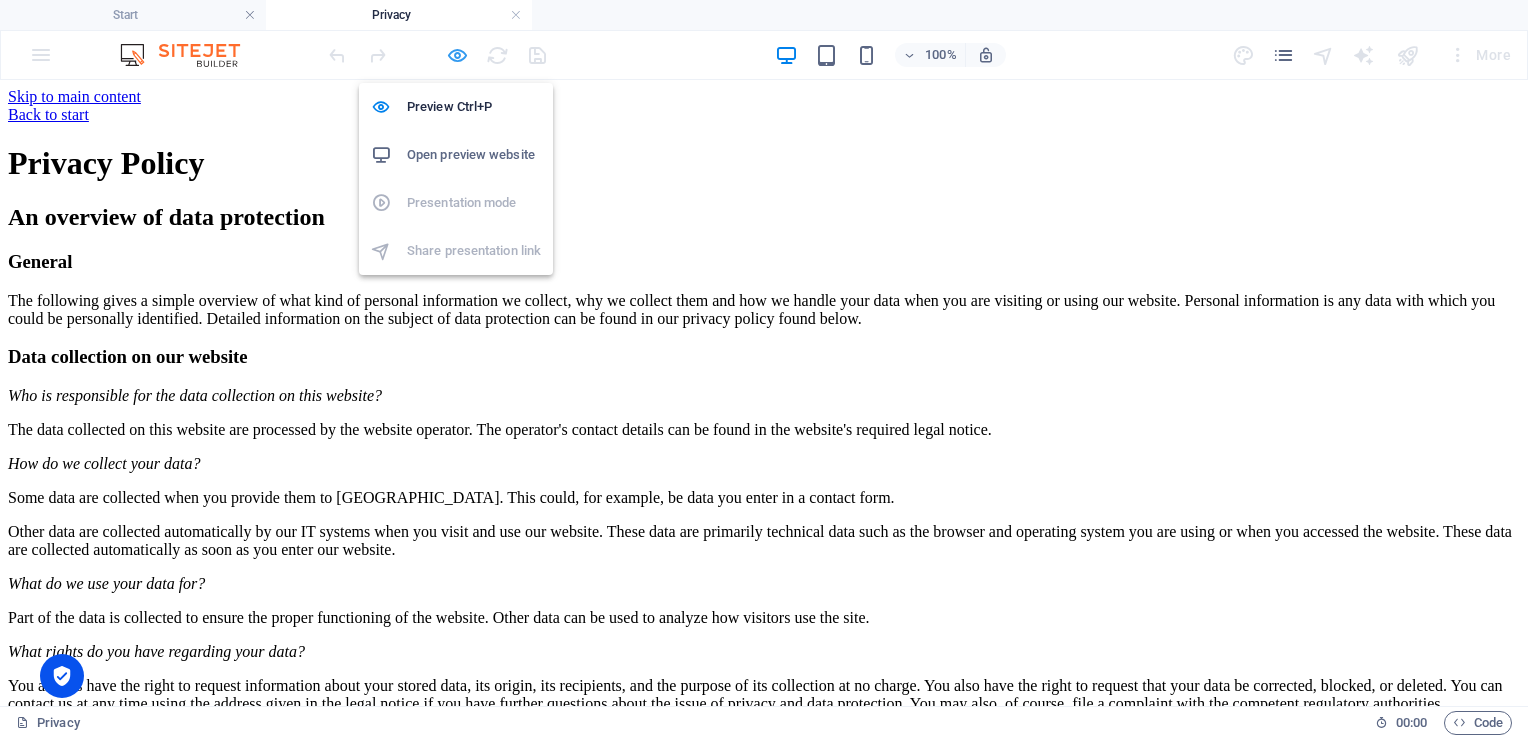 click at bounding box center [457, 55] 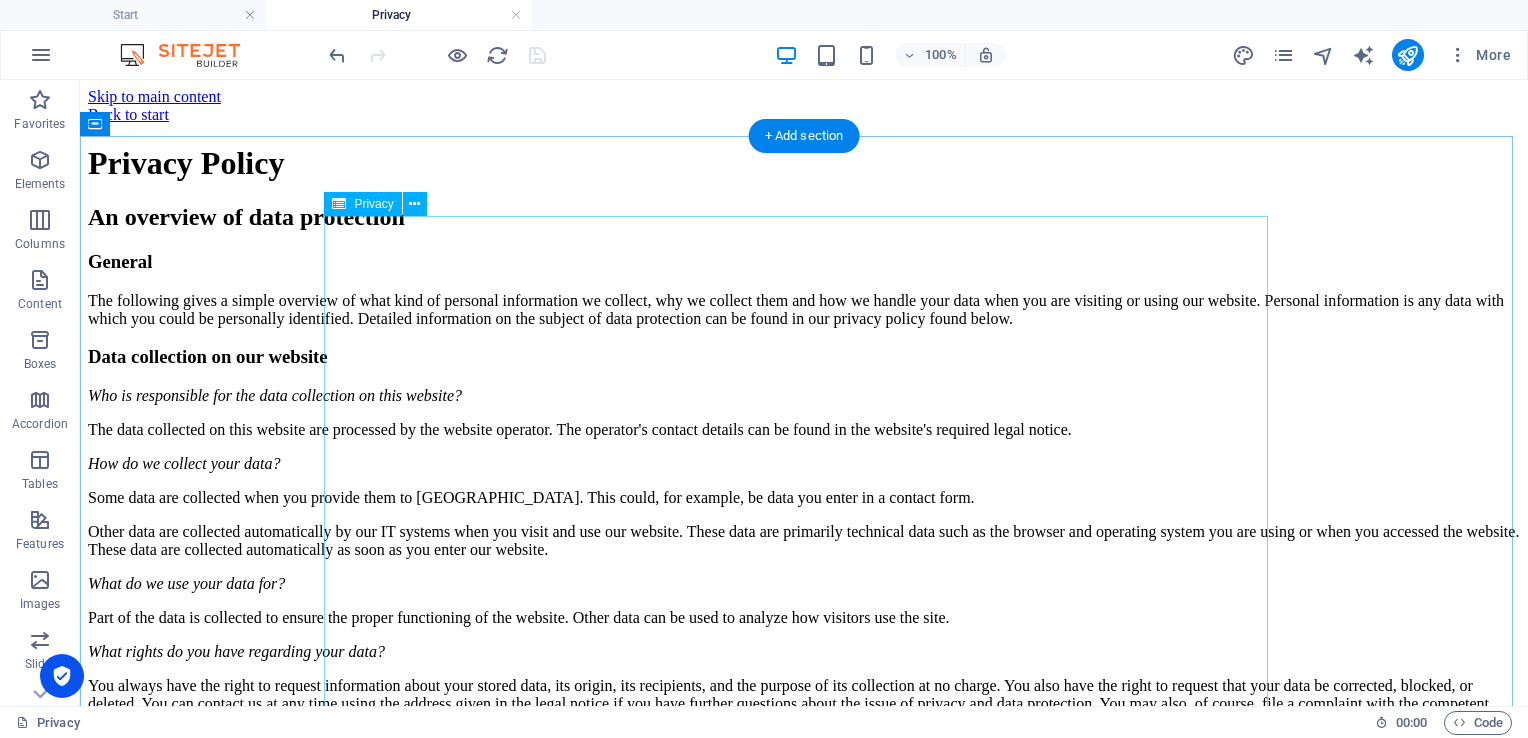 click on "Privacy Policy
An overview of data protection
General
The following gives a simple overview of what kind of personal information we collect, why we collect them and how we handle your data when you are visiting or using our website. Personal information is any data with which you could be personally identified. Detailed information on the subject of data protection can be found in our privacy policy found below.
Data collection on our website
Who is responsible for the data collection on this website?
The data collected on this website are processed by the website operator. The operator's contact details can be found in the website's required legal notice.
How do we collect your data?
Some data are collected when you provide them to us. This could, for example, be data you enter in a contact form.
What do we use your data for?
Part of the data is collected to ensure the proper functioning of the website. Other data can be used to analyze how visitors use the site." at bounding box center (804, 1960) 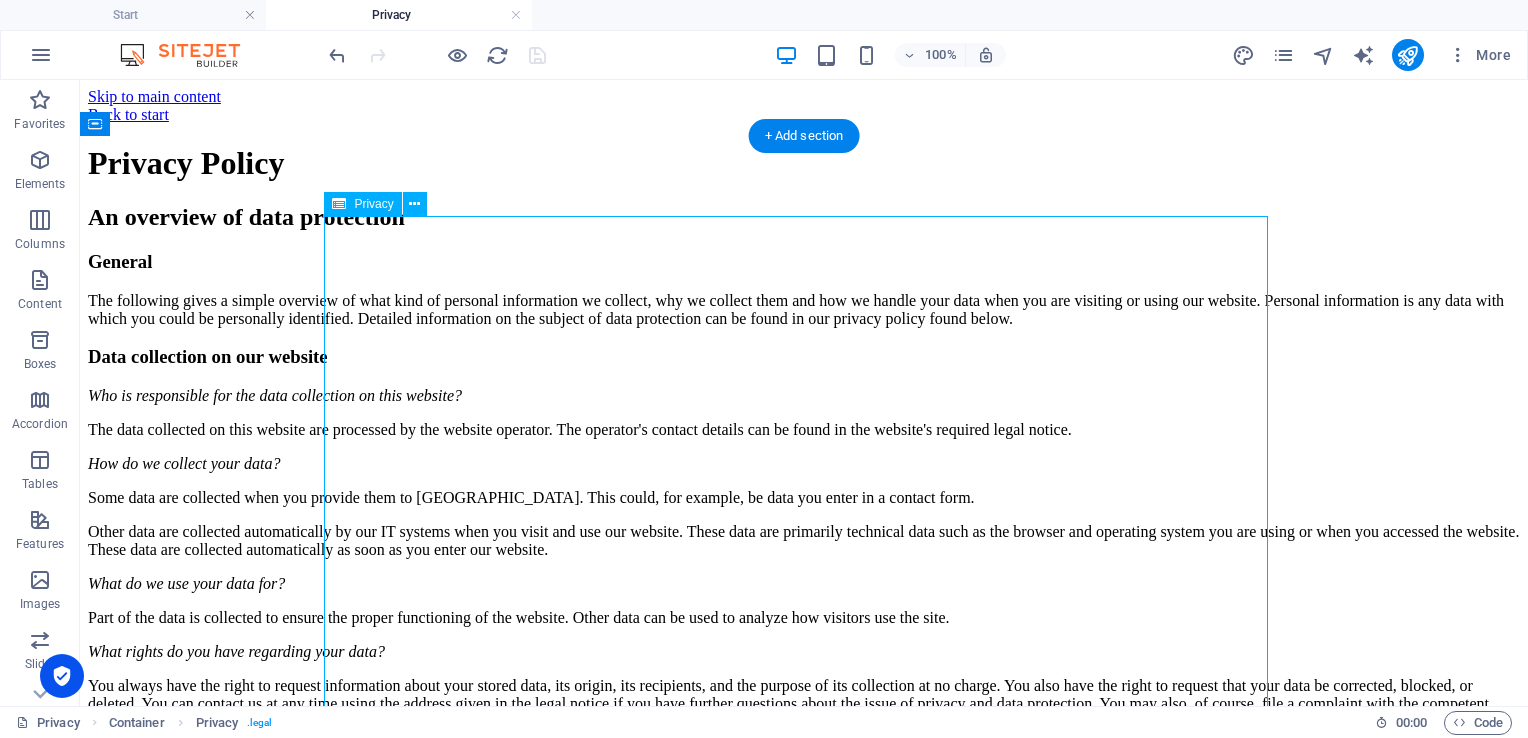 click on "Privacy Policy
An overview of data protection
General
The following gives a simple overview of what kind of personal information we collect, why we collect them and how we handle your data when you are visiting or using our website. Personal information is any data with which you could be personally identified. Detailed information on the subject of data protection can be found in our privacy policy found below.
Data collection on our website
Who is responsible for the data collection on this website?
The data collected on this website are processed by the website operator. The operator's contact details can be found in the website's required legal notice.
How do we collect your data?
Some data are collected when you provide them to us. This could, for example, be data you enter in a contact form.
What do we use your data for?
Part of the data is collected to ensure the proper functioning of the website. Other data can be used to analyze how visitors use the site." at bounding box center (804, 1960) 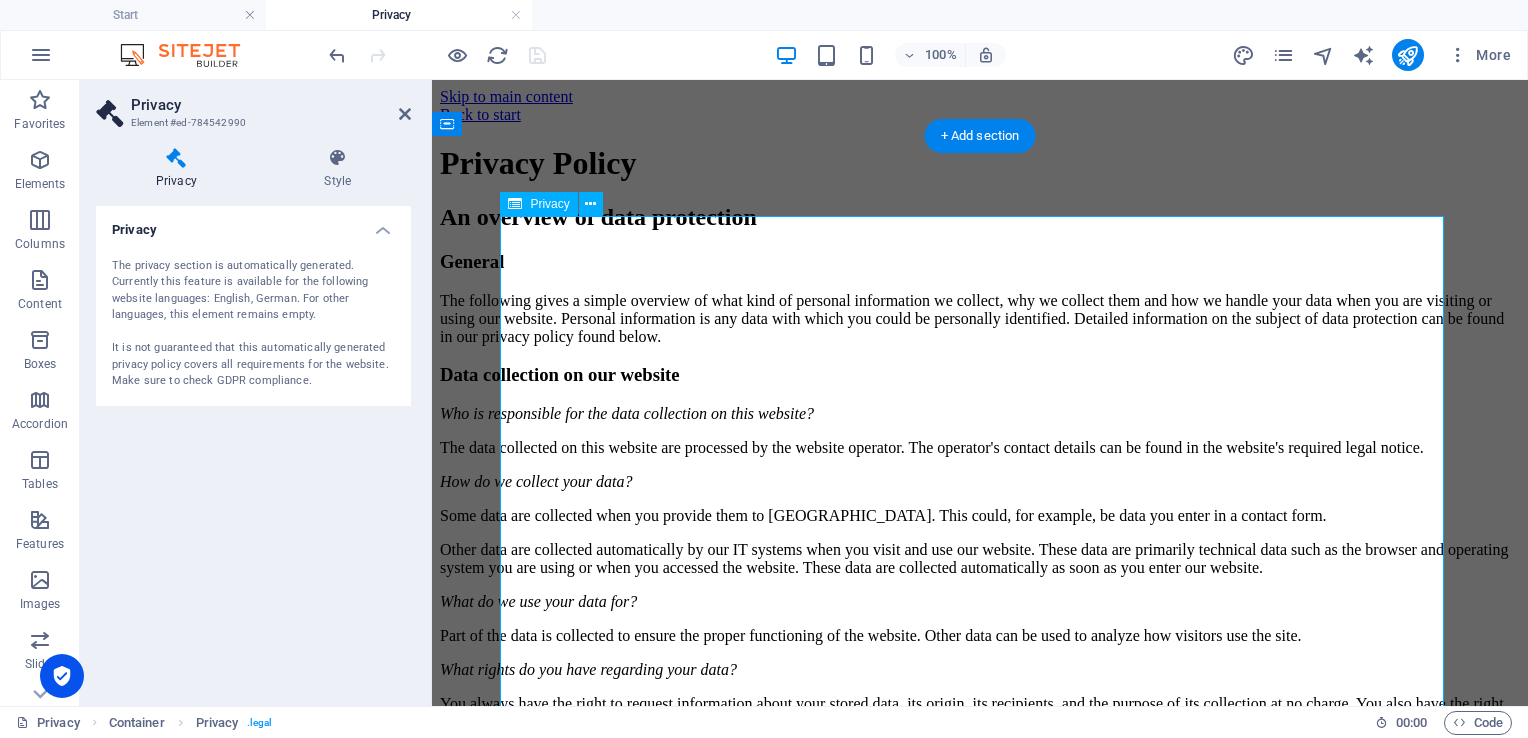 click on "Privacy Policy
An overview of data protection
General
The following gives a simple overview of what kind of personal information we collect, why we collect them and how we handle your data when you are visiting or using our website. Personal information is any data with which you could be personally identified. Detailed information on the subject of data protection can be found in our privacy policy found below.
Data collection on our website
Who is responsible for the data collection on this website?
The data collected on this website are processed by the website operator. The operator's contact details can be found in the website's required legal notice.
How do we collect your data?
Some data are collected when you provide them to us. This could, for example, be data you enter in a contact form.
What do we use your data for?
Part of the data is collected to ensure the proper functioning of the website. Other data can be used to analyze how visitors use the site." at bounding box center [980, 2131] 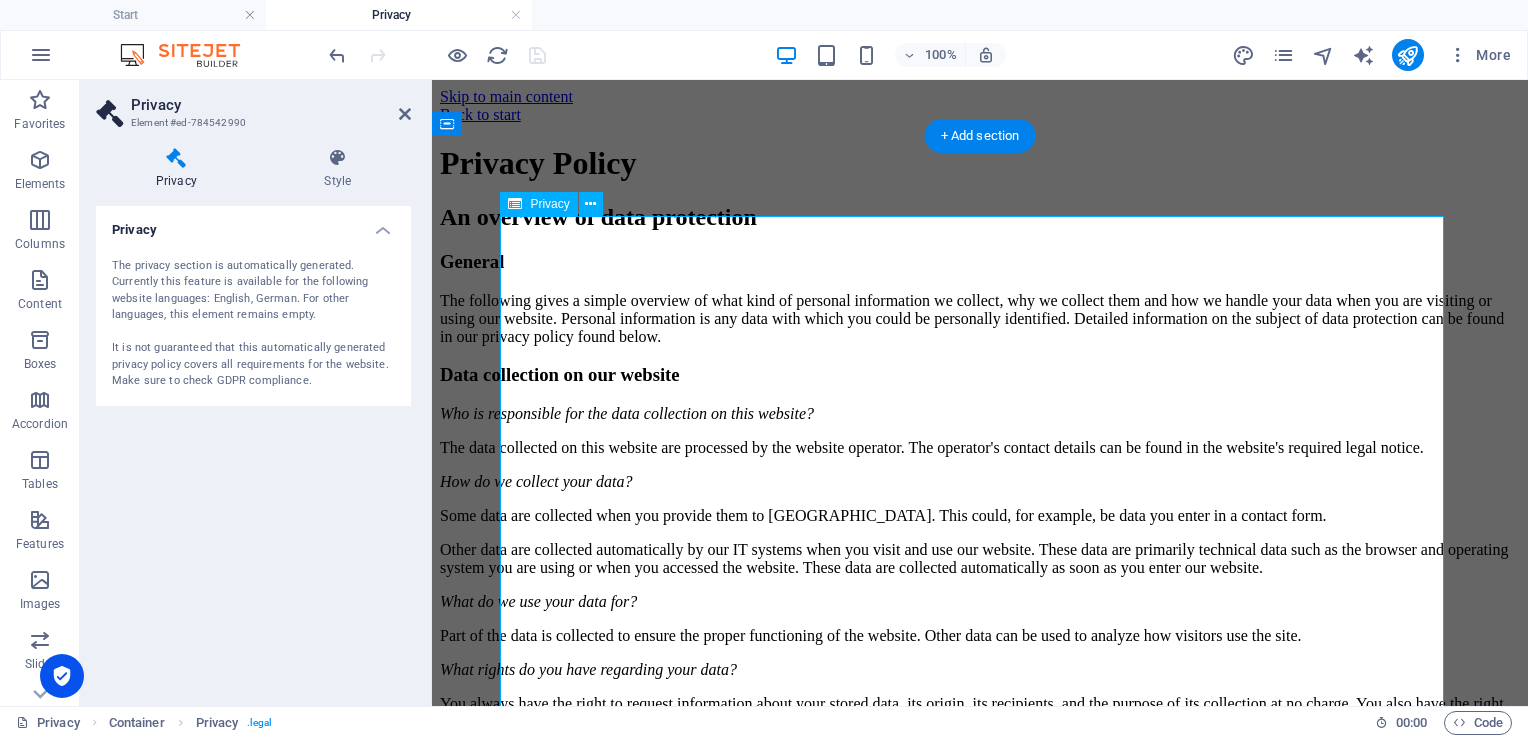 click on "Privacy Policy
An overview of data protection
General
The following gives a simple overview of what kind of personal information we collect, why we collect them and how we handle your data when you are visiting or using our website. Personal information is any data with which you could be personally identified. Detailed information on the subject of data protection can be found in our privacy policy found below.
Data collection on our website
Who is responsible for the data collection on this website?
The data collected on this website are processed by the website operator. The operator's contact details can be found in the website's required legal notice.
How do we collect your data?
Some data are collected when you provide them to us. This could, for example, be data you enter in a contact form.
What do we use your data for?
Part of the data is collected to ensure the proper functioning of the website. Other data can be used to analyze how visitors use the site." at bounding box center [980, 2131] 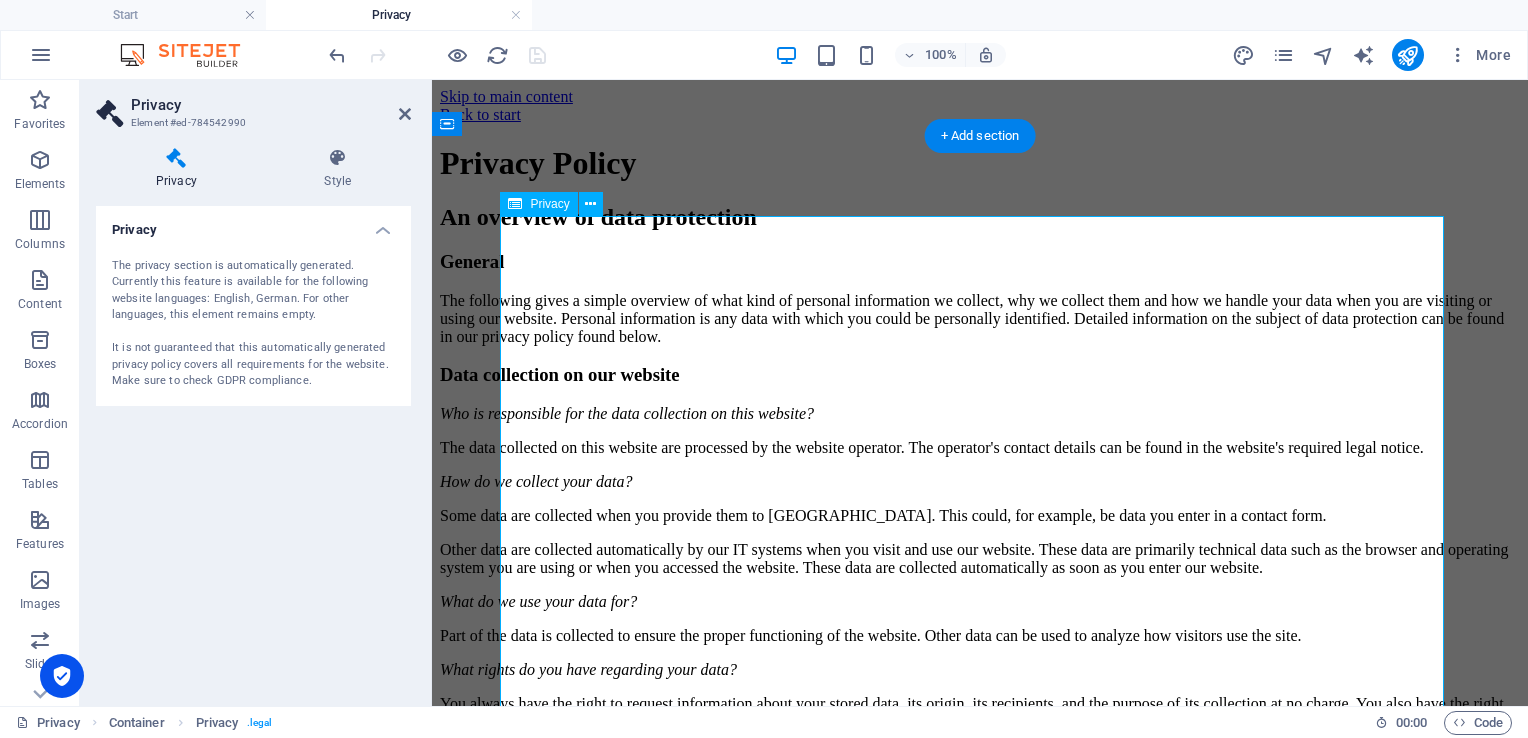 click on "Privacy Policy
An overview of data protection
General
The following gives a simple overview of what kind of personal information we collect, why we collect them and how we handle your data when you are visiting or using our website. Personal information is any data with which you could be personally identified. Detailed information on the subject of data protection can be found in our privacy policy found below.
Data collection on our website
Who is responsible for the data collection on this website?
The data collected on this website are processed by the website operator. The operator's contact details can be found in the website's required legal notice.
How do we collect your data?
Some data are collected when you provide them to us. This could, for example, be data you enter in a contact form.
What do we use your data for?
Part of the data is collected to ensure the proper functioning of the website. Other data can be used to analyze how visitors use the site." at bounding box center (980, 2131) 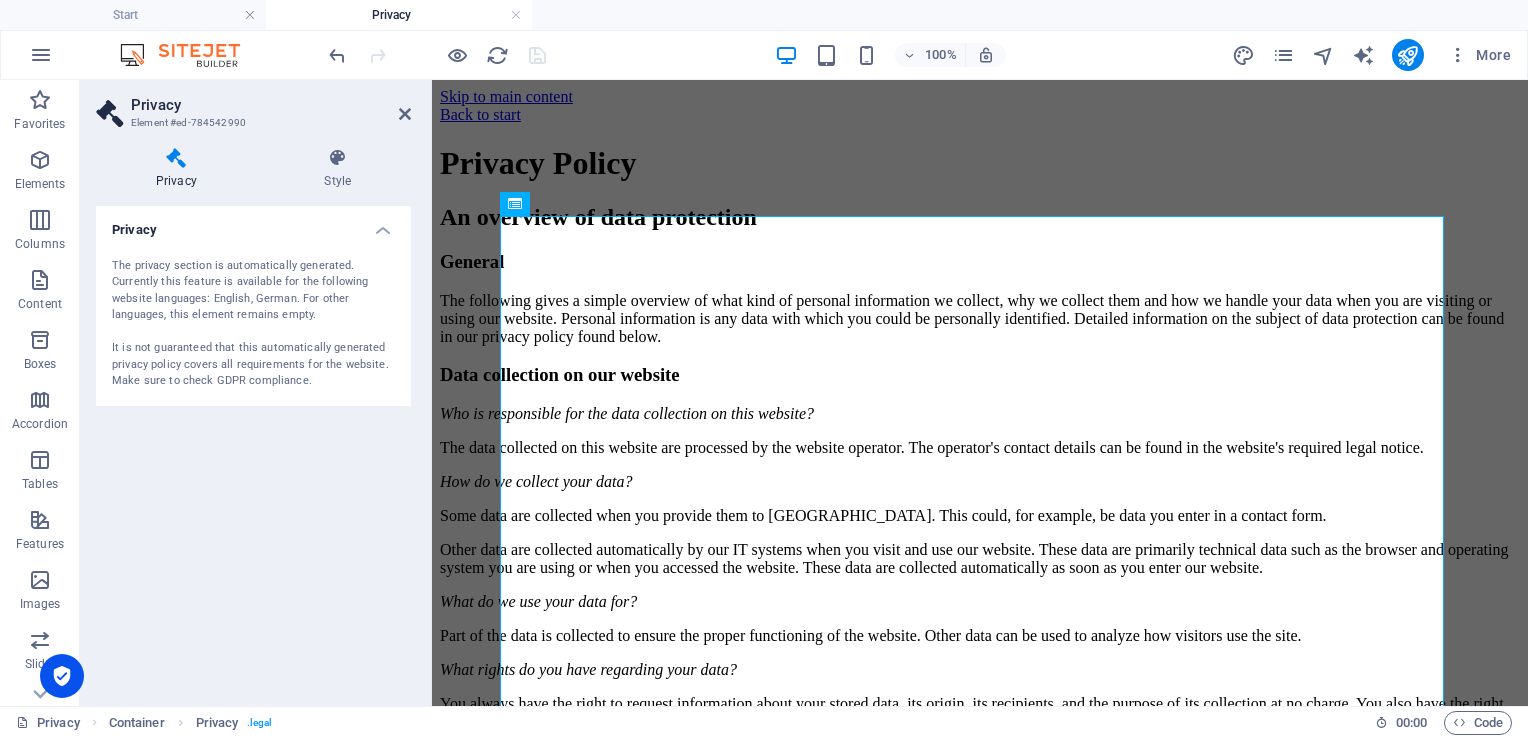 click on "The privacy section is automatically generated. Currently this feature is available for the following website languages: English, German. For other languages, this element remains empty. It is not guaranteed that this automatically generated privacy policy covers all requirements for the website. Make sure to check GDPR compliance." at bounding box center [253, 324] 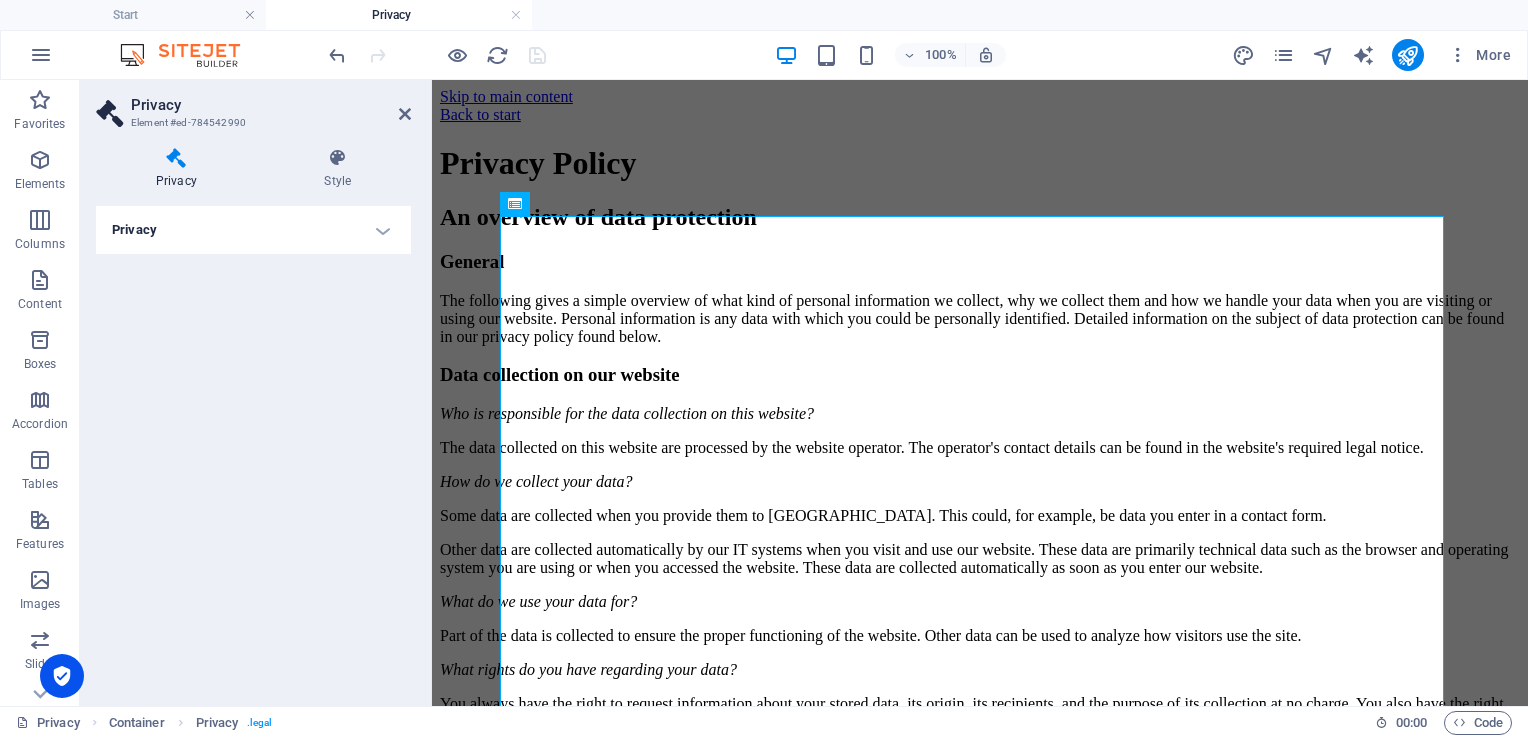 click on "Privacy" at bounding box center [253, 230] 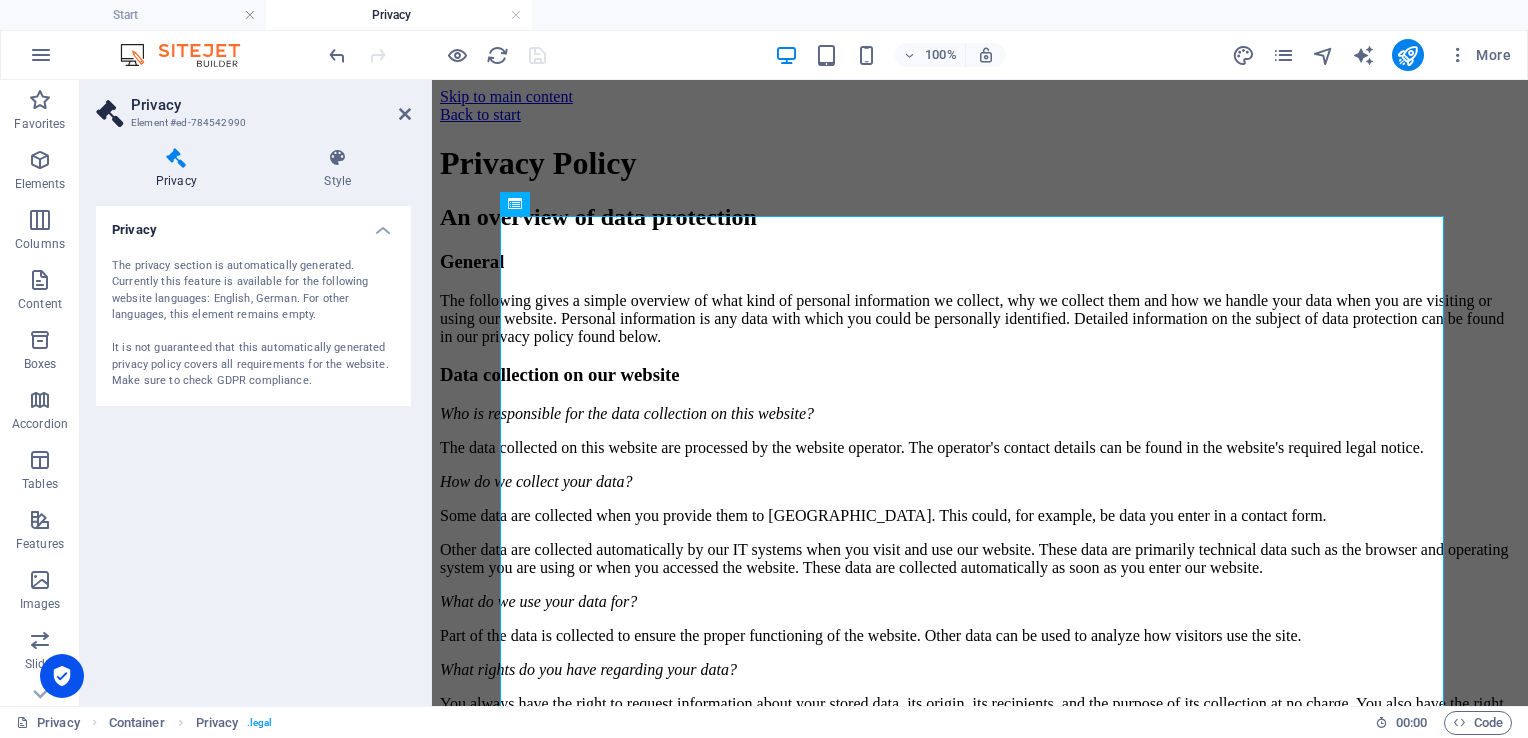 click on "The privacy section is automatically generated. Currently this feature is available for the following website languages: English, German. For other languages, this element remains empty. It is not guaranteed that this automatically generated privacy policy covers all requirements for the website. Make sure to check GDPR compliance." at bounding box center [253, 324] 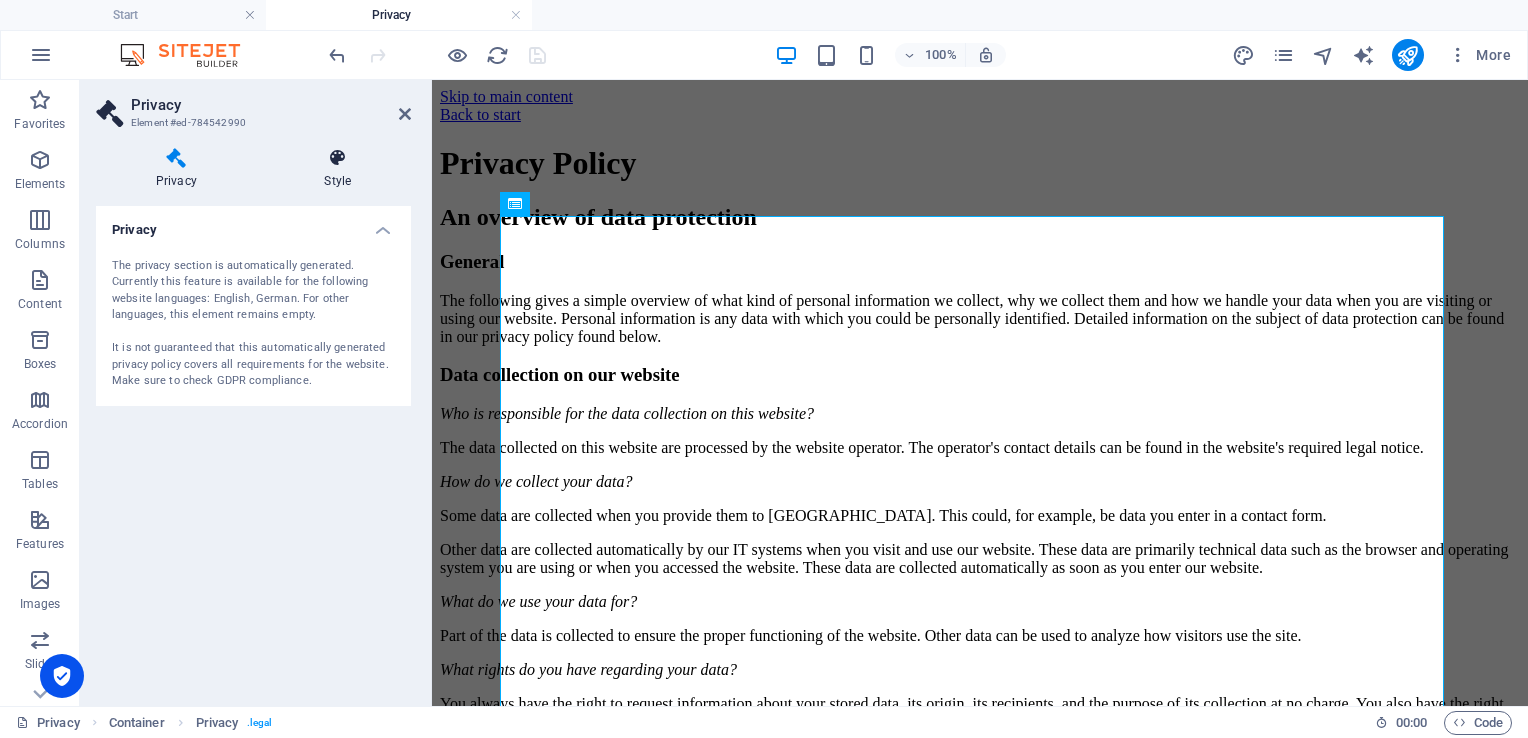 click on "Style" at bounding box center (338, 169) 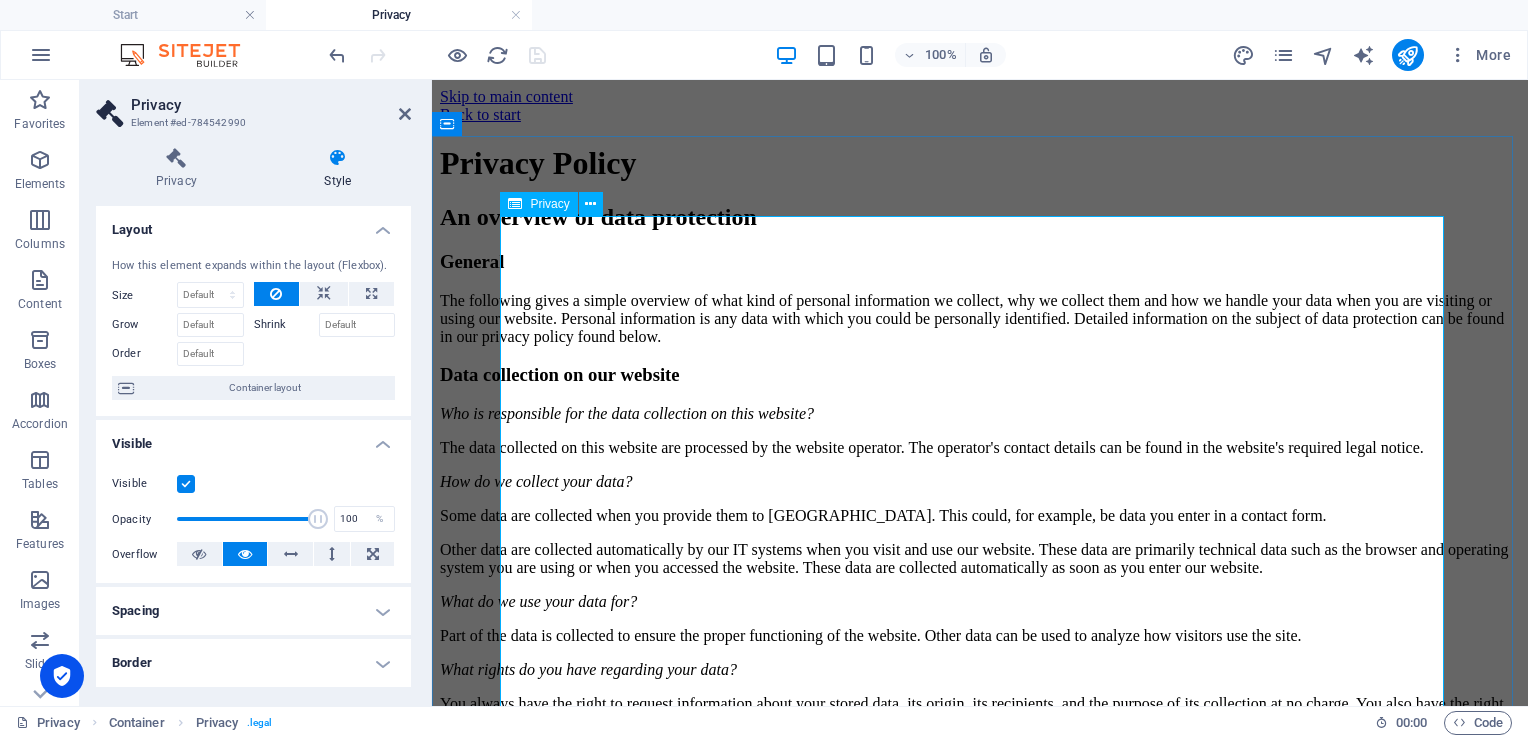 click on "Privacy Policy
An overview of data protection
General
The following gives a simple overview of what kind of personal information we collect, why we collect them and how we handle your data when you are visiting or using our website. Personal information is any data with which you could be personally identified. Detailed information on the subject of data protection can be found in our privacy policy found below.
Data collection on our website
Who is responsible for the data collection on this website?
The data collected on this website are processed by the website operator. The operator's contact details can be found in the website's required legal notice.
How do we collect your data?
Some data are collected when you provide them to us. This could, for example, be data you enter in a contact form.
What do we use your data for?
Part of the data is collected to ensure the proper functioning of the website. Other data can be used to analyze how visitors use the site." at bounding box center (980, 2131) 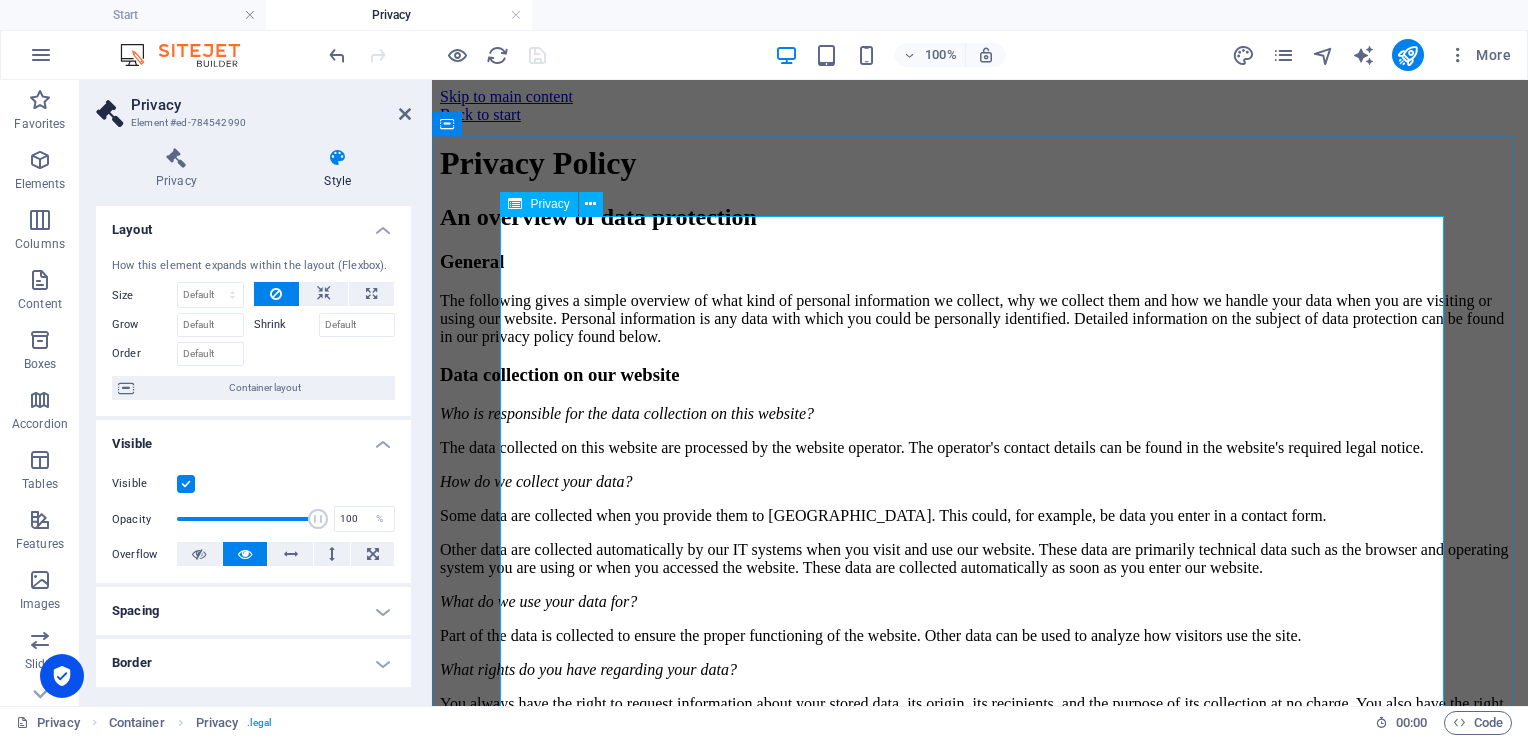 click on "Privacy Policy
An overview of data protection
General
The following gives a simple overview of what kind of personal information we collect, why we collect them and how we handle your data when you are visiting or using our website. Personal information is any data with which you could be personally identified. Detailed information on the subject of data protection can be found in our privacy policy found below.
Data collection on our website
Who is responsible for the data collection on this website?
The data collected on this website are processed by the website operator. The operator's contact details can be found in the website's required legal notice.
How do we collect your data?
Some data are collected when you provide them to us. This could, for example, be data you enter in a contact form.
What do we use your data for?
Part of the data is collected to ensure the proper functioning of the website. Other data can be used to analyze how visitors use the site." at bounding box center (980, 2131) 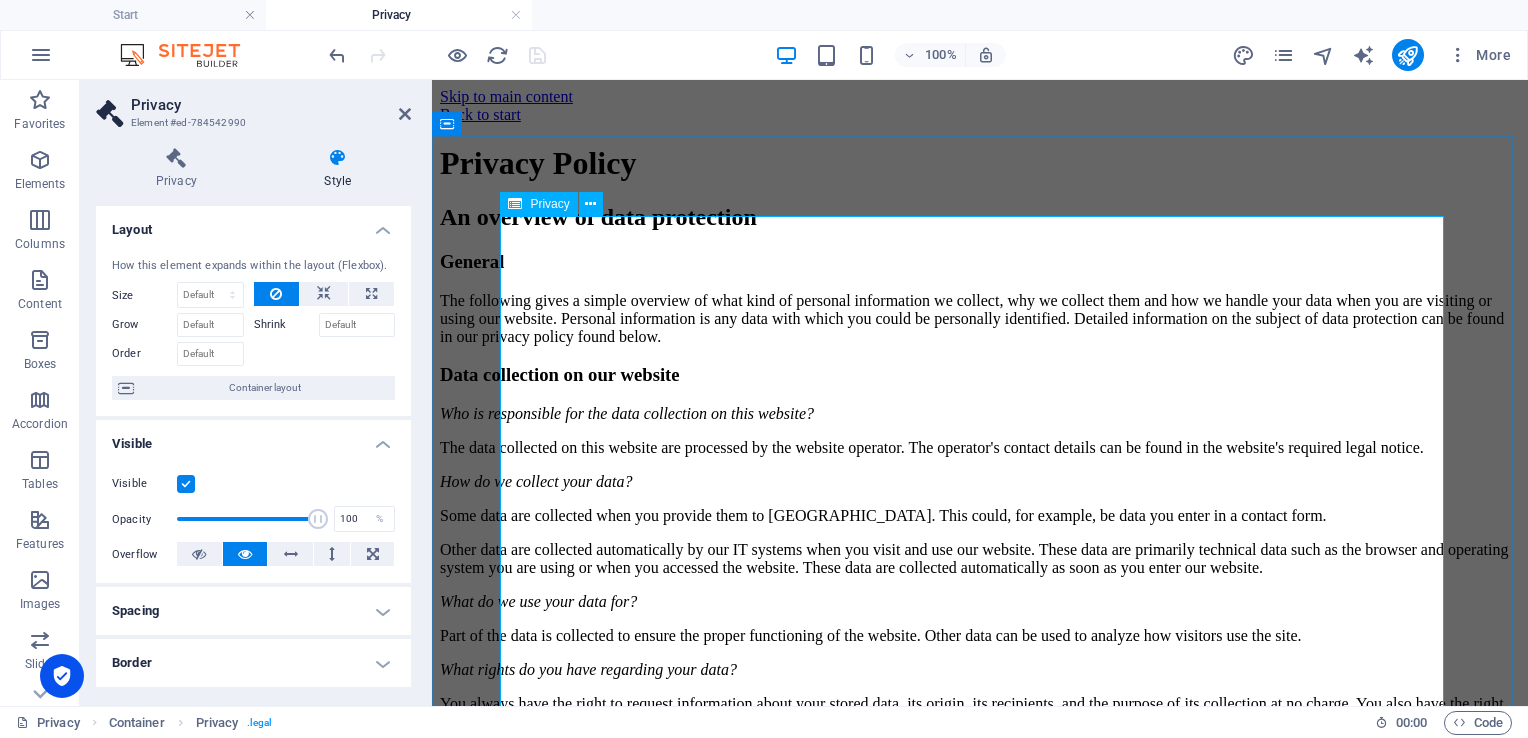 click on "Privacy Policy
An overview of data protection
General
The following gives a simple overview of what kind of personal information we collect, why we collect them and how we handle your data when you are visiting or using our website. Personal information is any data with which you could be personally identified. Detailed information on the subject of data protection can be found in our privacy policy found below.
Data collection on our website
Who is responsible for the data collection on this website?
The data collected on this website are processed by the website operator. The operator's contact details can be found in the website's required legal notice.
How do we collect your data?
Some data are collected when you provide them to us. This could, for example, be data you enter in a contact form.
What do we use your data for?
Part of the data is collected to ensure the proper functioning of the website. Other data can be used to analyze how visitors use the site." at bounding box center (980, 2131) 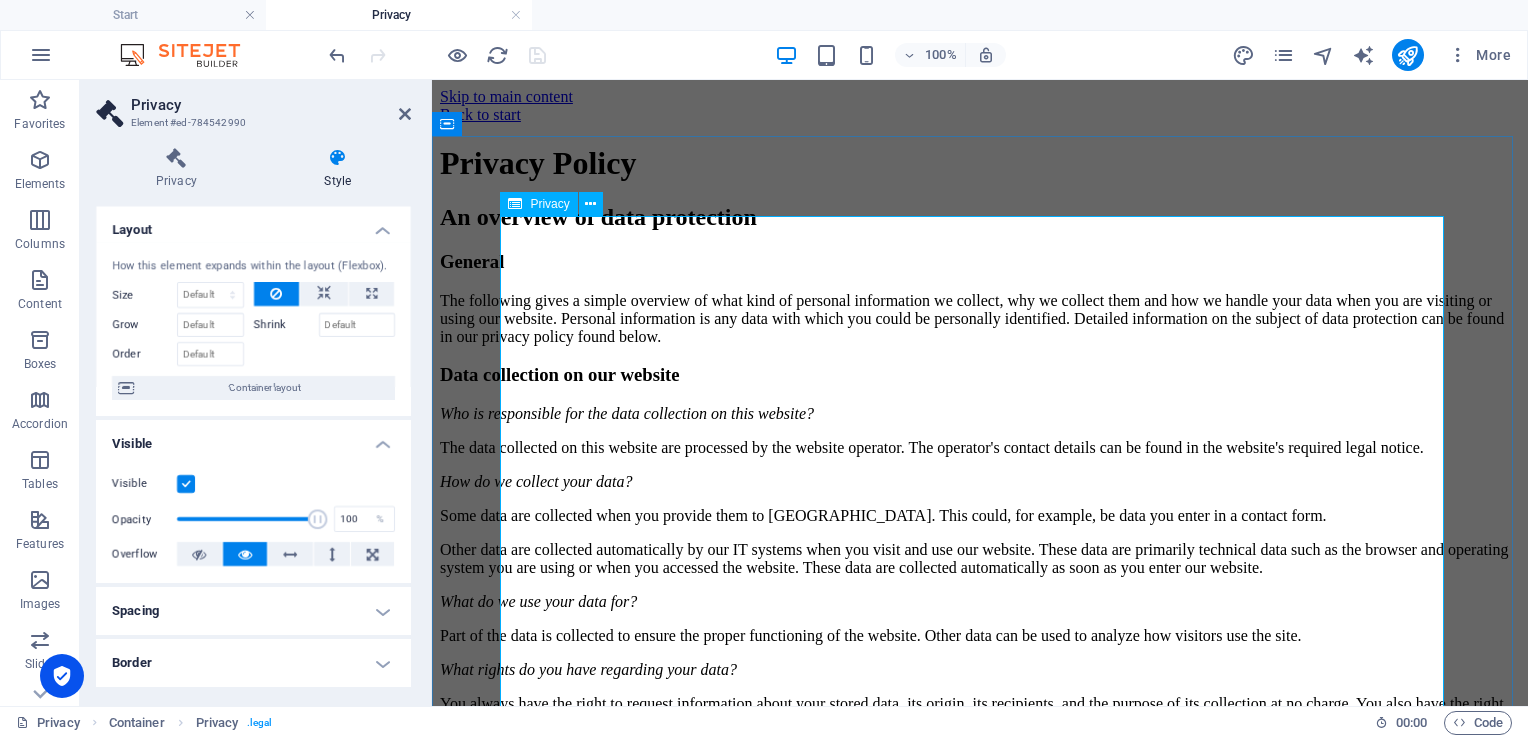 click on "Privacy Policy
An overview of data protection
General
The following gives a simple overview of what kind of personal information we collect, why we collect them and how we handle your data when you are visiting or using our website. Personal information is any data with which you could be personally identified. Detailed information on the subject of data protection can be found in our privacy policy found below.
Data collection on our website
Who is responsible for the data collection on this website?
The data collected on this website are processed by the website operator. The operator's contact details can be found in the website's required legal notice.
How do we collect your data?
Some data are collected when you provide them to us. This could, for example, be data you enter in a contact form.
What do we use your data for?
Part of the data is collected to ensure the proper functioning of the website. Other data can be used to analyze how visitors use the site." at bounding box center (980, 2131) 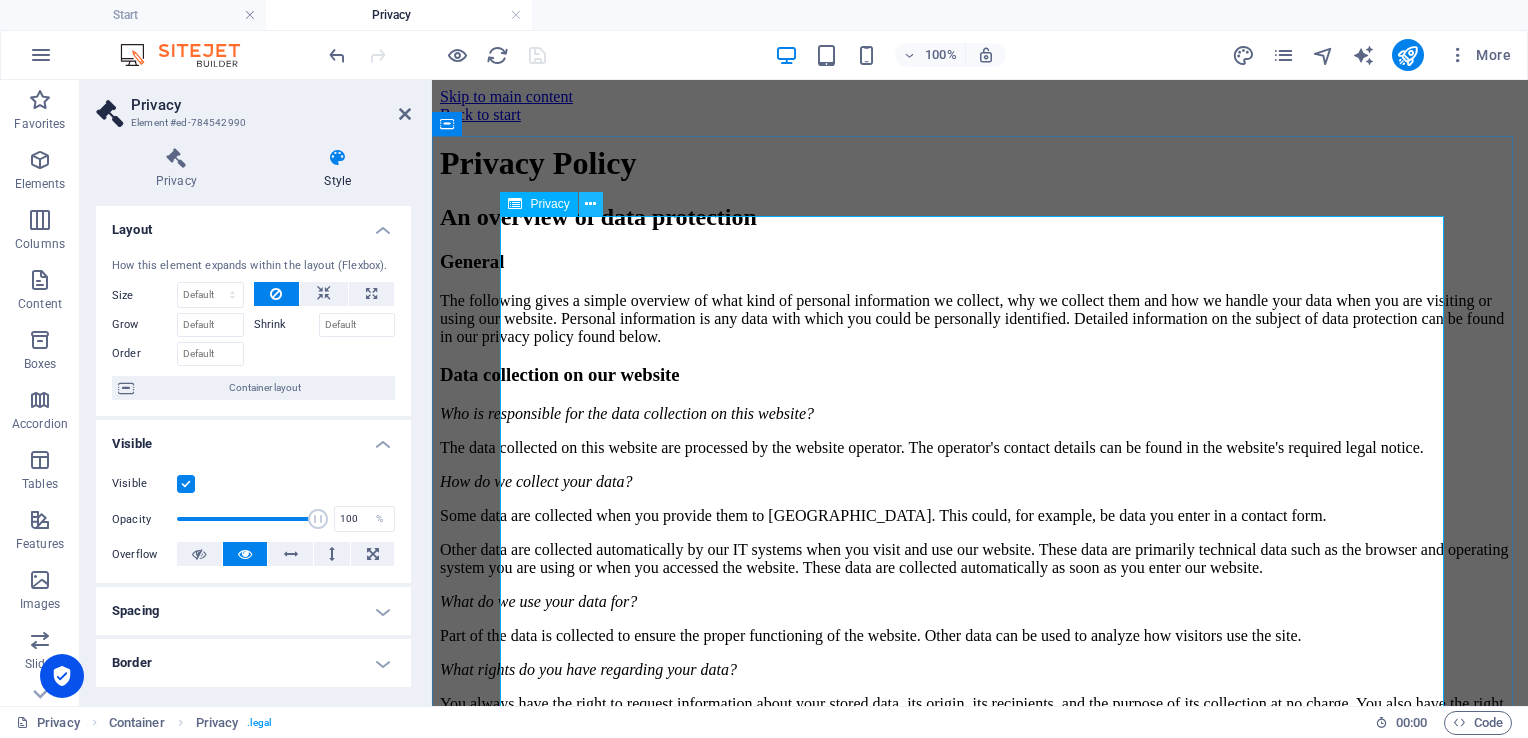 click at bounding box center [590, 204] 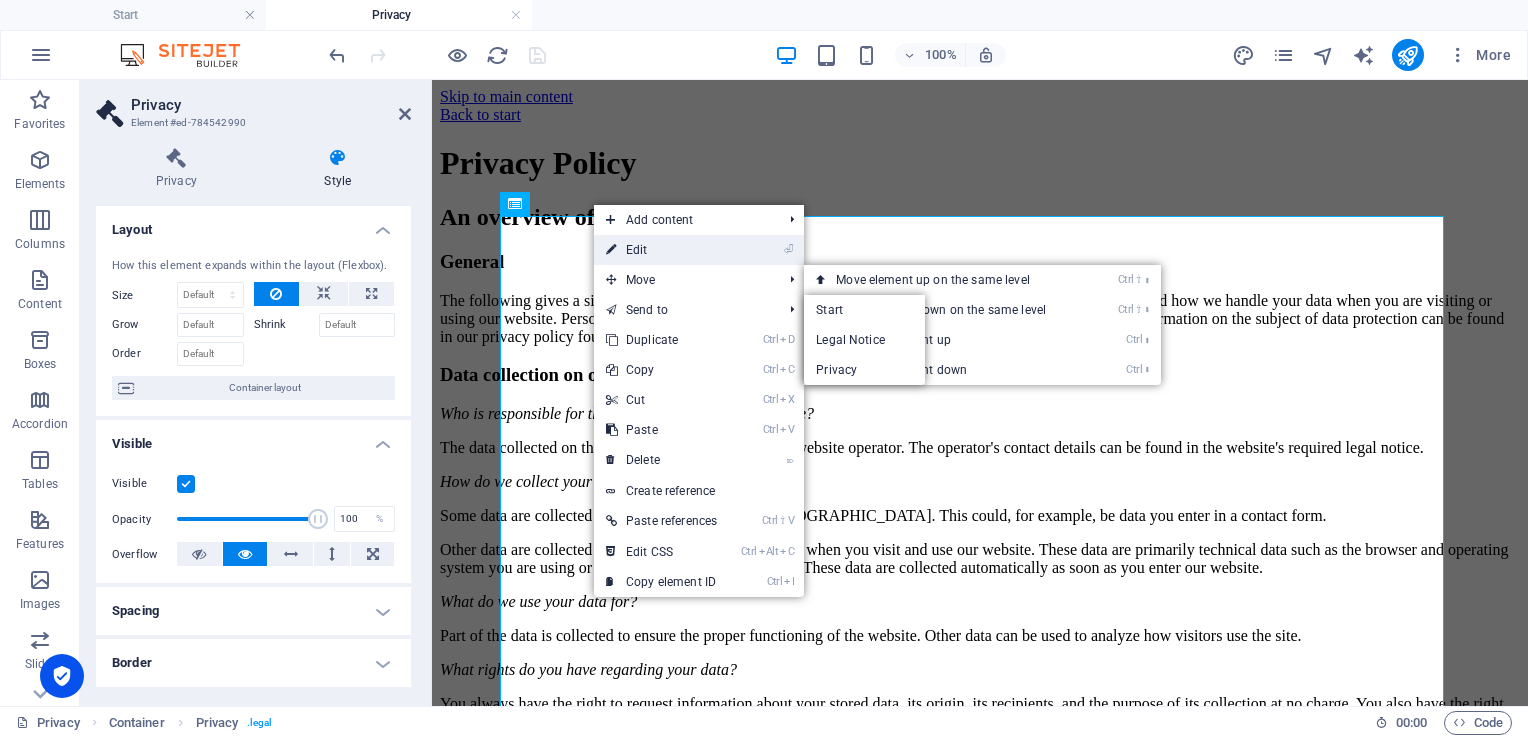 click on "⏎  Edit" at bounding box center [661, 250] 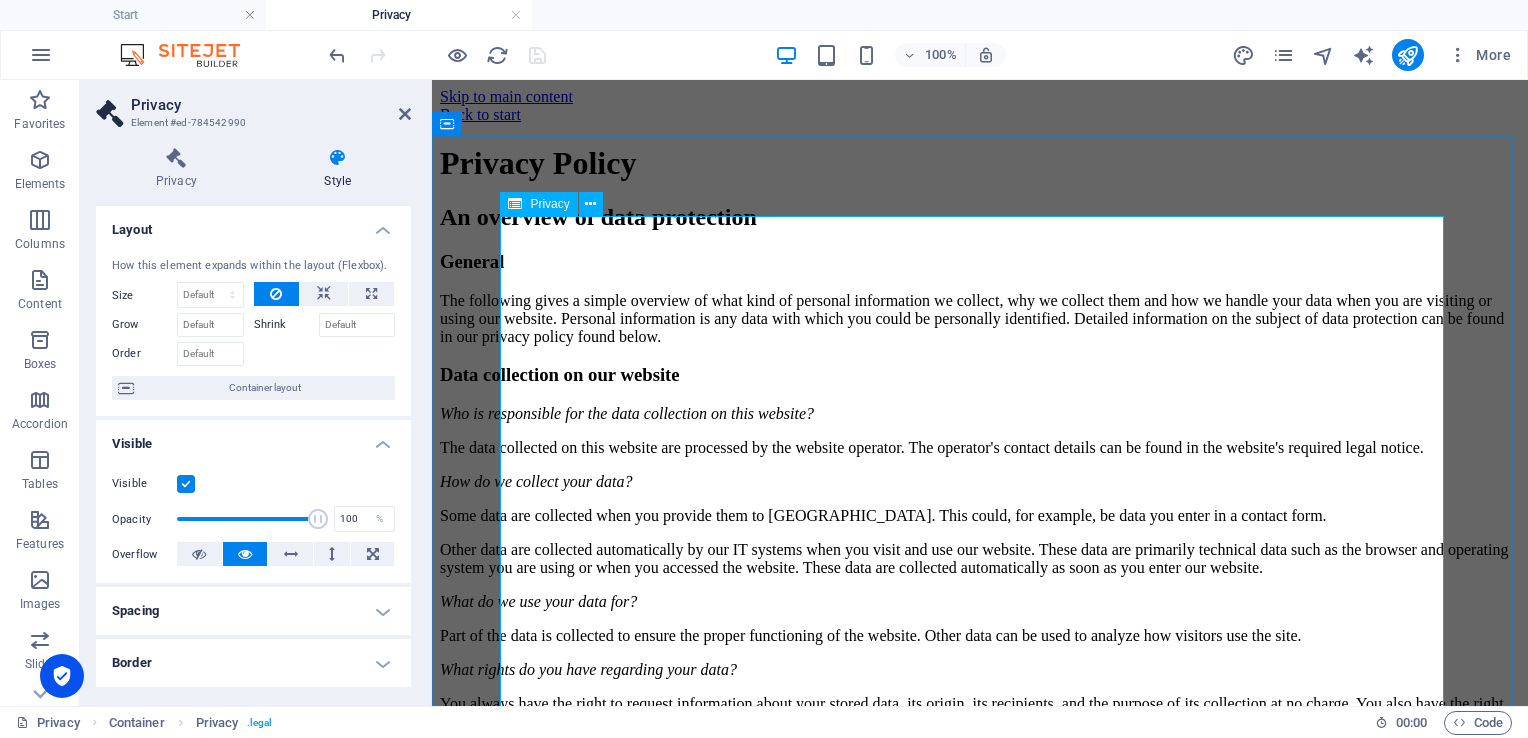 click on "Privacy Policy
An overview of data protection
General
The following gives a simple overview of what kind of personal information we collect, why we collect them and how we handle your data when you are visiting or using our website. Personal information is any data with which you could be personally identified. Detailed information on the subject of data protection can be found in our privacy policy found below.
Data collection on our website
Who is responsible for the data collection on this website?
The data collected on this website are processed by the website operator. The operator's contact details can be found in the website's required legal notice.
How do we collect your data?
Some data are collected when you provide them to us. This could, for example, be data you enter in a contact form.
What do we use your data for?
Part of the data is collected to ensure the proper functioning of the website. Other data can be used to analyze how visitors use the site." at bounding box center (980, 2131) 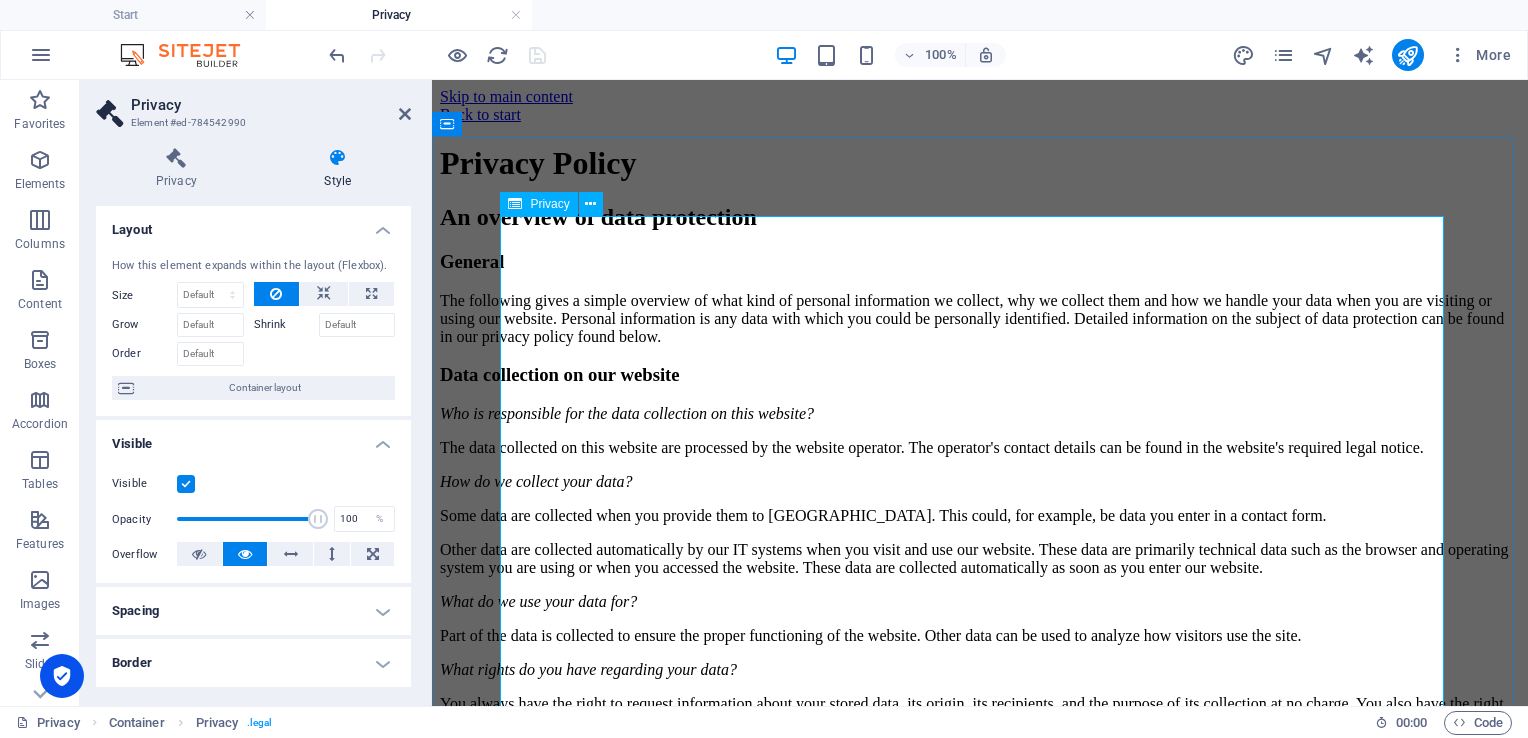 click on "Privacy Policy
An overview of data protection
General
The following gives a simple overview of what kind of personal information we collect, why we collect them and how we handle your data when you are visiting or using our website. Personal information is any data with which you could be personally identified. Detailed information on the subject of data protection can be found in our privacy policy found below.
Data collection on our website
Who is responsible for the data collection on this website?
The data collected on this website are processed by the website operator. The operator's contact details can be found in the website's required legal notice.
How do we collect your data?
Some data are collected when you provide them to us. This could, for example, be data you enter in a contact form.
What do we use your data for?
Part of the data is collected to ensure the proper functioning of the website. Other data can be used to analyze how visitors use the site." at bounding box center (980, 2131) 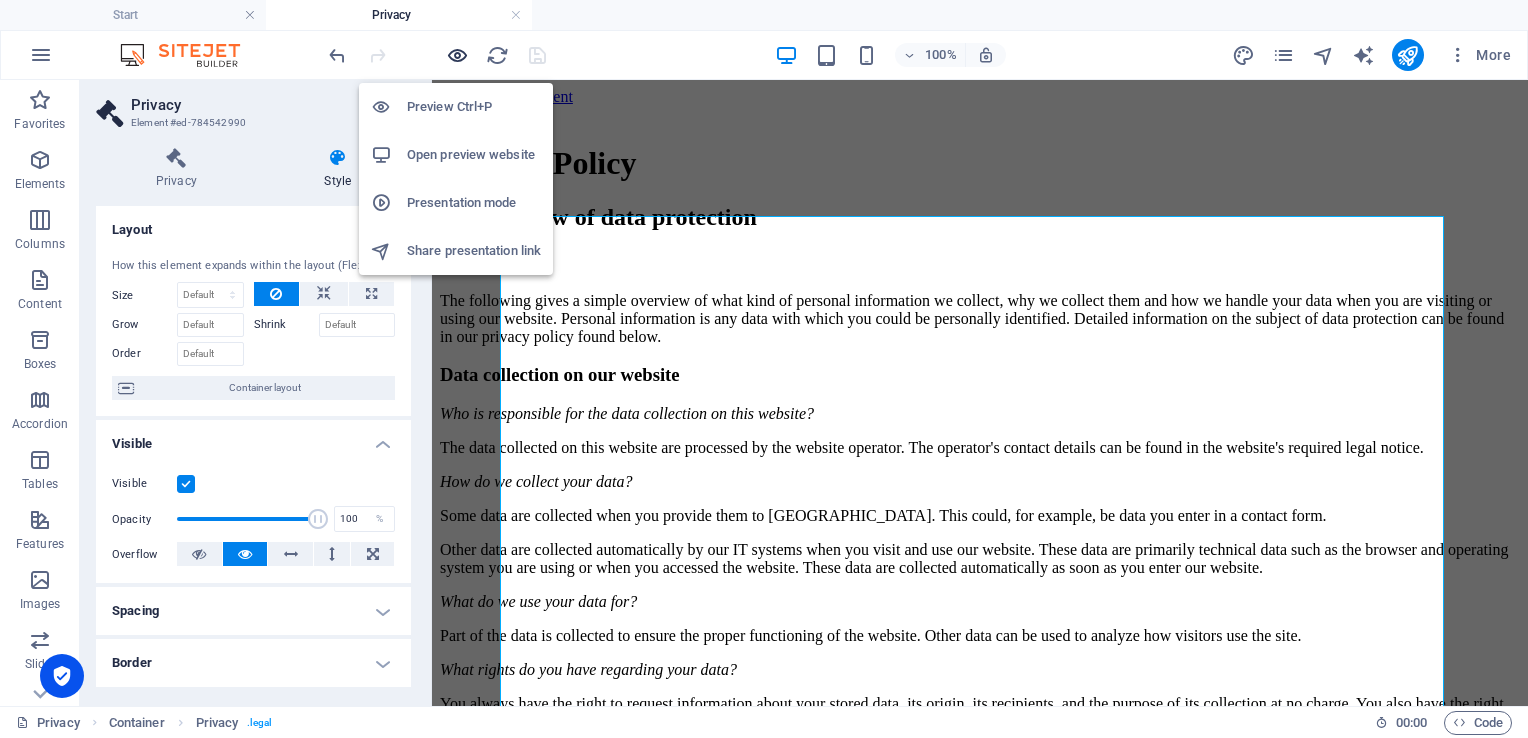 click at bounding box center (457, 55) 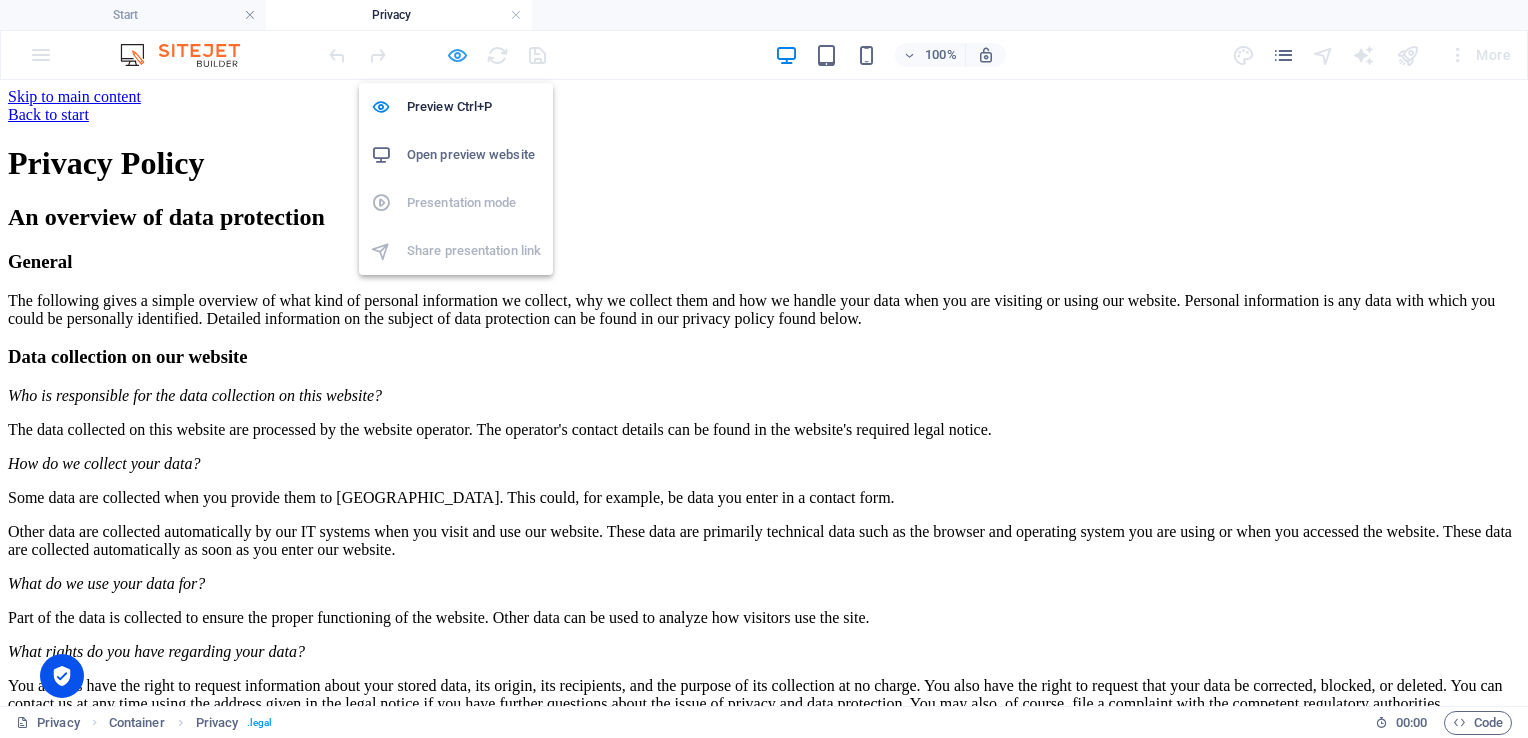 click at bounding box center [457, 55] 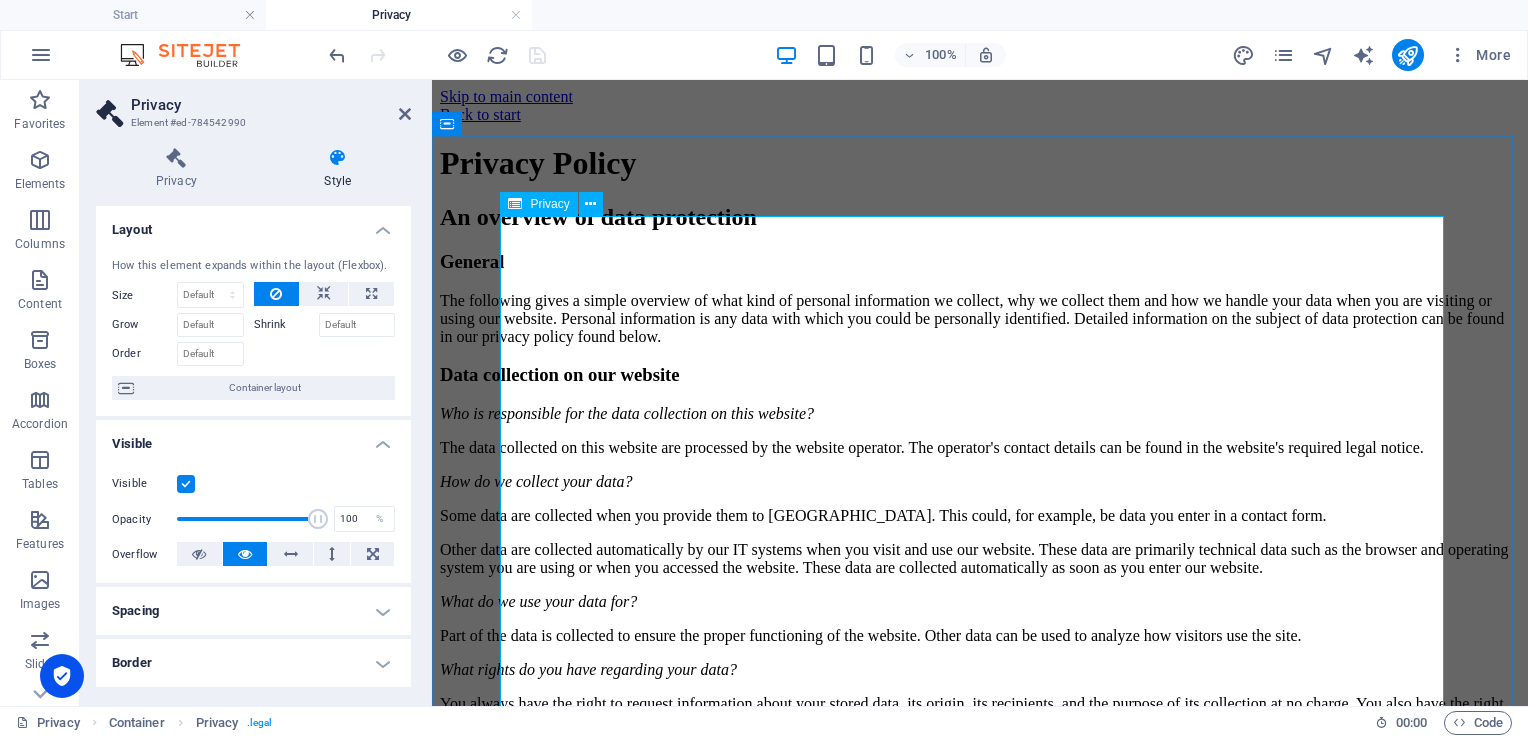 click on "Privacy Policy
An overview of data protection
General
The following gives a simple overview of what kind of personal information we collect, why we collect them and how we handle your data when you are visiting or using our website. Personal information is any data with which you could be personally identified. Detailed information on the subject of data protection can be found in our privacy policy found below.
Data collection on our website
Who is responsible for the data collection on this website?
The data collected on this website are processed by the website operator. The operator's contact details can be found in the website's required legal notice.
How do we collect your data?
Some data are collected when you provide them to us. This could, for example, be data you enter in a contact form.
What do we use your data for?
Part of the data is collected to ensure the proper functioning of the website. Other data can be used to analyze how visitors use the site." at bounding box center (980, 2131) 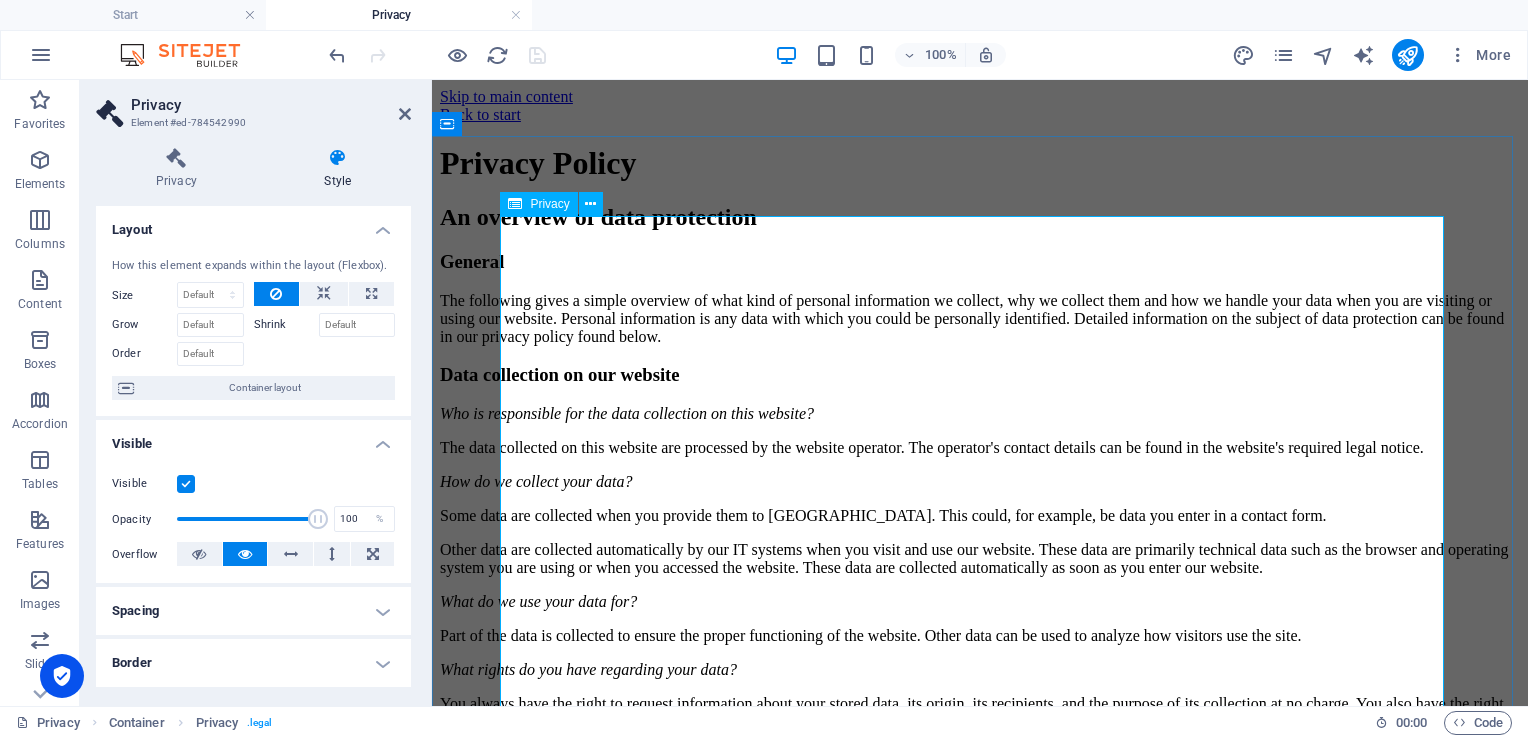 click on "Privacy Policy
An overview of data protection
General
The following gives a simple overview of what kind of personal information we collect, why we collect them and how we handle your data when you are visiting or using our website. Personal information is any data with which you could be personally identified. Detailed information on the subject of data protection can be found in our privacy policy found below.
Data collection on our website
Who is responsible for the data collection on this website?
The data collected on this website are processed by the website operator. The operator's contact details can be found in the website's required legal notice.
How do we collect your data?
Some data are collected when you provide them to us. This could, for example, be data you enter in a contact form.
What do we use your data for?
Part of the data is collected to ensure the proper functioning of the website. Other data can be used to analyze how visitors use the site." at bounding box center [980, 2131] 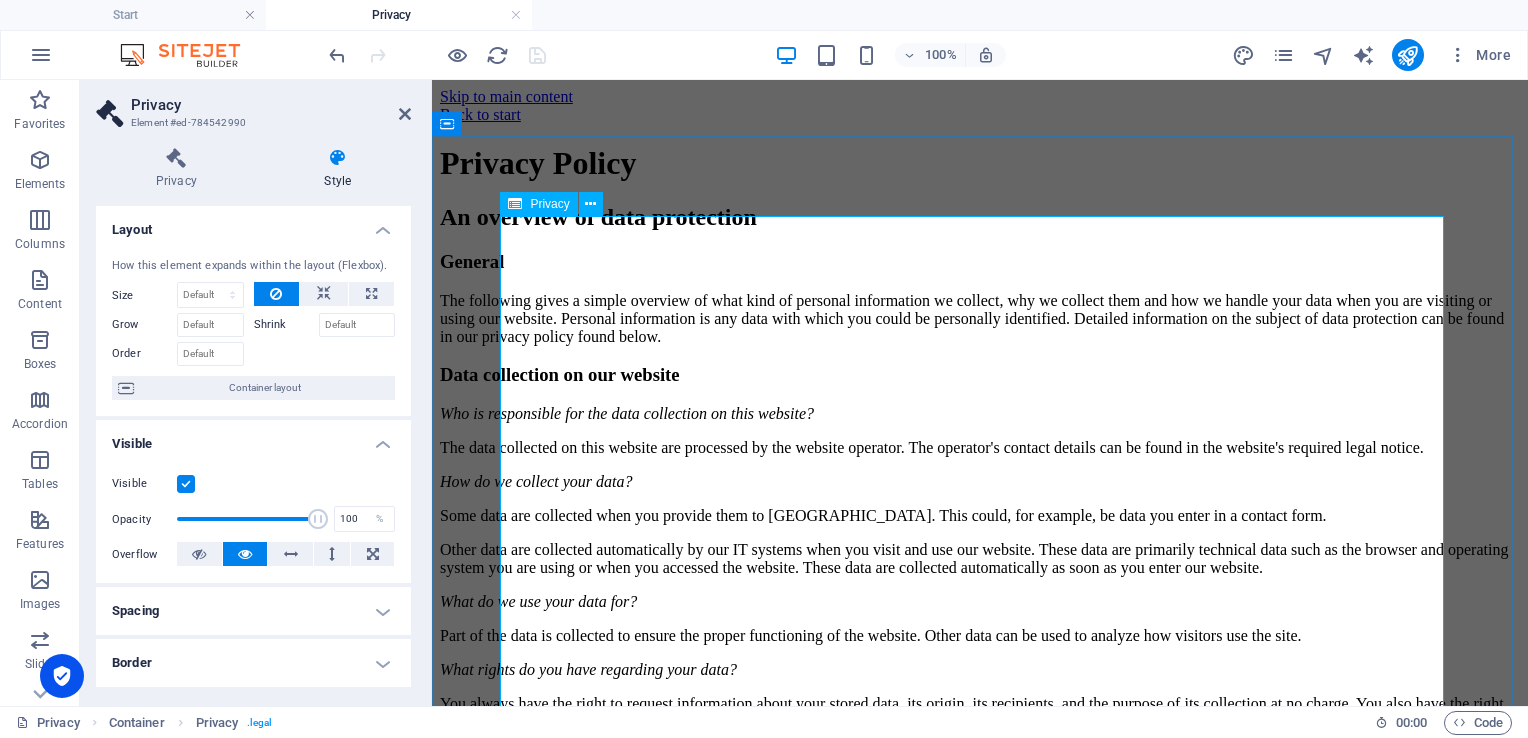 click on "Privacy Policy
An overview of data protection
General
The following gives a simple overview of what kind of personal information we collect, why we collect them and how we handle your data when you are visiting or using our website. Personal information is any data with which you could be personally identified. Detailed information on the subject of data protection can be found in our privacy policy found below.
Data collection on our website
Who is responsible for the data collection on this website?
The data collected on this website are processed by the website operator. The operator's contact details can be found in the website's required legal notice.
How do we collect your data?
Some data are collected when you provide them to us. This could, for example, be data you enter in a contact form.
What do we use your data for?
Part of the data is collected to ensure the proper functioning of the website. Other data can be used to analyze how visitors use the site." at bounding box center (980, 2131) 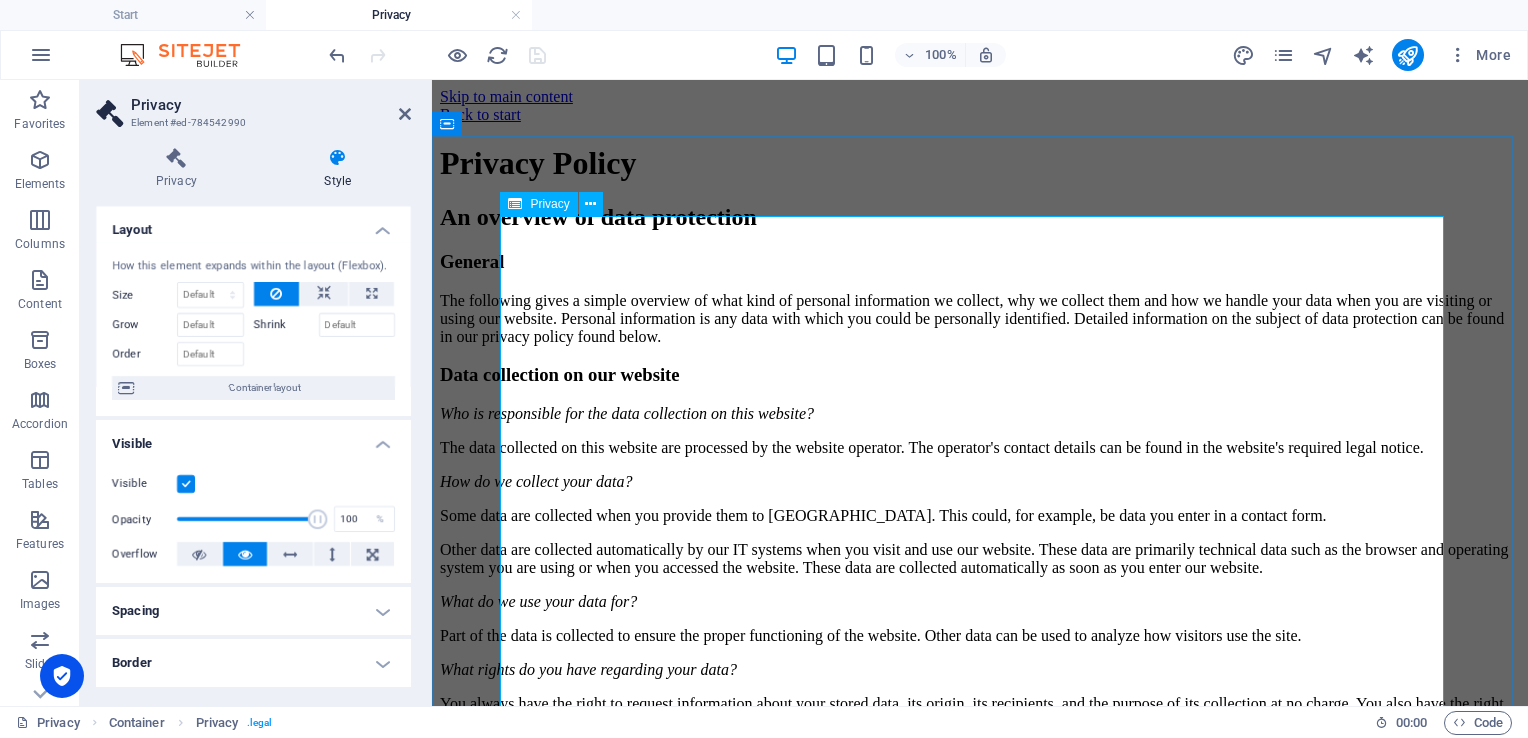 click on "Privacy Policy
An overview of data protection
General
The following gives a simple overview of what kind of personal information we collect, why we collect them and how we handle your data when you are visiting or using our website. Personal information is any data with which you could be personally identified. Detailed information on the subject of data protection can be found in our privacy policy found below.
Data collection on our website
Who is responsible for the data collection on this website?
The data collected on this website are processed by the website operator. The operator's contact details can be found in the website's required legal notice.
How do we collect your data?
Some data are collected when you provide them to us. This could, for example, be data you enter in a contact form.
What do we use your data for?
Part of the data is collected to ensure the proper functioning of the website. Other data can be used to analyze how visitors use the site." at bounding box center [980, 2131] 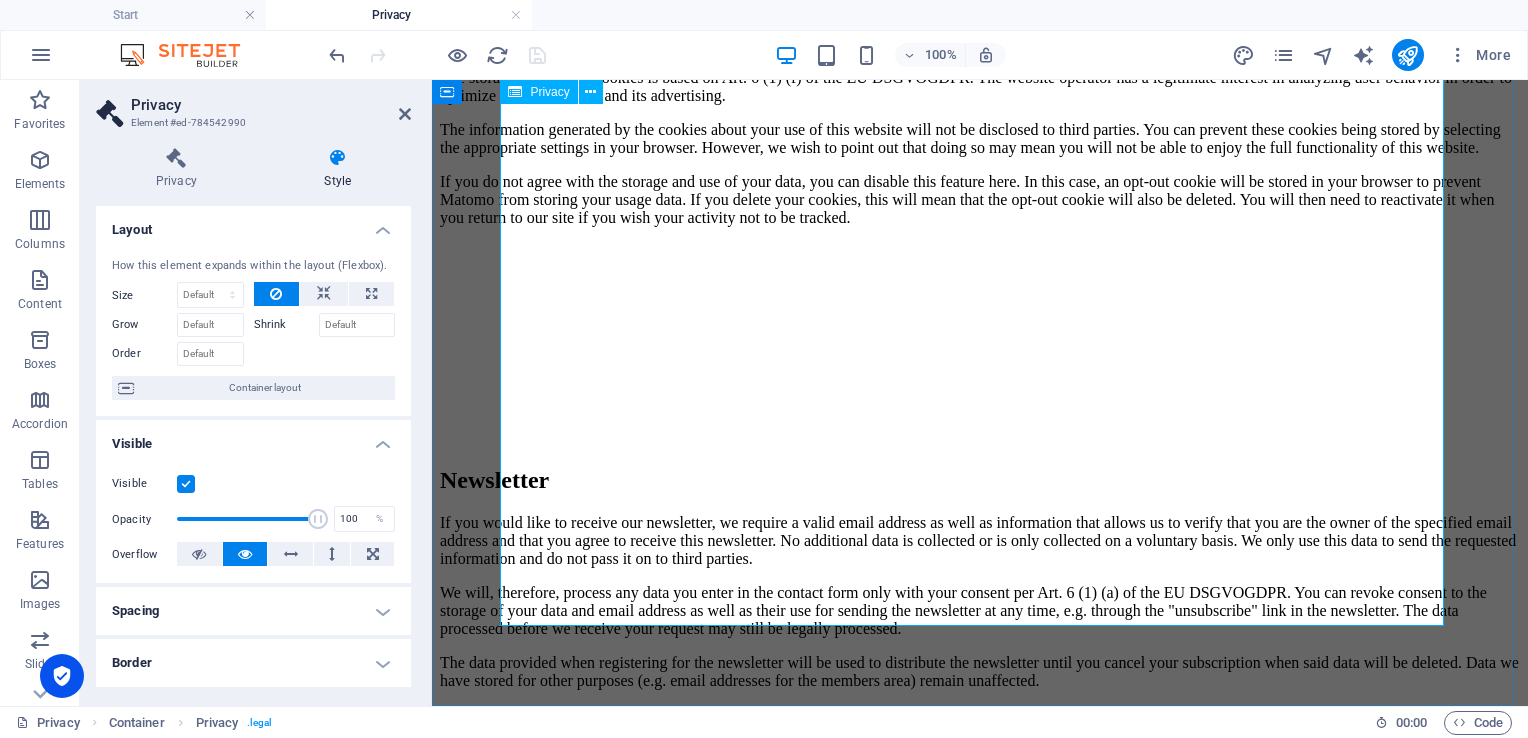 scroll, scrollTop: 4972, scrollLeft: 0, axis: vertical 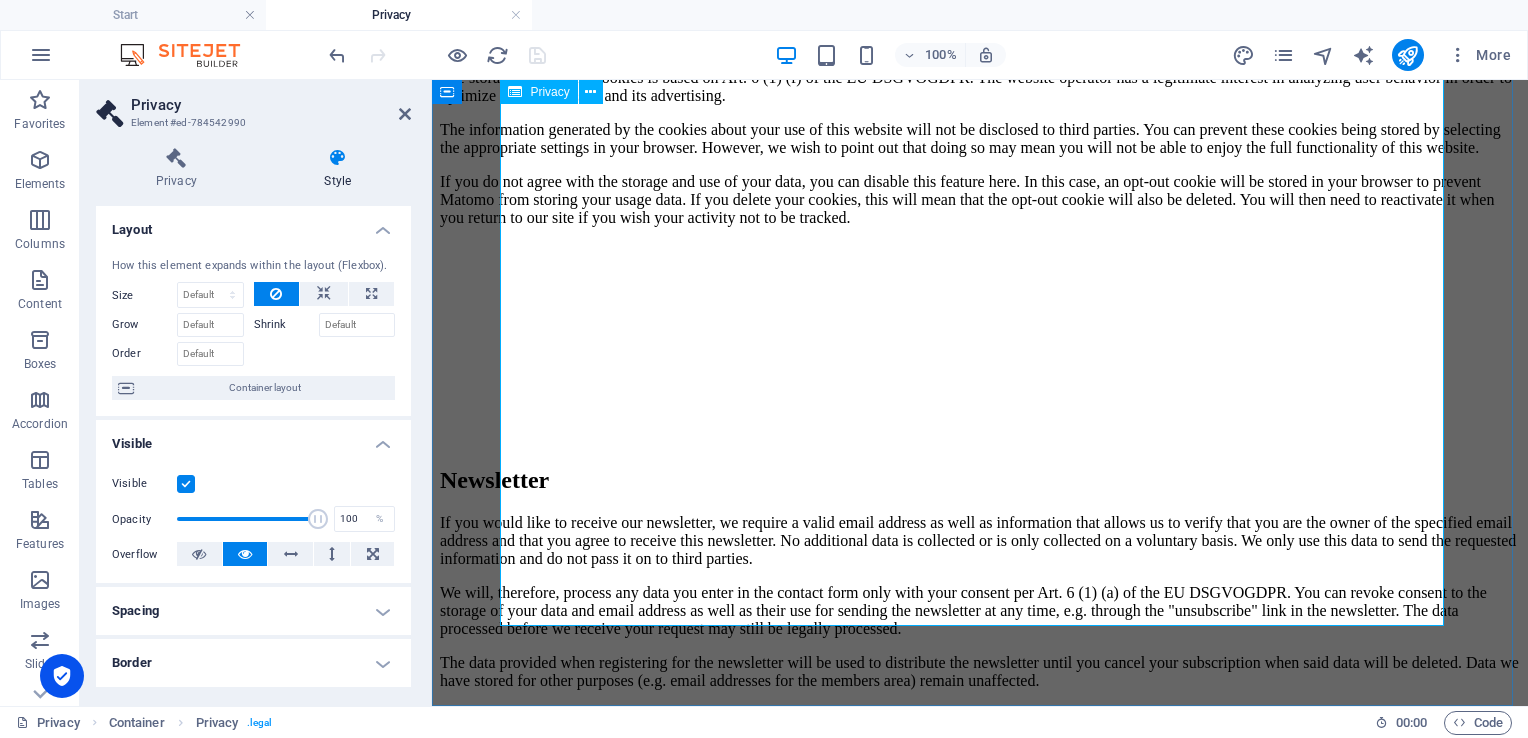 click on "Privacy Policy
An overview of data protection
General
The following gives a simple overview of what kind of personal information we collect, why we collect them and how we handle your data when you are visiting or using our website. Personal information is any data with which you could be personally identified. Detailed information on the subject of data protection can be found in our privacy policy found below.
Data collection on our website
Who is responsible for the data collection on this website?
The data collected on this website are processed by the website operator. The operator's contact details can be found in the website's required legal notice.
How do we collect your data?
Some data are collected when you provide them to us. This could, for example, be data you enter in a contact form.
What do we use your data for?
Part of the data is collected to ensure the proper functioning of the website. Other data can be used to analyze how visitors use the site." at bounding box center (980, -1296) 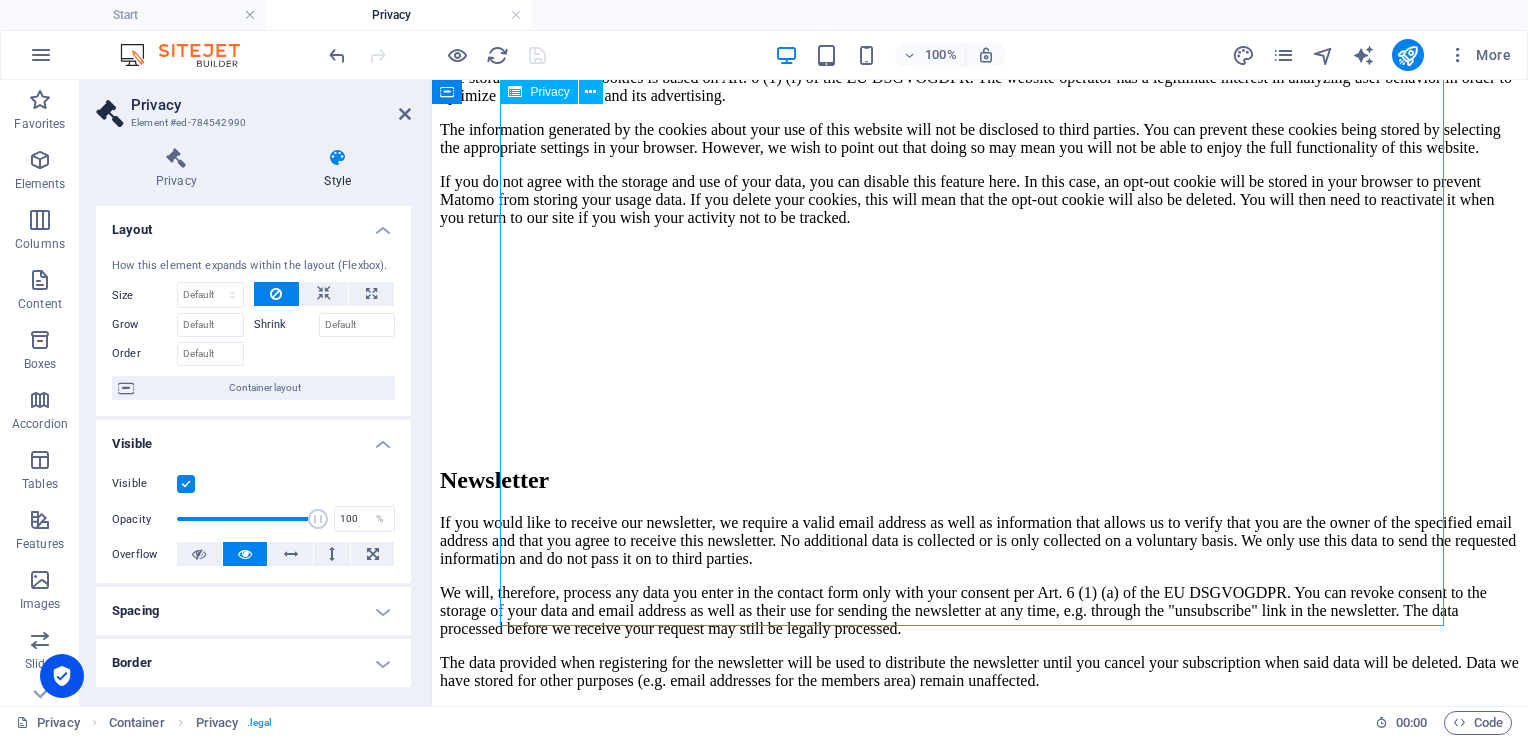 click on "Privacy Policy
An overview of data protection
General
The following gives a simple overview of what kind of personal information we collect, why we collect them and how we handle your data when you are visiting or using our website. Personal information is any data with which you could be personally identified. Detailed information on the subject of data protection can be found in our privacy policy found below.
Data collection on our website
Who is responsible for the data collection on this website?
The data collected on this website are processed by the website operator. The operator's contact details can be found in the website's required legal notice.
How do we collect your data?
Some data are collected when you provide them to us. This could, for example, be data you enter in a contact form.
What do we use your data for?
Part of the data is collected to ensure the proper functioning of the website. Other data can be used to analyze how visitors use the site." at bounding box center [980, -1296] 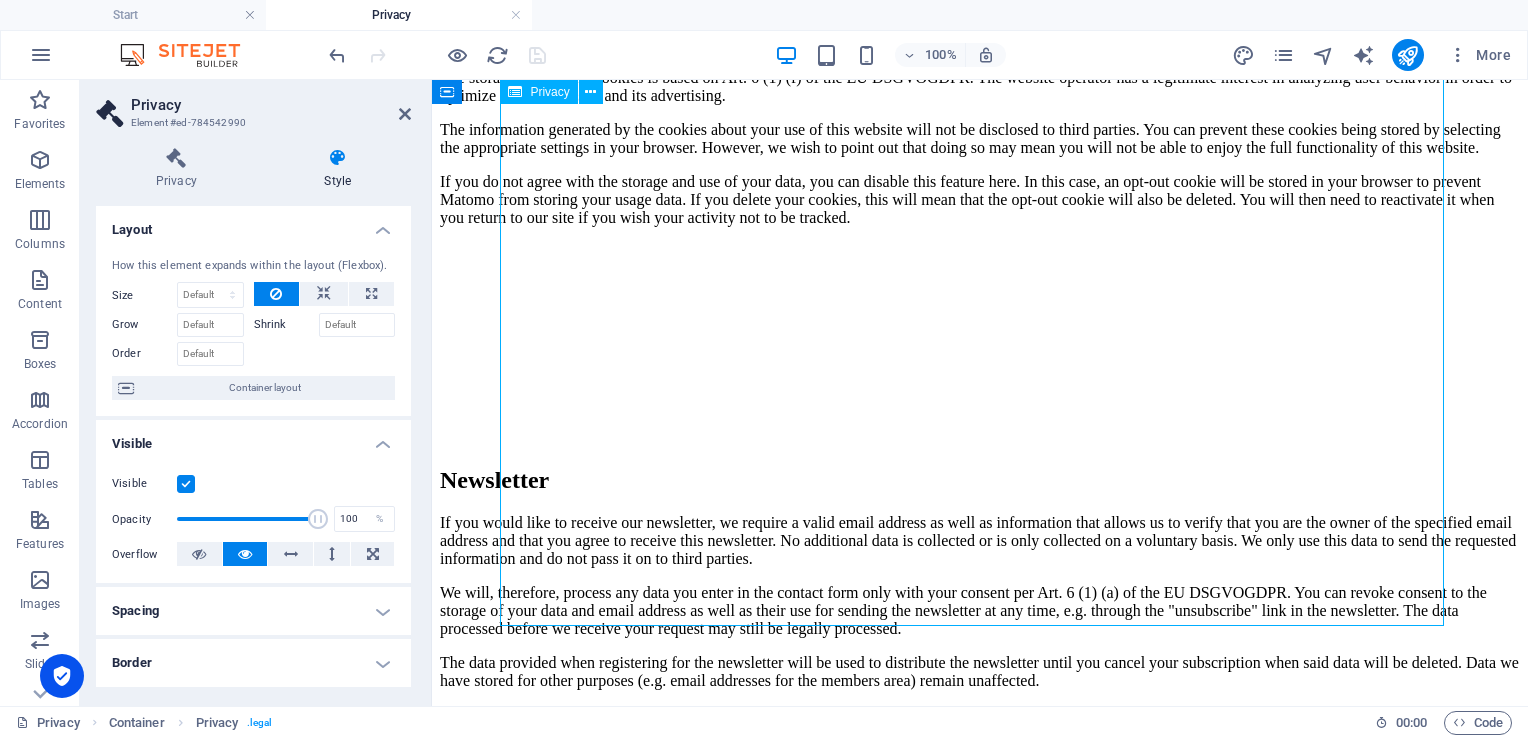 click on "Privacy Policy
An overview of data protection
General
The following gives a simple overview of what kind of personal information we collect, why we collect them and how we handle your data when you are visiting or using our website. Personal information is any data with which you could be personally identified. Detailed information on the subject of data protection can be found in our privacy policy found below.
Data collection on our website
Who is responsible for the data collection on this website?
The data collected on this website are processed by the website operator. The operator's contact details can be found in the website's required legal notice.
How do we collect your data?
Some data are collected when you provide them to us. This could, for example, be data you enter in a contact form.
What do we use your data for?
Part of the data is collected to ensure the proper functioning of the website. Other data can be used to analyze how visitors use the site." at bounding box center (980, -1296) 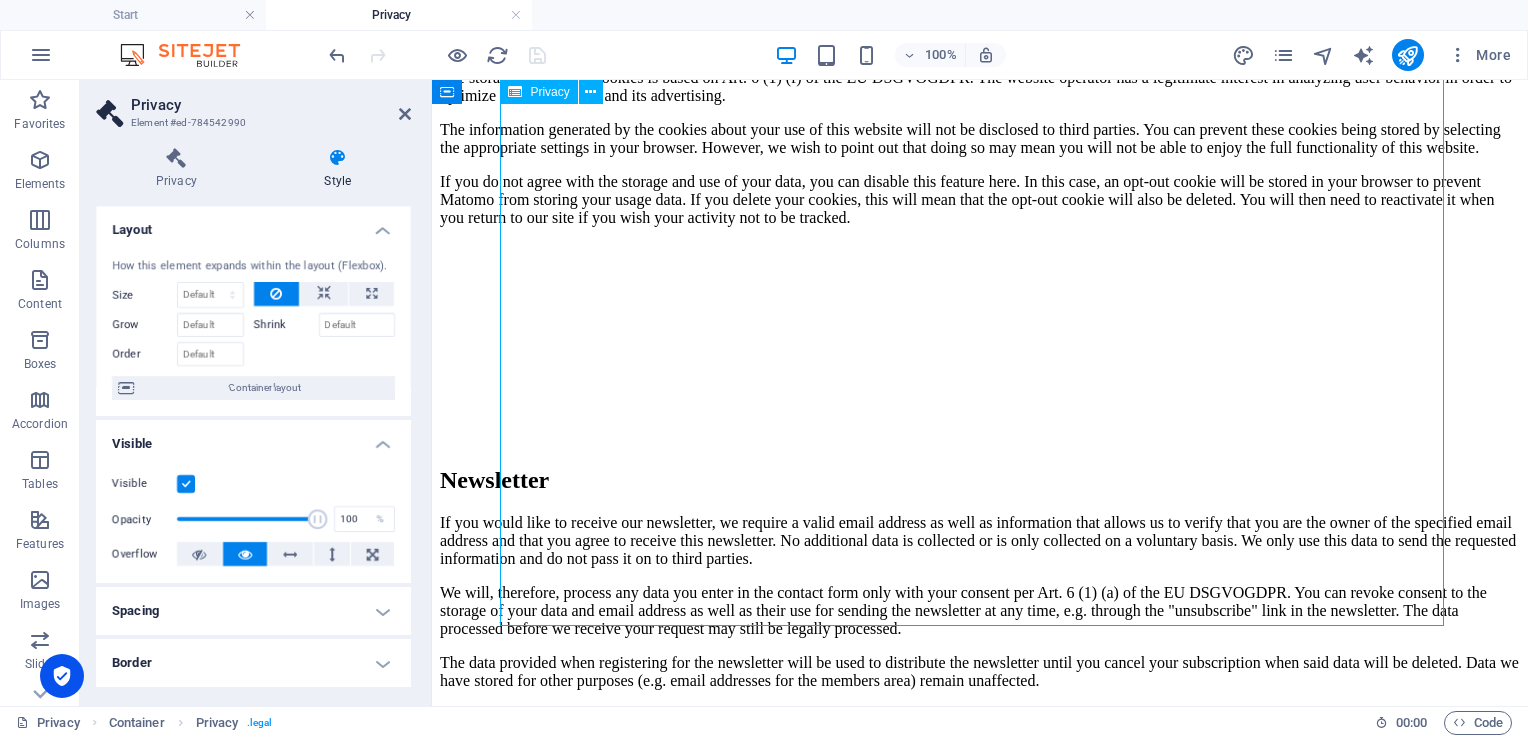 click on "Privacy Policy
An overview of data protection
General
The following gives a simple overview of what kind of personal information we collect, why we collect them and how we handle your data when you are visiting or using our website. Personal information is any data with which you could be personally identified. Detailed information on the subject of data protection can be found in our privacy policy found below.
Data collection on our website
Who is responsible for the data collection on this website?
The data collected on this website are processed by the website operator. The operator's contact details can be found in the website's required legal notice.
How do we collect your data?
Some data are collected when you provide them to us. This could, for example, be data you enter in a contact form.
What do we use your data for?
Part of the data is collected to ensure the proper functioning of the website. Other data can be used to analyze how visitors use the site." at bounding box center (980, -1296) 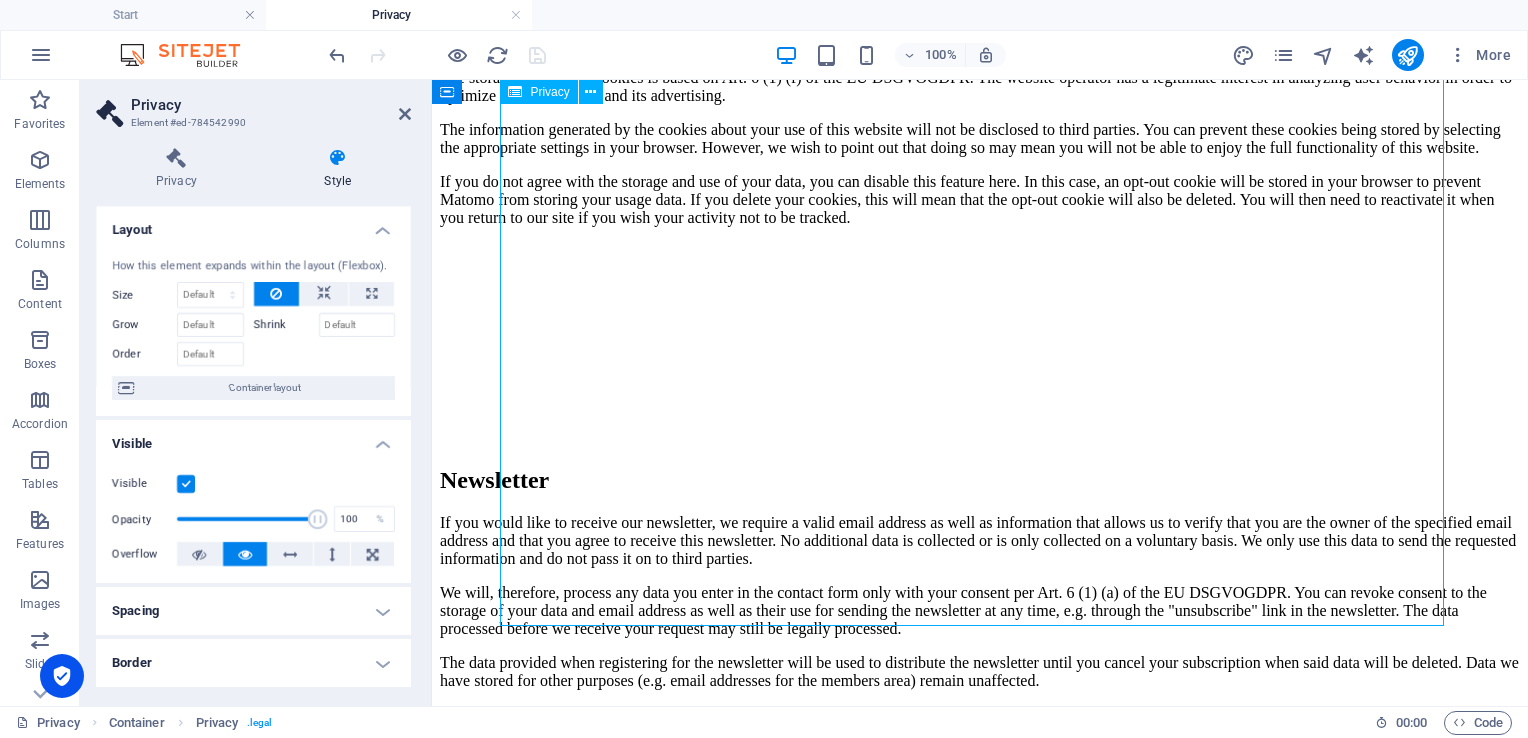 click on "Privacy Policy
An overview of data protection
General
The following gives a simple overview of what kind of personal information we collect, why we collect them and how we handle your data when you are visiting or using our website. Personal information is any data with which you could be personally identified. Detailed information on the subject of data protection can be found in our privacy policy found below.
Data collection on our website
Who is responsible for the data collection on this website?
The data collected on this website are processed by the website operator. The operator's contact details can be found in the website's required legal notice.
How do we collect your data?
Some data are collected when you provide them to us. This could, for example, be data you enter in a contact form.
What do we use your data for?
Part of the data is collected to ensure the proper functioning of the website. Other data can be used to analyze how visitors use the site." at bounding box center [980, -1296] 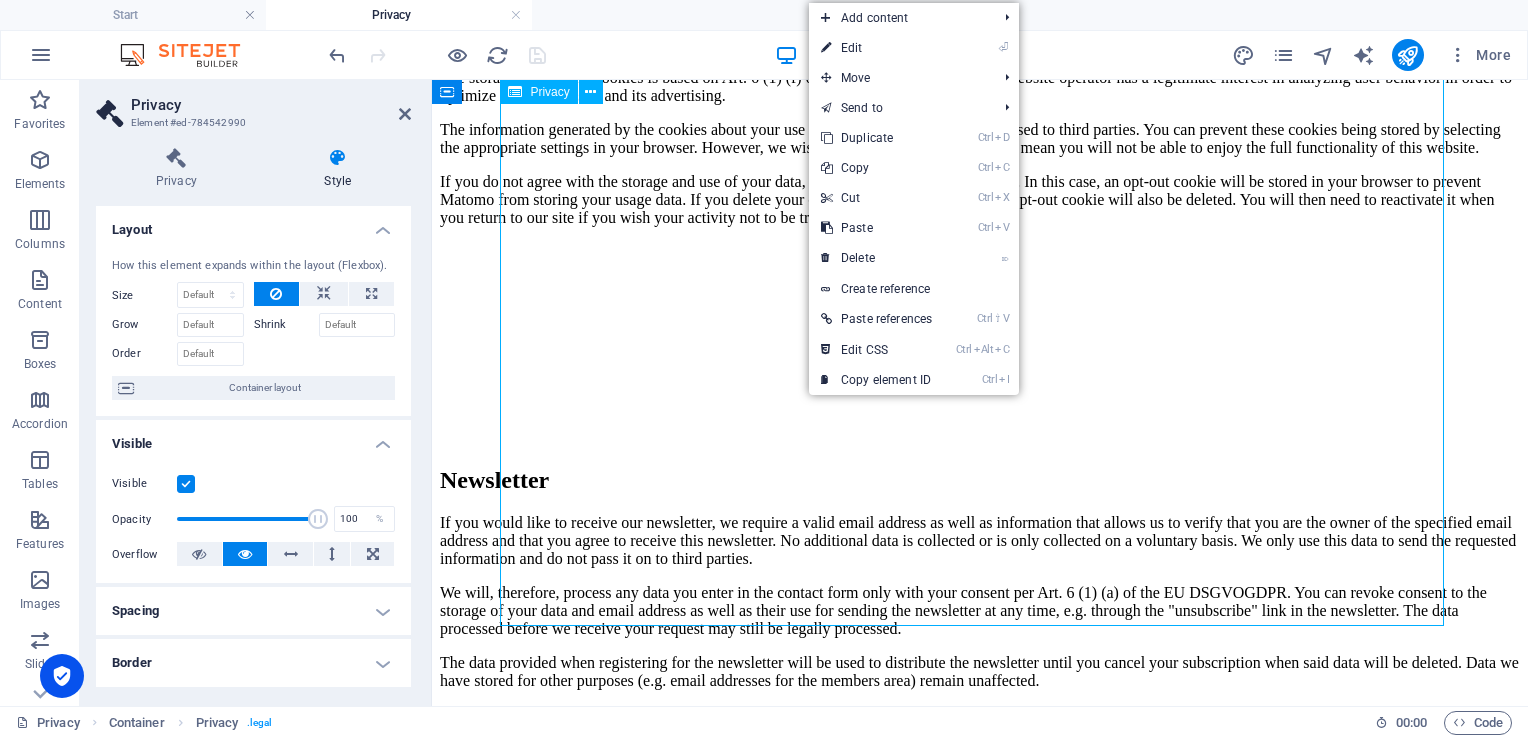 click on "Privacy Policy
An overview of data protection
General
The following gives a simple overview of what kind of personal information we collect, why we collect them and how we handle your data when you are visiting or using our website. Personal information is any data with which you could be personally identified. Detailed information on the subject of data protection can be found in our privacy policy found below.
Data collection on our website
Who is responsible for the data collection on this website?
The data collected on this website are processed by the website operator. The operator's contact details can be found in the website's required legal notice.
How do we collect your data?
Some data are collected when you provide them to us. This could, for example, be data you enter in a contact form.
What do we use your data for?
Part of the data is collected to ensure the proper functioning of the website. Other data can be used to analyze how visitors use the site." at bounding box center (980, -1296) 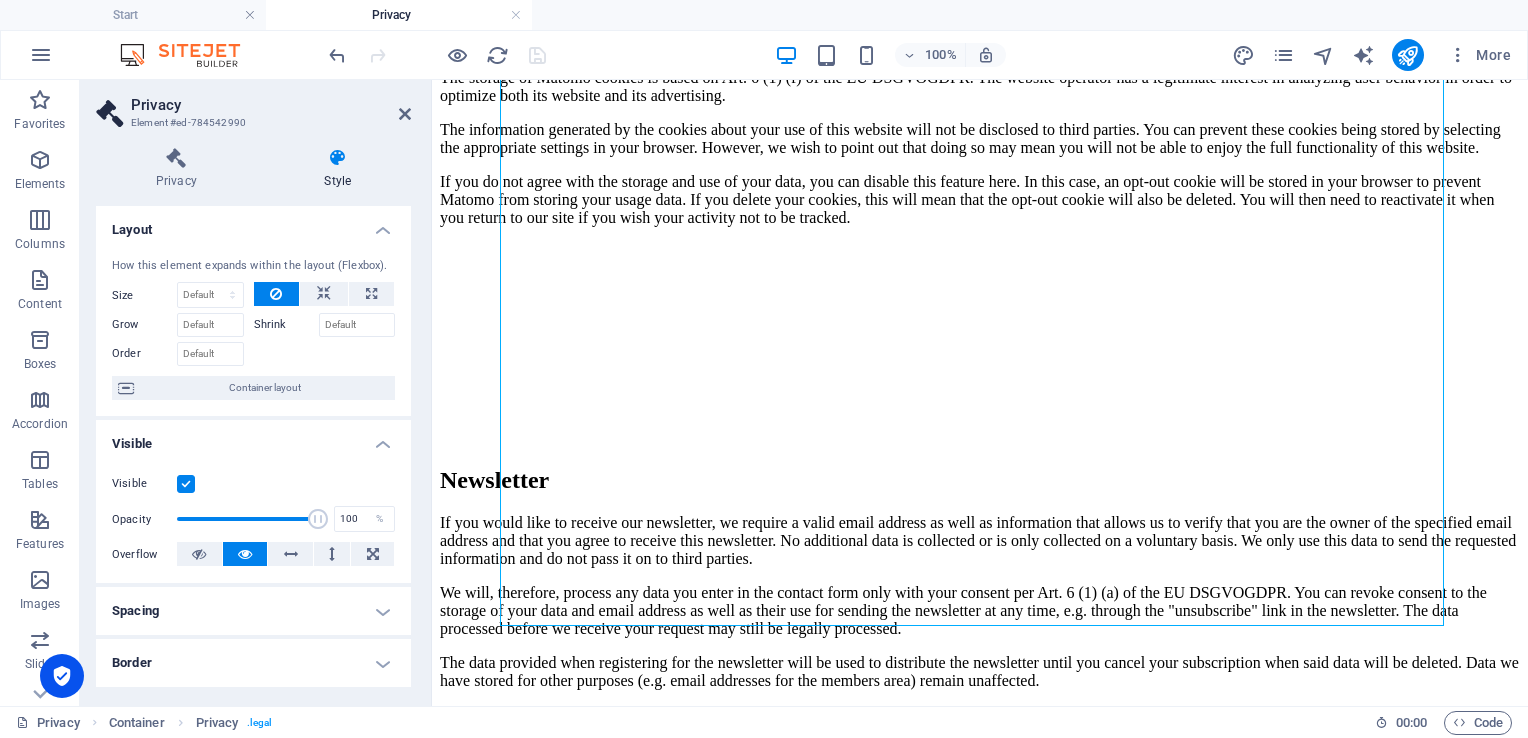 scroll, scrollTop: 0, scrollLeft: 0, axis: both 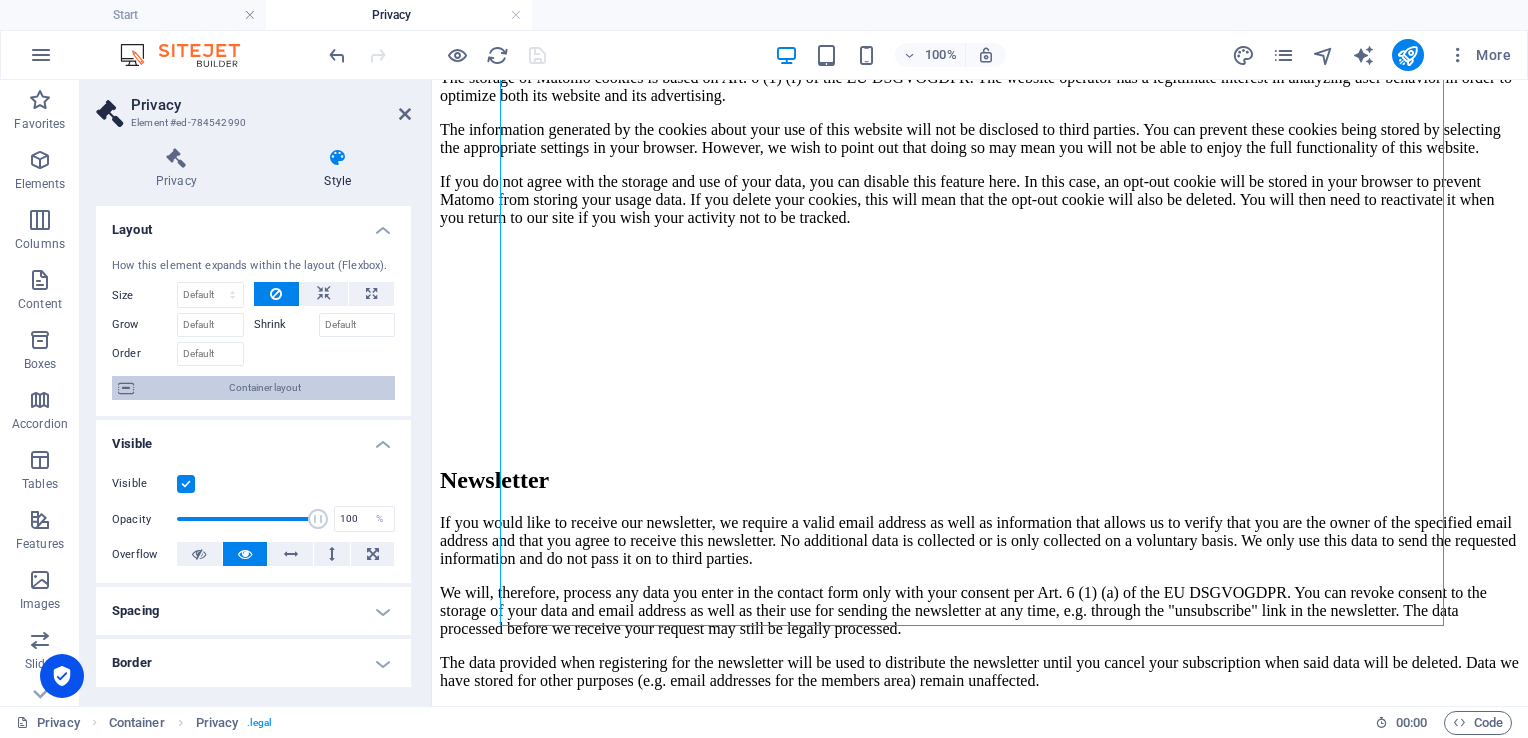click on "Container layout" at bounding box center (264, 388) 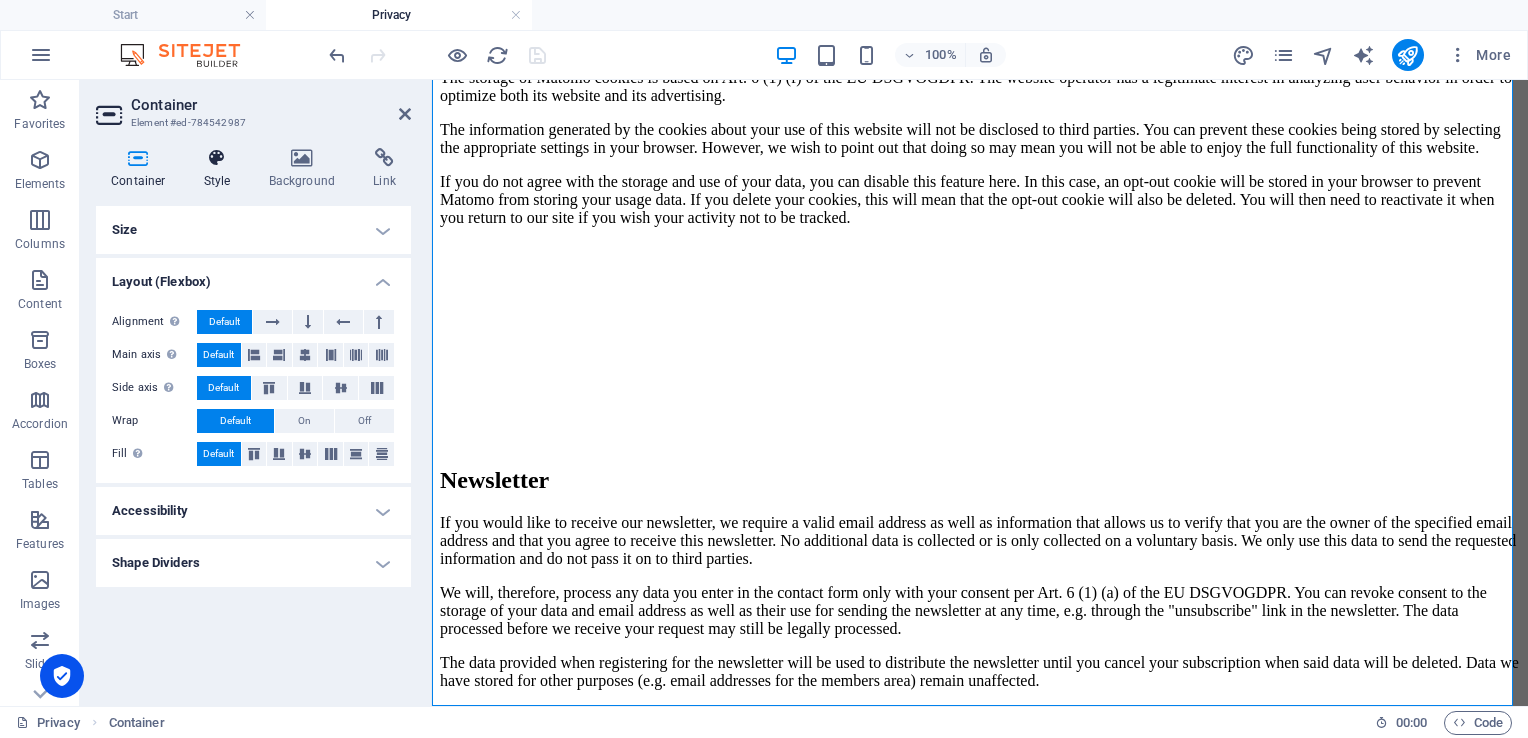 click on "Style" at bounding box center (221, 169) 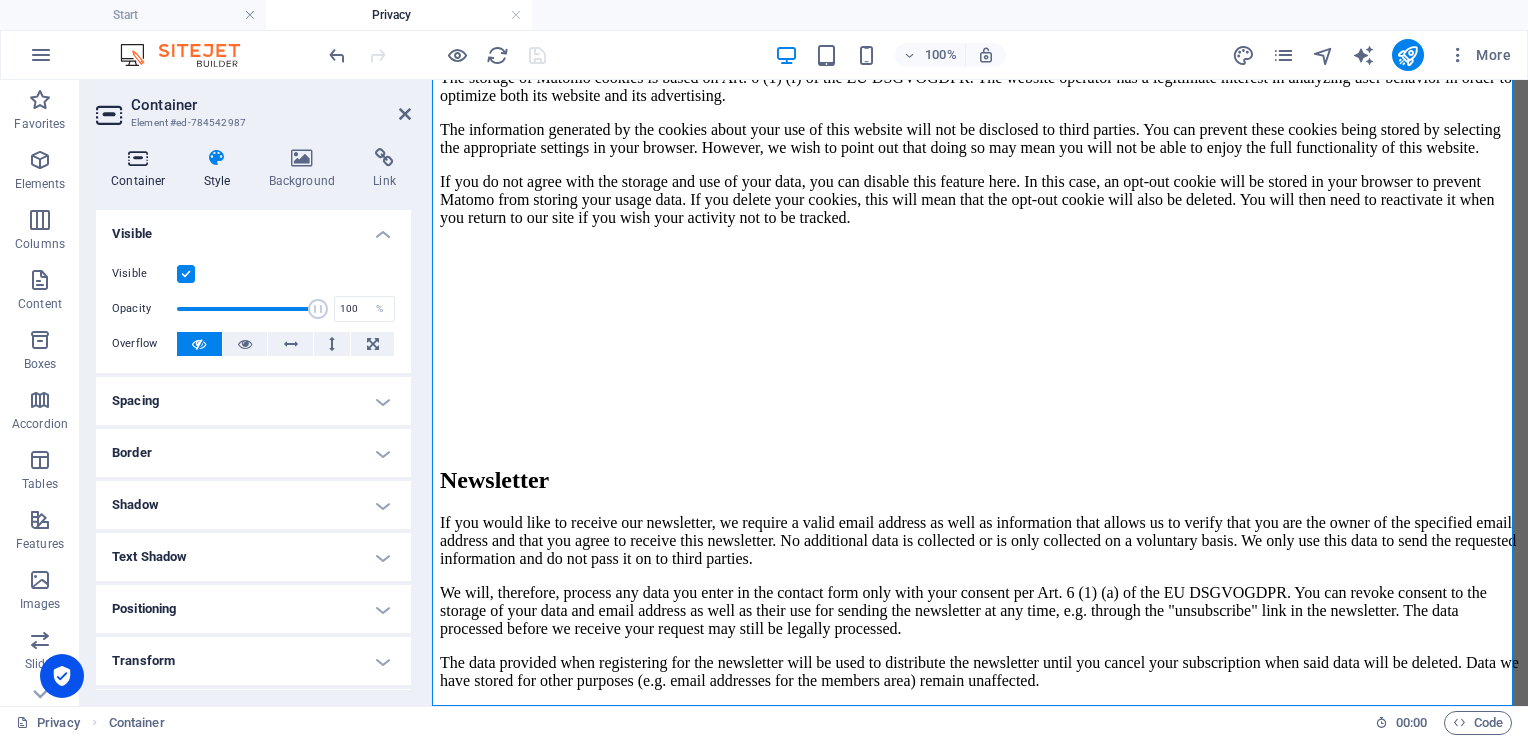 click on "Container" at bounding box center (142, 169) 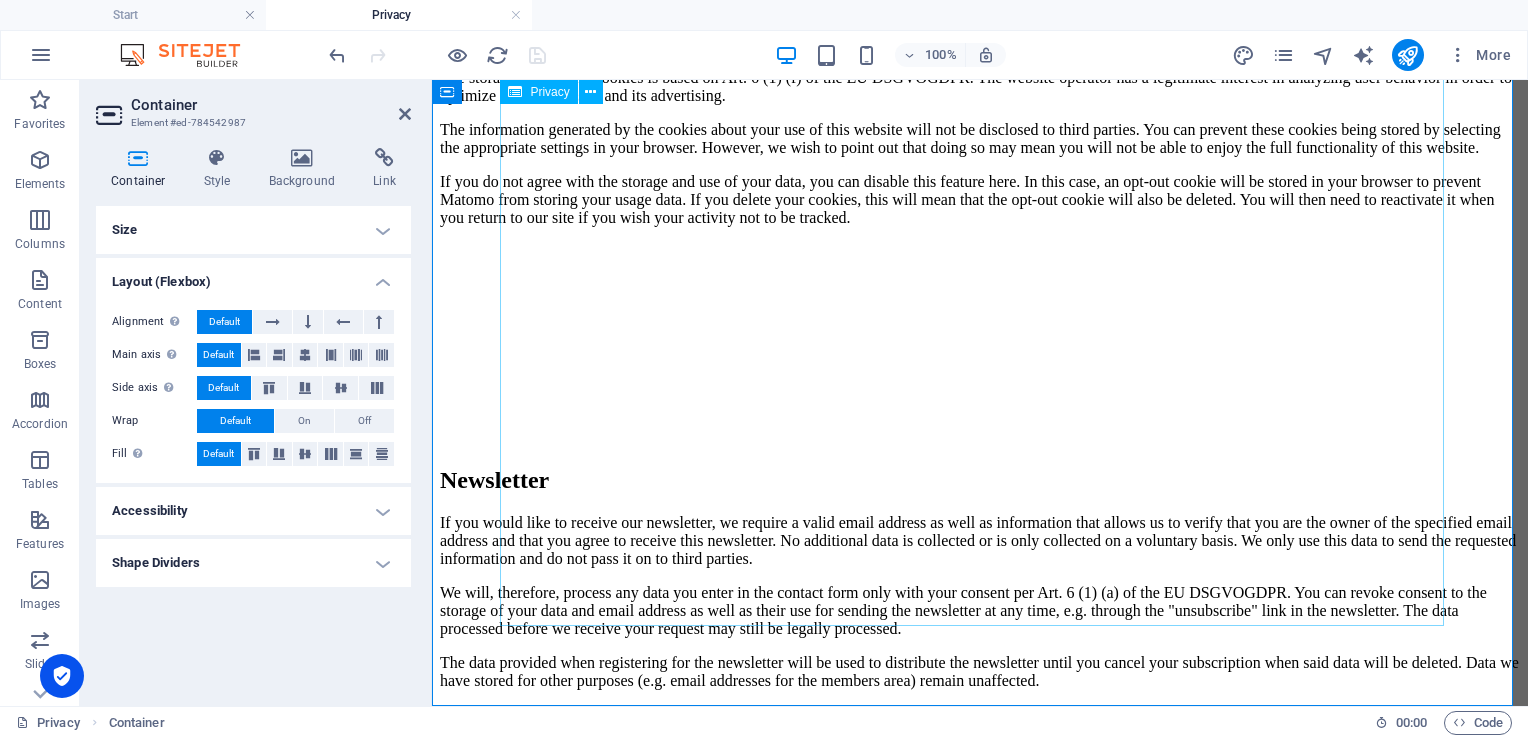 click on "Privacy Policy
An overview of data protection
General
The following gives a simple overview of what kind of personal information we collect, why we collect them and how we handle your data when you are visiting or using our website. Personal information is any data with which you could be personally identified. Detailed information on the subject of data protection can be found in our privacy policy found below.
Data collection on our website
Who is responsible for the data collection on this website?
The data collected on this website are processed by the website operator. The operator's contact details can be found in the website's required legal notice.
How do we collect your data?
Some data are collected when you provide them to us. This could, for example, be data you enter in a contact form.
What do we use your data for?
Part of the data is collected to ensure the proper functioning of the website. Other data can be used to analyze how visitors use the site." at bounding box center (980, -1296) 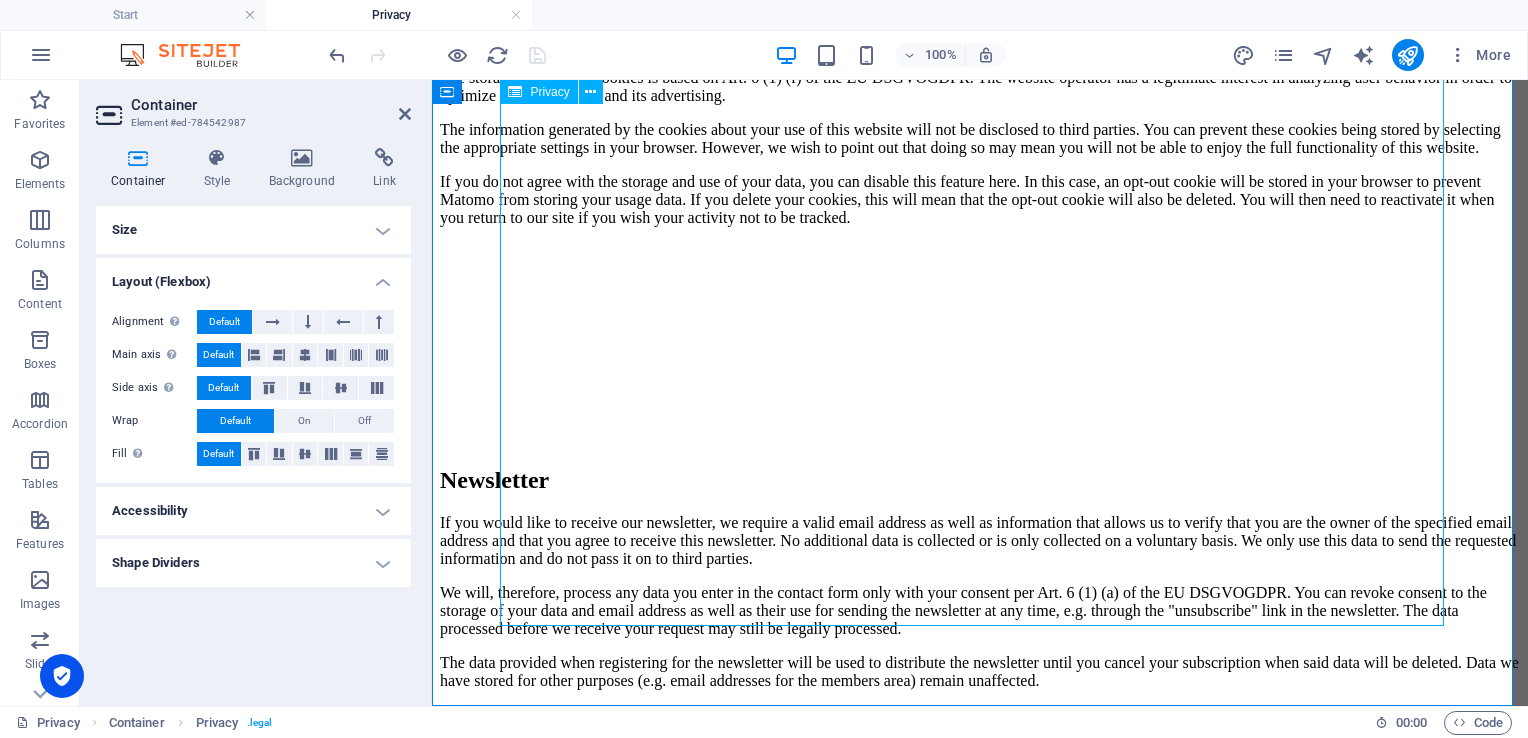 click on "Privacy Policy
An overview of data protection
General
The following gives a simple overview of what kind of personal information we collect, why we collect them and how we handle your data when you are visiting or using our website. Personal information is any data with which you could be personally identified. Detailed information on the subject of data protection can be found in our privacy policy found below.
Data collection on our website
Who is responsible for the data collection on this website?
The data collected on this website are processed by the website operator. The operator's contact details can be found in the website's required legal notice.
How do we collect your data?
Some data are collected when you provide them to us. This could, for example, be data you enter in a contact form.
What do we use your data for?
Part of the data is collected to ensure the proper functioning of the website. Other data can be used to analyze how visitors use the site." at bounding box center (980, -1296) 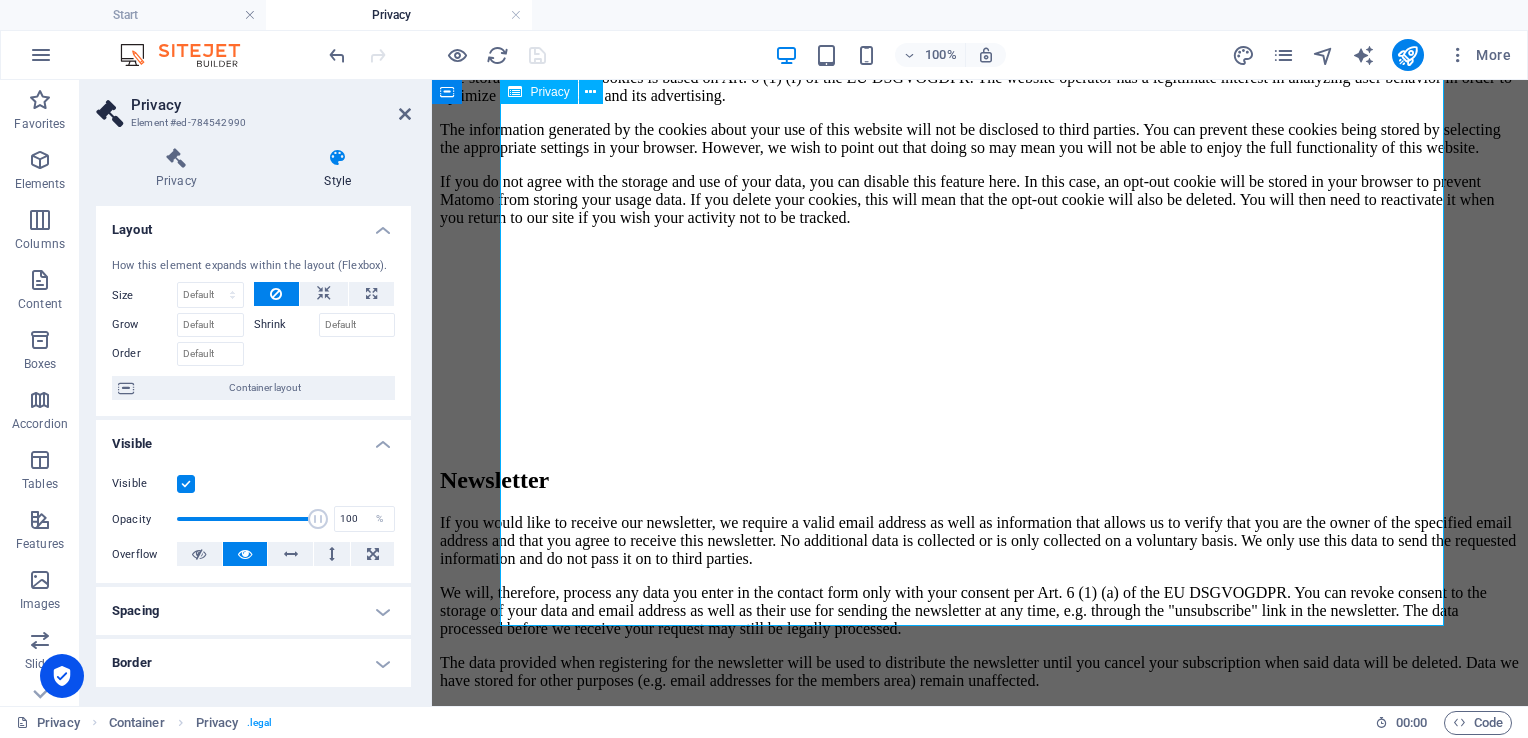 click on "Privacy Policy
An overview of data protection
General
The following gives a simple overview of what kind of personal information we collect, why we collect them and how we handle your data when you are visiting or using our website. Personal information is any data with which you could be personally identified. Detailed information on the subject of data protection can be found in our privacy policy found below.
Data collection on our website
Who is responsible for the data collection on this website?
The data collected on this website are processed by the website operator. The operator's contact details can be found in the website's required legal notice.
How do we collect your data?
Some data are collected when you provide them to us. This could, for example, be data you enter in a contact form.
What do we use your data for?
Part of the data is collected to ensure the proper functioning of the website. Other data can be used to analyze how visitors use the site." at bounding box center [980, -1296] 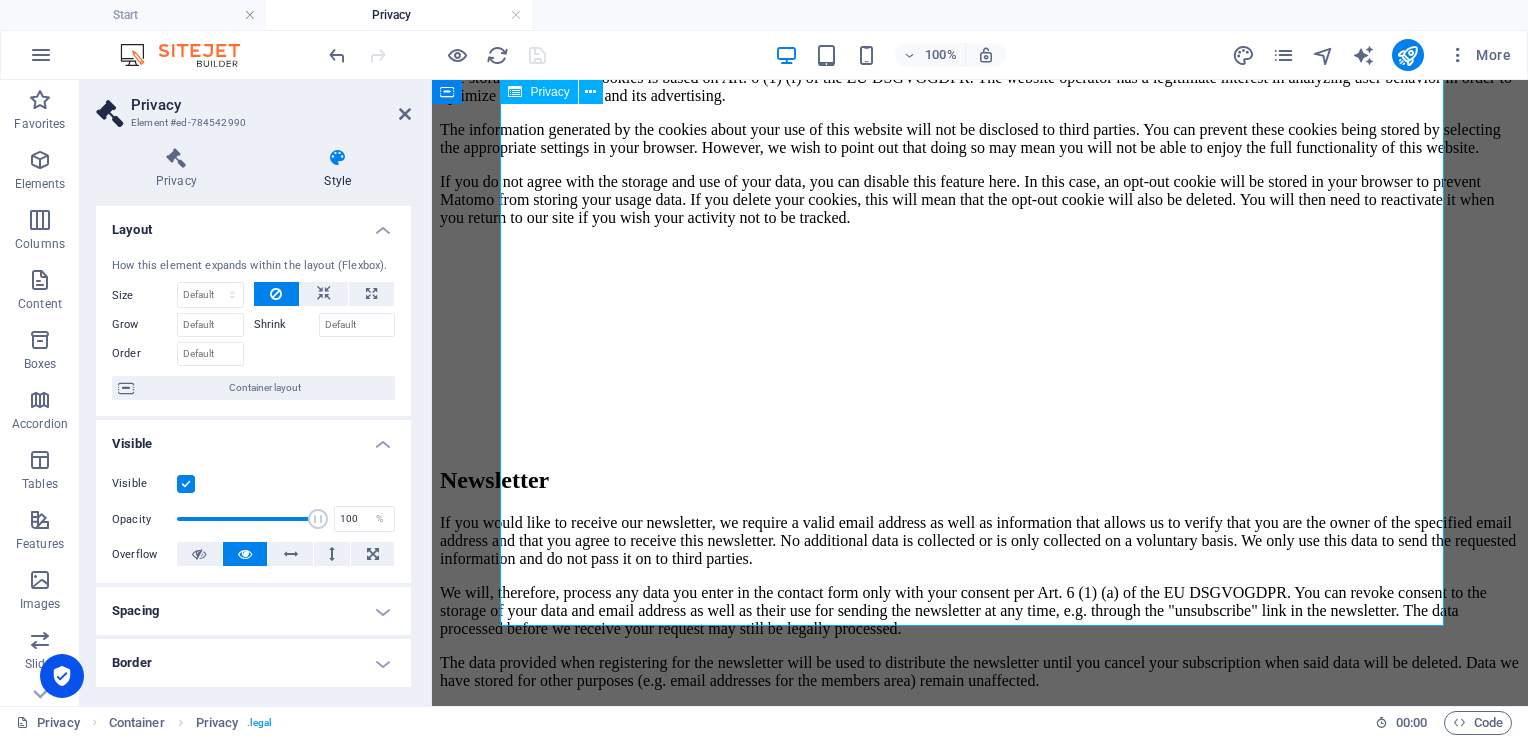 click on "Privacy Policy
An overview of data protection
General
The following gives a simple overview of what kind of personal information we collect, why we collect them and how we handle your data when you are visiting or using our website. Personal information is any data with which you could be personally identified. Detailed information on the subject of data protection can be found in our privacy policy found below.
Data collection on our website
Who is responsible for the data collection on this website?
The data collected on this website are processed by the website operator. The operator's contact details can be found in the website's required legal notice.
How do we collect your data?
Some data are collected when you provide them to us. This could, for example, be data you enter in a contact form.
What do we use your data for?
Part of the data is collected to ensure the proper functioning of the website. Other data can be used to analyze how visitors use the site." at bounding box center [980, -1296] 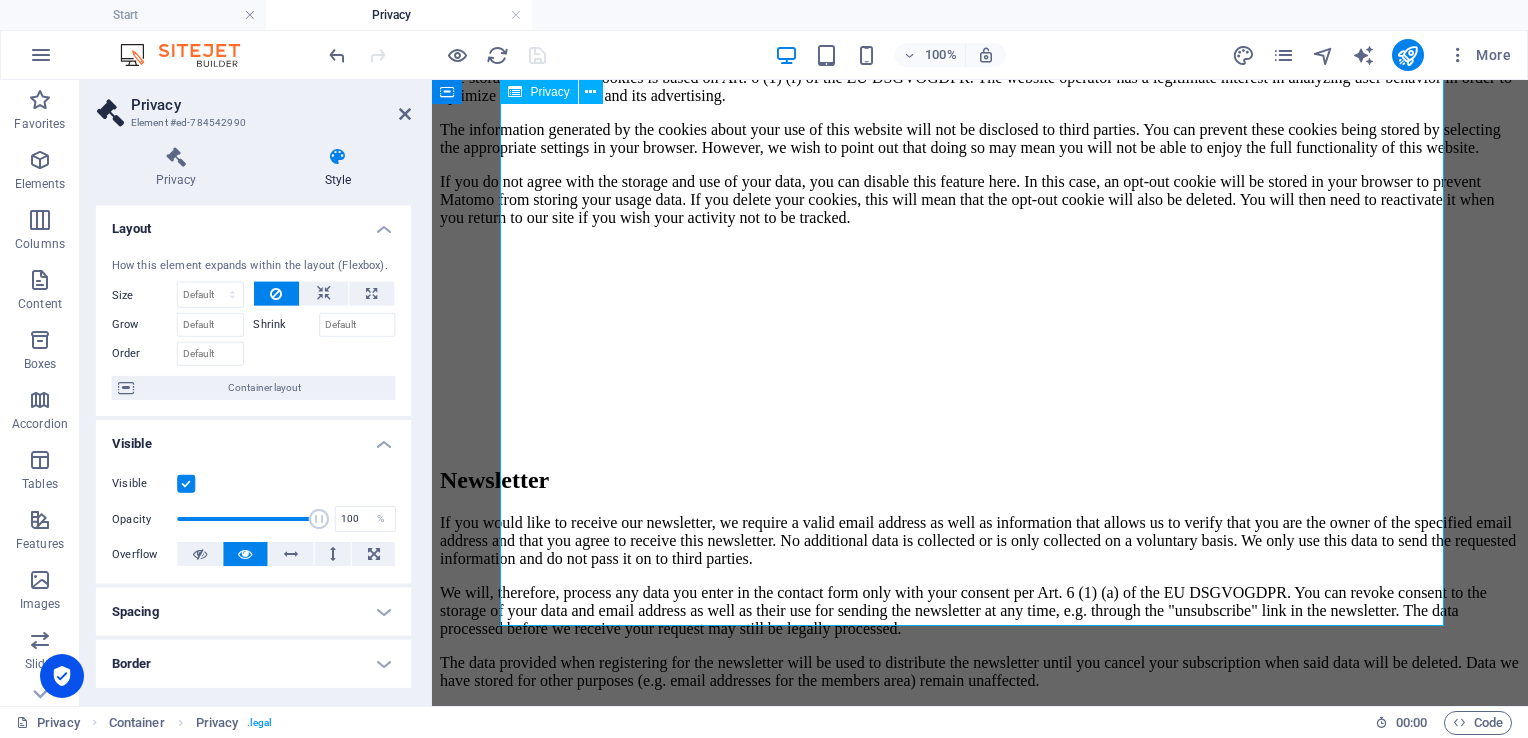 click on "Privacy Policy
An overview of data protection
General
The following gives a simple overview of what kind of personal information we collect, why we collect them and how we handle your data when you are visiting or using our website. Personal information is any data with which you could be personally identified. Detailed information on the subject of data protection can be found in our privacy policy found below.
Data collection on our website
Who is responsible for the data collection on this website?
The data collected on this website are processed by the website operator. The operator's contact details can be found in the website's required legal notice.
How do we collect your data?
Some data are collected when you provide them to us. This could, for example, be data you enter in a contact form.
What do we use your data for?
Part of the data is collected to ensure the proper functioning of the website. Other data can be used to analyze how visitors use the site." at bounding box center [980, -1296] 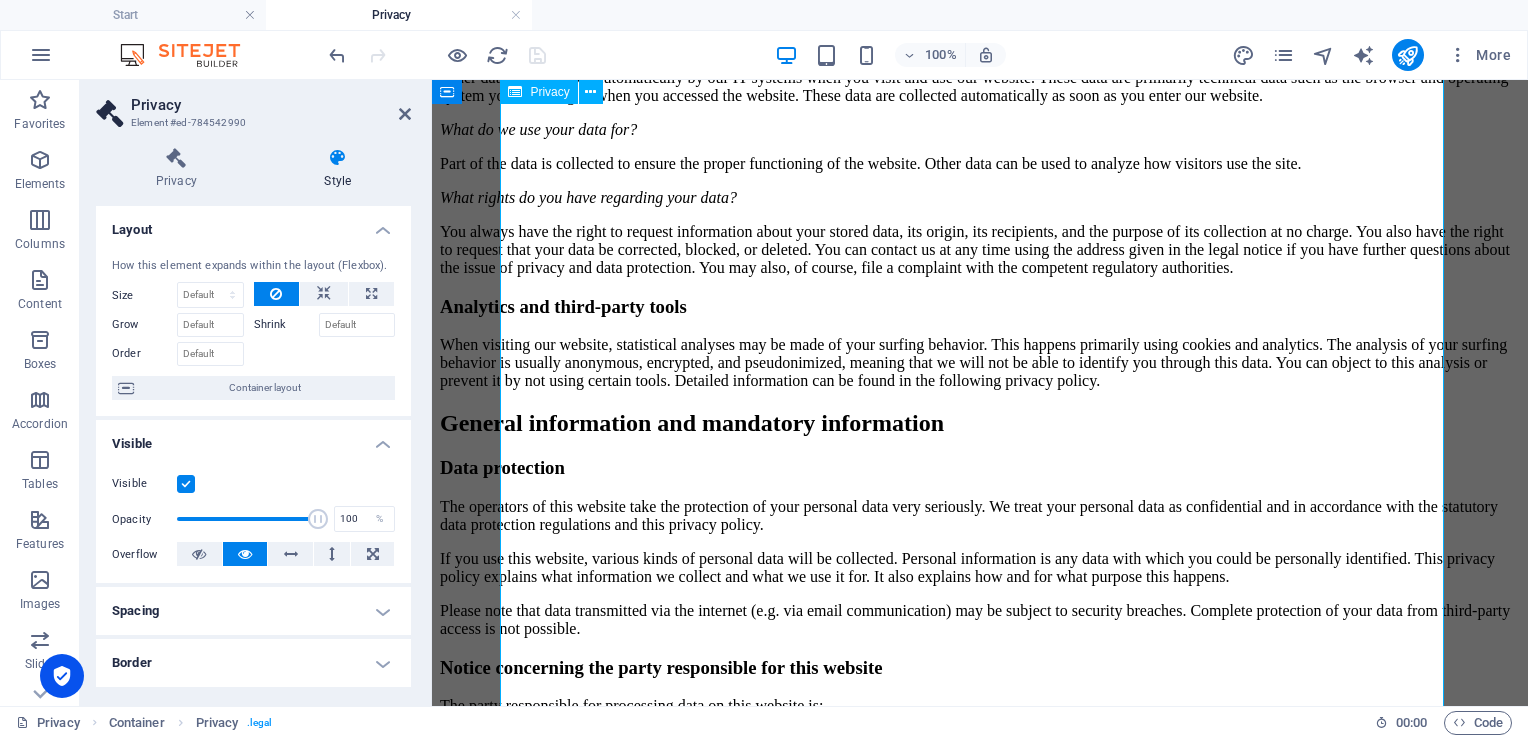 scroll, scrollTop: 0, scrollLeft: 0, axis: both 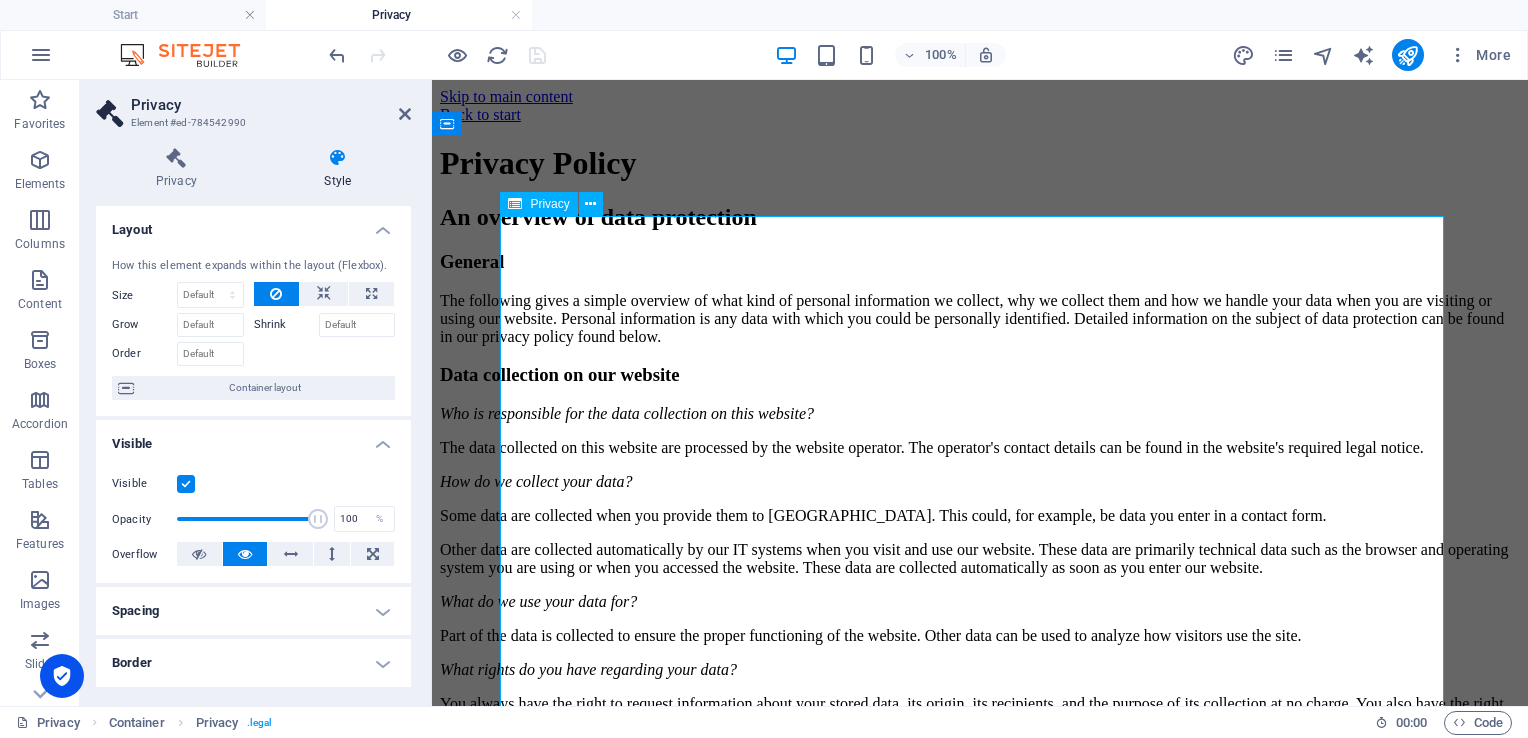 click on "Privacy Policy
An overview of data protection
General
The following gives a simple overview of what kind of personal information we collect, why we collect them and how we handle your data when you are visiting or using our website. Personal information is any data with which you could be personally identified. Detailed information on the subject of data protection can be found in our privacy policy found below.
Data collection on our website
Who is responsible for the data collection on this website?
The data collected on this website are processed by the website operator. The operator's contact details can be found in the website's required legal notice.
How do we collect your data?
Some data are collected when you provide them to us. This could, for example, be data you enter in a contact form.
What do we use your data for?
Part of the data is collected to ensure the proper functioning of the website. Other data can be used to analyze how visitors use the site." at bounding box center (980, 2131) 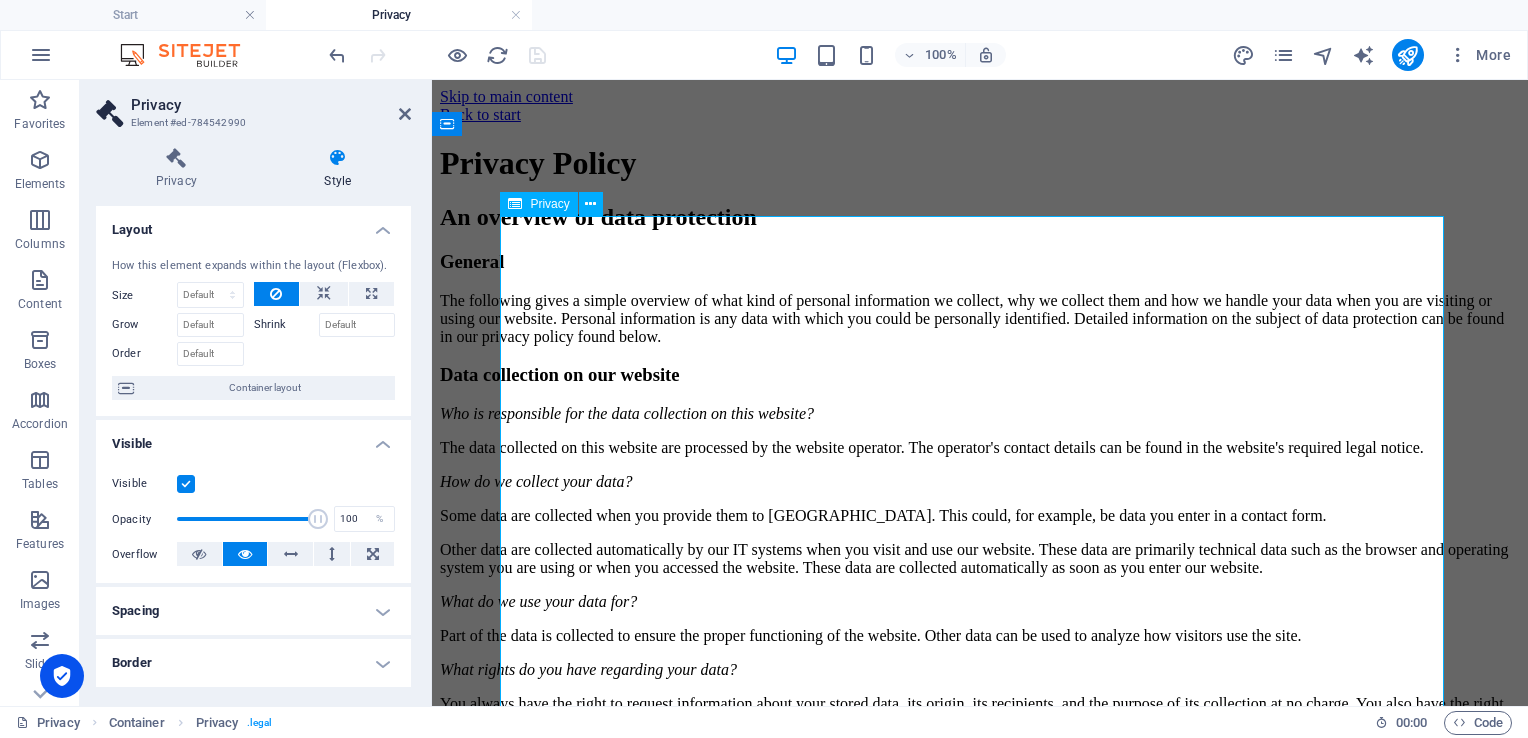 click on "Privacy Policy
An overview of data protection
General
The following gives a simple overview of what kind of personal information we collect, why we collect them and how we handle your data when you are visiting or using our website. Personal information is any data with which you could be personally identified. Detailed information on the subject of data protection can be found in our privacy policy found below.
Data collection on our website
Who is responsible for the data collection on this website?
The data collected on this website are processed by the website operator. The operator's contact details can be found in the website's required legal notice.
How do we collect your data?
Some data are collected when you provide them to us. This could, for example, be data you enter in a contact form.
What do we use your data for?
Part of the data is collected to ensure the proper functioning of the website. Other data can be used to analyze how visitors use the site." at bounding box center (980, 2131) 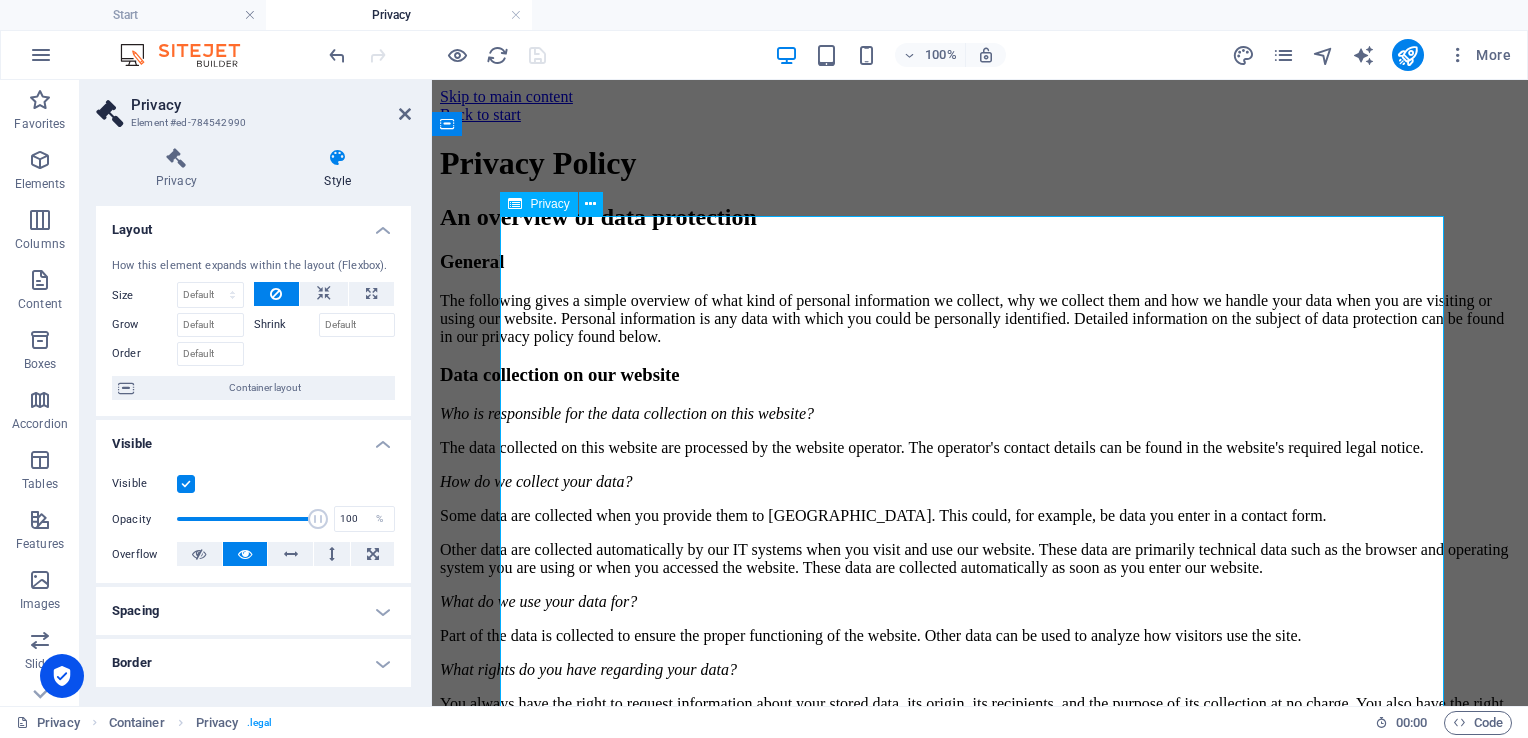 click on "Privacy Policy
An overview of data protection
General
The following gives a simple overview of what kind of personal information we collect, why we collect them and how we handle your data when you are visiting or using our website. Personal information is any data with which you could be personally identified. Detailed information on the subject of data protection can be found in our privacy policy found below.
Data collection on our website
Who is responsible for the data collection on this website?
The data collected on this website are processed by the website operator. The operator's contact details can be found in the website's required legal notice.
How do we collect your data?
Some data are collected when you provide them to us. This could, for example, be data you enter in a contact form.
What do we use your data for?
Part of the data is collected to ensure the proper functioning of the website. Other data can be used to analyze how visitors use the site." at bounding box center (980, 2131) 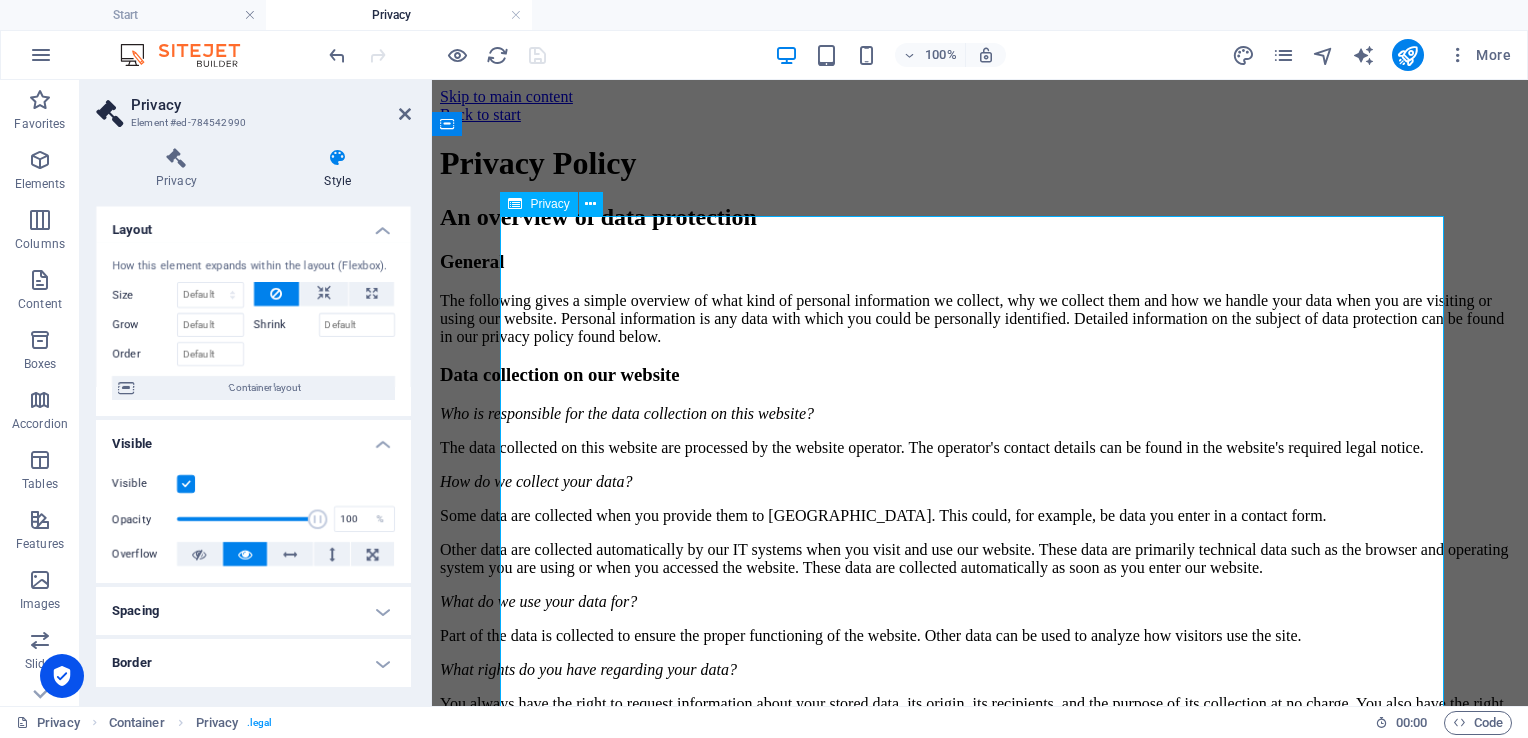 click on "Privacy Policy
An overview of data protection
General
The following gives a simple overview of what kind of personal information we collect, why we collect them and how we handle your data when you are visiting or using our website. Personal information is any data with which you could be personally identified. Detailed information on the subject of data protection can be found in our privacy policy found below.
Data collection on our website
Who is responsible for the data collection on this website?
The data collected on this website are processed by the website operator. The operator's contact details can be found in the website's required legal notice.
How do we collect your data?
Some data are collected when you provide them to us. This could, for example, be data you enter in a contact form.
What do we use your data for?
Part of the data is collected to ensure the proper functioning of the website. Other data can be used to analyze how visitors use the site." at bounding box center (980, 2131) 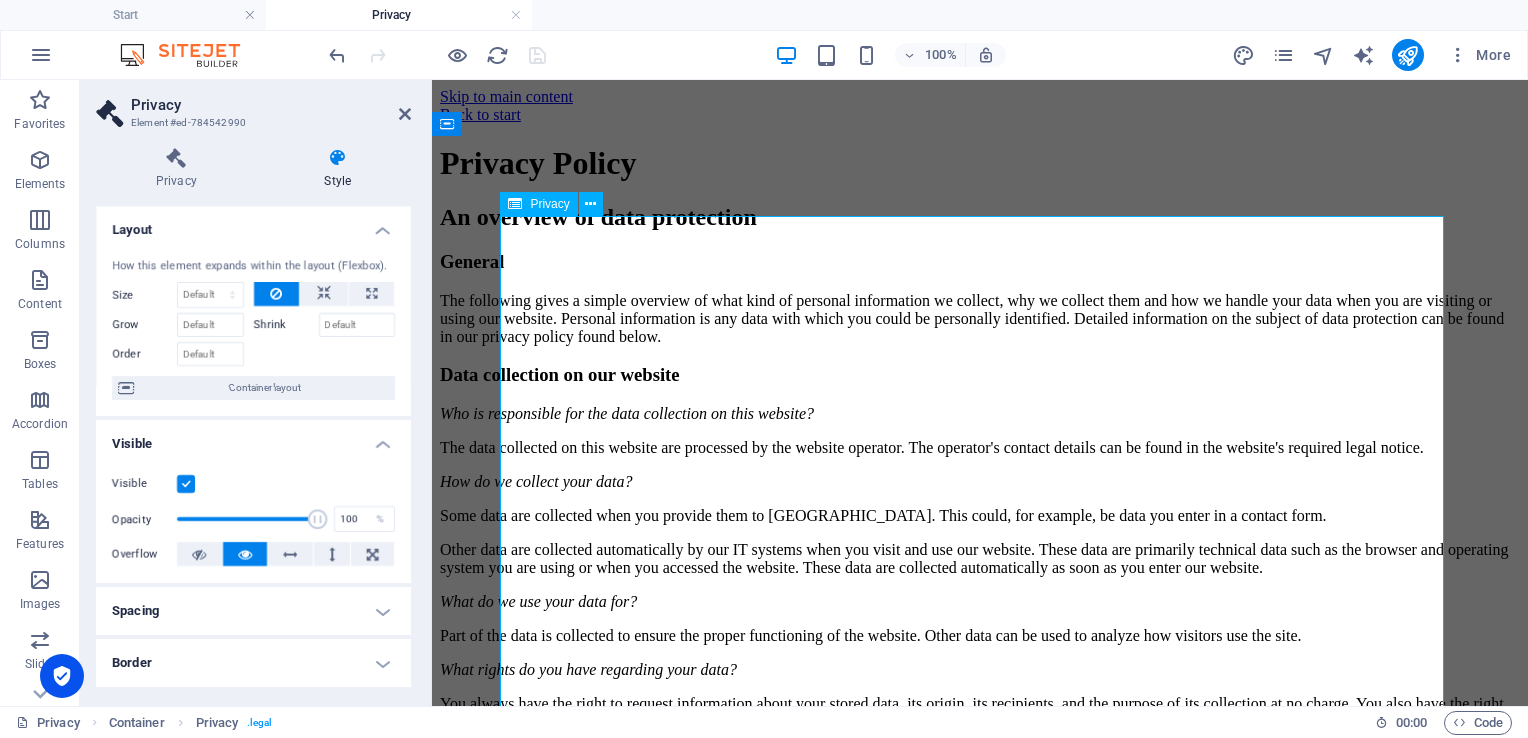 click on "Privacy Policy
An overview of data protection
General
The following gives a simple overview of what kind of personal information we collect, why we collect them and how we handle your data when you are visiting or using our website. Personal information is any data with which you could be personally identified. Detailed information on the subject of data protection can be found in our privacy policy found below.
Data collection on our website
Who is responsible for the data collection on this website?
The data collected on this website are processed by the website operator. The operator's contact details can be found in the website's required legal notice.
How do we collect your data?
Some data are collected when you provide them to us. This could, for example, be data you enter in a contact form.
What do we use your data for?
Part of the data is collected to ensure the proper functioning of the website. Other data can be used to analyze how visitors use the site." at bounding box center (980, 2131) 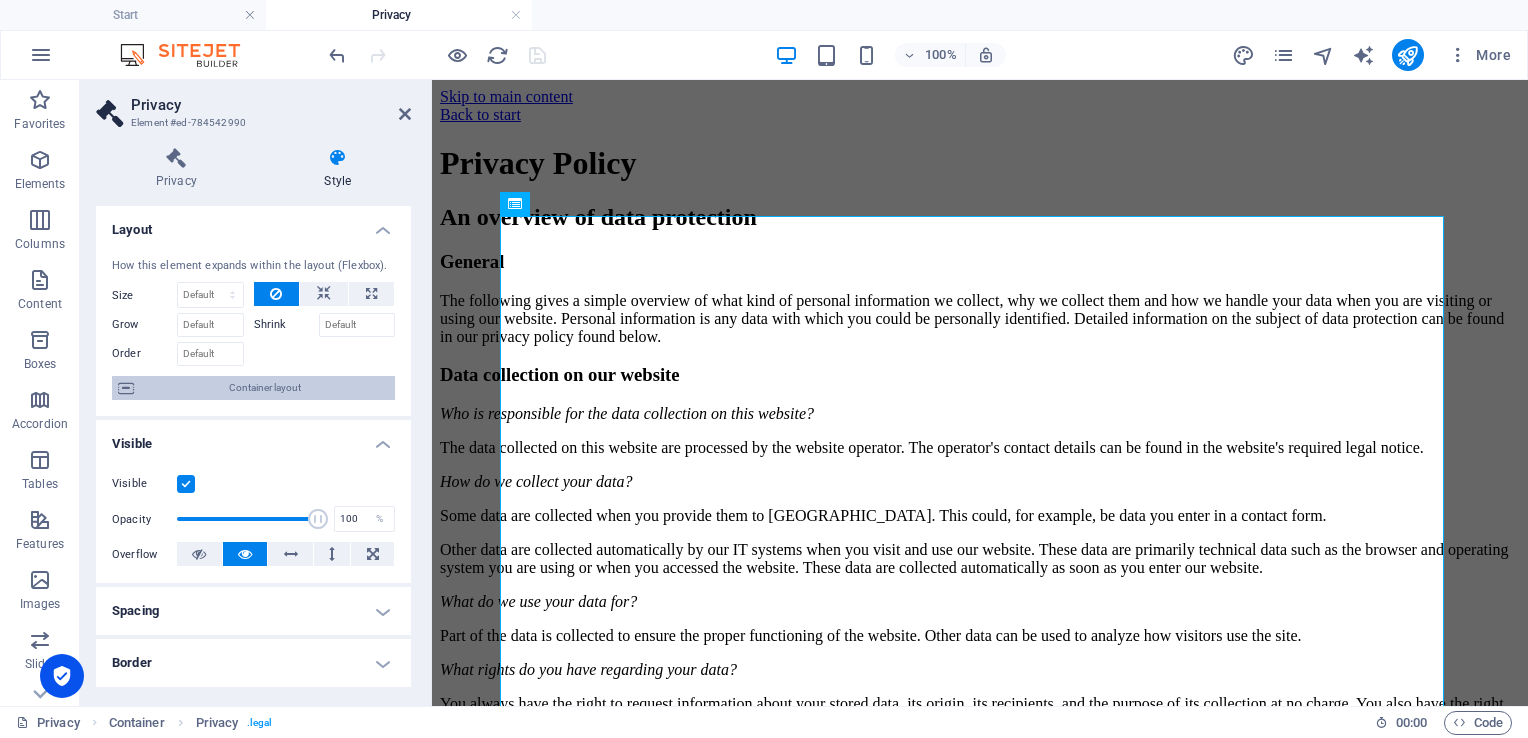 click on "Container layout" at bounding box center (264, 388) 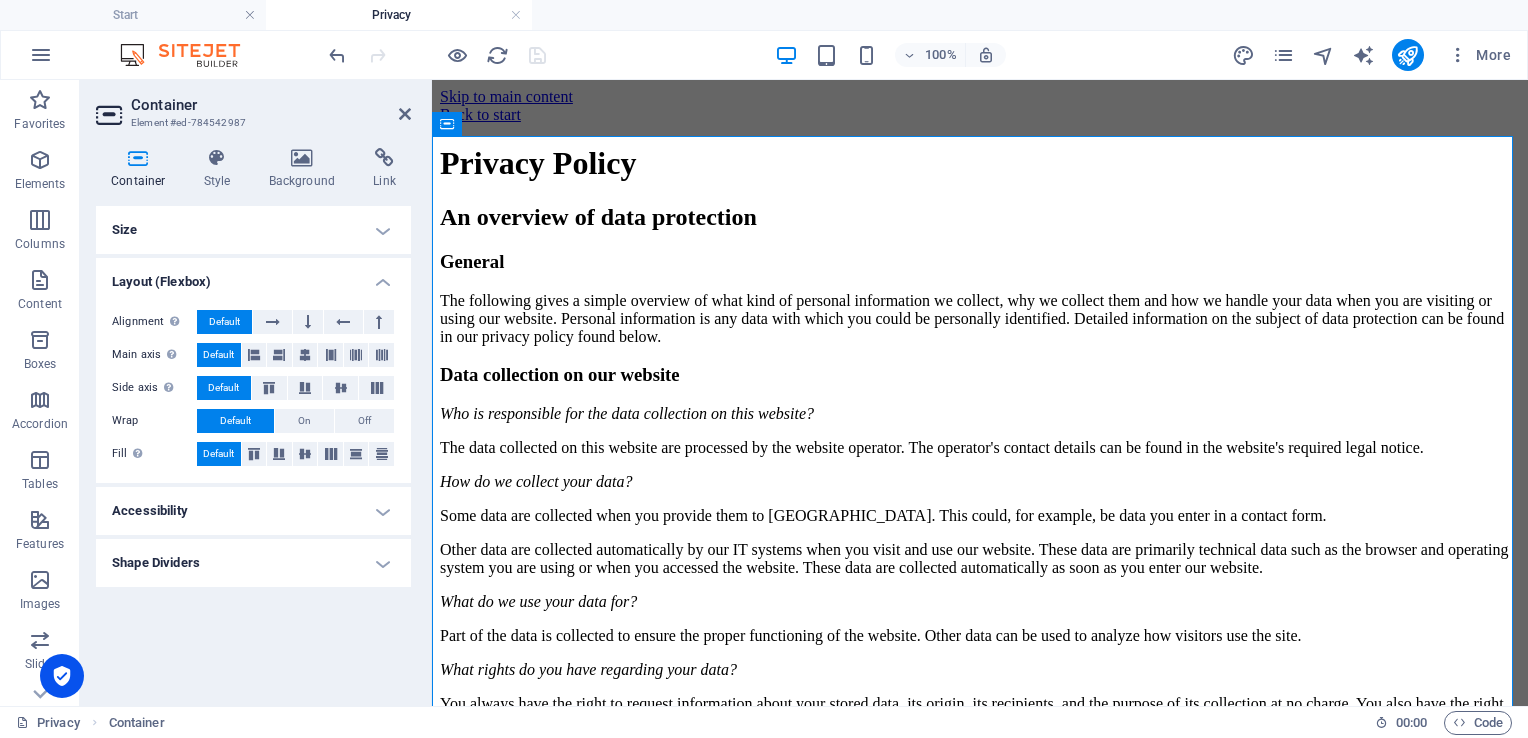 click on "Size" at bounding box center (253, 230) 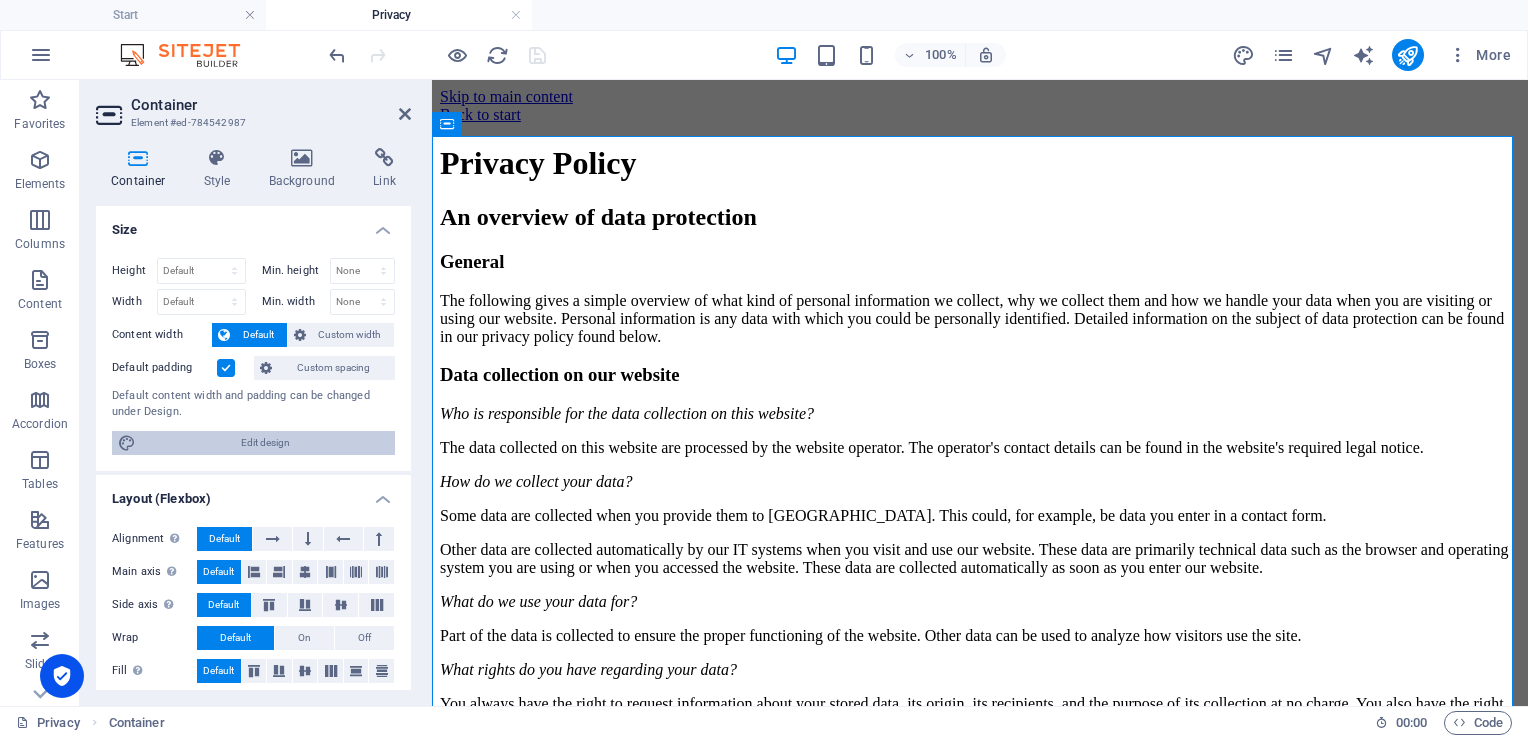 click on "Edit design" at bounding box center [265, 443] 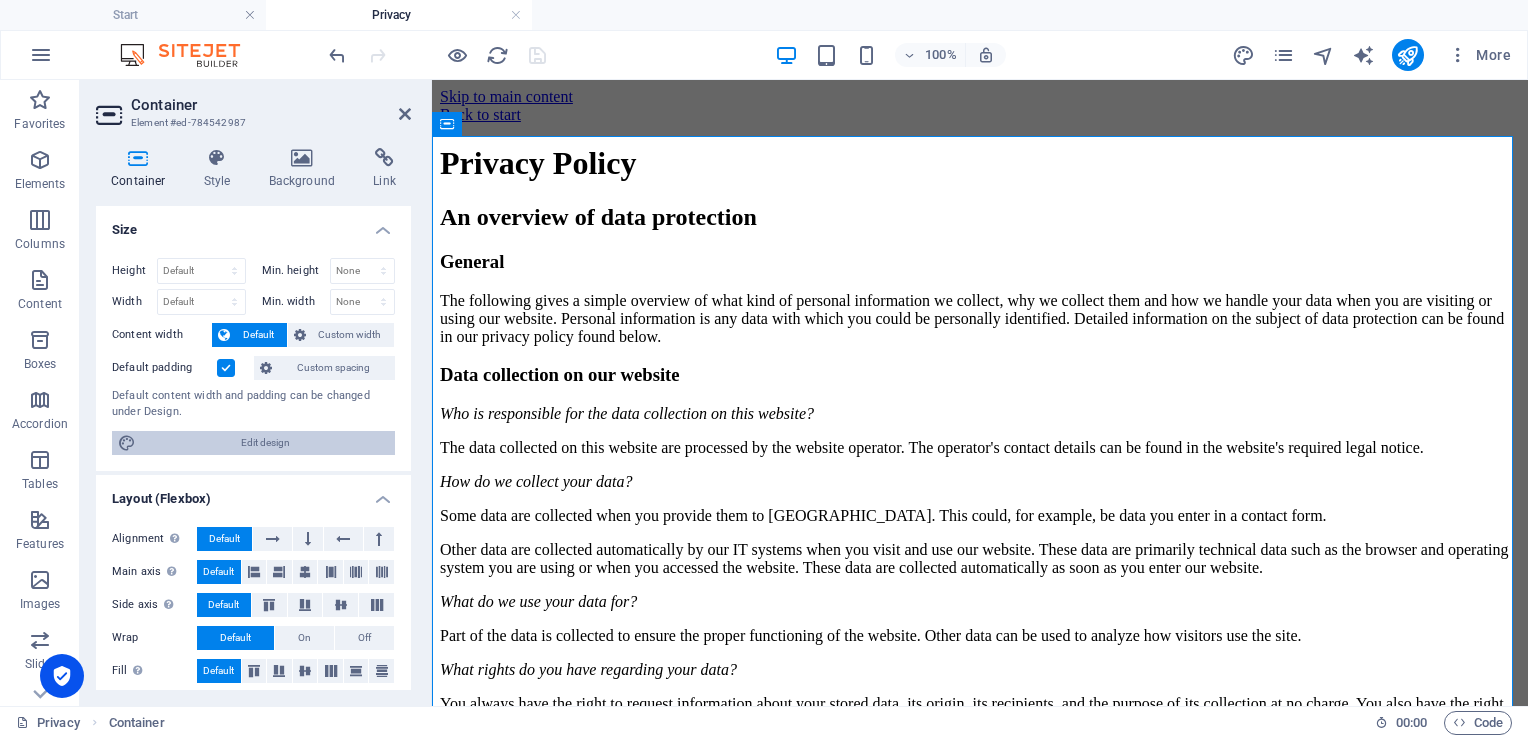 select on "rem" 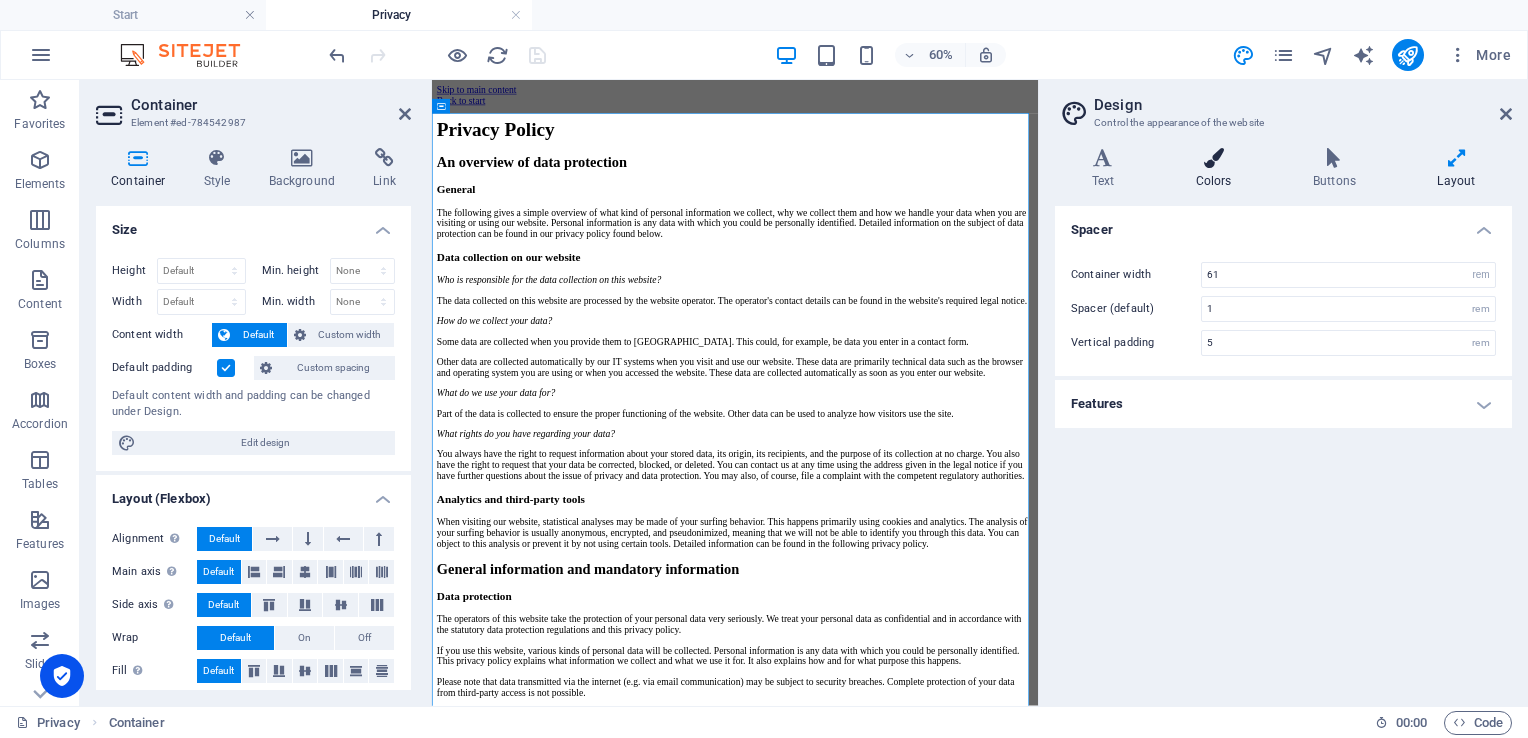 click on "Colors" at bounding box center [1217, 169] 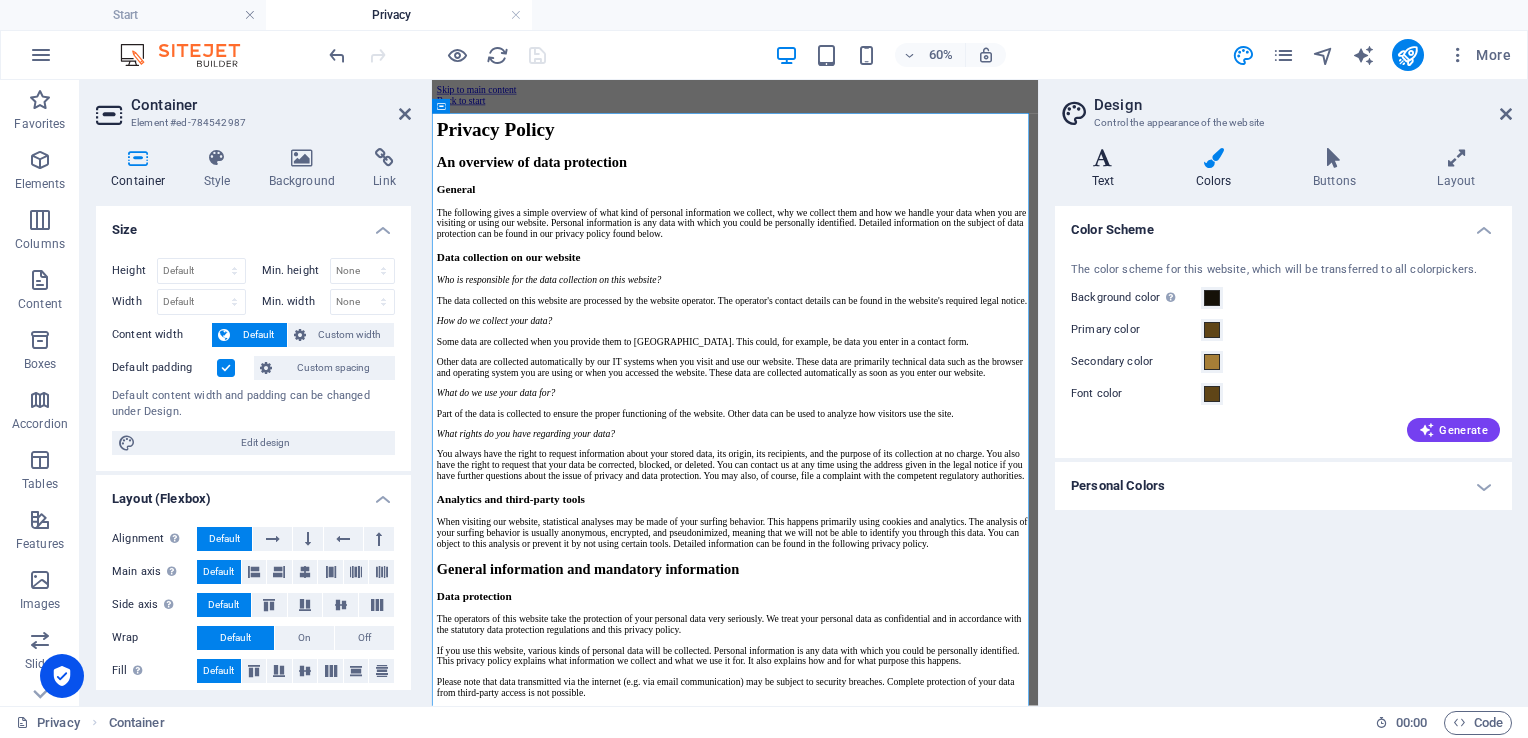 click on "Text" at bounding box center (1107, 169) 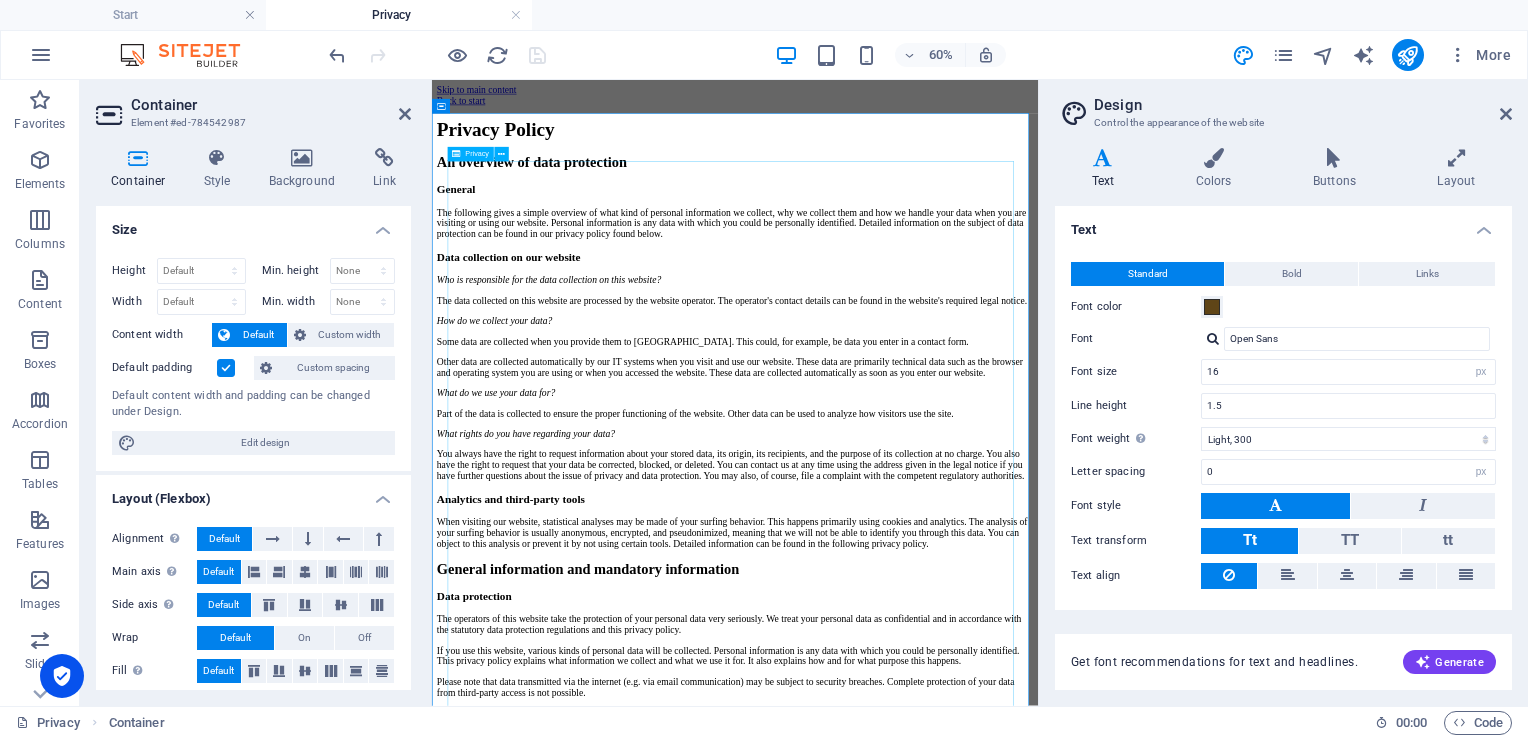click on "Privacy Policy
An overview of data protection
General
The following gives a simple overview of what kind of personal information we collect, why we collect them and how we handle your data when you are visiting or using our website. Personal information is any data with which you could be personally identified. Detailed information on the subject of data protection can be found in our privacy policy found below.
Data collection on our website
Who is responsible for the data collection on this website?
The data collected on this website are processed by the website operator. The operator's contact details can be found in the website's required legal notice.
How do we collect your data?
Some data are collected when you provide them to us. This could, for example, be data you enter in a contact form.
What do we use your data for?
Part of the data is collected to ensure the proper functioning of the website. Other data can be used to analyze how visitors use the site." at bounding box center (937, 2194) 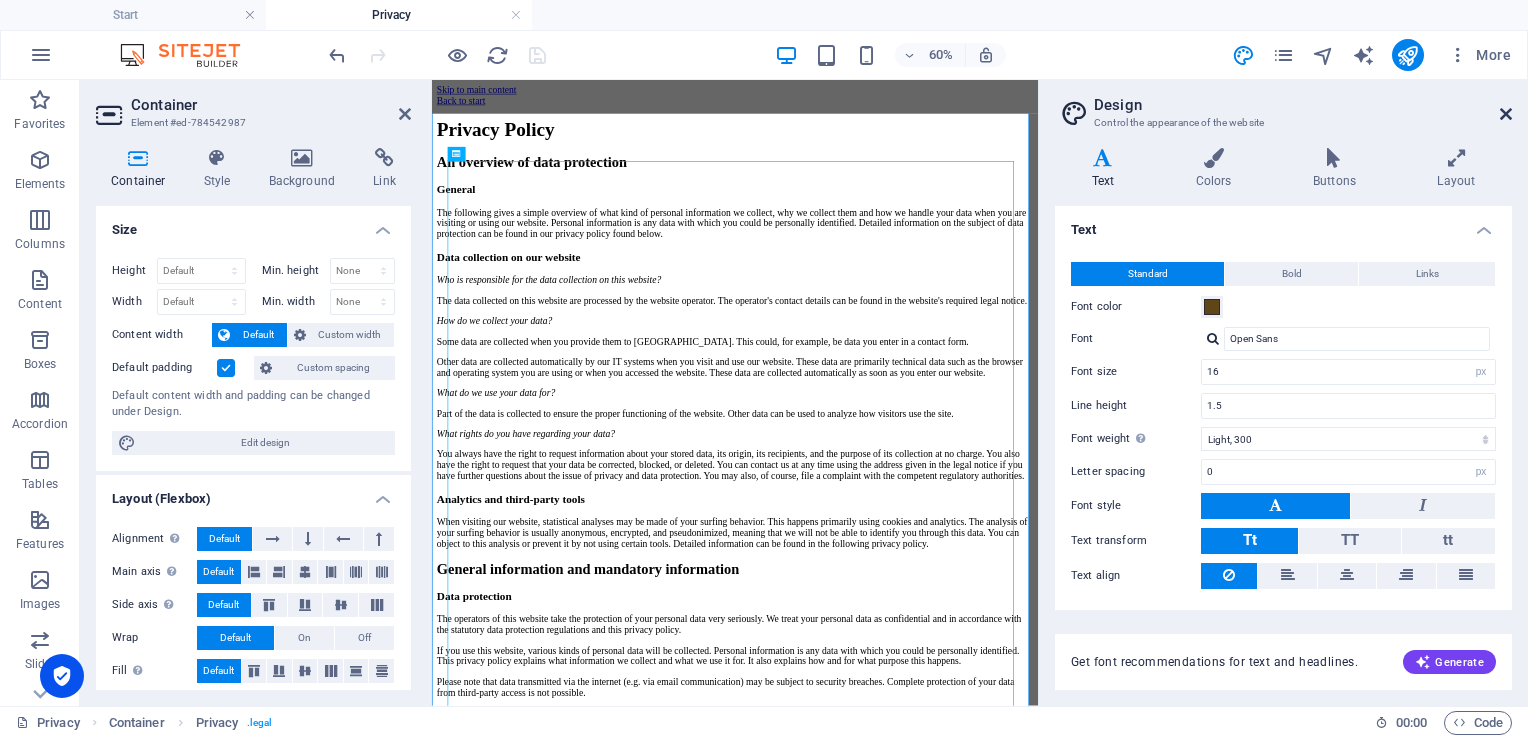 click at bounding box center [1506, 114] 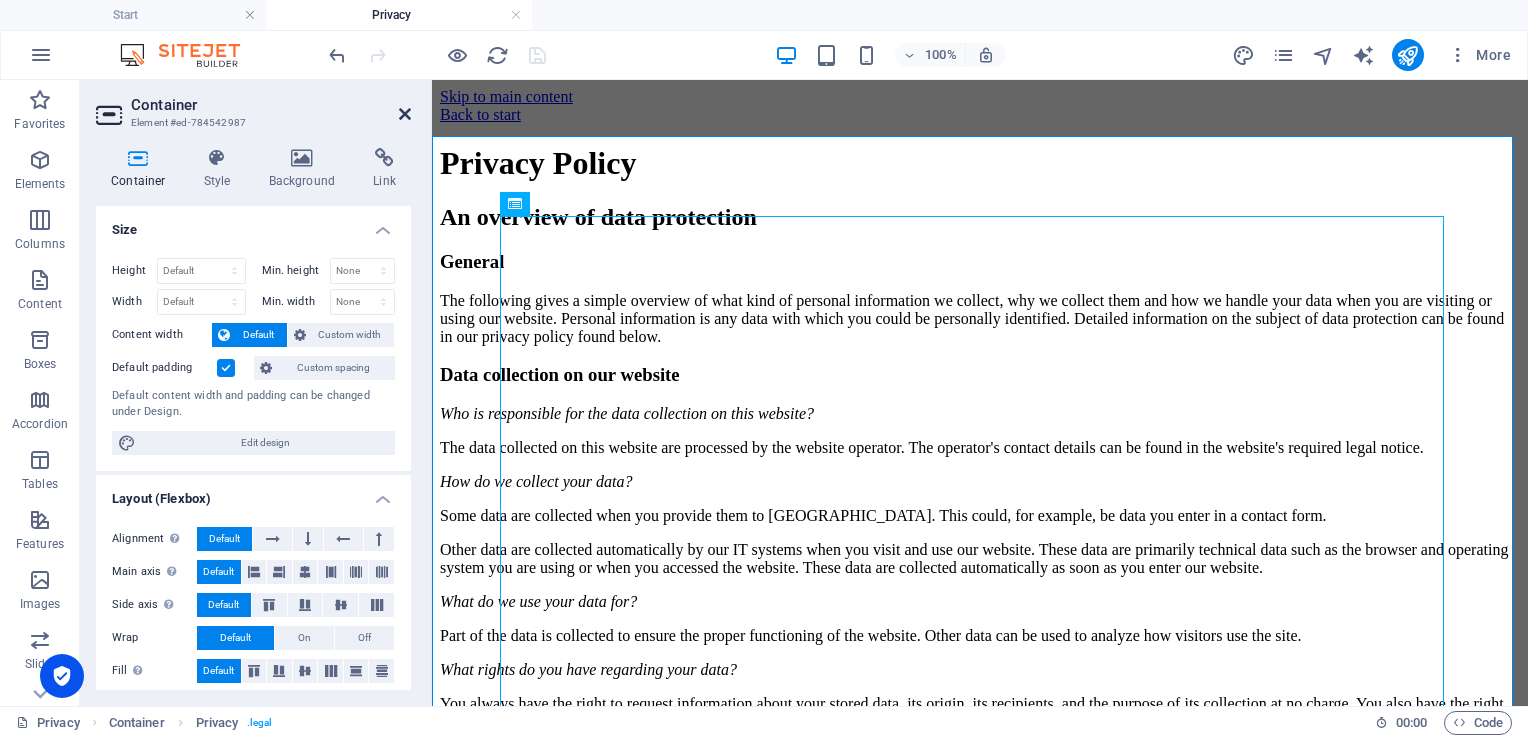 click at bounding box center (405, 114) 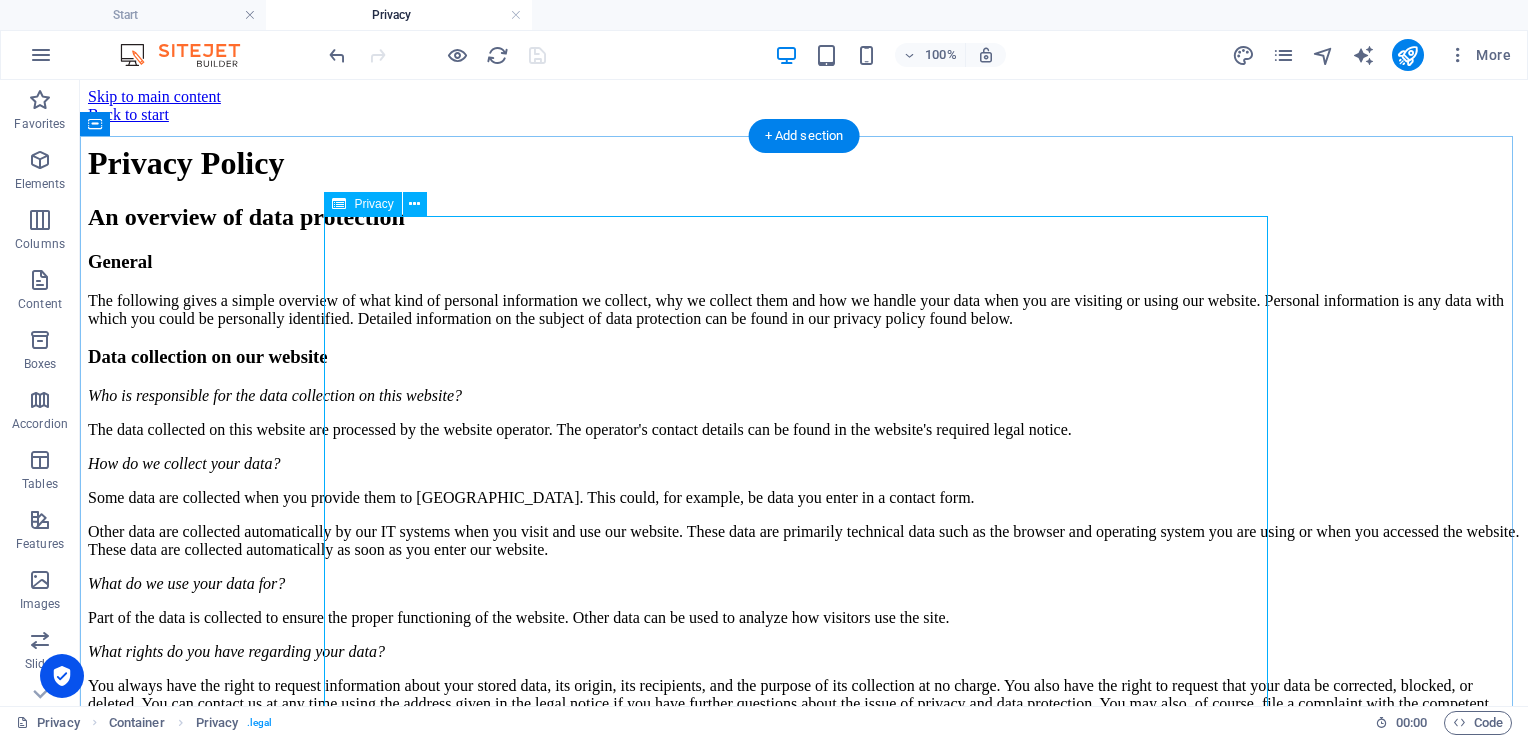 click on "Privacy Policy
An overview of data protection
General
The following gives a simple overview of what kind of personal information we collect, why we collect them and how we handle your data when you are visiting or using our website. Personal information is any data with which you could be personally identified. Detailed information on the subject of data protection can be found in our privacy policy found below.
Data collection on our website
Who is responsible for the data collection on this website?
The data collected on this website are processed by the website operator. The operator's contact details can be found in the website's required legal notice.
How do we collect your data?
Some data are collected when you provide them to us. This could, for example, be data you enter in a contact form.
What do we use your data for?
Part of the data is collected to ensure the proper functioning of the website. Other data can be used to analyze how visitors use the site." at bounding box center [804, 1960] 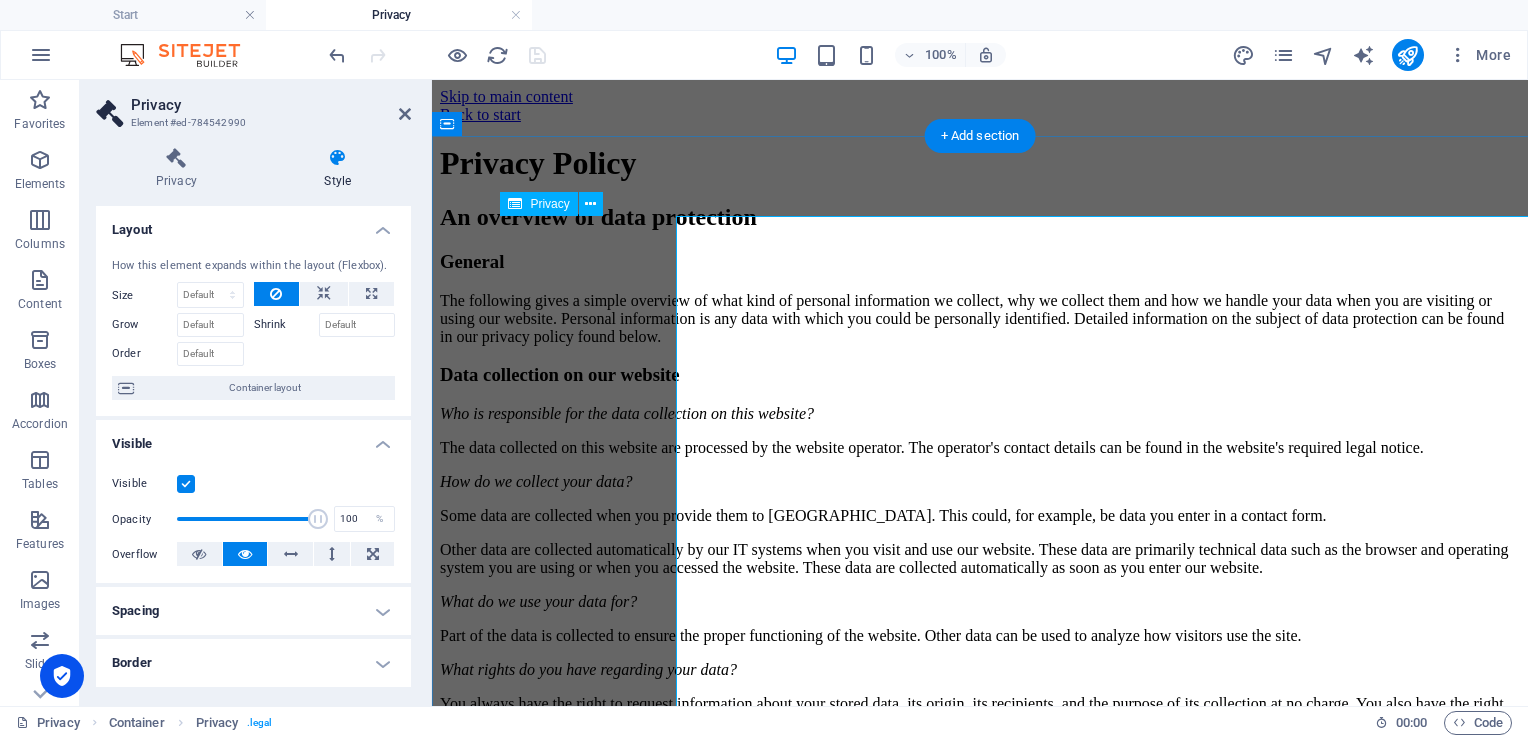 click on "Privacy Policy
An overview of data protection
General
The following gives a simple overview of what kind of personal information we collect, why we collect them and how we handle your data when you are visiting or using our website. Personal information is any data with which you could be personally identified. Detailed information on the subject of data protection can be found in our privacy policy found below.
Data collection on our website
Who is responsible for the data collection on this website?
The data collected on this website are processed by the website operator. The operator's contact details can be found in the website's required legal notice.
How do we collect your data?
Some data are collected when you provide them to us. This could, for example, be data you enter in a contact form.
What do we use your data for?
Part of the data is collected to ensure the proper functioning of the website. Other data can be used to analyze how visitors use the site." at bounding box center [980, 2131] 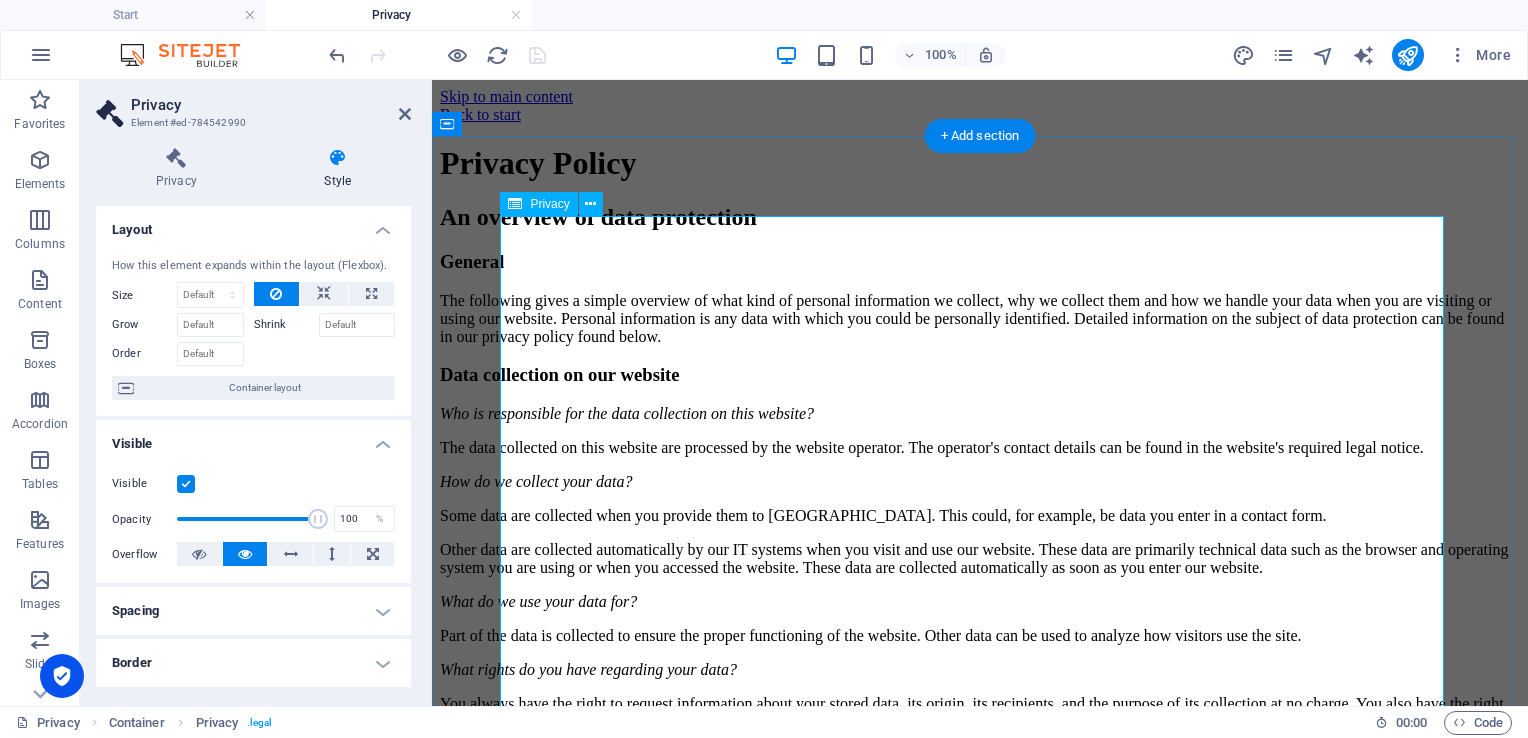 click on "Privacy Policy
An overview of data protection
General
The following gives a simple overview of what kind of personal information we collect, why we collect them and how we handle your data when you are visiting or using our website. Personal information is any data with which you could be personally identified. Detailed information on the subject of data protection can be found in our privacy policy found below.
Data collection on our website
Who is responsible for the data collection on this website?
The data collected on this website are processed by the website operator. The operator's contact details can be found in the website's required legal notice.
How do we collect your data?
Some data are collected when you provide them to us. This could, for example, be data you enter in a contact form.
What do we use your data for?
Part of the data is collected to ensure the proper functioning of the website. Other data can be used to analyze how visitors use the site." at bounding box center (980, 2131) 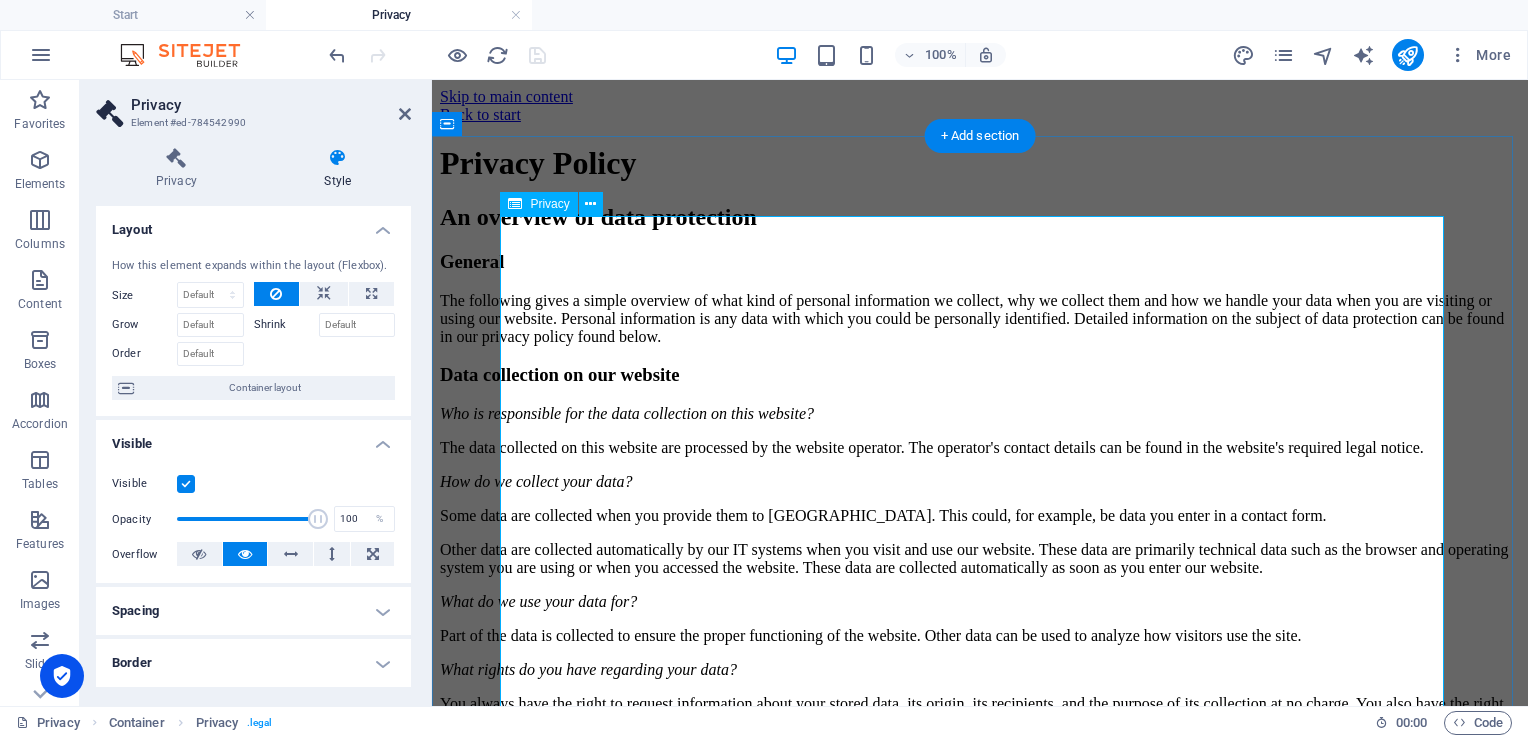 click on "Privacy Policy
An overview of data protection
General
The following gives a simple overview of what kind of personal information we collect, why we collect them and how we handle your data when you are visiting or using our website. Personal information is any data with which you could be personally identified. Detailed information on the subject of data protection can be found in our privacy policy found below.
Data collection on our website
Who is responsible for the data collection on this website?
The data collected on this website are processed by the website operator. The operator's contact details can be found in the website's required legal notice.
How do we collect your data?
Some data are collected when you provide them to us. This could, for example, be data you enter in a contact form.
What do we use your data for?
Part of the data is collected to ensure the proper functioning of the website. Other data can be used to analyze how visitors use the site." at bounding box center [980, 2131] 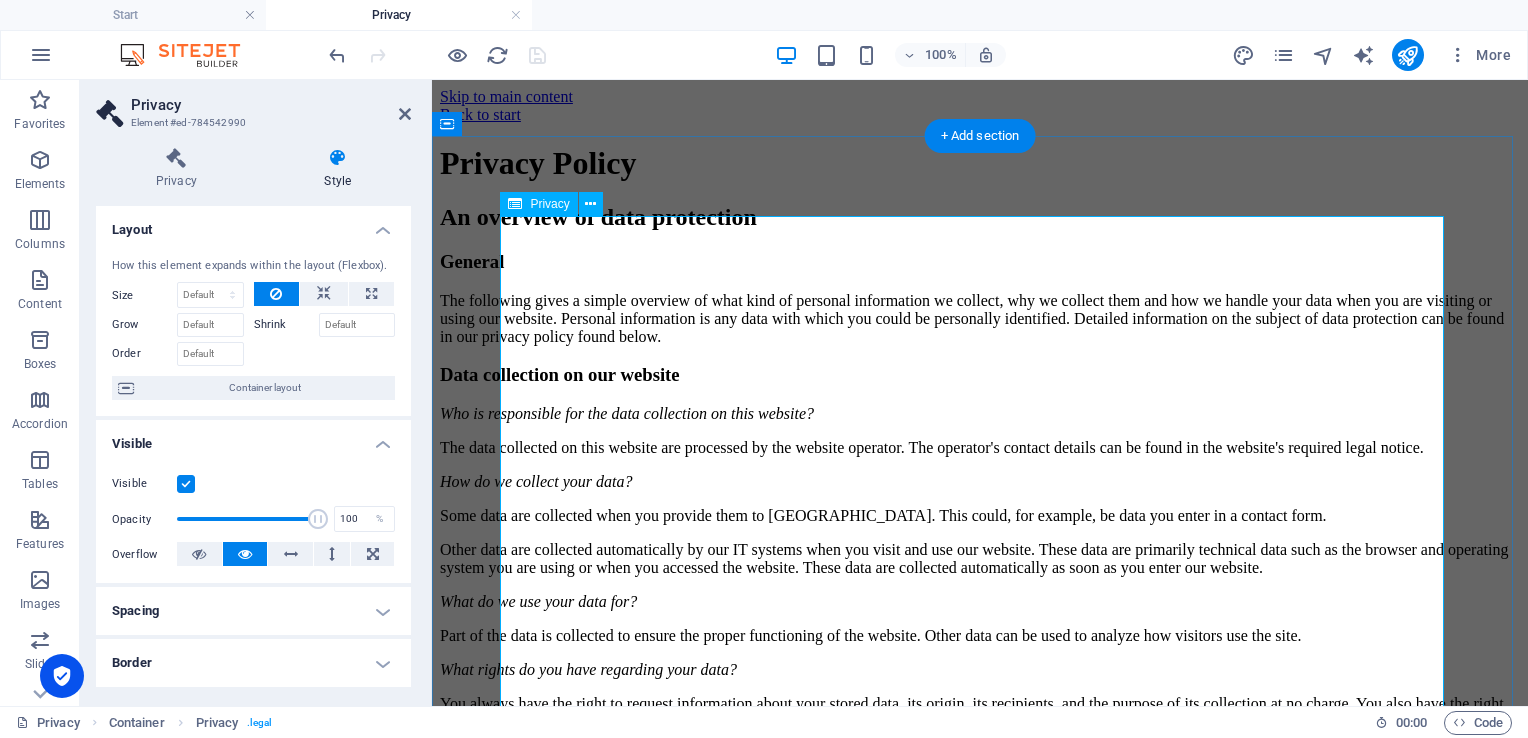click on "Privacy Policy
An overview of data protection
General
The following gives a simple overview of what kind of personal information we collect, why we collect them and how we handle your data when you are visiting or using our website. Personal information is any data with which you could be personally identified. Detailed information on the subject of data protection can be found in our privacy policy found below.
Data collection on our website
Who is responsible for the data collection on this website?
The data collected on this website are processed by the website operator. The operator's contact details can be found in the website's required legal notice.
How do we collect your data?
Some data are collected when you provide them to us. This could, for example, be data you enter in a contact form.
What do we use your data for?
Part of the data is collected to ensure the proper functioning of the website. Other data can be used to analyze how visitors use the site." at bounding box center [980, 2131] 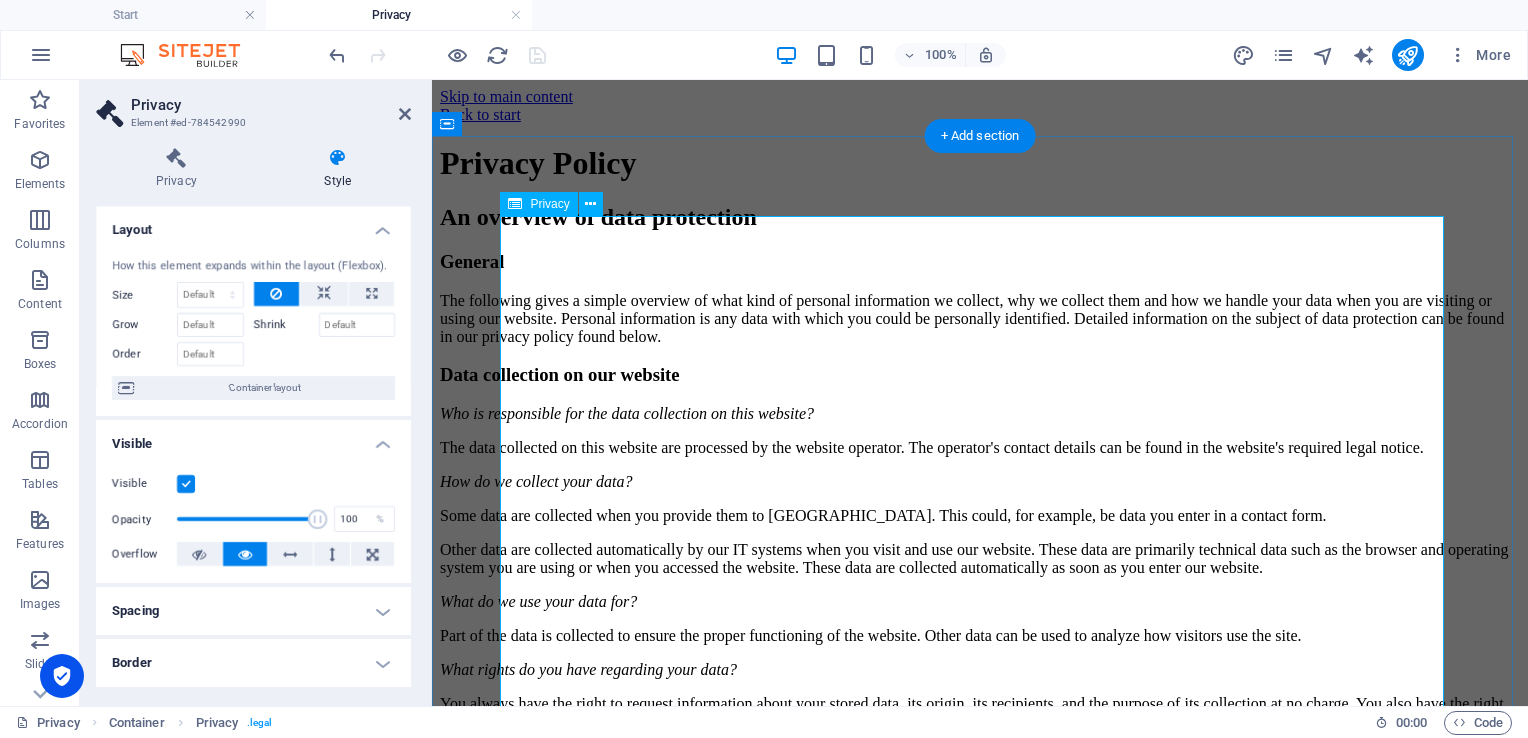click on "Privacy Policy
An overview of data protection
General
The following gives a simple overview of what kind of personal information we collect, why we collect them and how we handle your data when you are visiting or using our website. Personal information is any data with which you could be personally identified. Detailed information on the subject of data protection can be found in our privacy policy found below.
Data collection on our website
Who is responsible for the data collection on this website?
The data collected on this website are processed by the website operator. The operator's contact details can be found in the website's required legal notice.
How do we collect your data?
Some data are collected when you provide them to us. This could, for example, be data you enter in a contact form.
What do we use your data for?
Part of the data is collected to ensure the proper functioning of the website. Other data can be used to analyze how visitors use the site." at bounding box center [980, 2131] 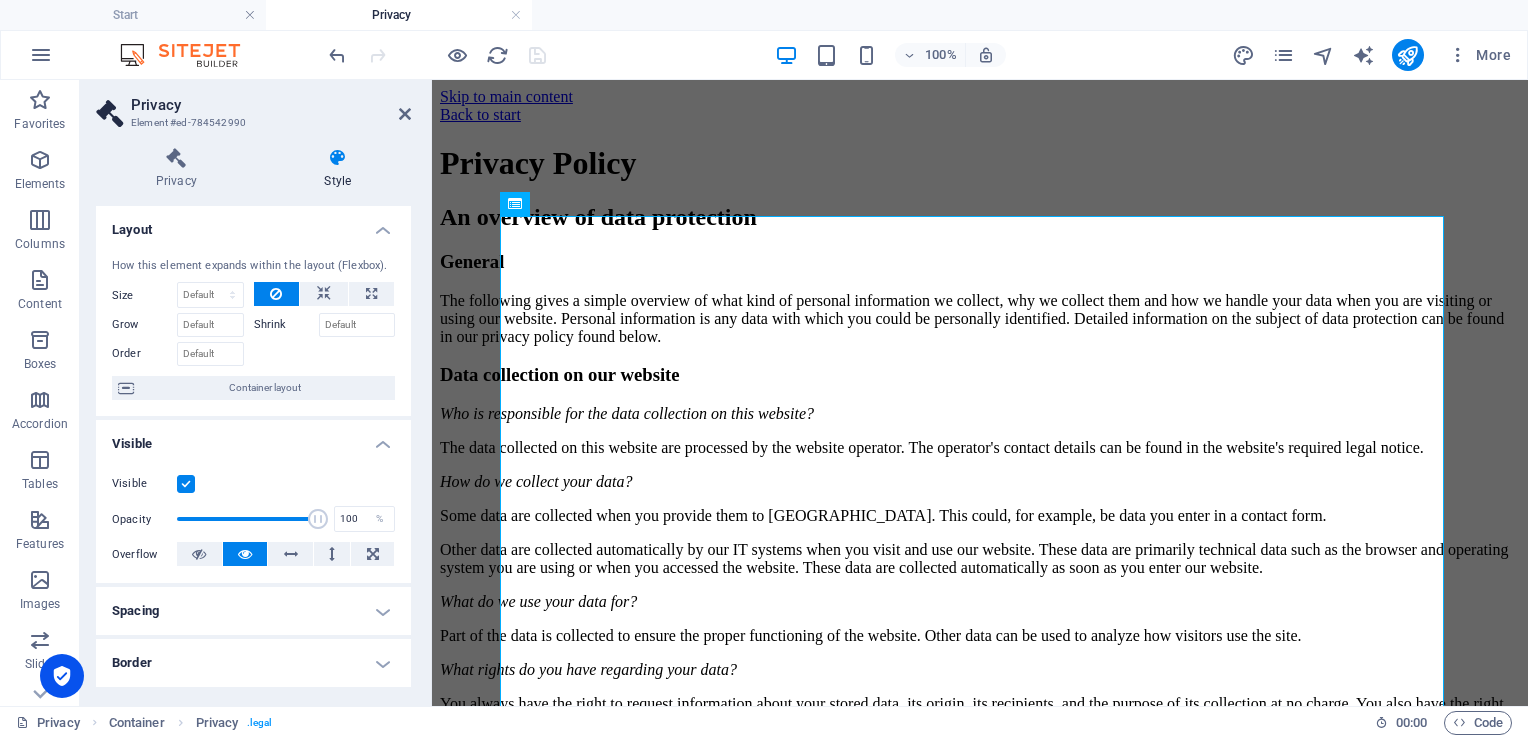 click at bounding box center (338, 158) 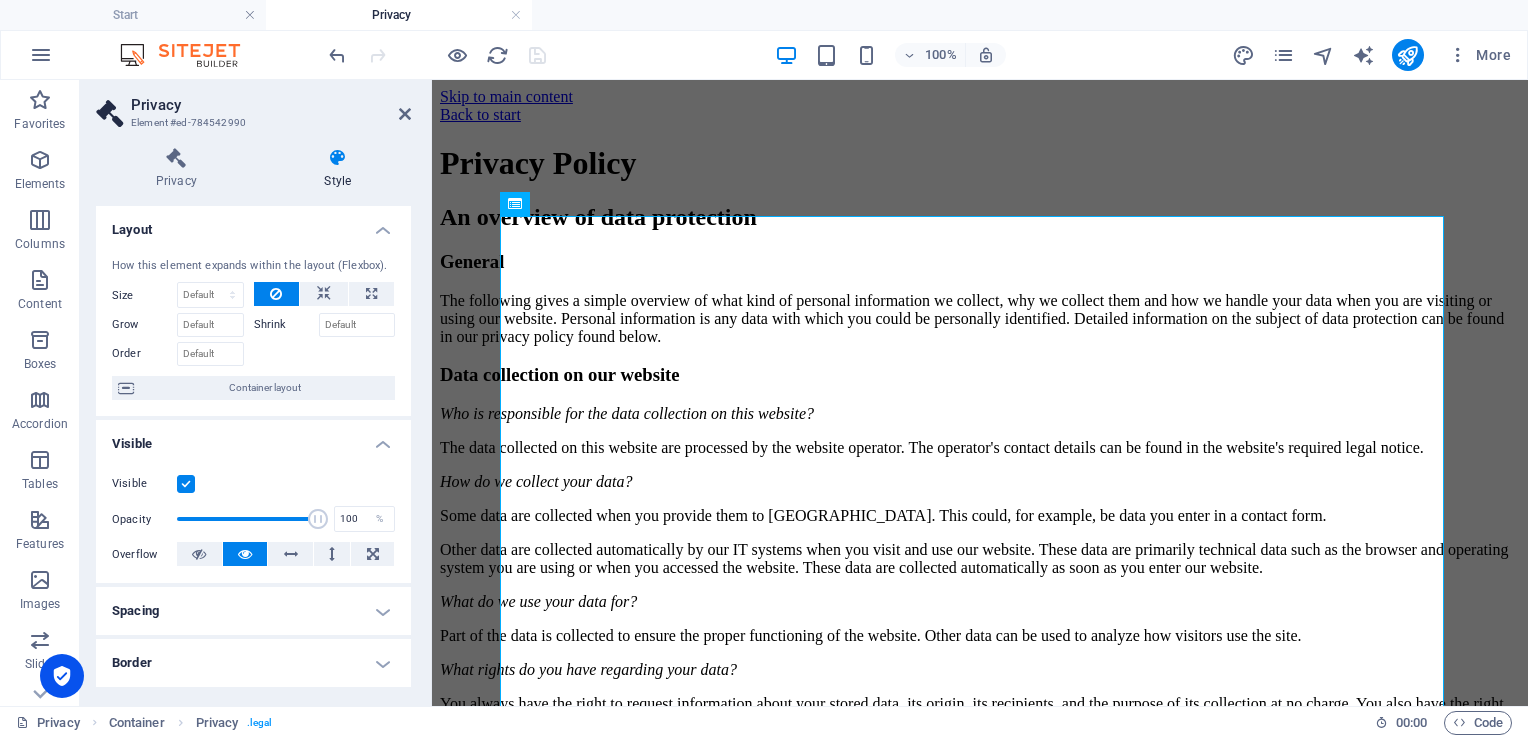 click at bounding box center (338, 158) 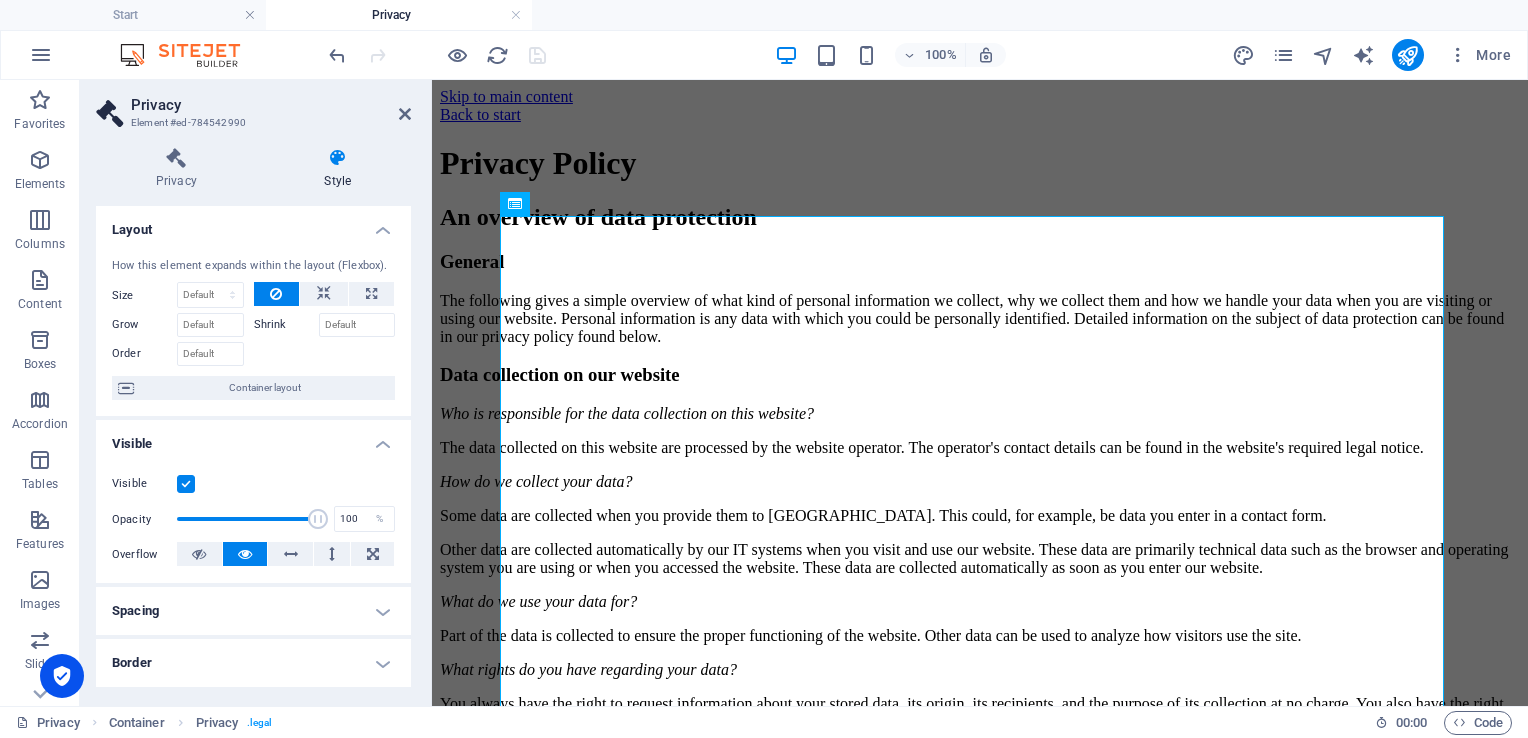 click at bounding box center [338, 158] 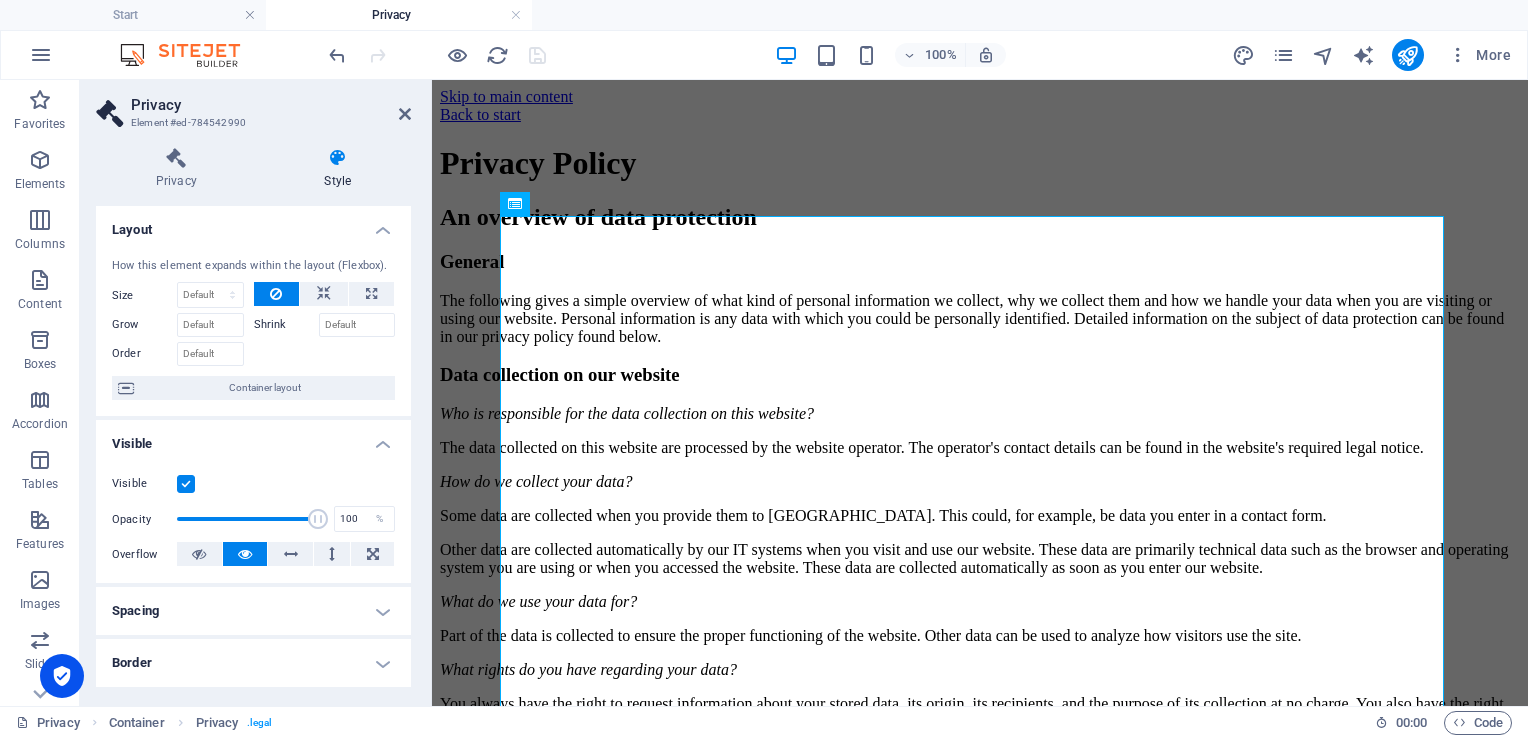click at bounding box center [186, 484] 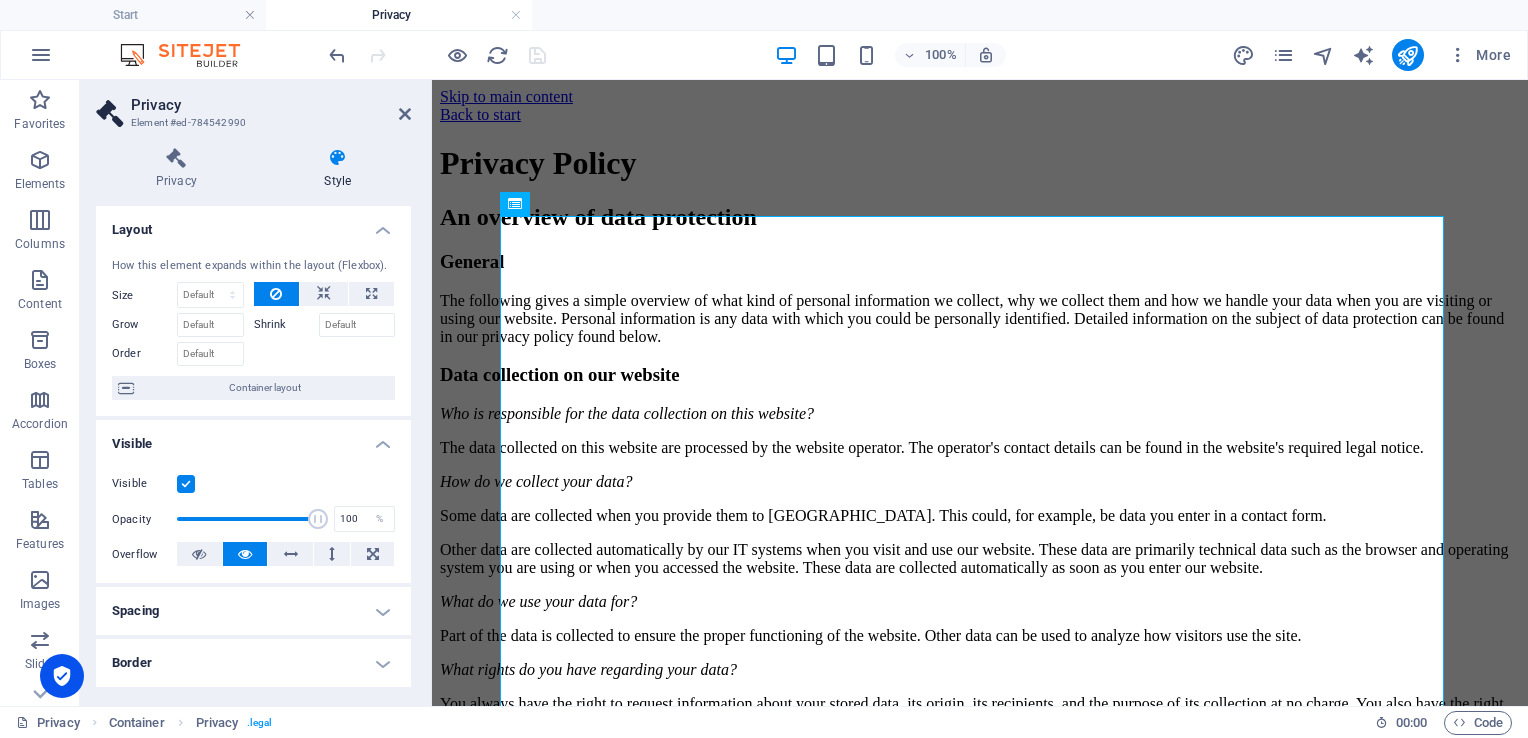 click on "Visible" at bounding box center (0, 0) 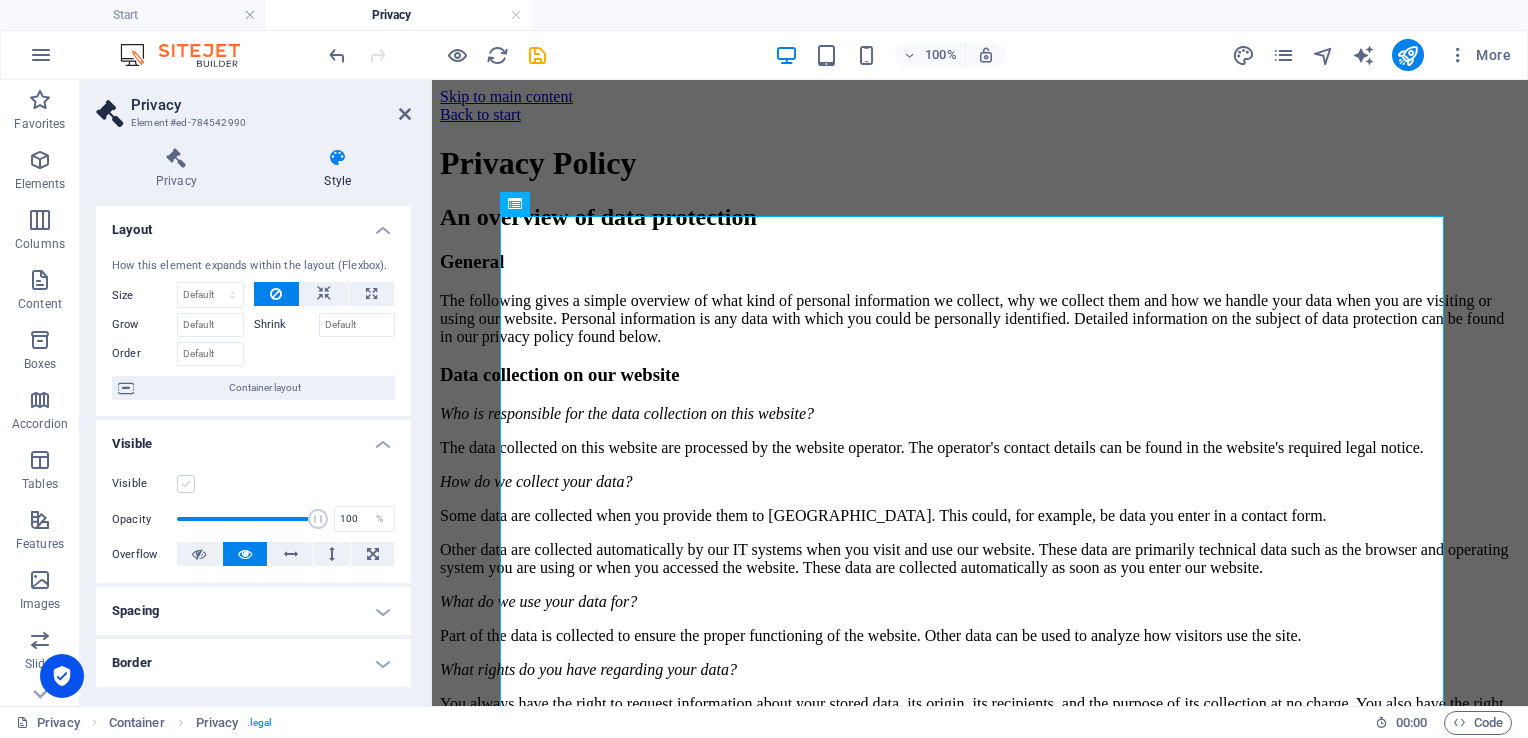click at bounding box center (186, 484) 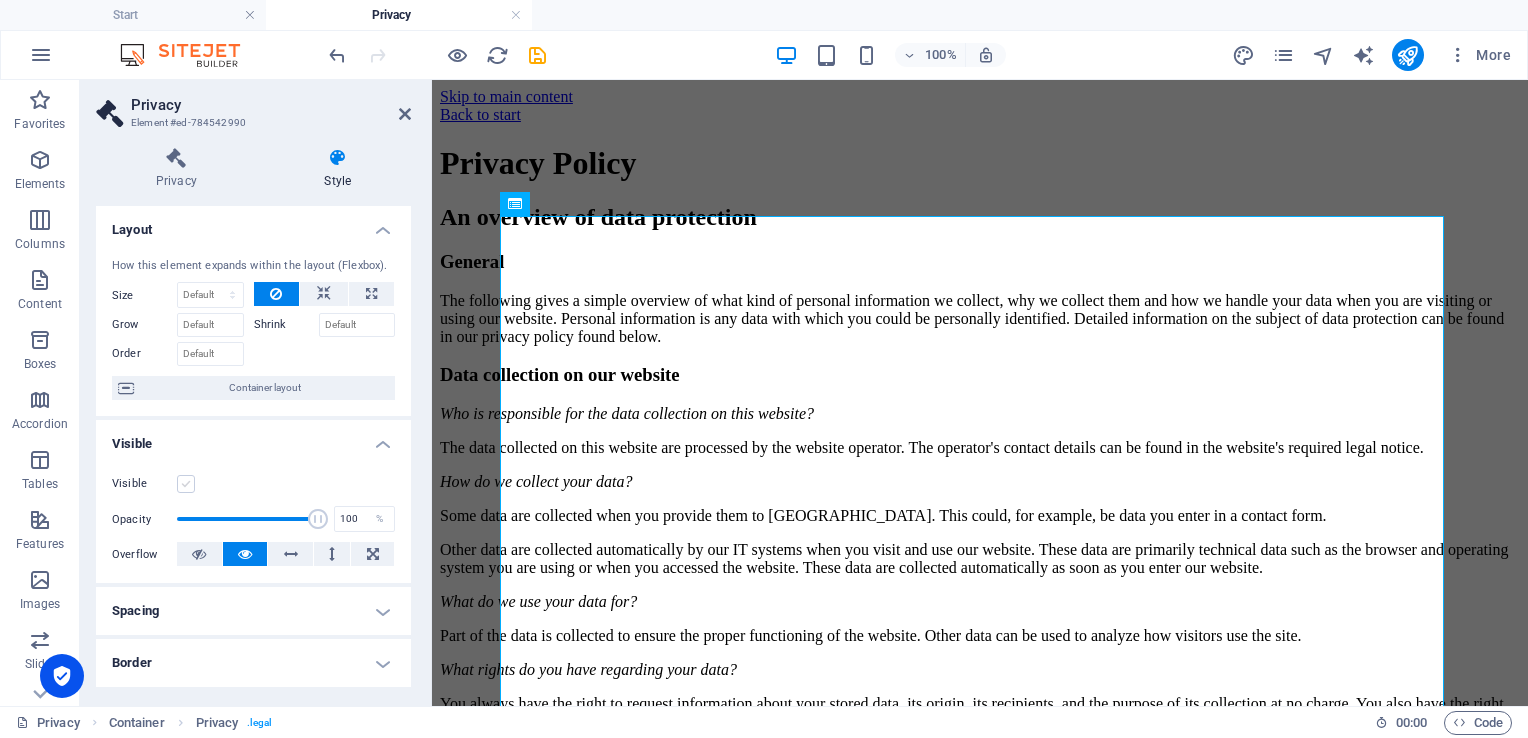 click on "Visible" at bounding box center (0, 0) 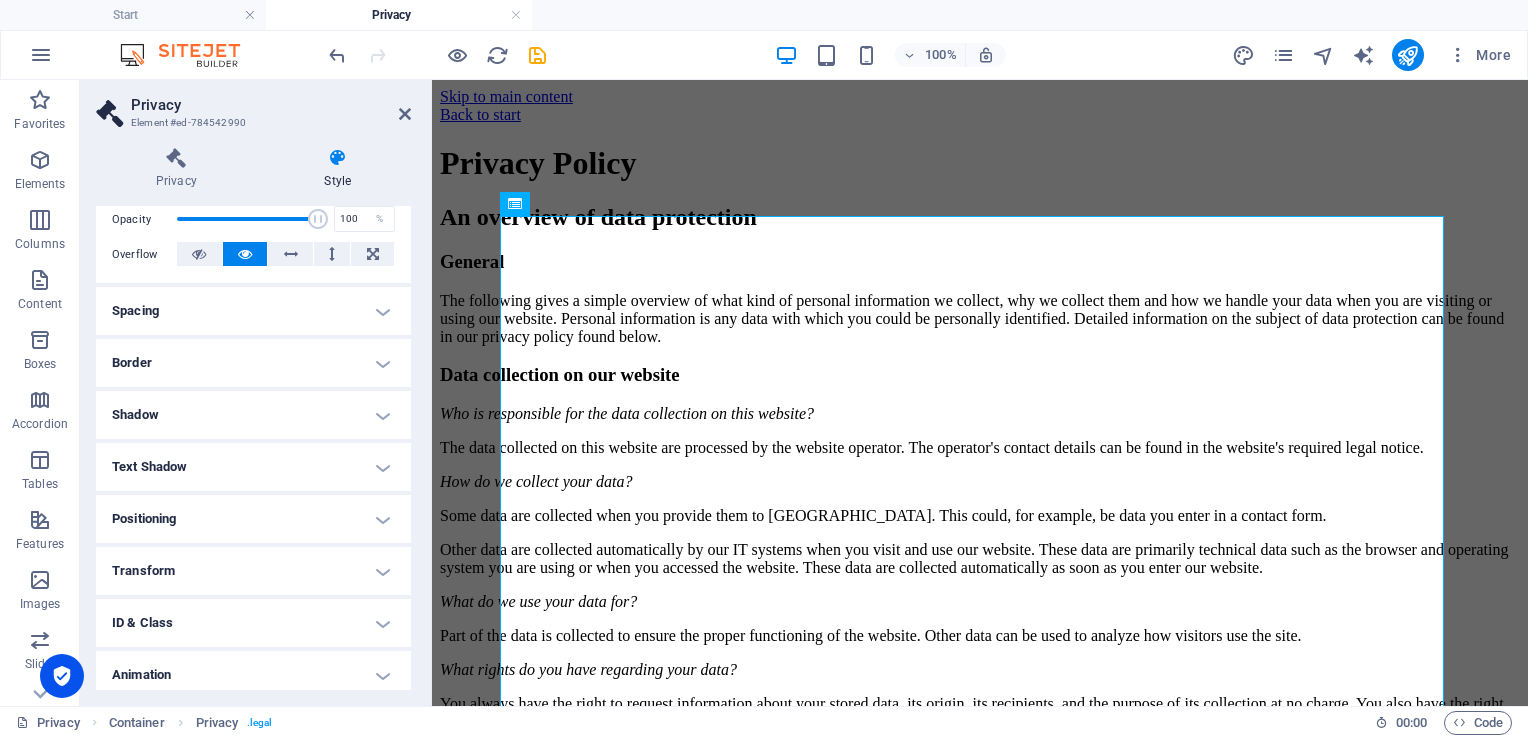 scroll, scrollTop: 360, scrollLeft: 0, axis: vertical 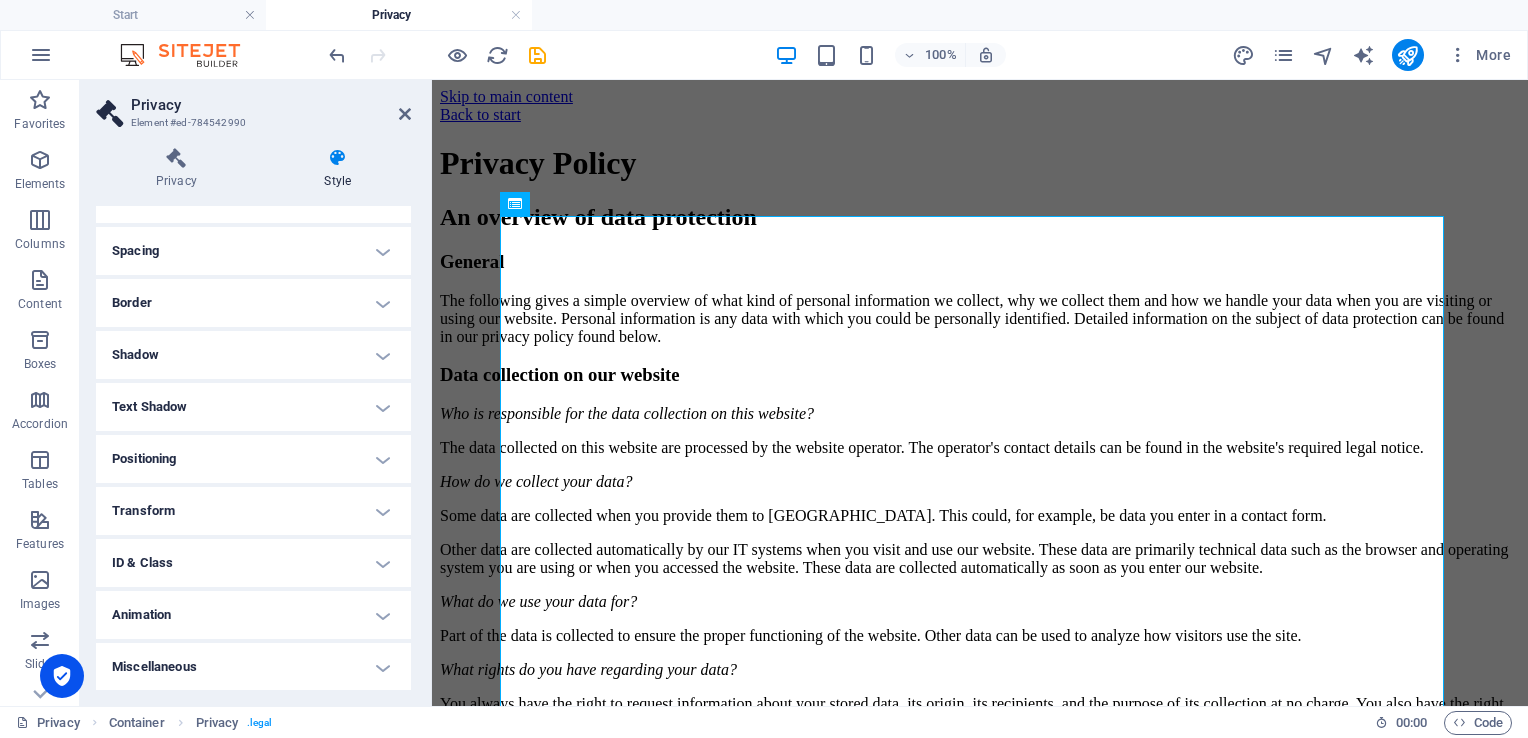 click on "Text Shadow" at bounding box center (253, 407) 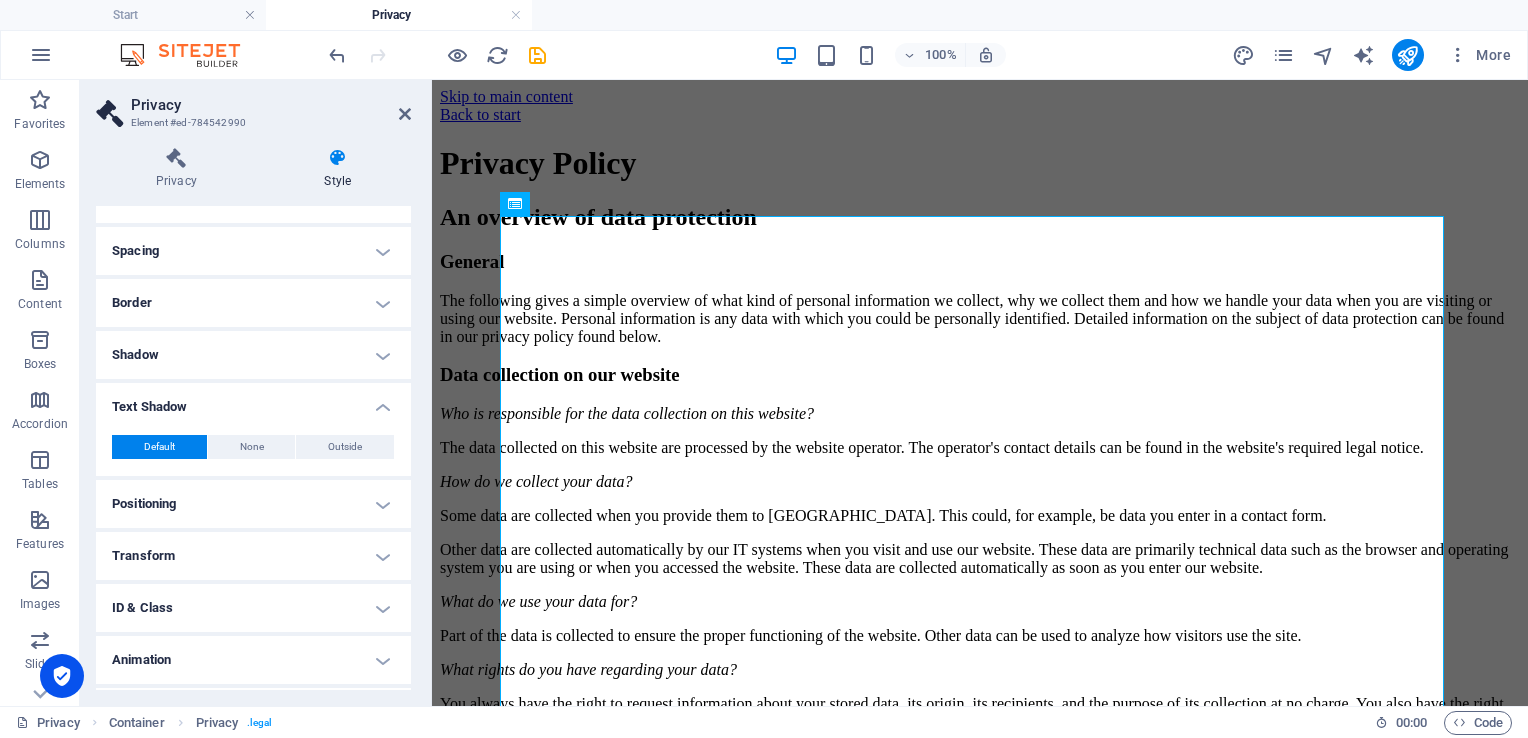 click on "Text Shadow" at bounding box center (253, 401) 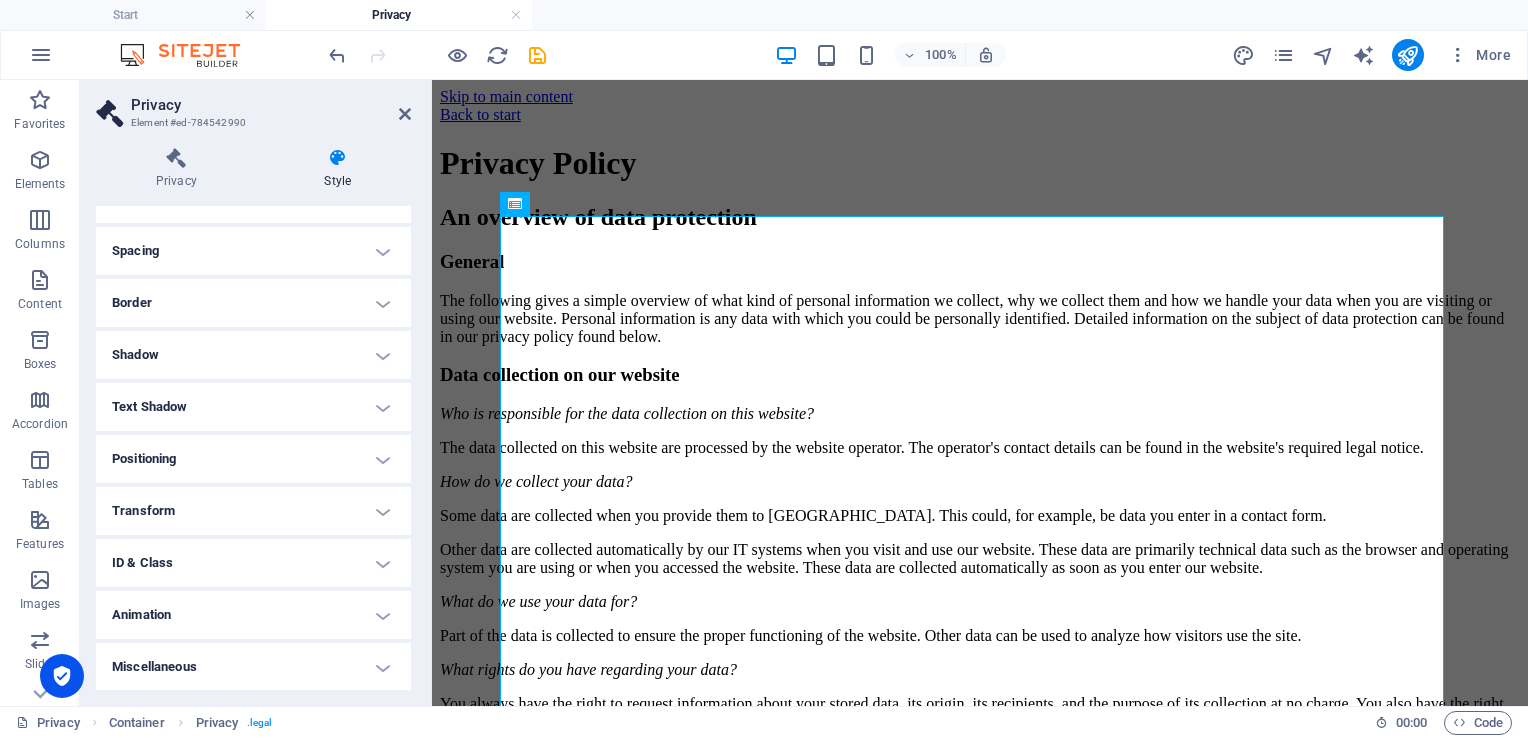 click on "Privacy" at bounding box center [271, 105] 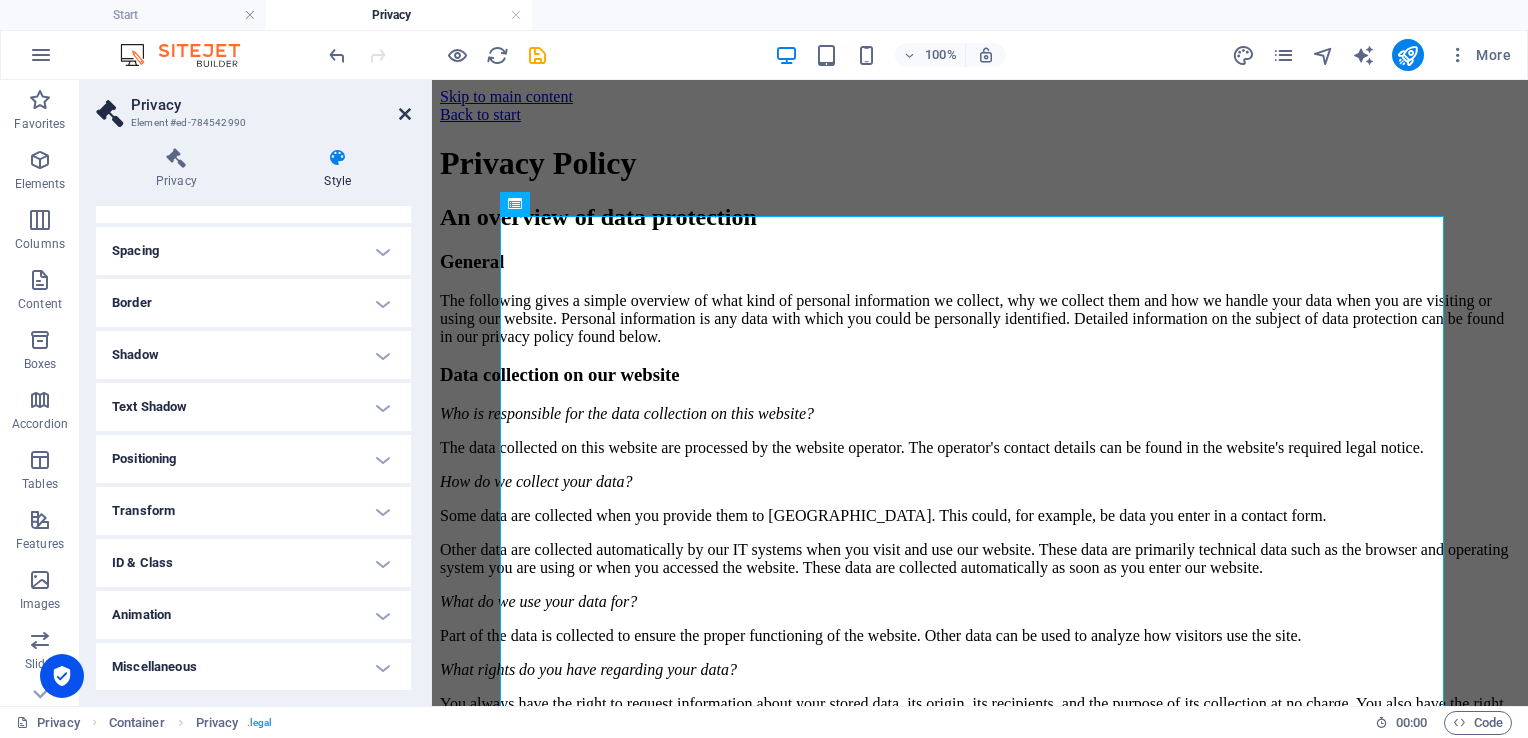 click at bounding box center [405, 114] 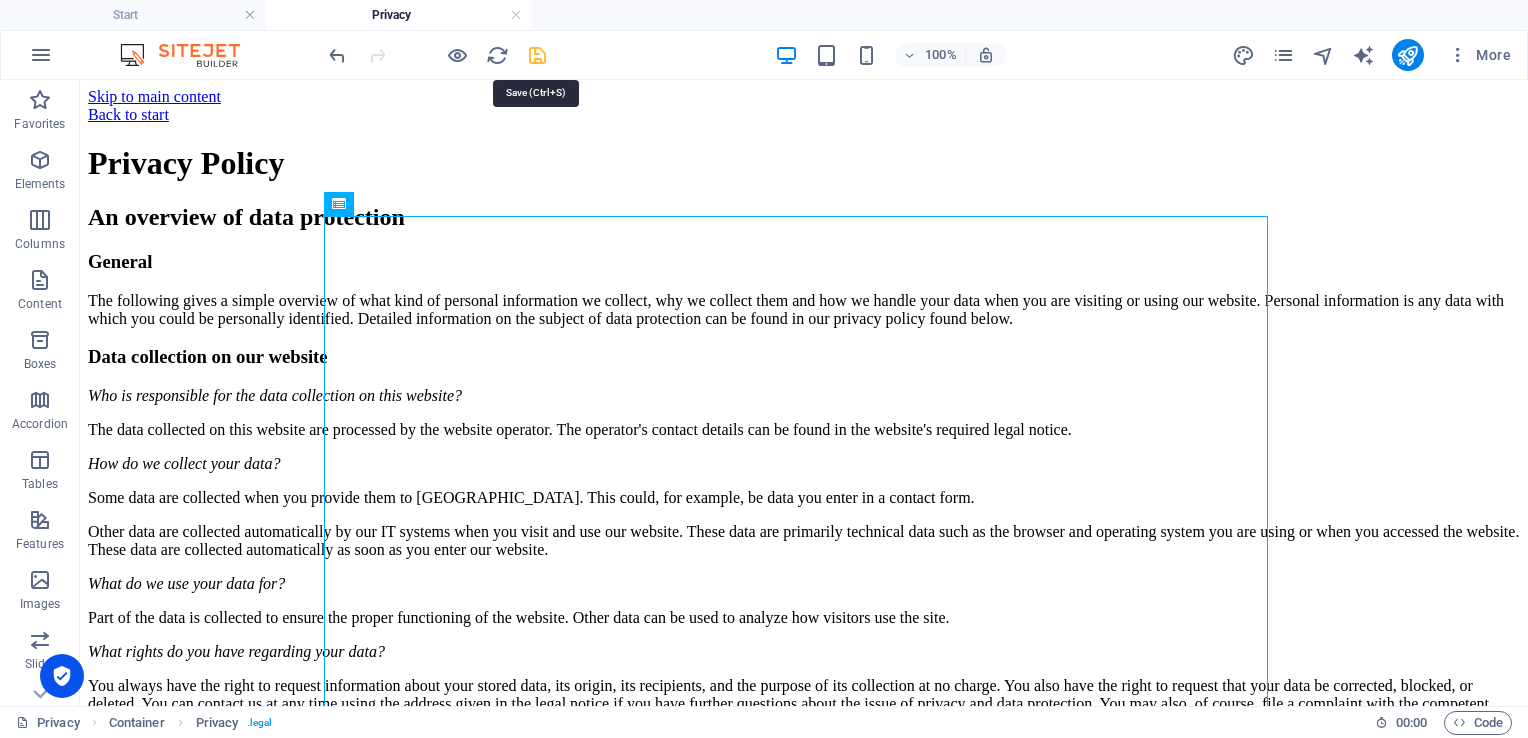 click at bounding box center [537, 55] 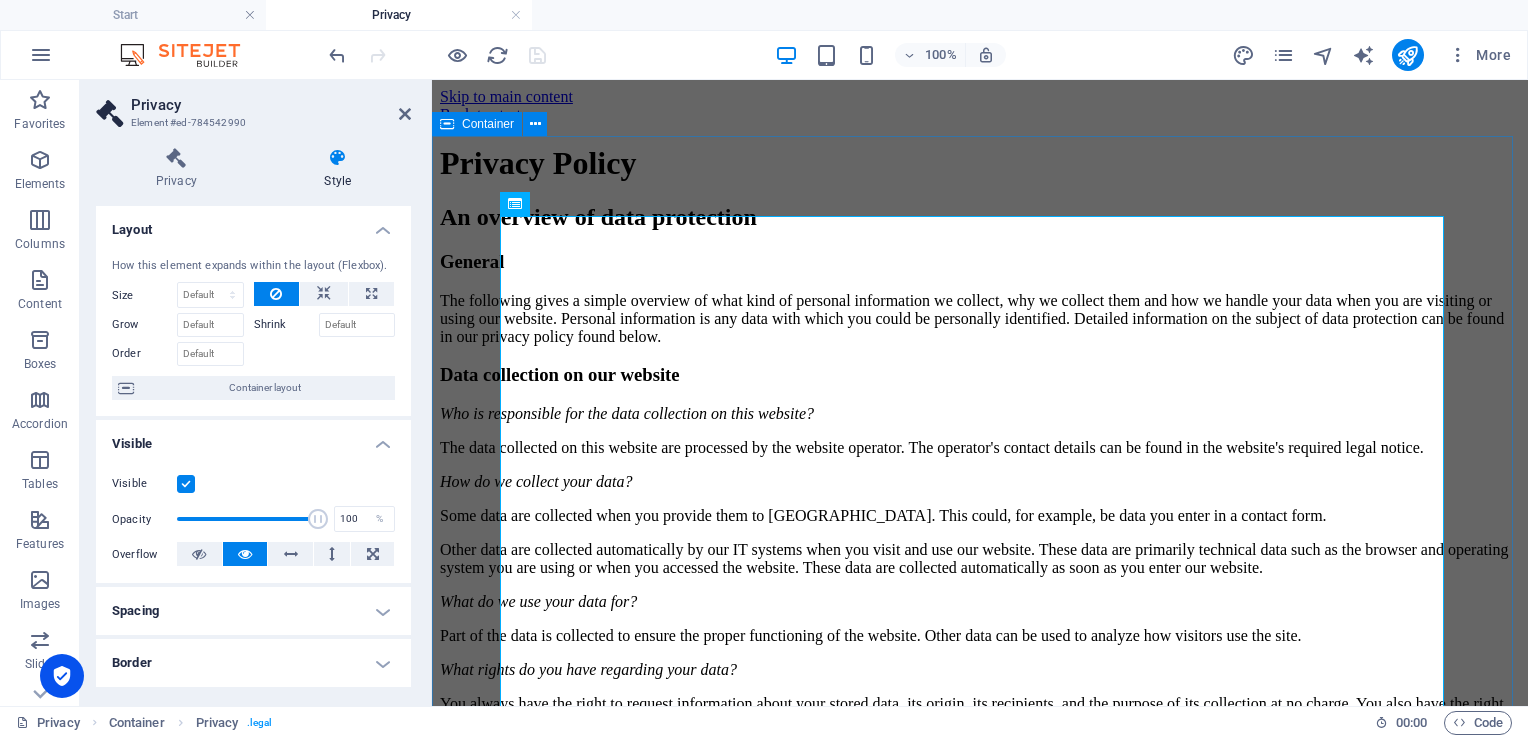 click on "Privacy Policy
An overview of data protection
General
The following gives a simple overview of what kind of personal information we collect, why we collect them and how we handle your data when you are visiting or using our website. Personal information is any data with which you could be personally identified. Detailed information on the subject of data protection can be found in our privacy policy found below.
Data collection on our website
Who is responsible for the data collection on this website?
The data collected on this website are processed by the website operator. The operator's contact details can be found in the website's required legal notice.
How do we collect your data?
Some data are collected when you provide them to us. This could, for example, be data you enter in a contact form.
What do we use your data for?
Part of the data is collected to ensure the proper functioning of the website. Other data can be used to analyze how visitors use the site." at bounding box center [980, 2131] 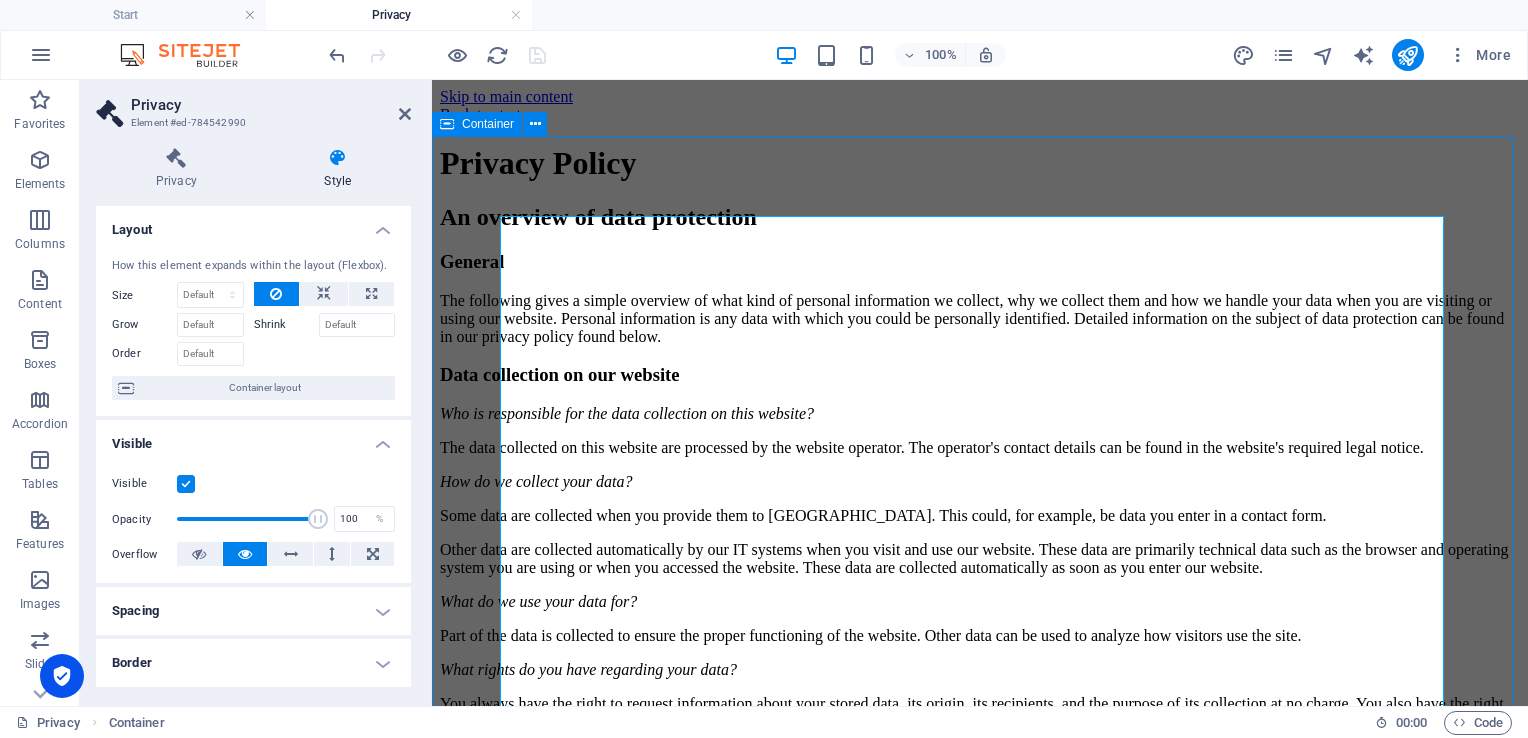 click on "Privacy Policy
An overview of data protection
General
The following gives a simple overview of what kind of personal information we collect, why we collect them and how we handle your data when you are visiting or using our website. Personal information is any data with which you could be personally identified. Detailed information on the subject of data protection can be found in our privacy policy found below.
Data collection on our website
Who is responsible for the data collection on this website?
The data collected on this website are processed by the website operator. The operator's contact details can be found in the website's required legal notice.
How do we collect your data?
Some data are collected when you provide them to us. This could, for example, be data you enter in a contact form.
What do we use your data for?
Part of the data is collected to ensure the proper functioning of the website. Other data can be used to analyze how visitors use the site." at bounding box center [980, 2131] 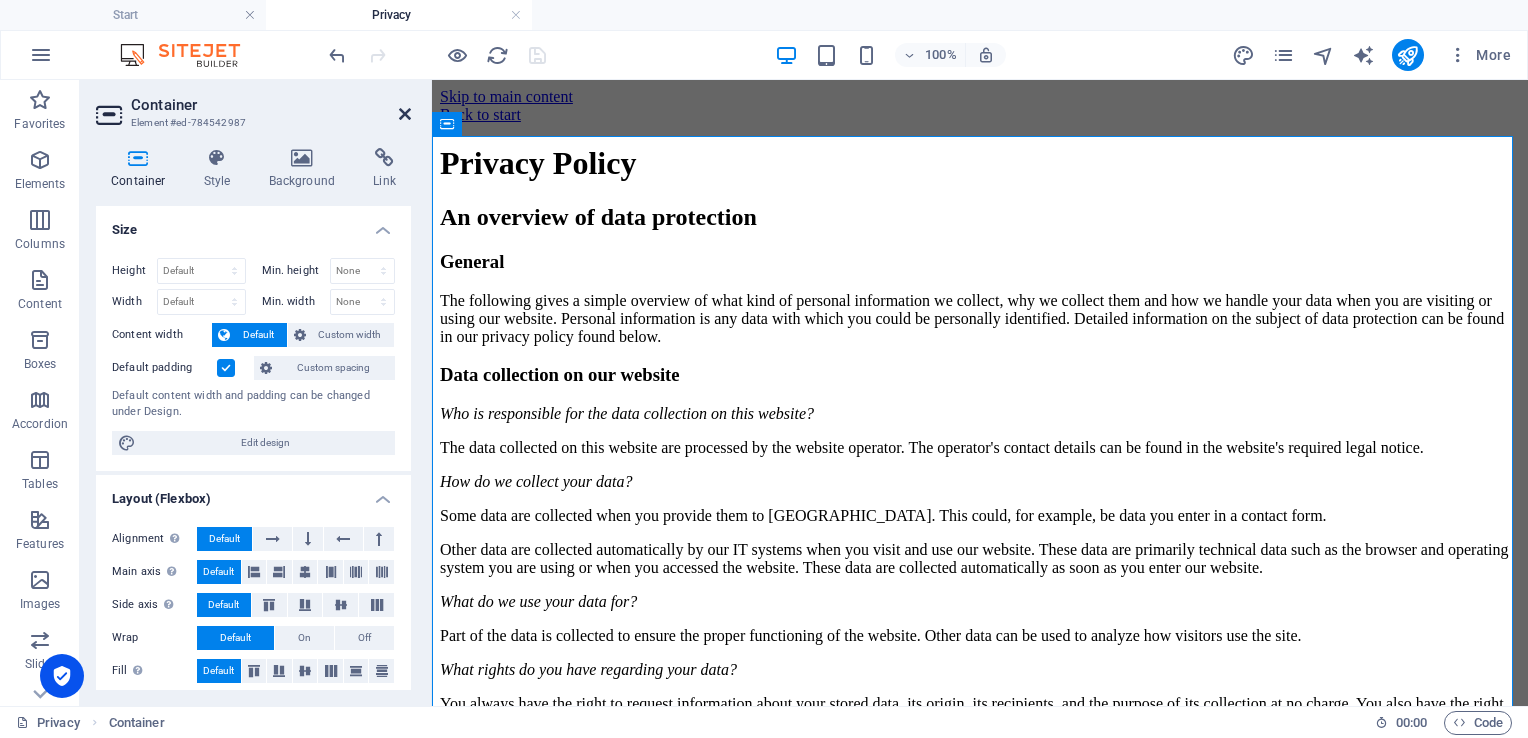 click at bounding box center [405, 114] 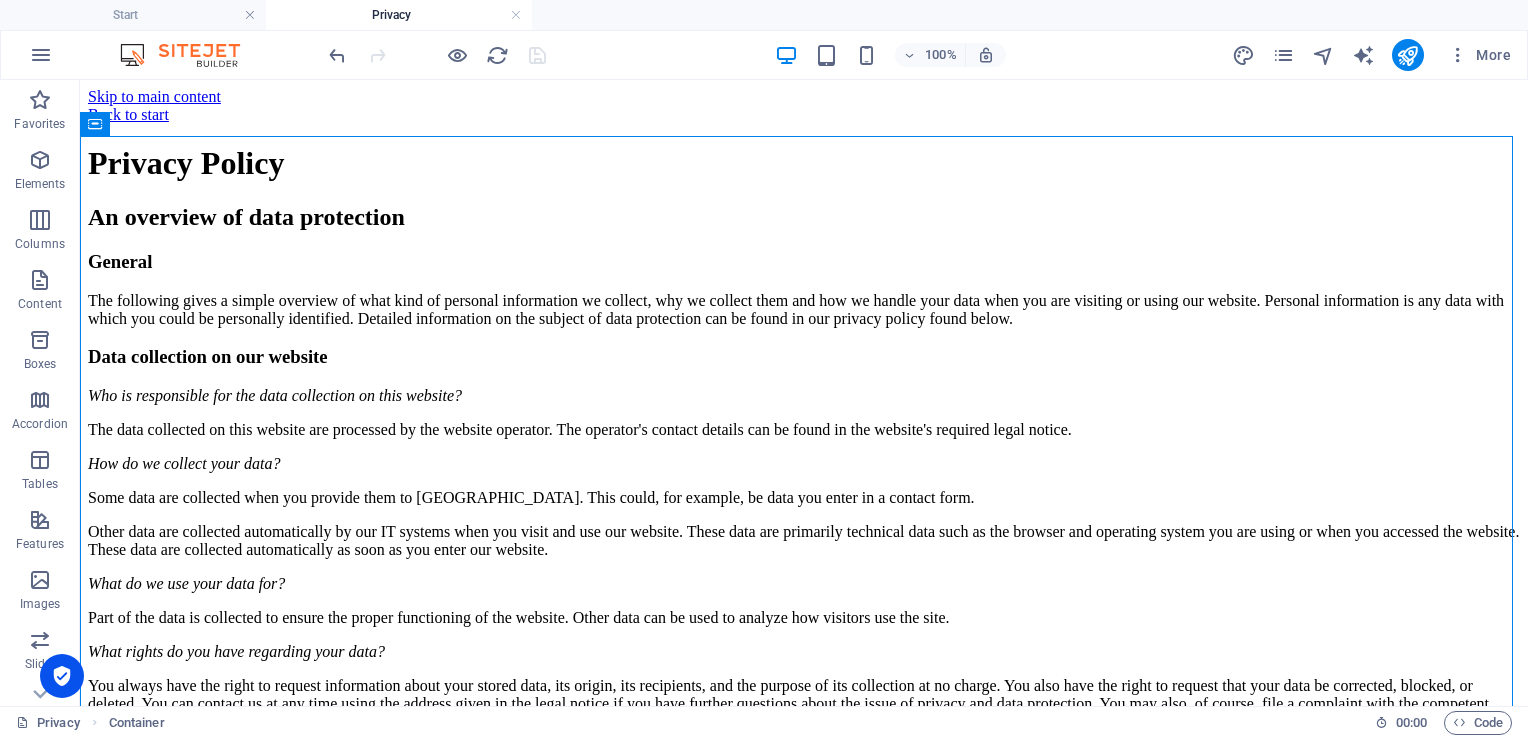 click at bounding box center [437, 55] 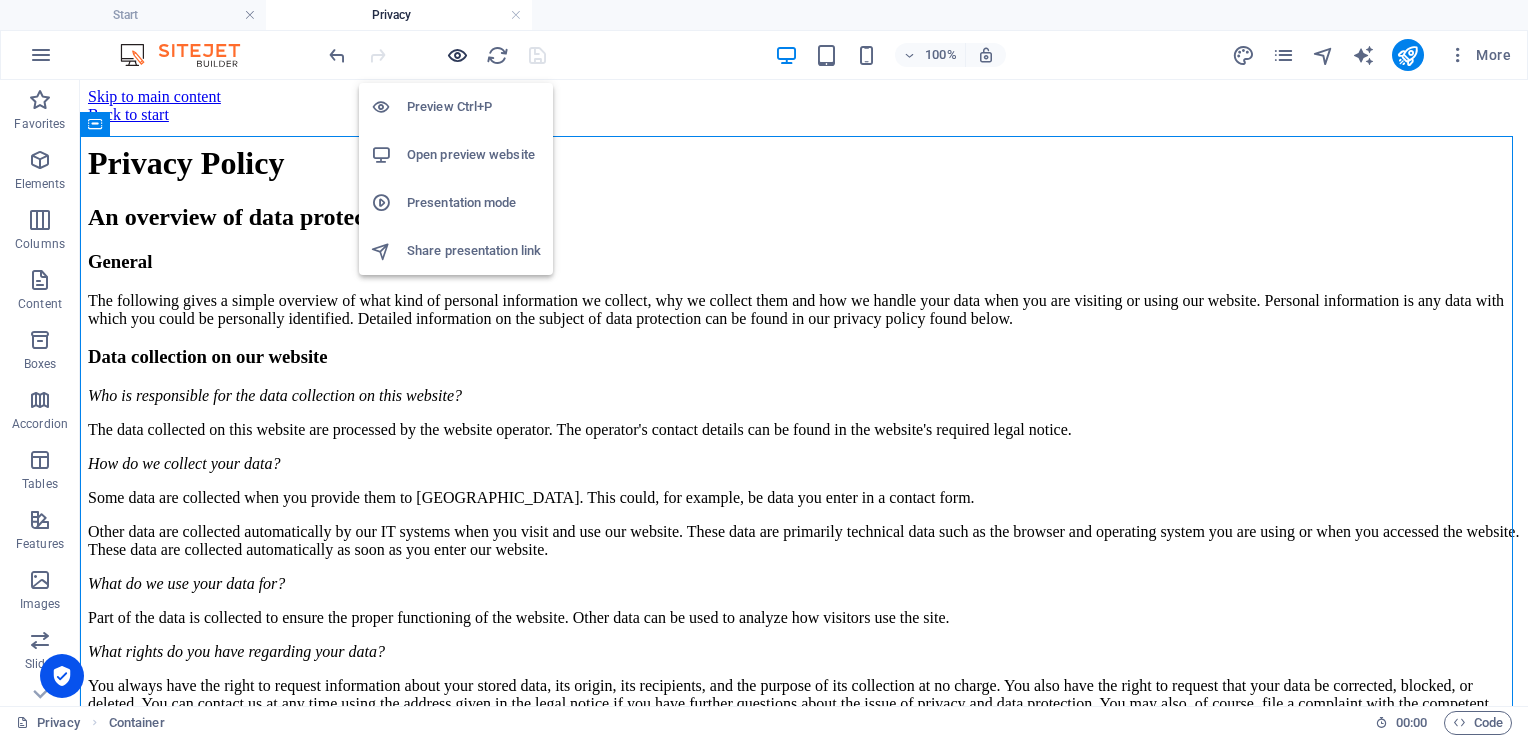 click at bounding box center (457, 55) 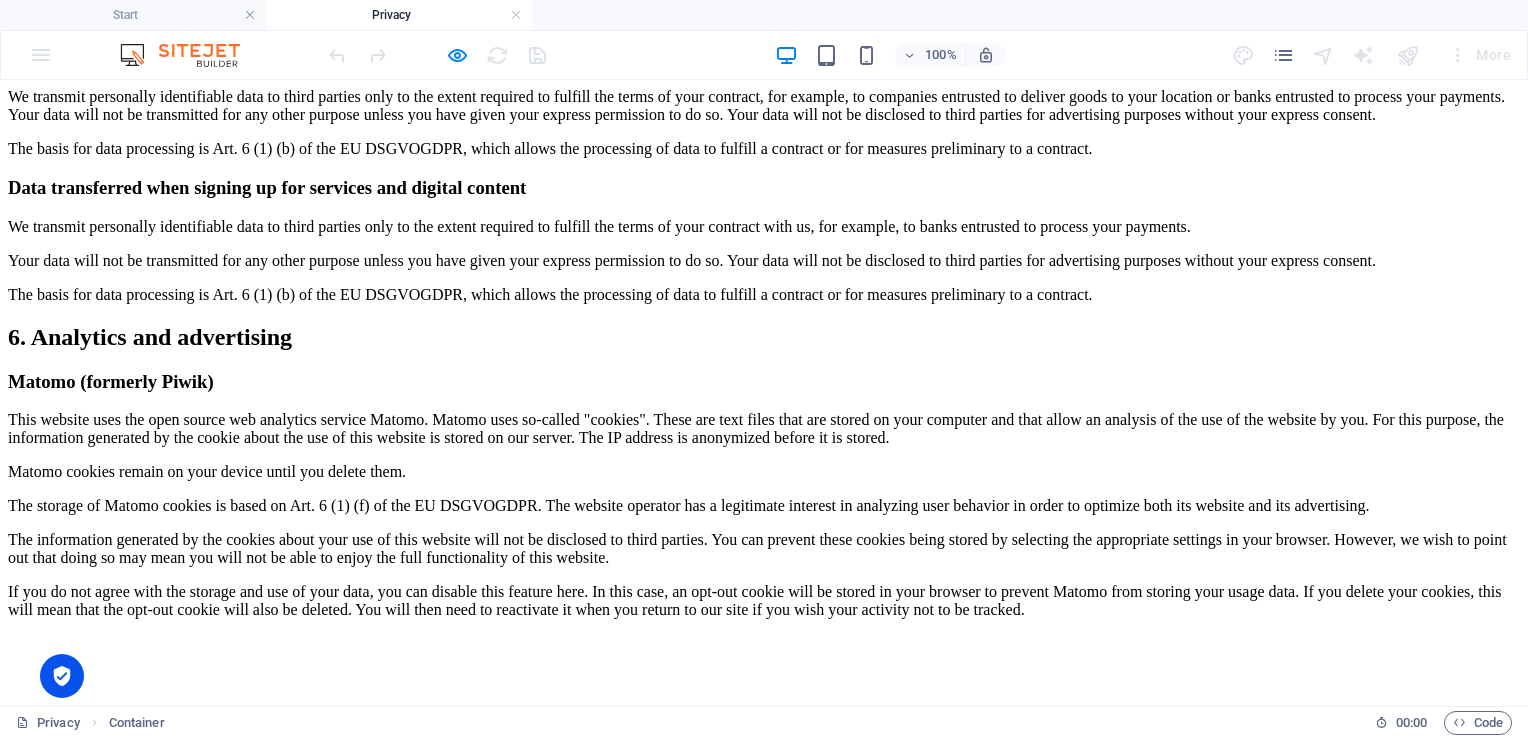 scroll, scrollTop: 2572, scrollLeft: 0, axis: vertical 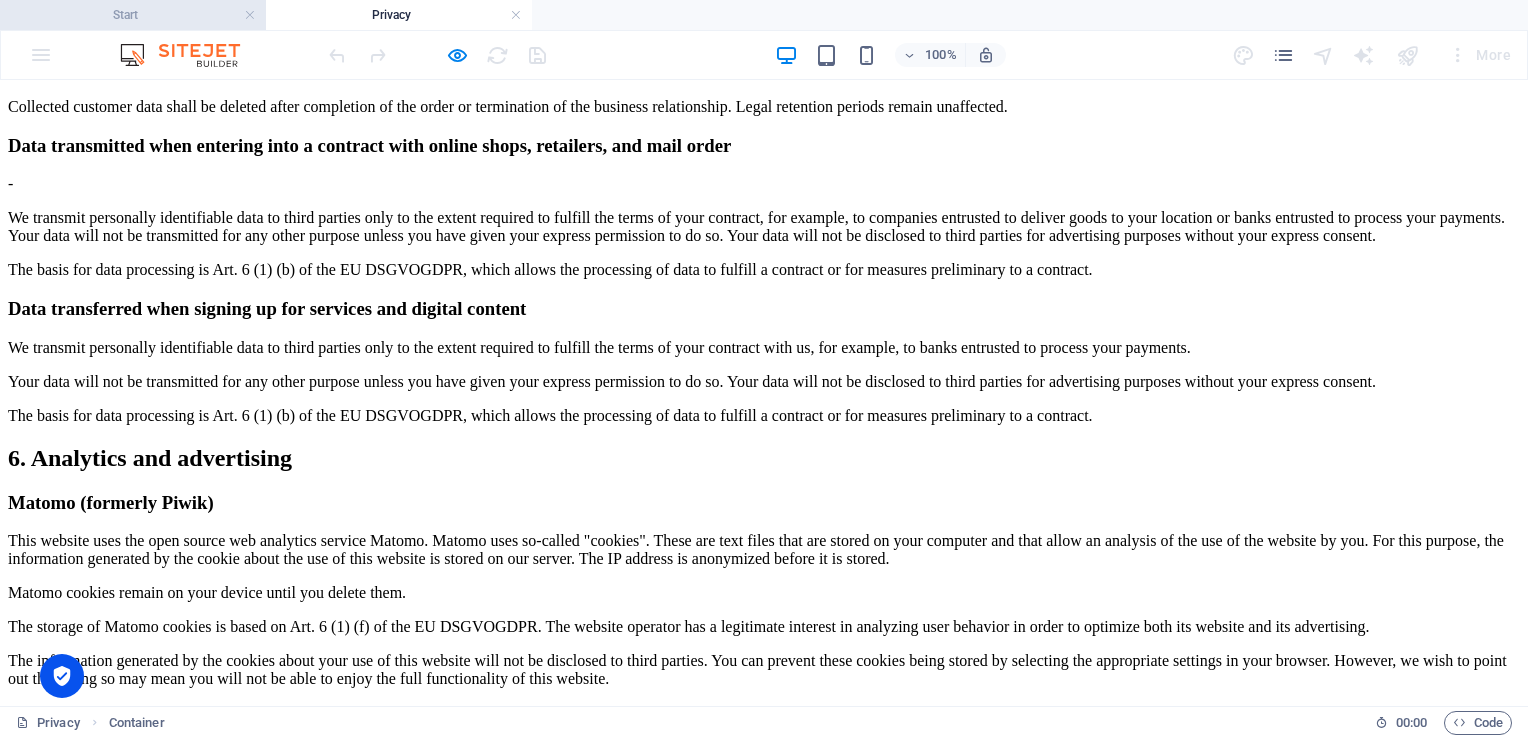 click on "Start" at bounding box center (133, 15) 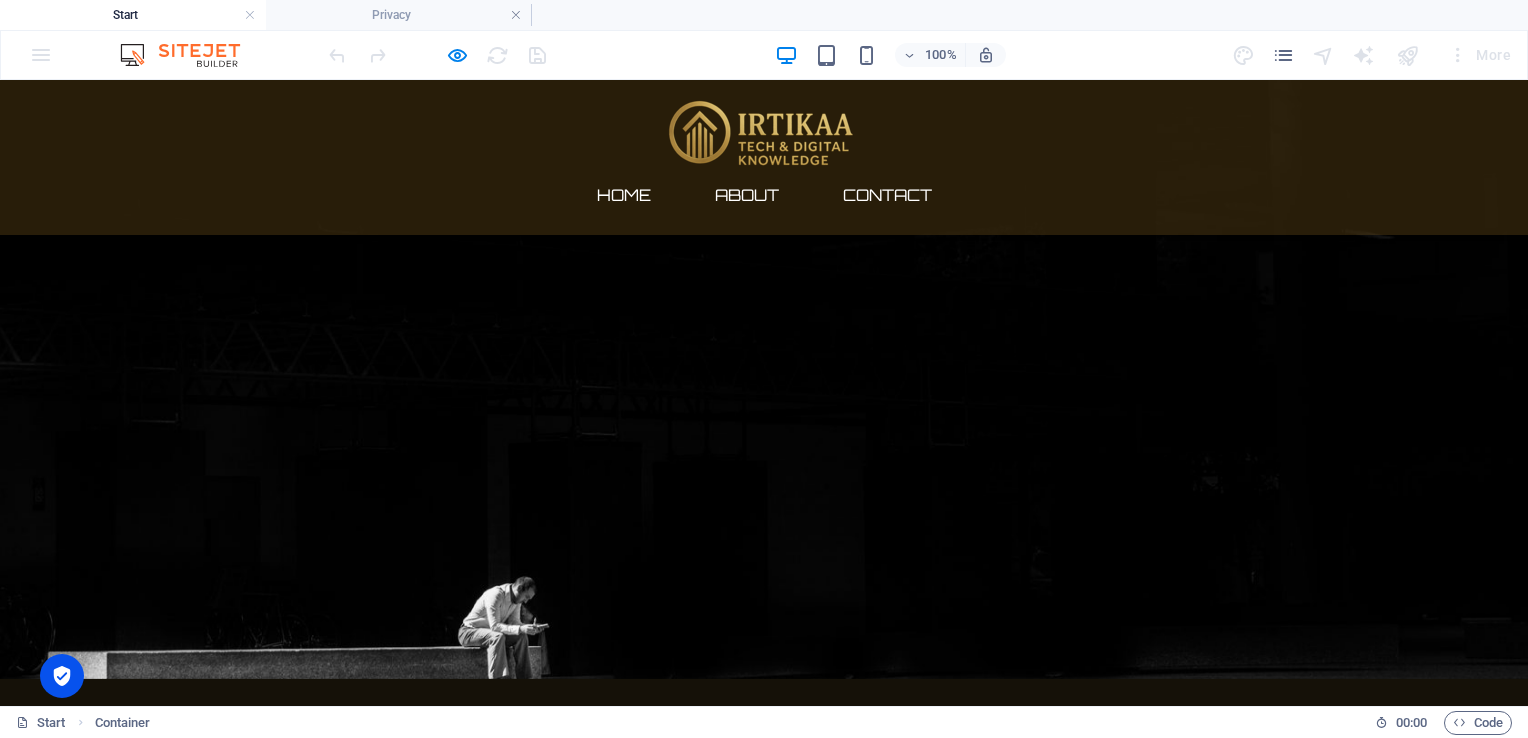 scroll, scrollTop: 0, scrollLeft: 0, axis: both 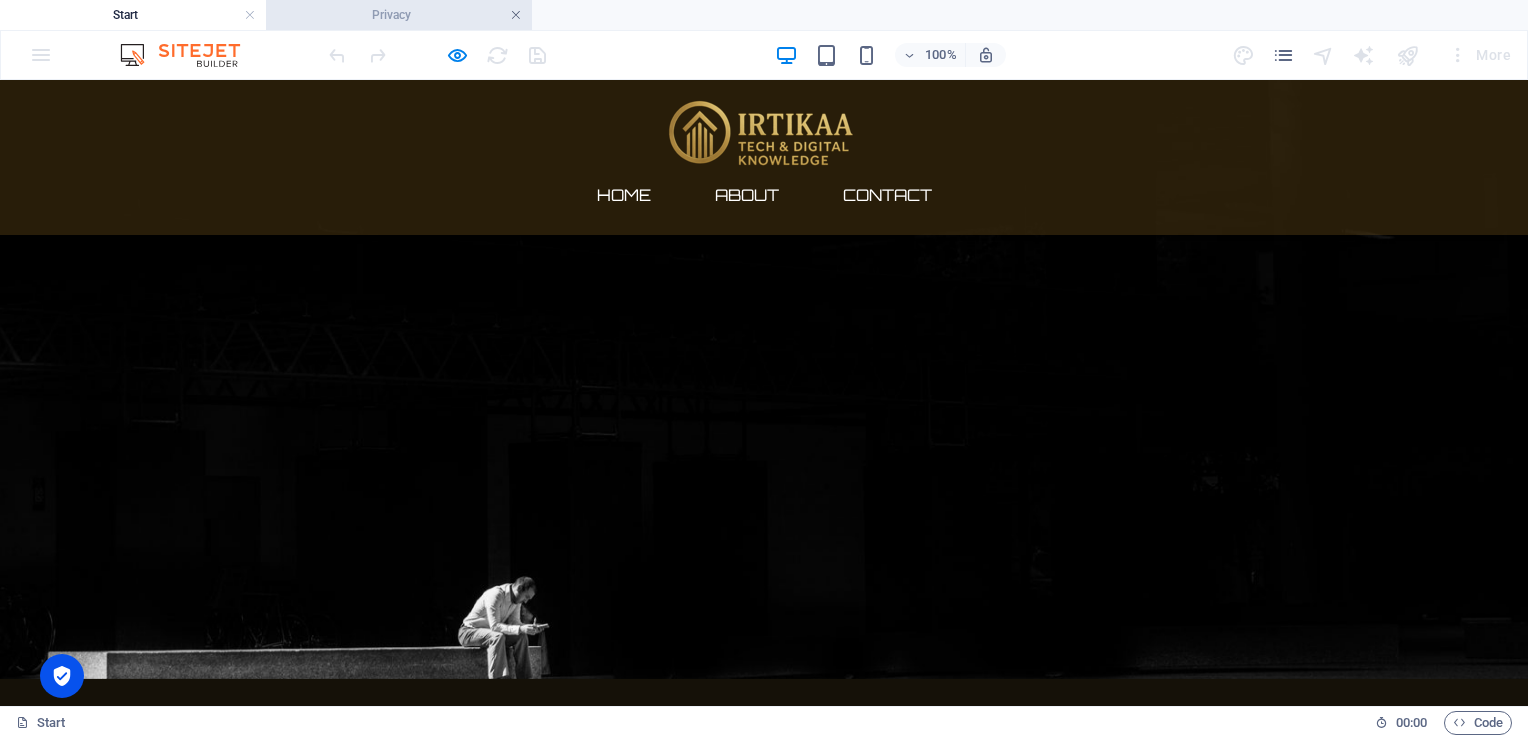 click at bounding box center [516, 15] 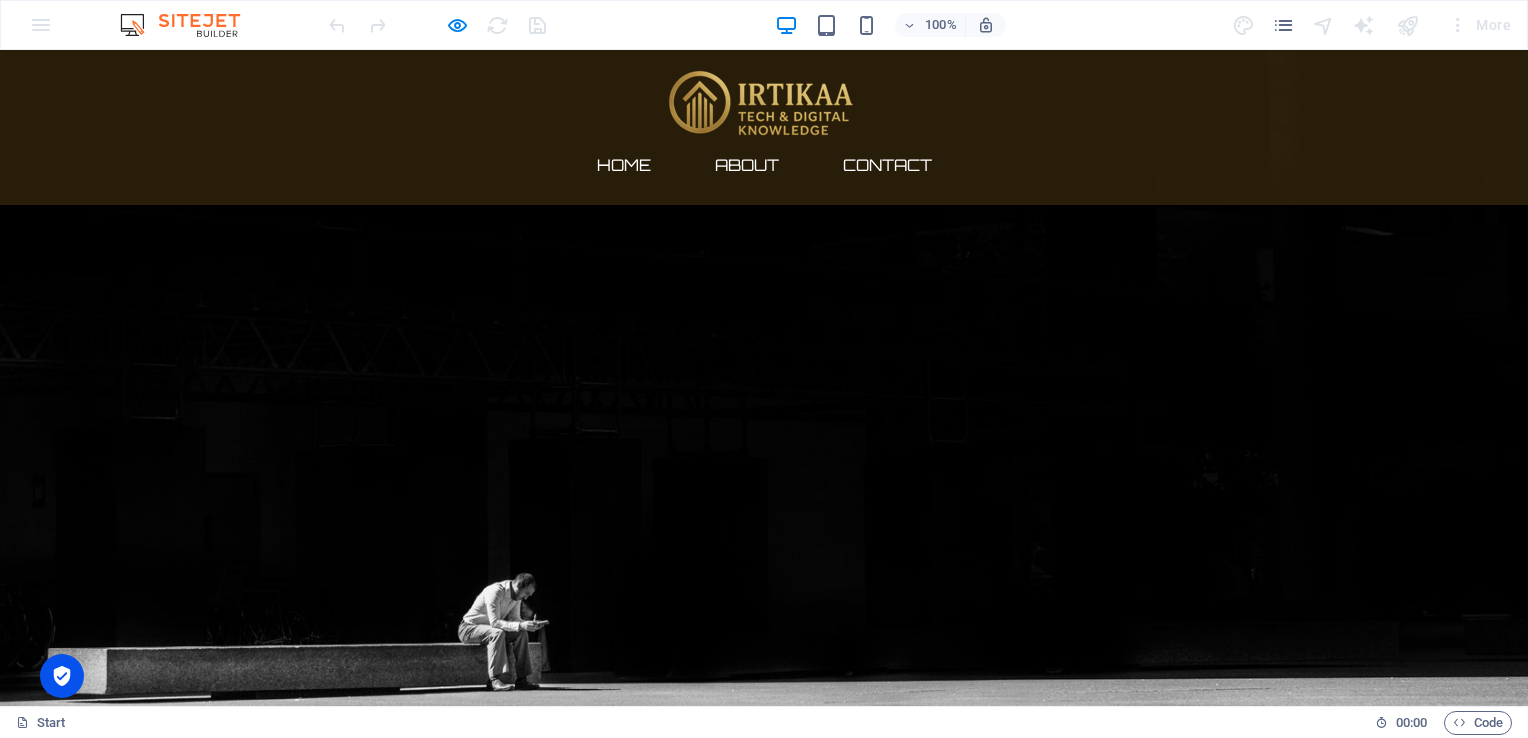 scroll, scrollTop: 78, scrollLeft: 0, axis: vertical 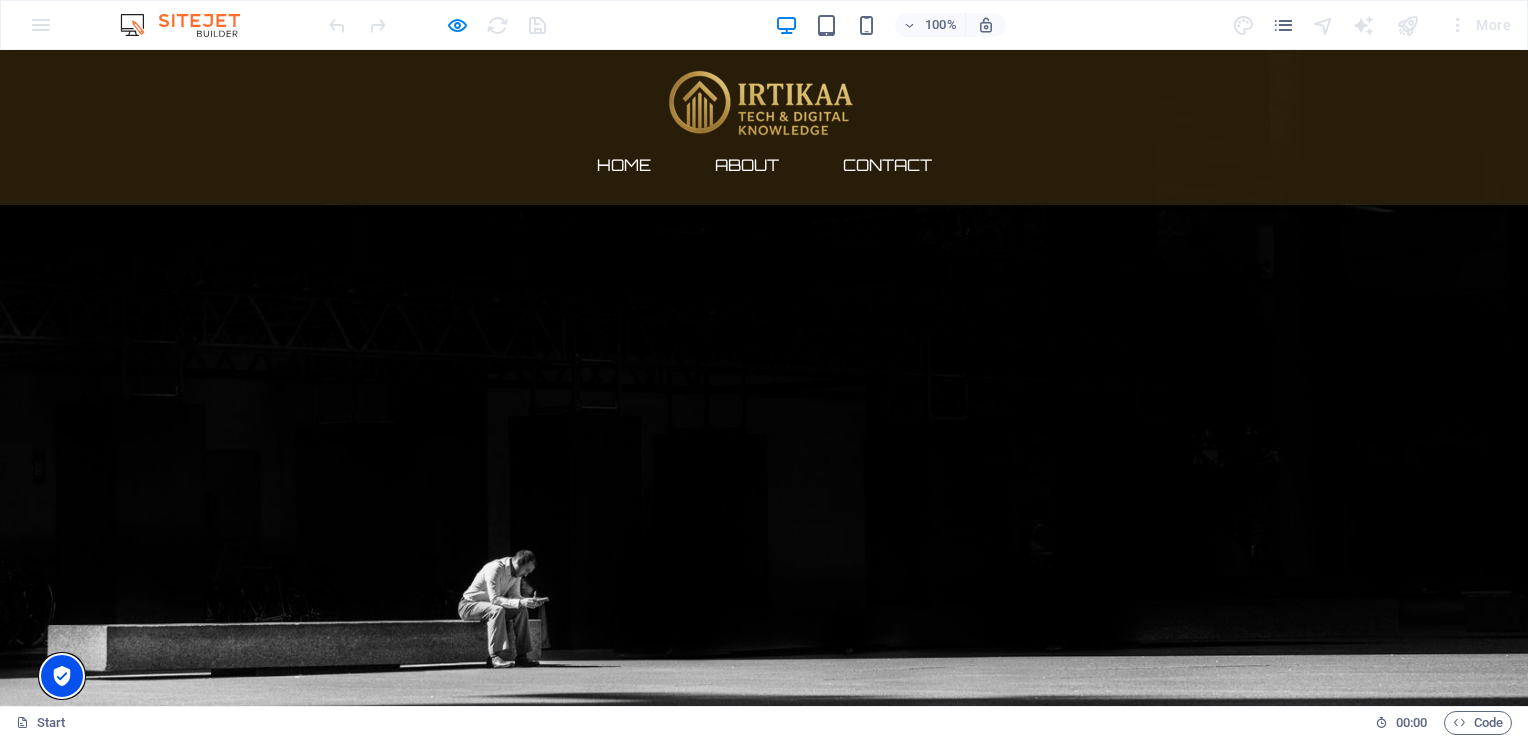 click at bounding box center (62, 676) 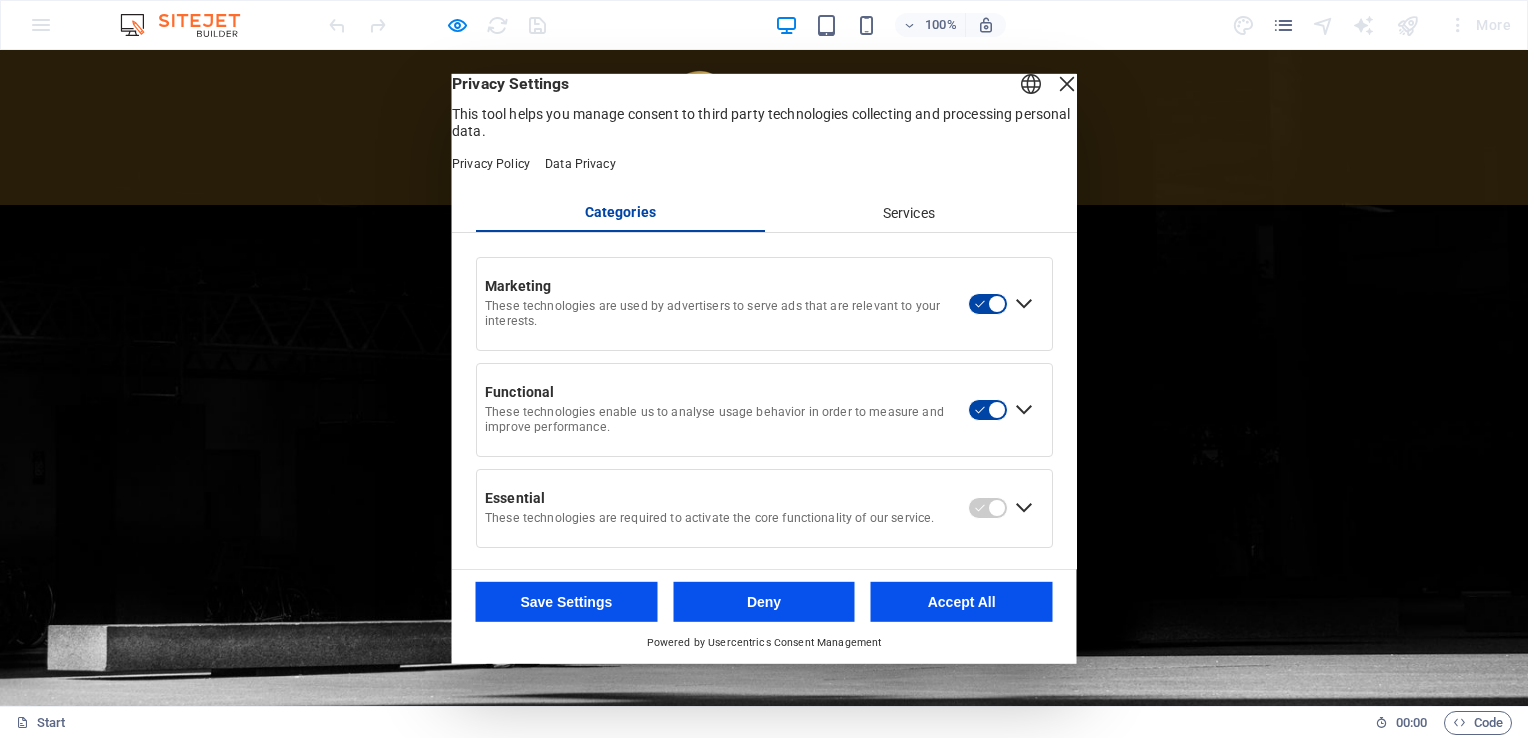 scroll, scrollTop: 24, scrollLeft: 0, axis: vertical 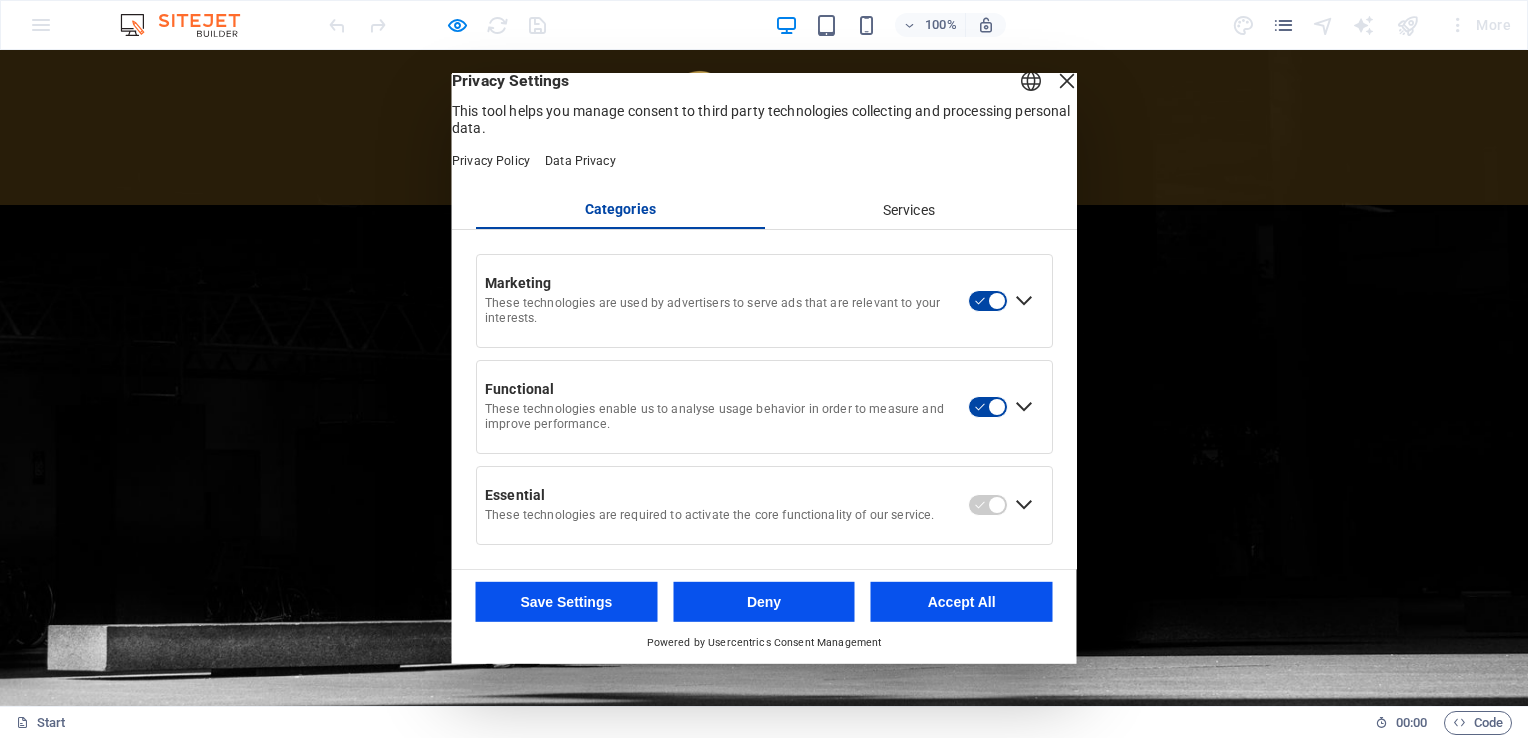 click at bounding box center (1024, 505) 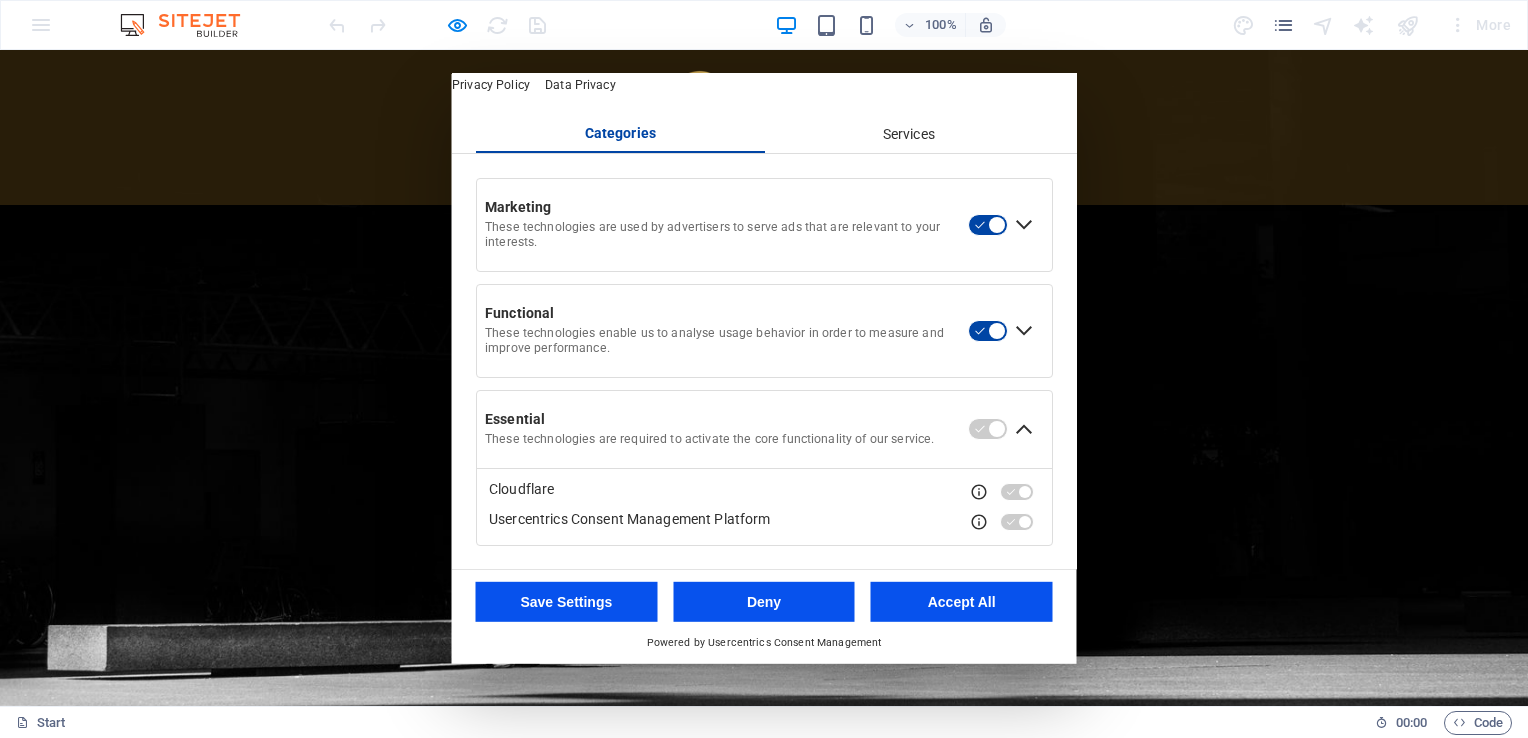 scroll, scrollTop: 101, scrollLeft: 0, axis: vertical 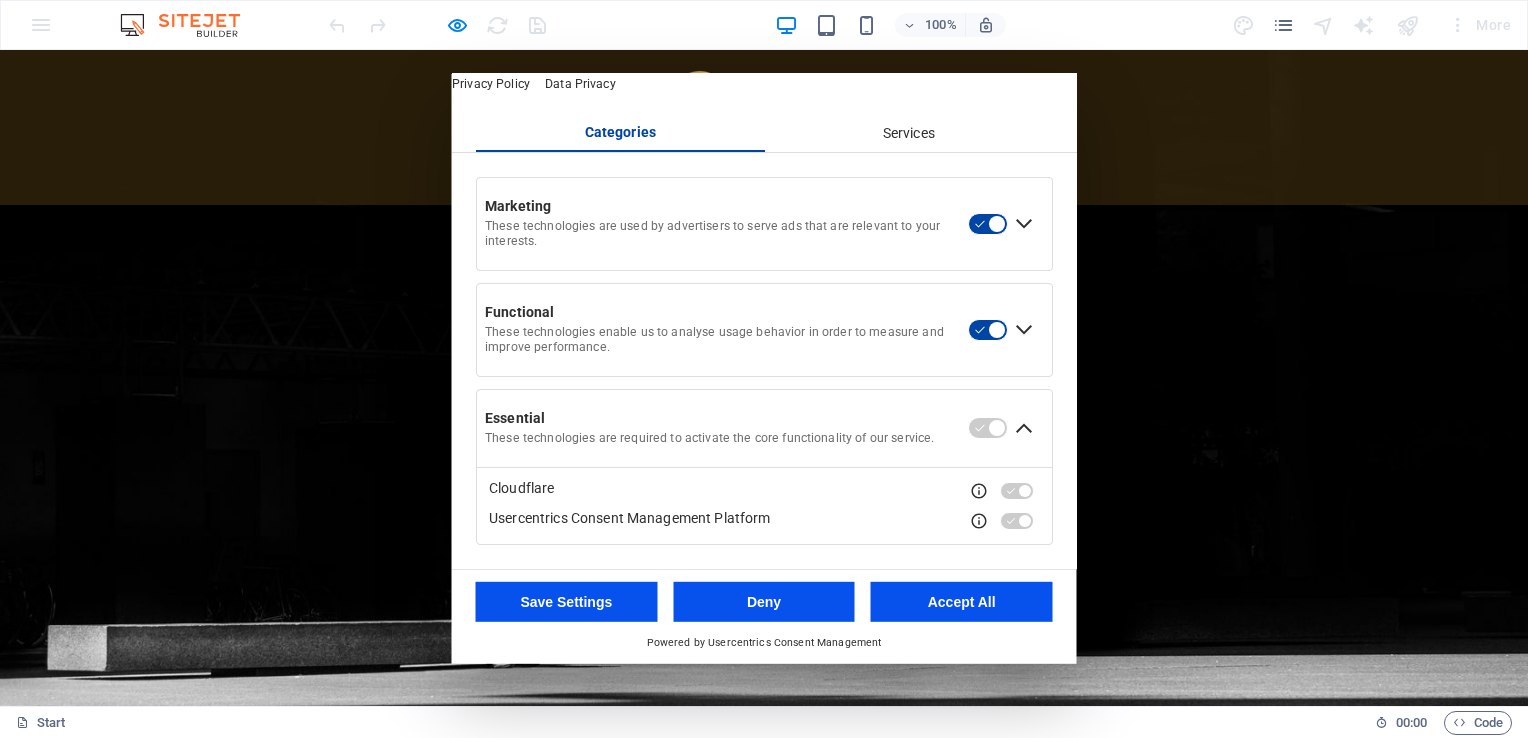 drag, startPoint x: 1013, startPoint y: 429, endPoint x: 1012, endPoint y: 407, distance: 22.022715 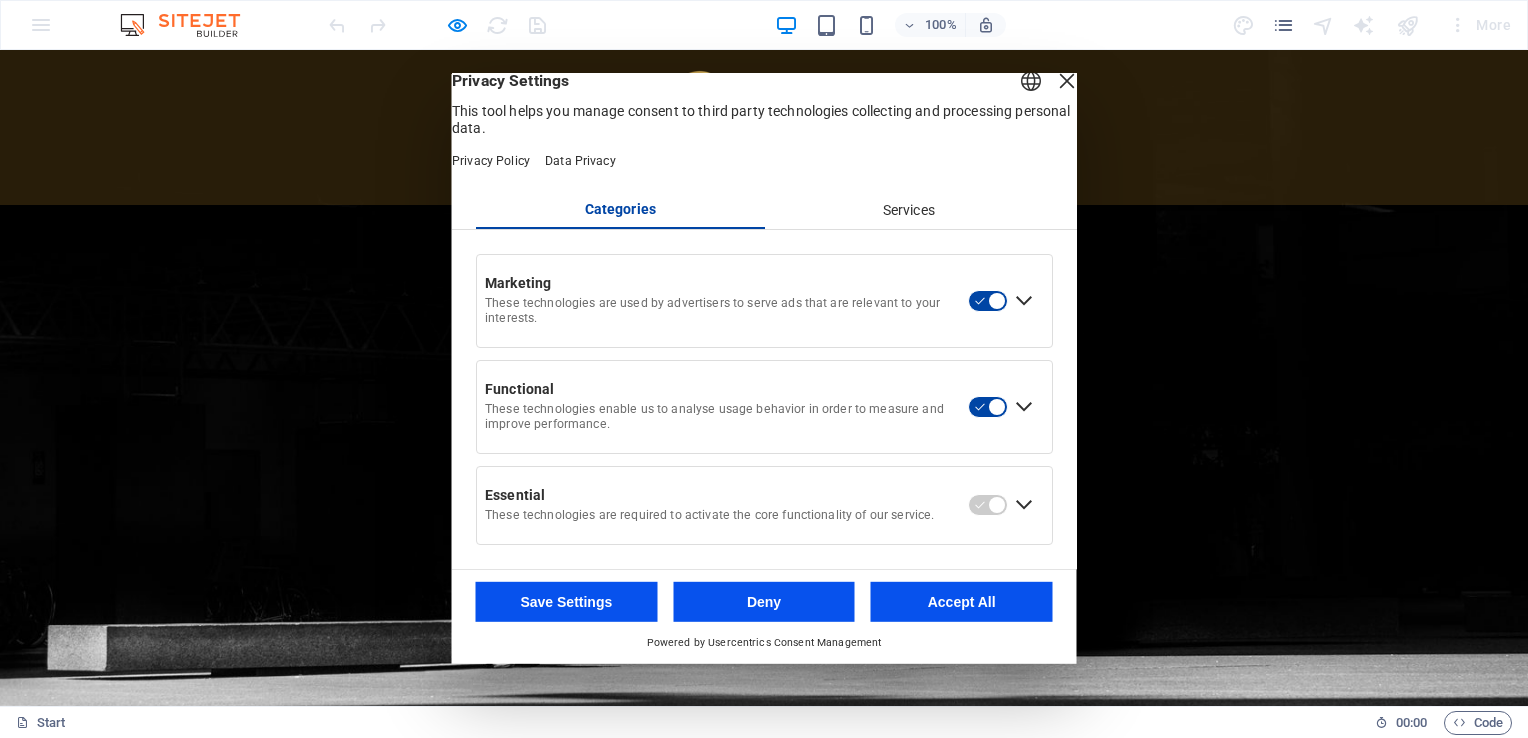 scroll, scrollTop: 24, scrollLeft: 0, axis: vertical 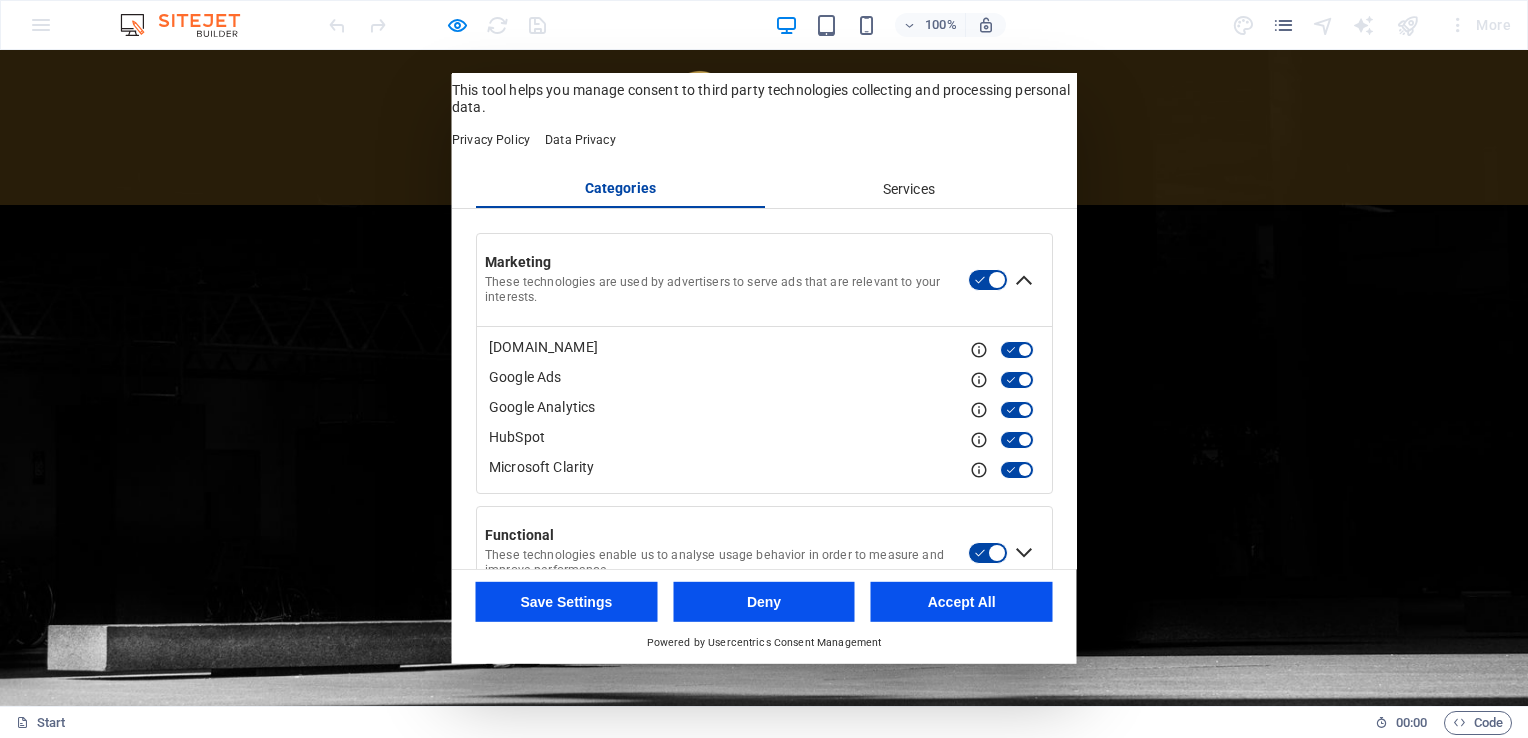 click at bounding box center (1024, 279) 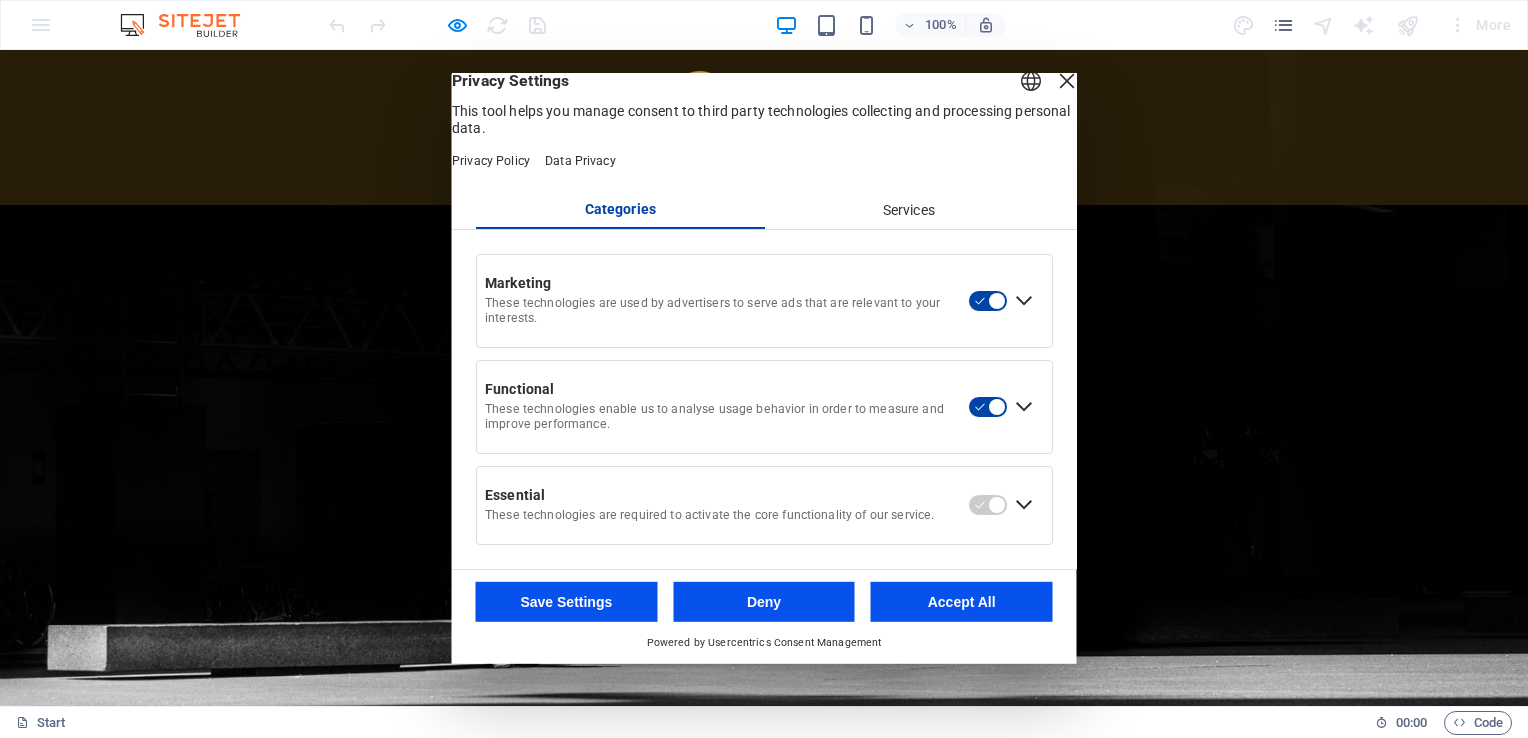 click at bounding box center (1024, 406) 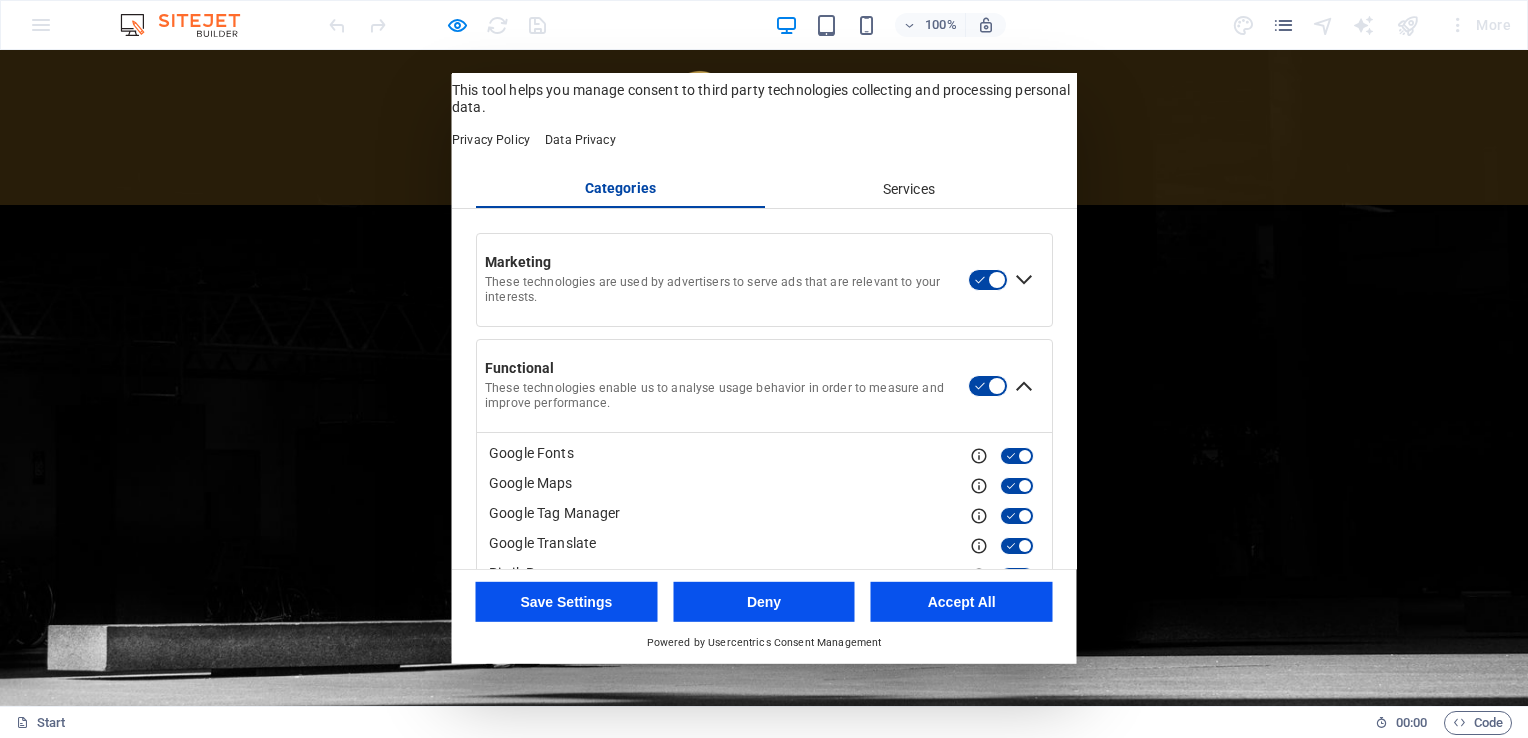 click at bounding box center (1024, 385) 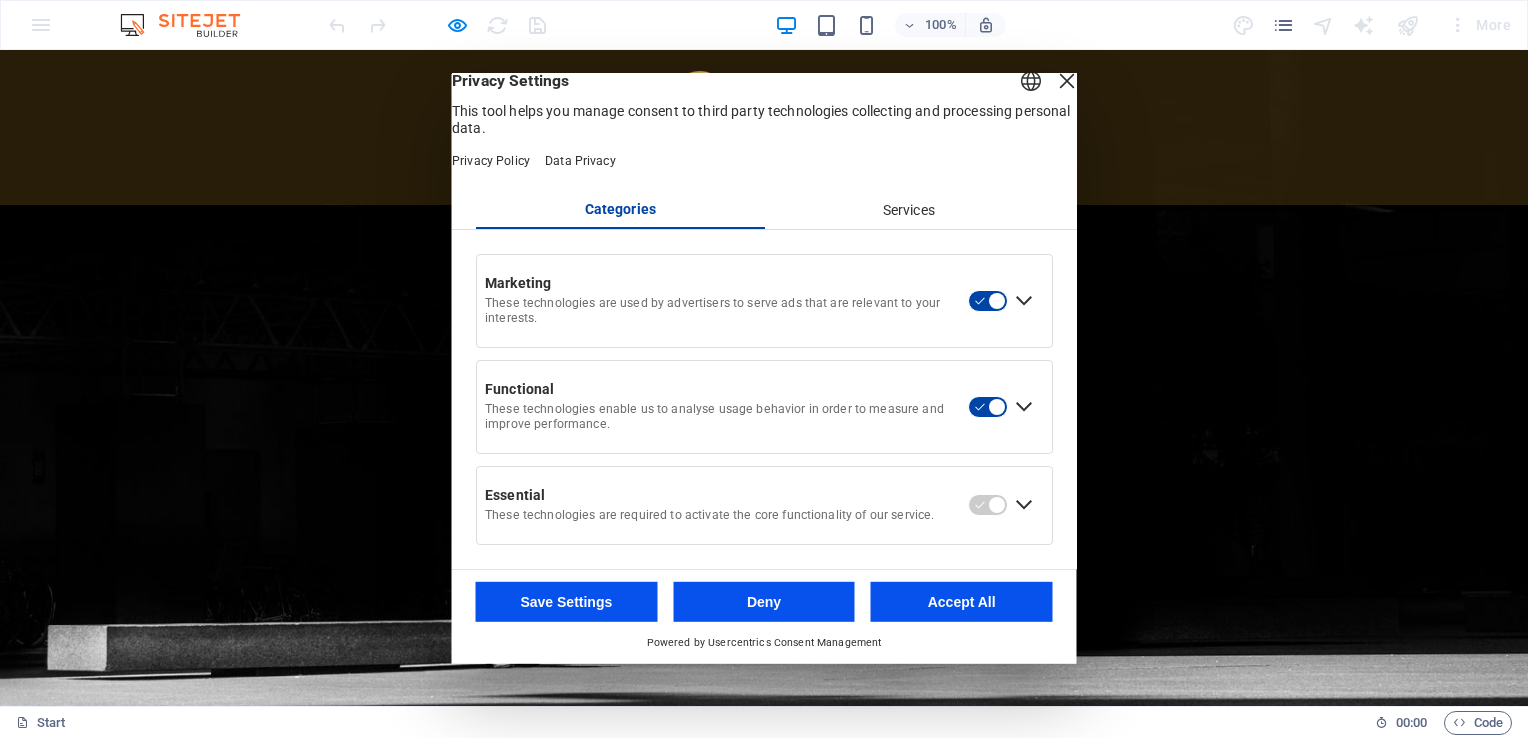 click on "Services" at bounding box center [908, 211] 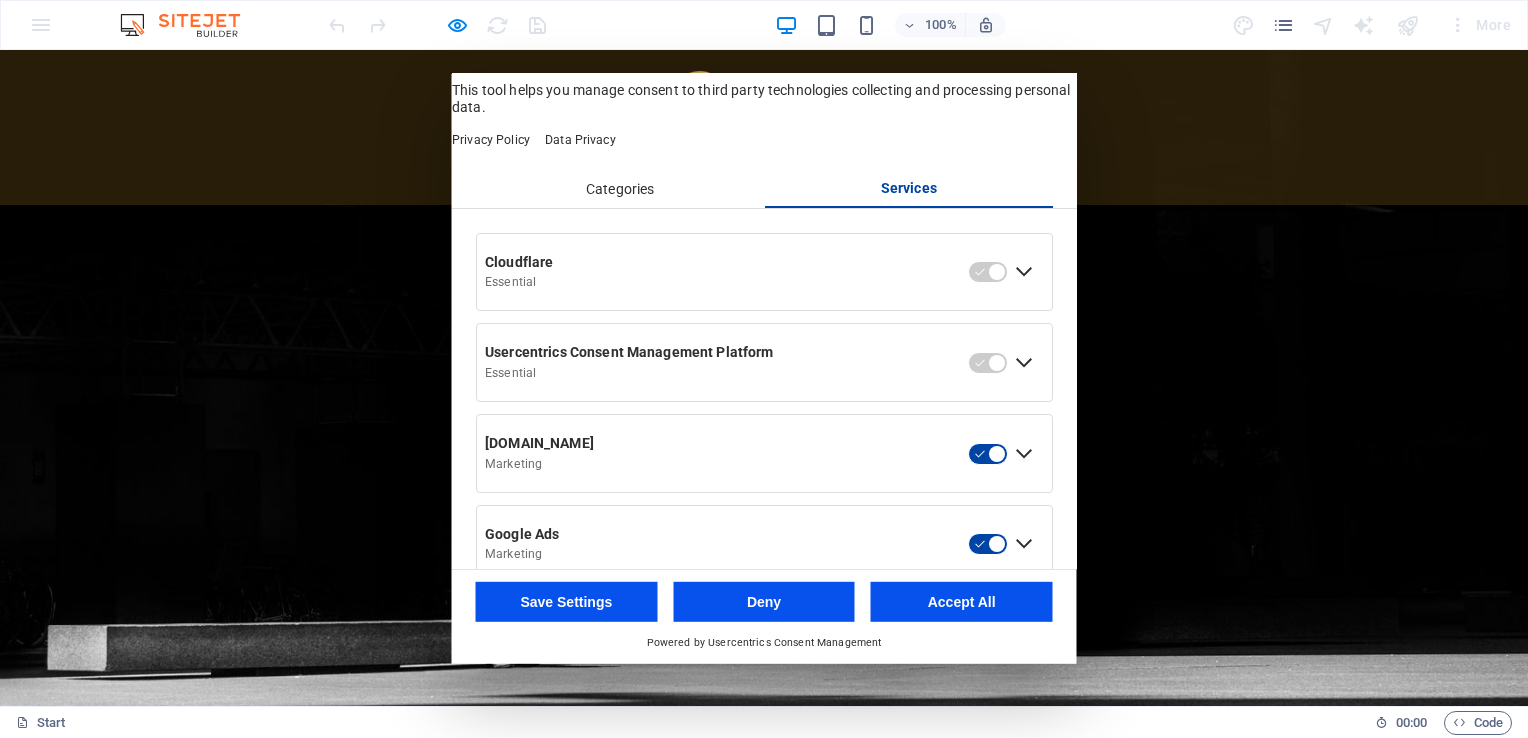 click at bounding box center (1024, 272) 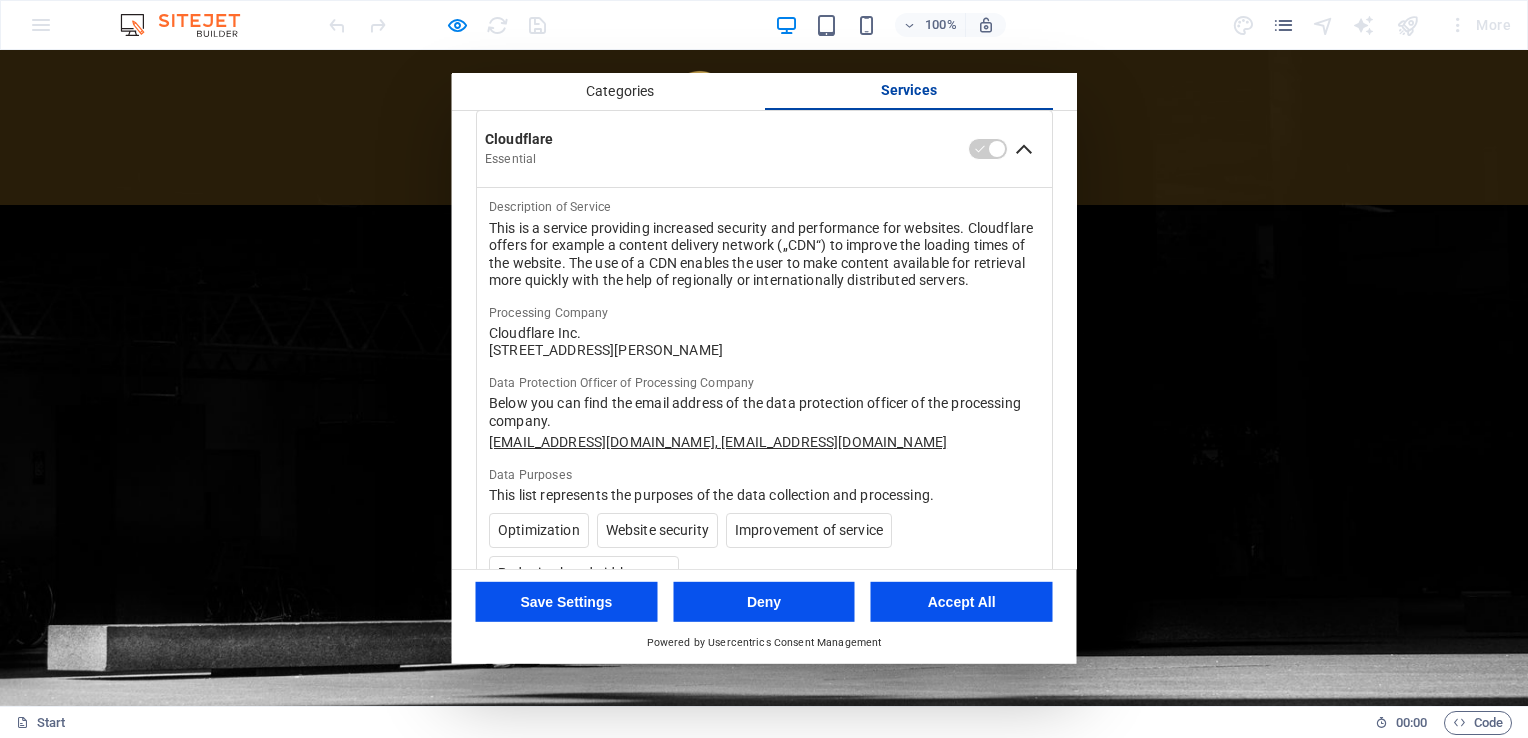 scroll, scrollTop: 324, scrollLeft: 0, axis: vertical 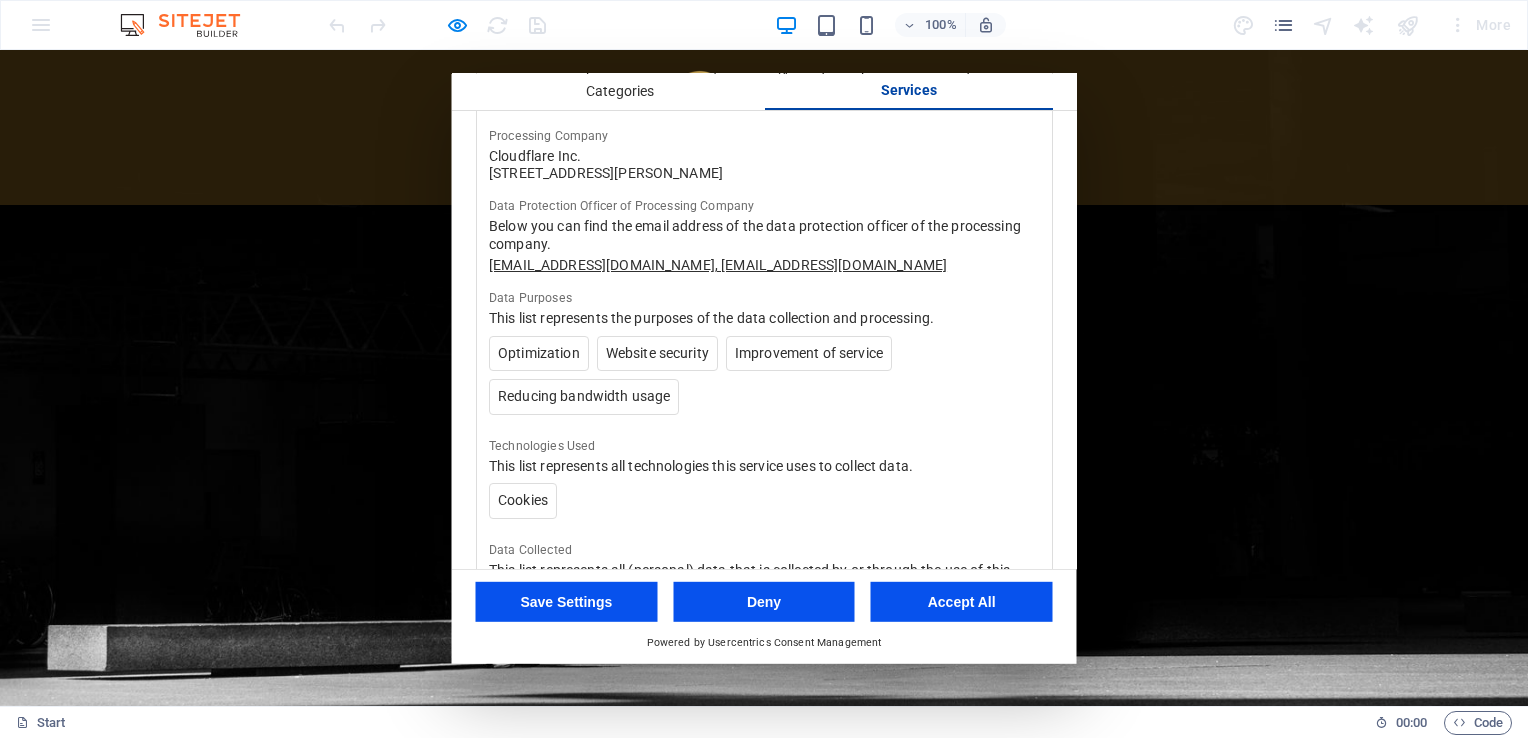 click on "Accept All" at bounding box center [962, 602] 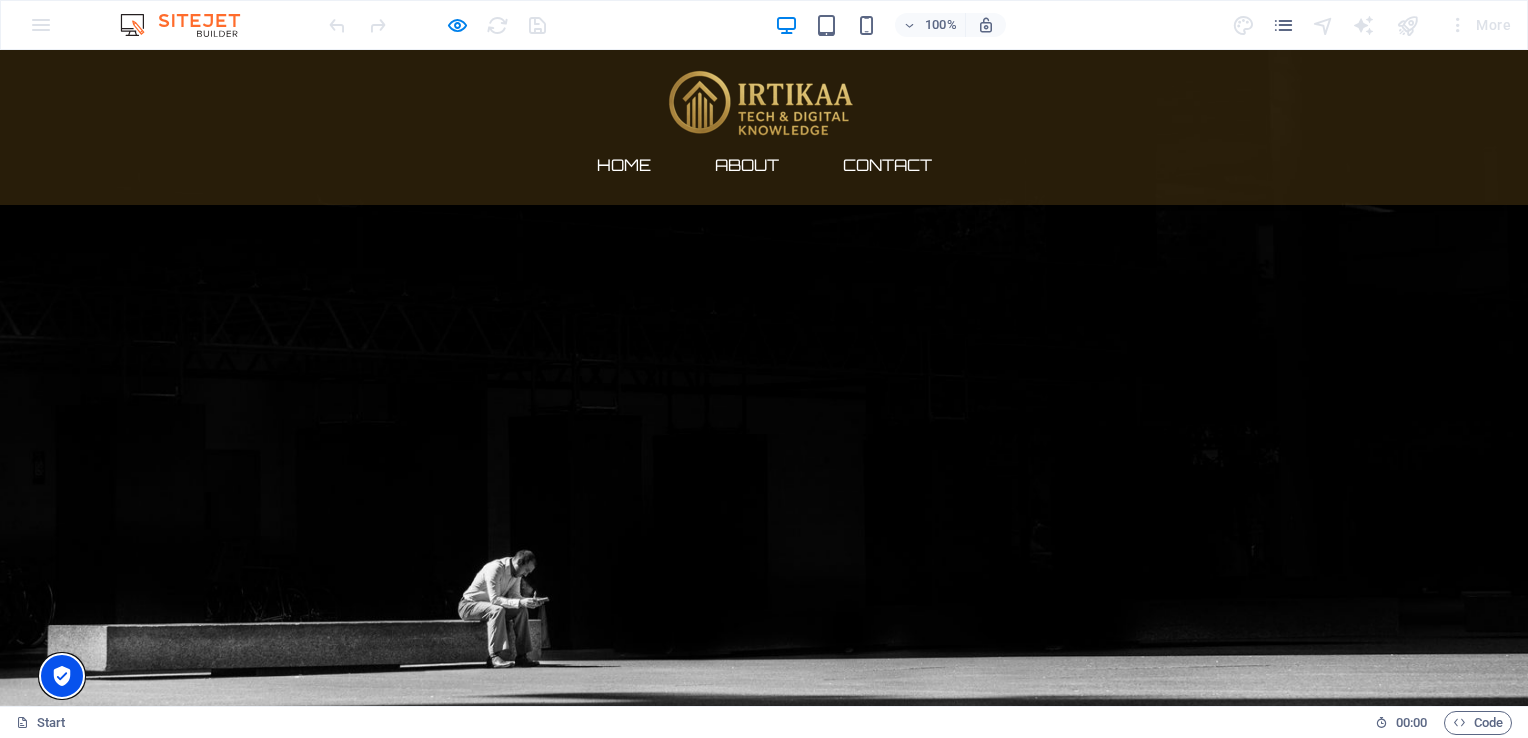 click at bounding box center (62, 676) 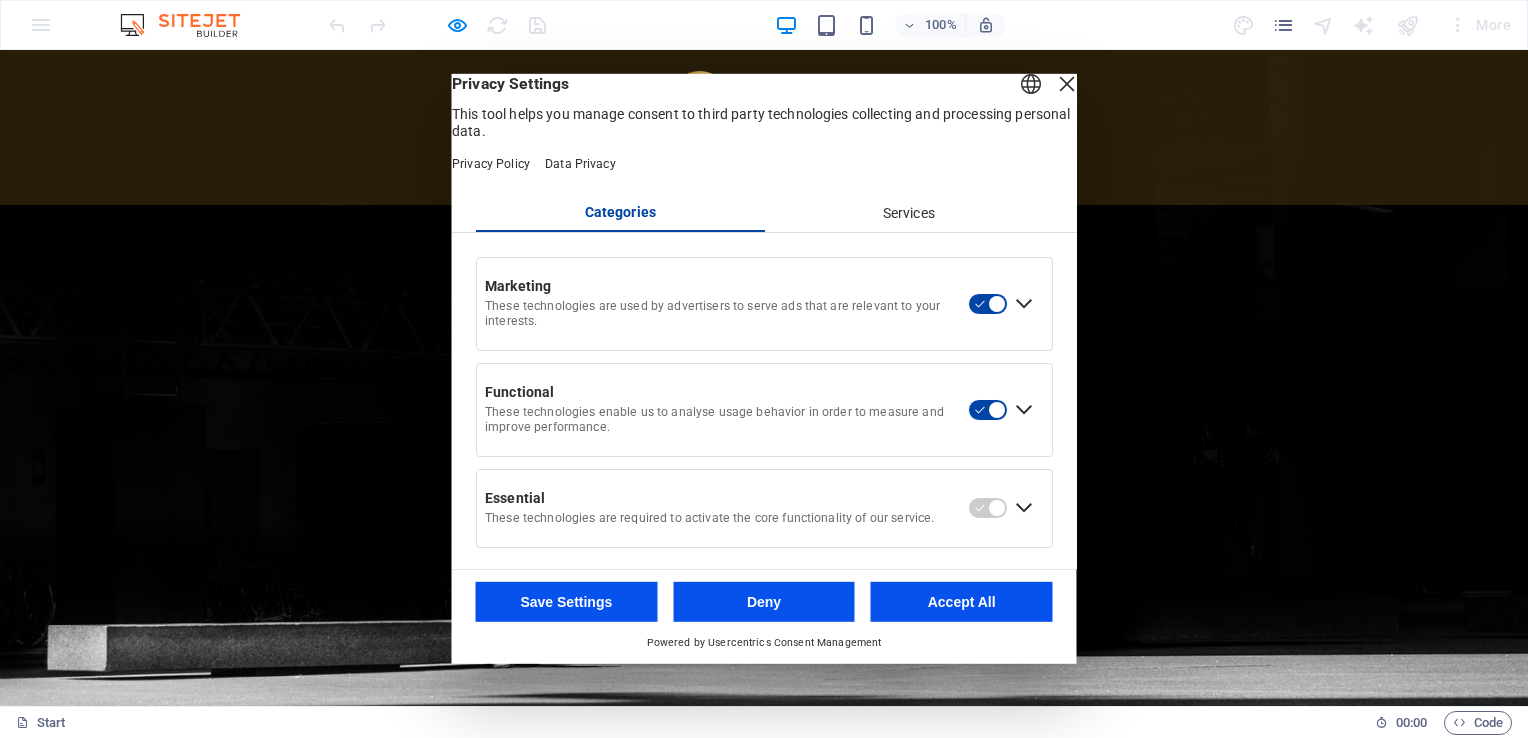 click on "English
Deutsch
Privacy Settings
This tool helps you manage consent to third party technologies collecting and processing personal data.
Privacy Policy
Data Privacy
Categories
Services
Marketing
Functional G2.com" at bounding box center [764, 321] 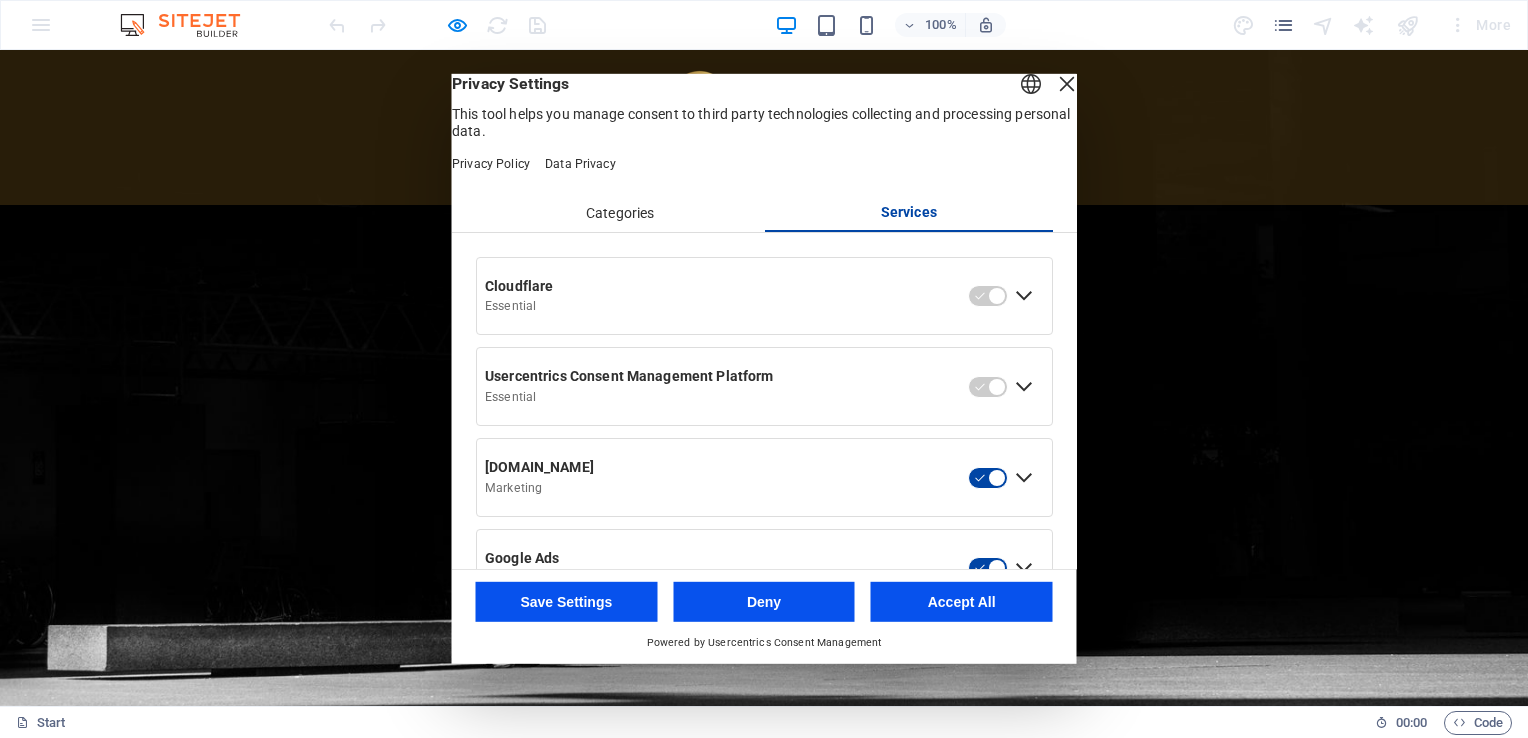click at bounding box center (1024, 296) 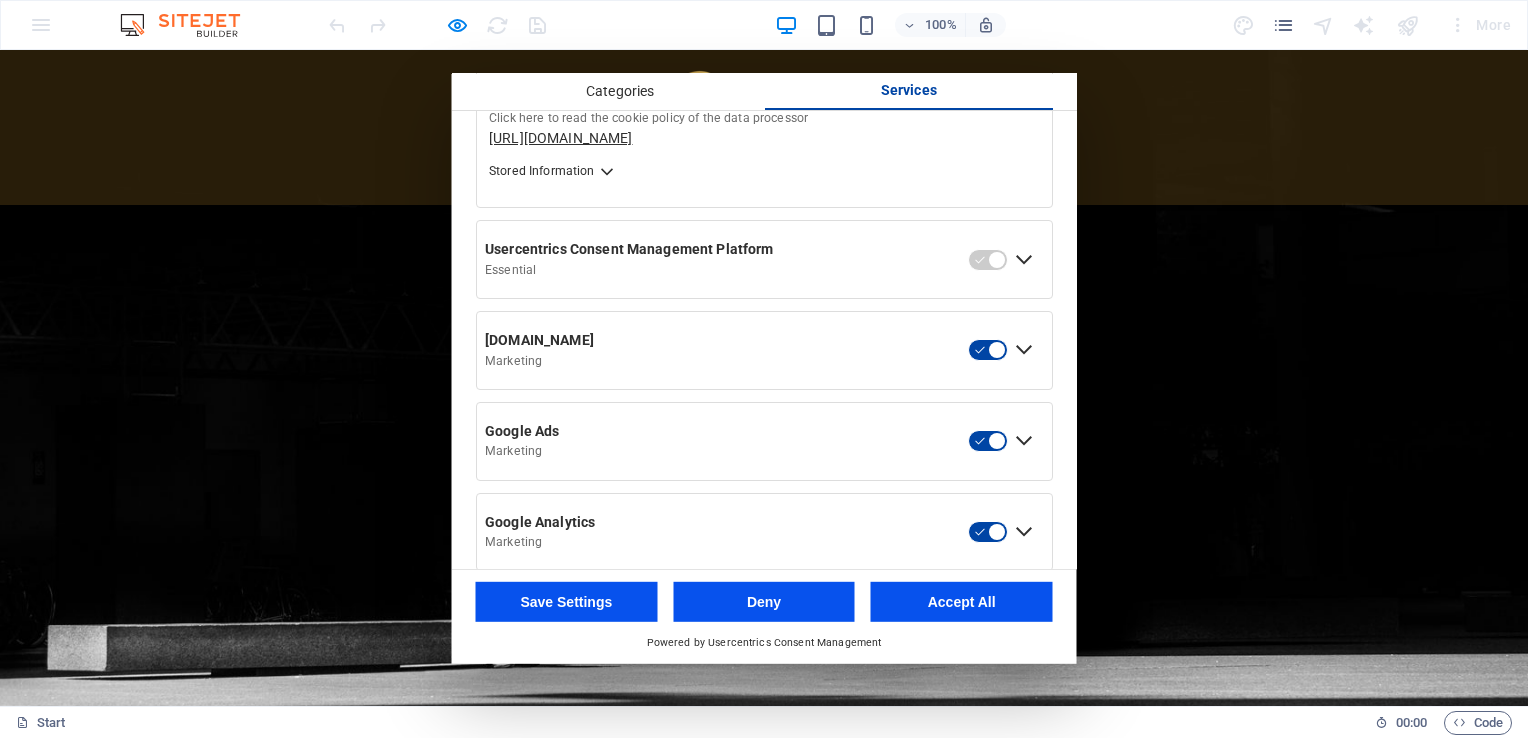 scroll, scrollTop: 1644, scrollLeft: 0, axis: vertical 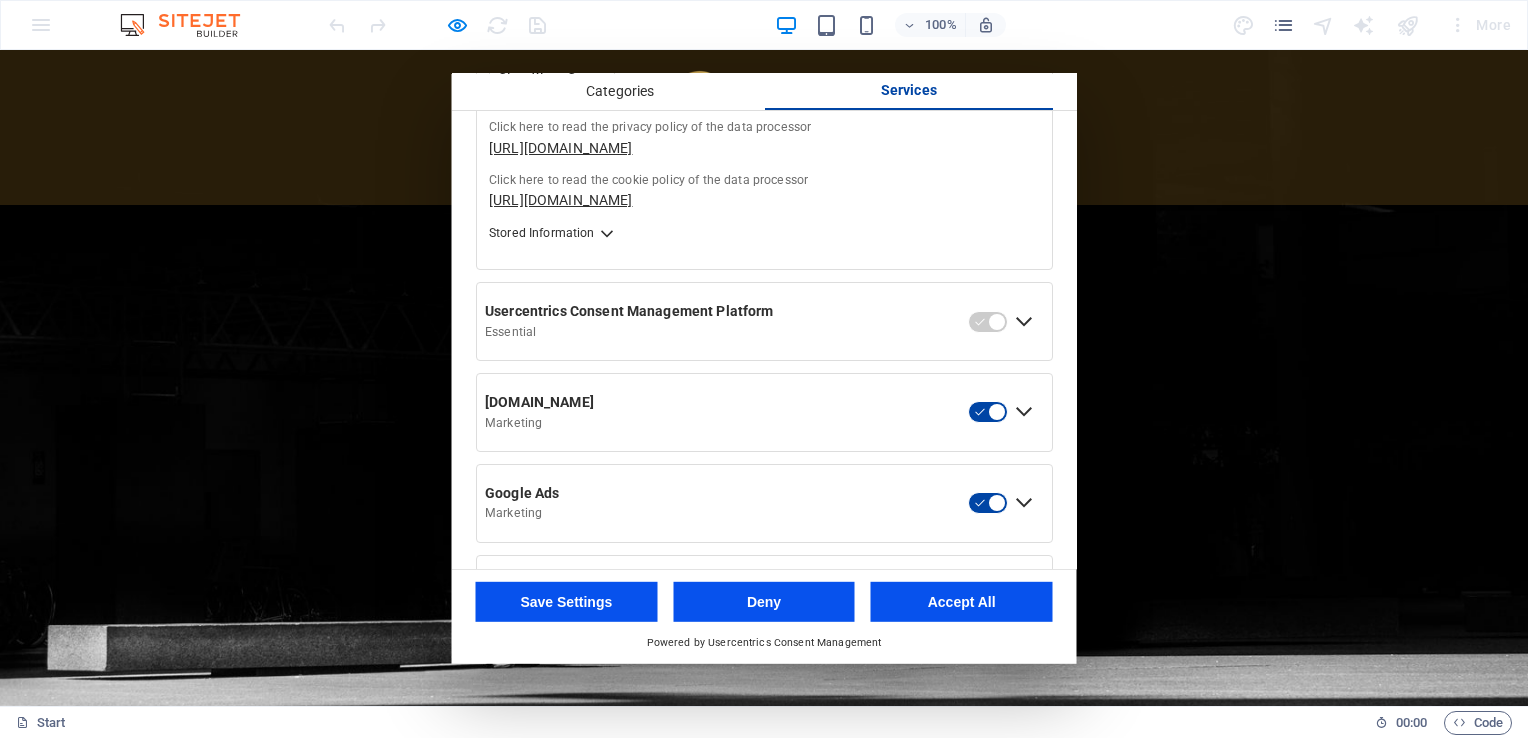 click at bounding box center [1024, 321] 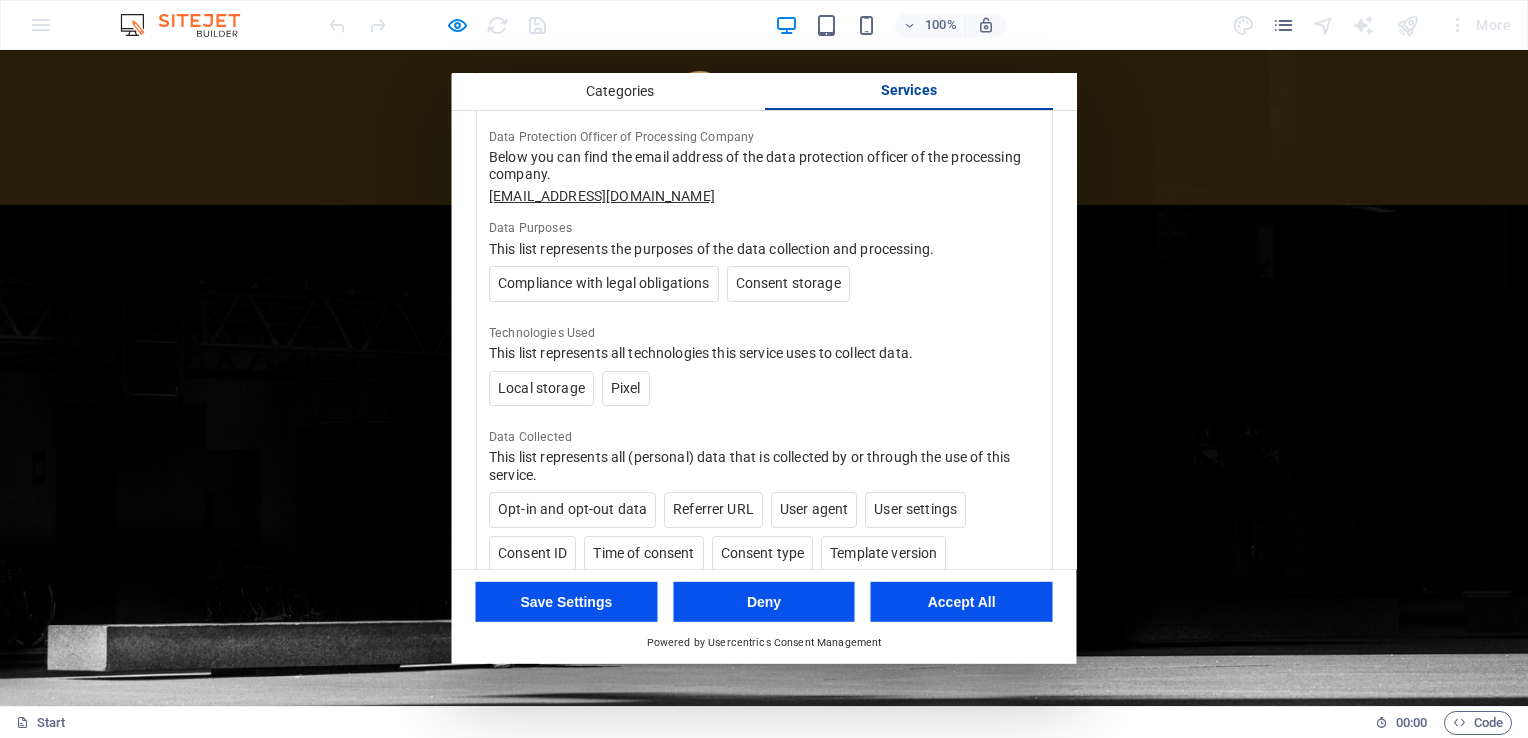 scroll, scrollTop: 2144, scrollLeft: 0, axis: vertical 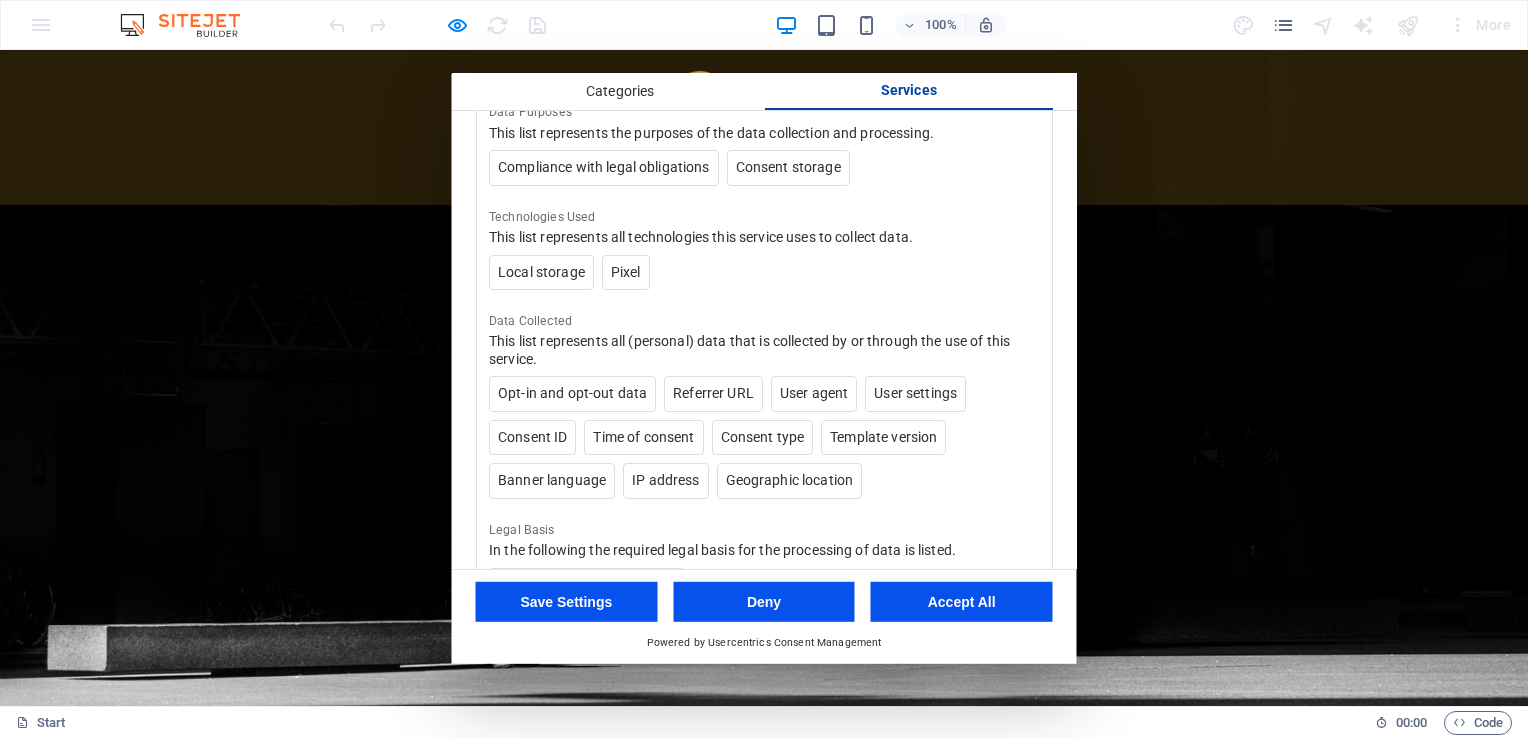 click on "Pixel" at bounding box center (625, 272) 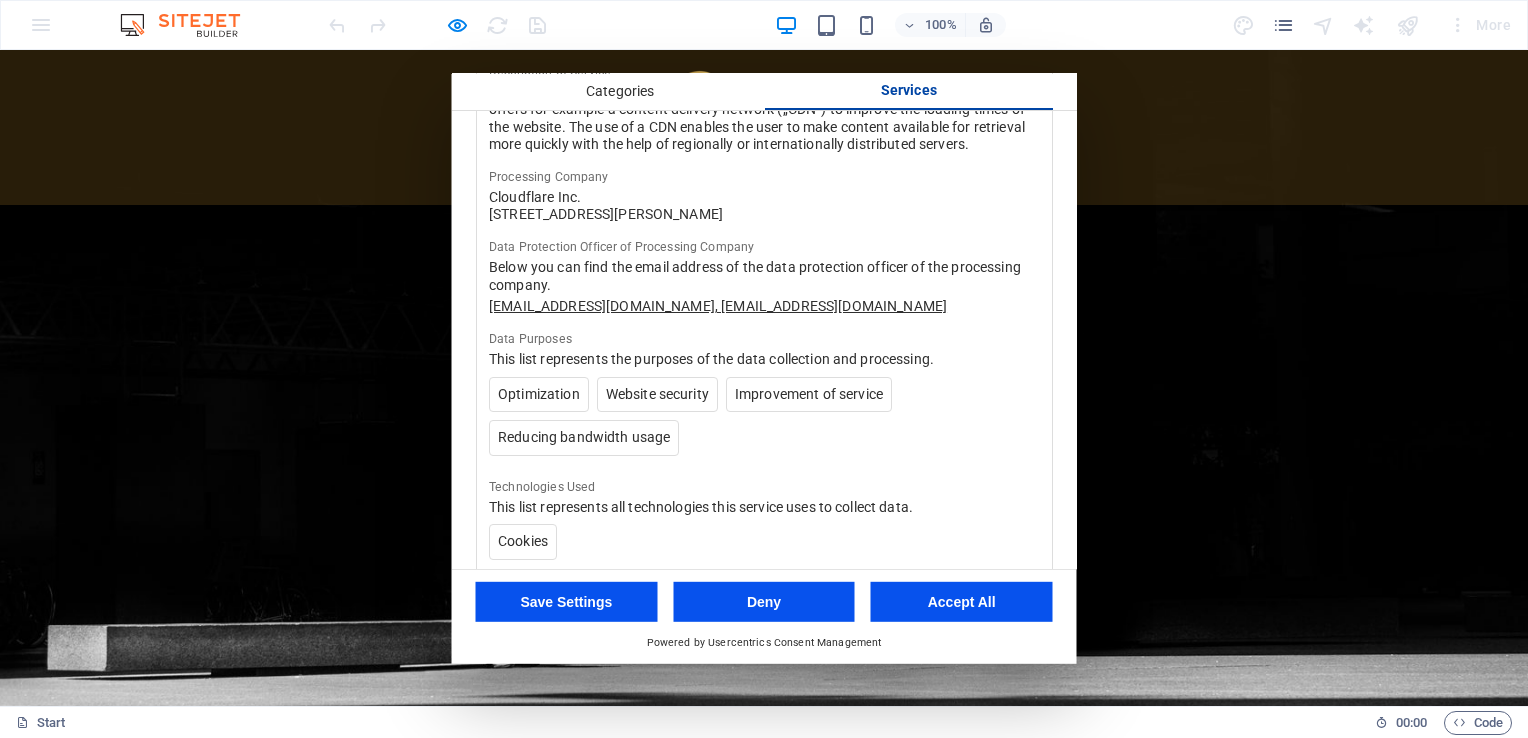 scroll, scrollTop: 0, scrollLeft: 0, axis: both 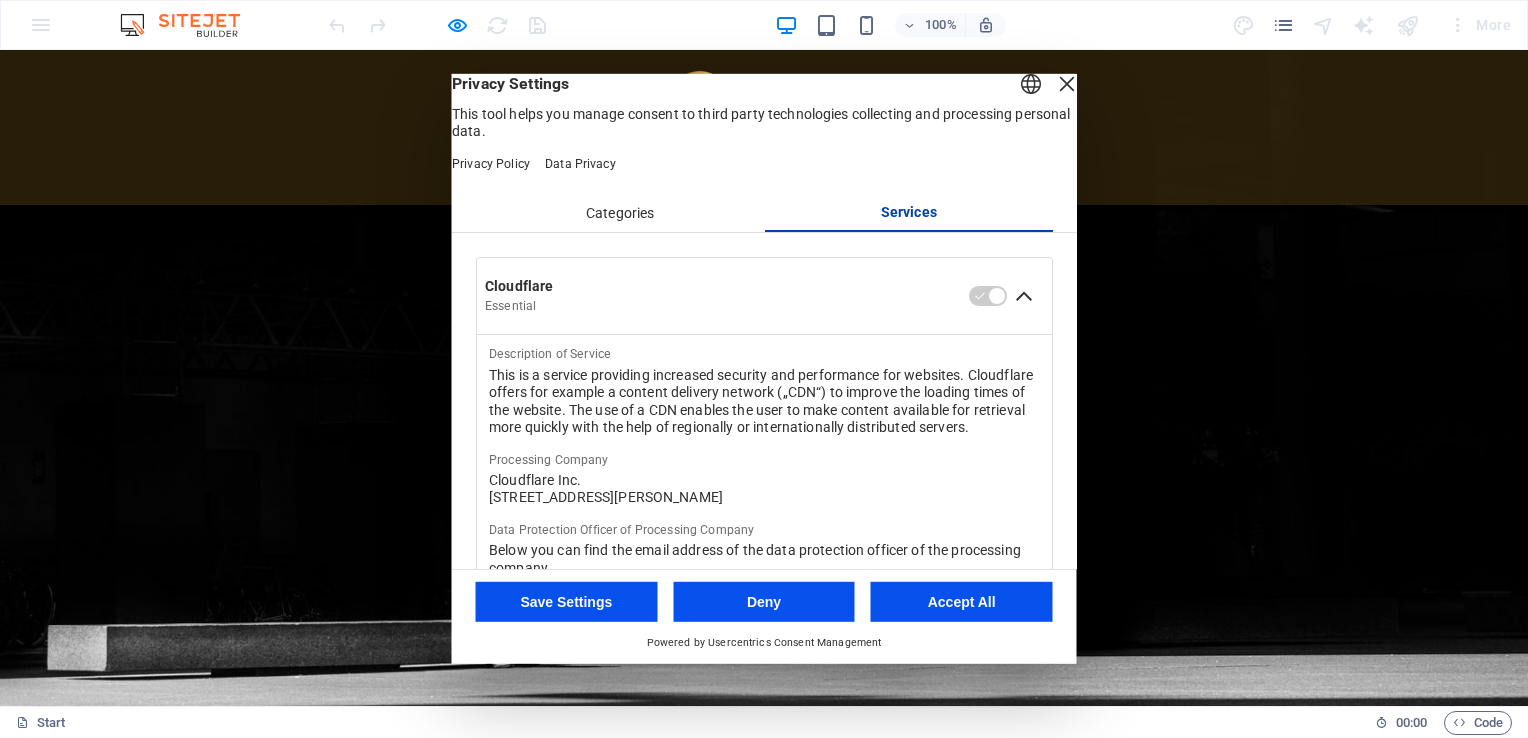 click on "Save Settings" at bounding box center [567, 602] 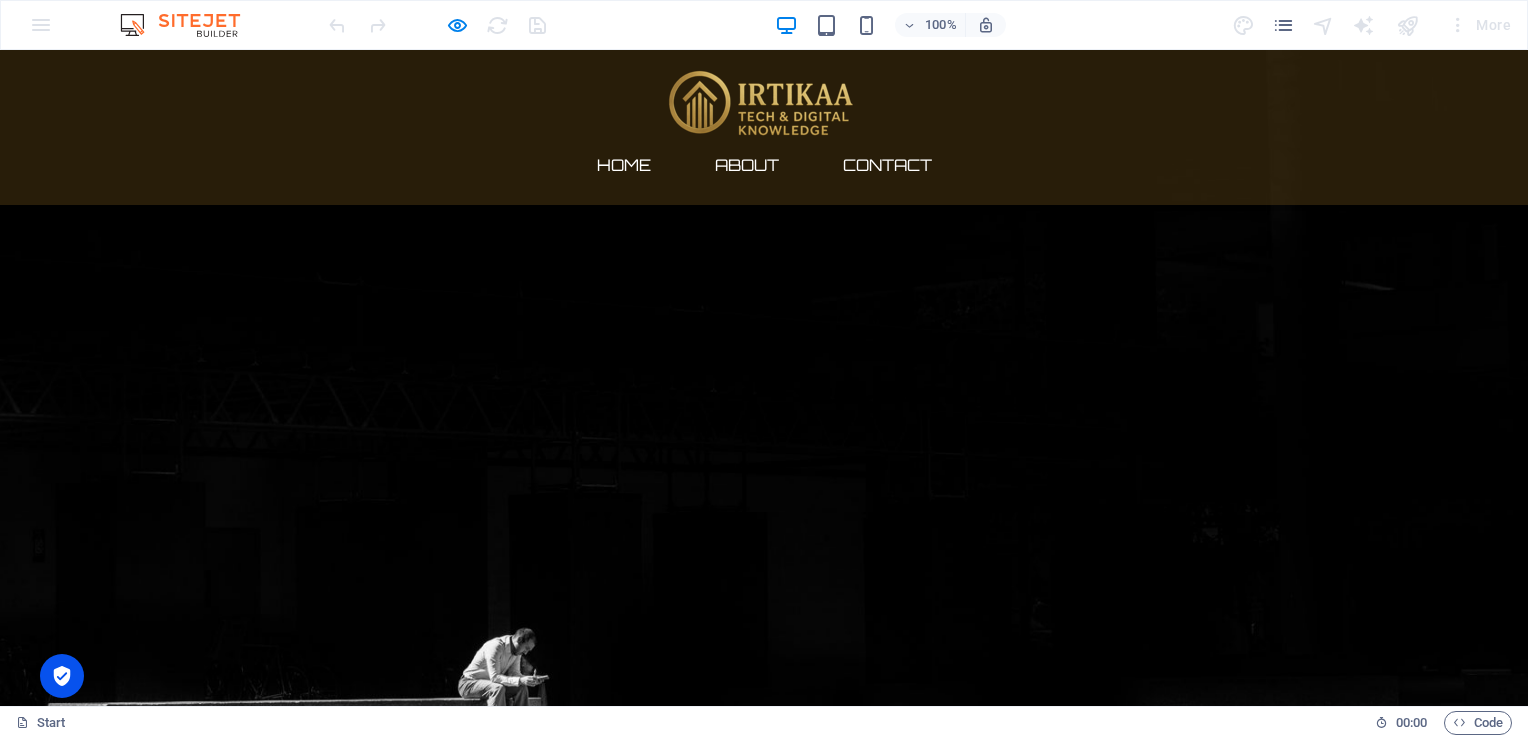 scroll, scrollTop: 78, scrollLeft: 0, axis: vertical 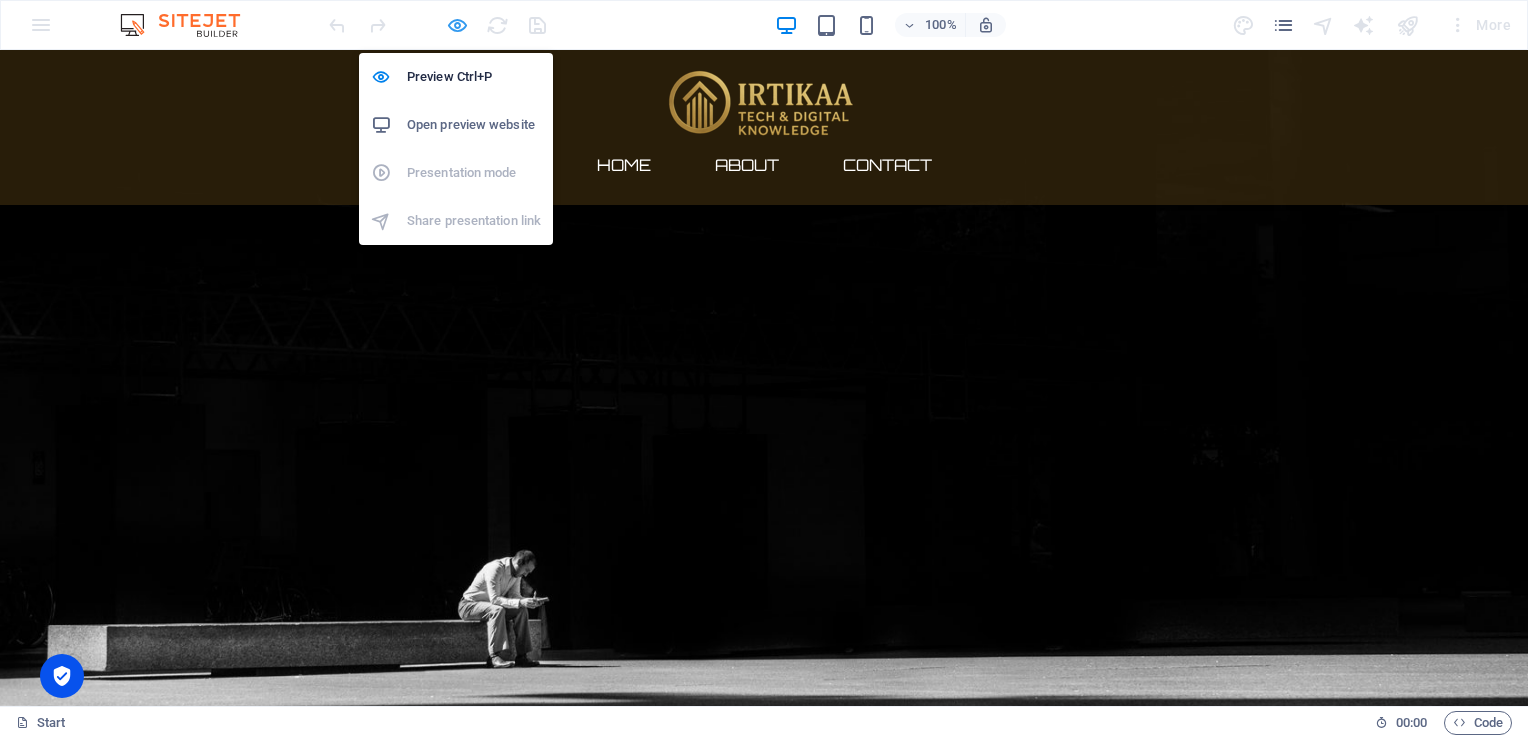 click at bounding box center [457, 25] 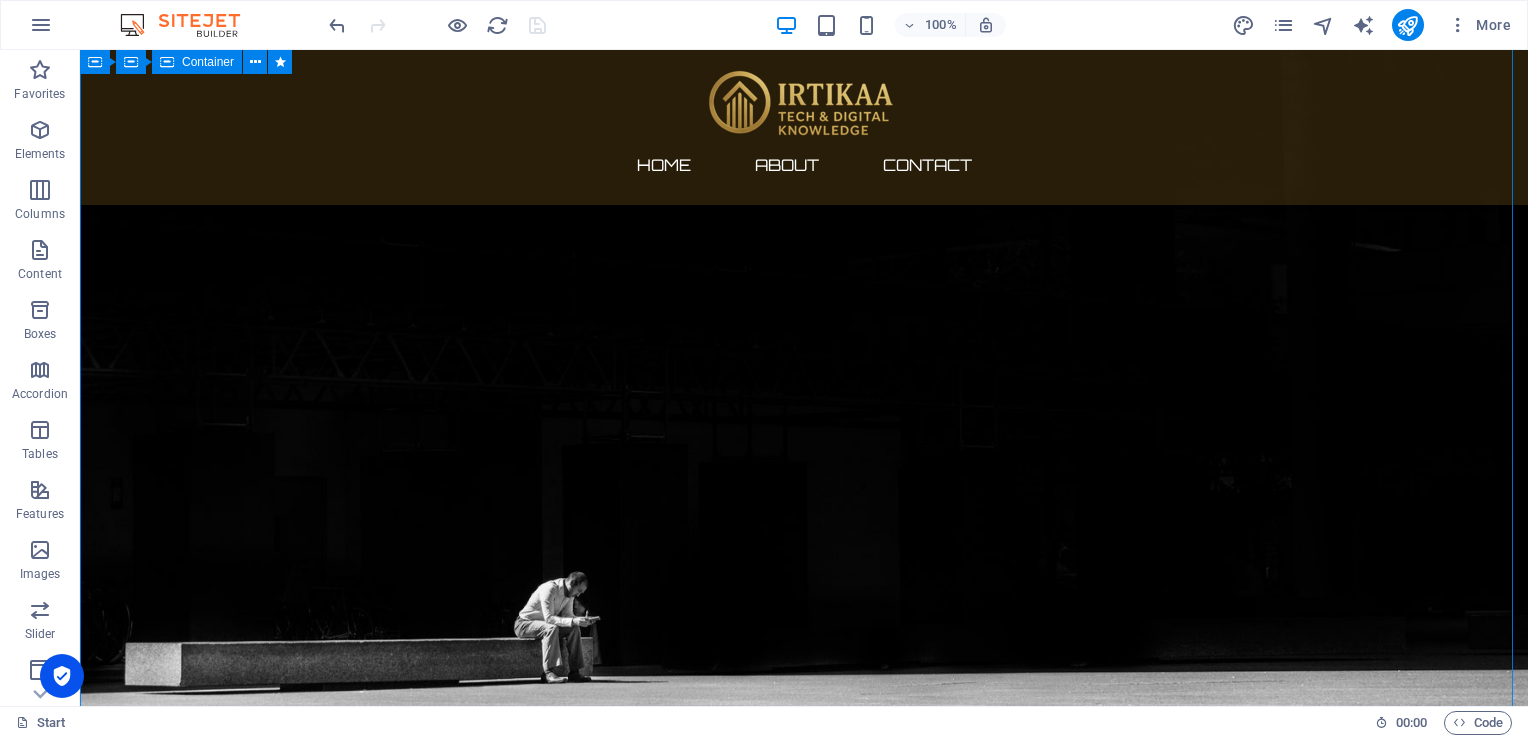 click on "The Communication Devices Products is Camming soon... 172 Days 20 Hours 58 Minutes 08 Seconds Our website is under construction. We`ll be here soon with our new awesome site, subscribe to be notified.   Notify me   I have read and understand the privacy policy. Unreadable? Regenerate" at bounding box center (804, 1403) 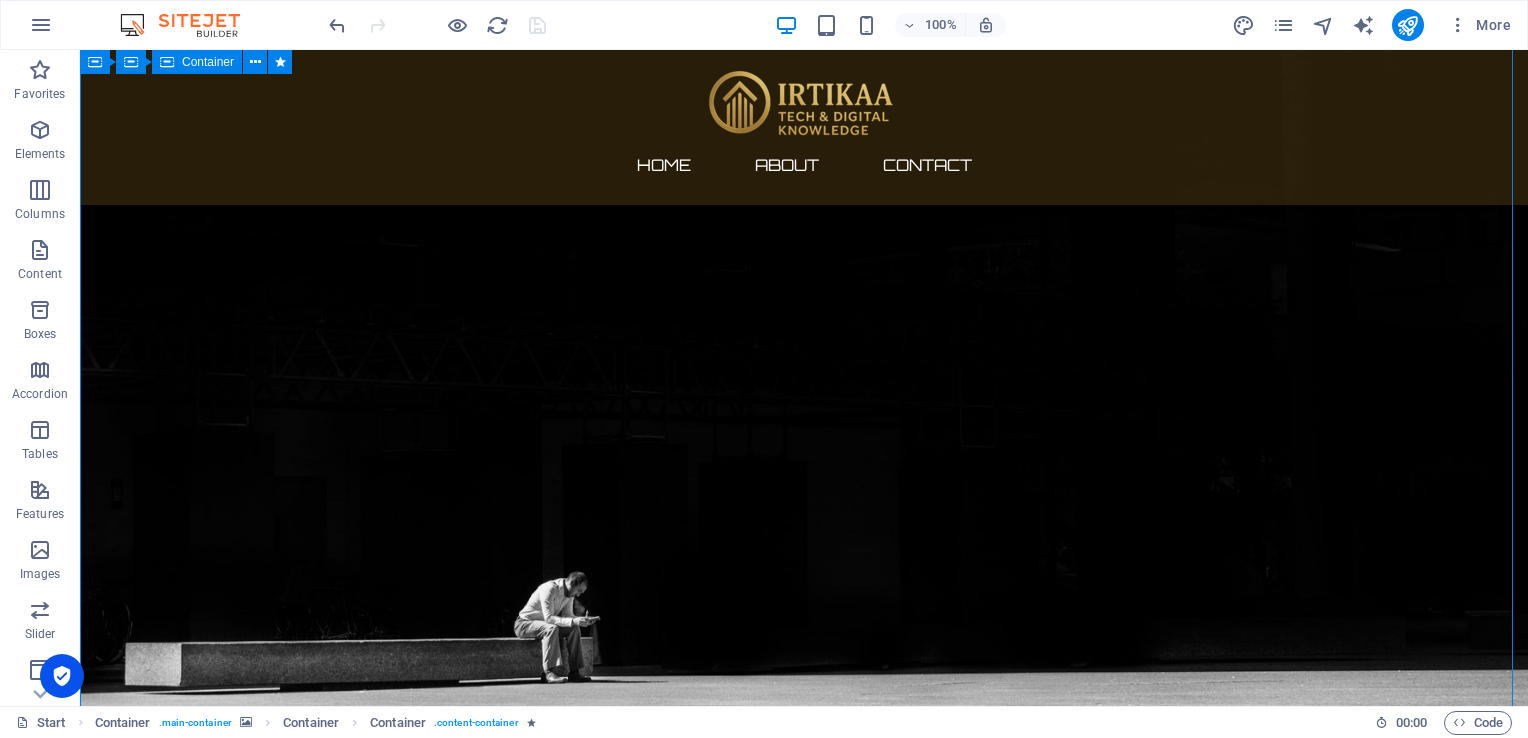 click on "The Communication Devices Products is Camming soon... 172 Days 20 Hours 58 Minutes 07 Seconds Our website is under construction. We`ll be here soon with our new awesome site, subscribe to be notified.   Notify me   I have read and understand the privacy policy. Unreadable? Regenerate" at bounding box center (804, 1403) 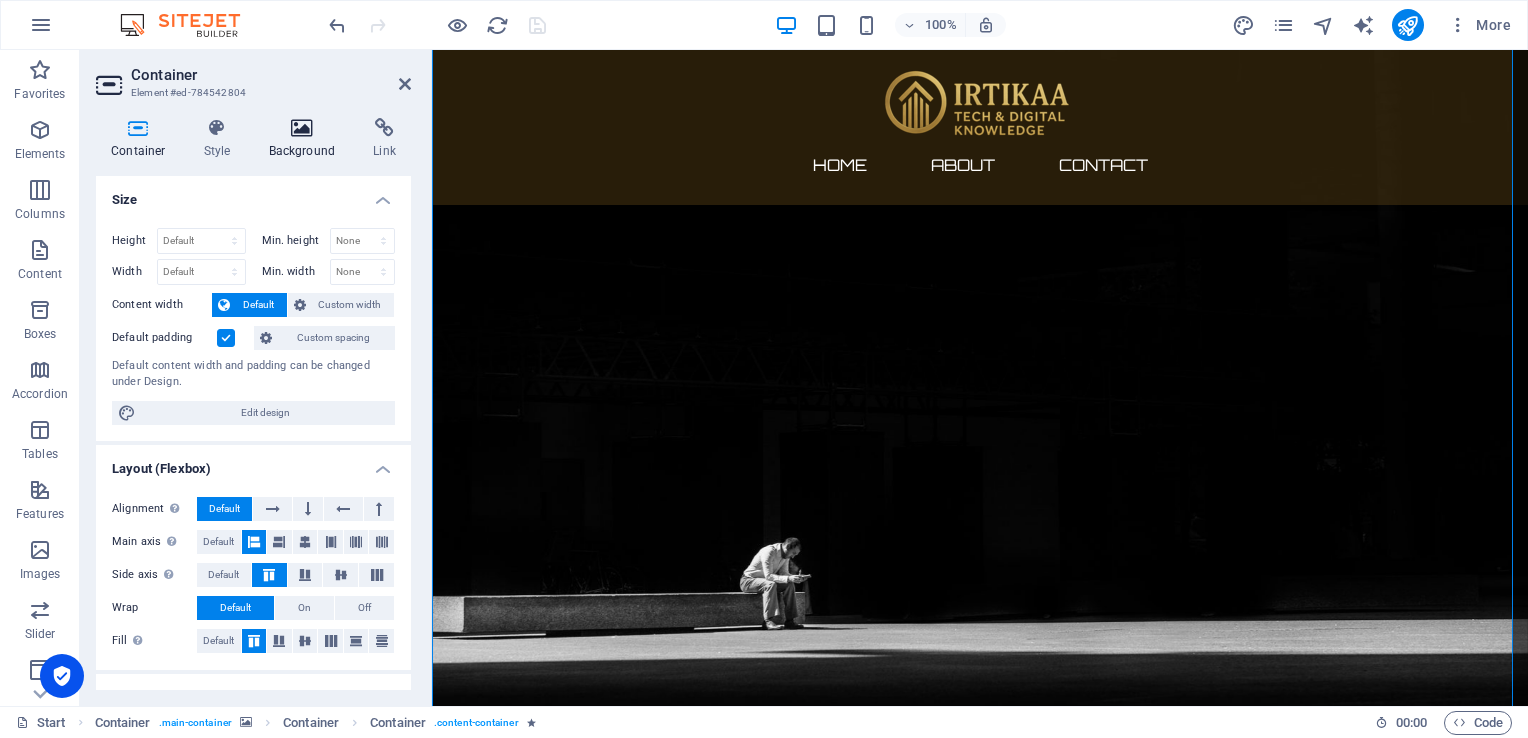 click on "Background" at bounding box center [306, 139] 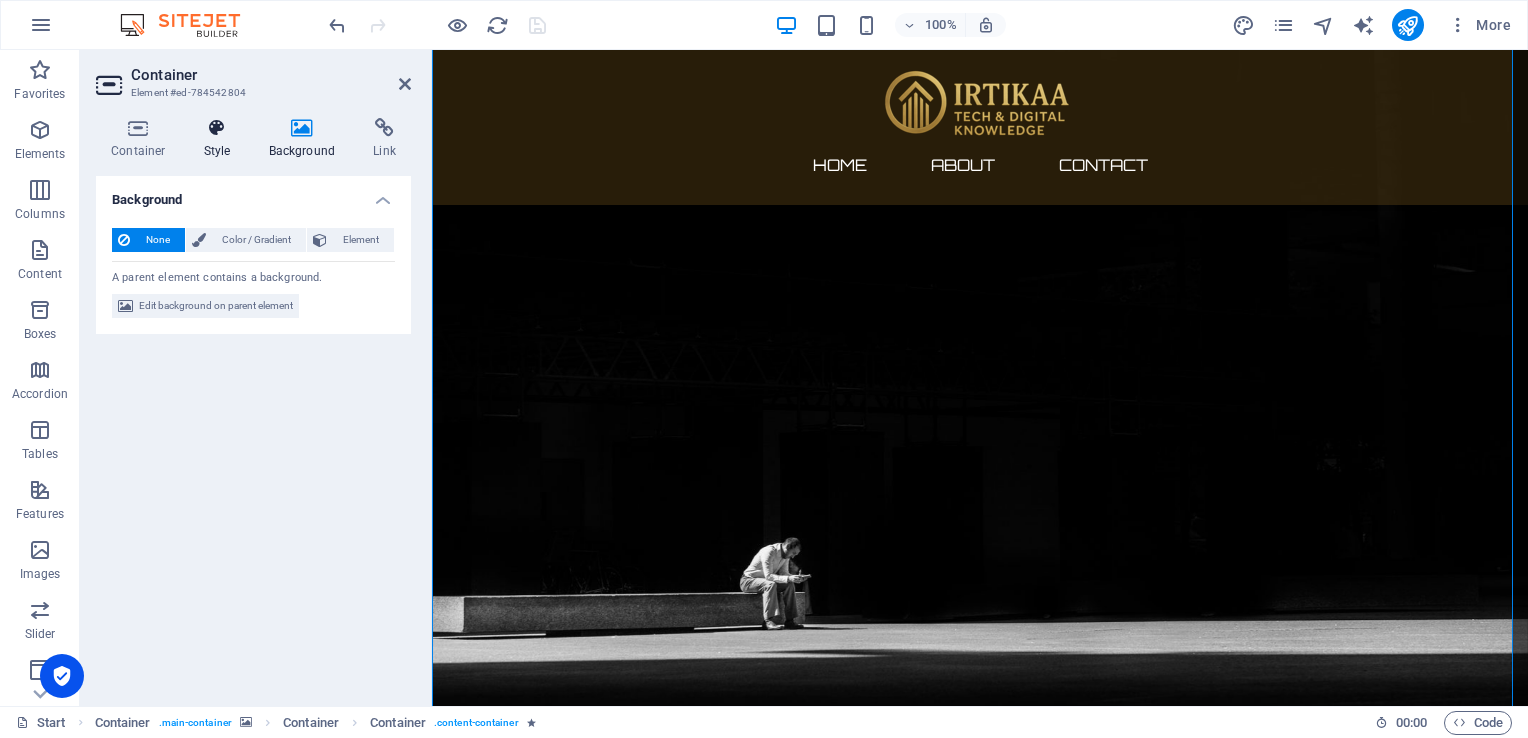 click on "Style" at bounding box center [221, 139] 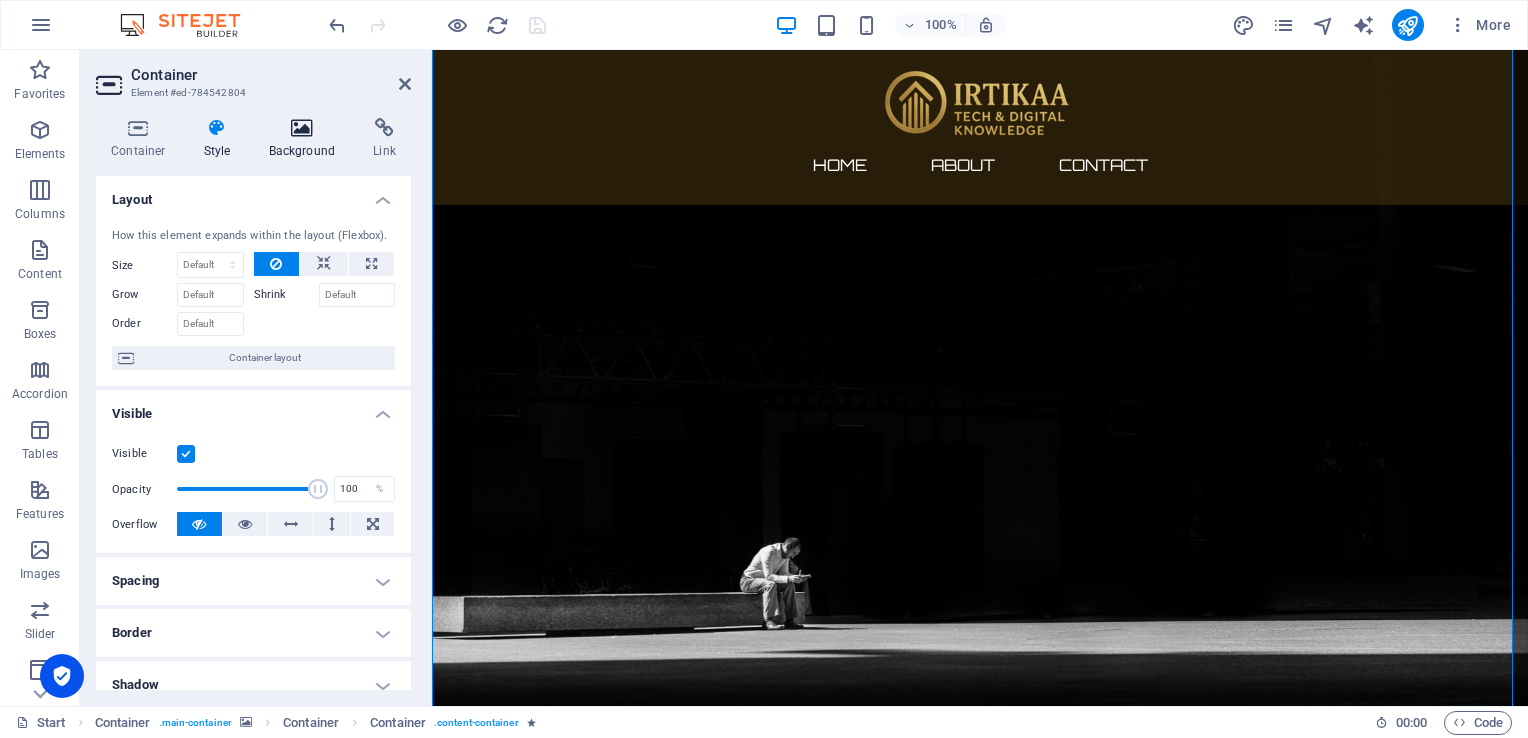 click at bounding box center (302, 128) 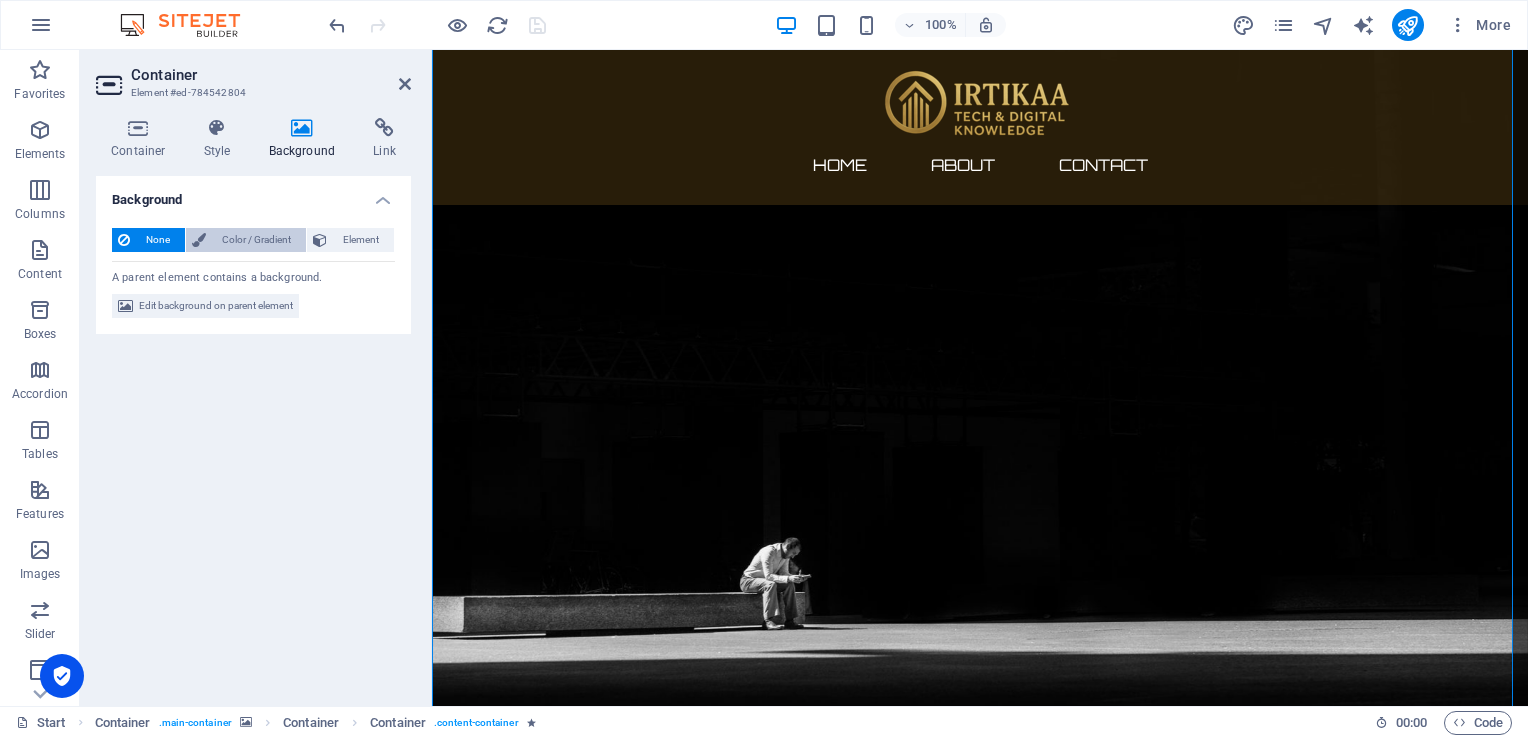 click on "Color / Gradient" at bounding box center [256, 240] 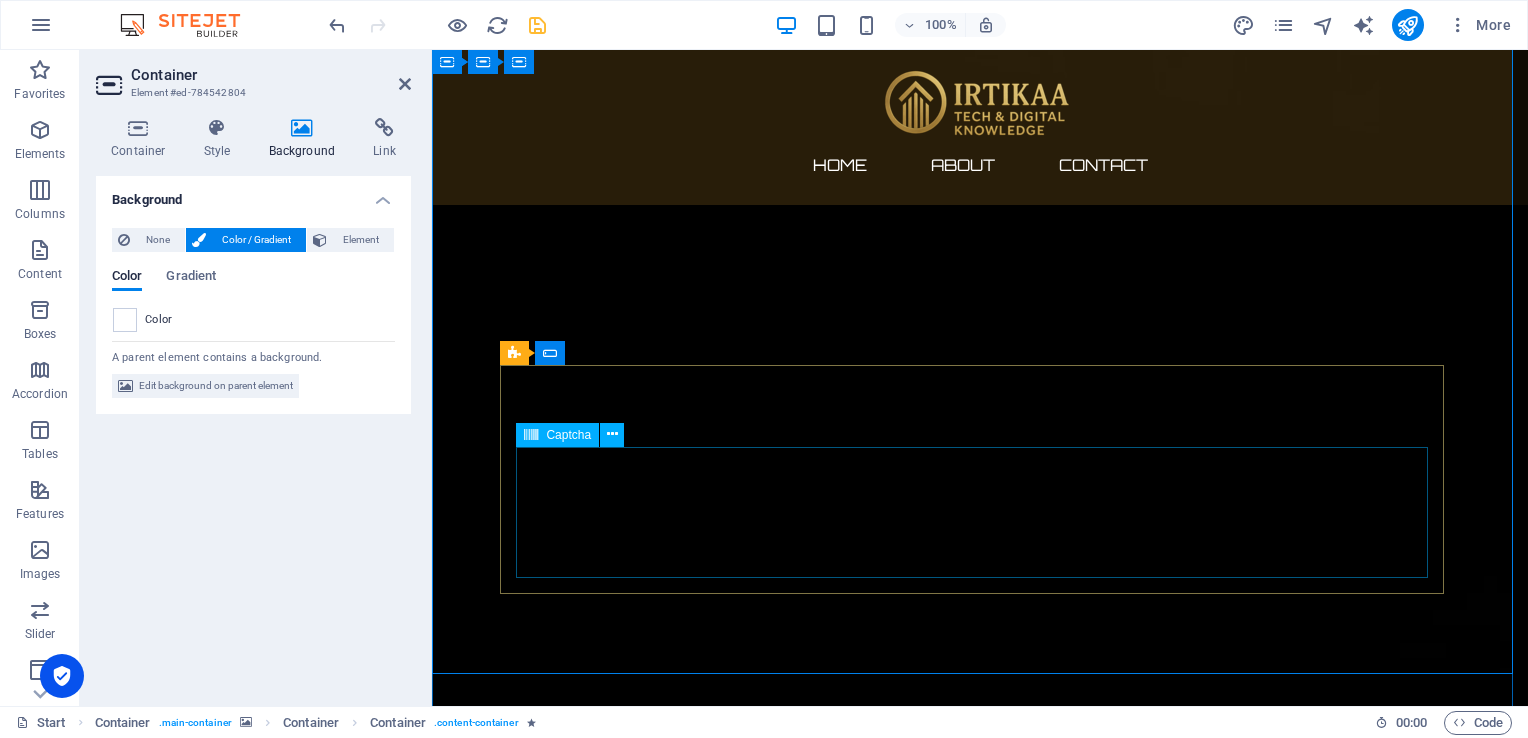 scroll, scrollTop: 78, scrollLeft: 0, axis: vertical 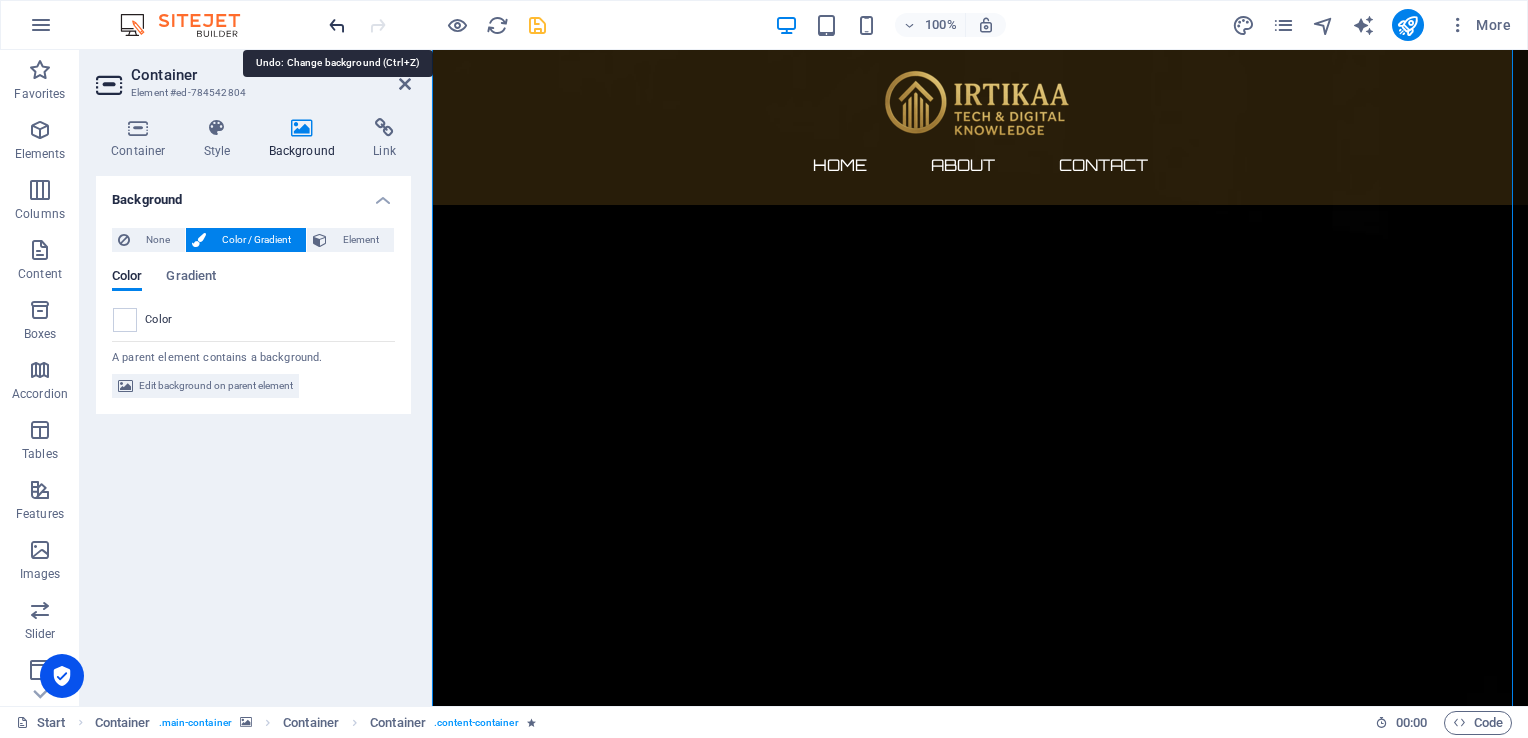 click at bounding box center [337, 25] 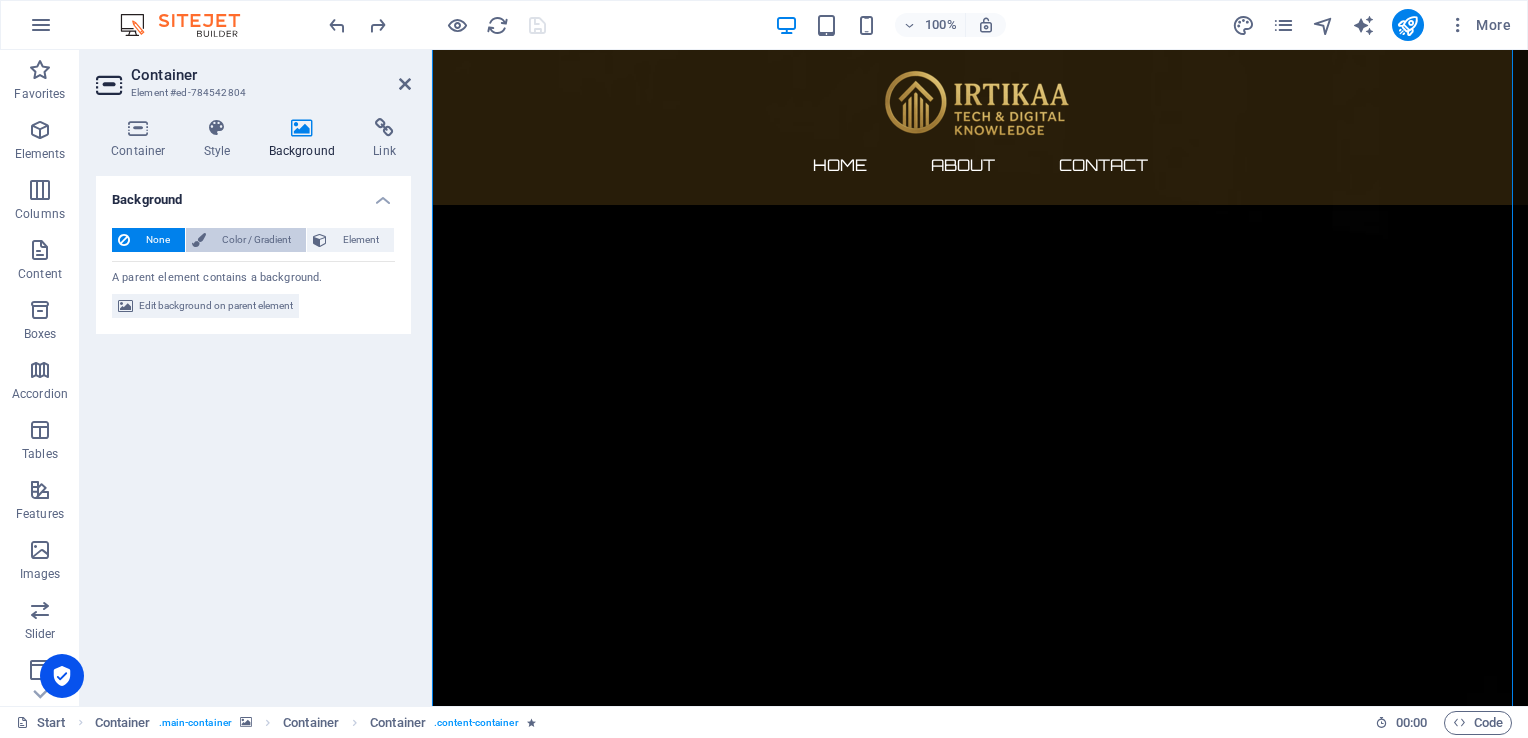 click on "Color / Gradient" at bounding box center (256, 240) 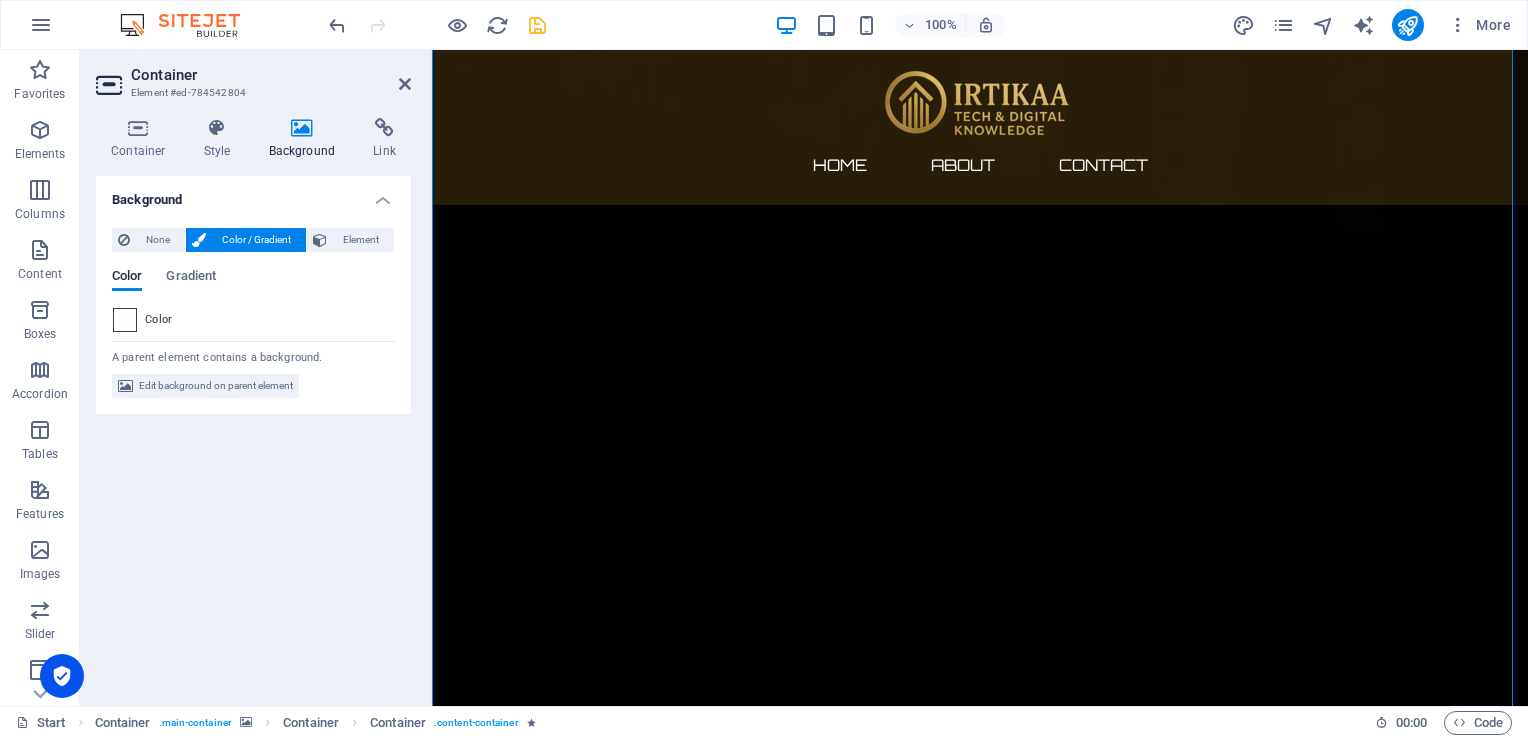 click at bounding box center [125, 320] 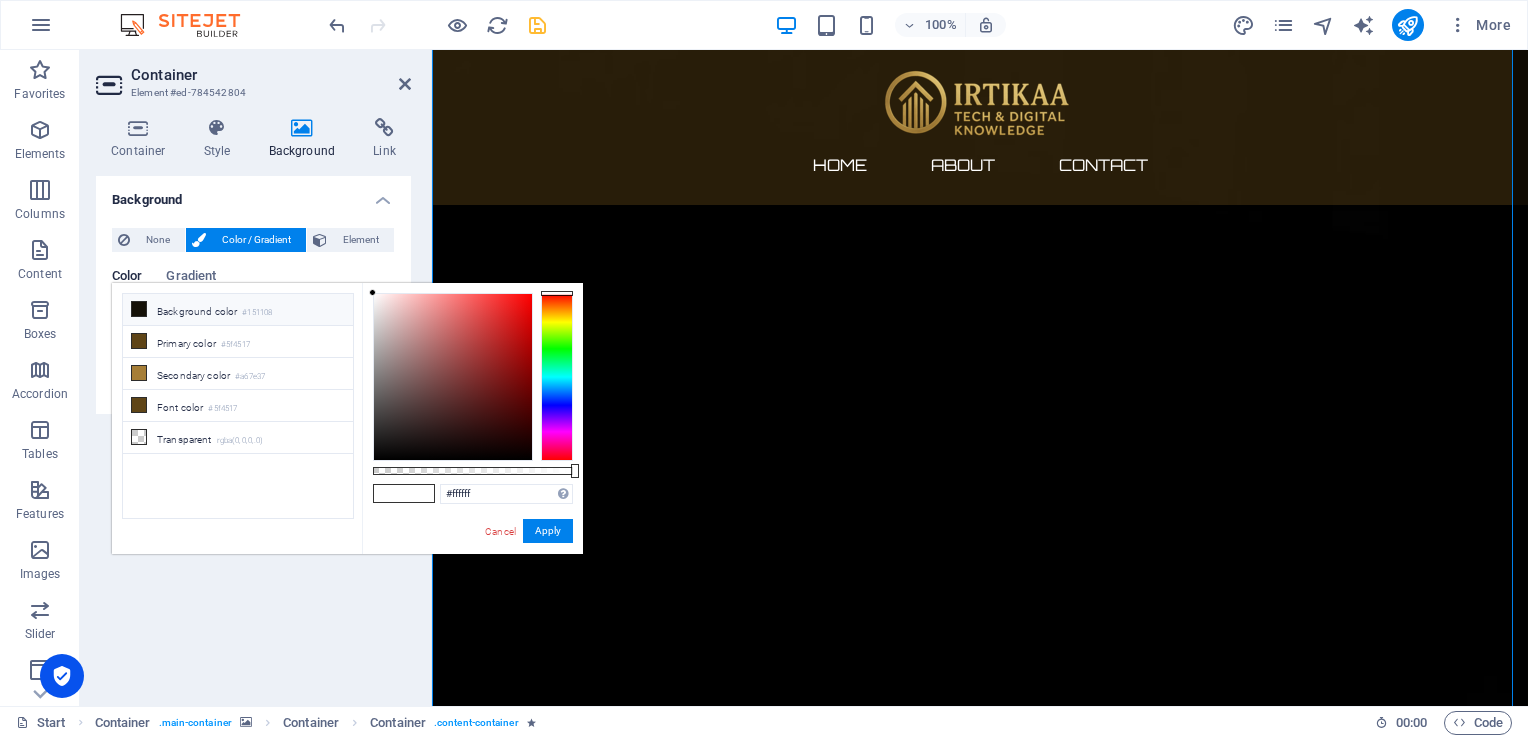 click on "Background color
#151108" at bounding box center [238, 310] 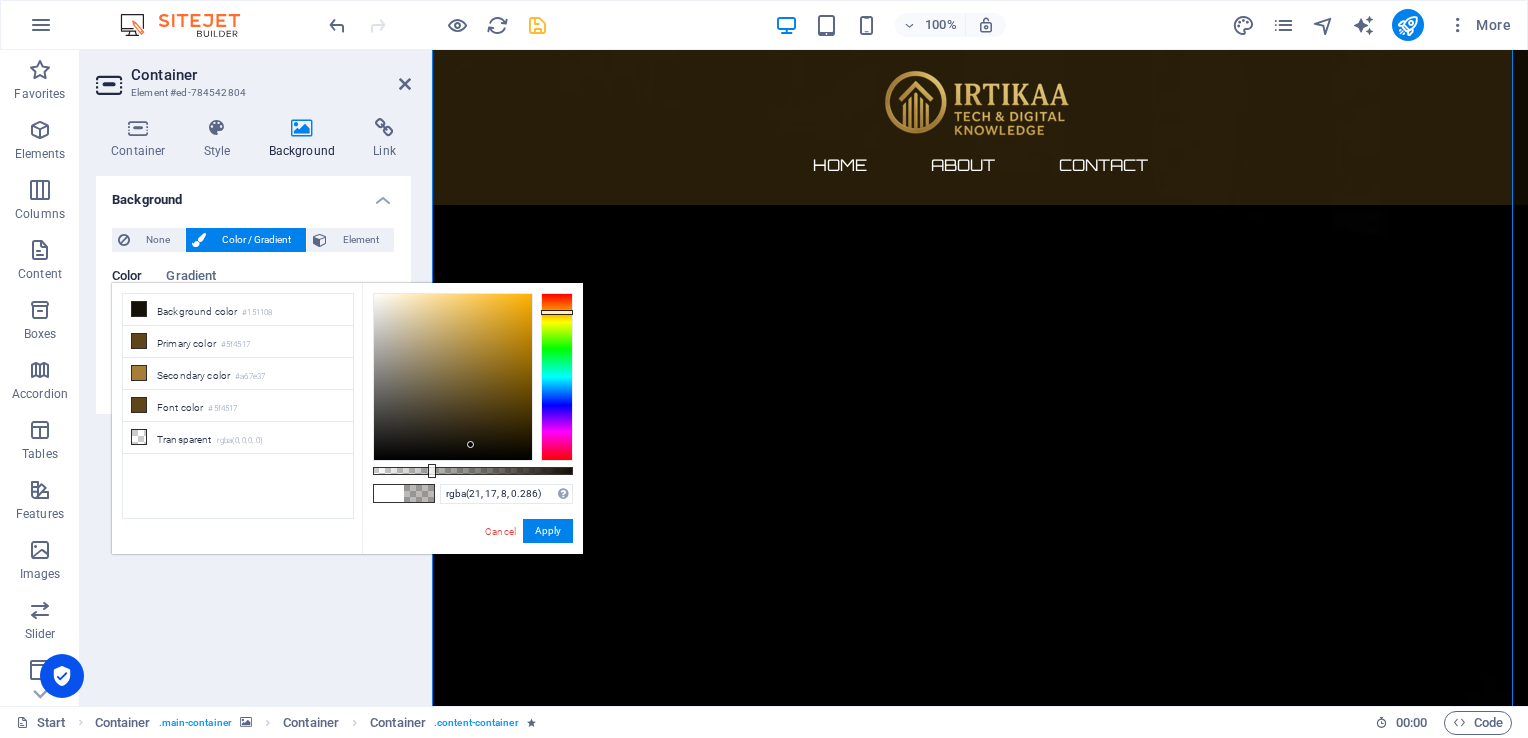 drag, startPoint x: 575, startPoint y: 466, endPoint x: 430, endPoint y: 478, distance: 145.4957 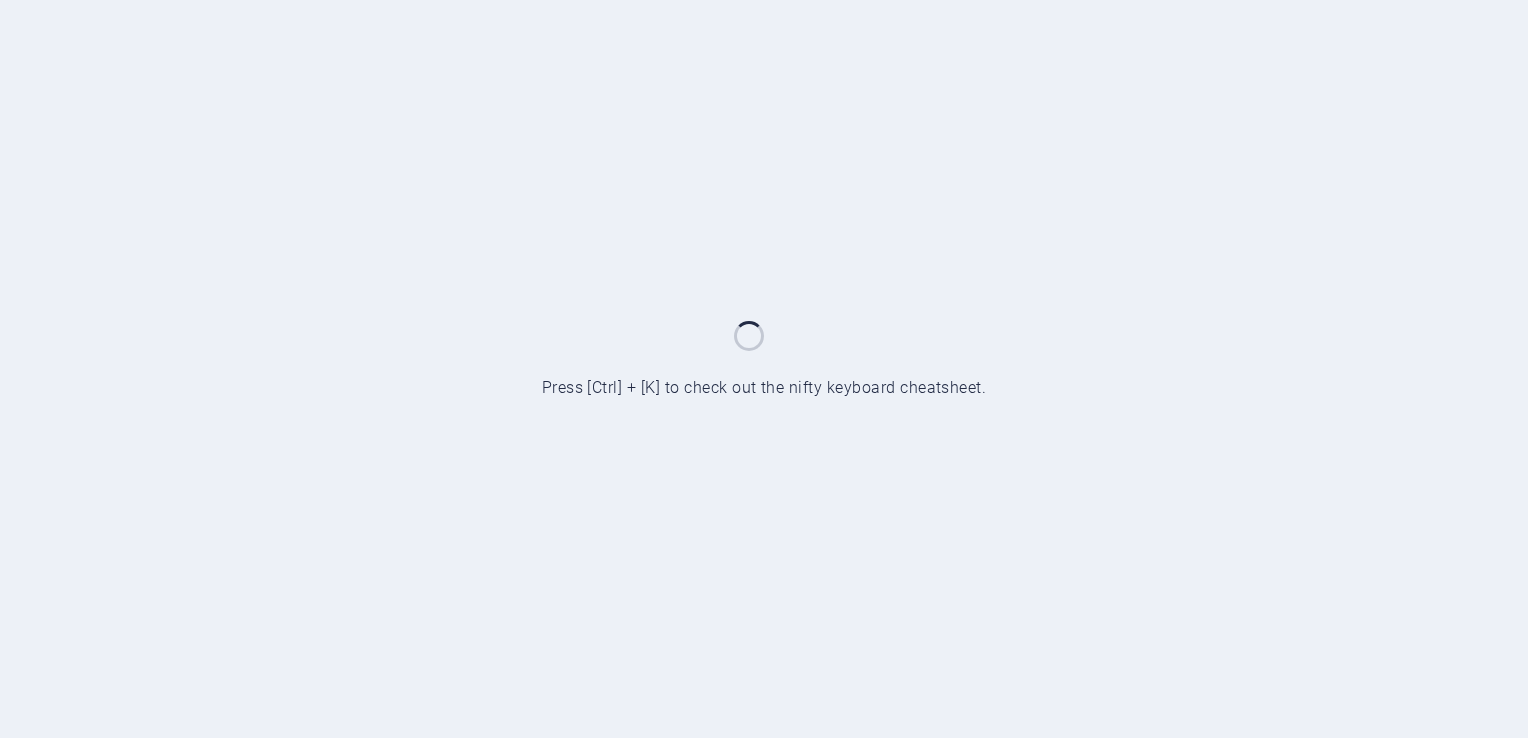 scroll, scrollTop: 0, scrollLeft: 0, axis: both 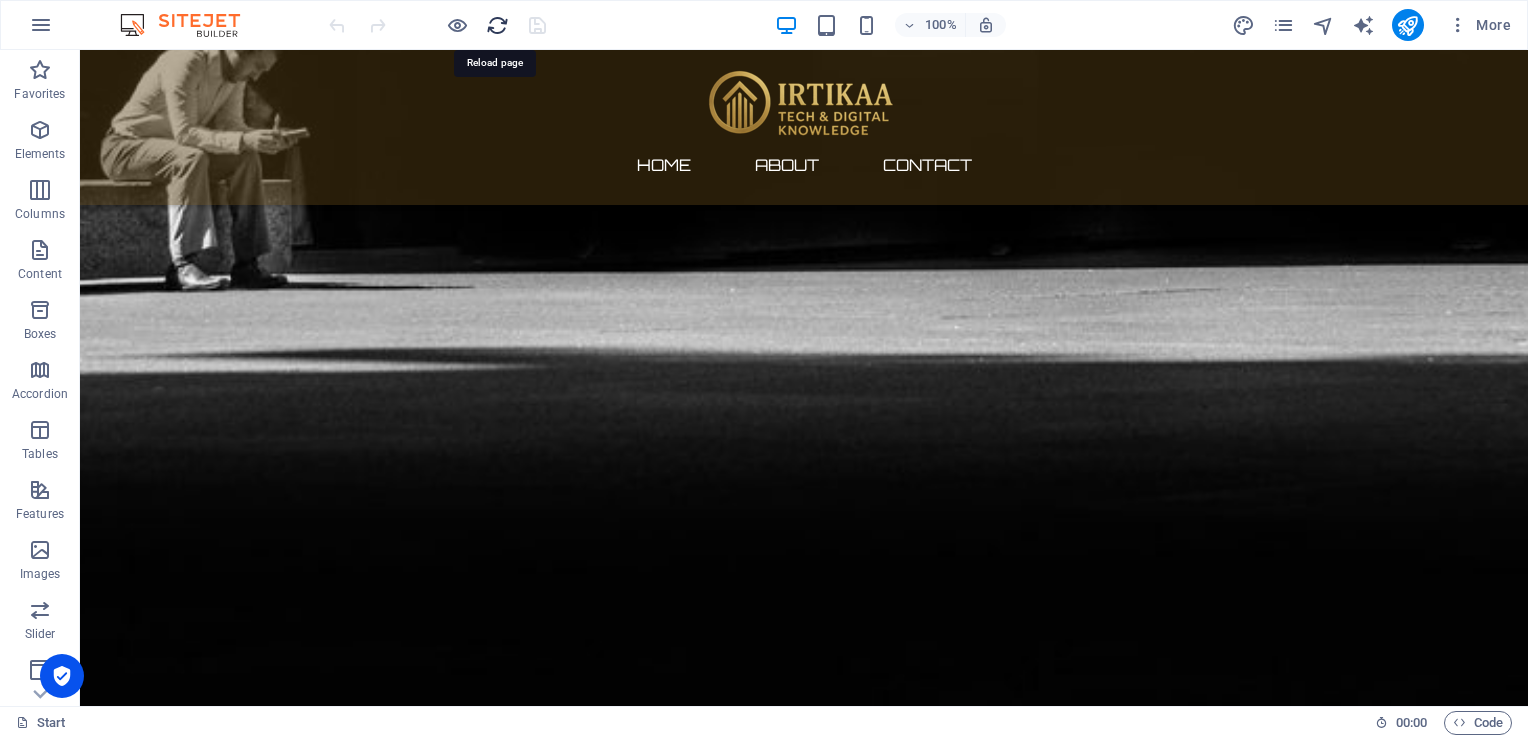 click at bounding box center (497, 25) 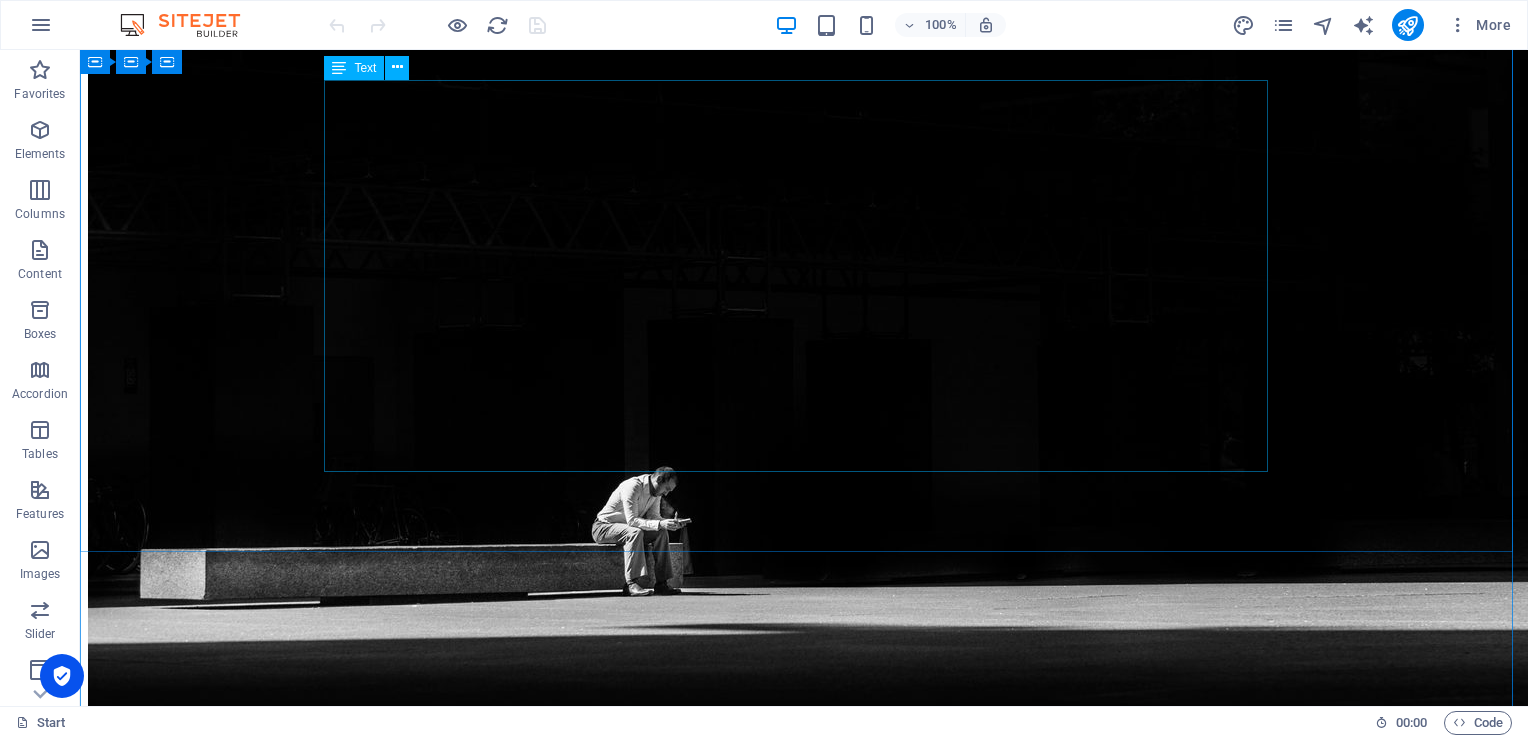 scroll, scrollTop: 387, scrollLeft: 0, axis: vertical 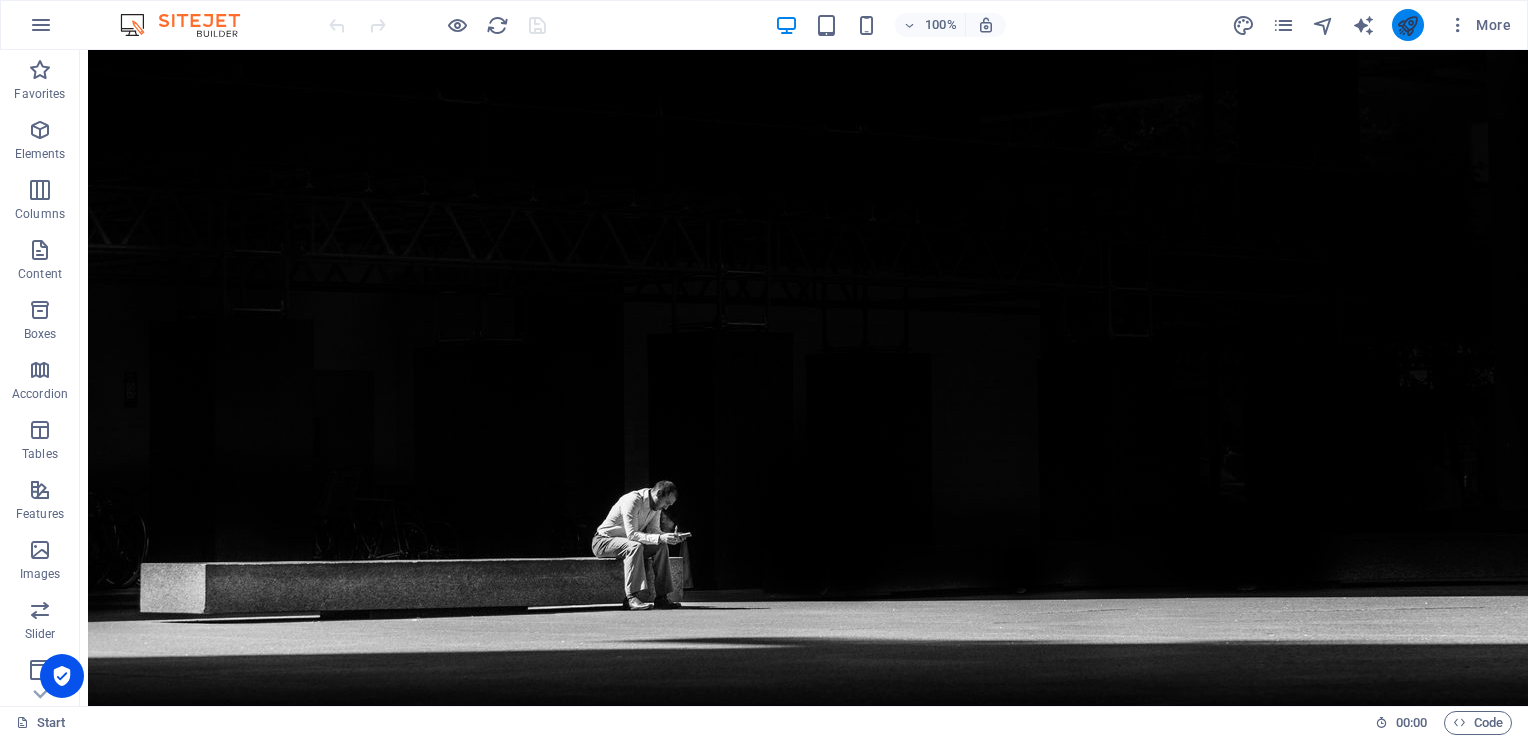 click at bounding box center [1407, 25] 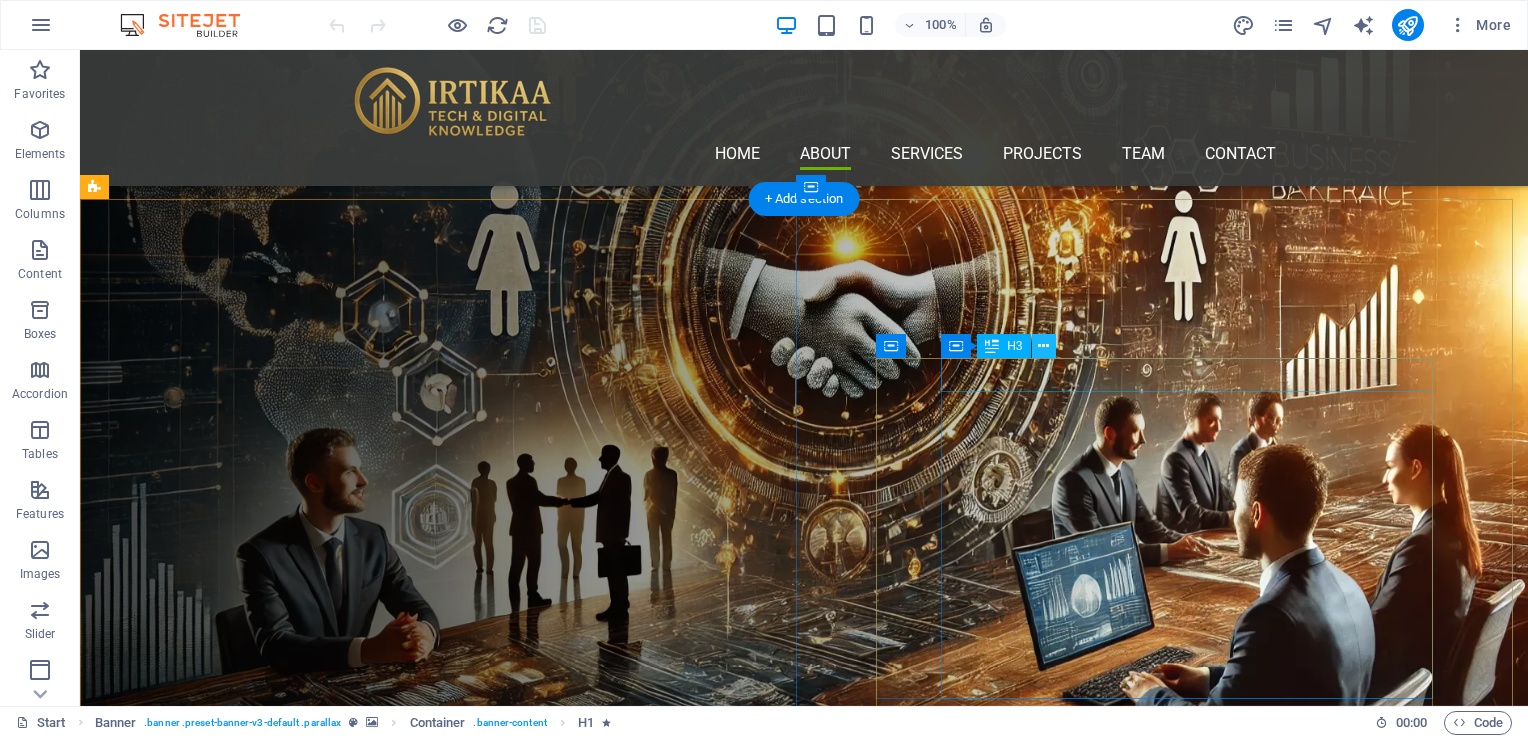 scroll, scrollTop: 1189, scrollLeft: 0, axis: vertical 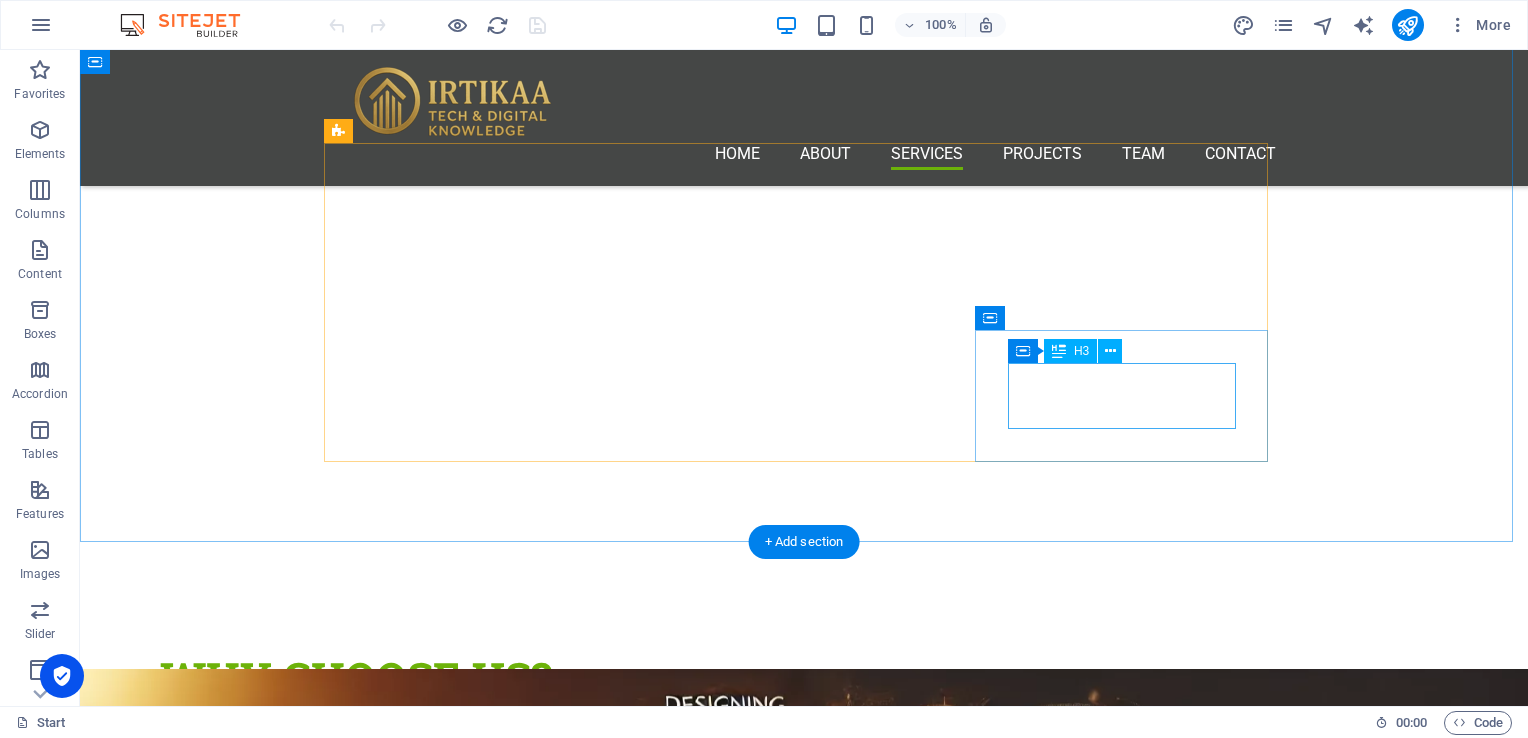click on "COMMUNICATION devices" at bounding box center [804, 3412] 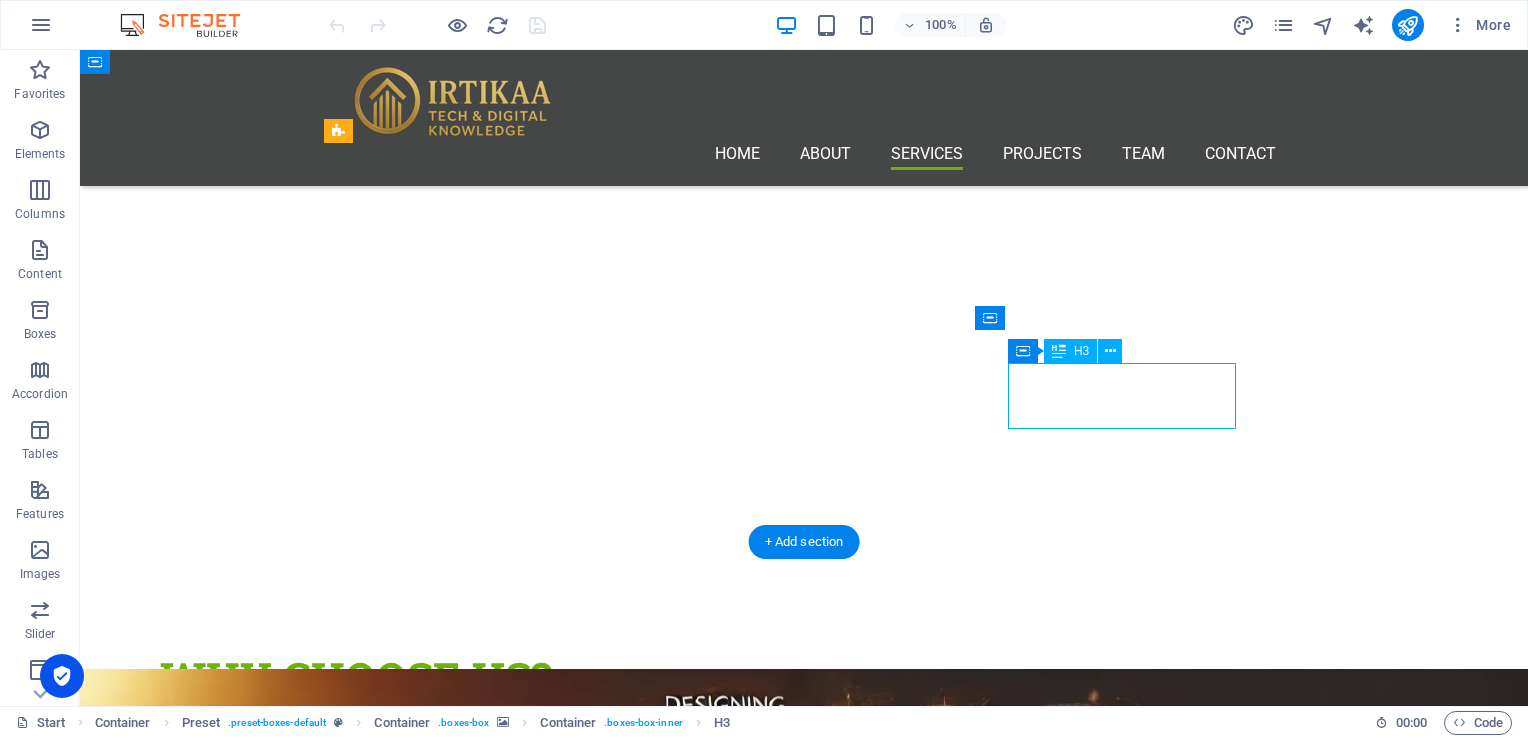 click on "COMMUNICATION devices" at bounding box center (804, 3412) 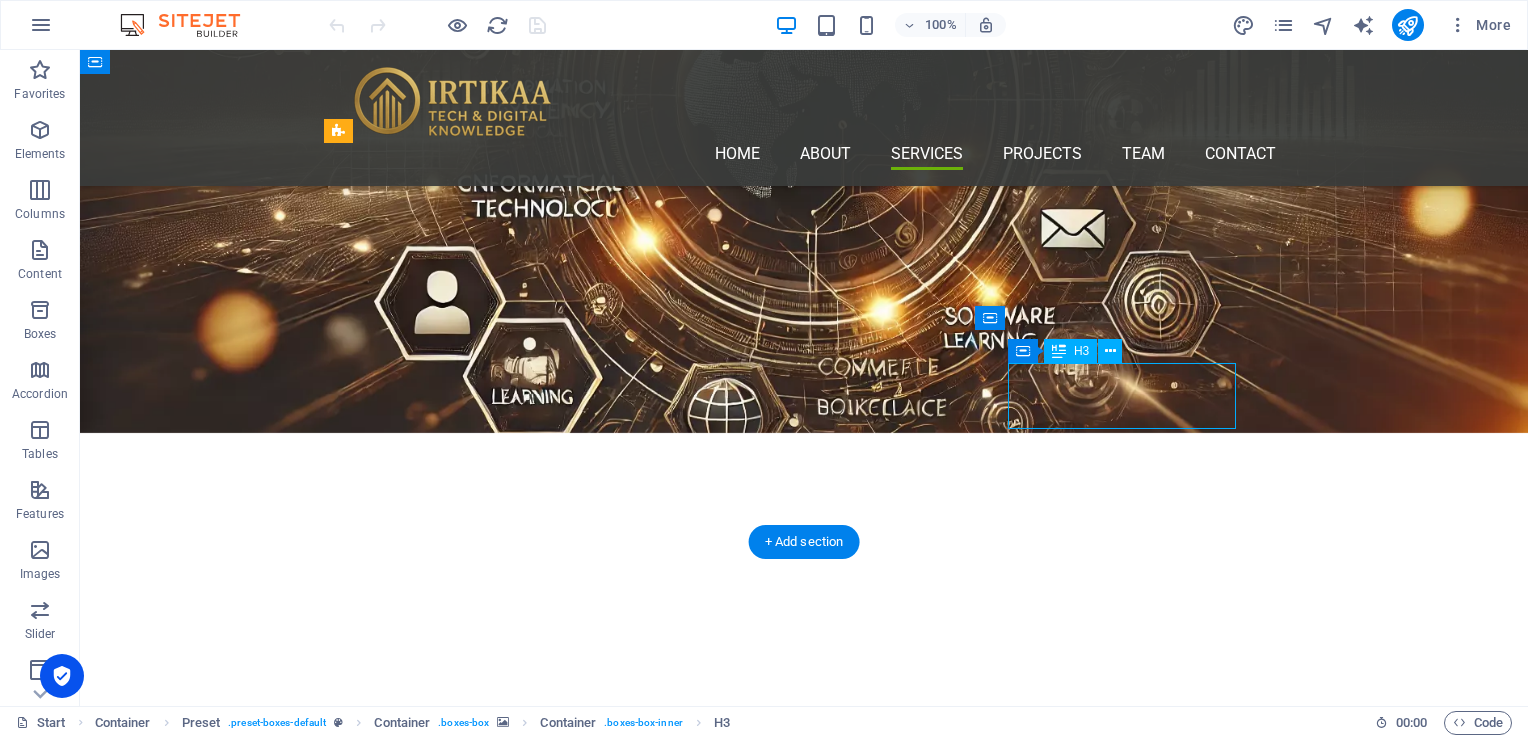 scroll, scrollTop: 2860, scrollLeft: 0, axis: vertical 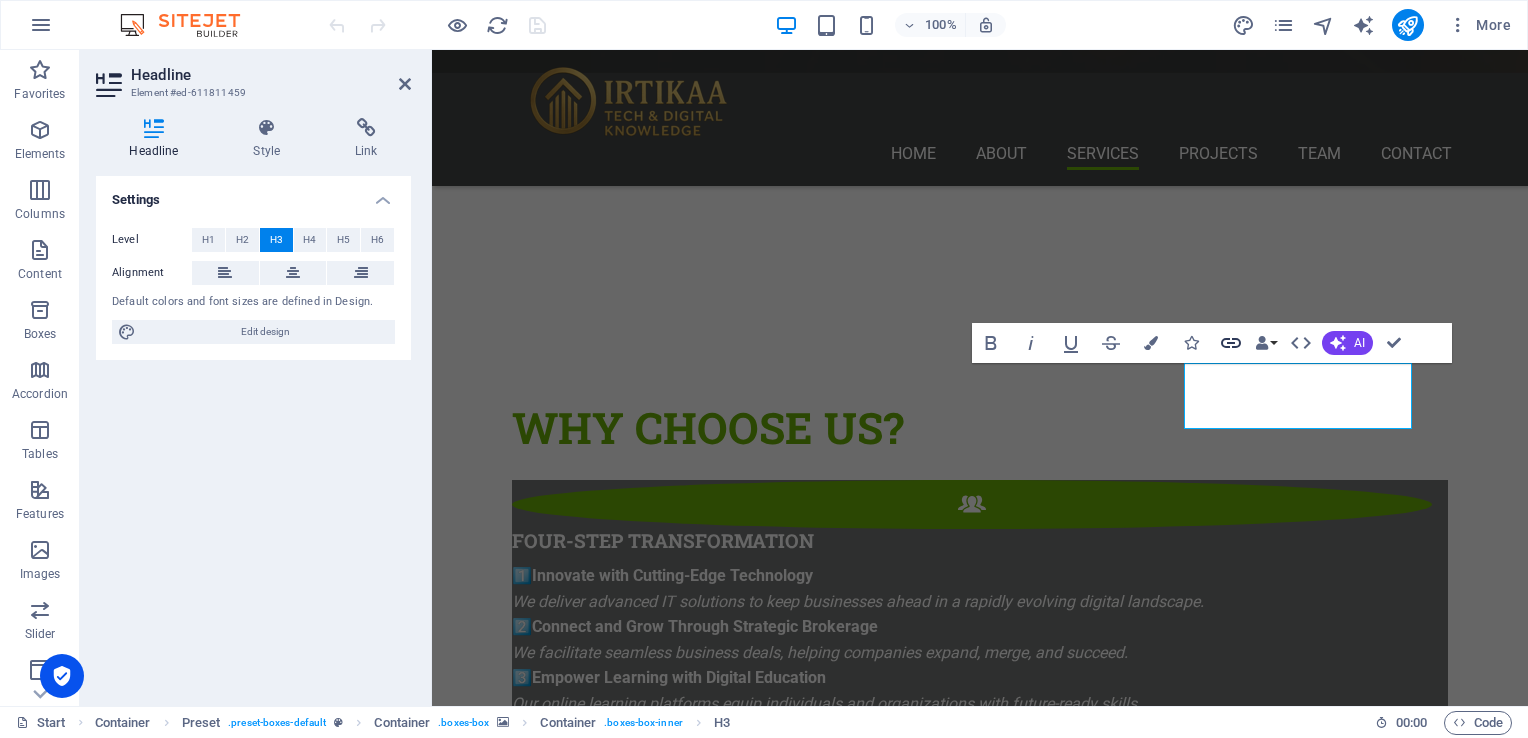 click 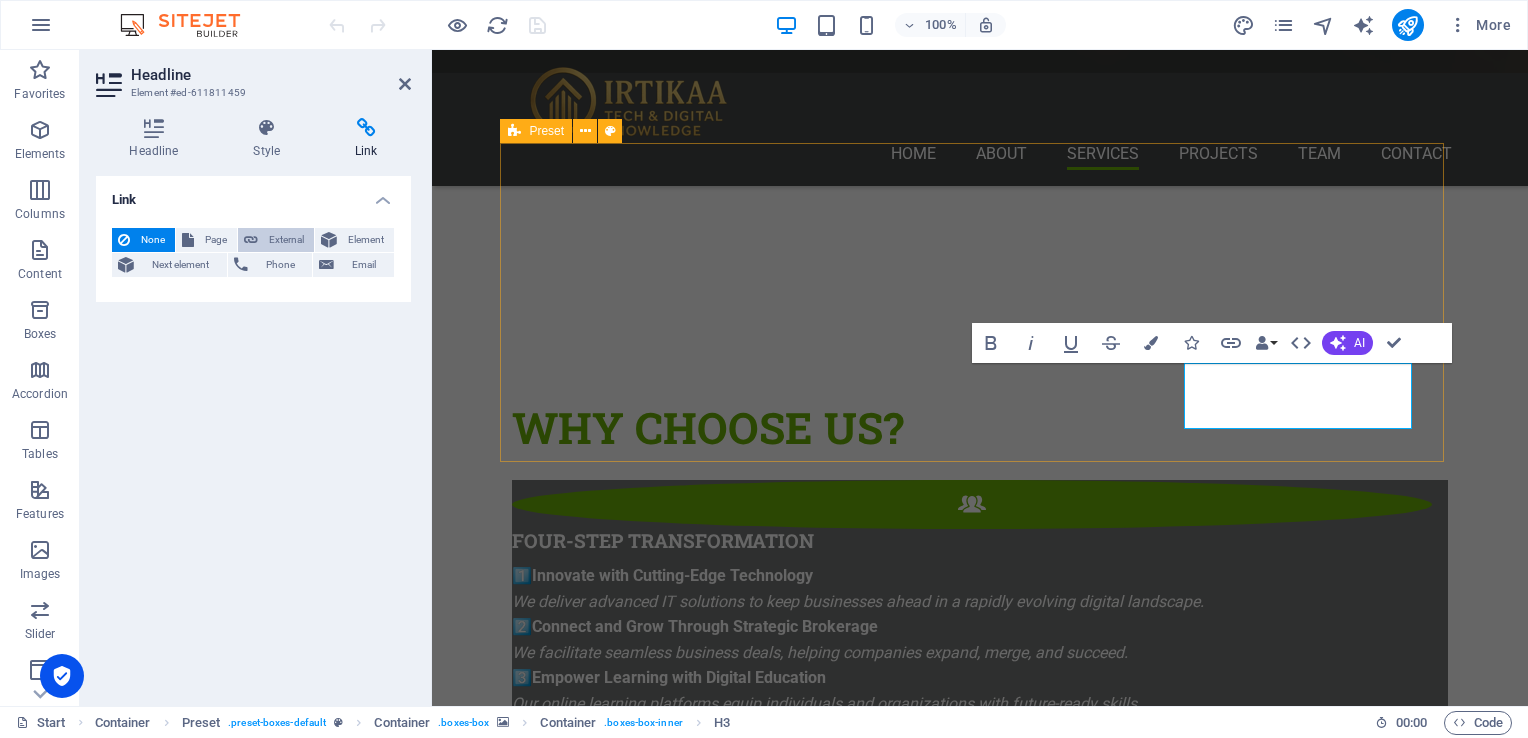 click at bounding box center [251, 240] 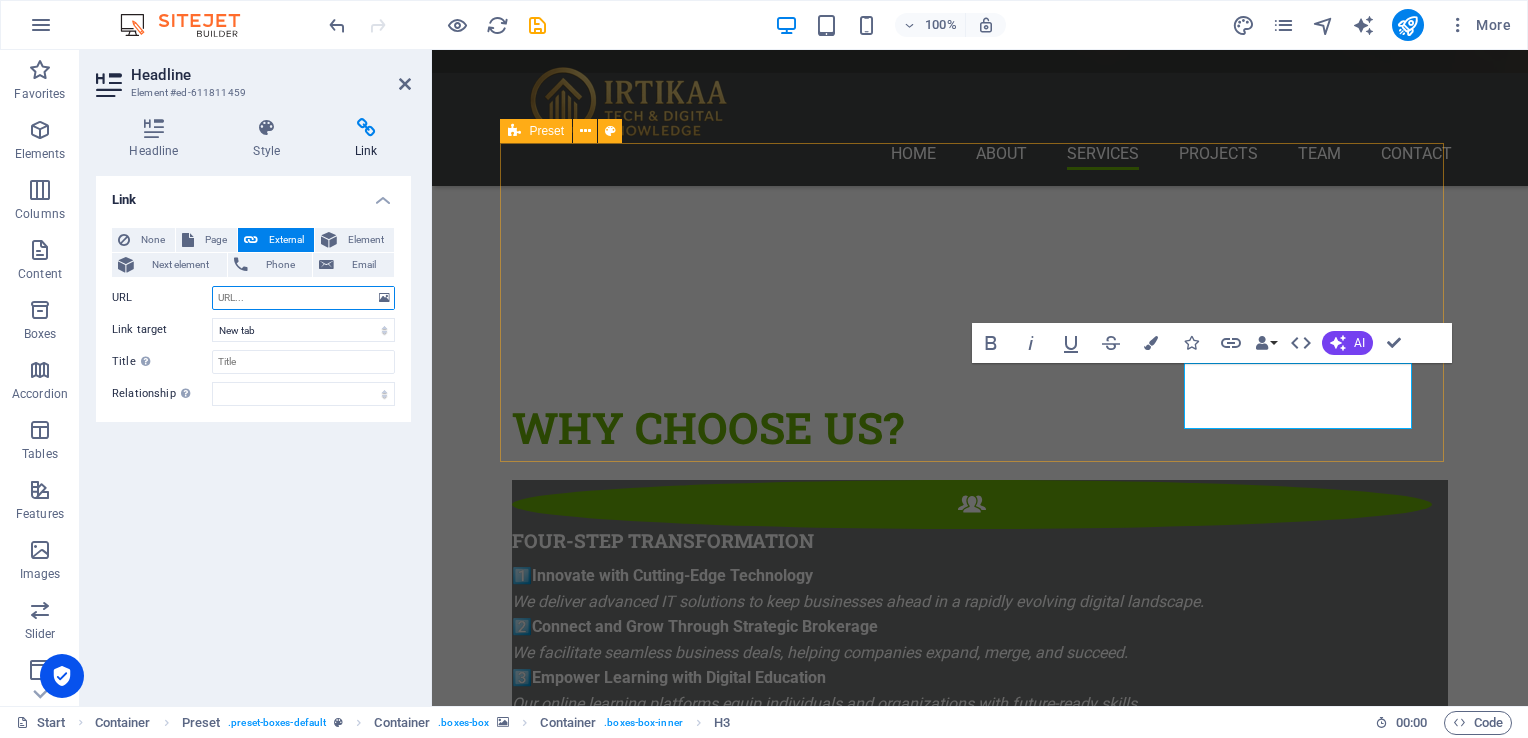 paste on "https://comm-devices.itdk.ae/" 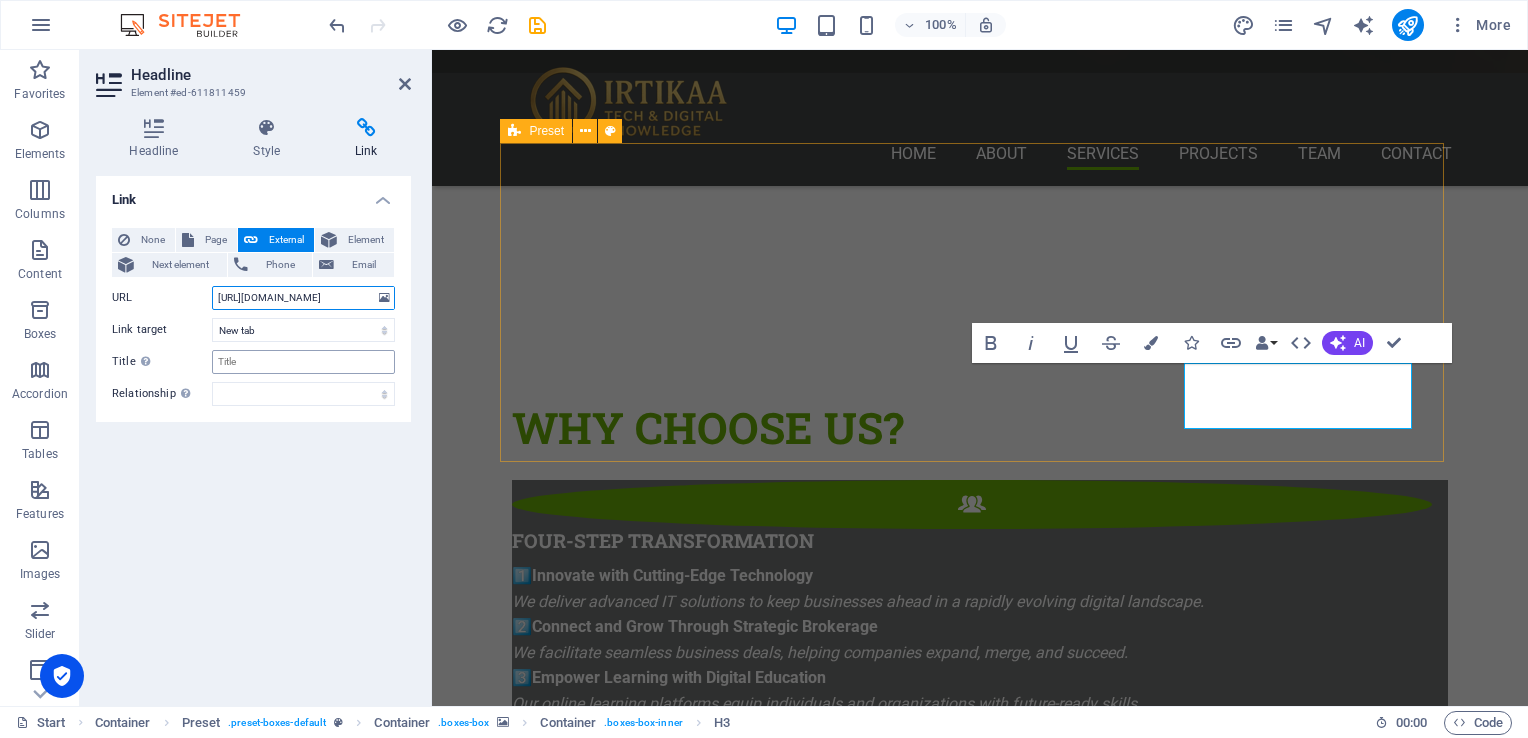 type on "https://comm-devices.itdk.ae/" 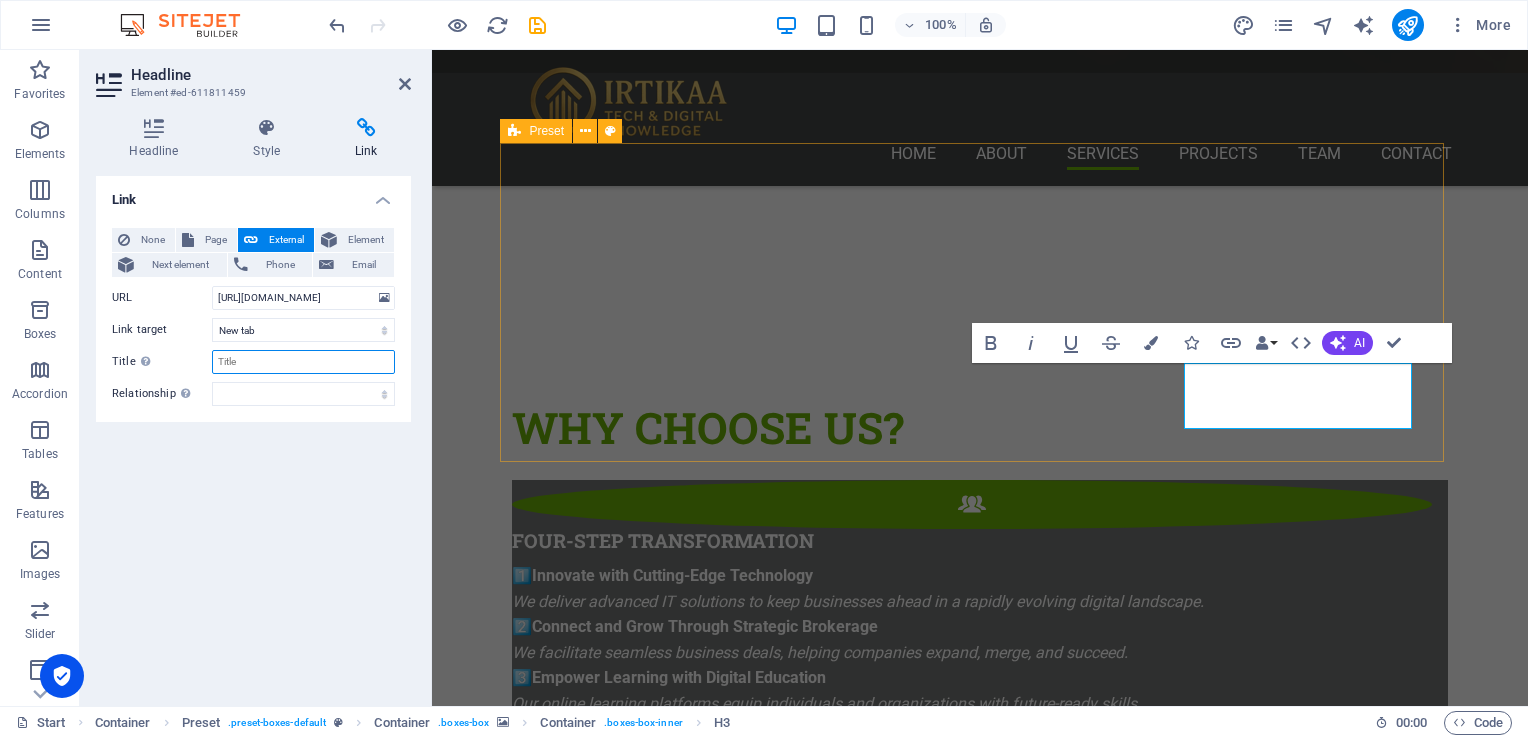 click on "Title Additional link description, should not be the same as the link text. The title is most often shown as a tooltip text when the mouse moves over the element. Leave empty if uncertain." at bounding box center (303, 362) 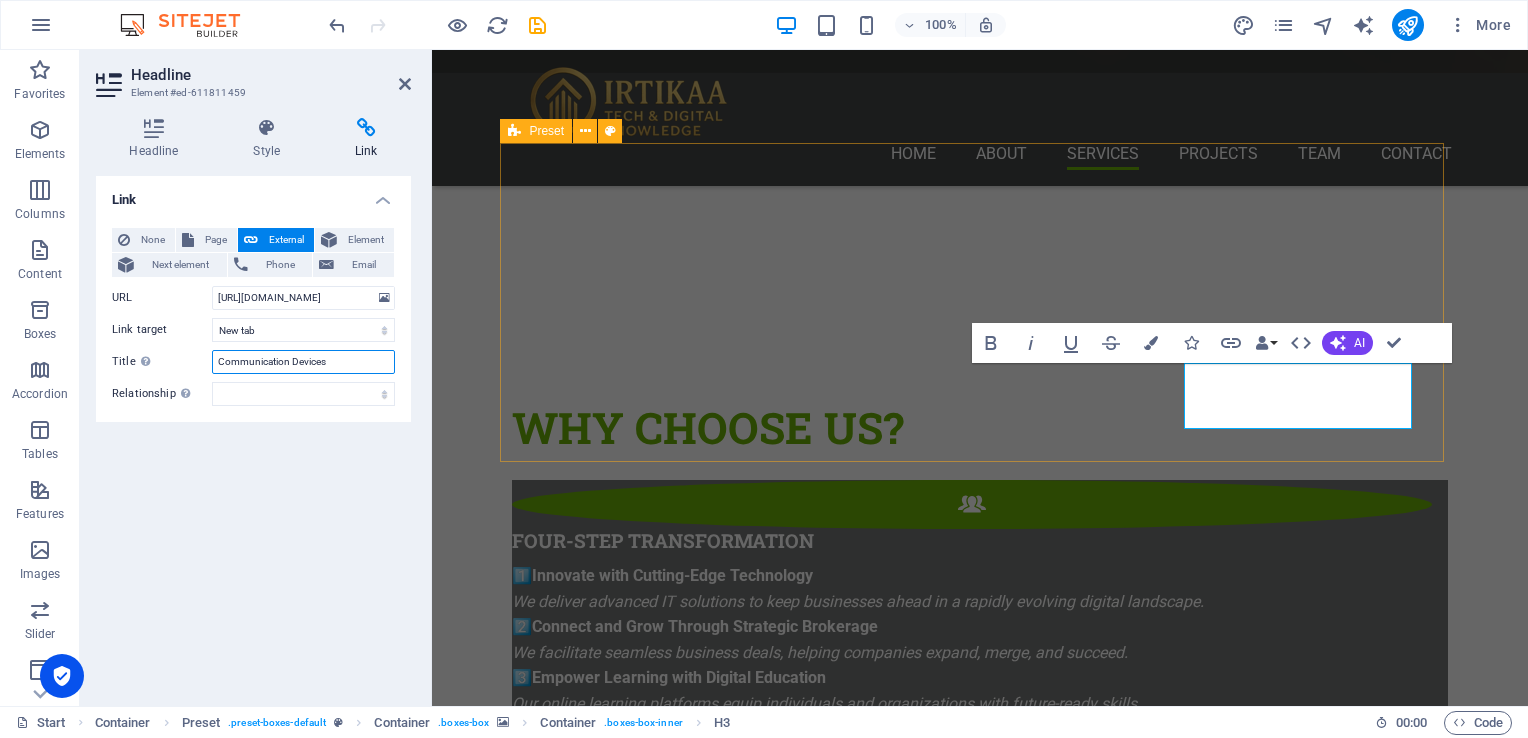 type on "Communication Devices" 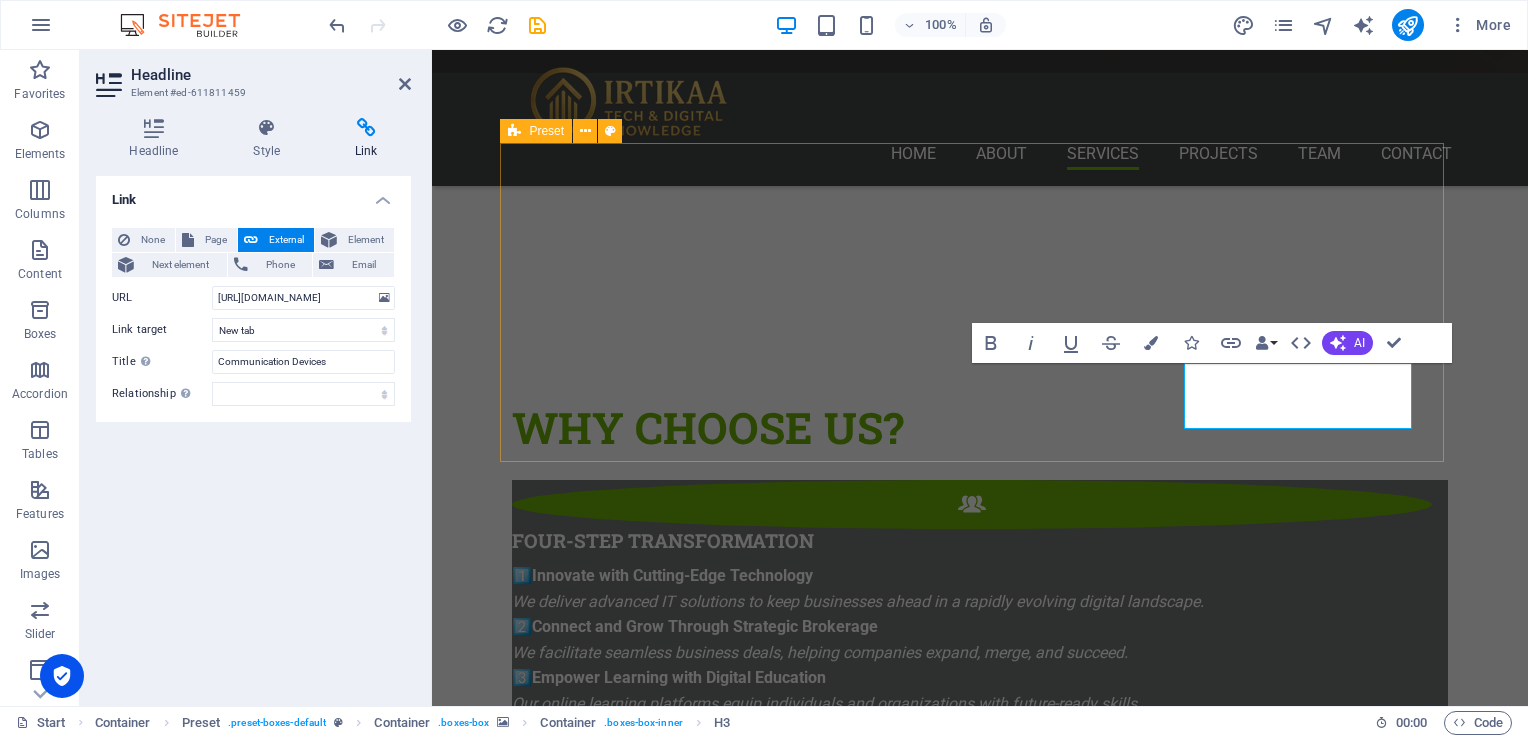 click on "Link None Page External Element Next element Phone Email Page Start Subpage Legal Notice Privacy Element
URL https://comm-devices.itdk.ae/ Phone Email Link target New tab Same tab Overlay Title Additional link description, should not be the same as the link text. The title is most often shown as a tooltip text when the mouse moves over the element. Leave empty if uncertain. Communication Devices Relationship Sets the  relationship of this link to the link target . For example, the value "nofollow" instructs search engines not to follow the link. Can be left empty. alternate author bookmark external help license next nofollow noreferrer noopener prev search tag" at bounding box center [253, 433] 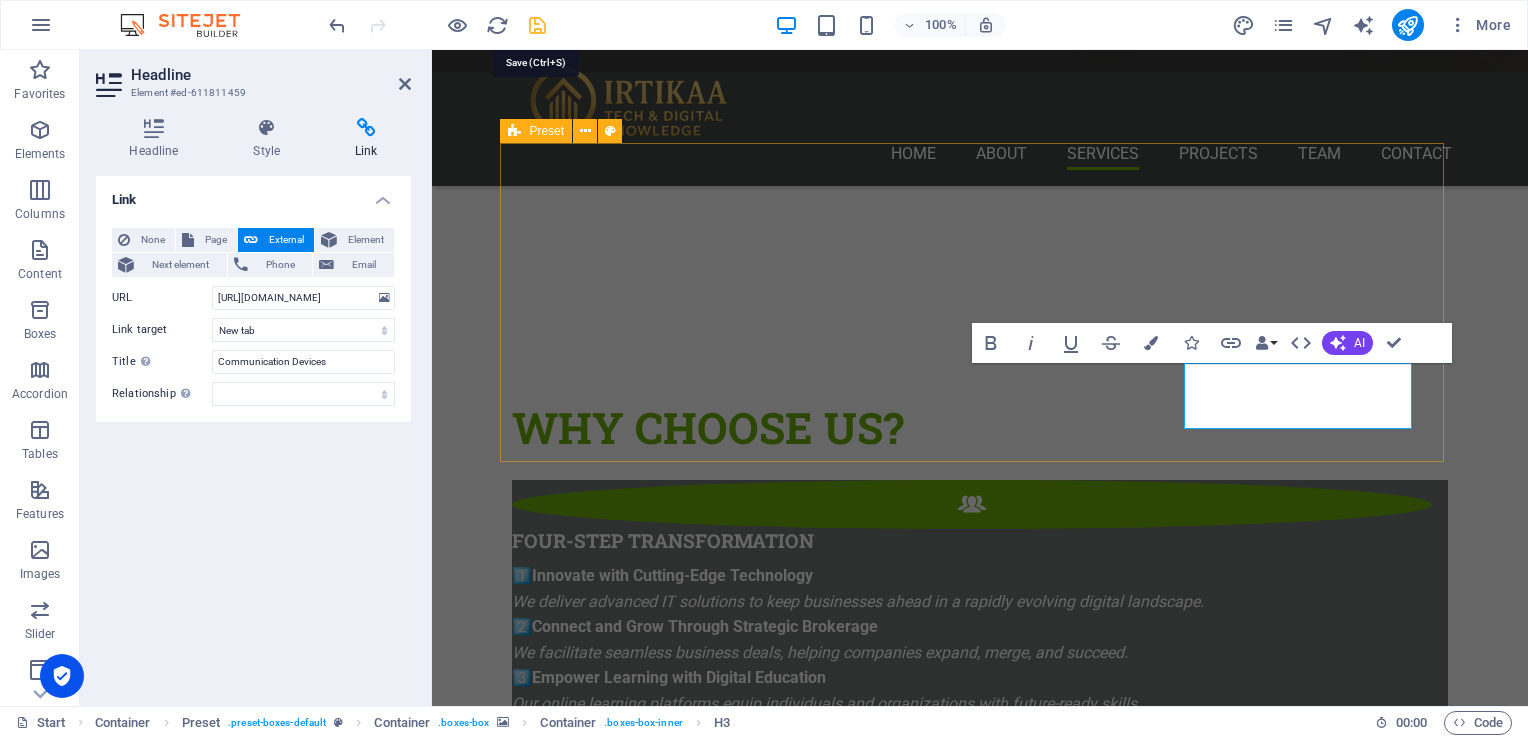 click at bounding box center [537, 25] 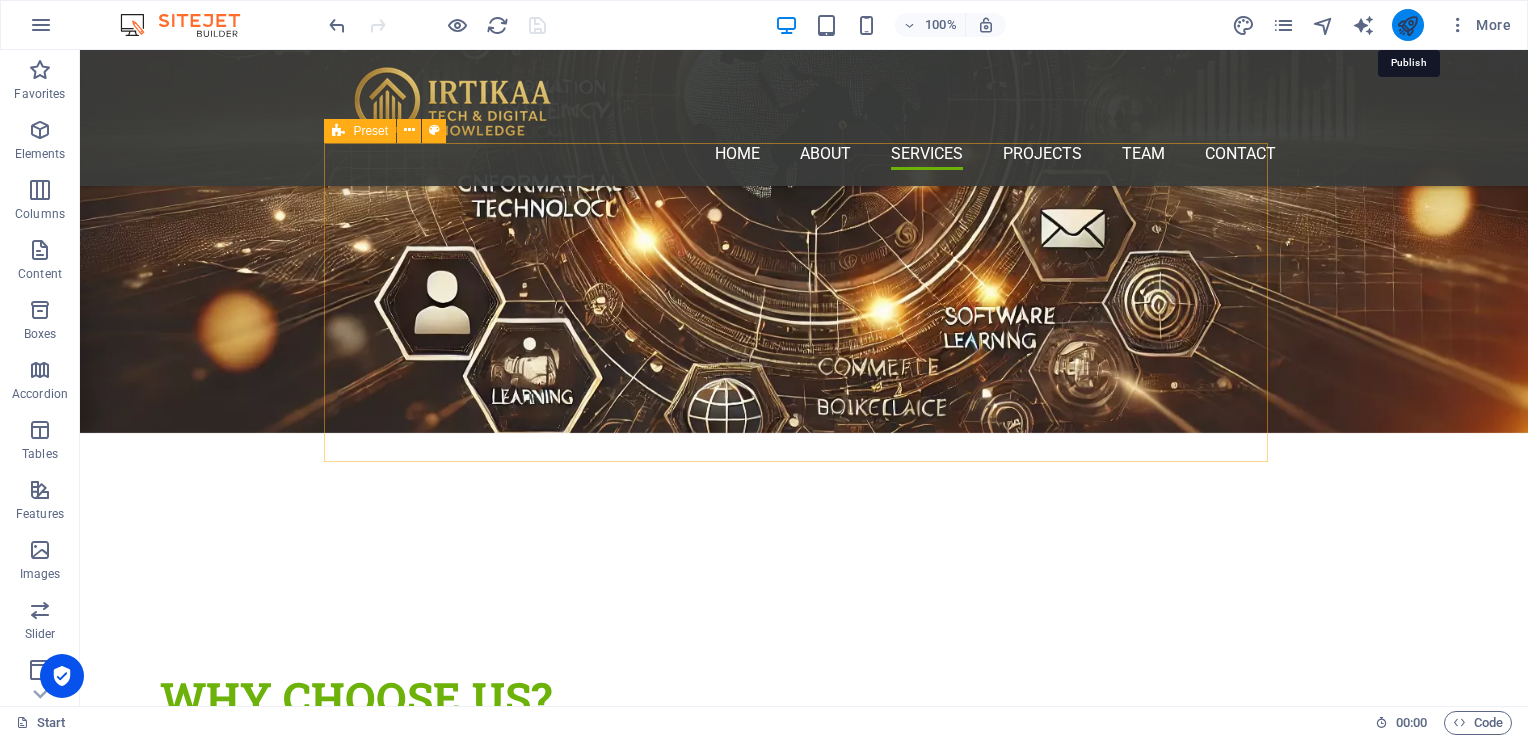 click at bounding box center [1407, 25] 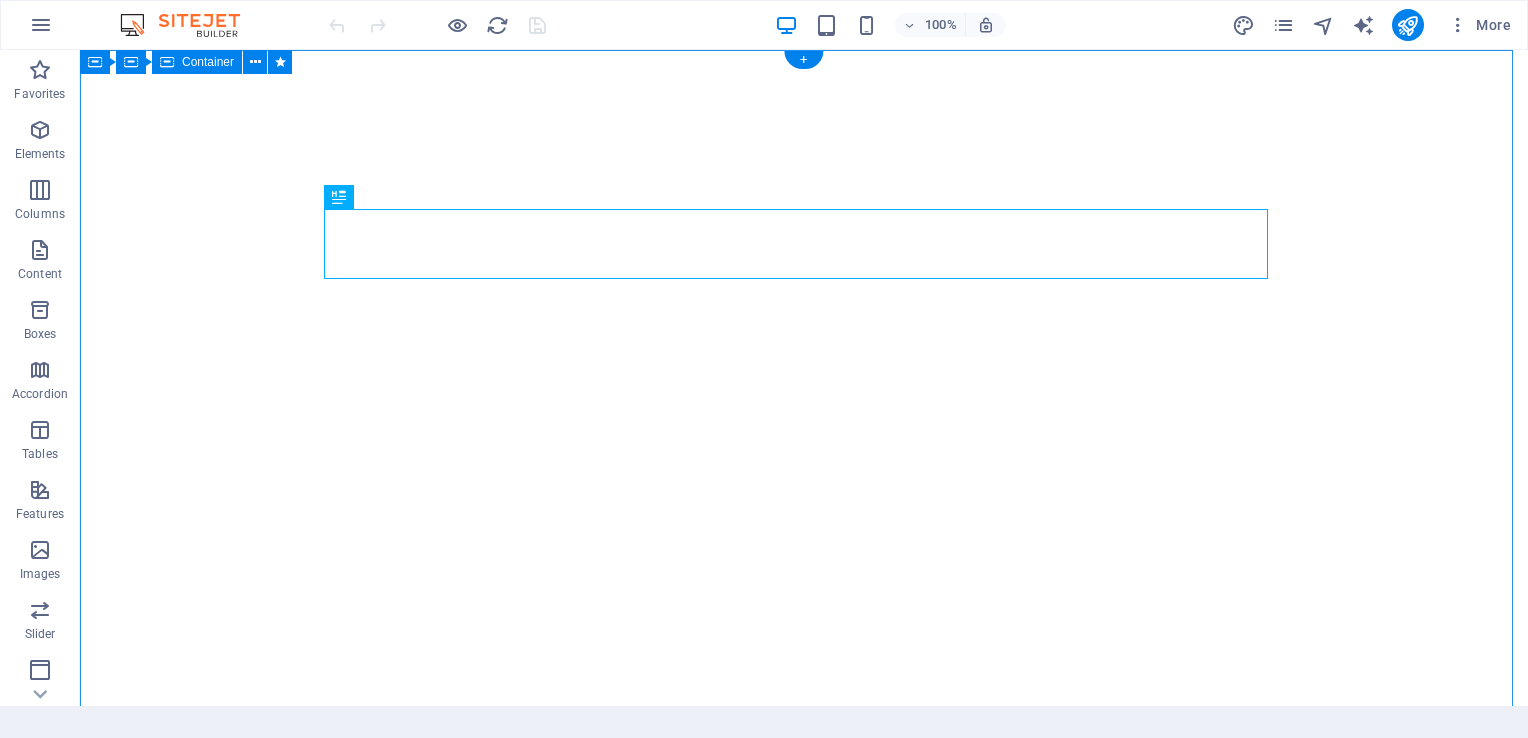 scroll, scrollTop: 0, scrollLeft: 0, axis: both 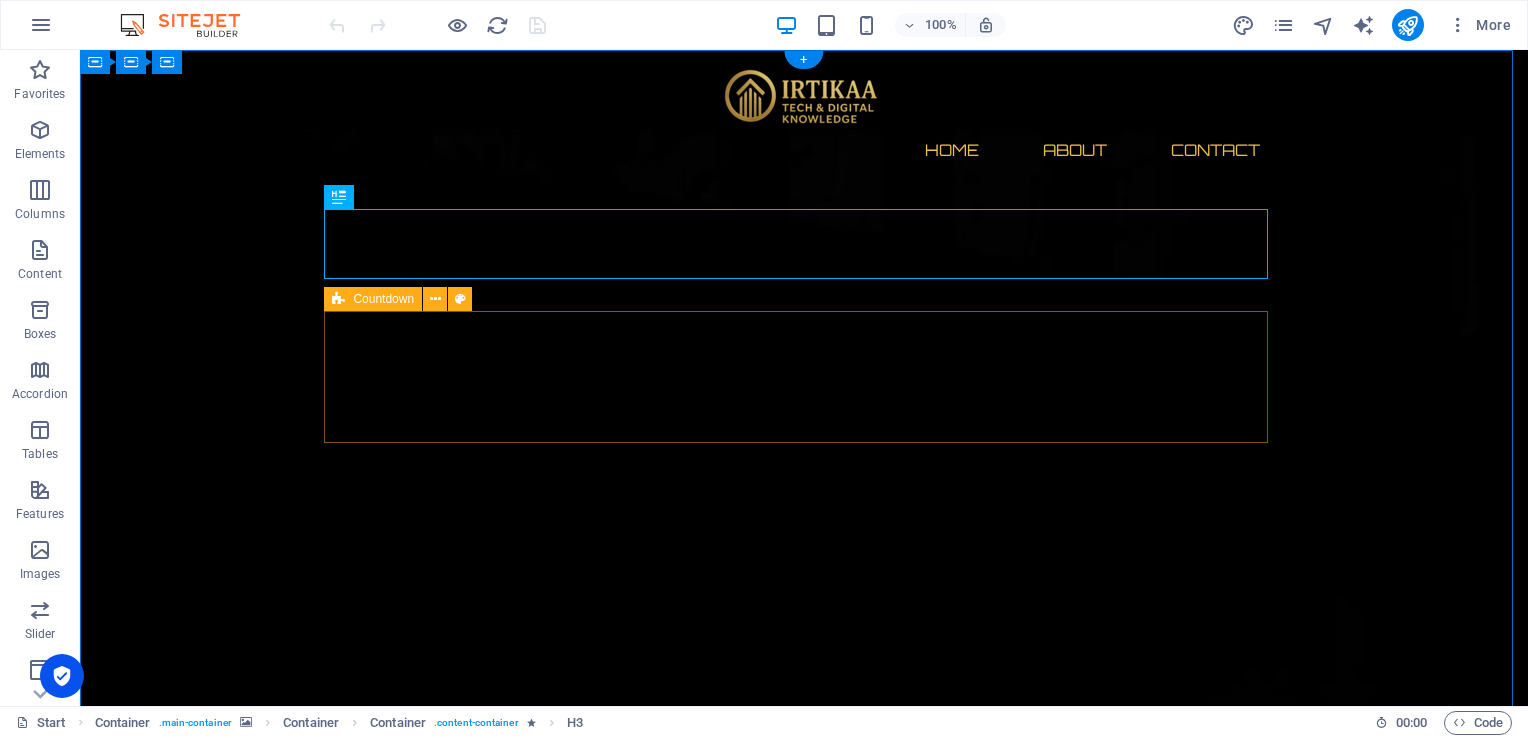 click at bounding box center (444, 2437) 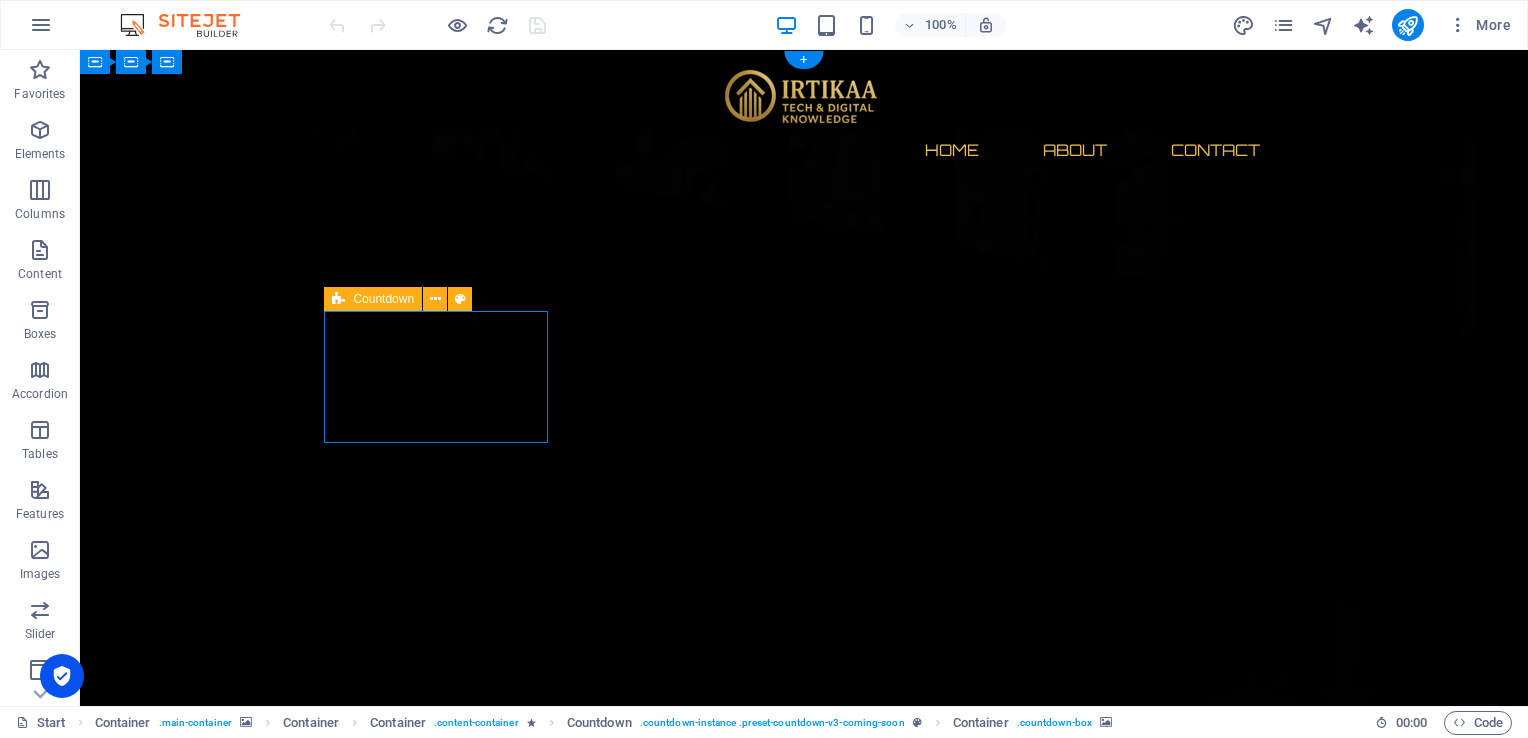 click at bounding box center (444, 2437) 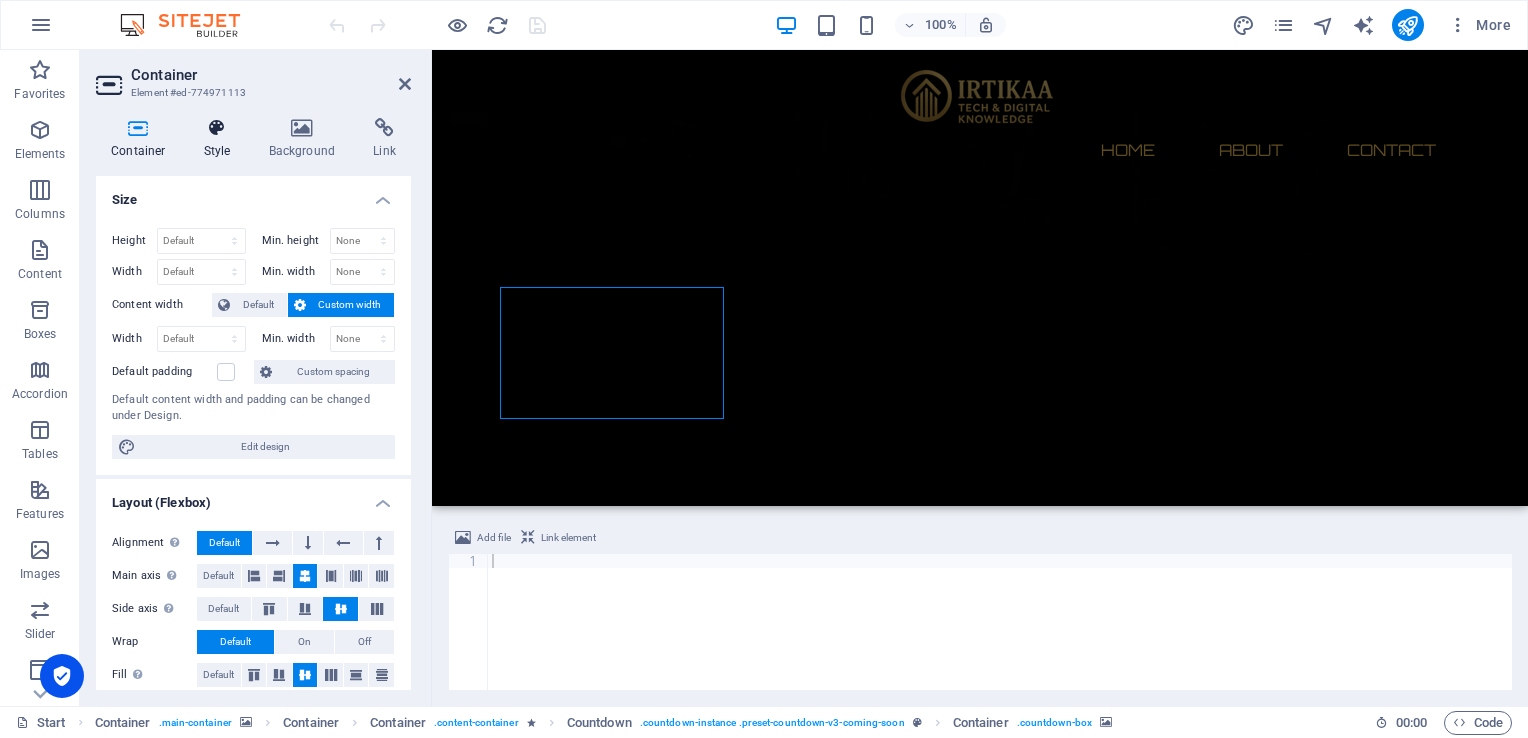 click on "Style" at bounding box center (221, 139) 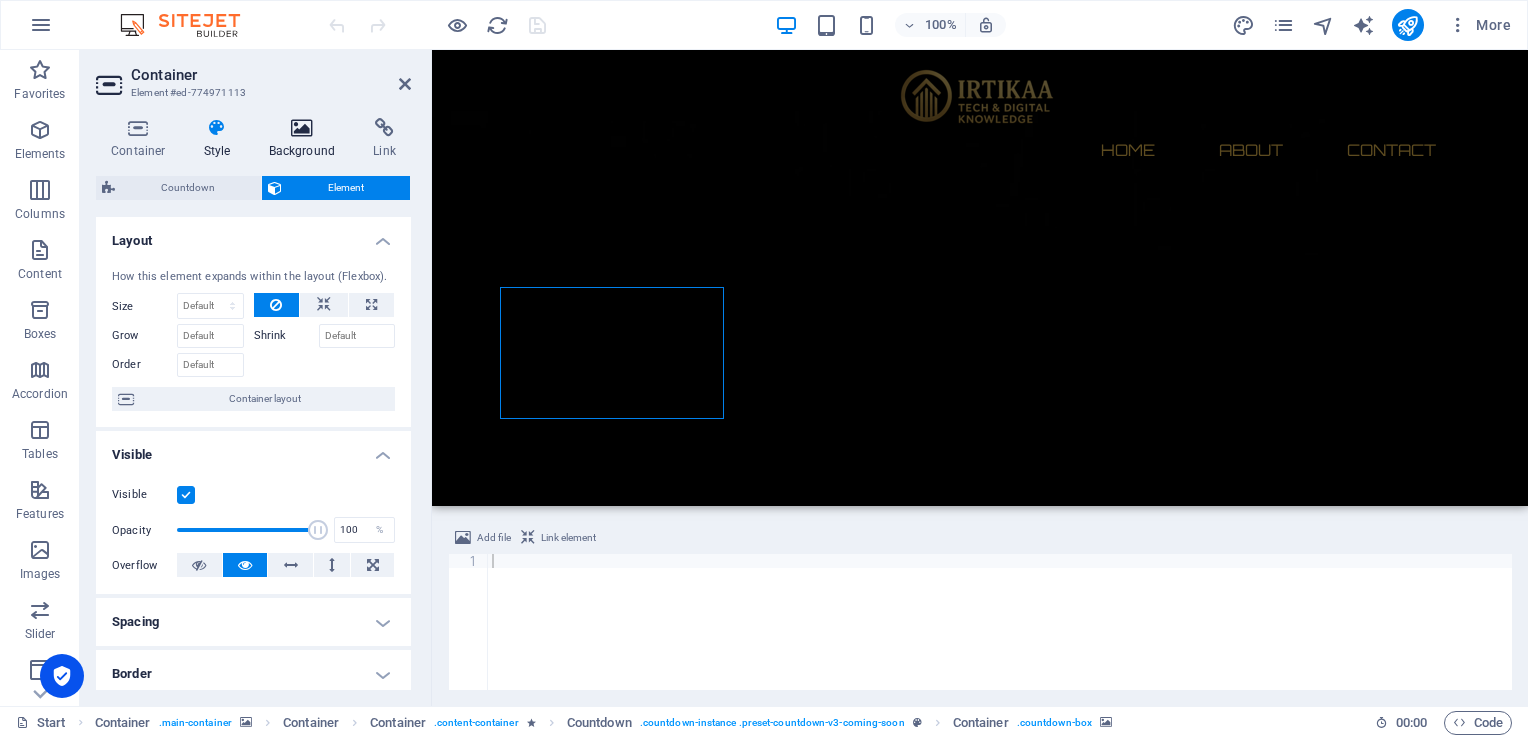 click on "Background" at bounding box center [306, 139] 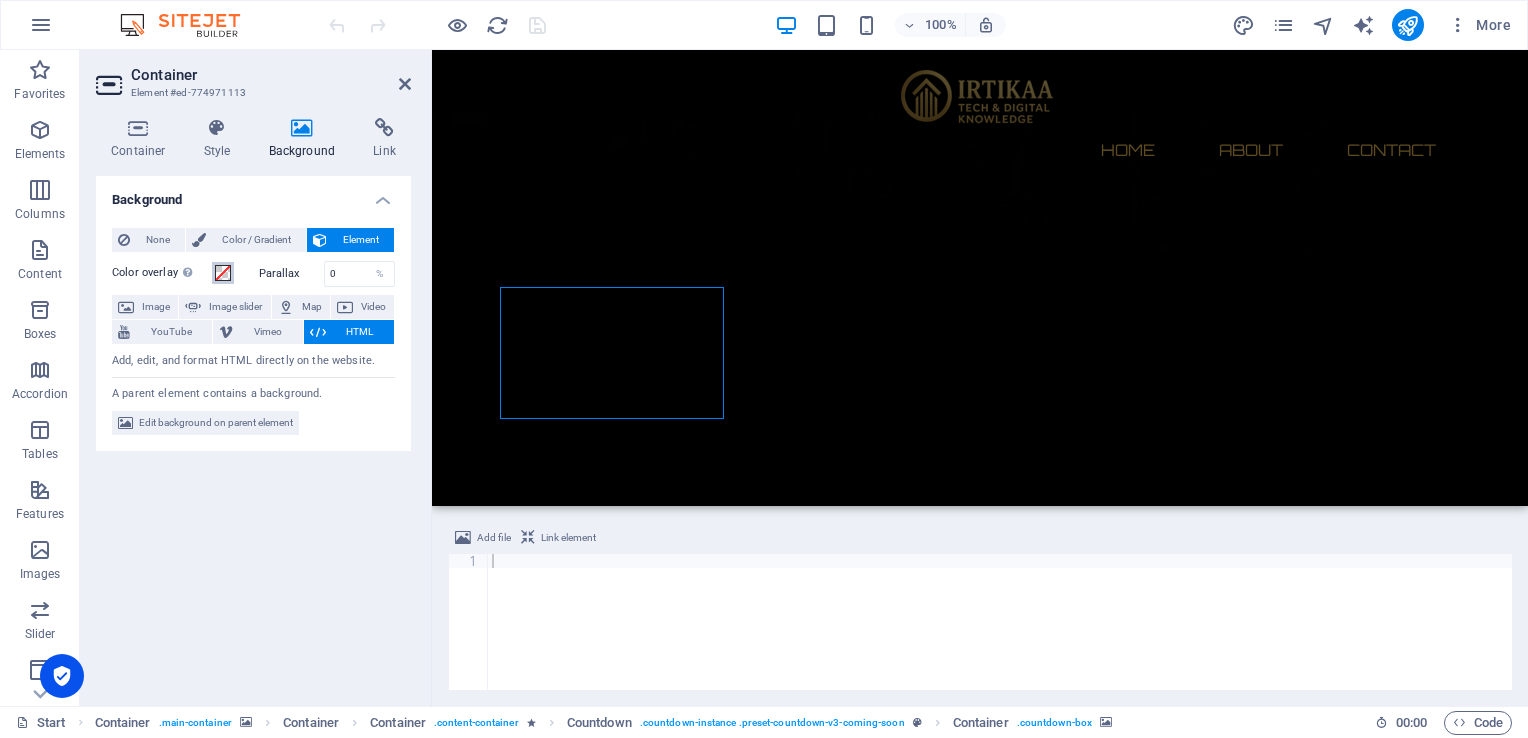 click at bounding box center (223, 273) 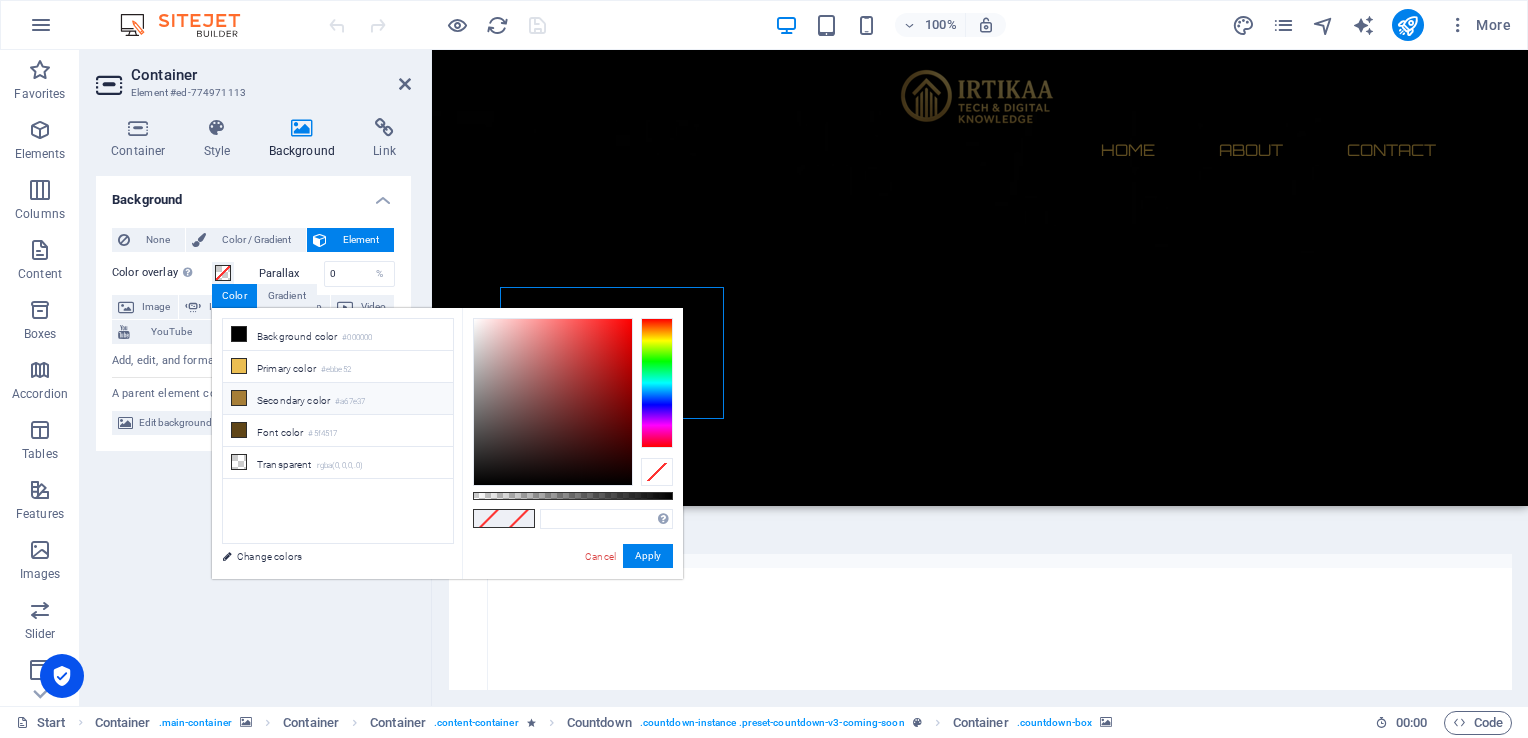 click on "Secondary color
#a67e37" at bounding box center (338, 399) 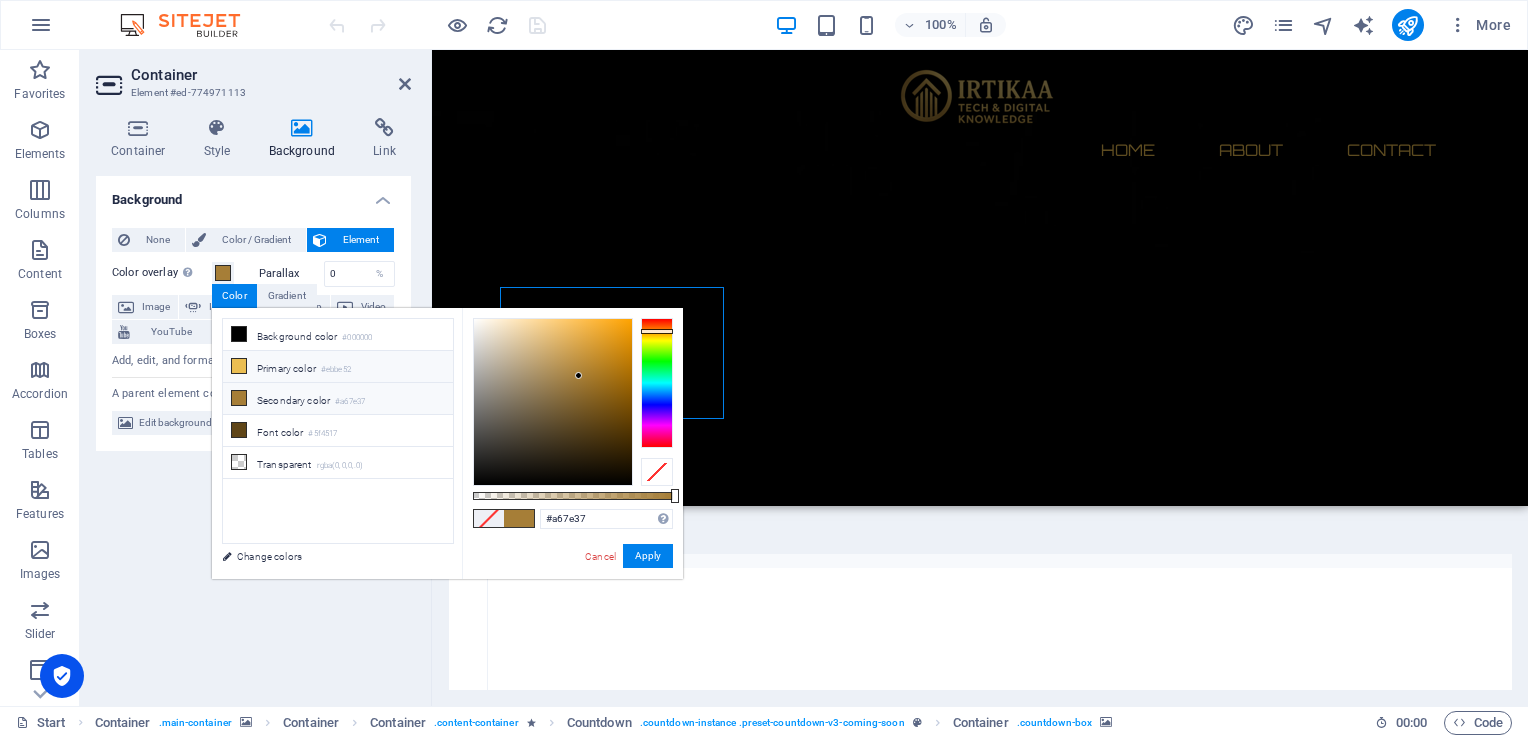 click on "Primary color
#ebbe52" at bounding box center (338, 367) 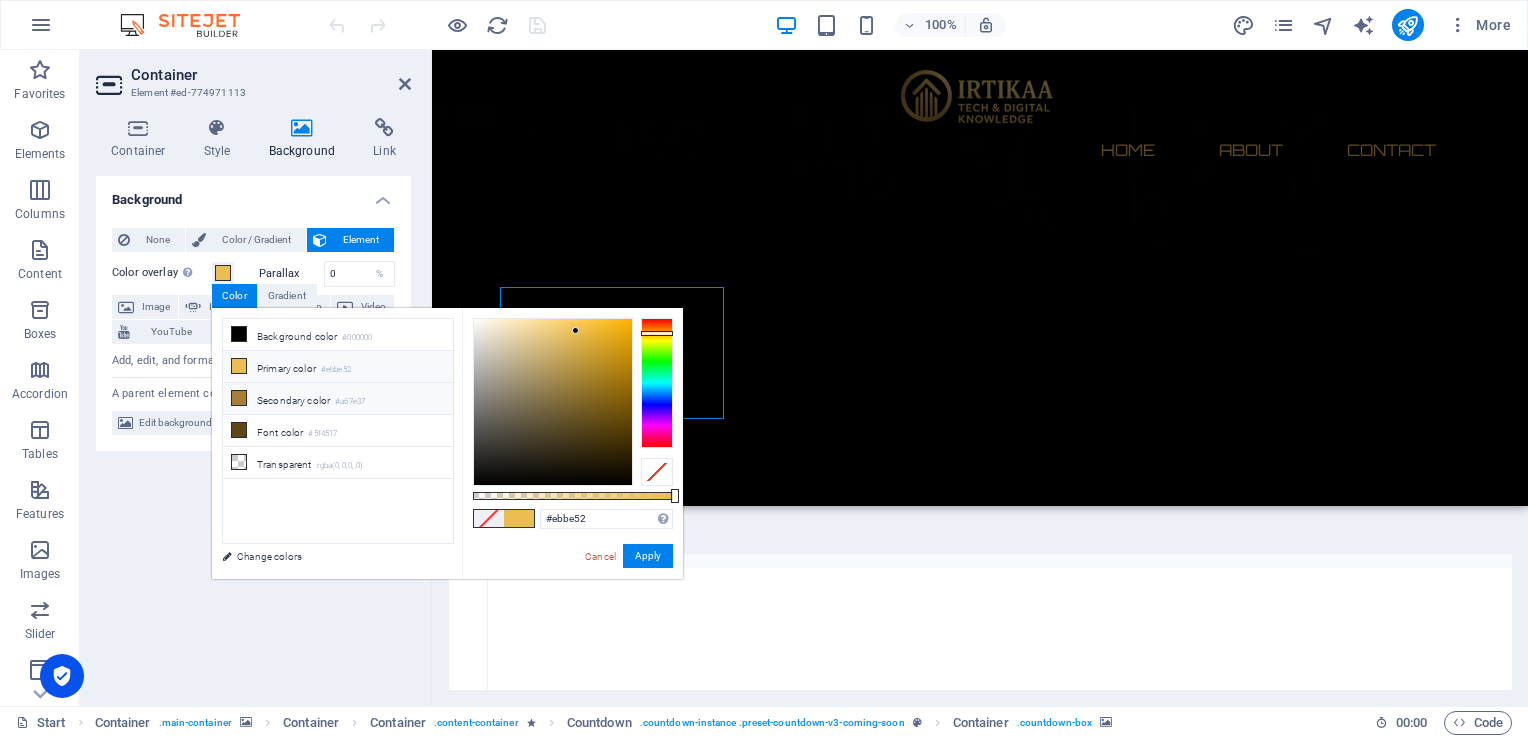click on "Secondary color
#a67e37" at bounding box center (338, 399) 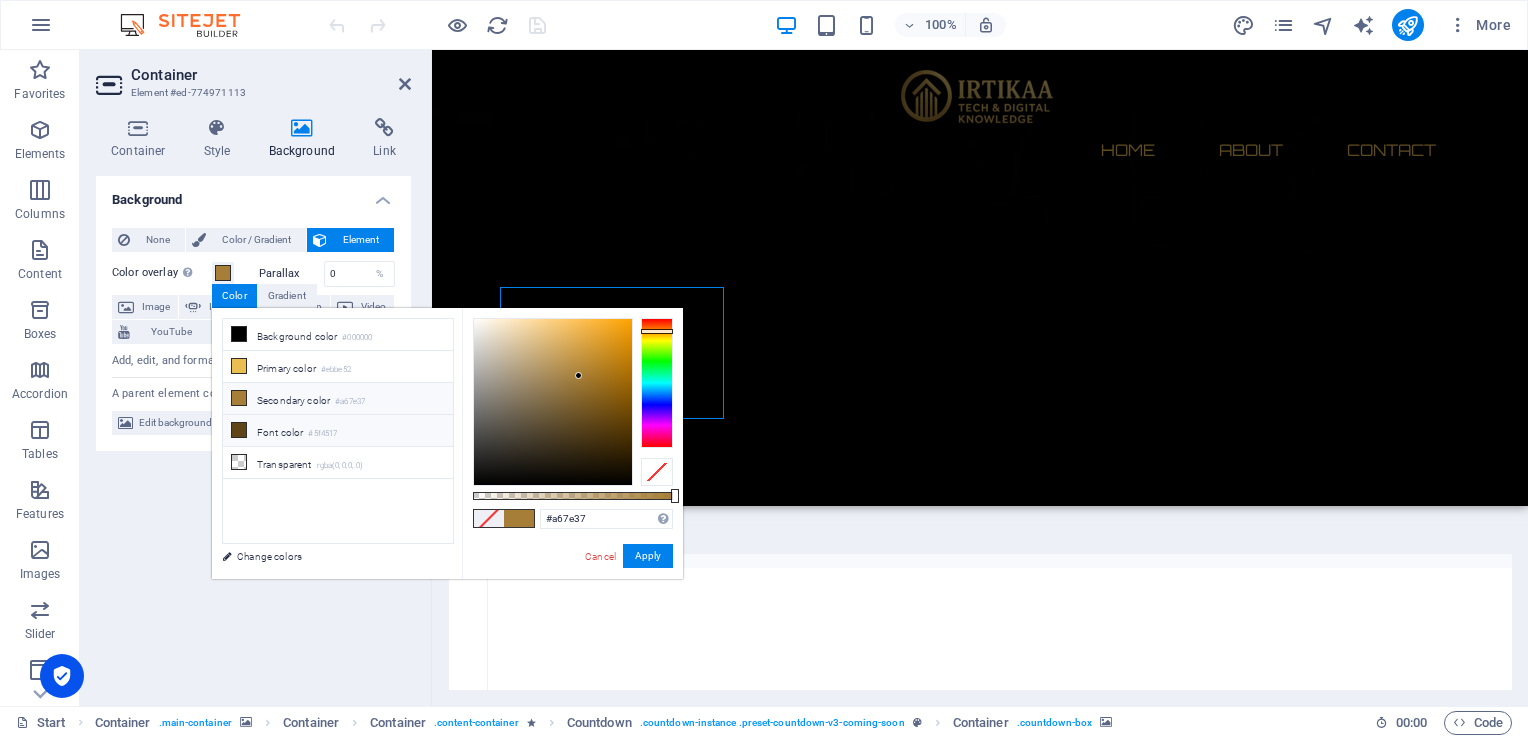 click on "Font color
#5f4517" at bounding box center (338, 431) 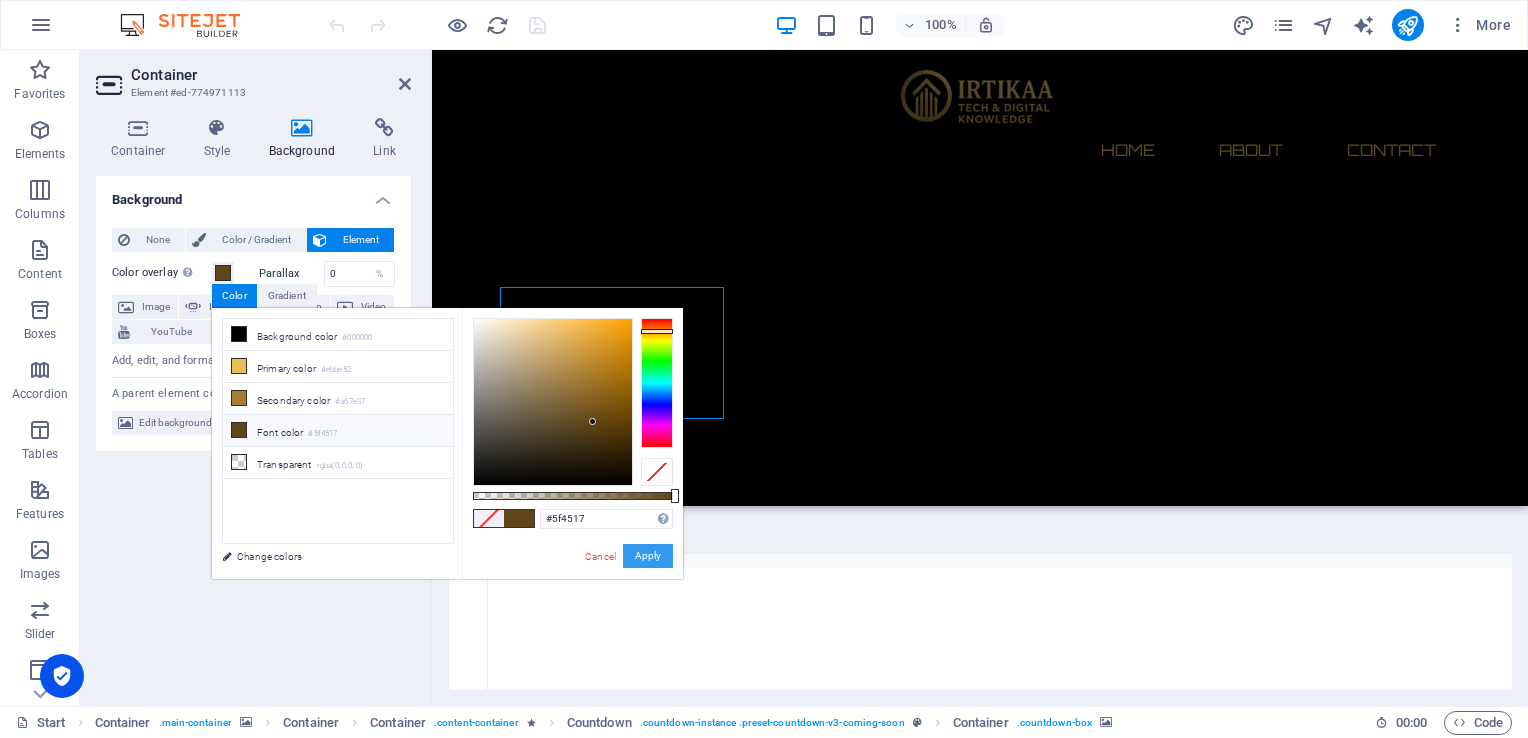click on "Apply" at bounding box center (648, 556) 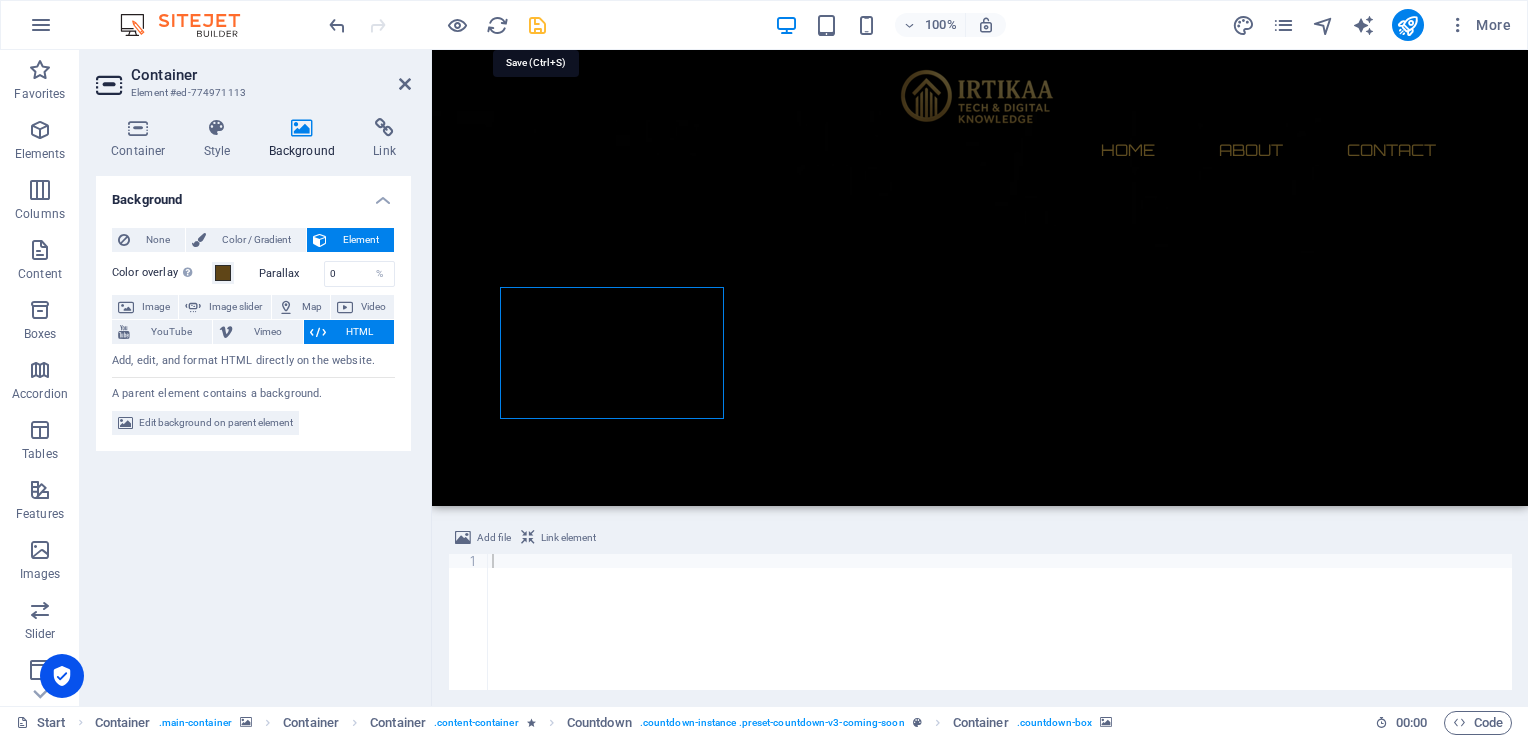click at bounding box center (537, 25) 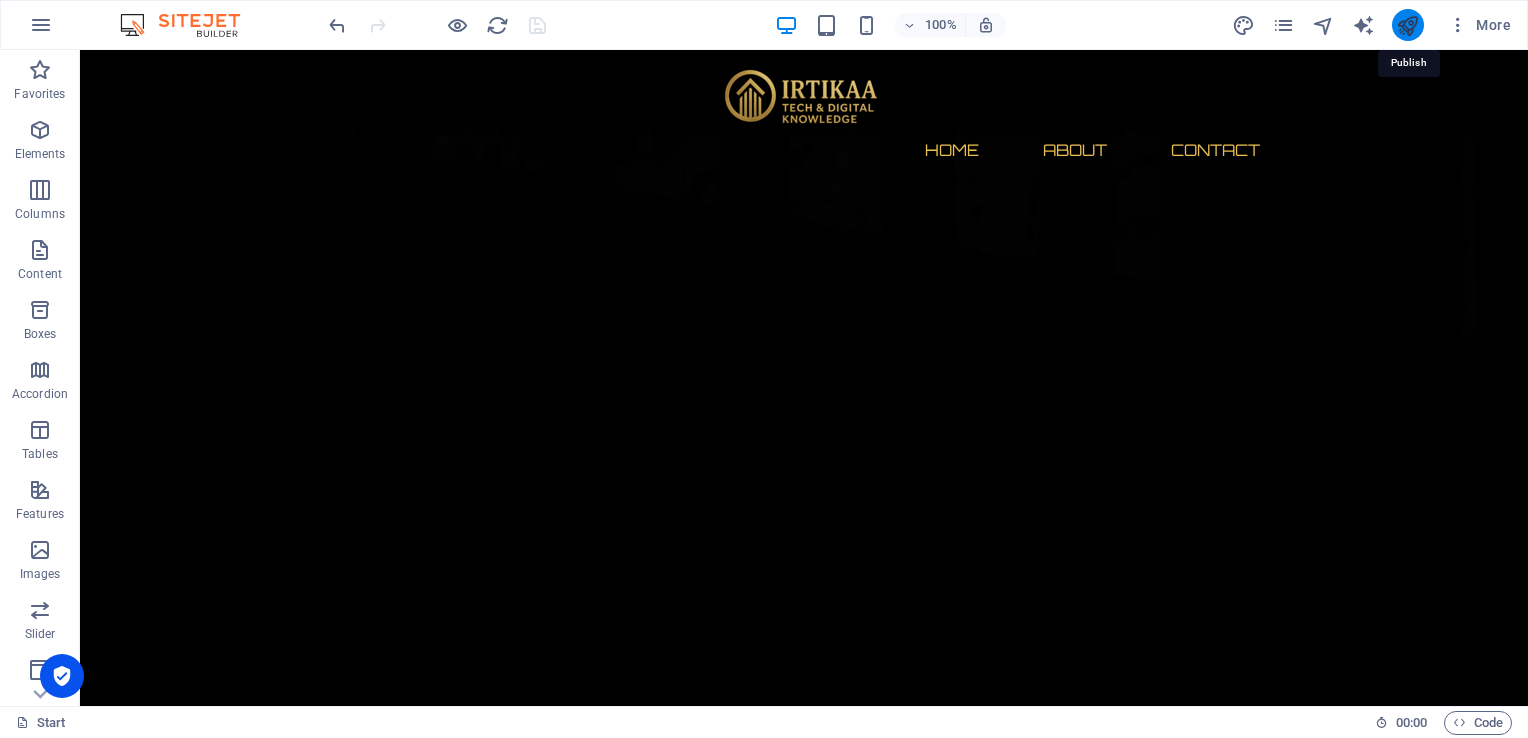 click at bounding box center [1407, 25] 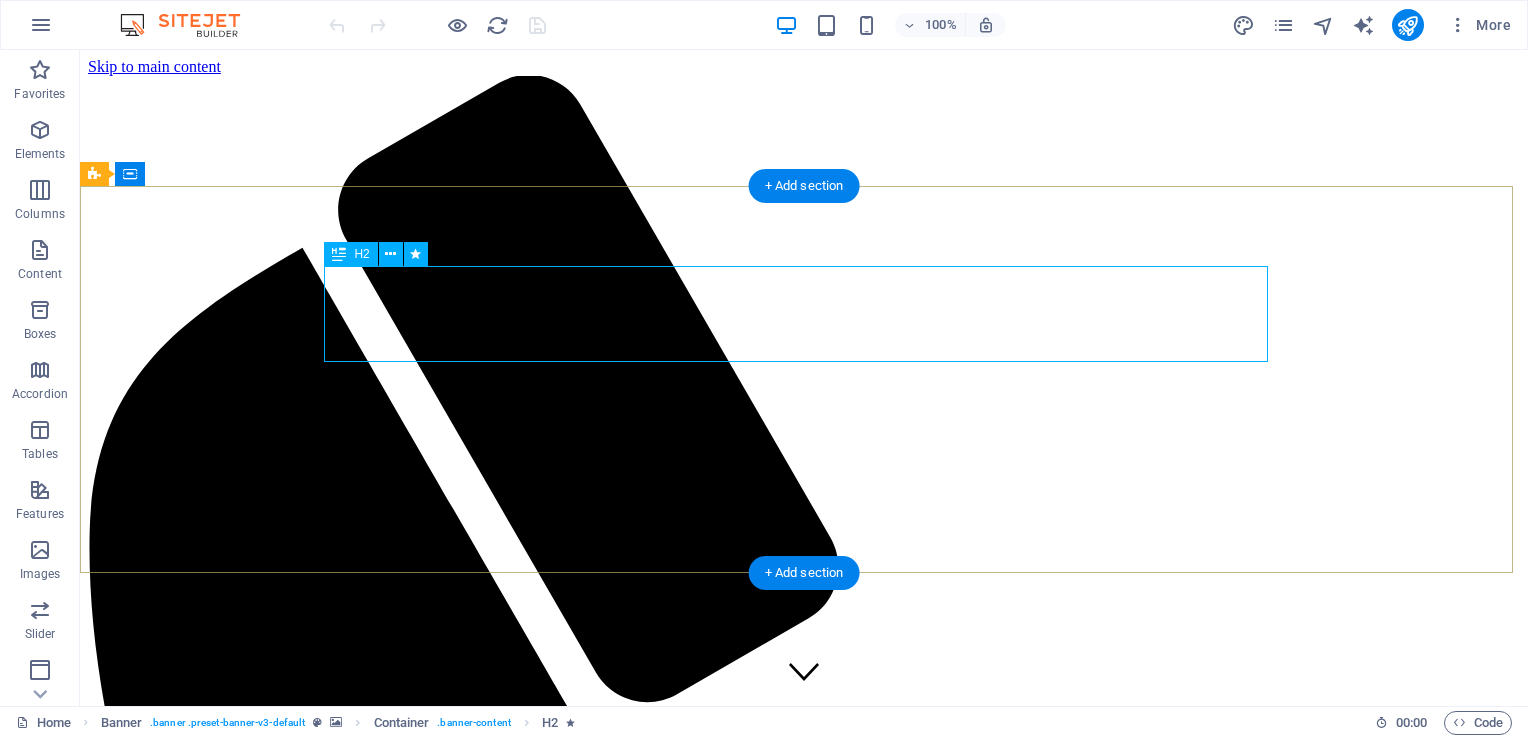 scroll, scrollTop: 0, scrollLeft: 0, axis: both 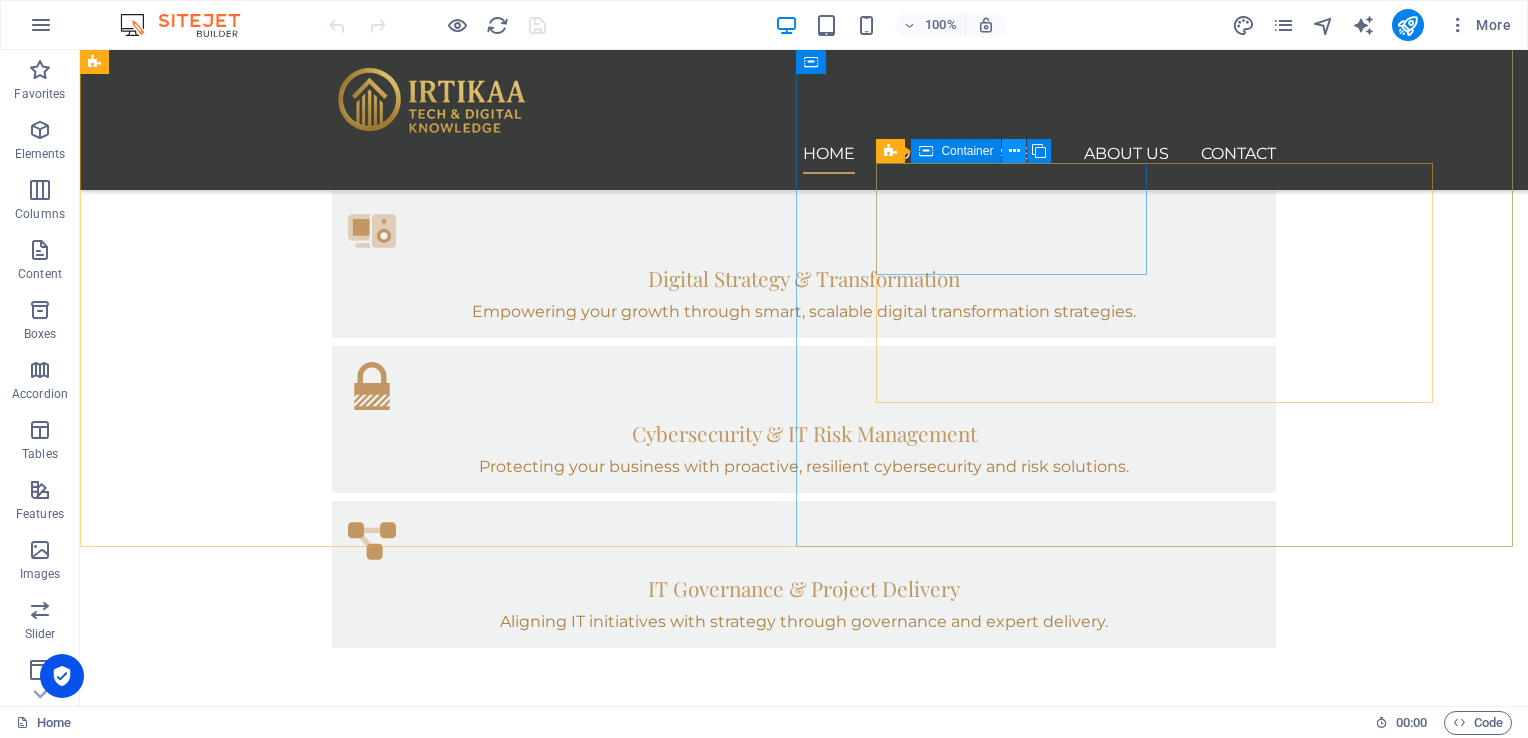 click at bounding box center [1014, 151] 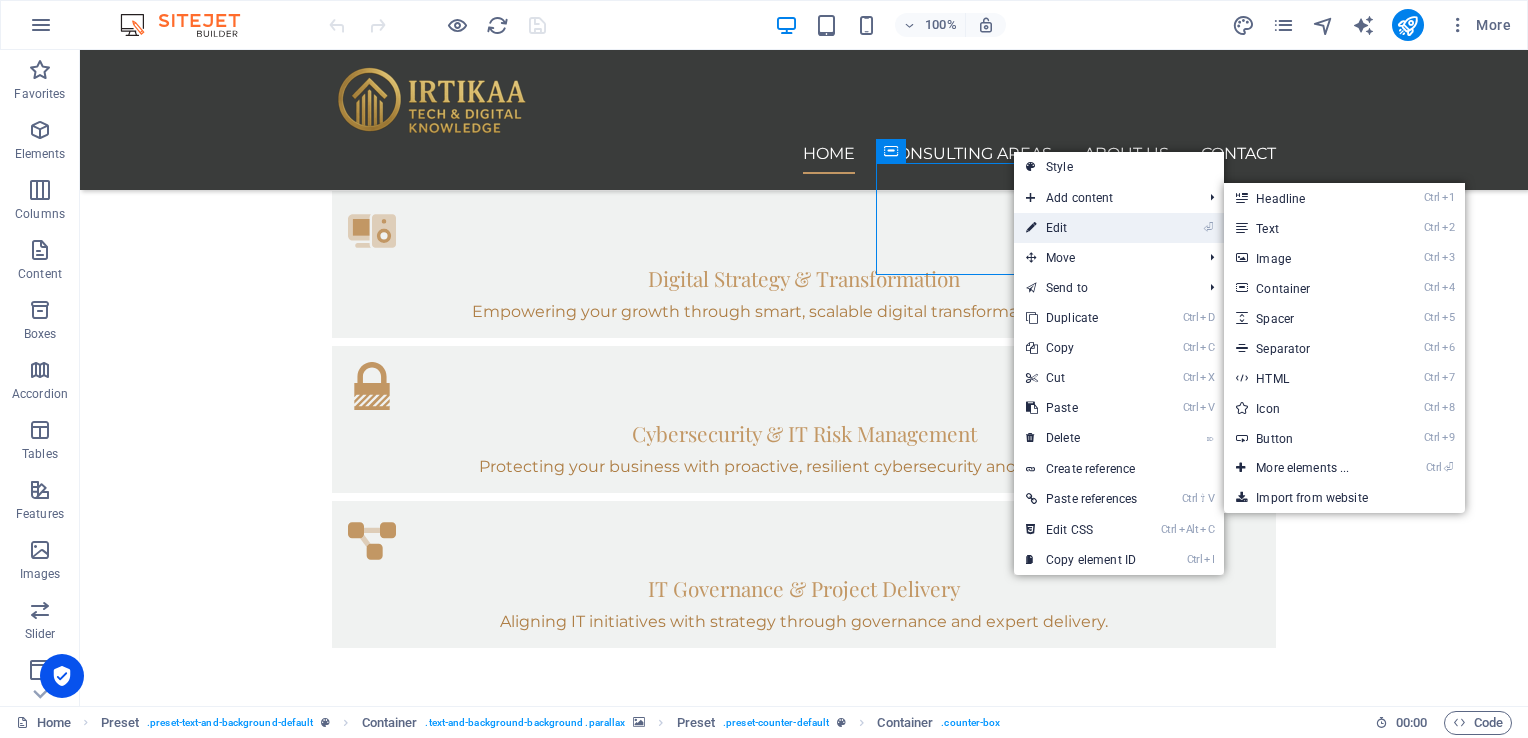 drag, startPoint x: 139, startPoint y: 203, endPoint x: 1104, endPoint y: 229, distance: 965.3502 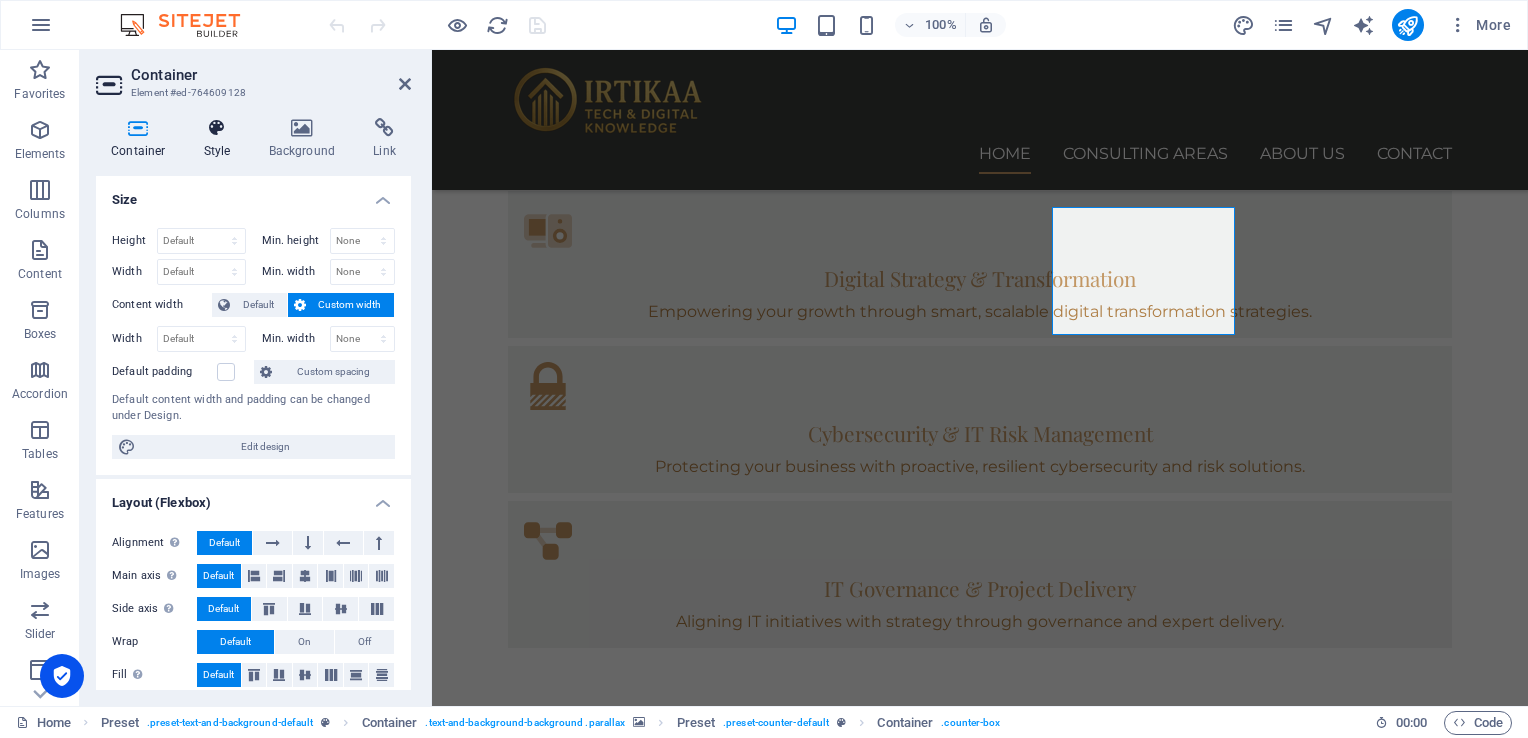 click at bounding box center (217, 128) 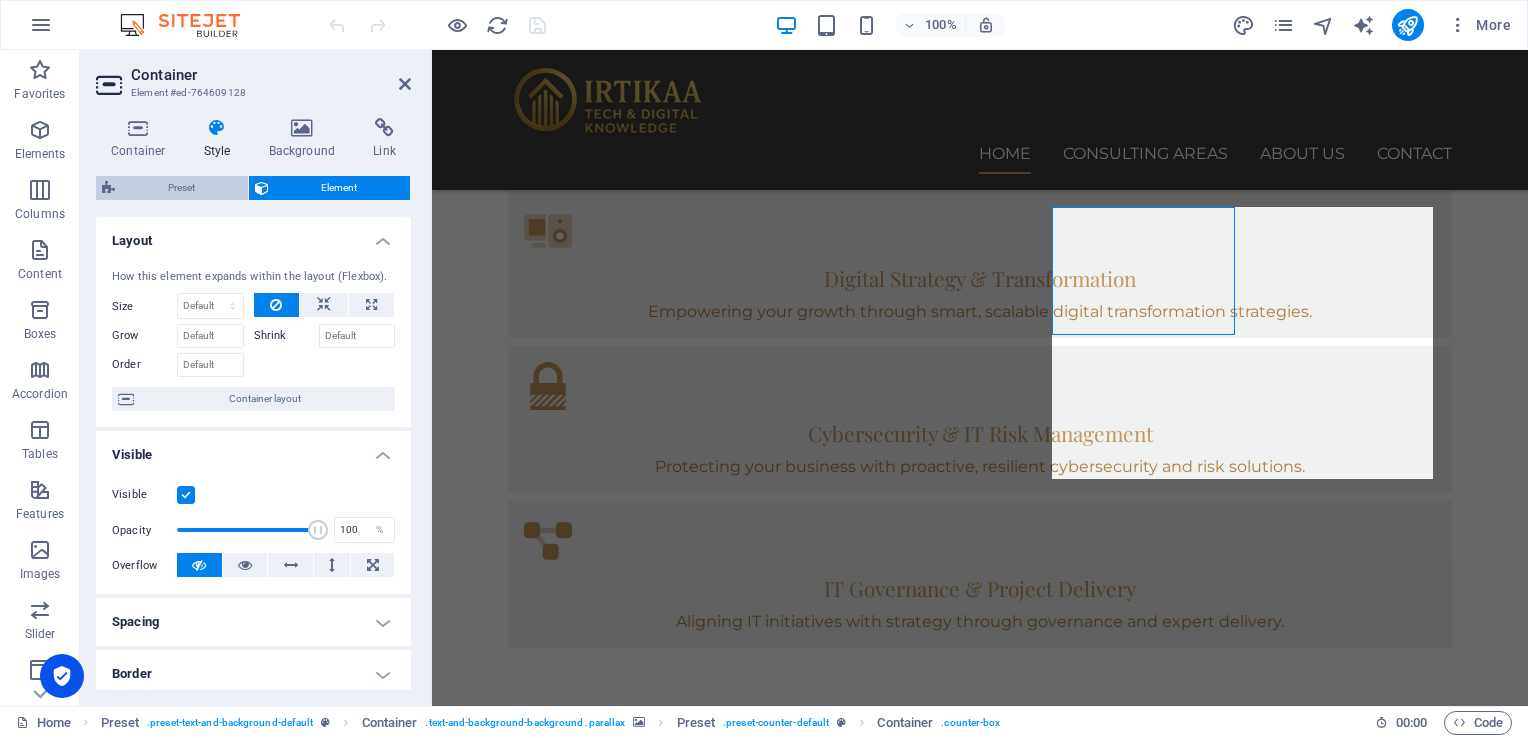 click on "Preset" at bounding box center [181, 188] 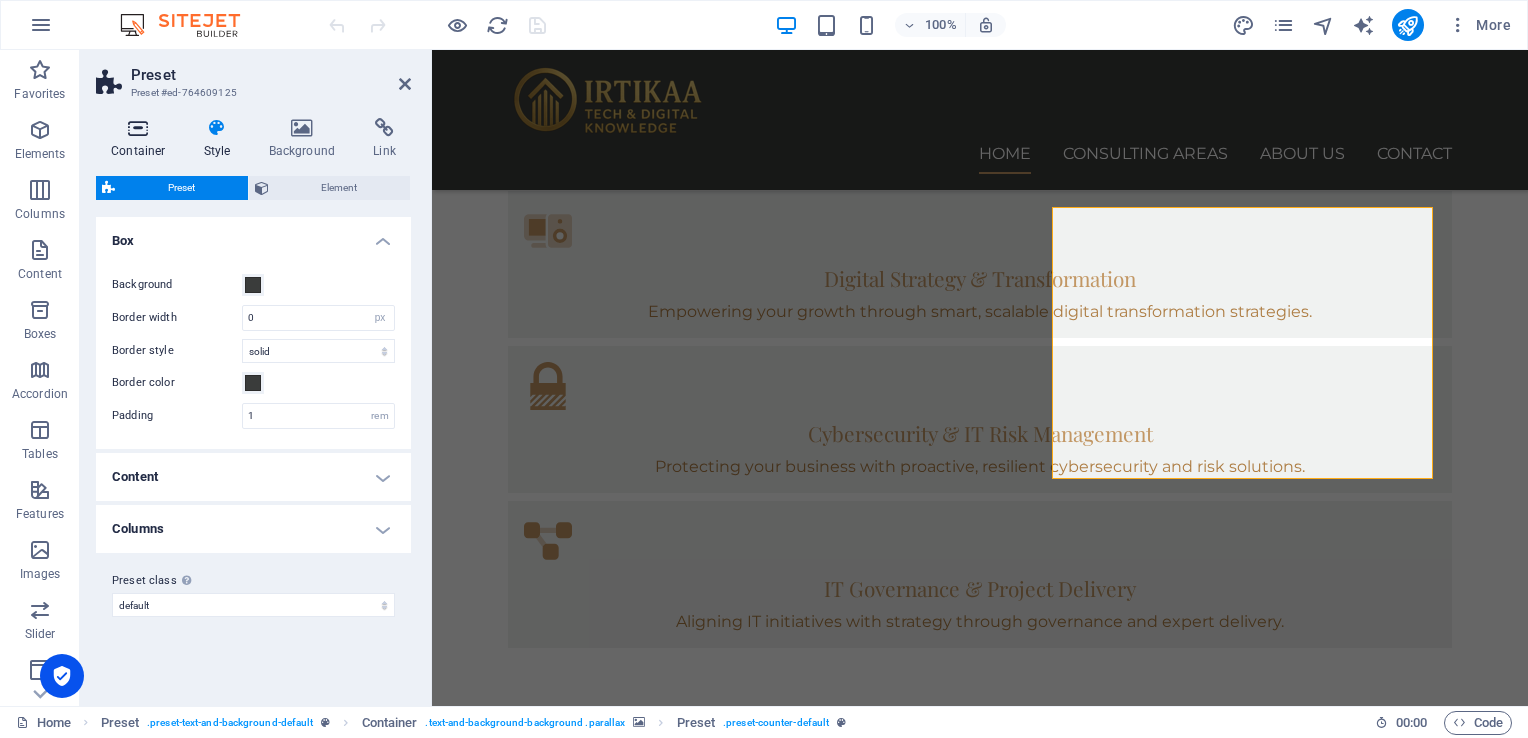 click at bounding box center [138, 128] 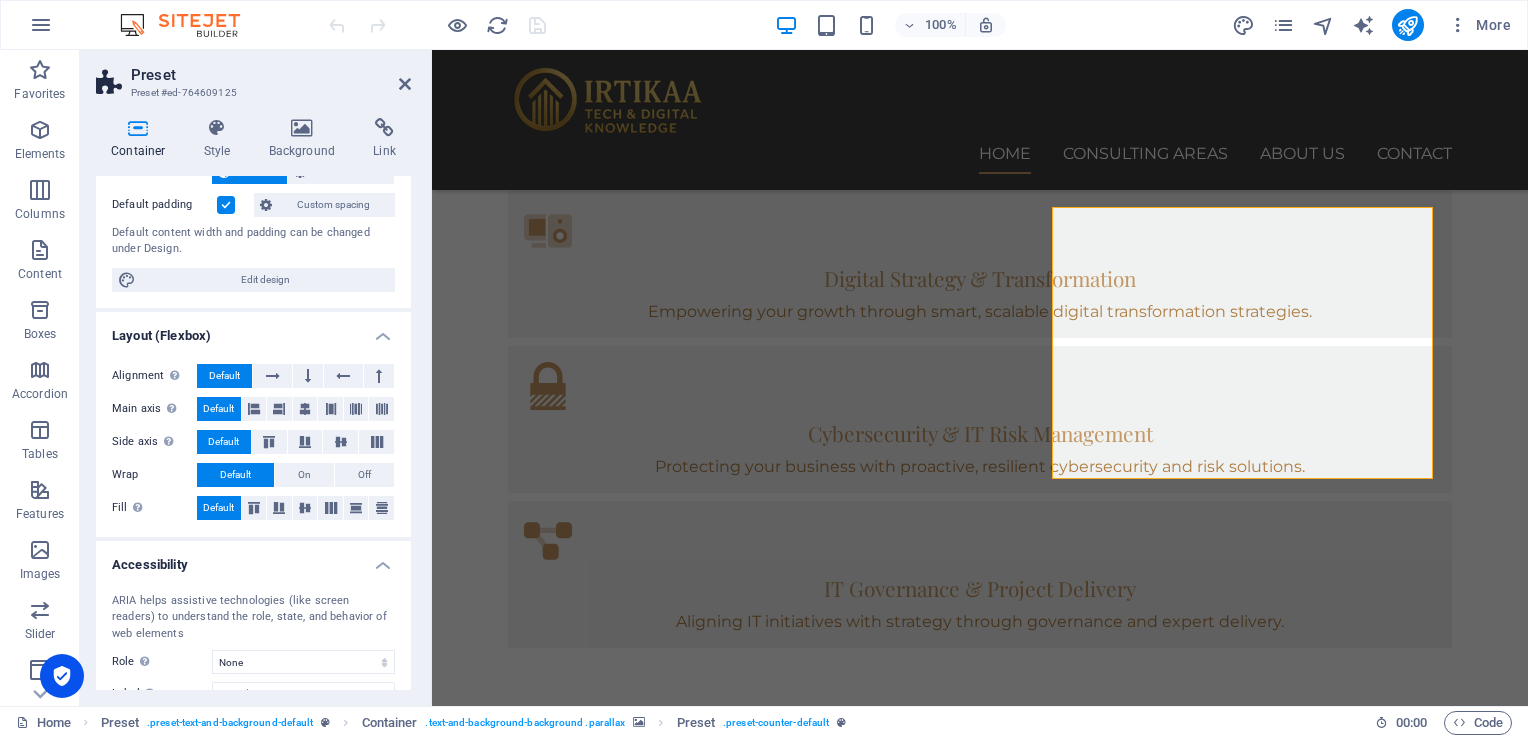 scroll, scrollTop: 259, scrollLeft: 0, axis: vertical 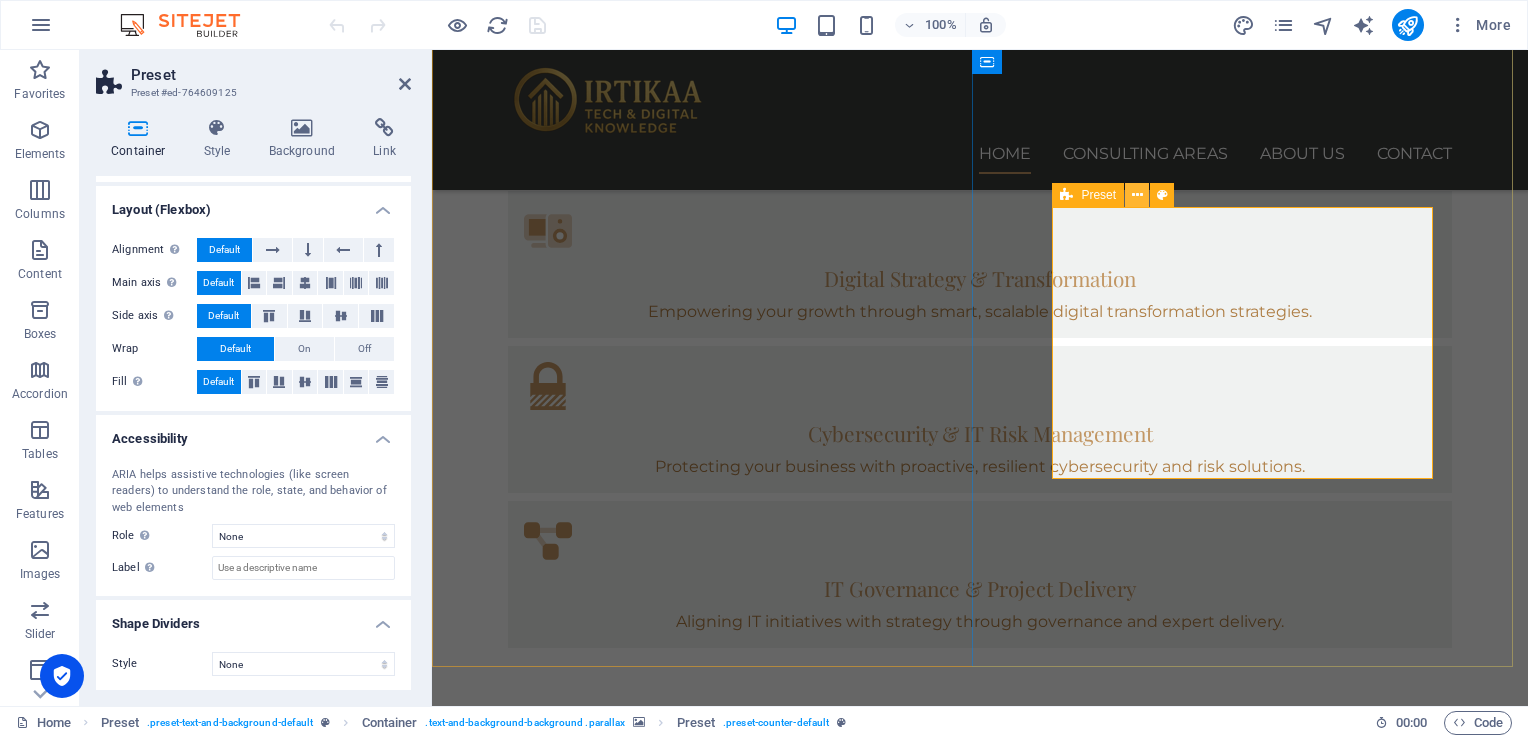 click at bounding box center [1137, 195] 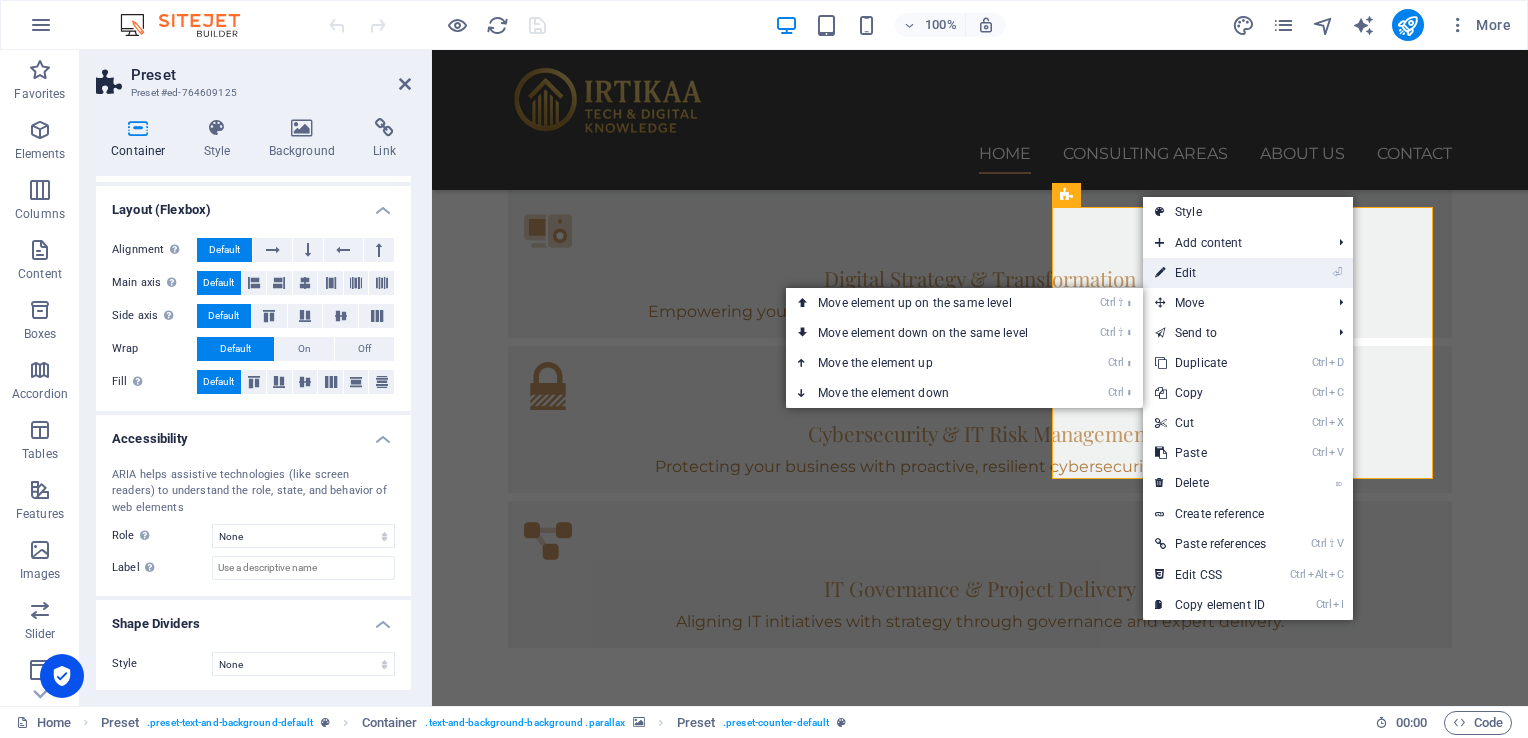 click on "⏎  Edit" at bounding box center [1210, 273] 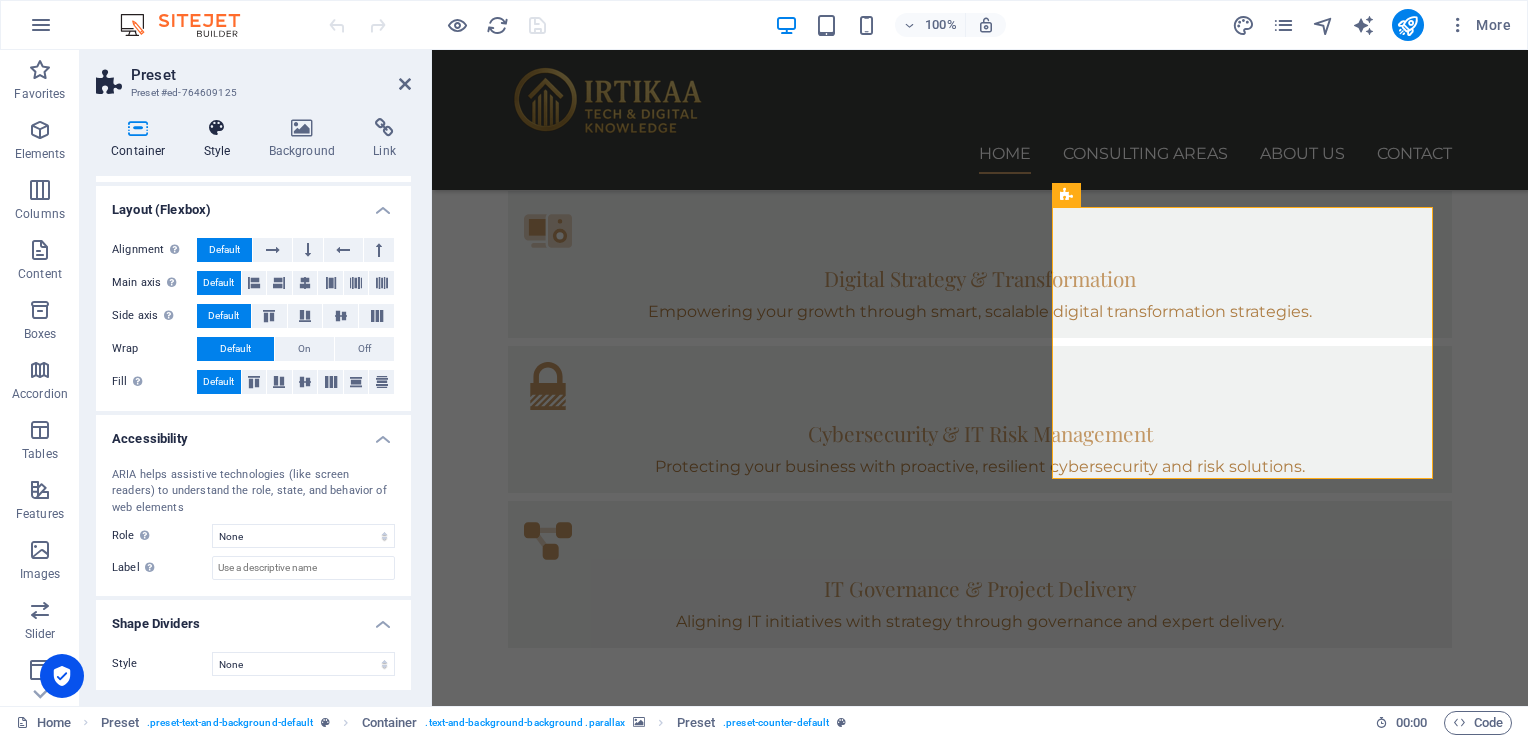 click at bounding box center (217, 128) 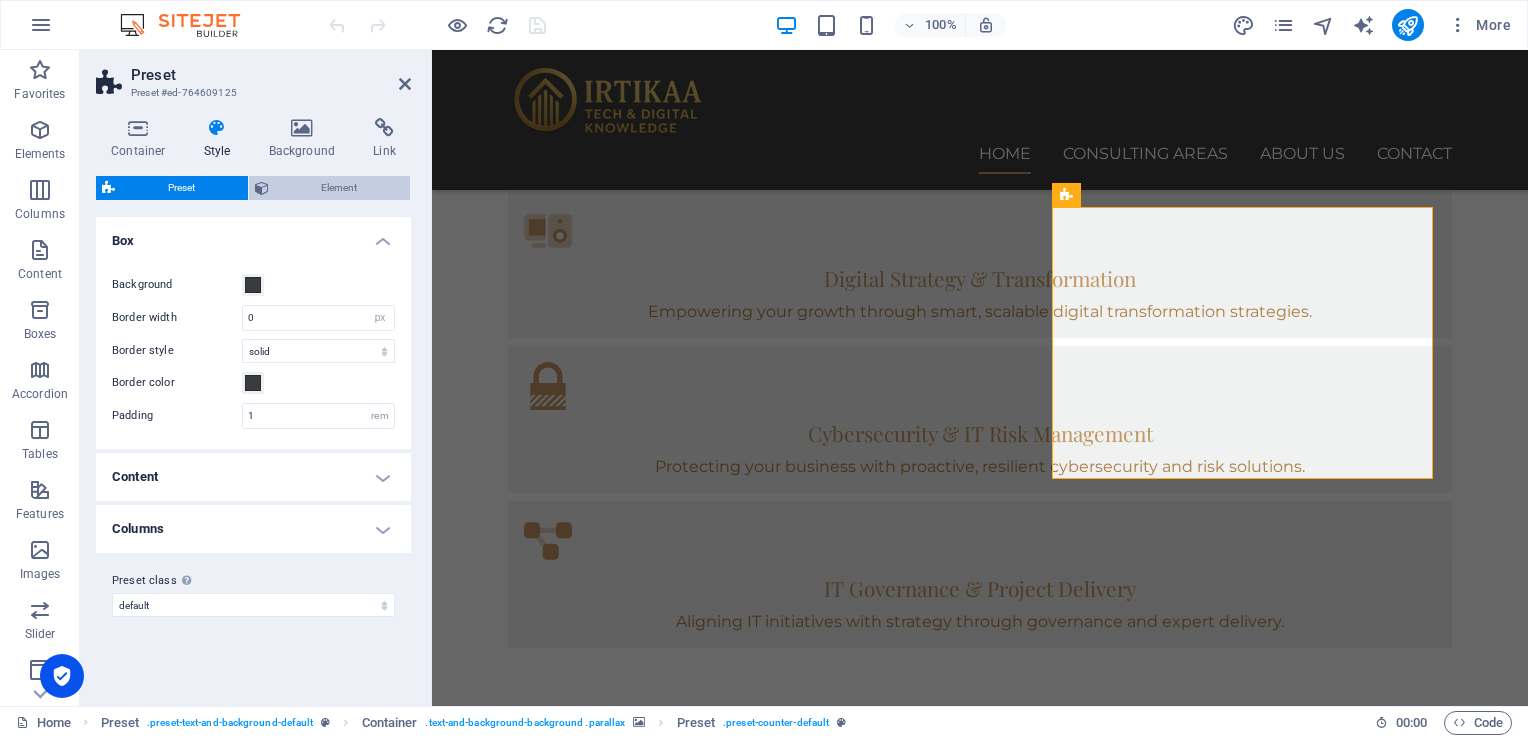 click on "Element" at bounding box center (340, 188) 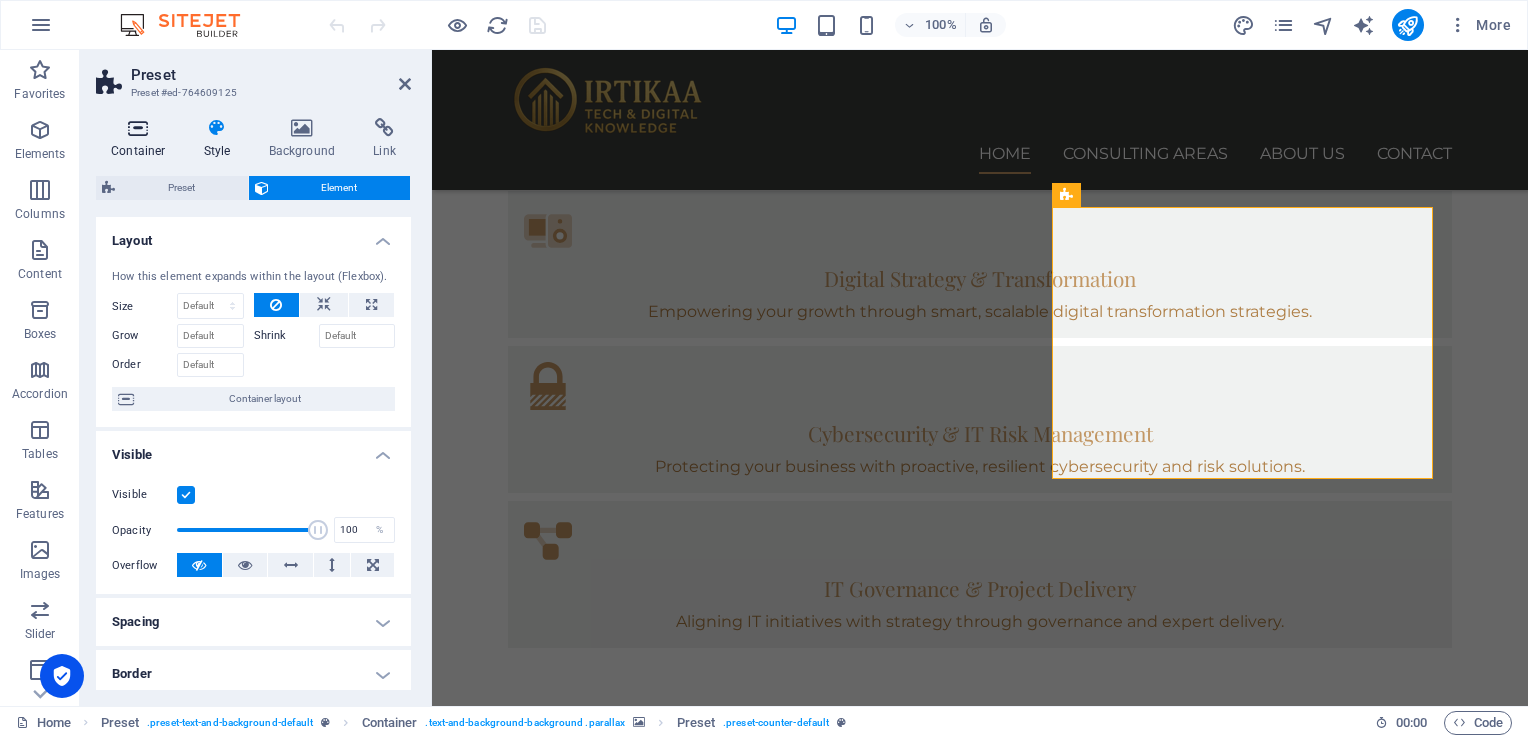 click on "Container" at bounding box center [142, 139] 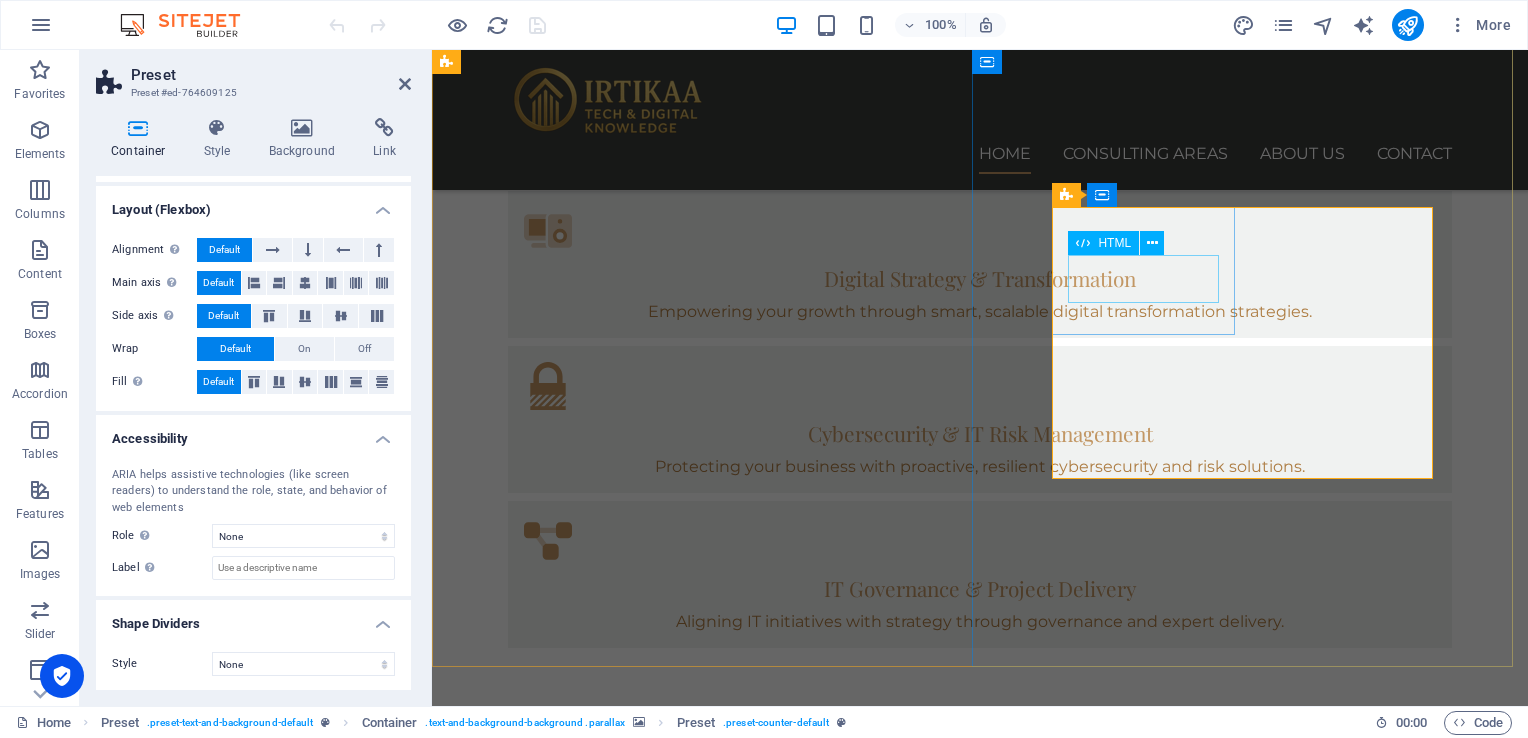 click on "500" at bounding box center [980, 1885] 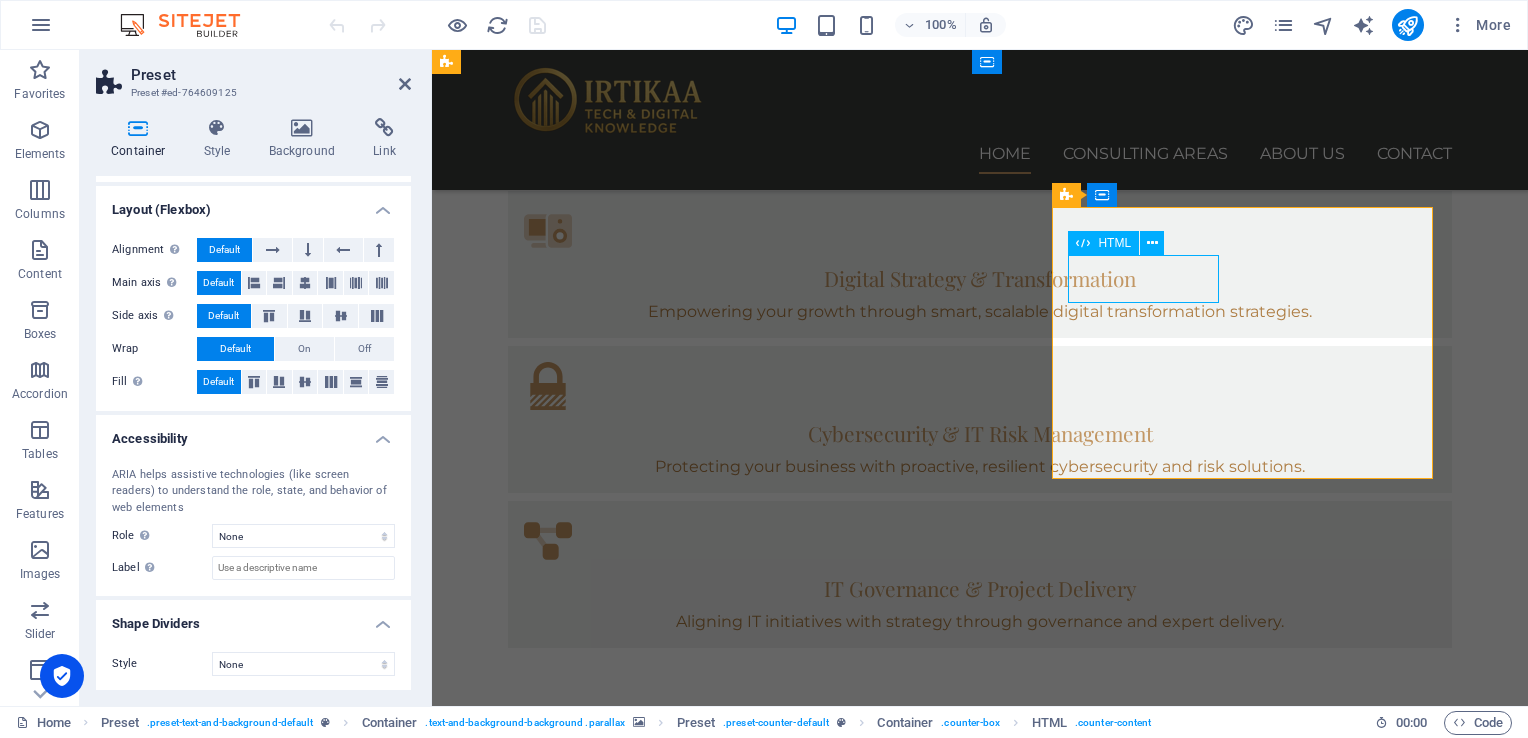click on "500" at bounding box center (980, 1885) 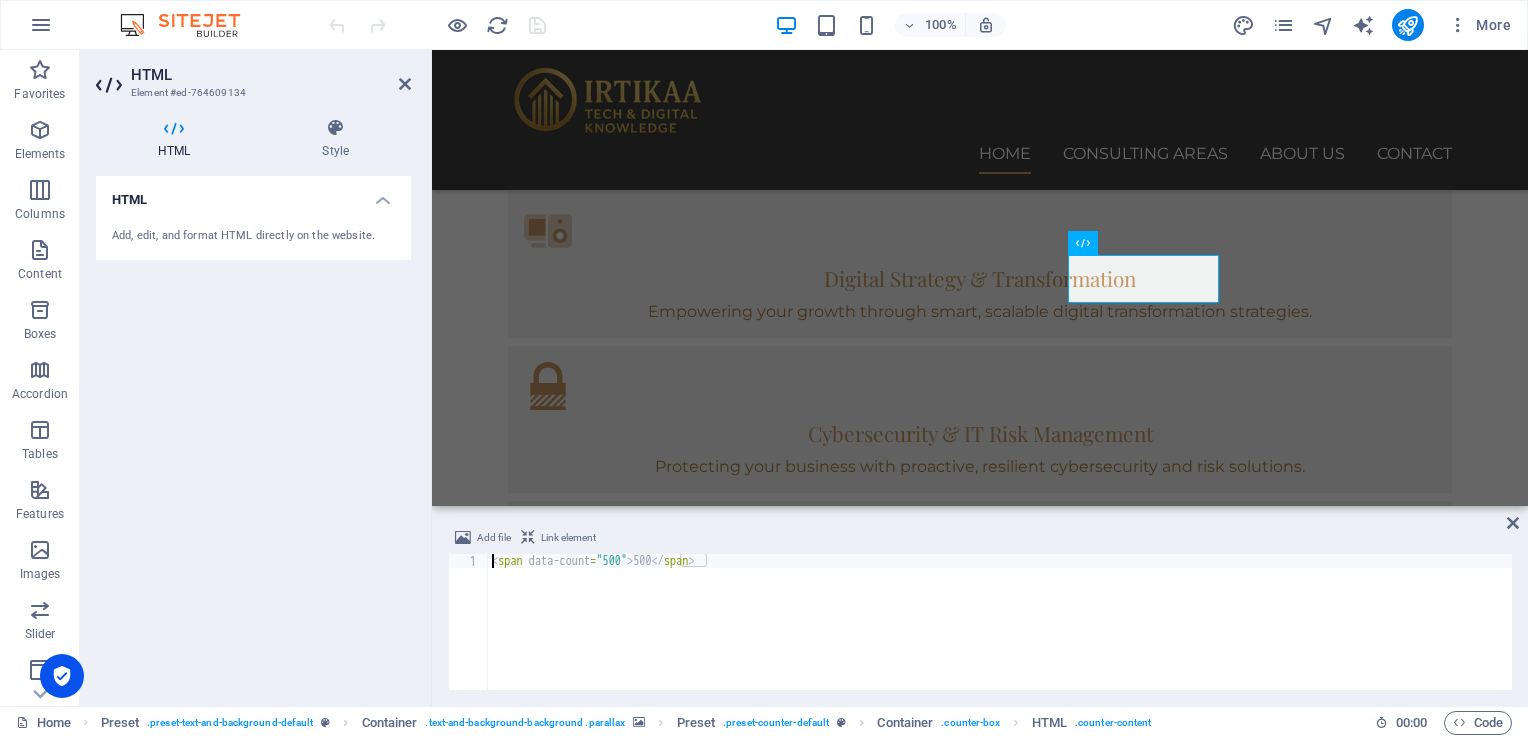 click on "< span   data-count = "500" > 500 </ span >" at bounding box center (1000, 636) 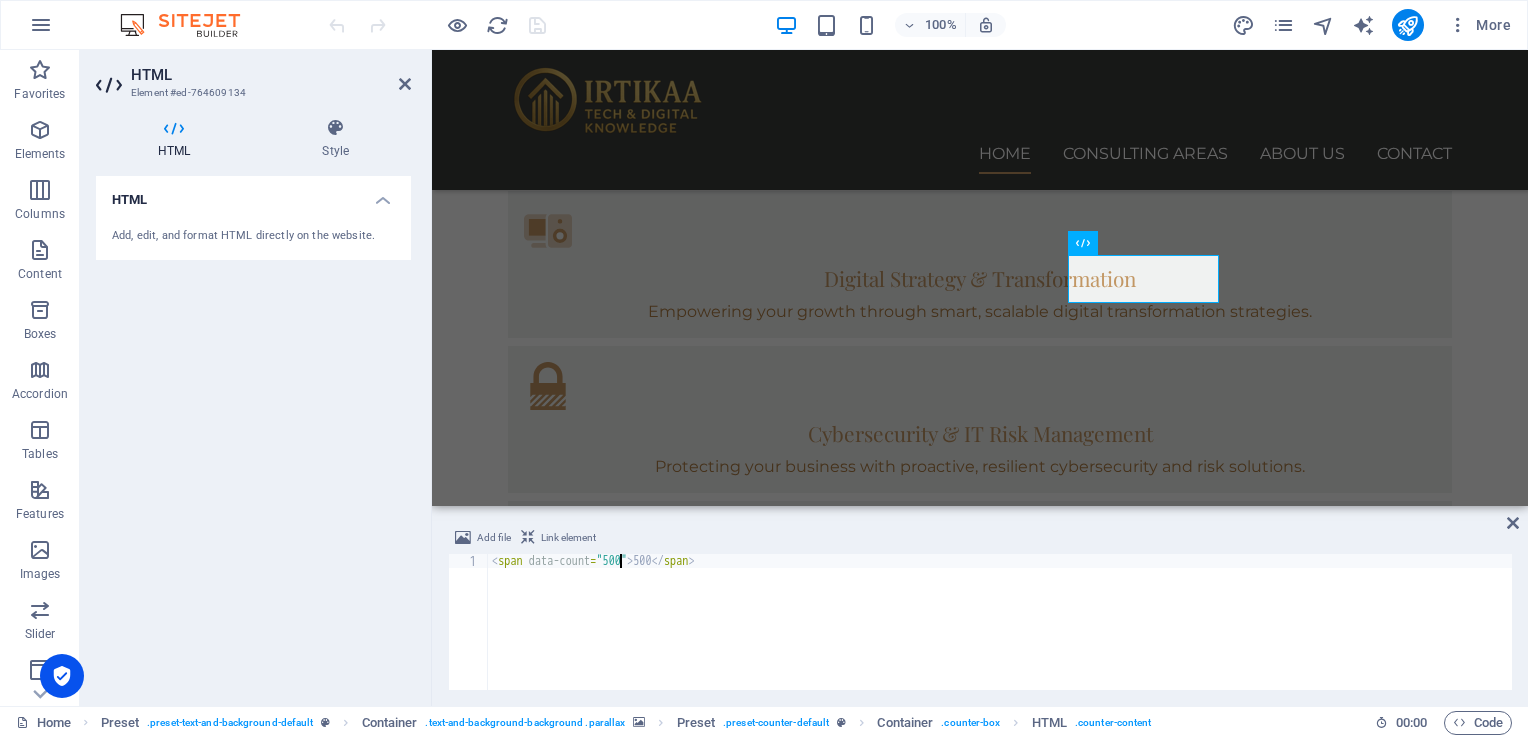 click on "< span   data-count = "500" > 500 </ span >" at bounding box center [1000, 636] 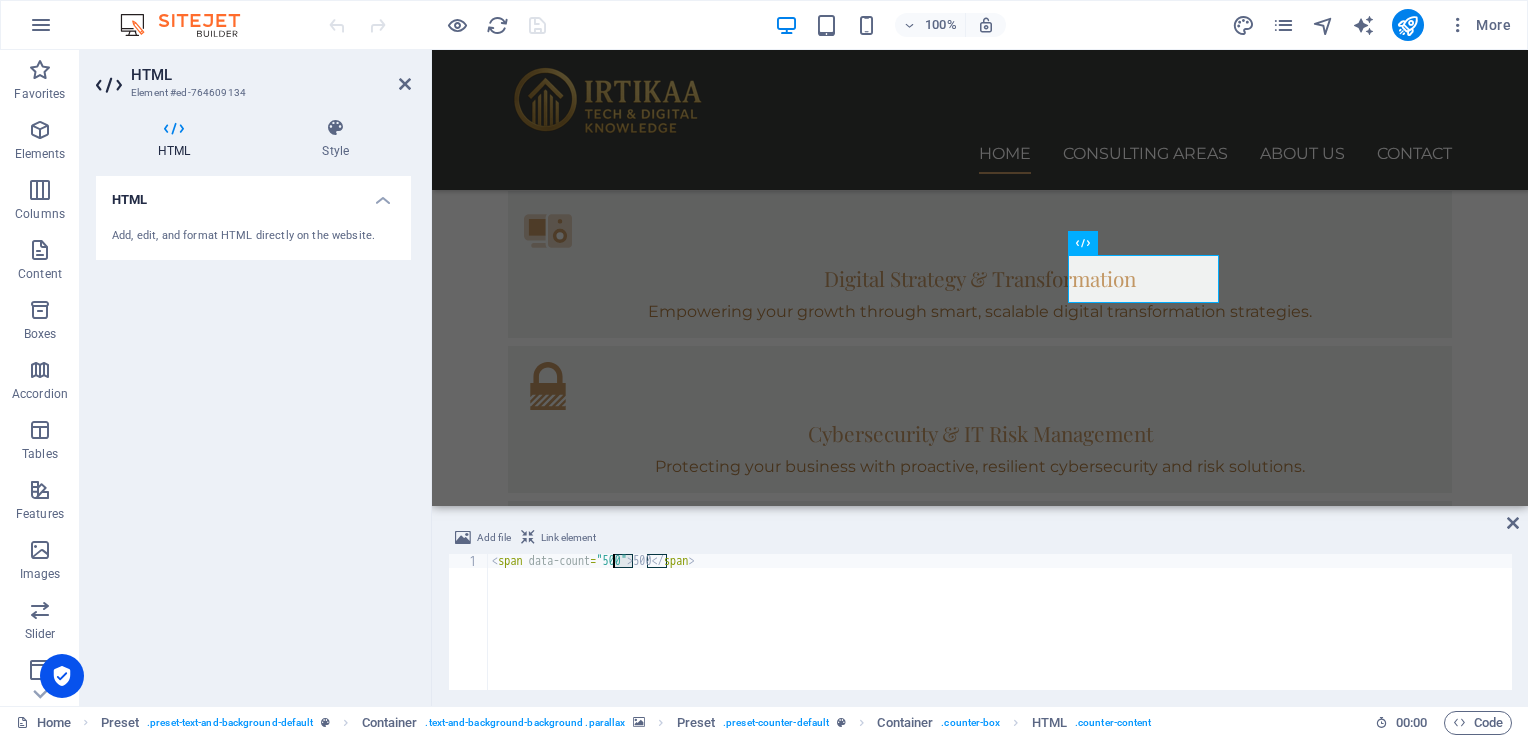 drag, startPoint x: 632, startPoint y: 560, endPoint x: 612, endPoint y: 560, distance: 20 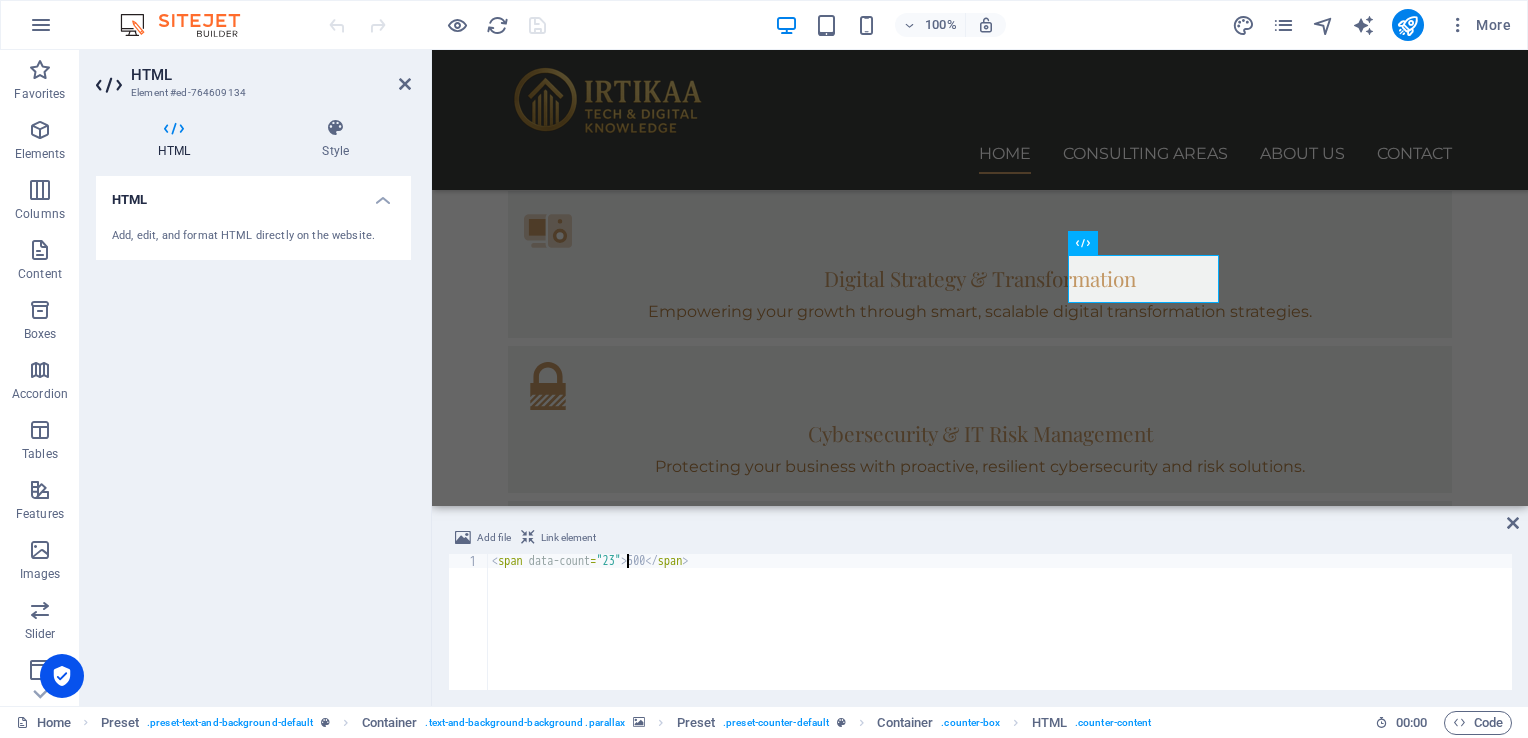scroll, scrollTop: 0, scrollLeft: 11, axis: horizontal 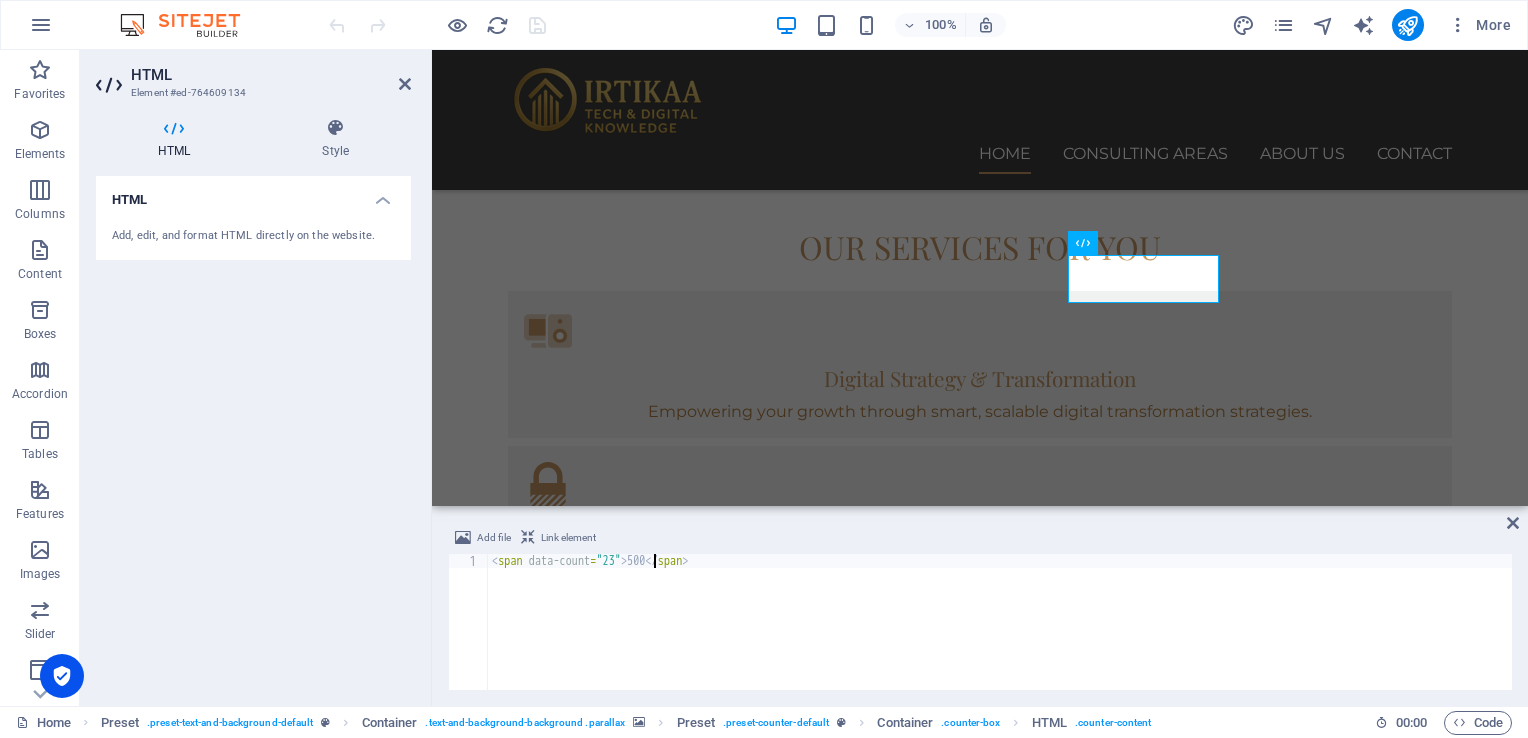 click on "< span   data-count = "23" > 500 </ span >" at bounding box center [1000, 636] 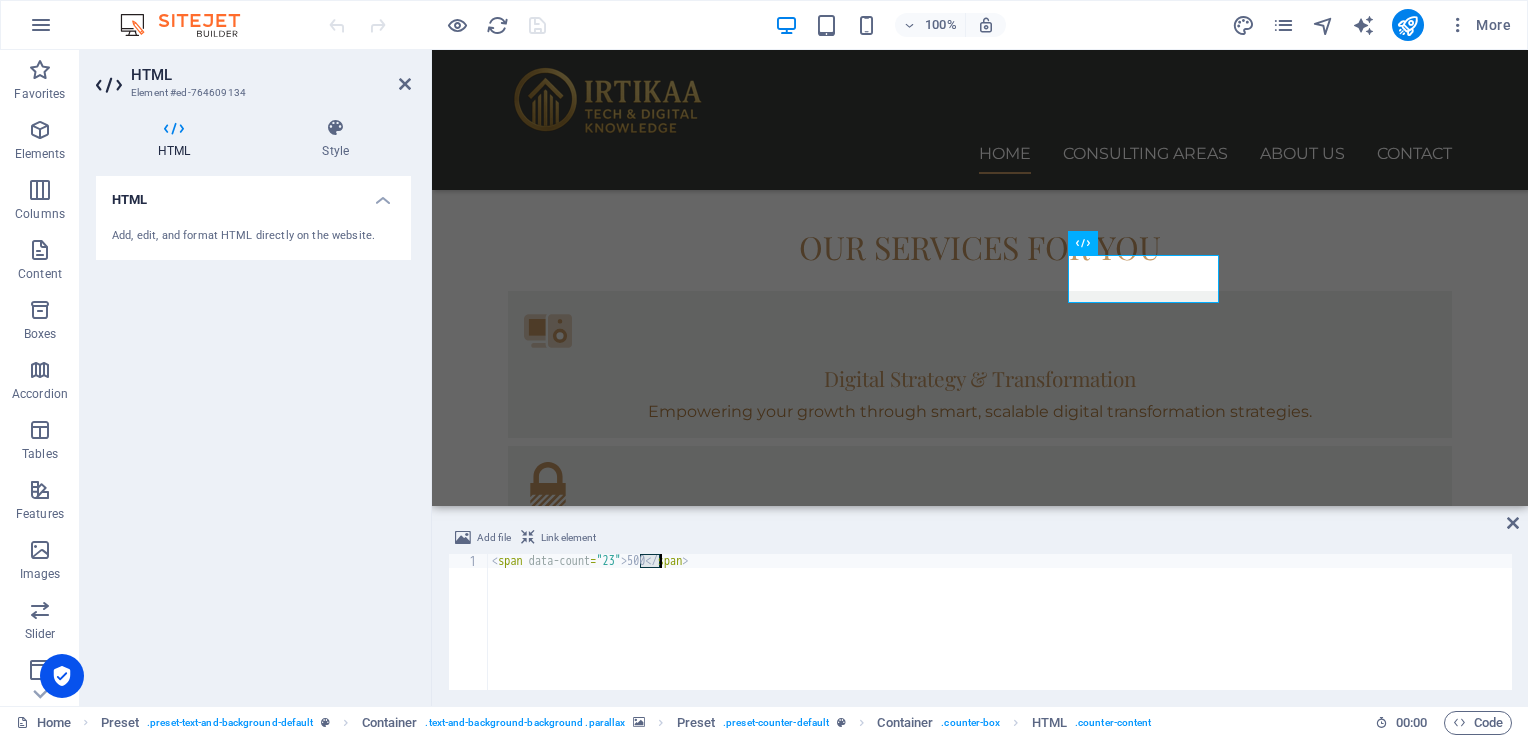 click on "< span   data-count = "23" > 500 </ span >" at bounding box center (1000, 636) 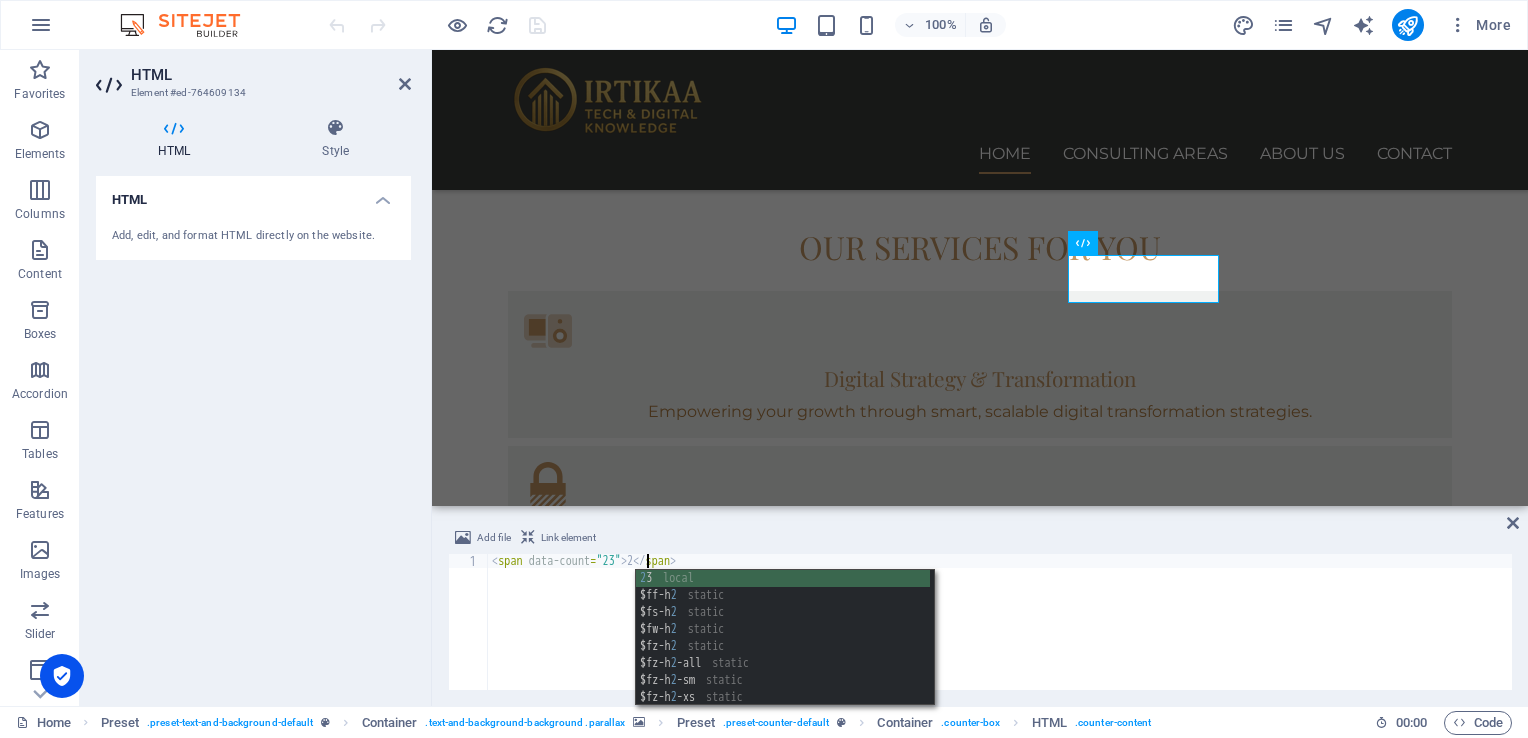 scroll, scrollTop: 0, scrollLeft: 12, axis: horizontal 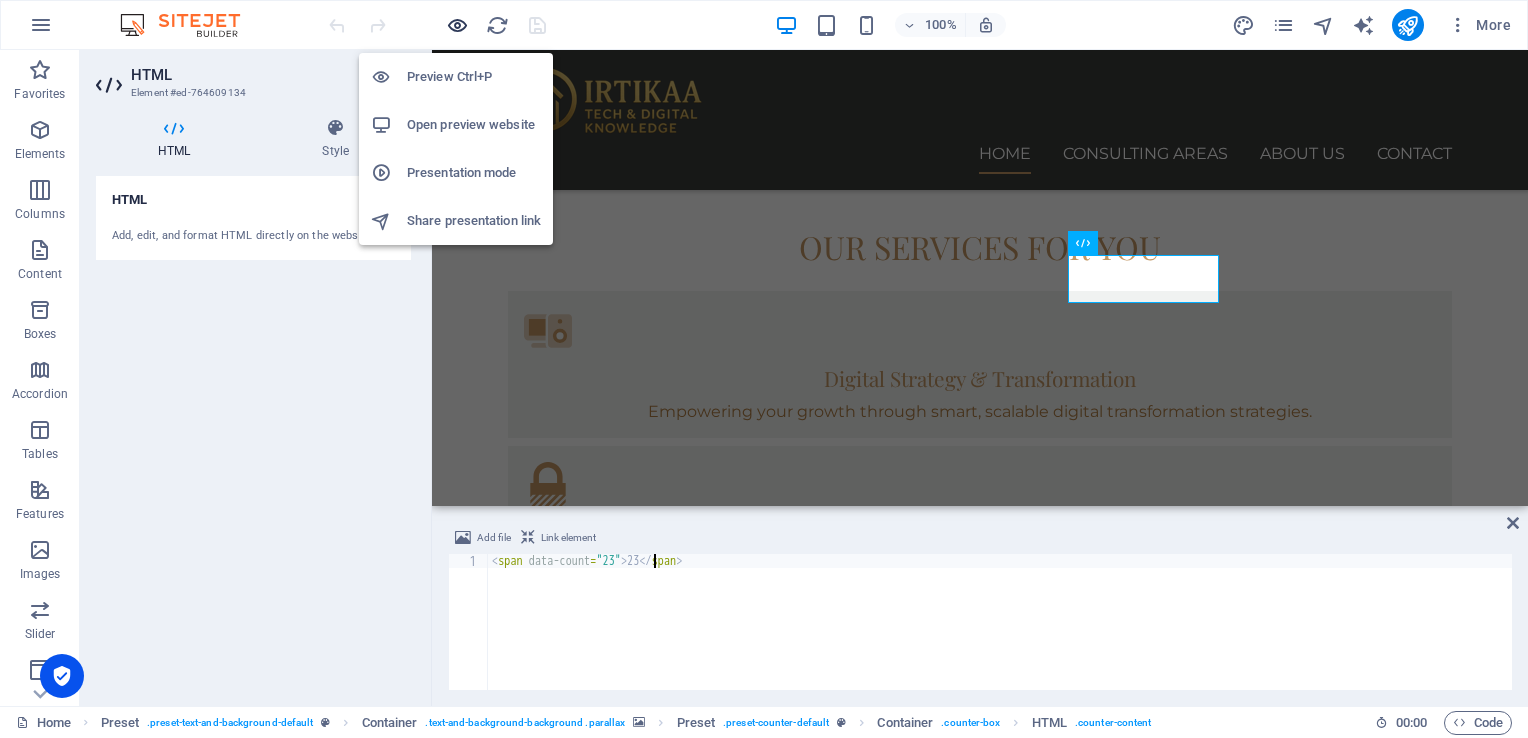 type on "<span data-count="23">23</span>" 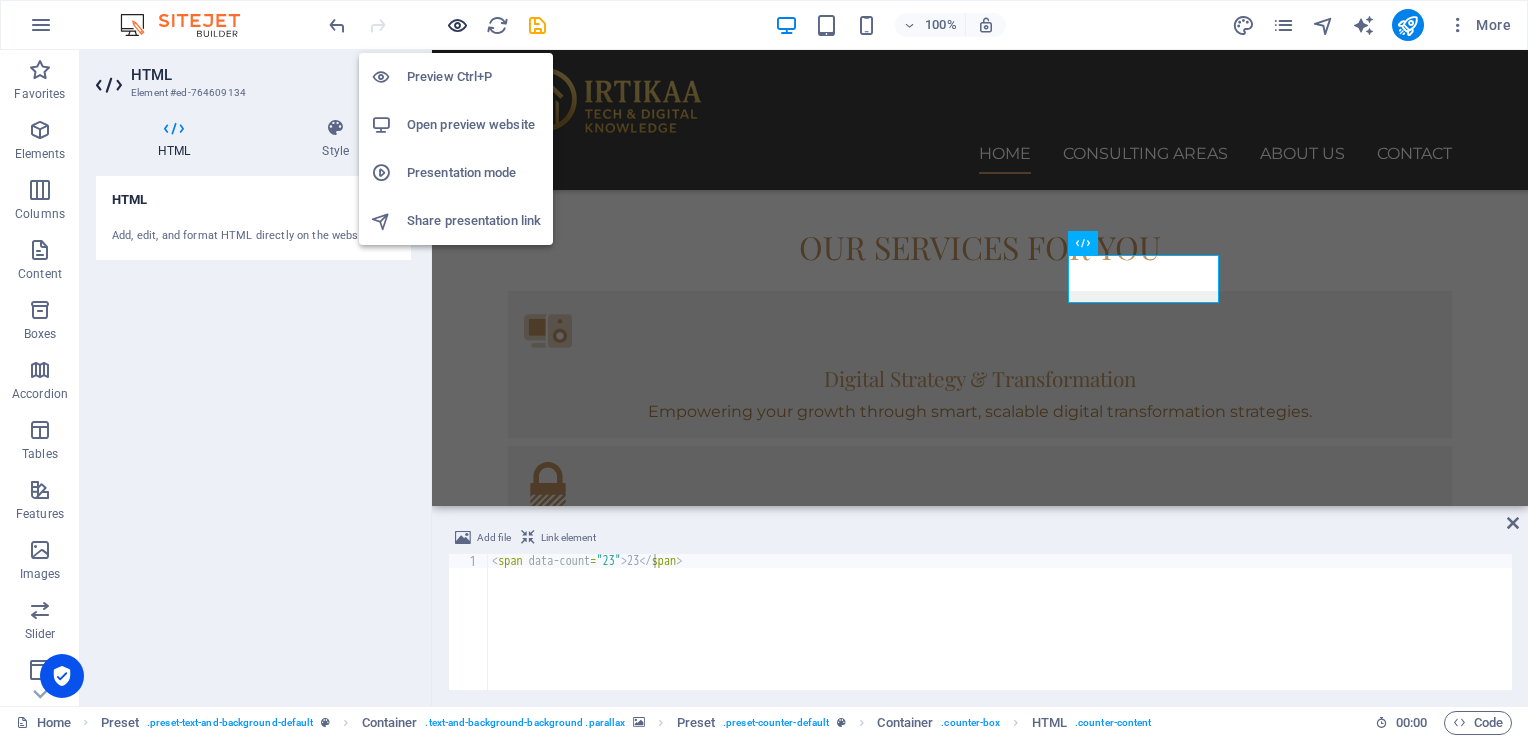 click at bounding box center [457, 25] 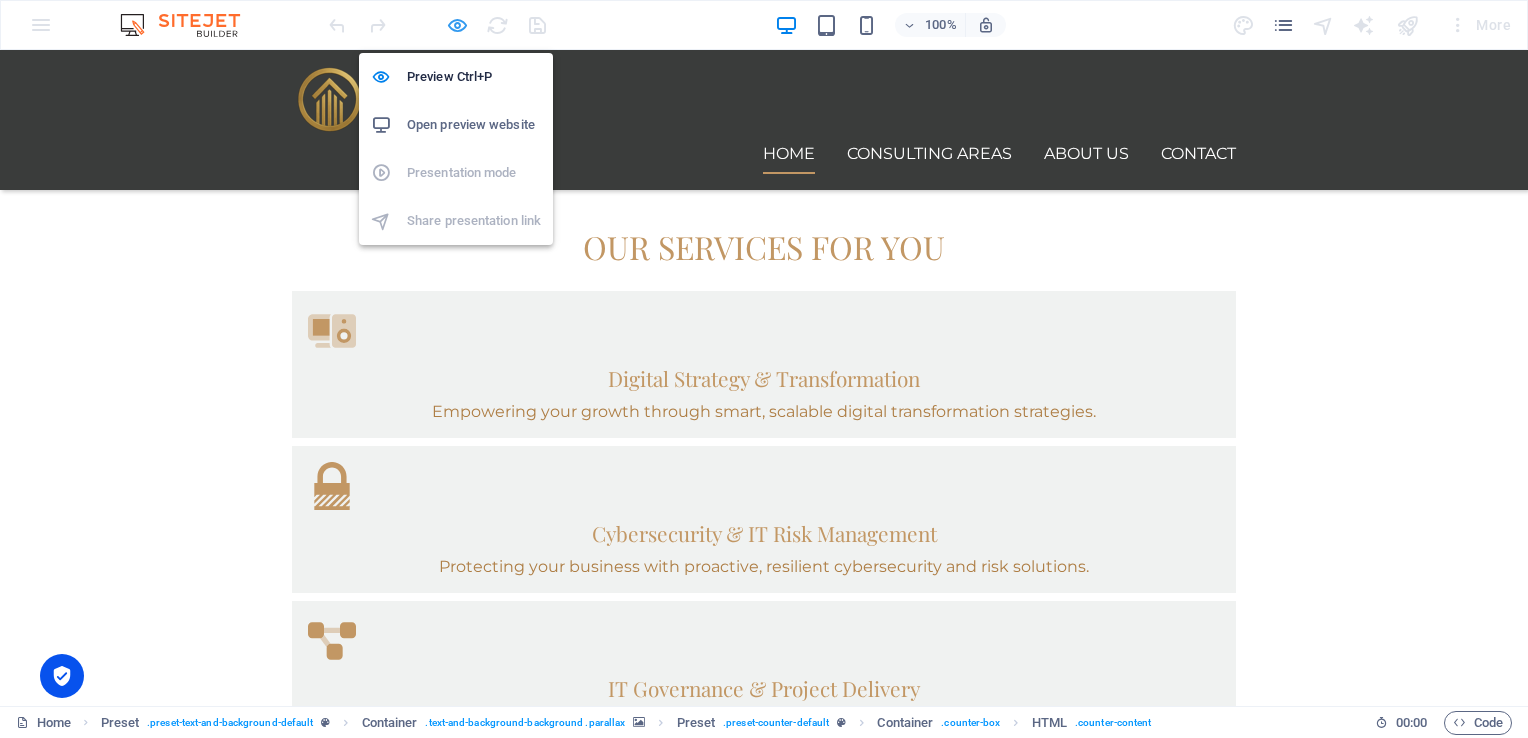 click at bounding box center [457, 25] 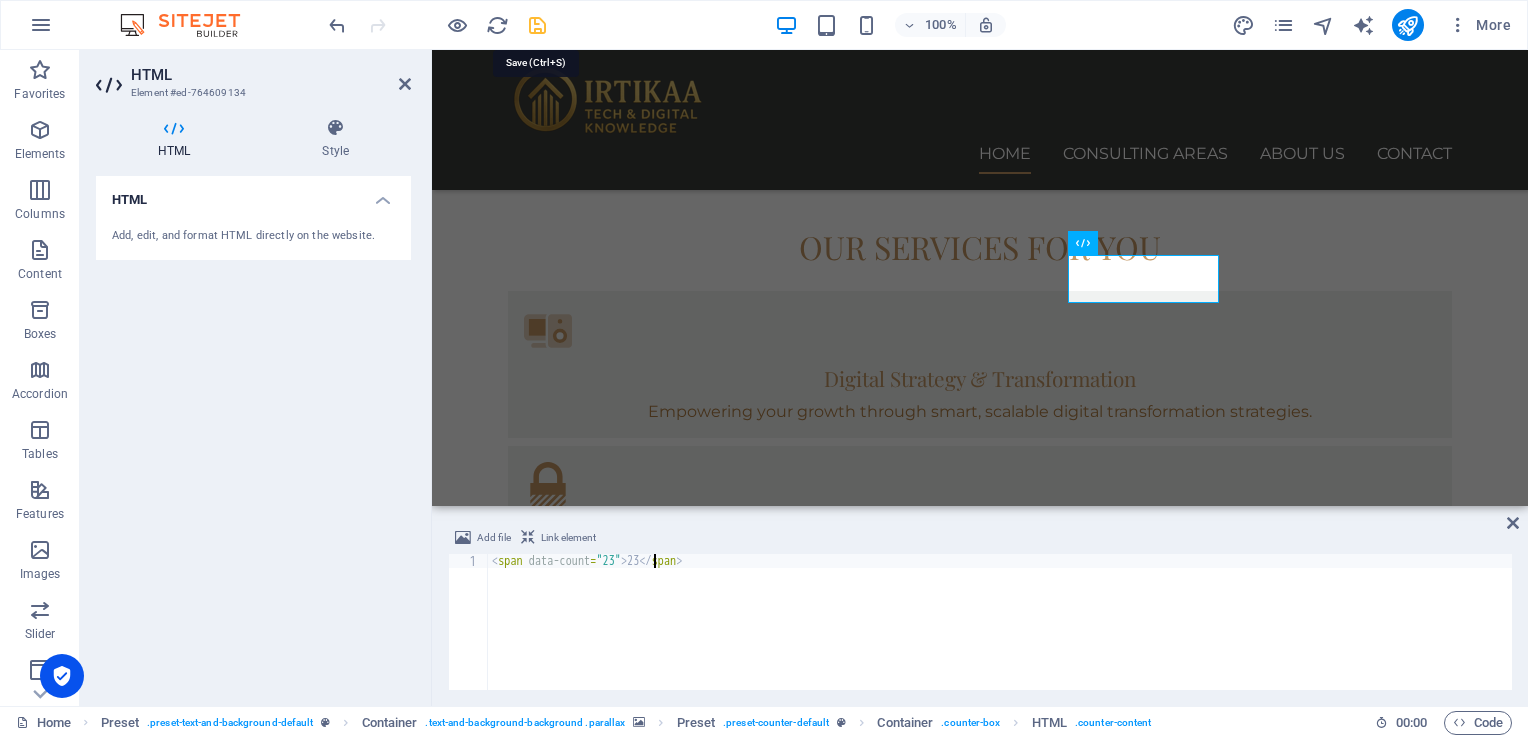 click at bounding box center [537, 25] 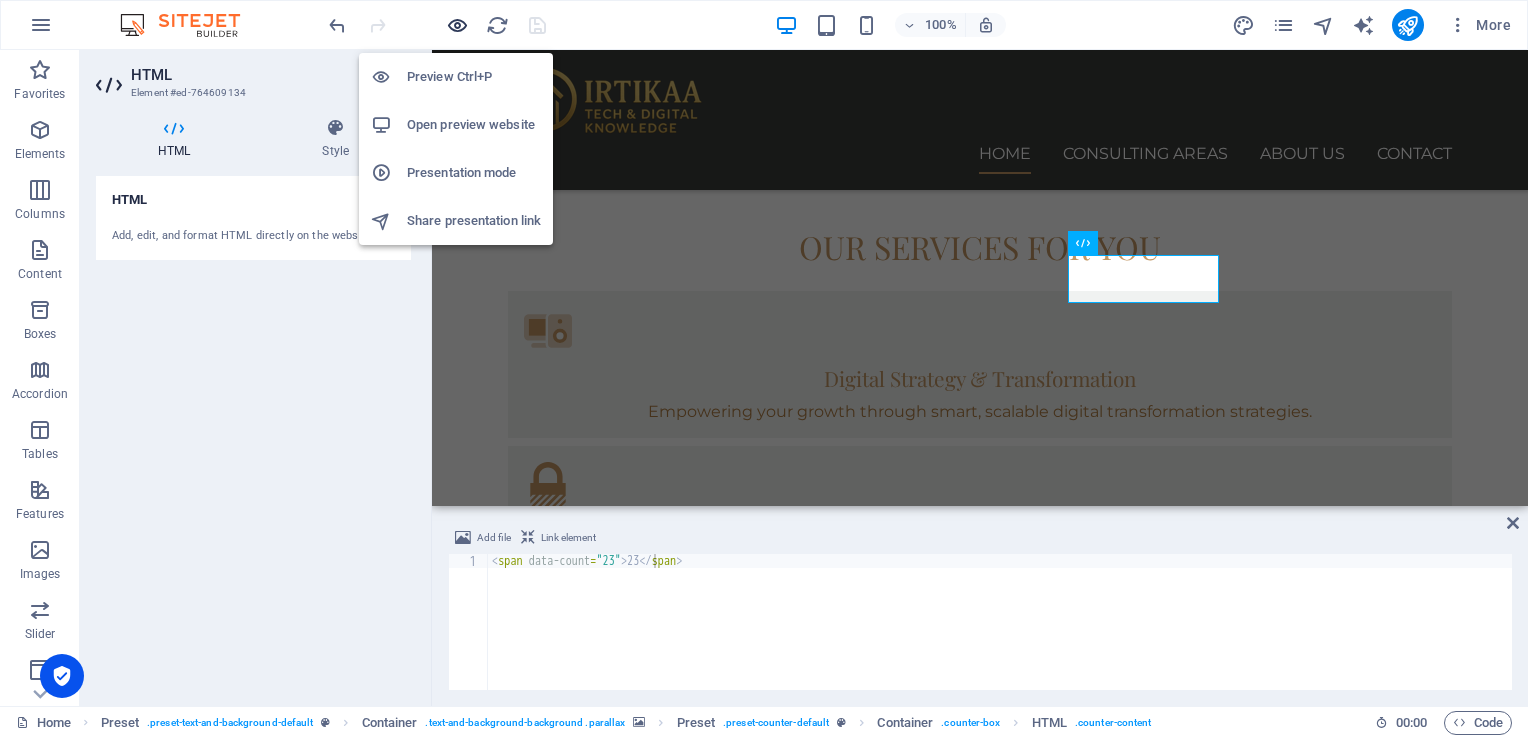 click at bounding box center (457, 25) 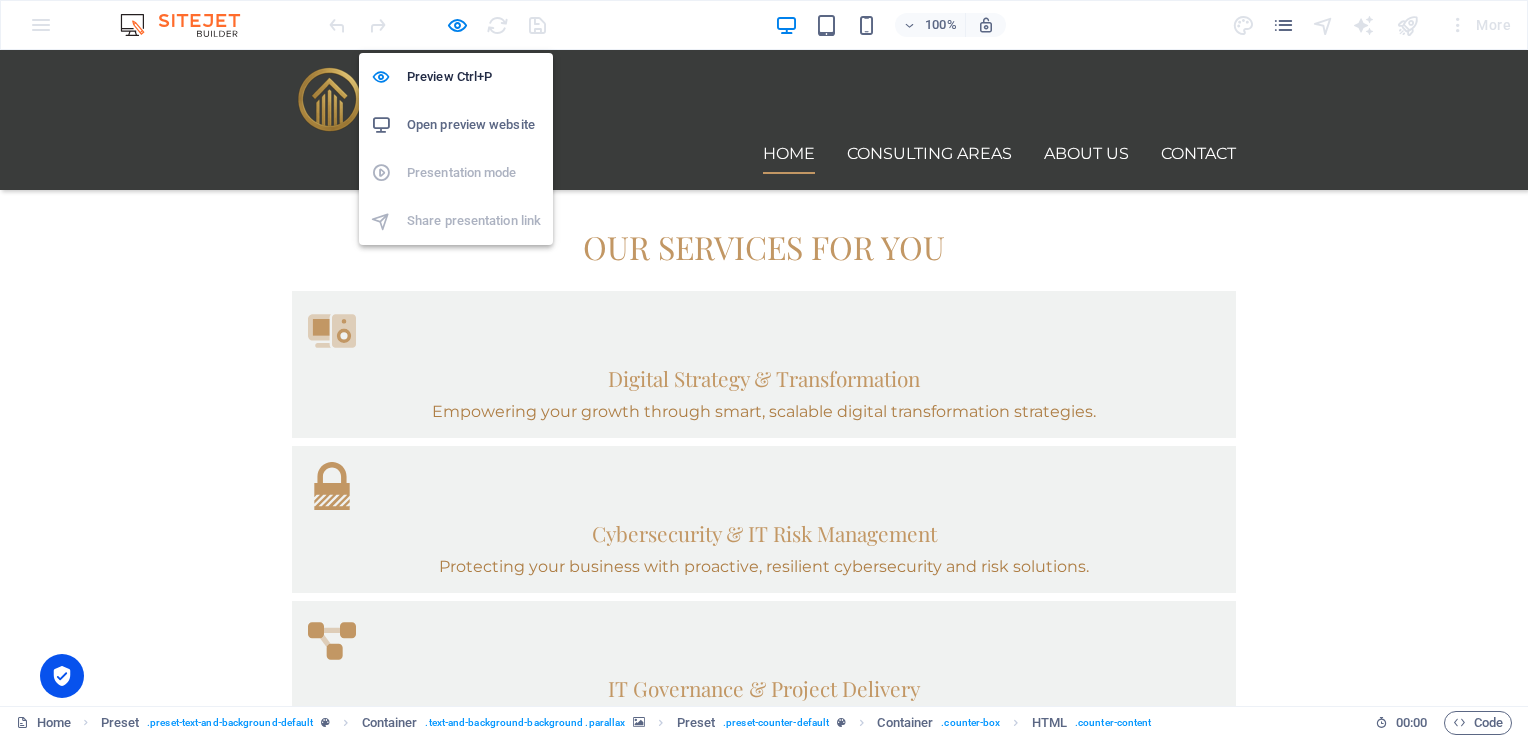 click on "Open preview website" at bounding box center [474, 125] 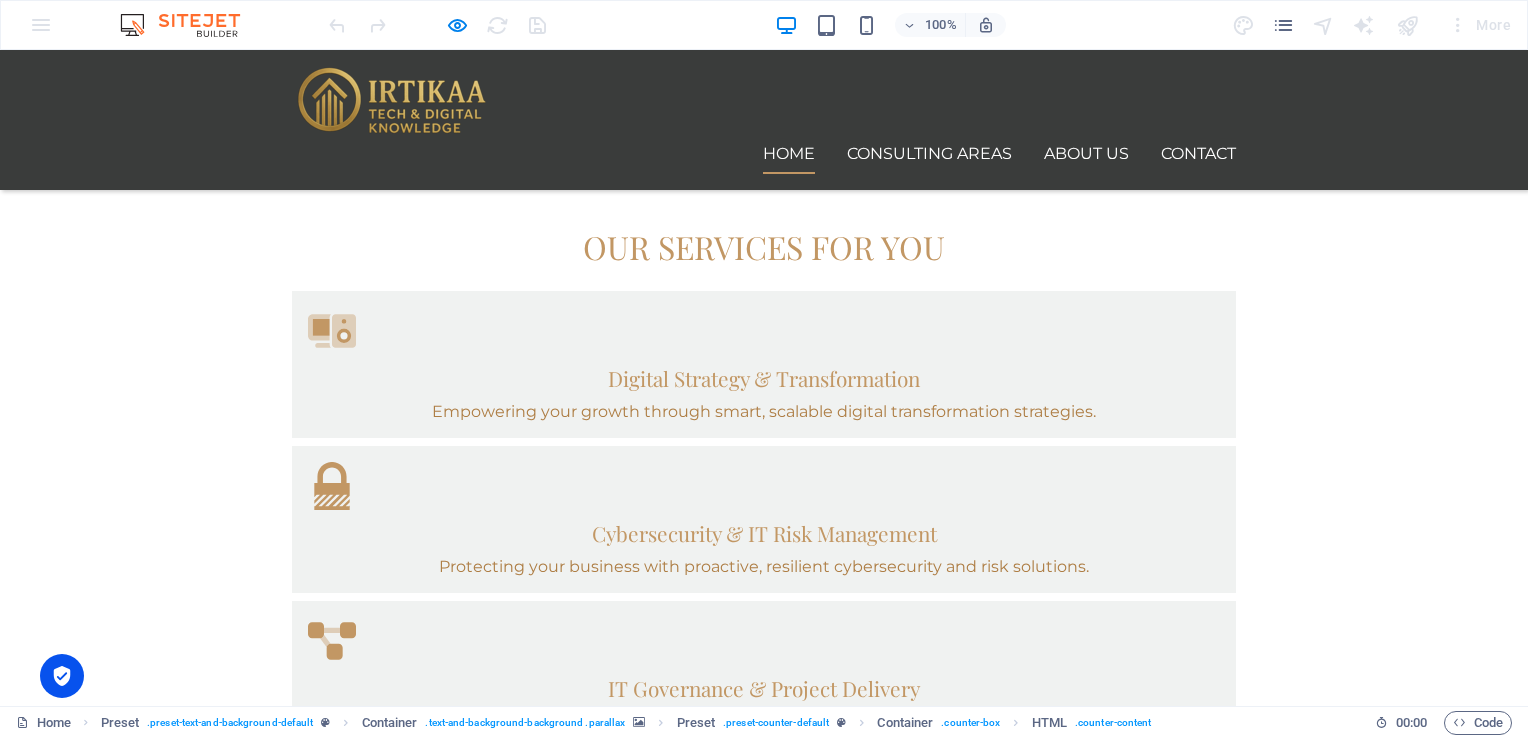 click on "18" at bounding box center [764, 2335] 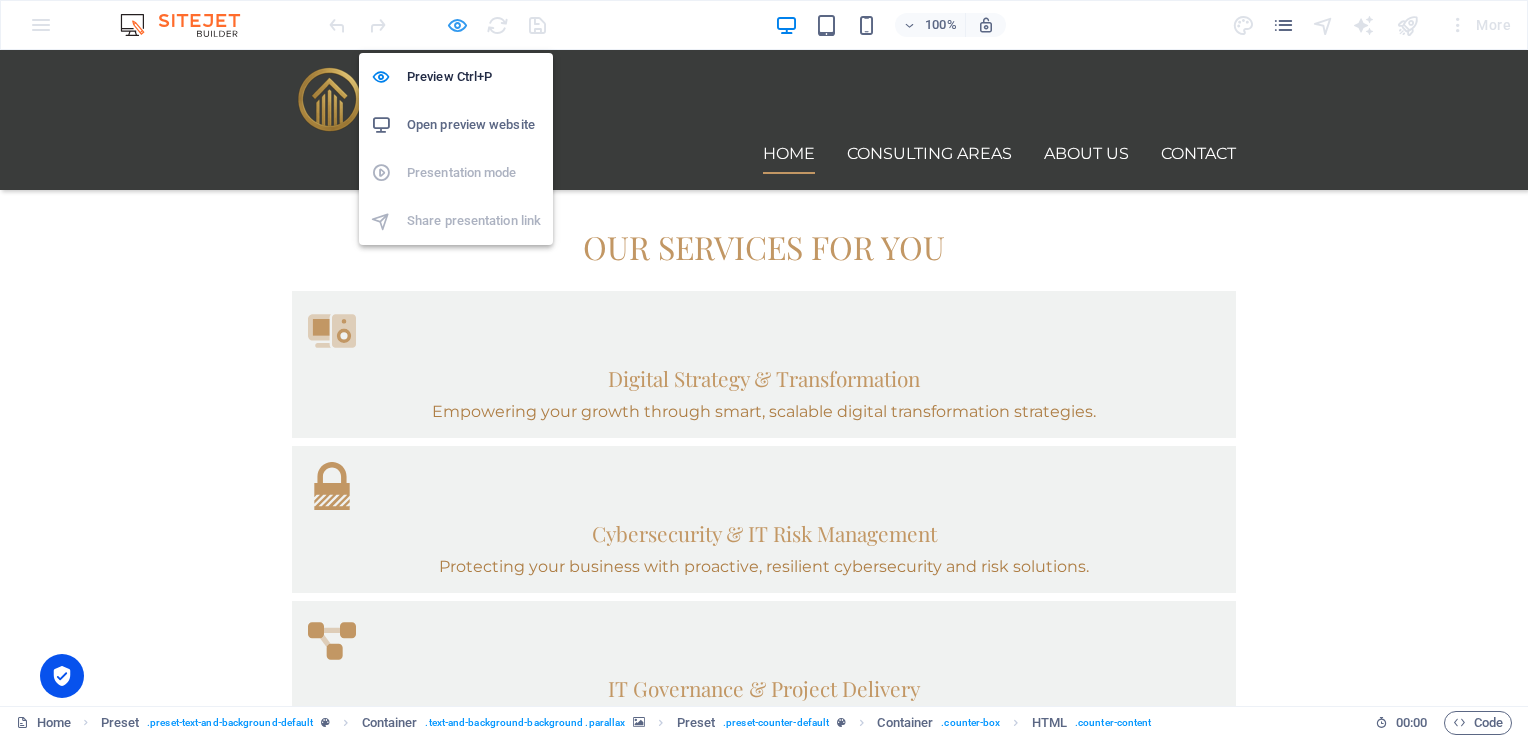 click at bounding box center (457, 25) 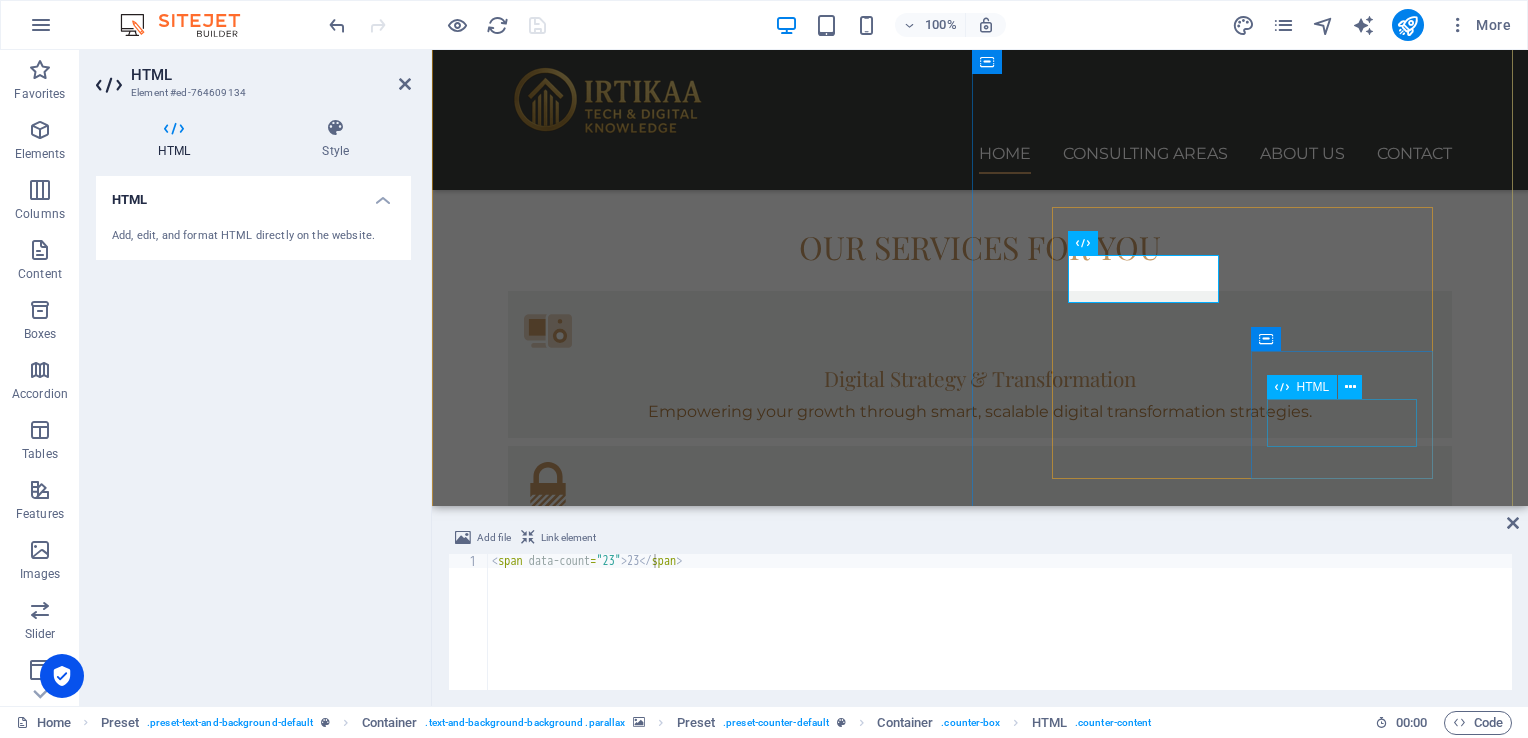 click on "18" at bounding box center (980, 2285) 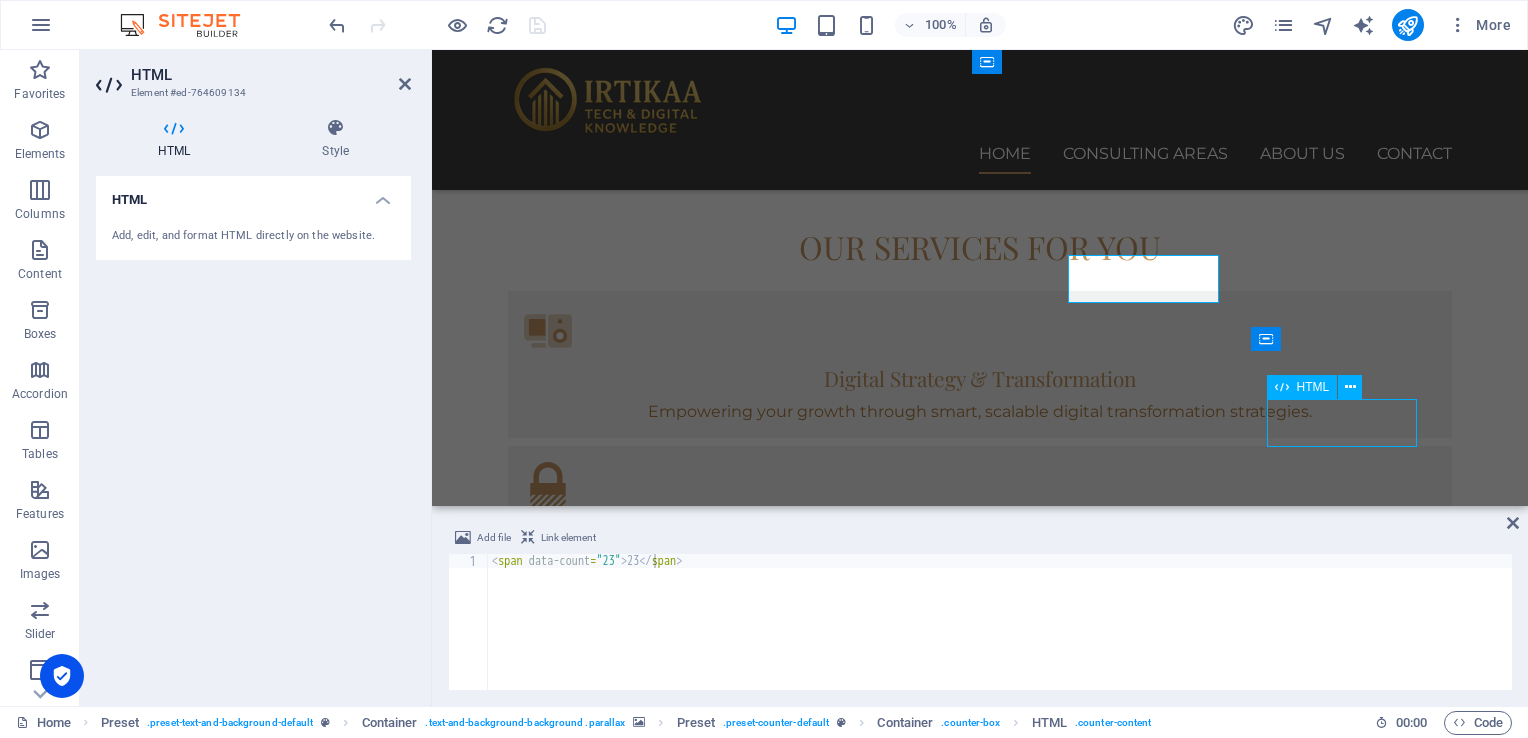 click on "18" at bounding box center (980, 2285) 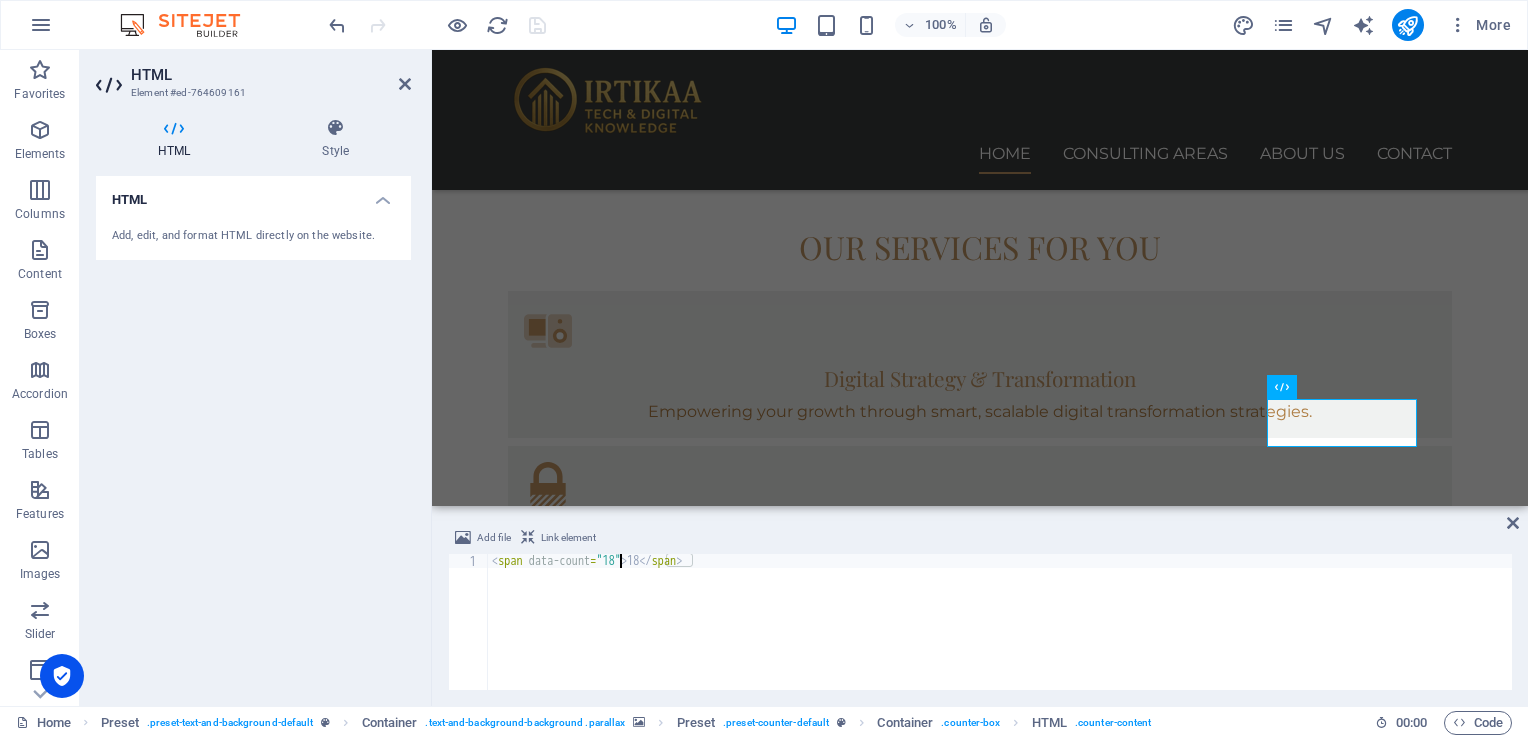 click on "< span   data-count = "18" > 18 </ span >" at bounding box center (1000, 636) 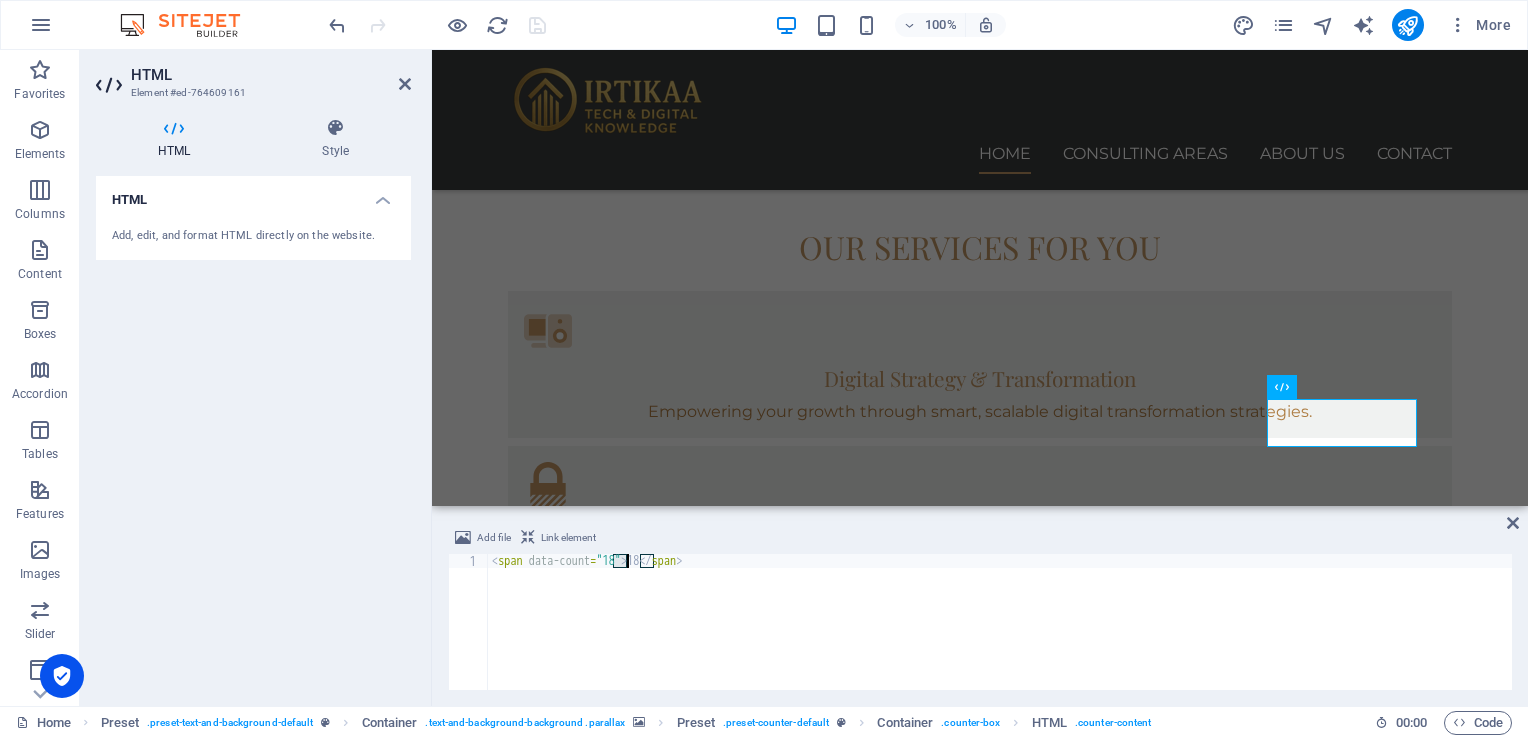 click on "< span   data-count = "18" > 18 </ span >" at bounding box center (1000, 636) 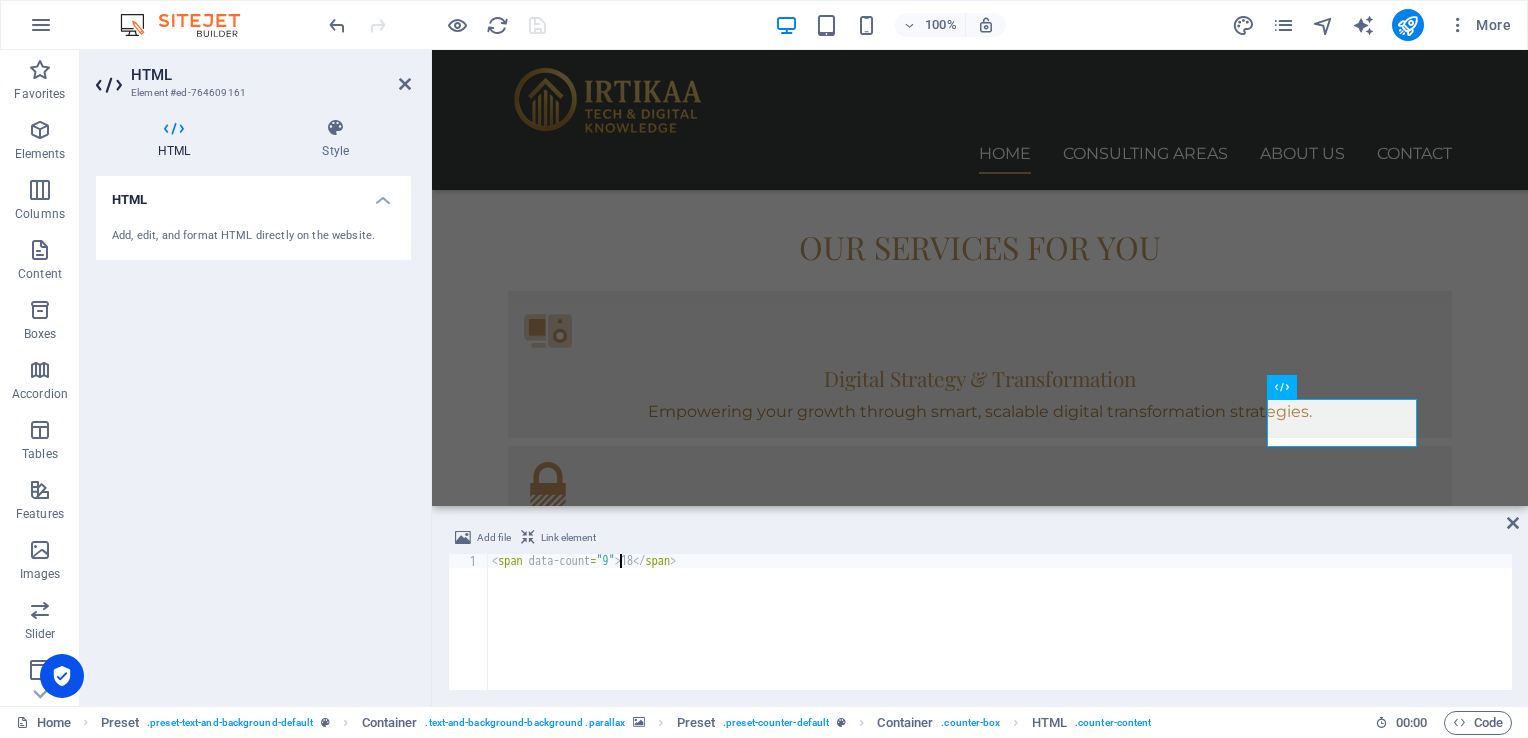 click on "< span   data-count = "9" > 18 </ span >" at bounding box center [1000, 636] 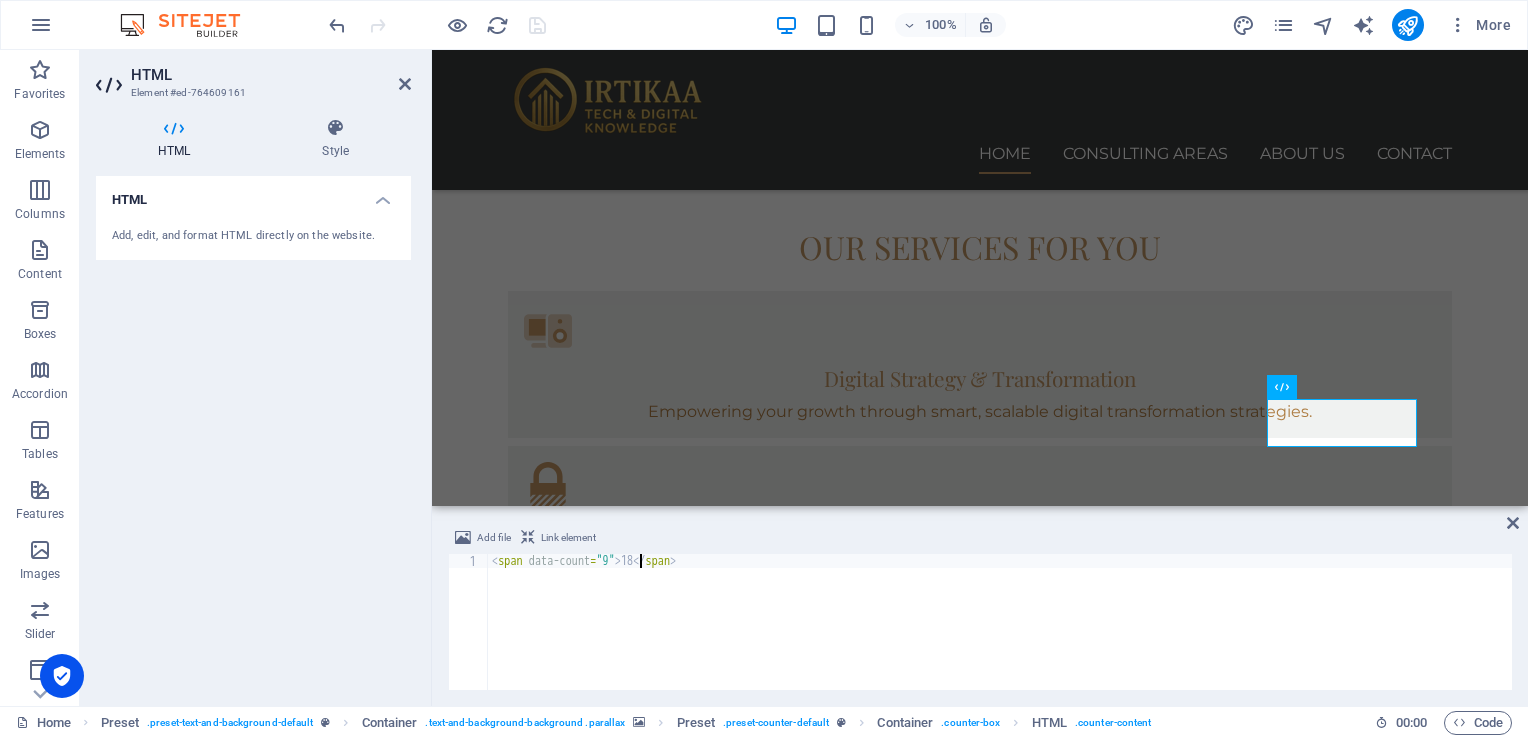 click on "< span   data-count = "9" > 18 </ span >" at bounding box center (1000, 636) 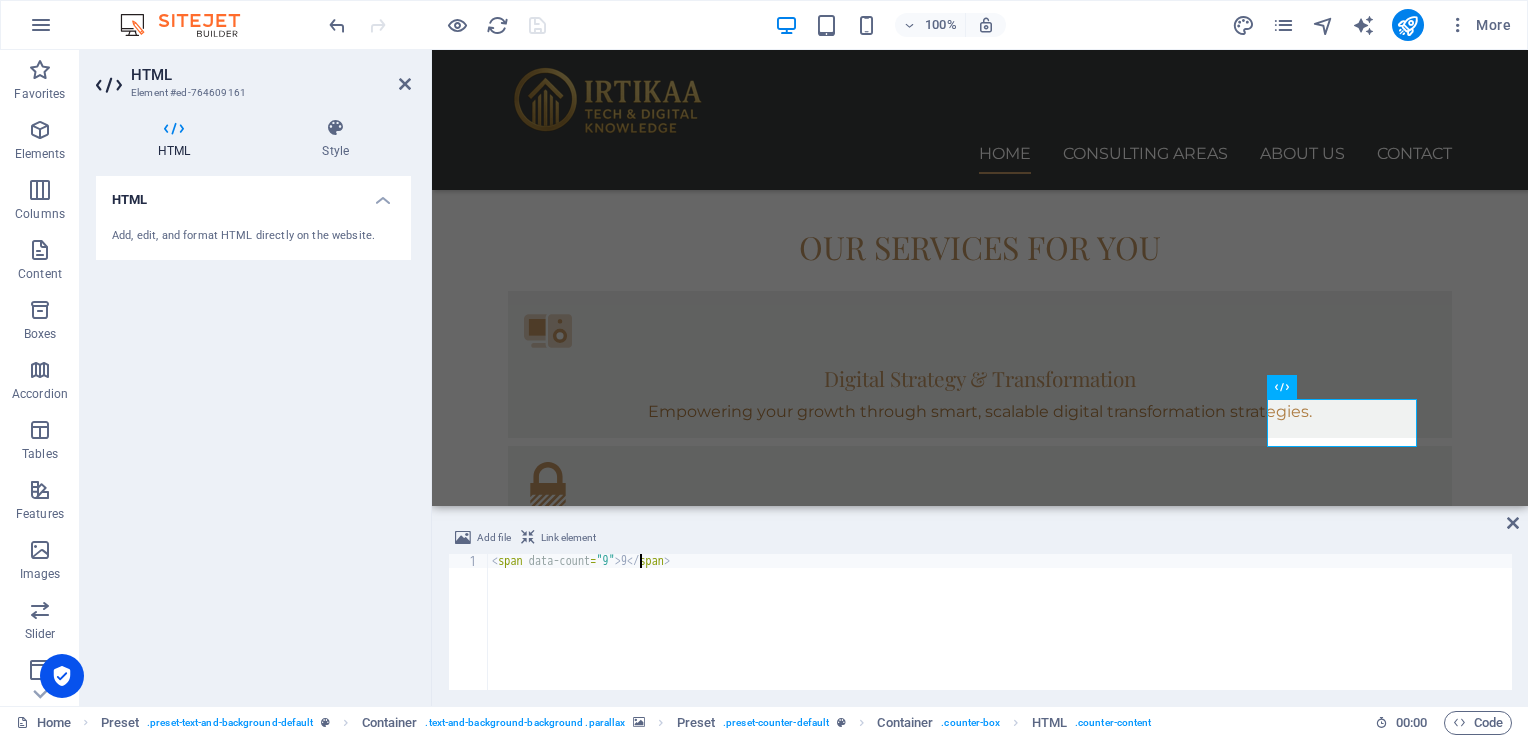 scroll, scrollTop: 0, scrollLeft: 12, axis: horizontal 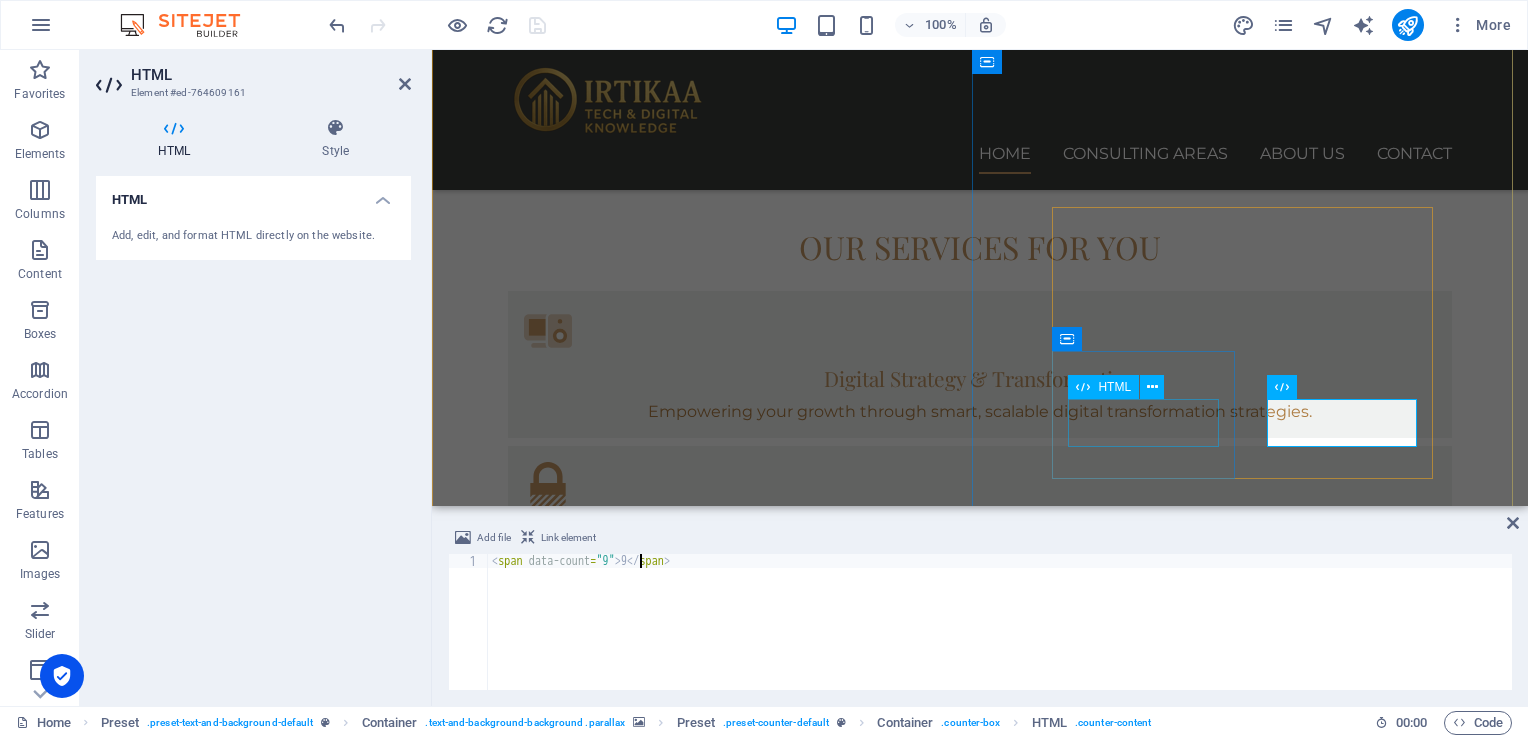 type on "<span data-count="9">9</span>" 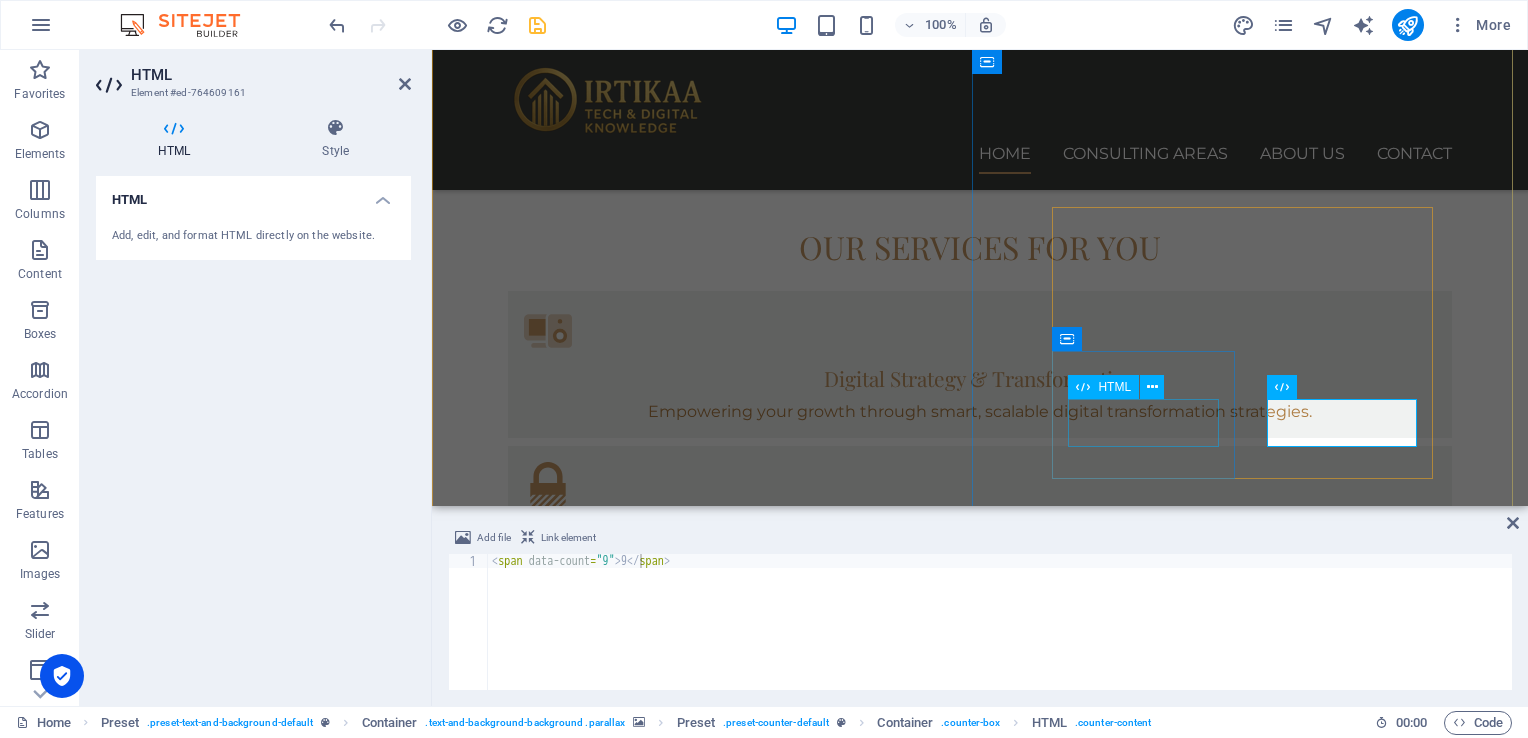 click on "20  Y" at bounding box center (980, 2185) 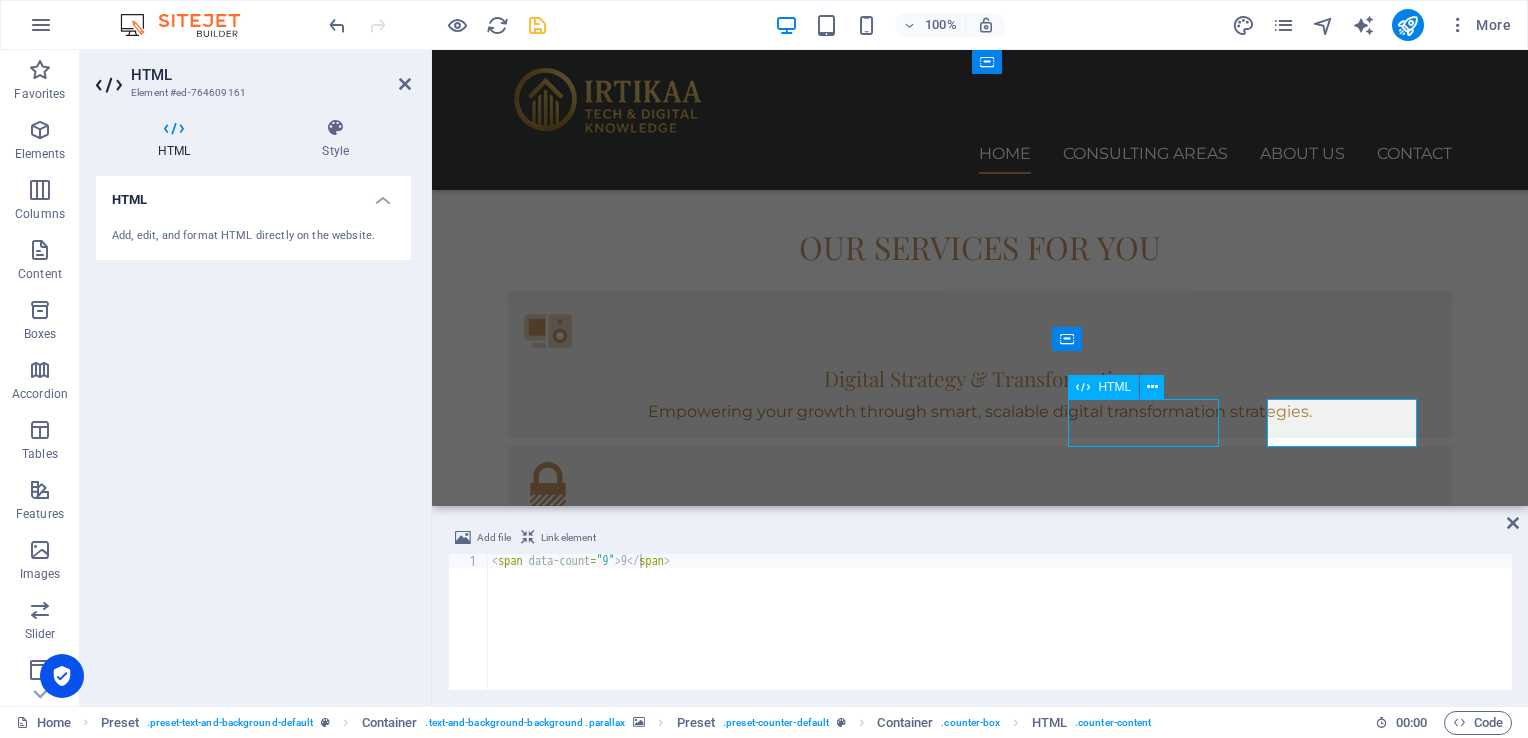 click on "20  Y" at bounding box center [980, 2185] 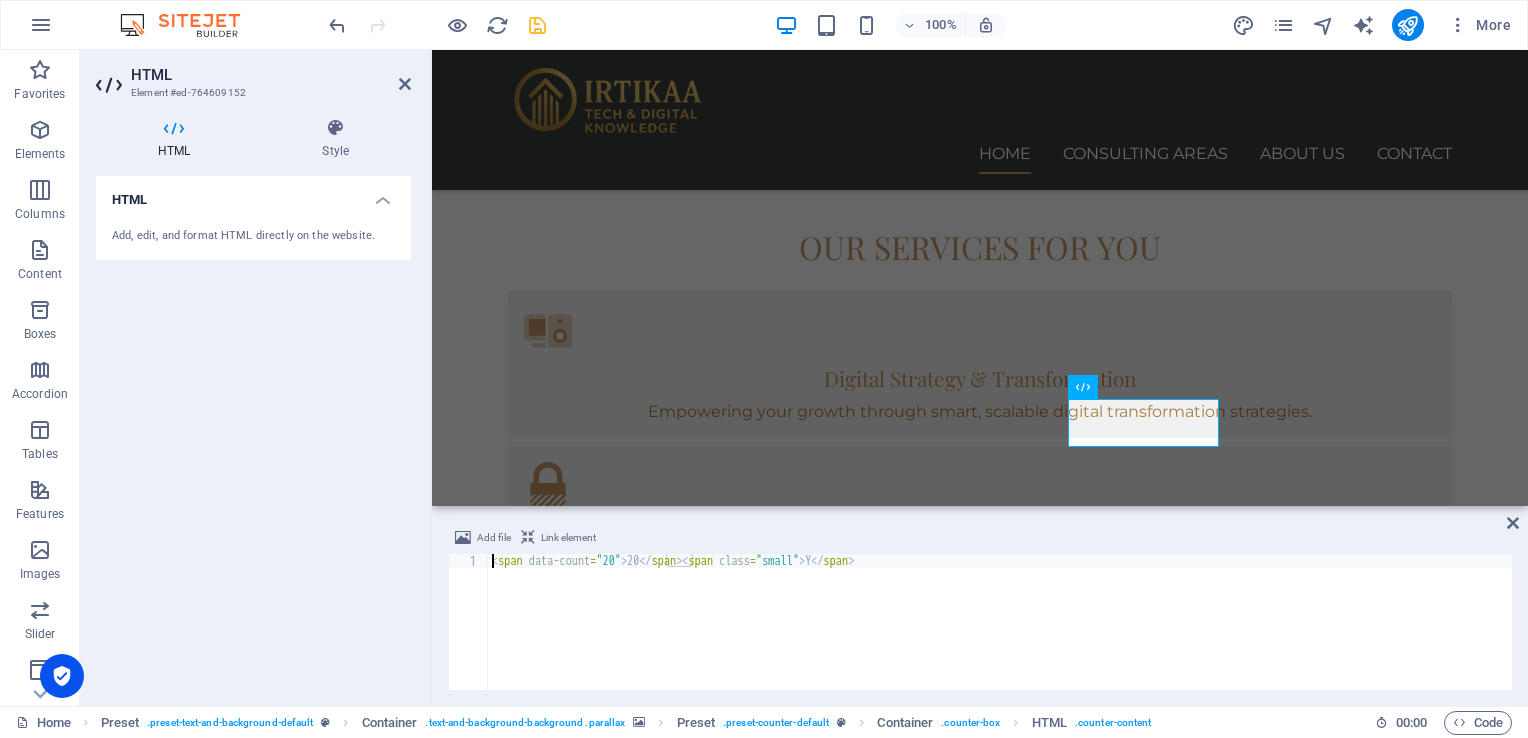 click on "< span   data-count = "20" > 20 </ span > < span   class = "small" >  Y </ span >" at bounding box center [1000, 636] 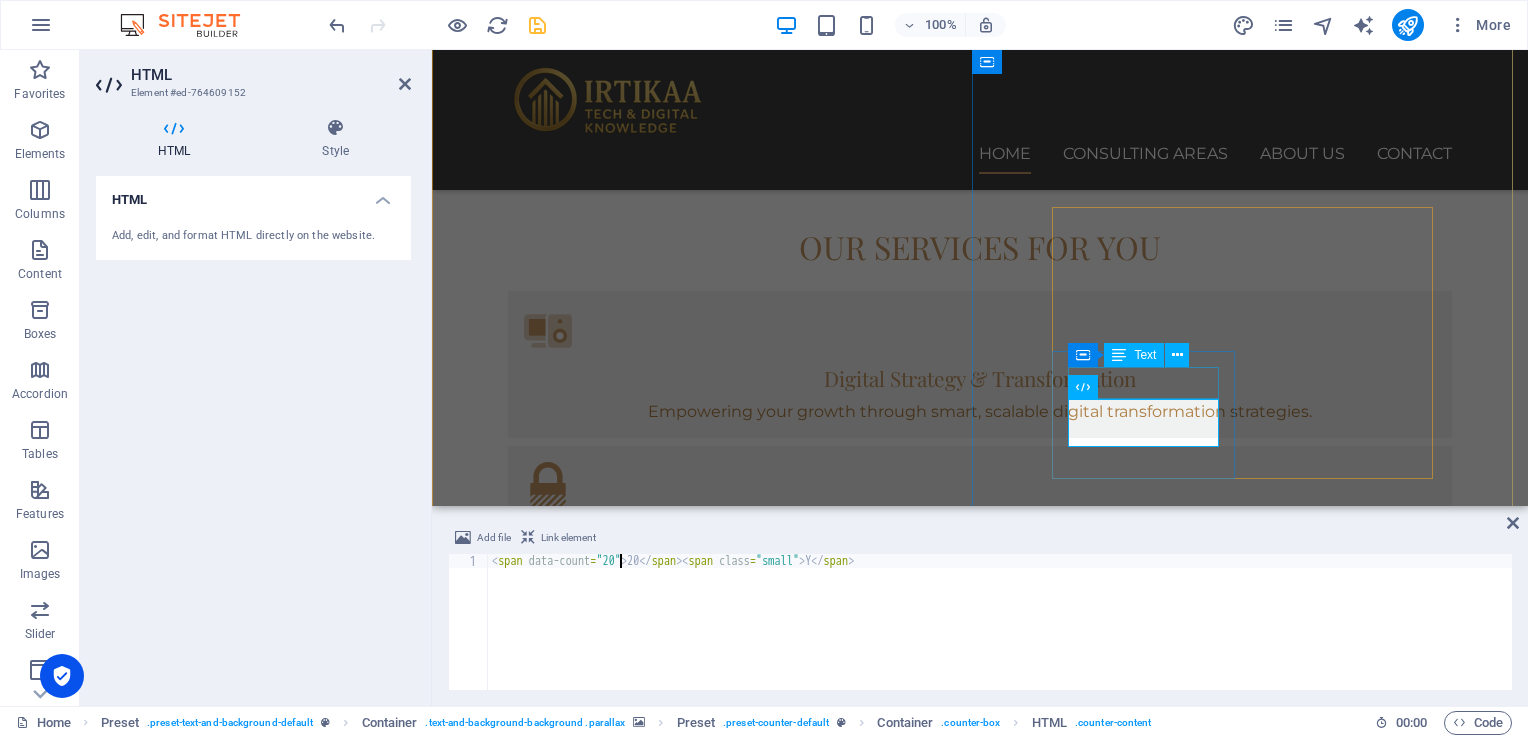 click on "YEARS OF EXPERIENCE" at bounding box center [980, 2153] 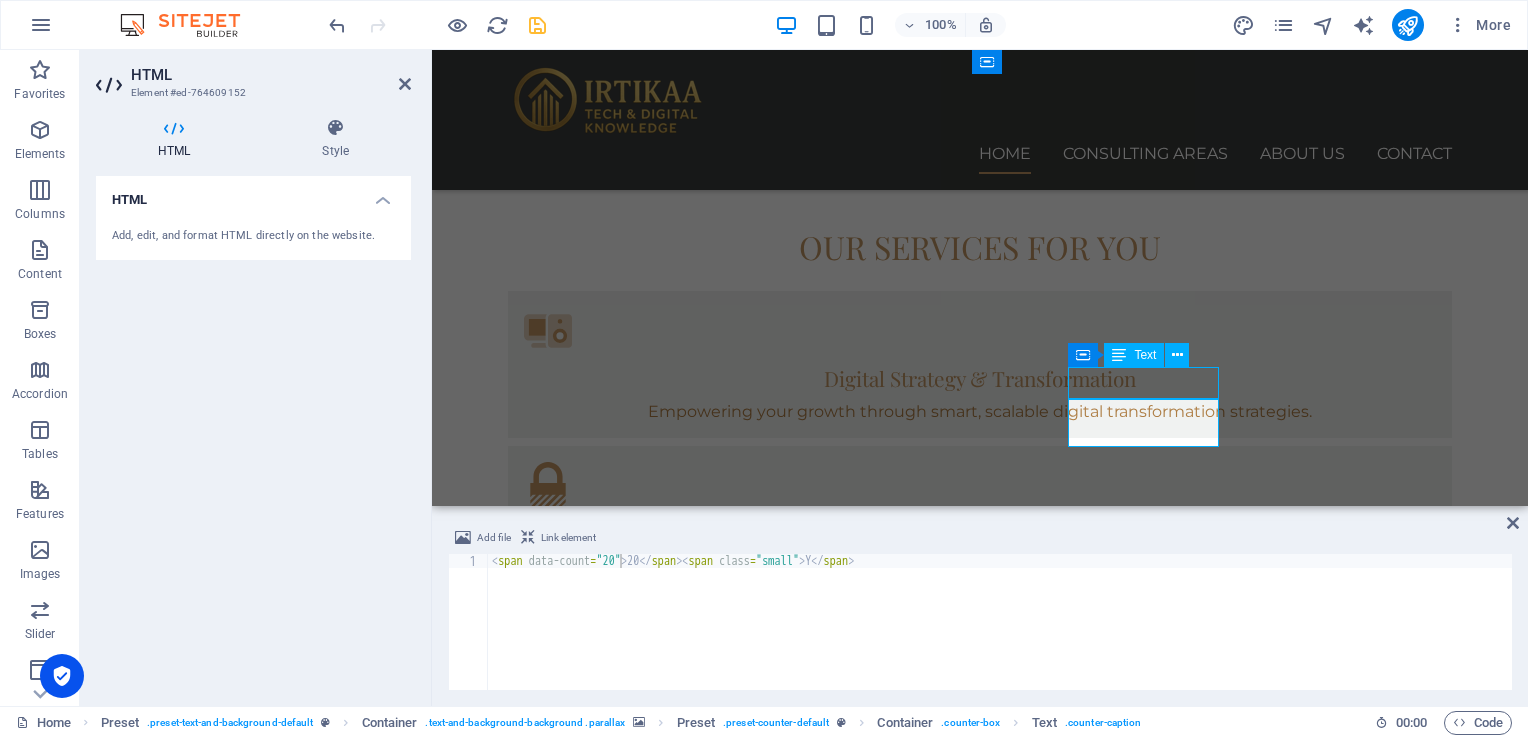 click on "YEARS OF EXPERIENCE" at bounding box center [980, 2153] 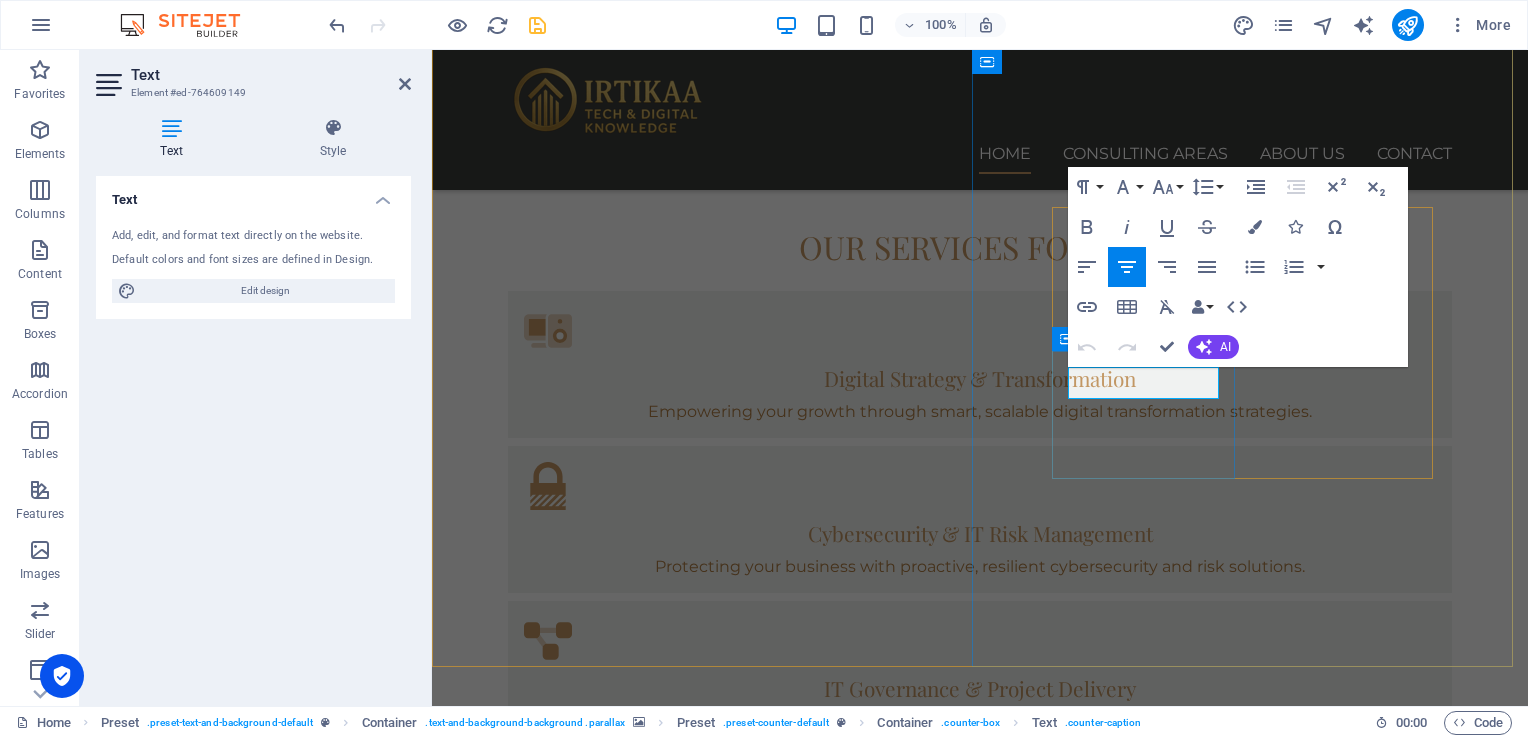 click on "YEARS OF EXPERIENCE" at bounding box center (980, 2153) 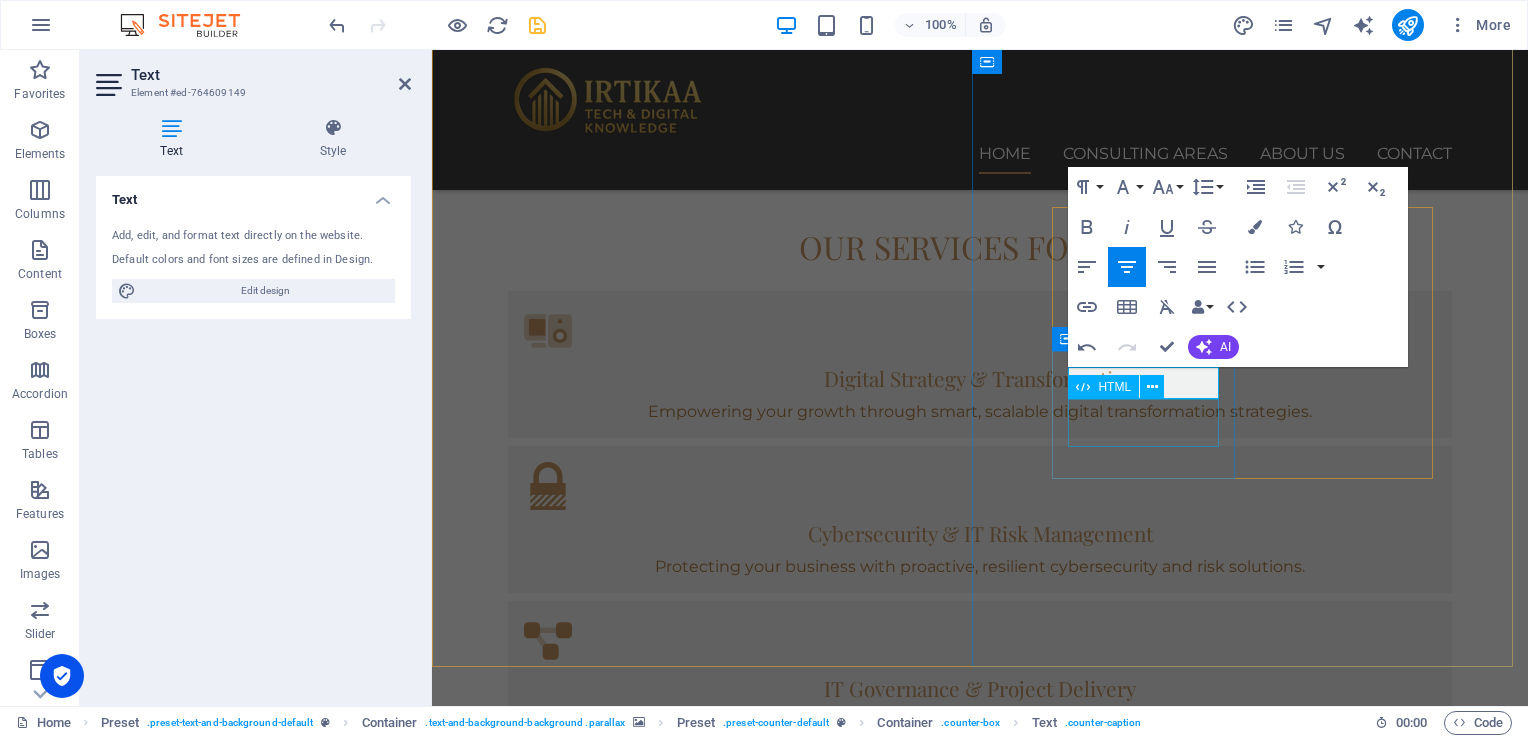 click on "20  Y" at bounding box center (980, 2285) 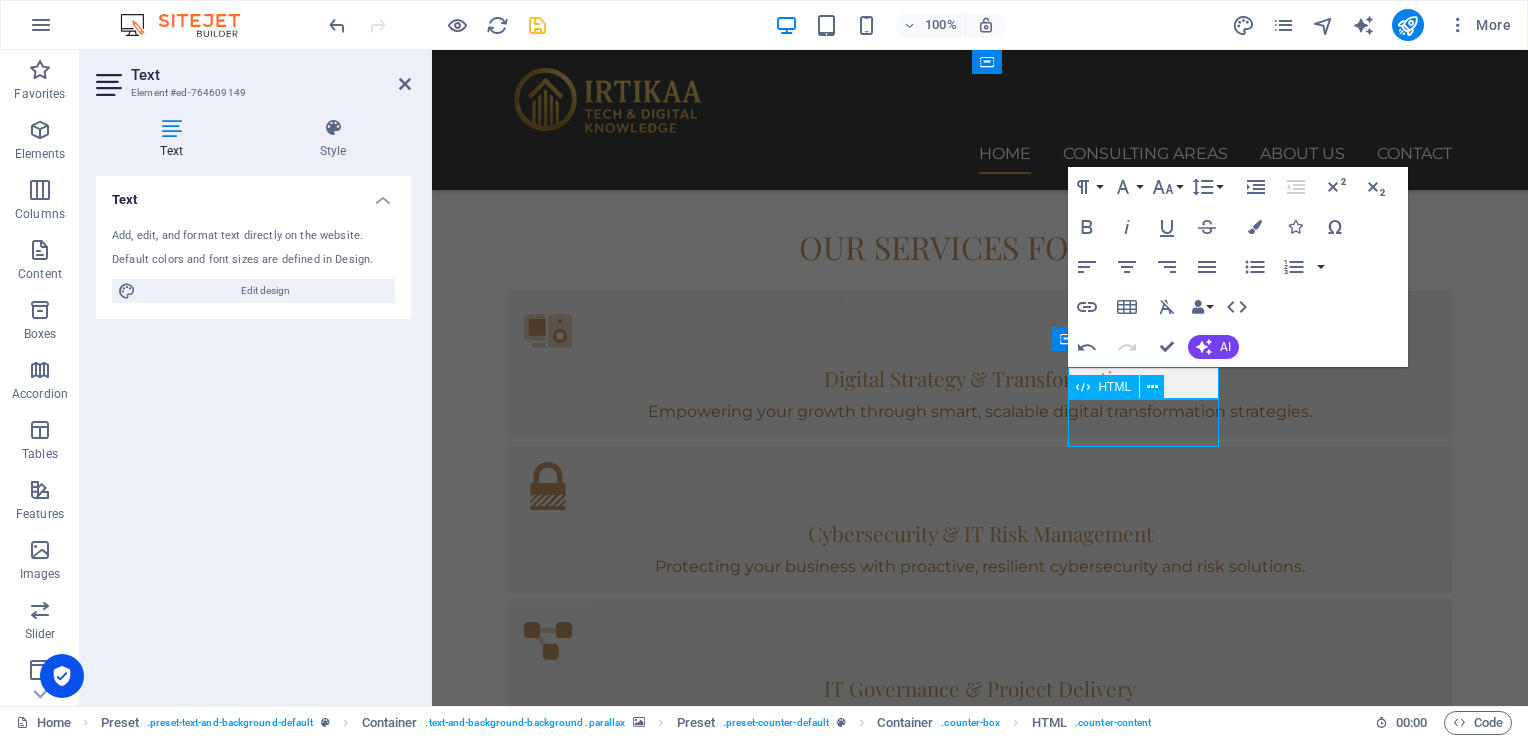 click on "20  Y" at bounding box center [980, 2285] 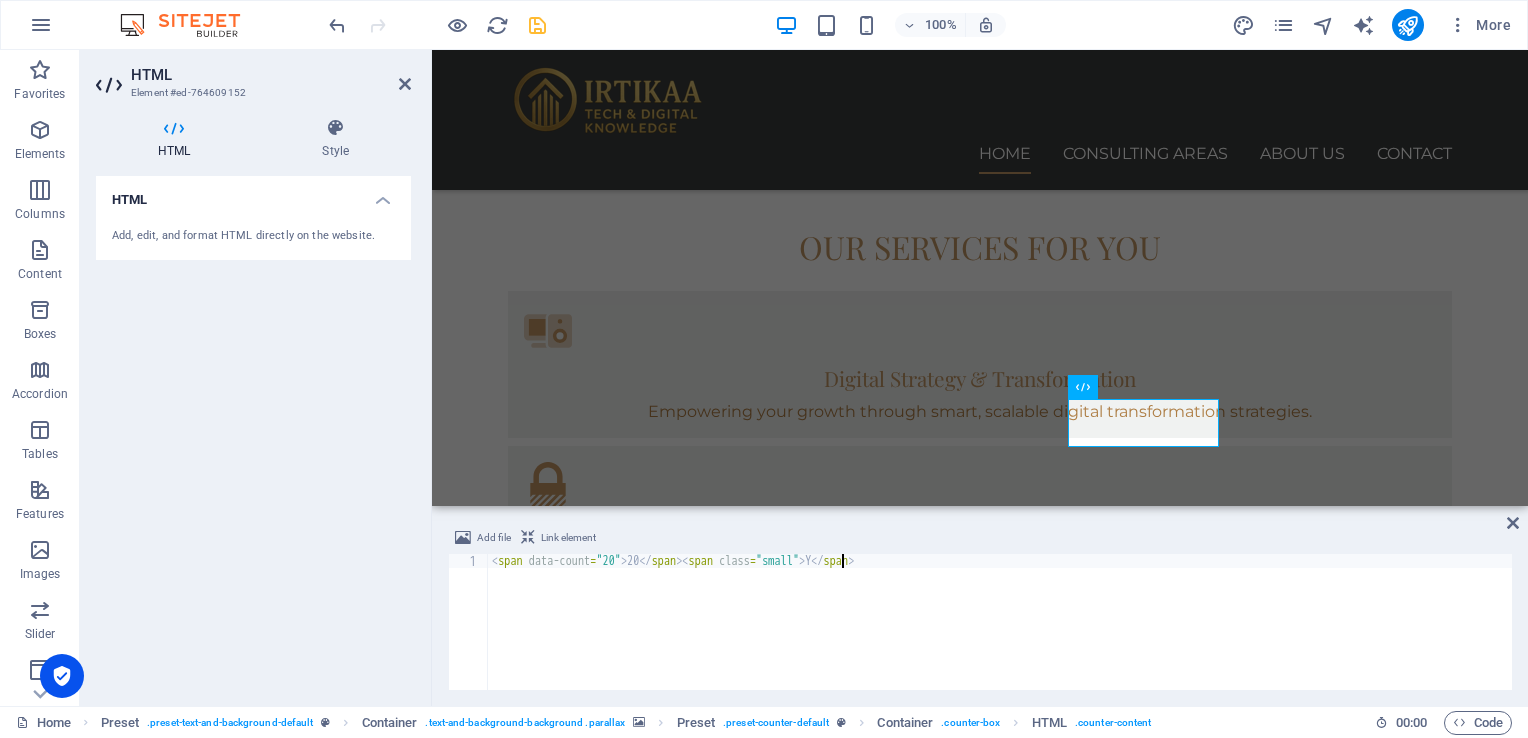 click on "< span   data-count = "20" > 20 </ span > < span   class = "small" >  Y </ span >" at bounding box center (1000, 636) 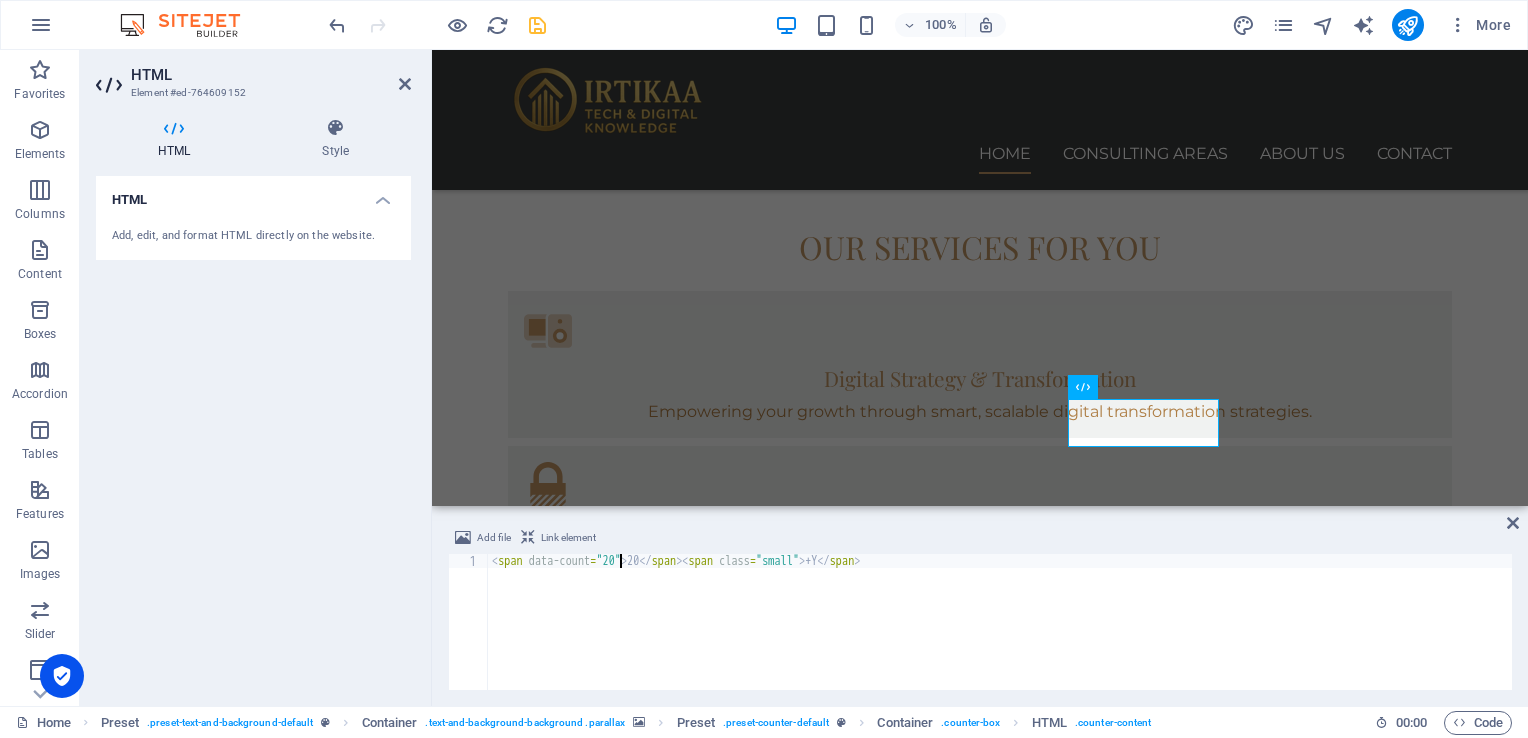 click on "< span   data-count = "20" > 20 </ span > < span   class = "small" >  +Y </ span >" at bounding box center [1000, 636] 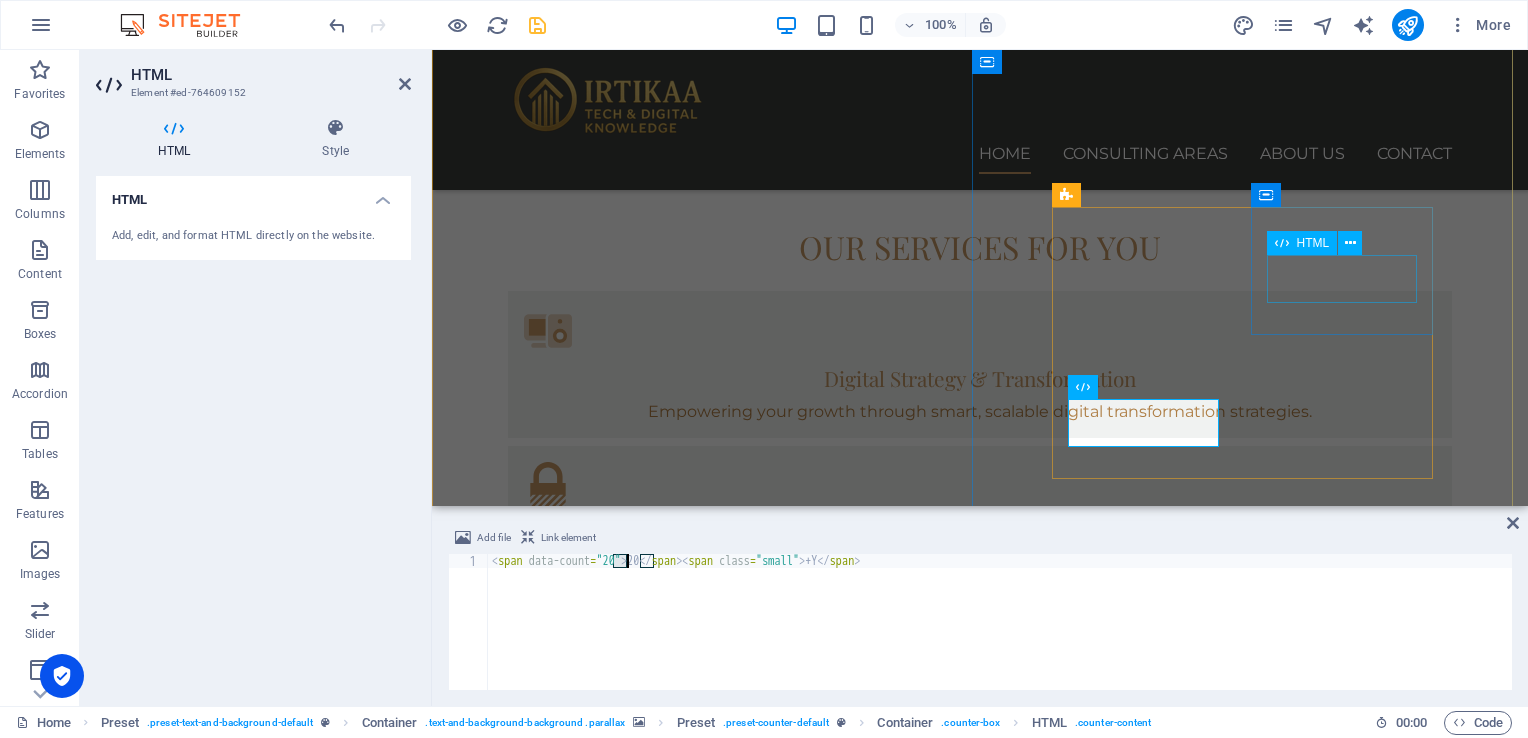 type on "<span data-count="20">20</span><span class="small"> +Y</span>" 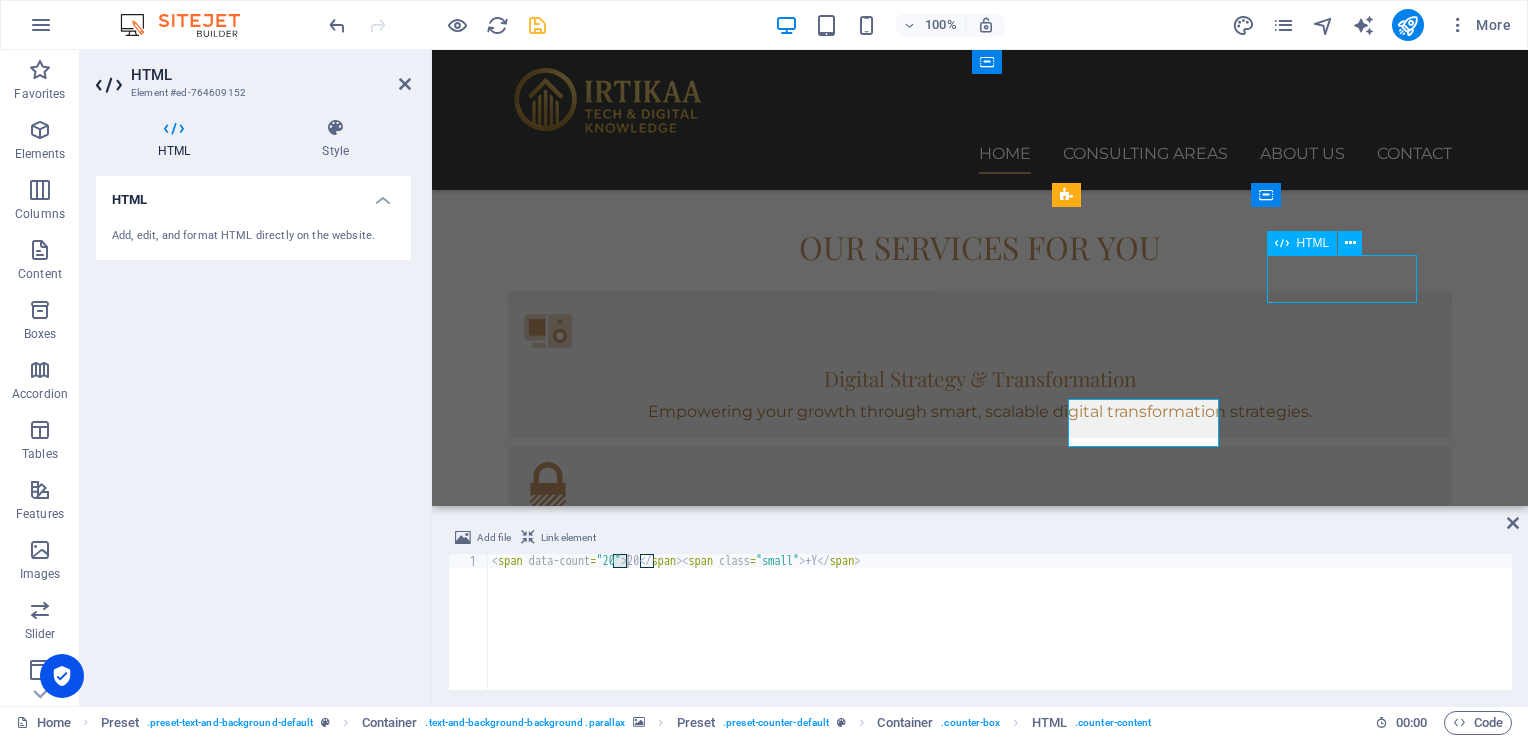 click on "558" at bounding box center [980, 2065] 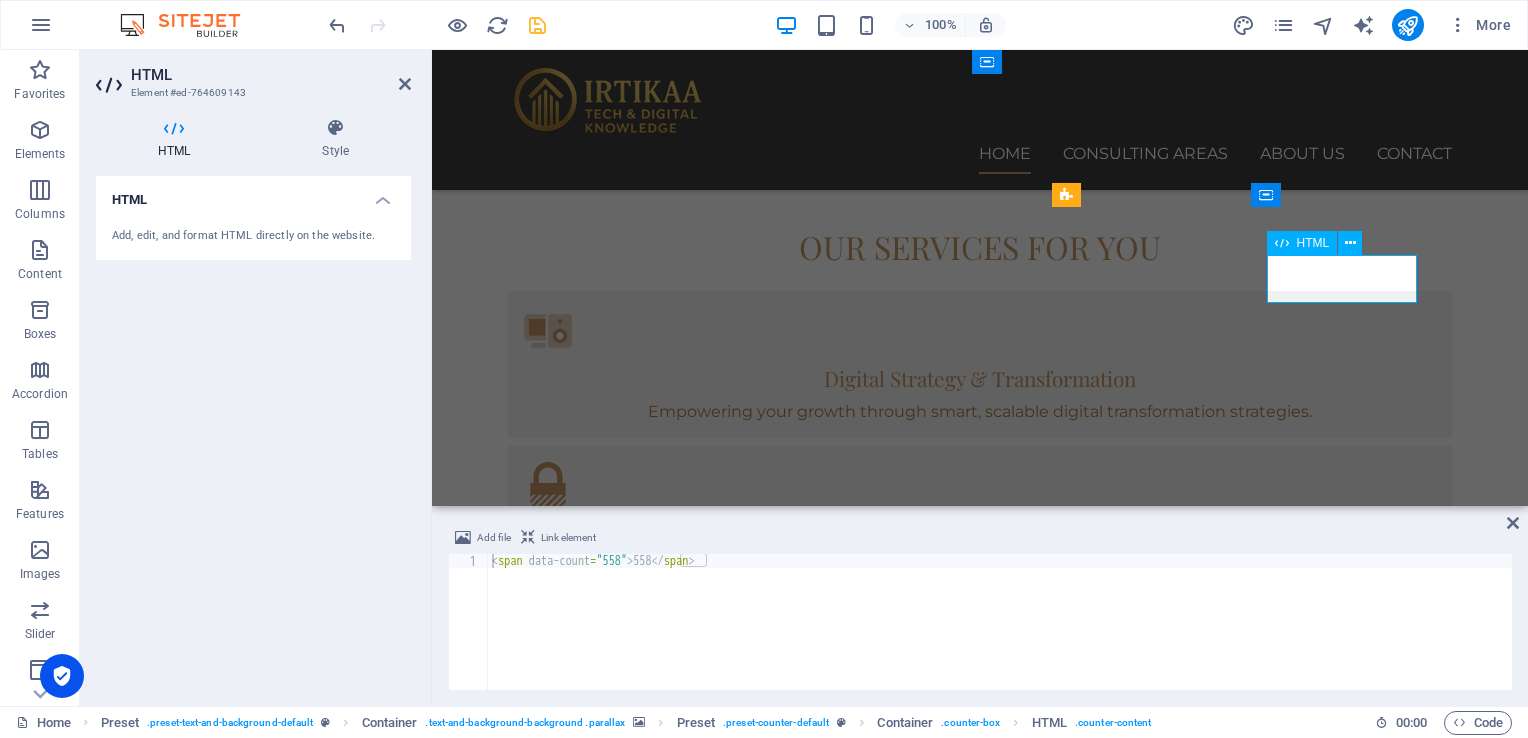 click on "558" at bounding box center (980, 2065) 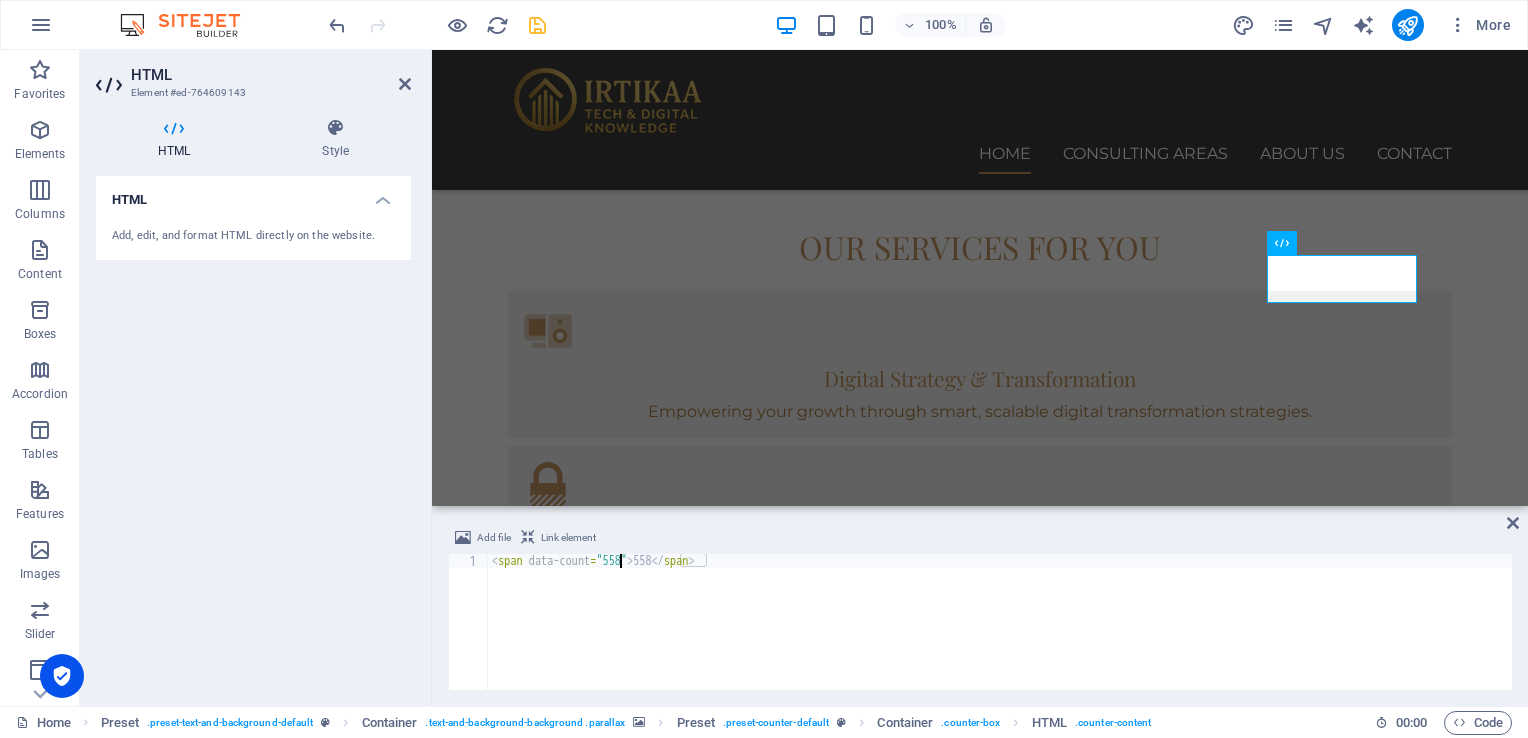 click on "< span   data-count = "558" > 558 </ span >" at bounding box center (1000, 636) 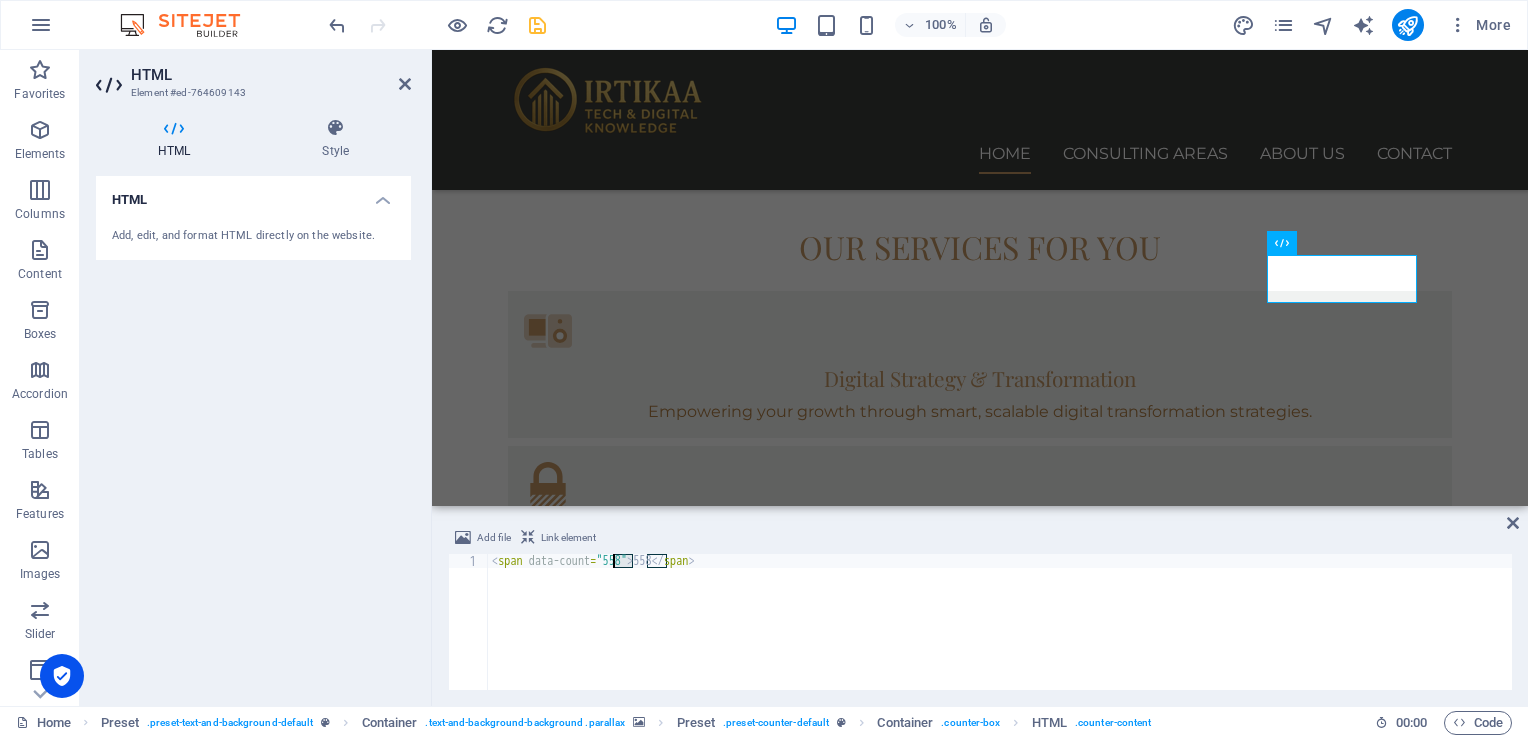 click on "< span   data-count = "558" > 558 </ span >" at bounding box center (1000, 636) 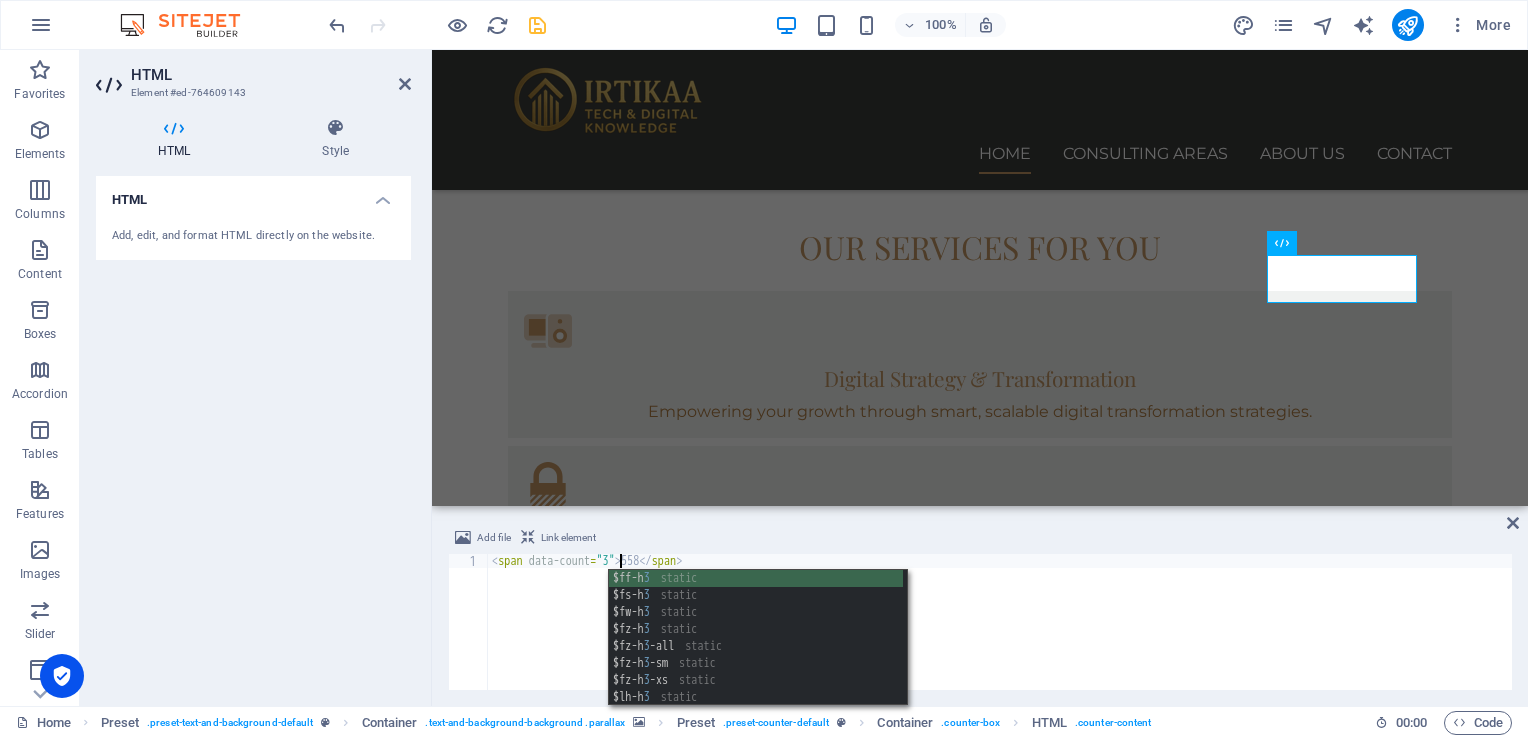 scroll, scrollTop: 0, scrollLeft: 11, axis: horizontal 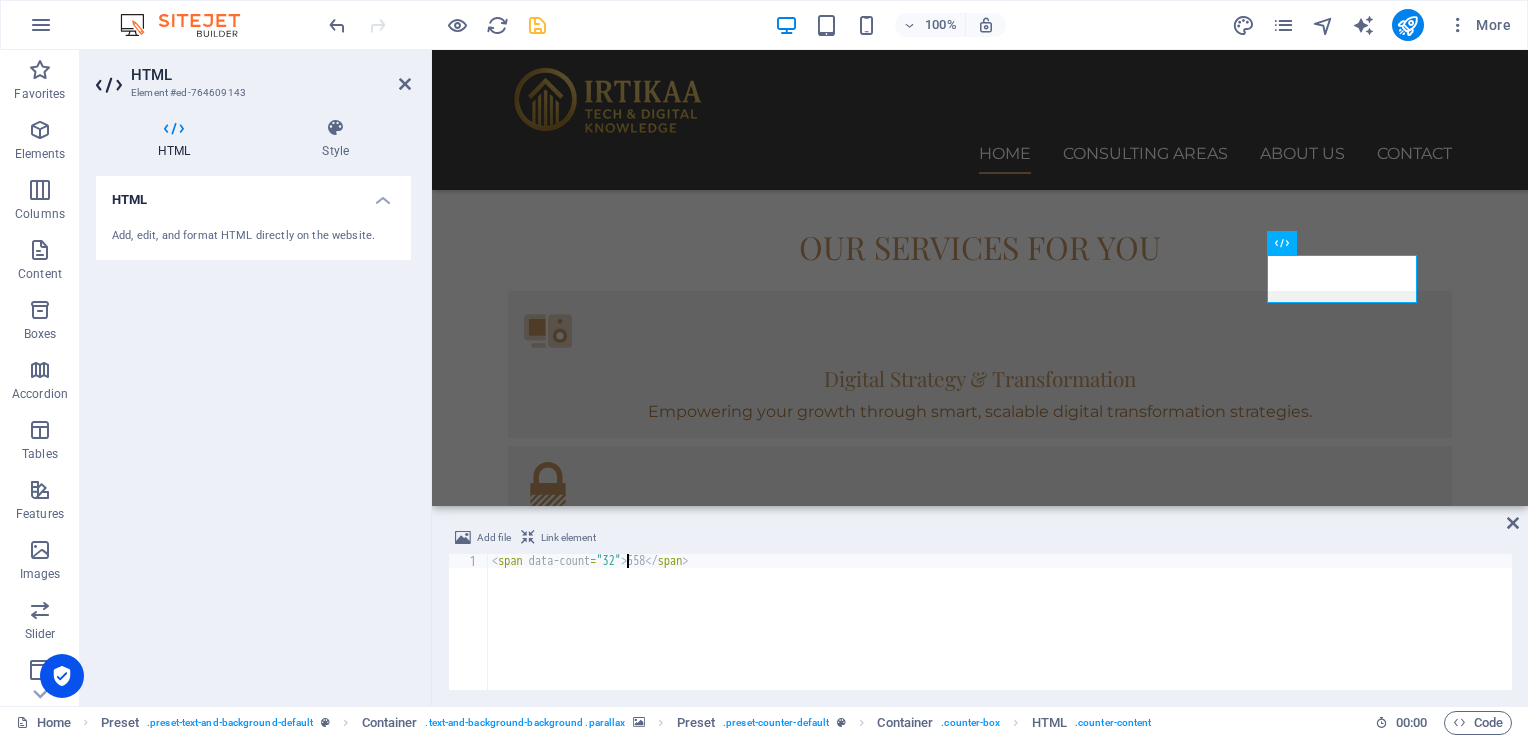 click on "< span   data-count = "32" > 558 </ span >" at bounding box center (1000, 636) 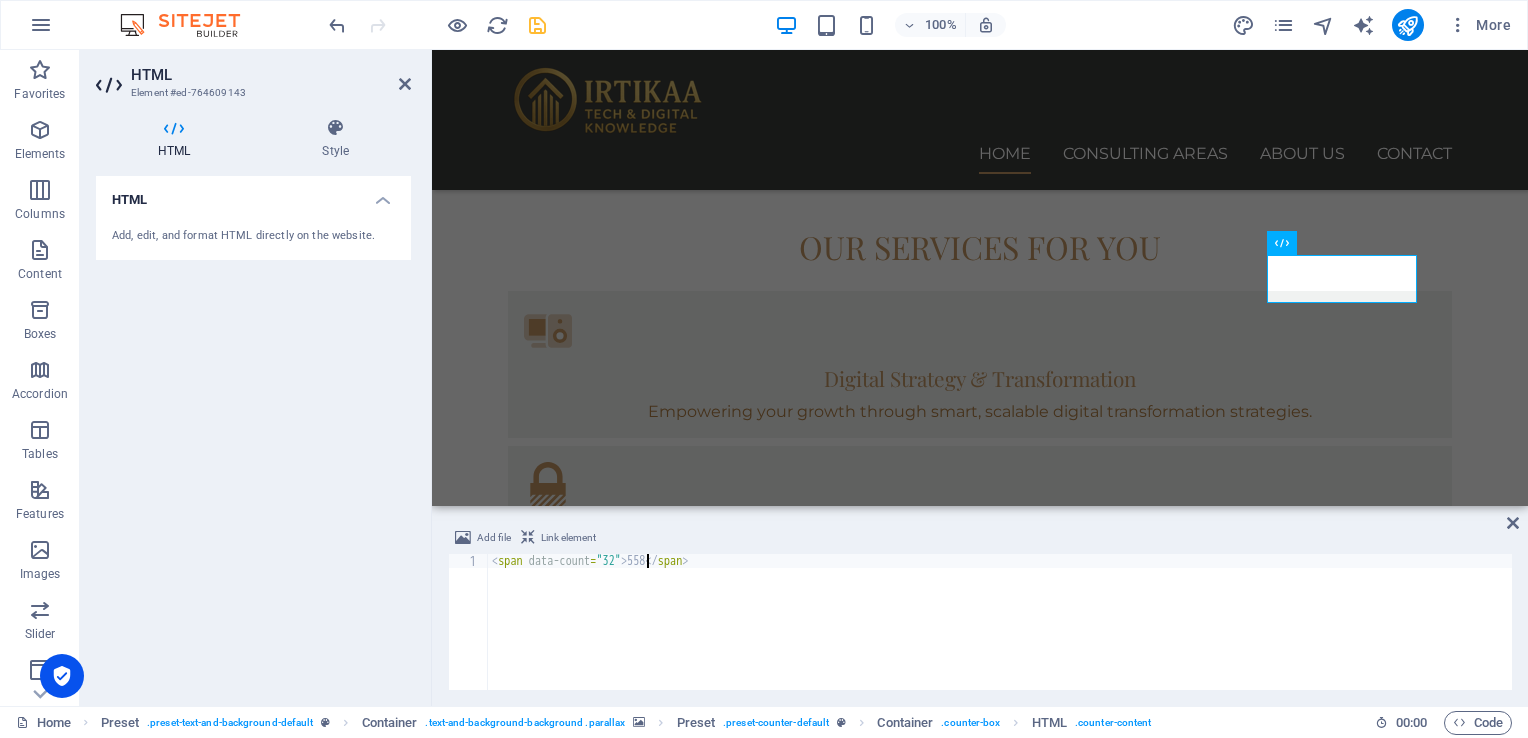 click on "< span   data-count = "32" > 558 </ span >" at bounding box center (1000, 636) 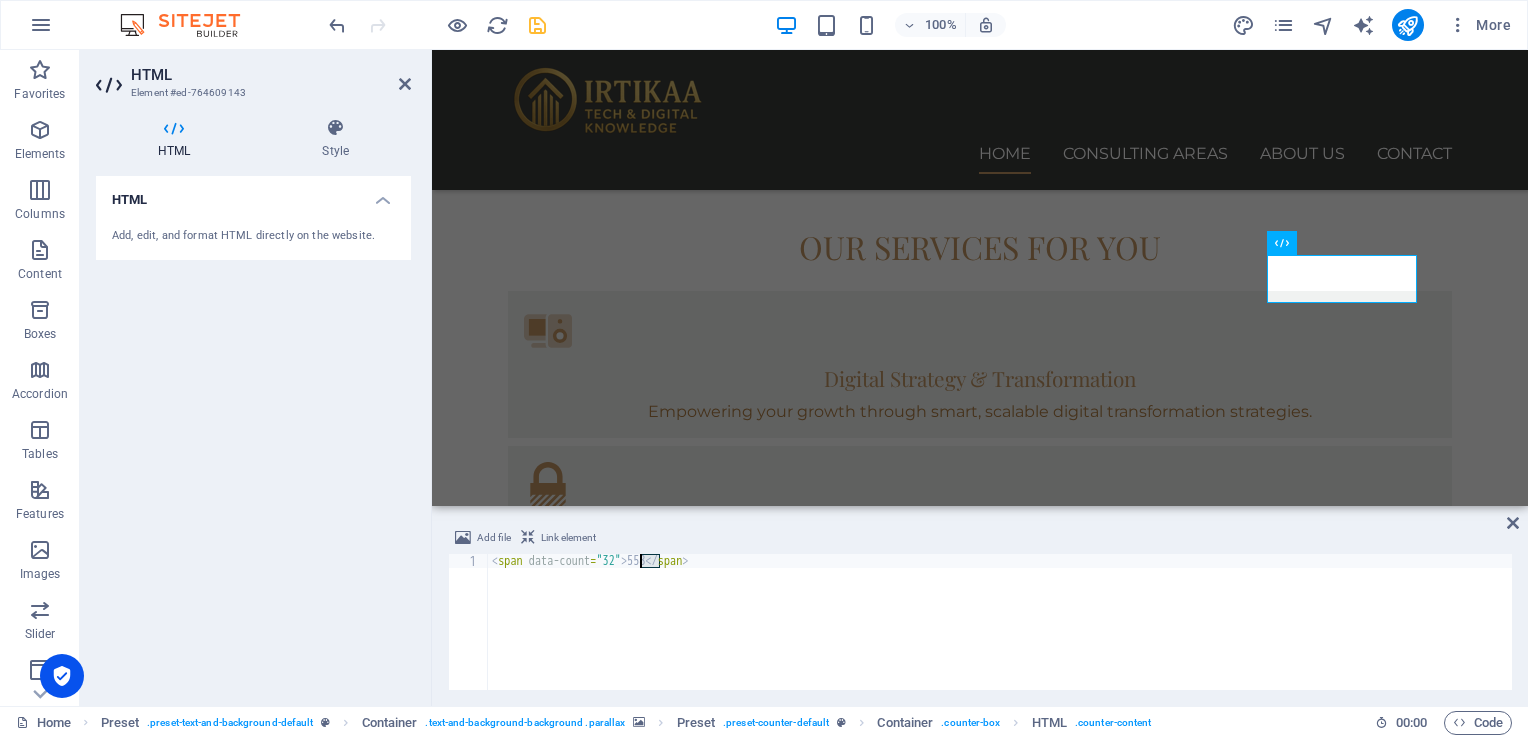 scroll, scrollTop: 0, scrollLeft: 12, axis: horizontal 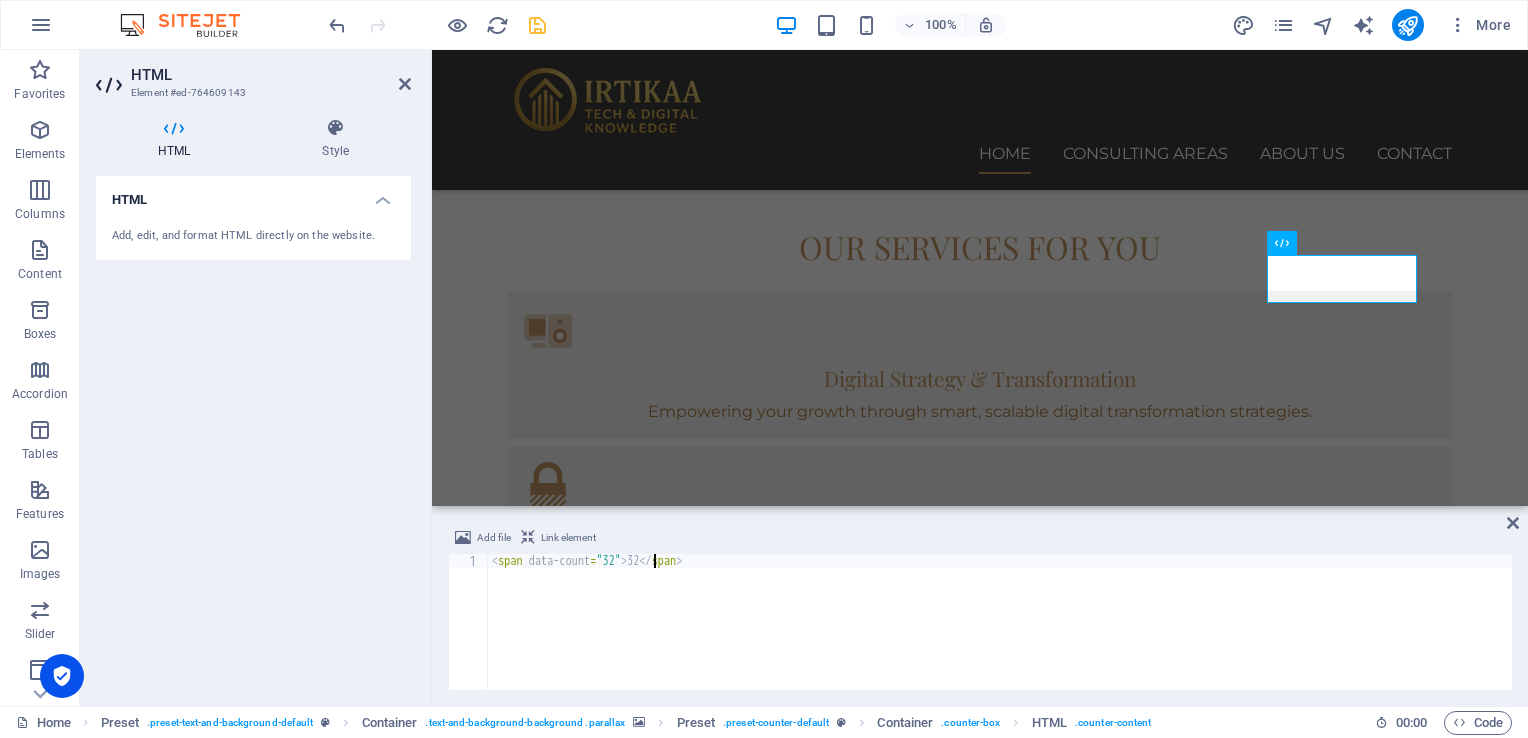type on "<span data-count="32">32</span>" 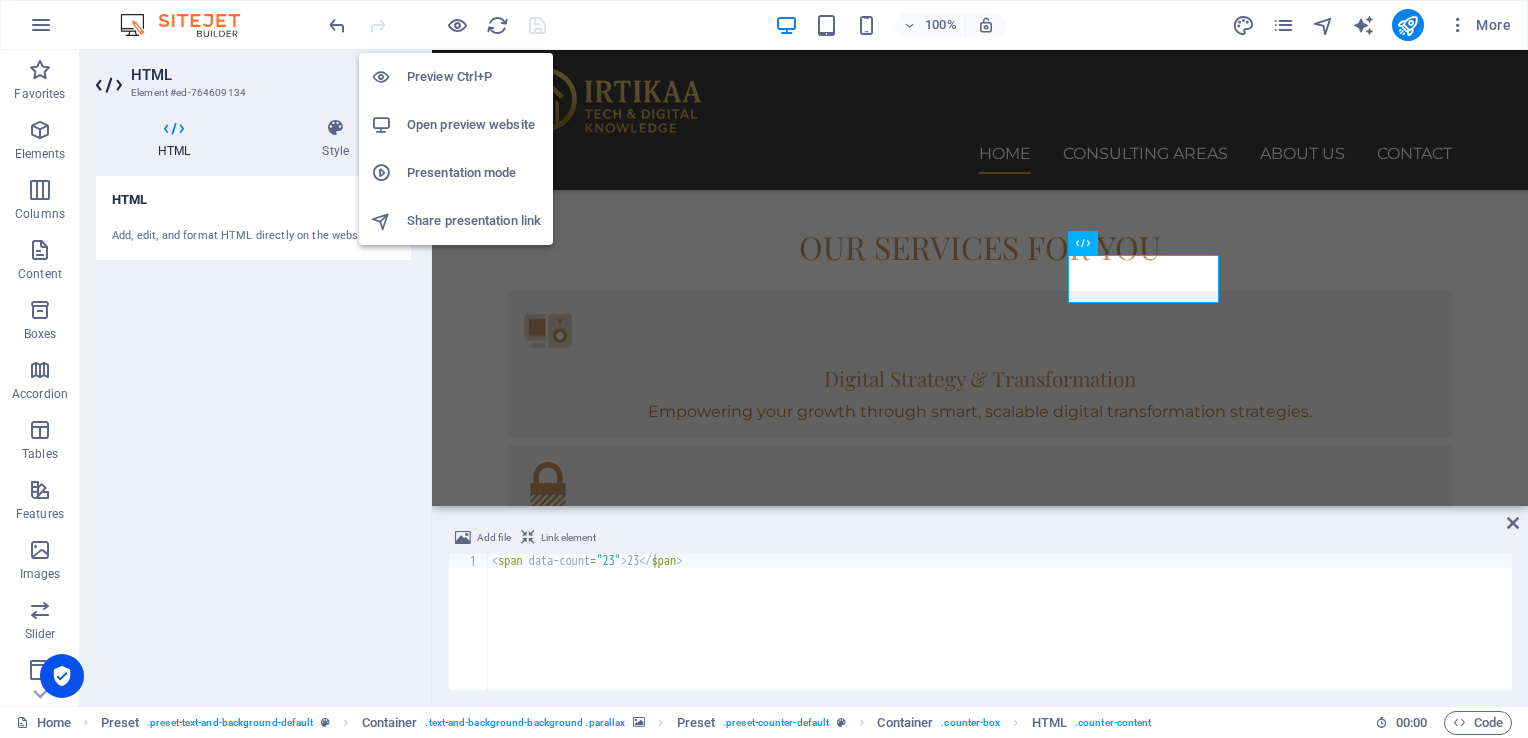 click on "Open preview website" at bounding box center [474, 125] 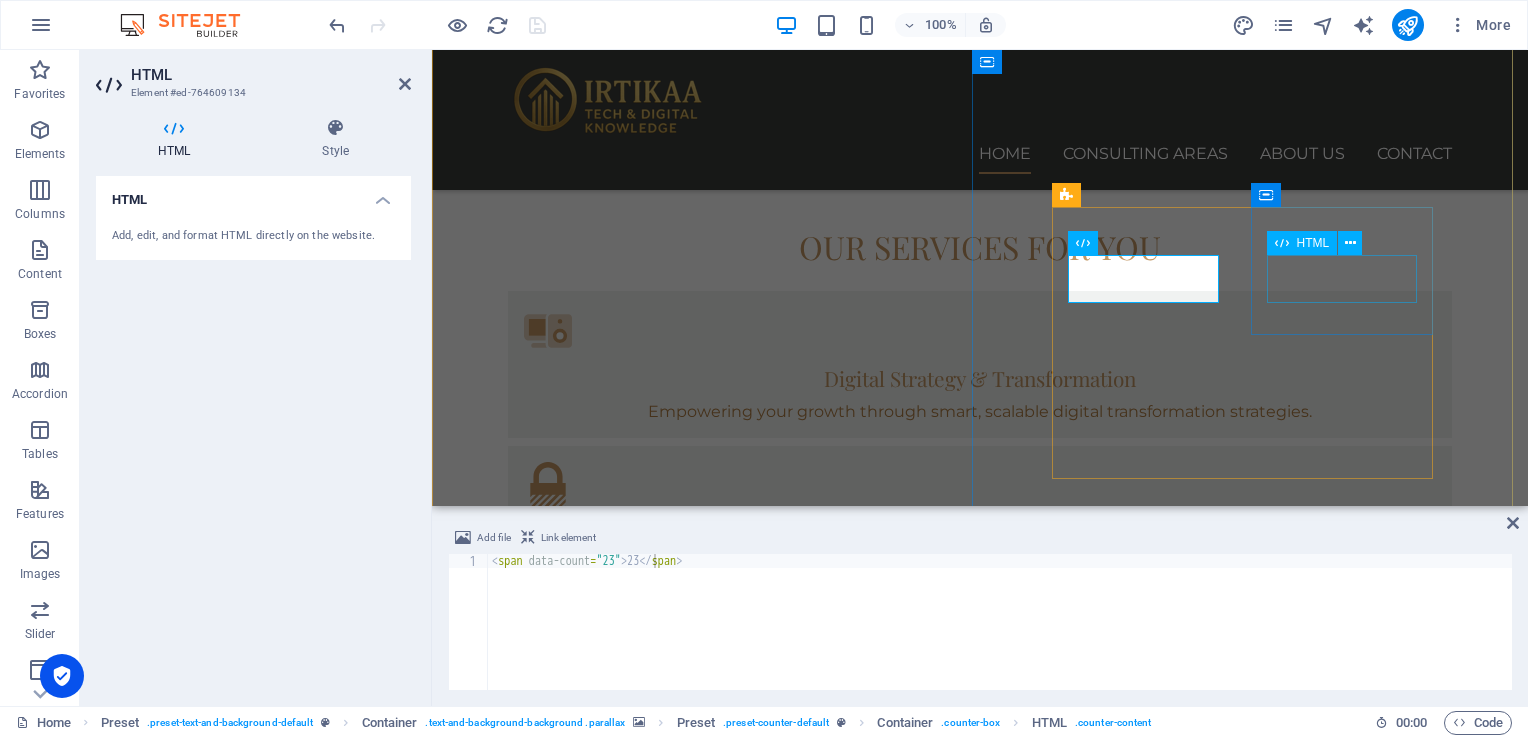 click on "32" at bounding box center (980, 2065) 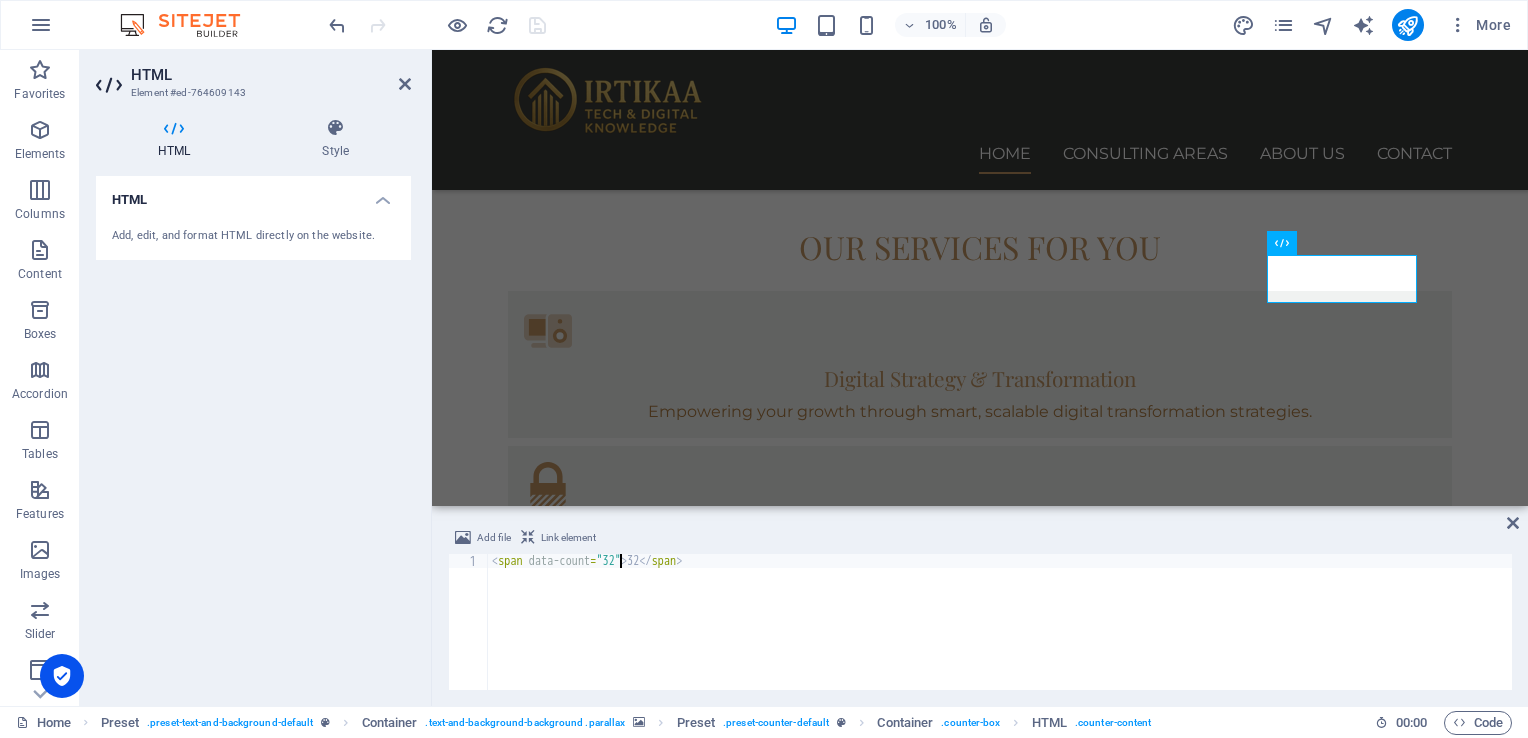 click on "< span   data-count = "32" > 32 </ span >" at bounding box center [1000, 636] 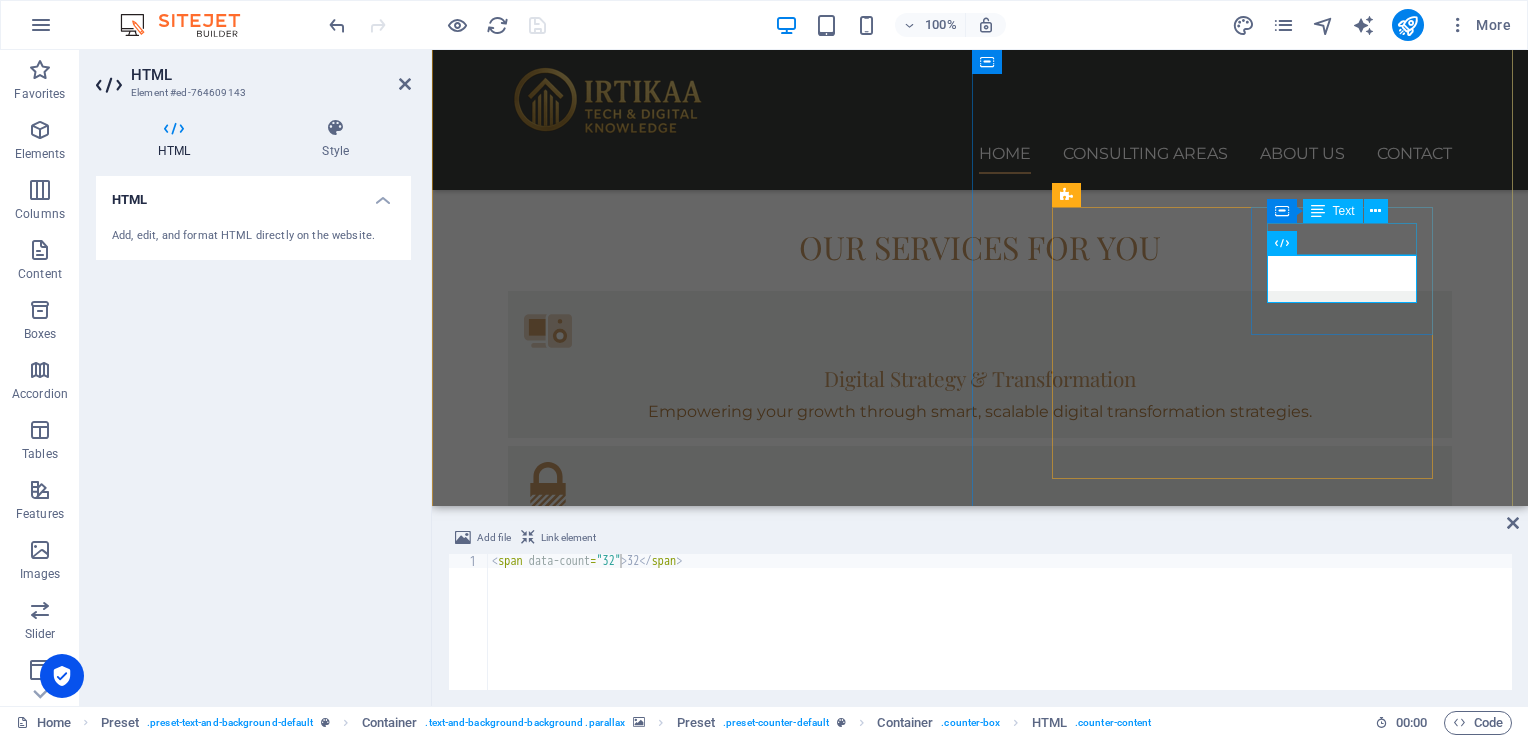 click on "SATISFIED CLIENTS" at bounding box center (980, 2033) 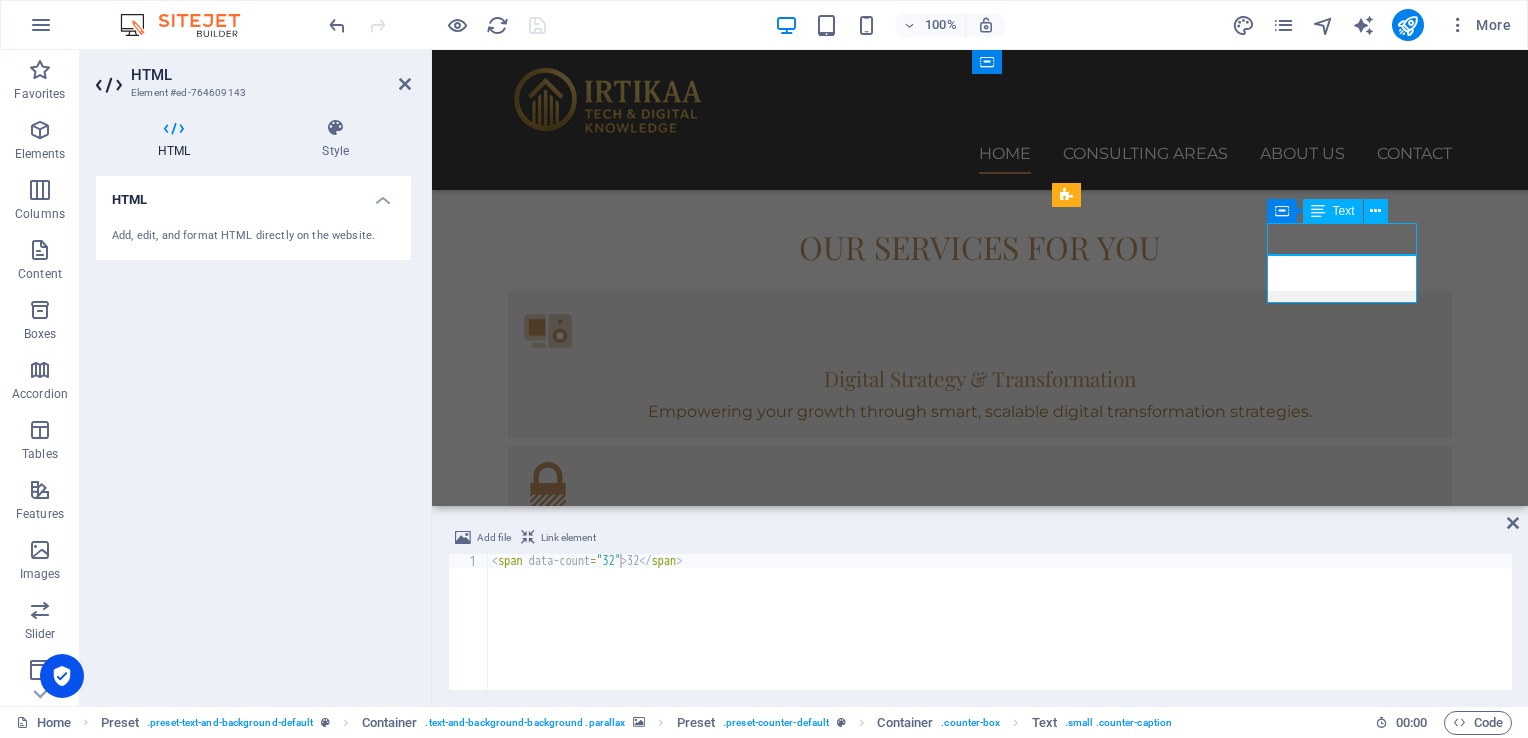 click on "SATISFIED CLIENTS" at bounding box center (980, 2033) 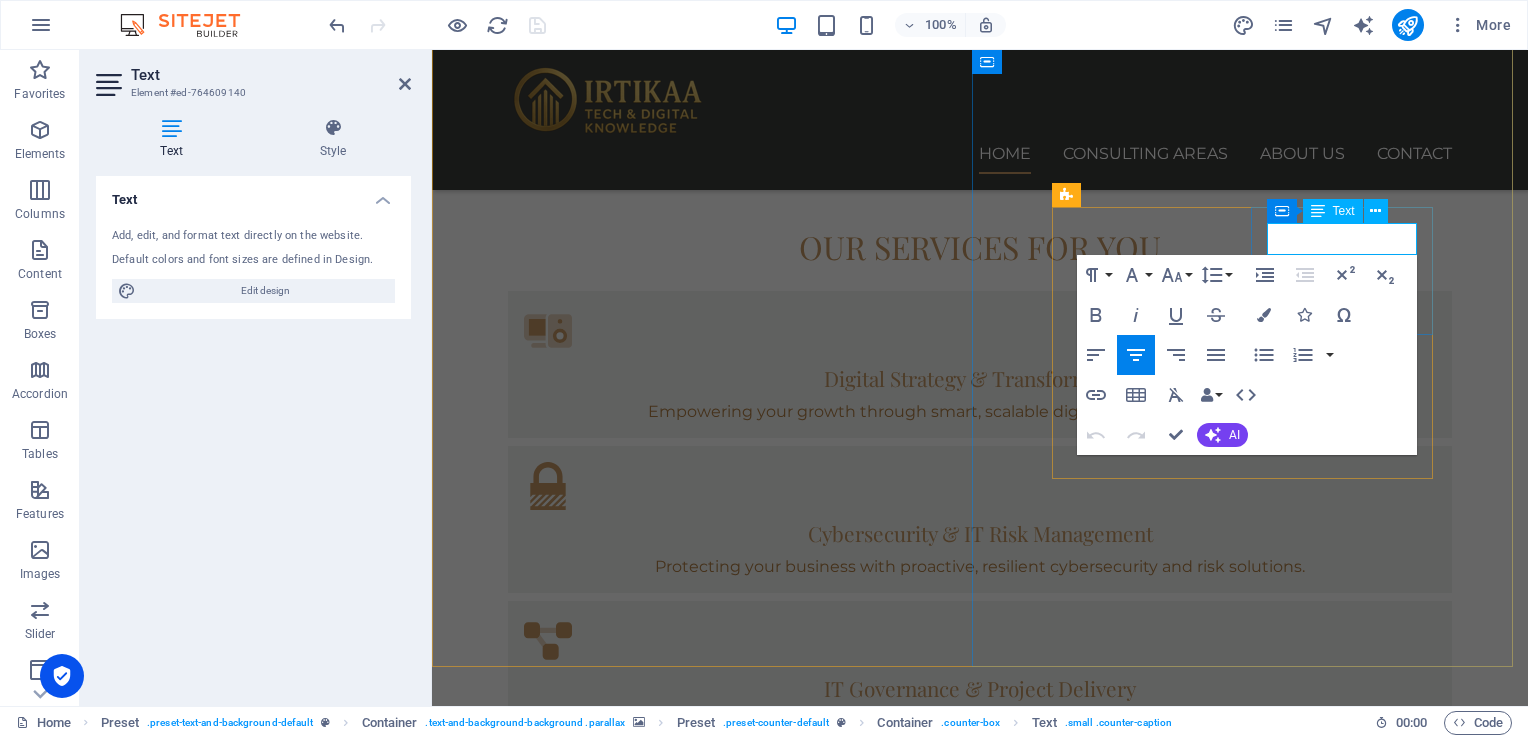 click on "SATISFIED CLIENTS" at bounding box center (980, 2033) 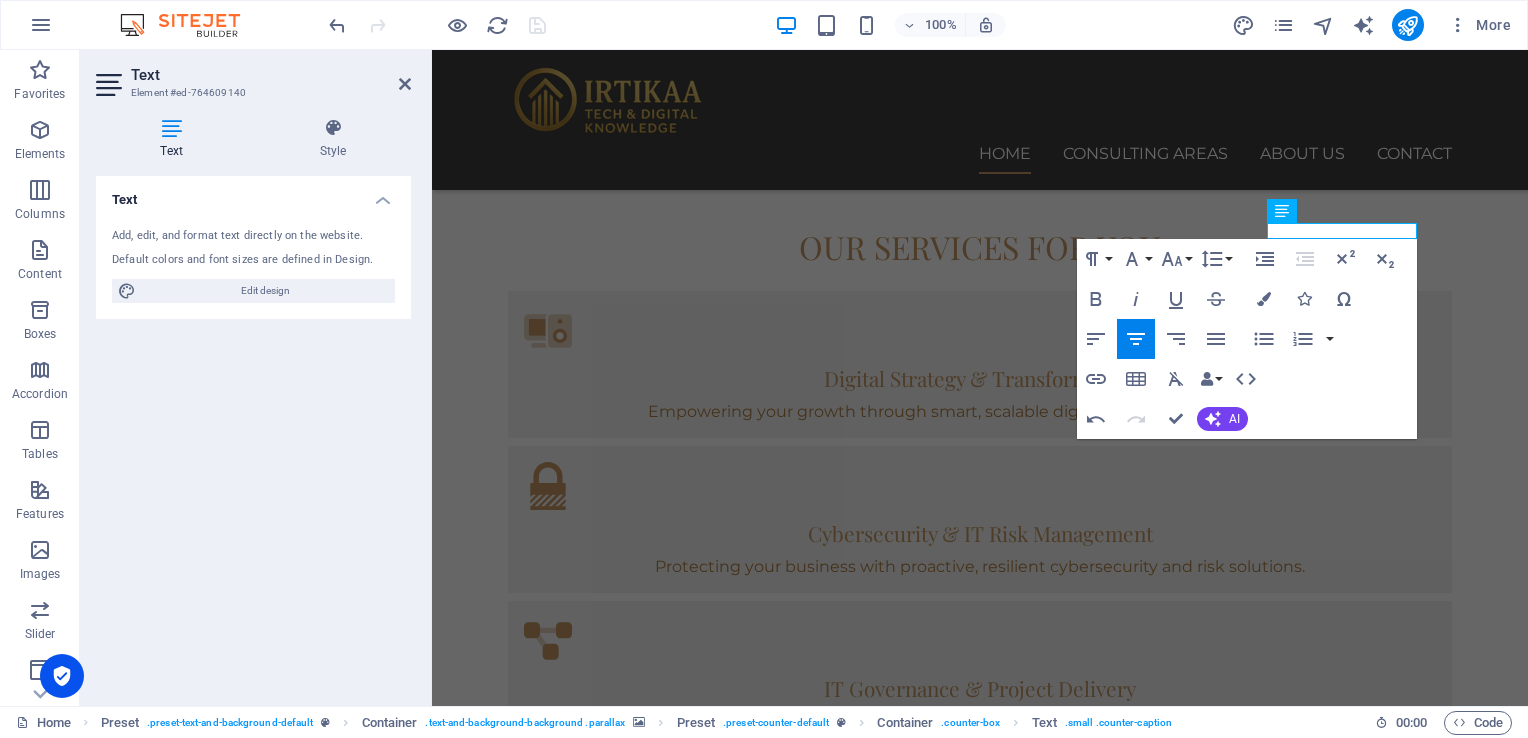 click at bounding box center (980, 1598) 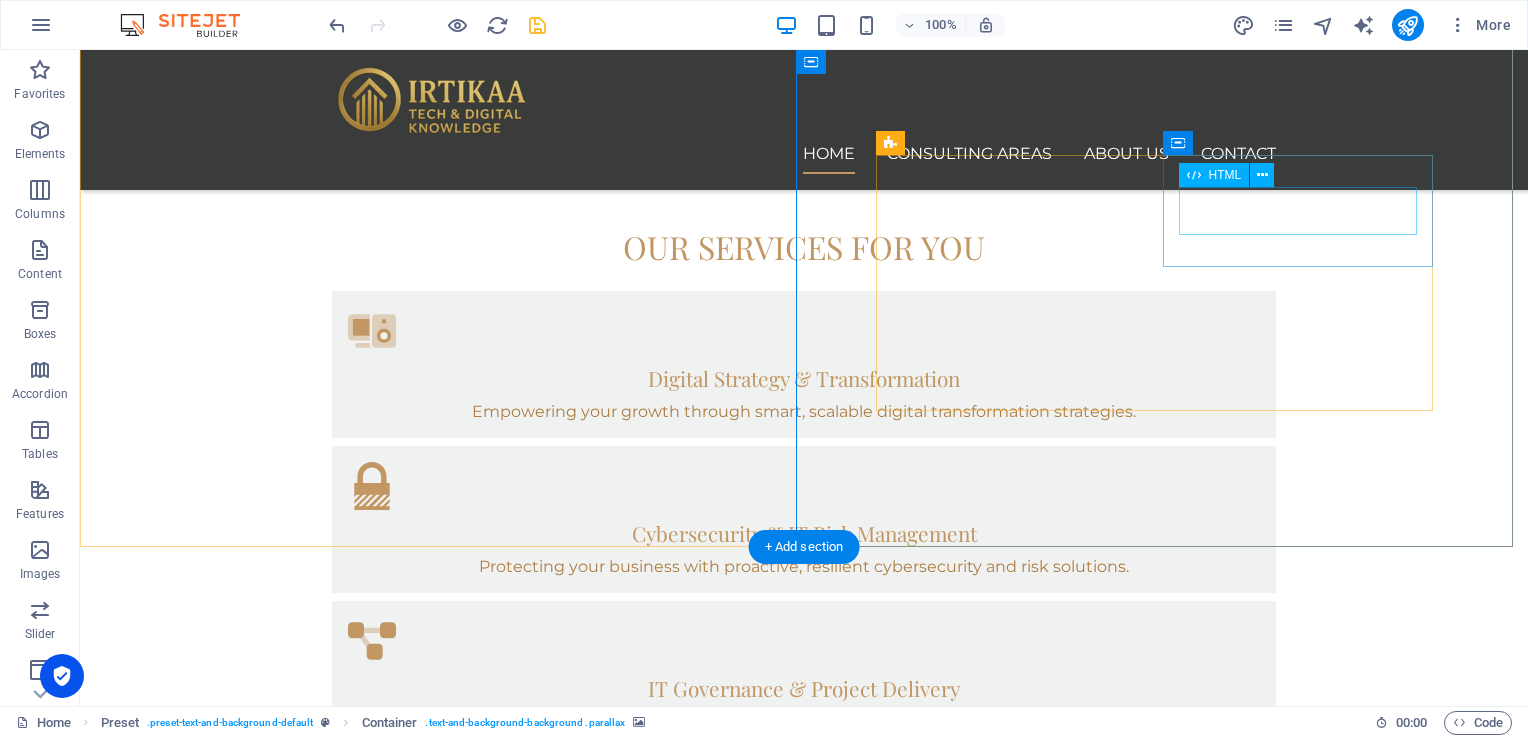 click on "32" at bounding box center (804, 2105) 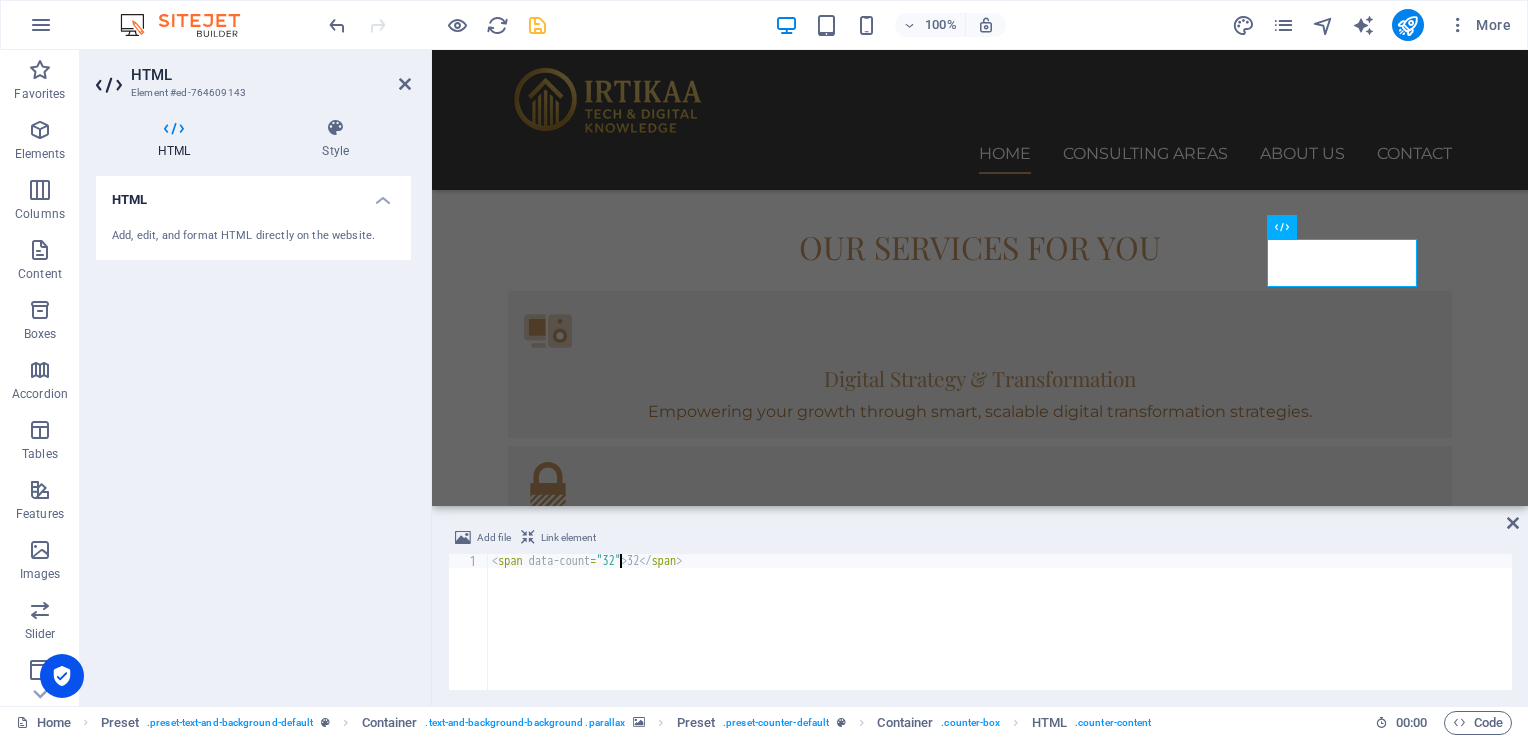 click on "< span   data-count = "32" > 32 </ span >" at bounding box center (1000, 636) 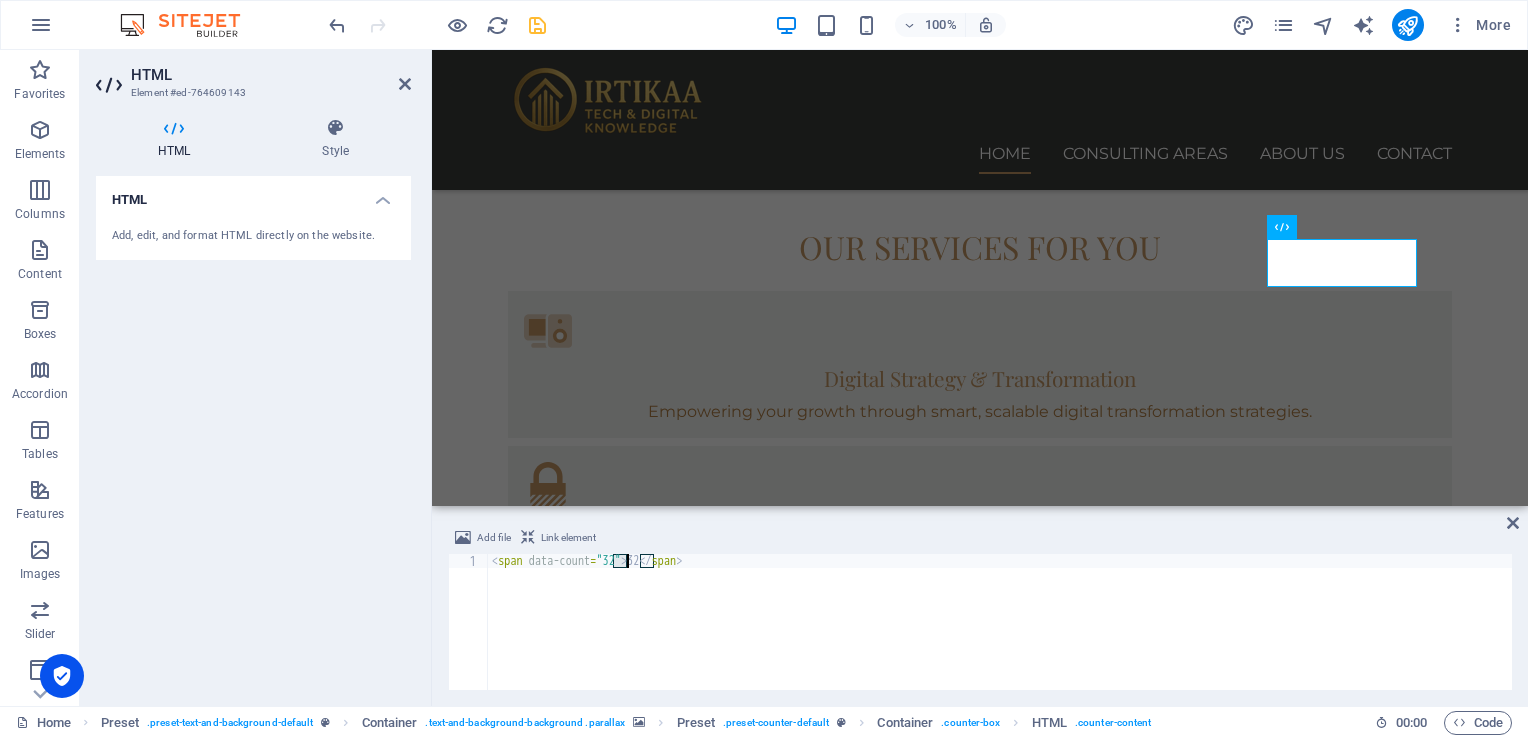 click on "< span   data-count = "32" > 32 </ span >" at bounding box center [1000, 636] 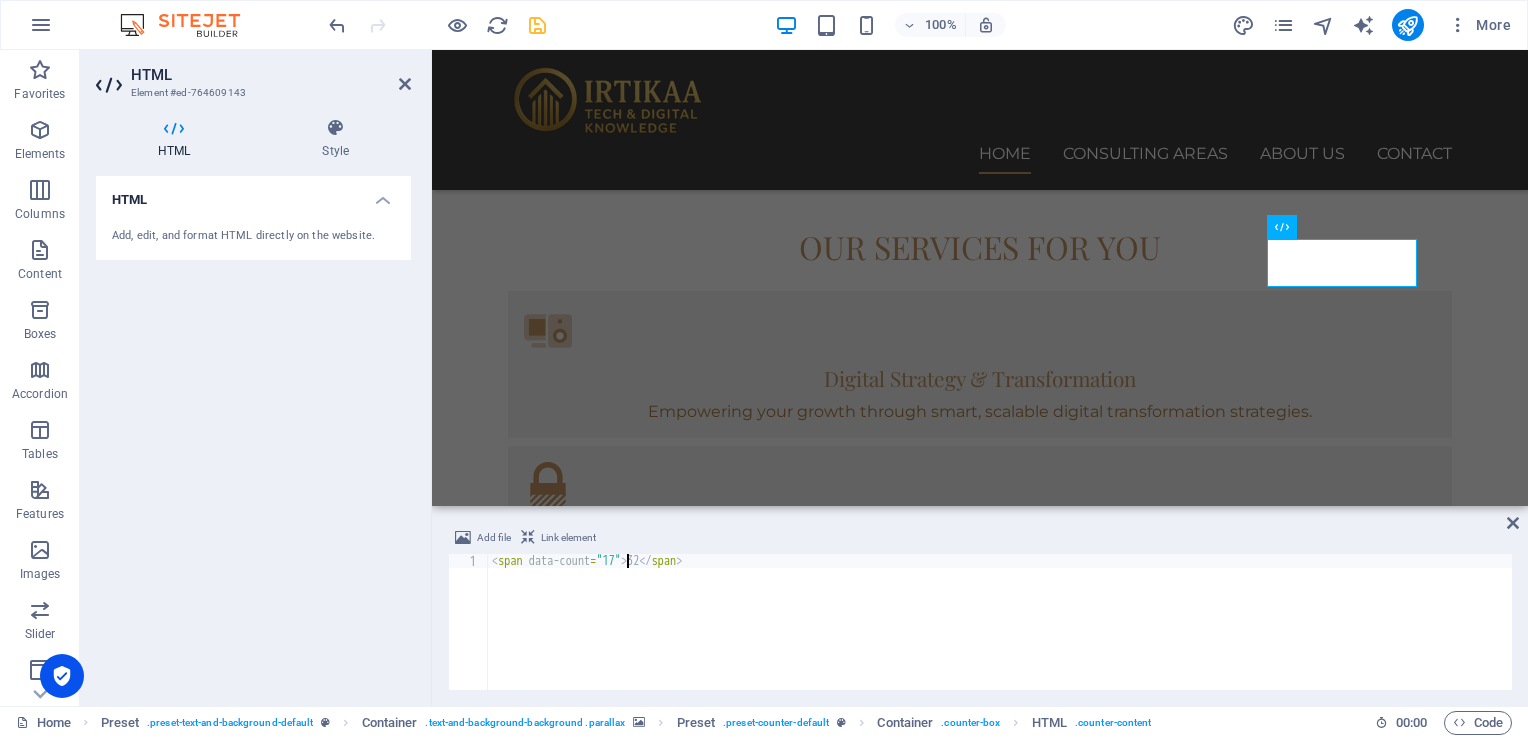 scroll, scrollTop: 0, scrollLeft: 11, axis: horizontal 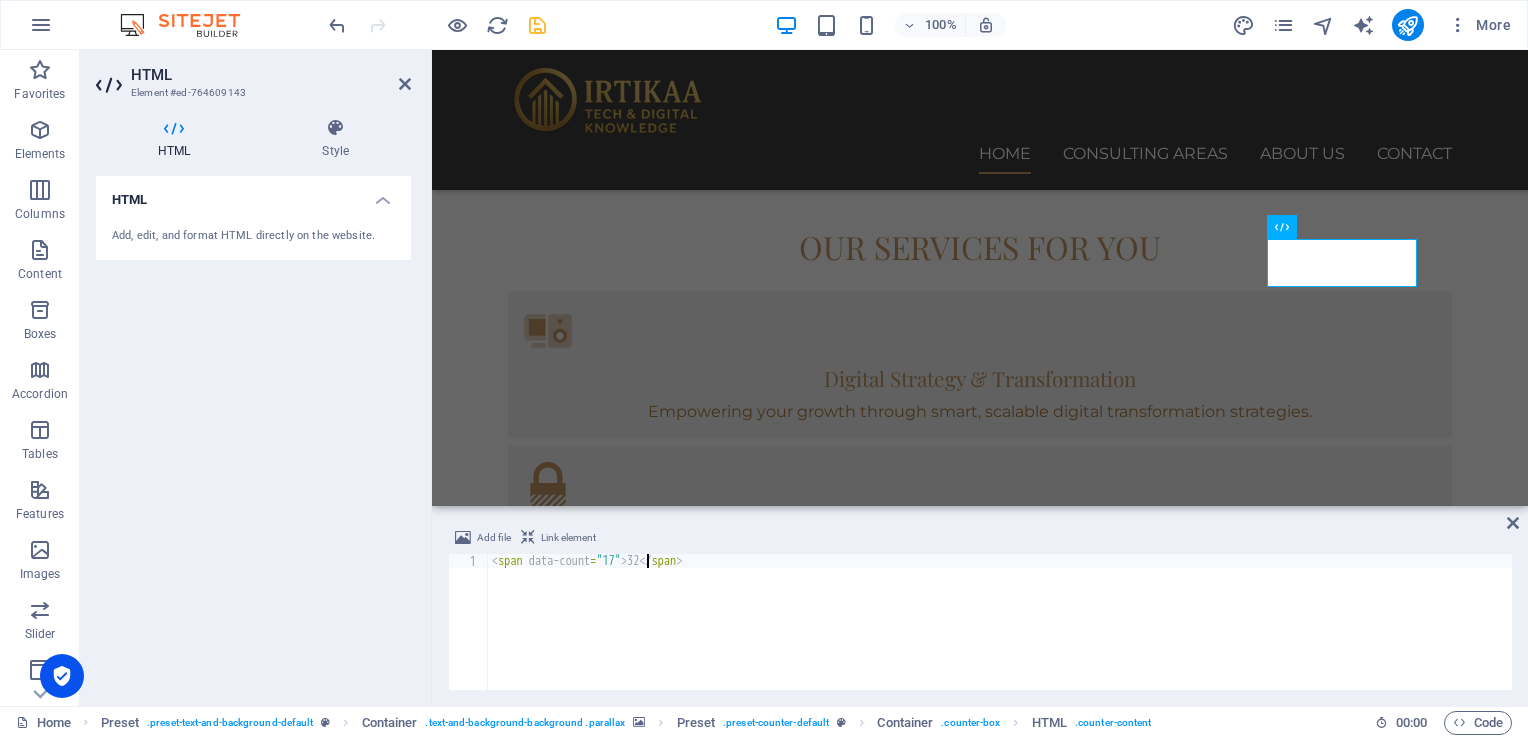 click on "< span   data-count = "17" > 32 </ span >" at bounding box center [1000, 636] 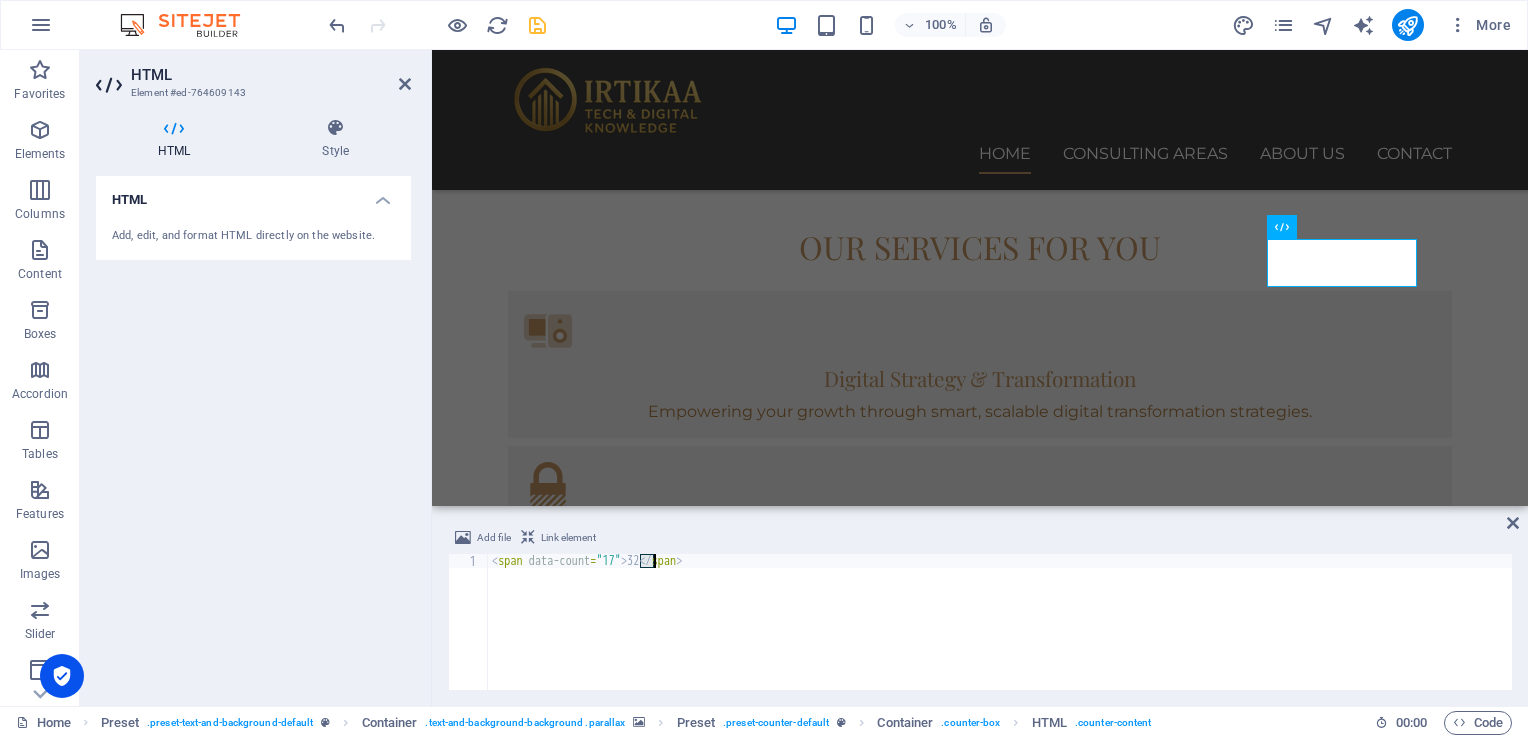 click on "< span   data-count = "17" > 32 </ span >" at bounding box center (1000, 636) 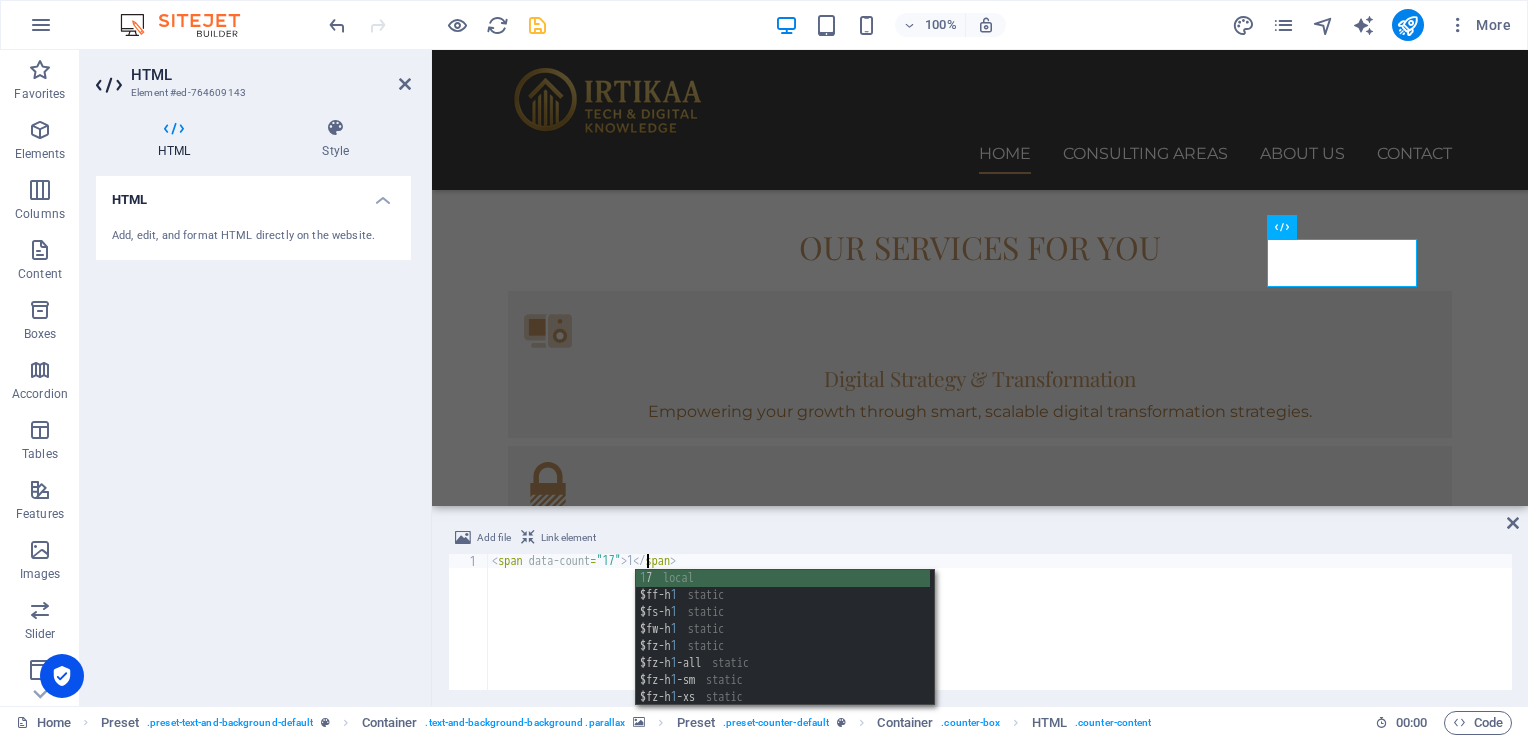 scroll, scrollTop: 0, scrollLeft: 12, axis: horizontal 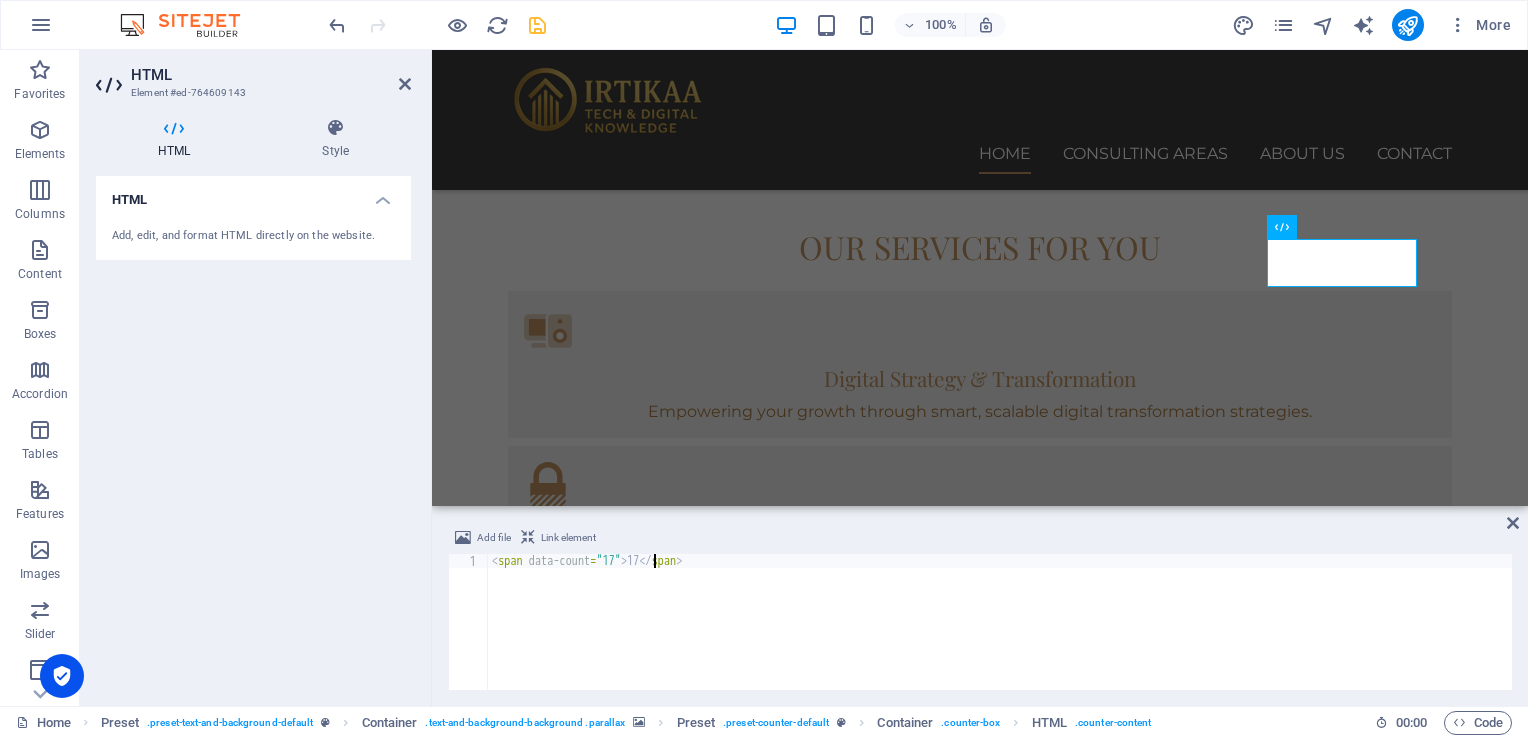 type on "<span data-count="17">17</span>" 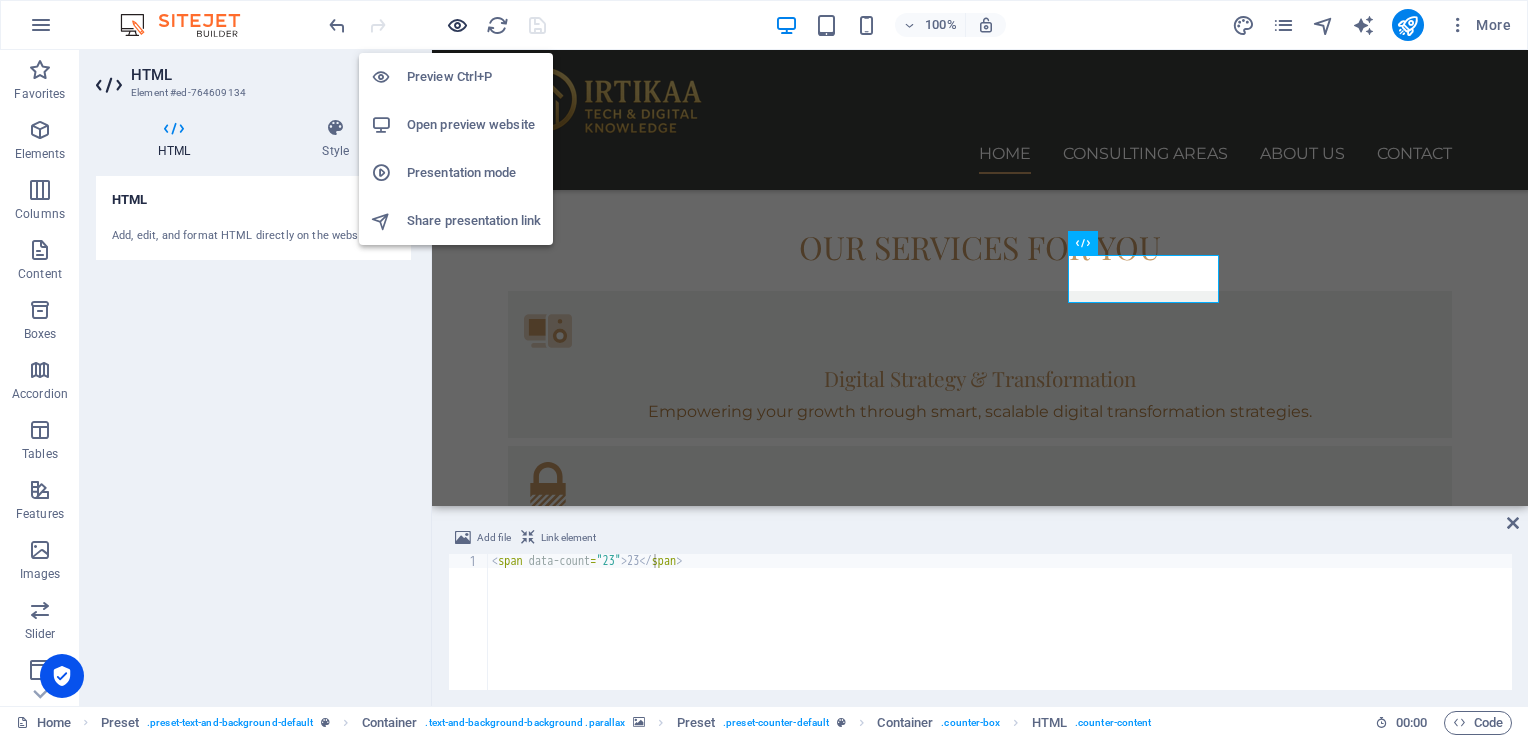 click at bounding box center (457, 25) 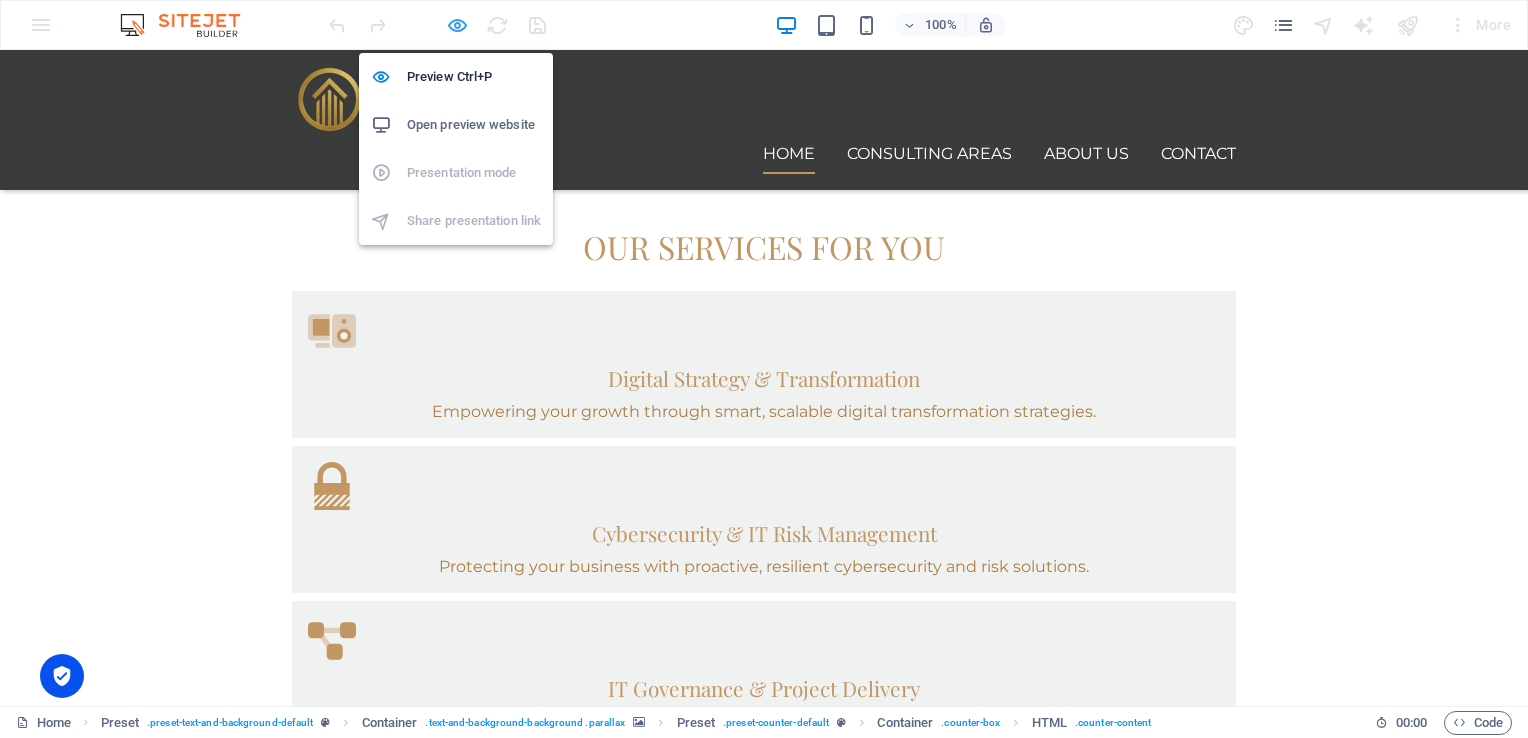click at bounding box center [457, 25] 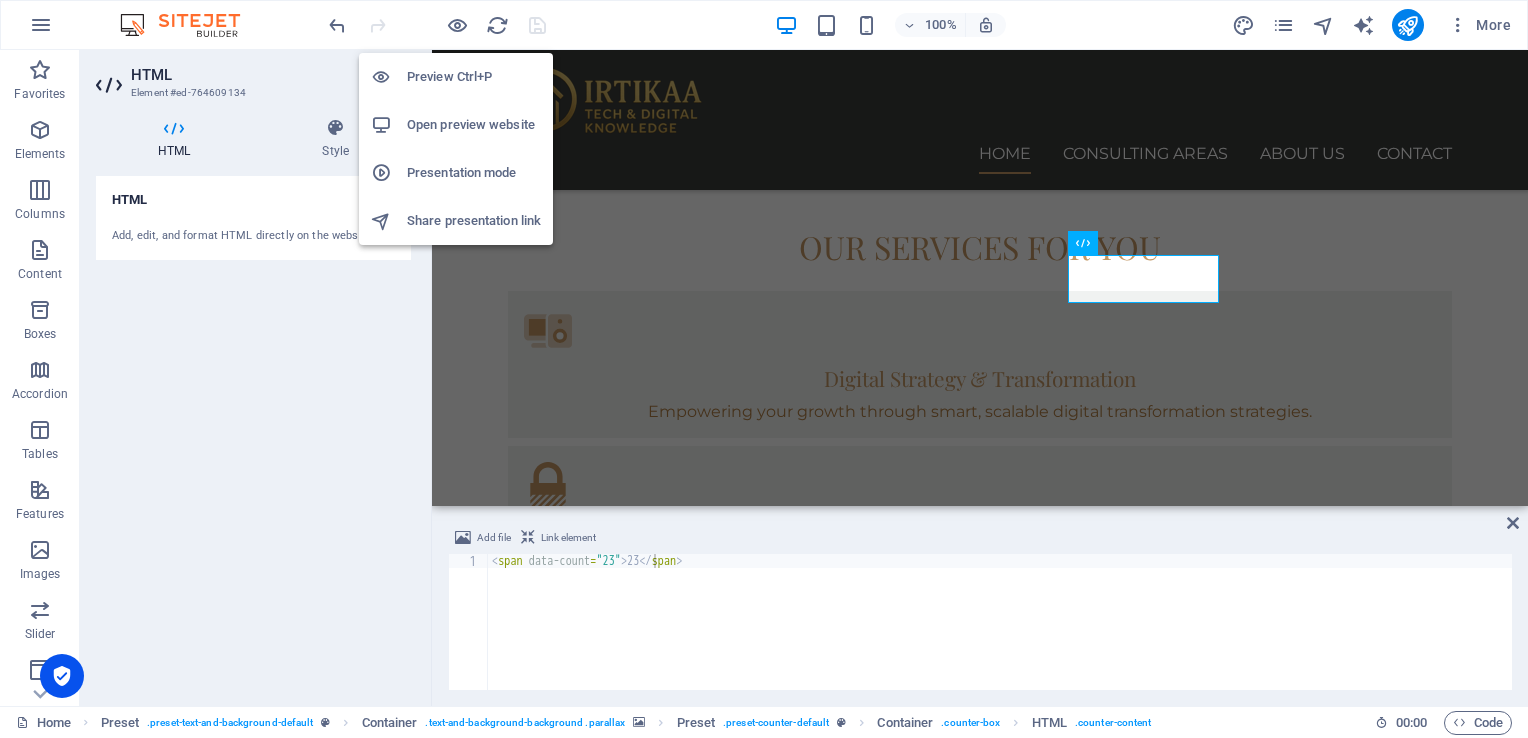 click on "Open preview website" at bounding box center [456, 125] 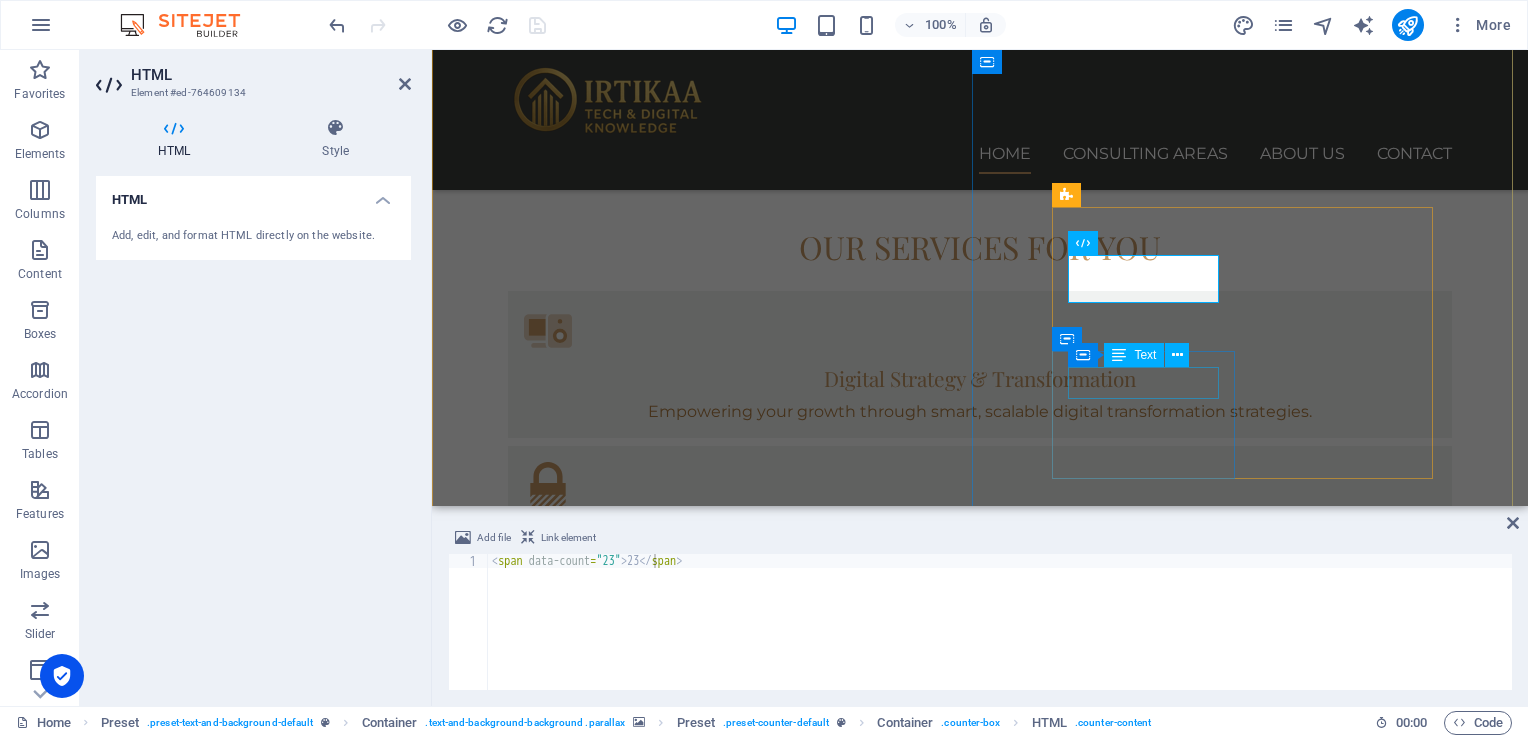 click on "YEARS OF Team EXPERIENCE" at bounding box center [980, 2153] 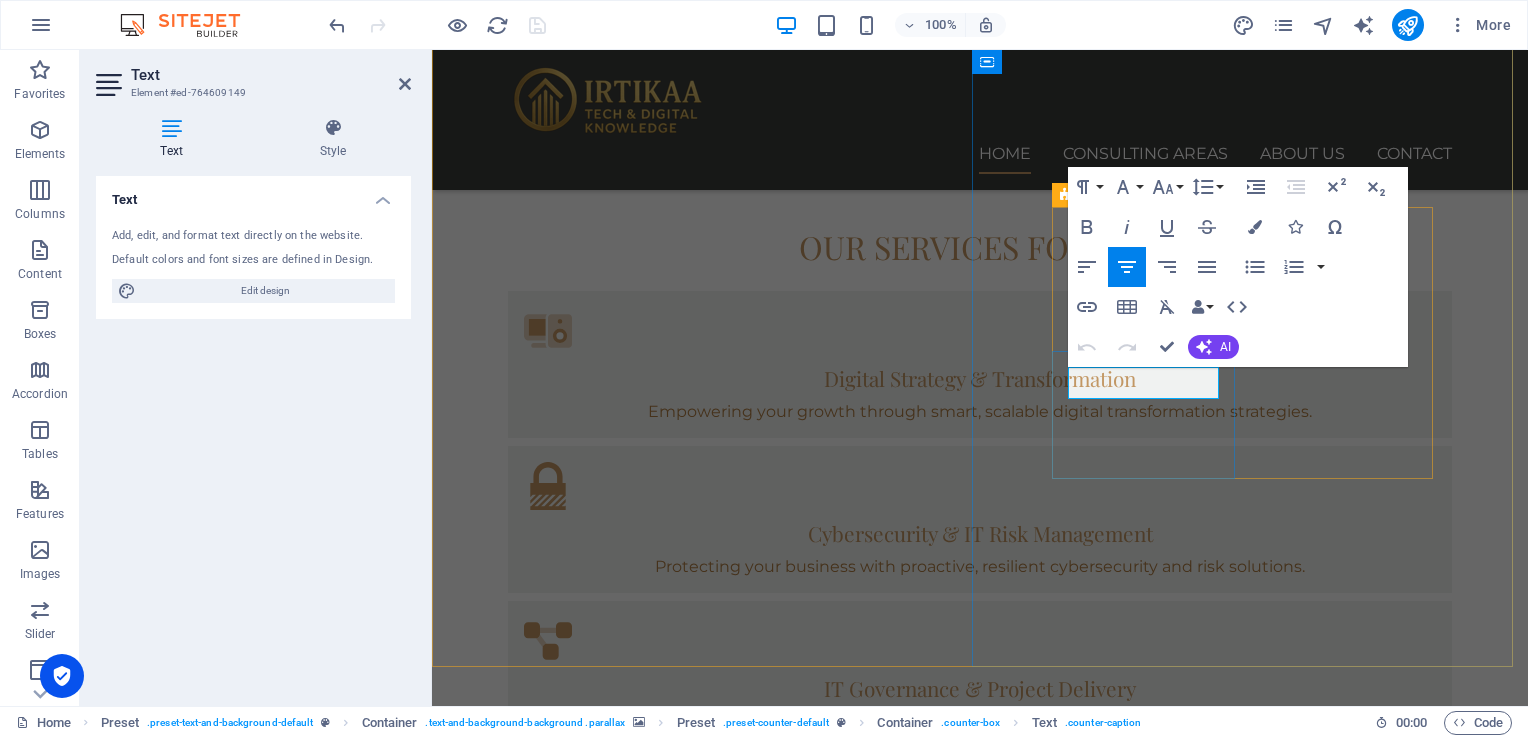 click on "YEARS OF Team EXPERIENCE" at bounding box center (980, 2153) 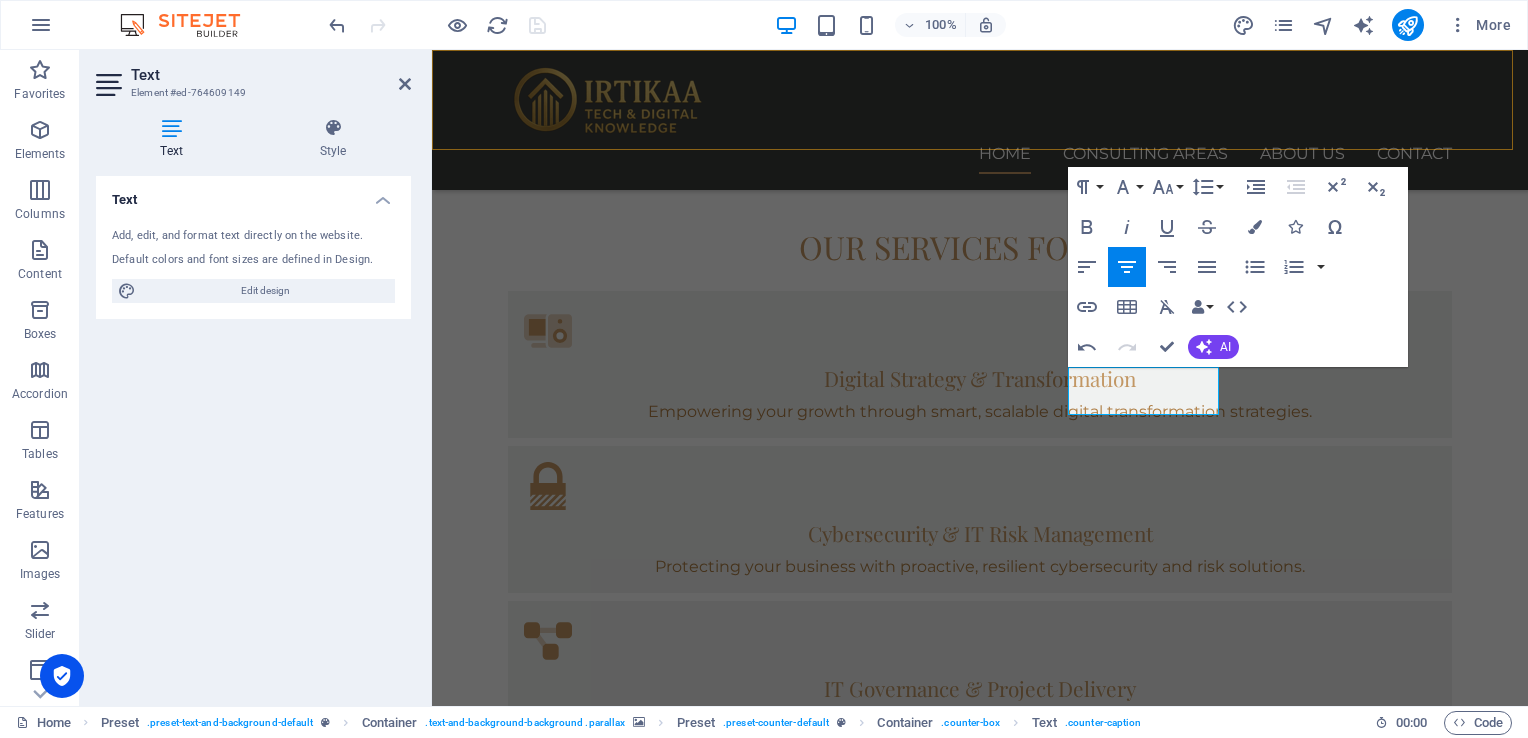 scroll, scrollTop: 992, scrollLeft: 0, axis: vertical 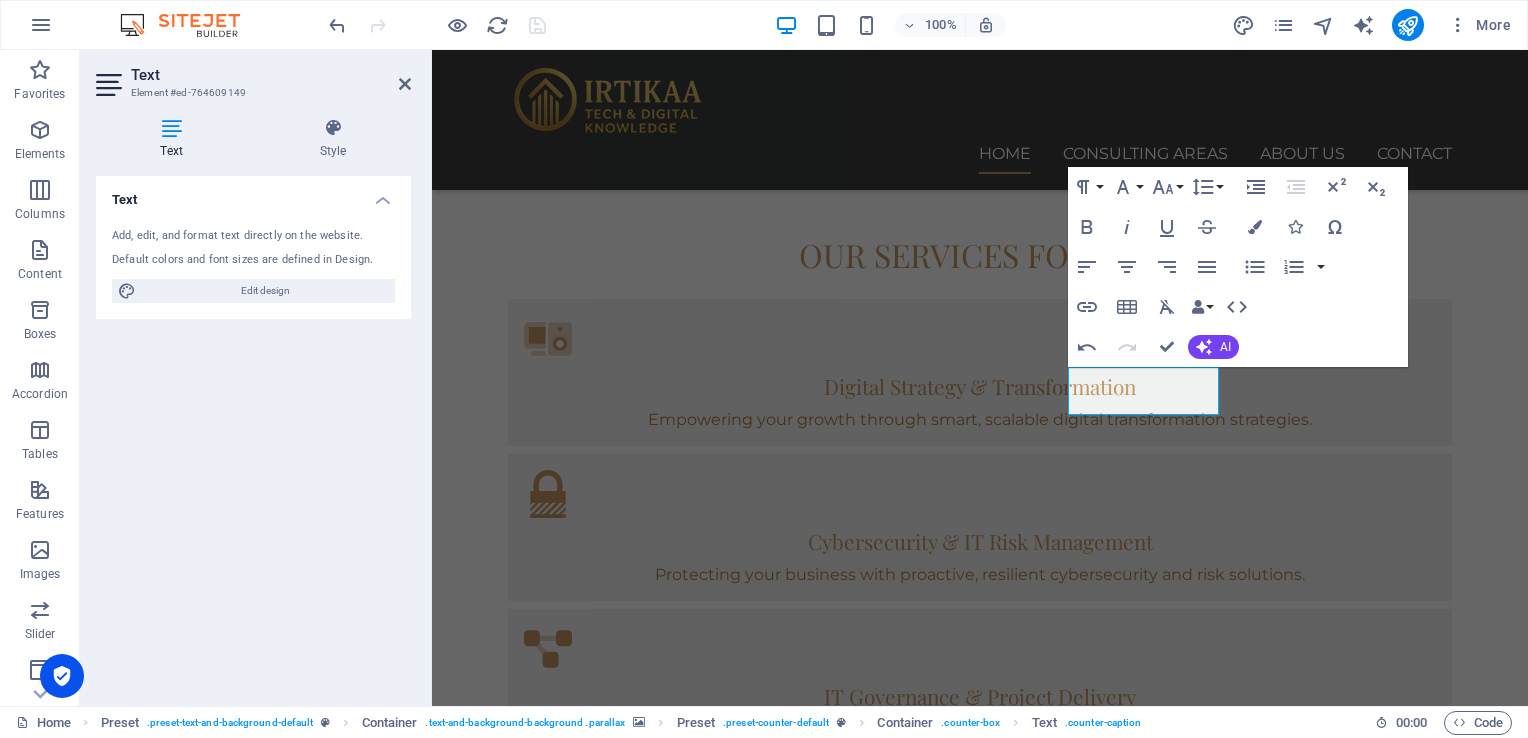 click at bounding box center [980, 1602] 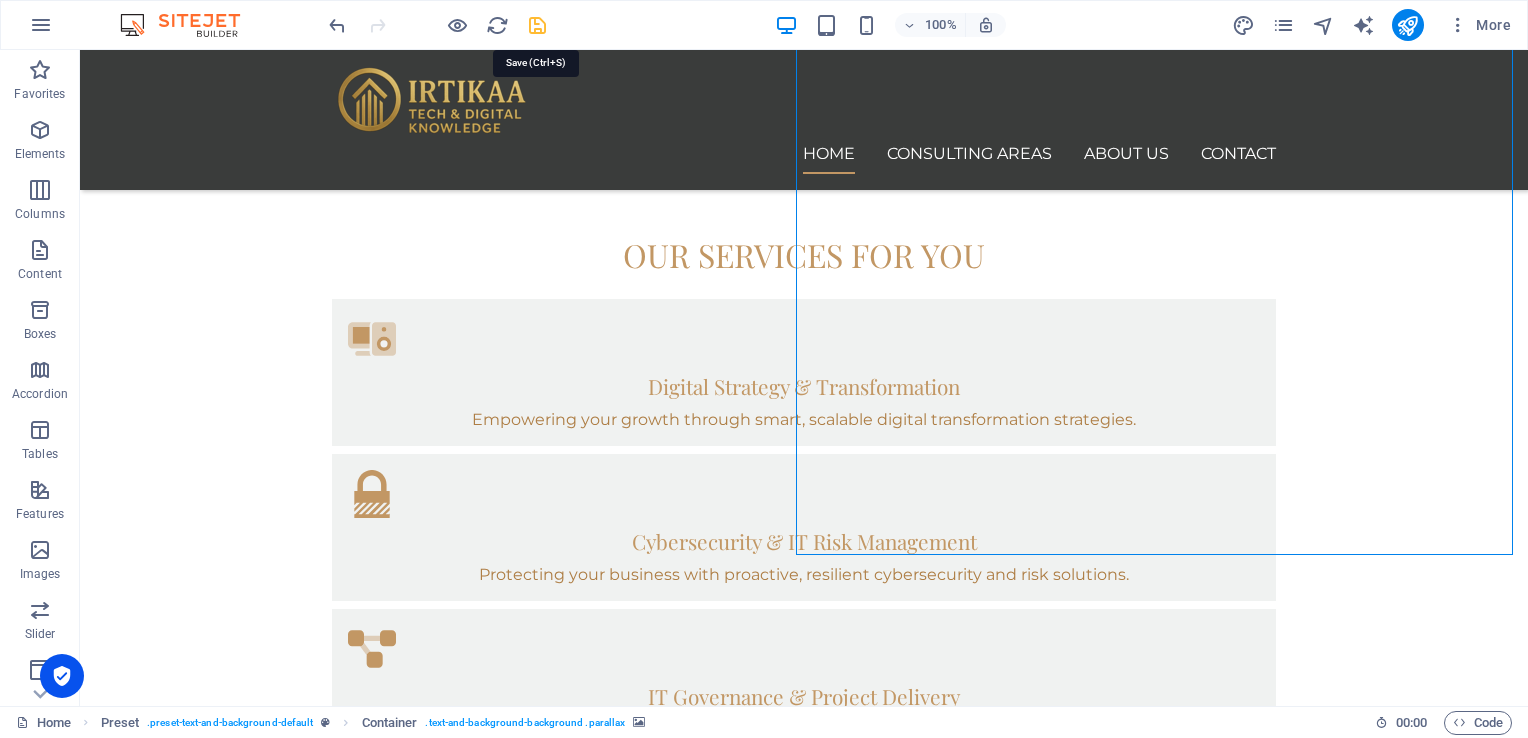 click at bounding box center [537, 25] 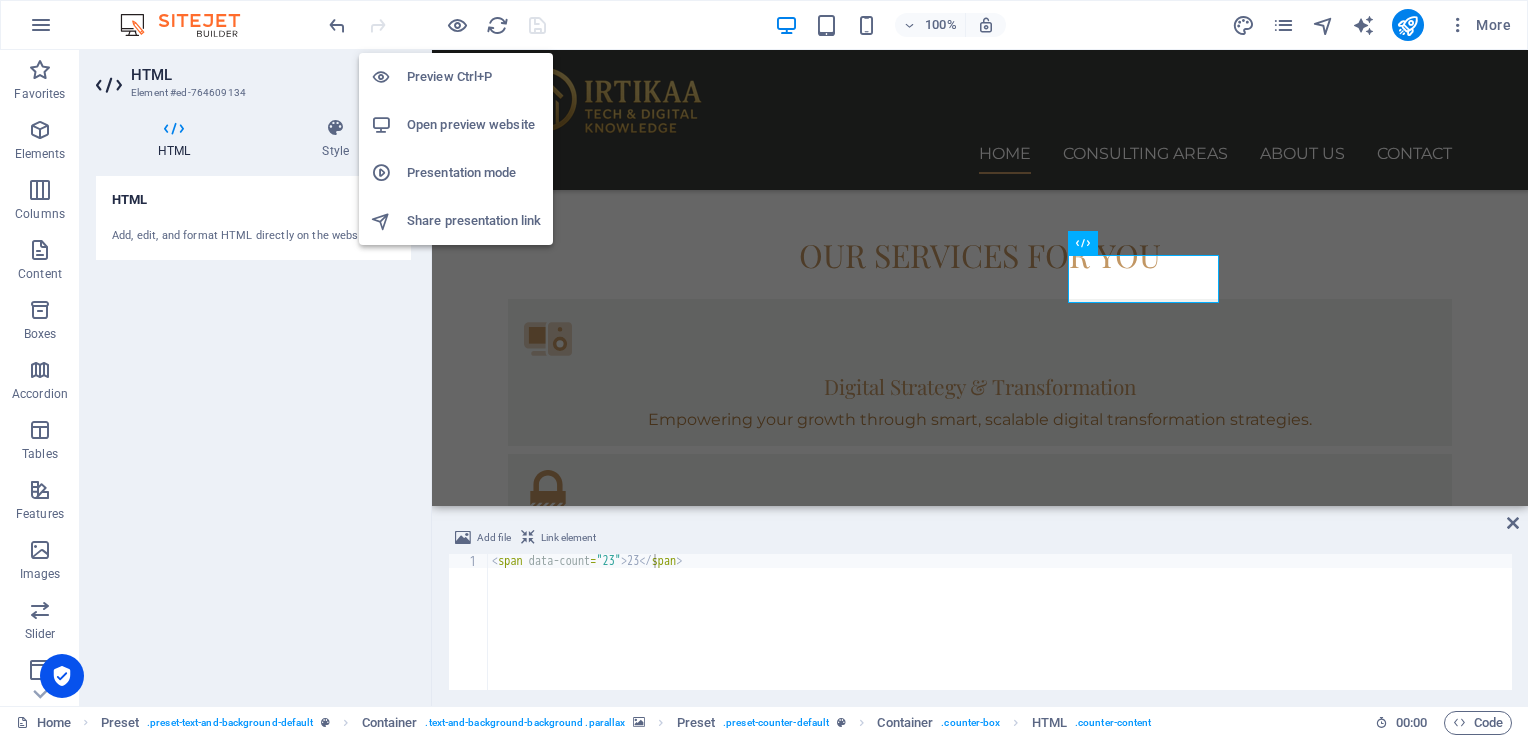 click on "Open preview website" at bounding box center [474, 125] 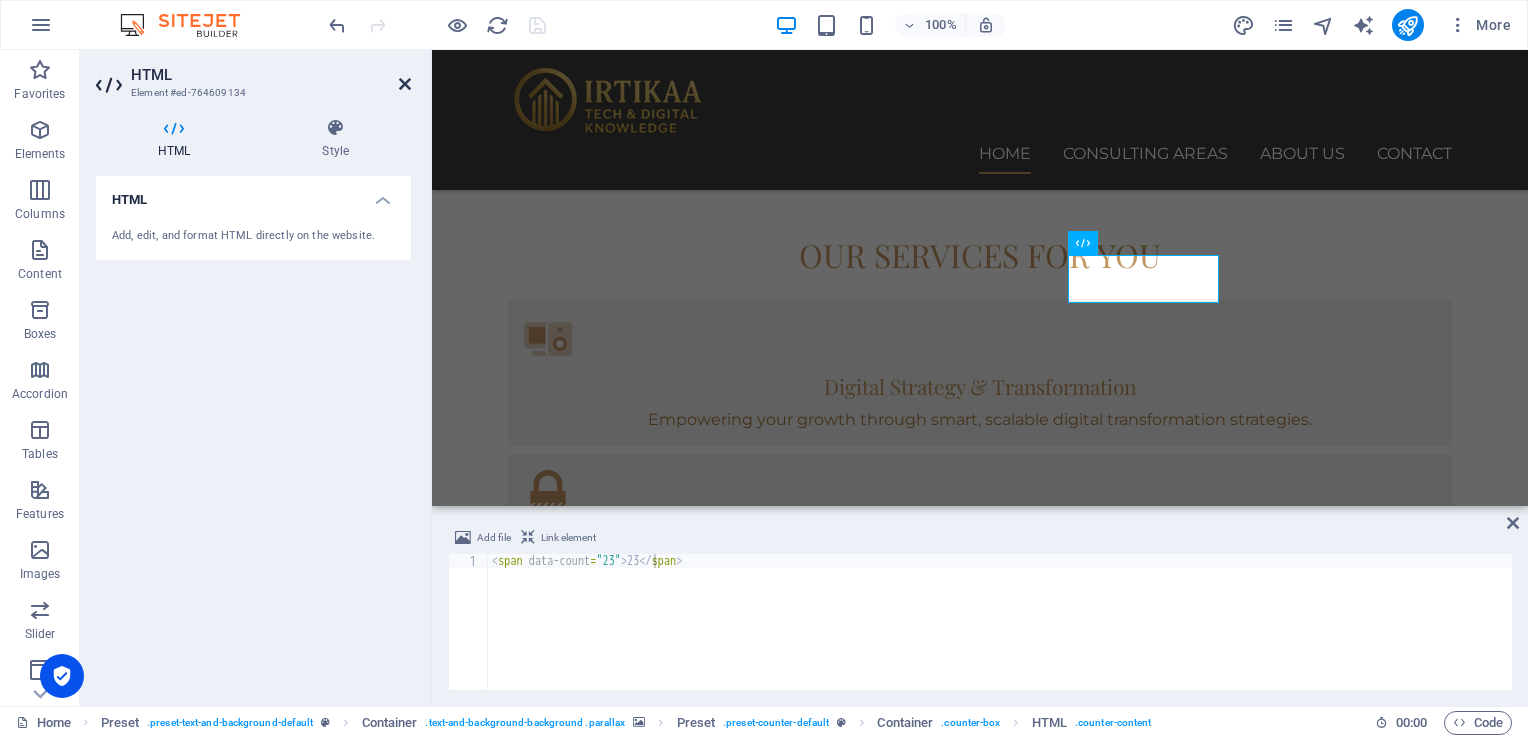 click at bounding box center (405, 84) 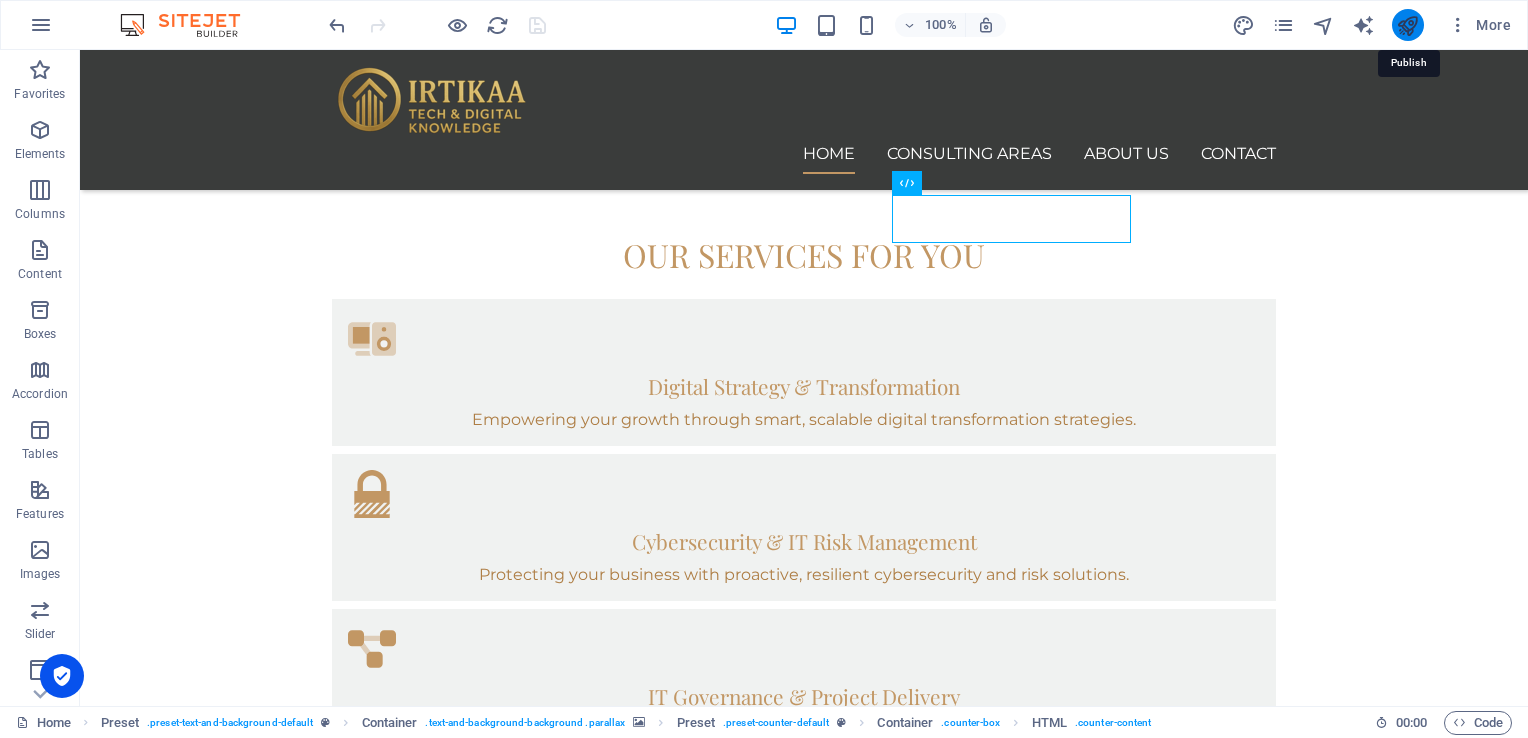click at bounding box center [1407, 25] 